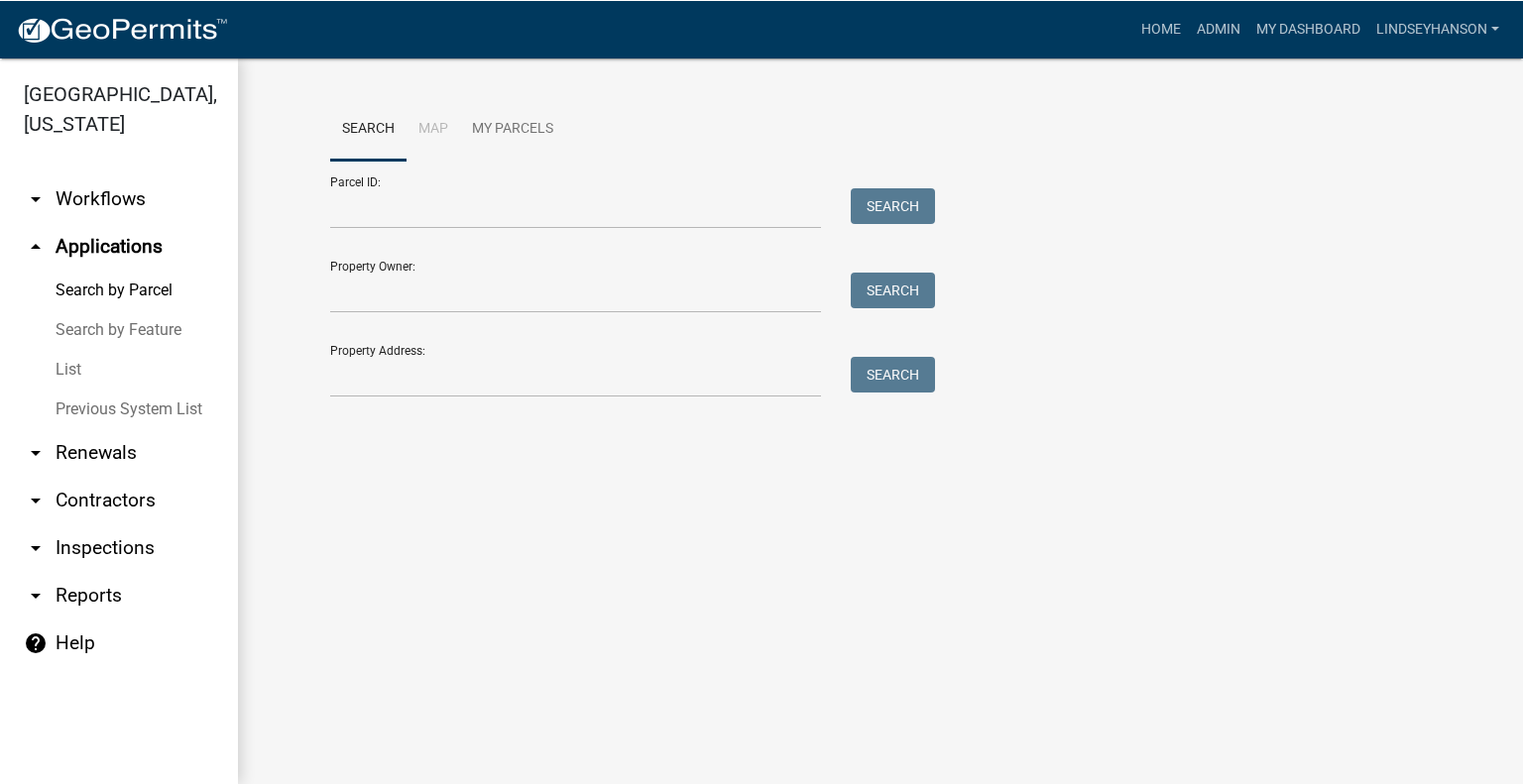 scroll, scrollTop: 0, scrollLeft: 0, axis: both 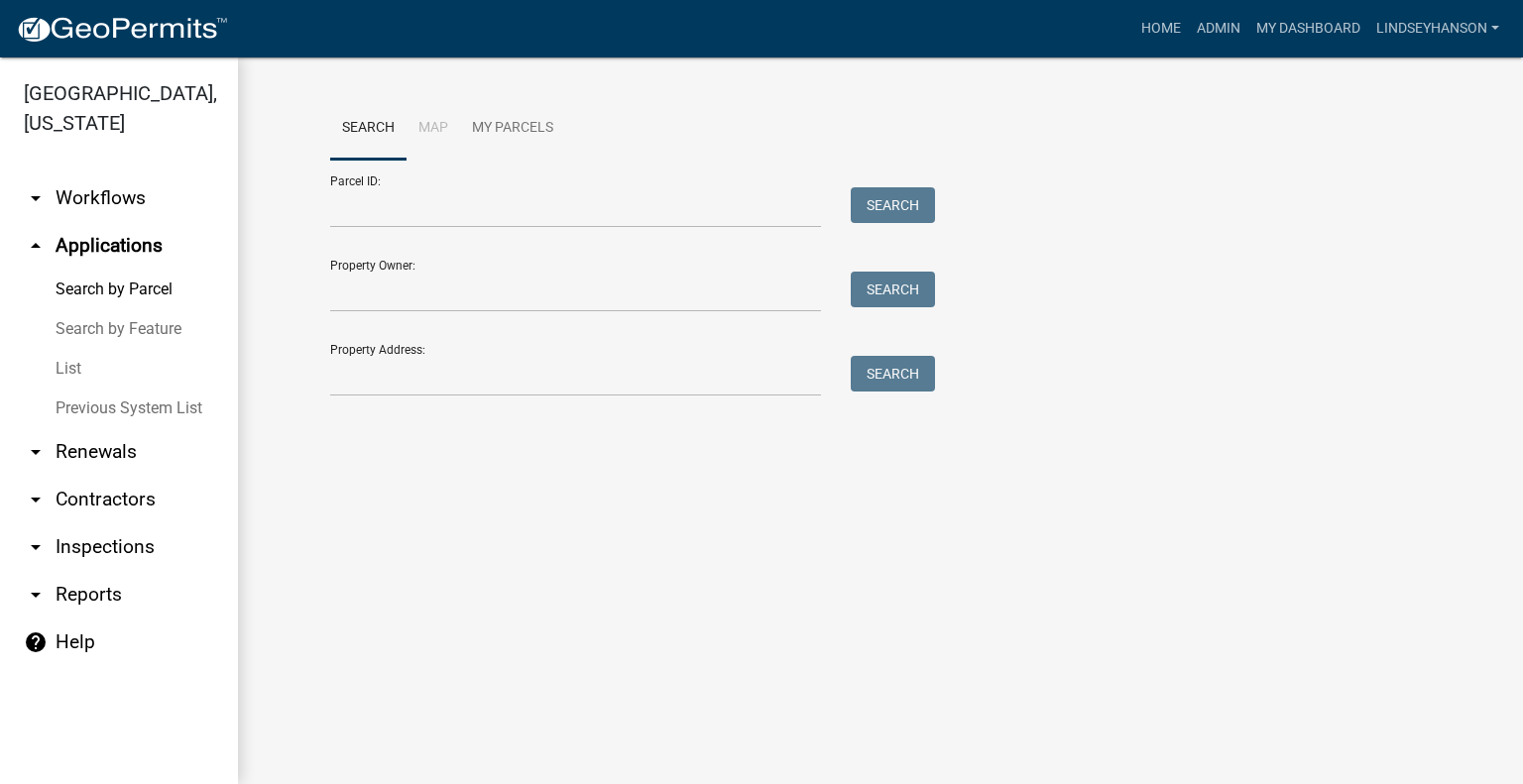 click on "arrow_drop_down   Workflows" at bounding box center (119, 198) 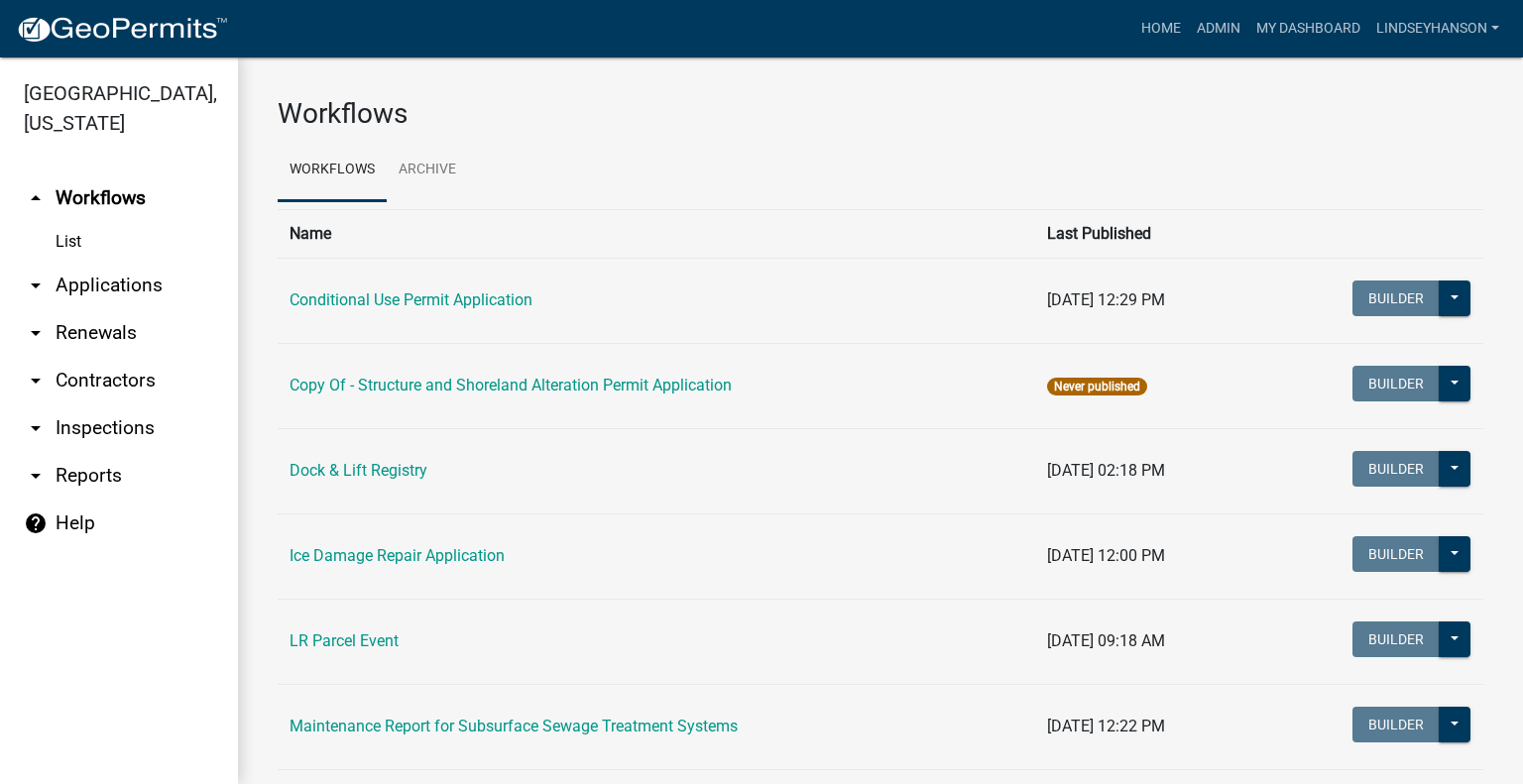 click on "arrow_drop_down   Applications" at bounding box center (119, 285) 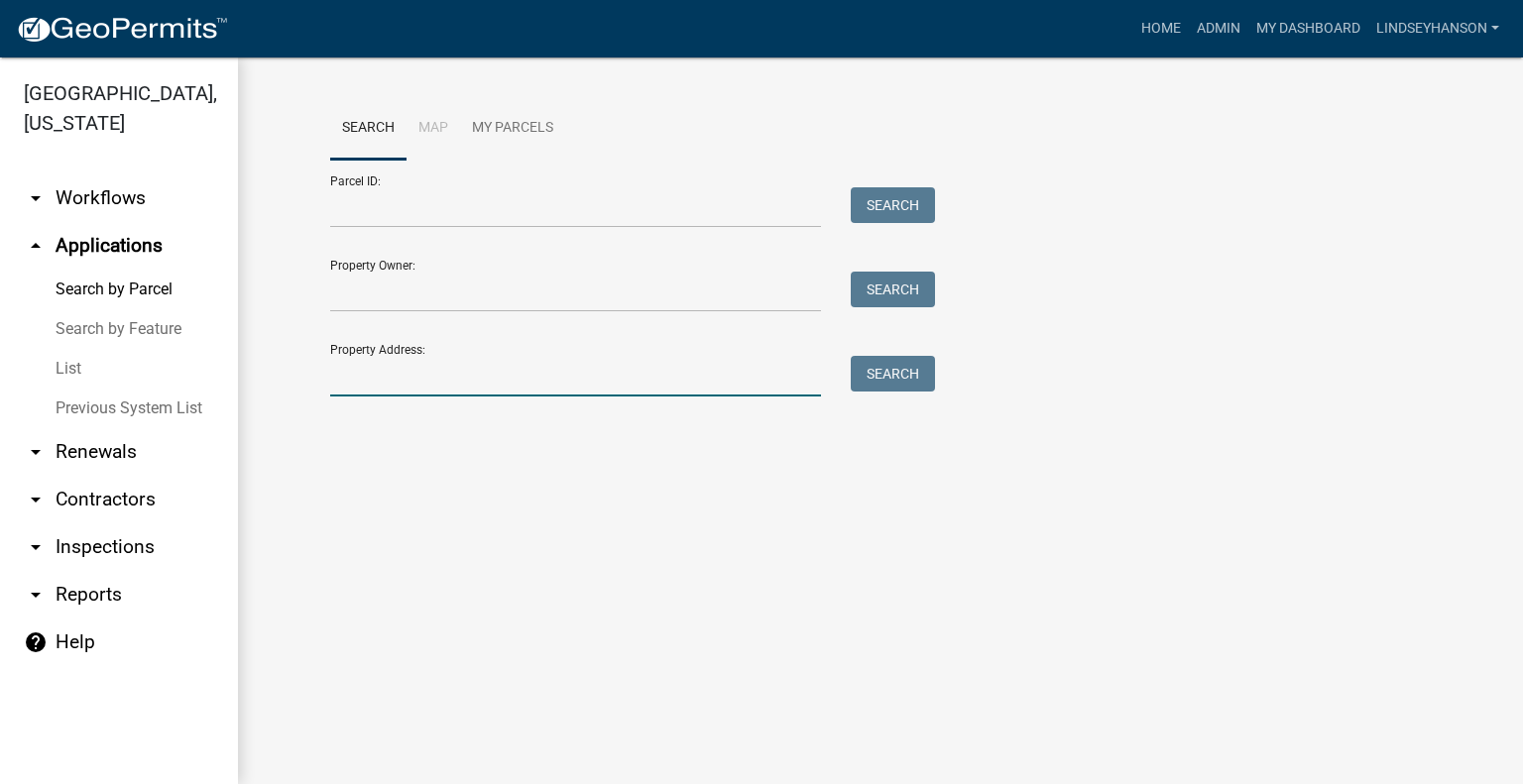 click on "Property Address:" at bounding box center [575, 376] 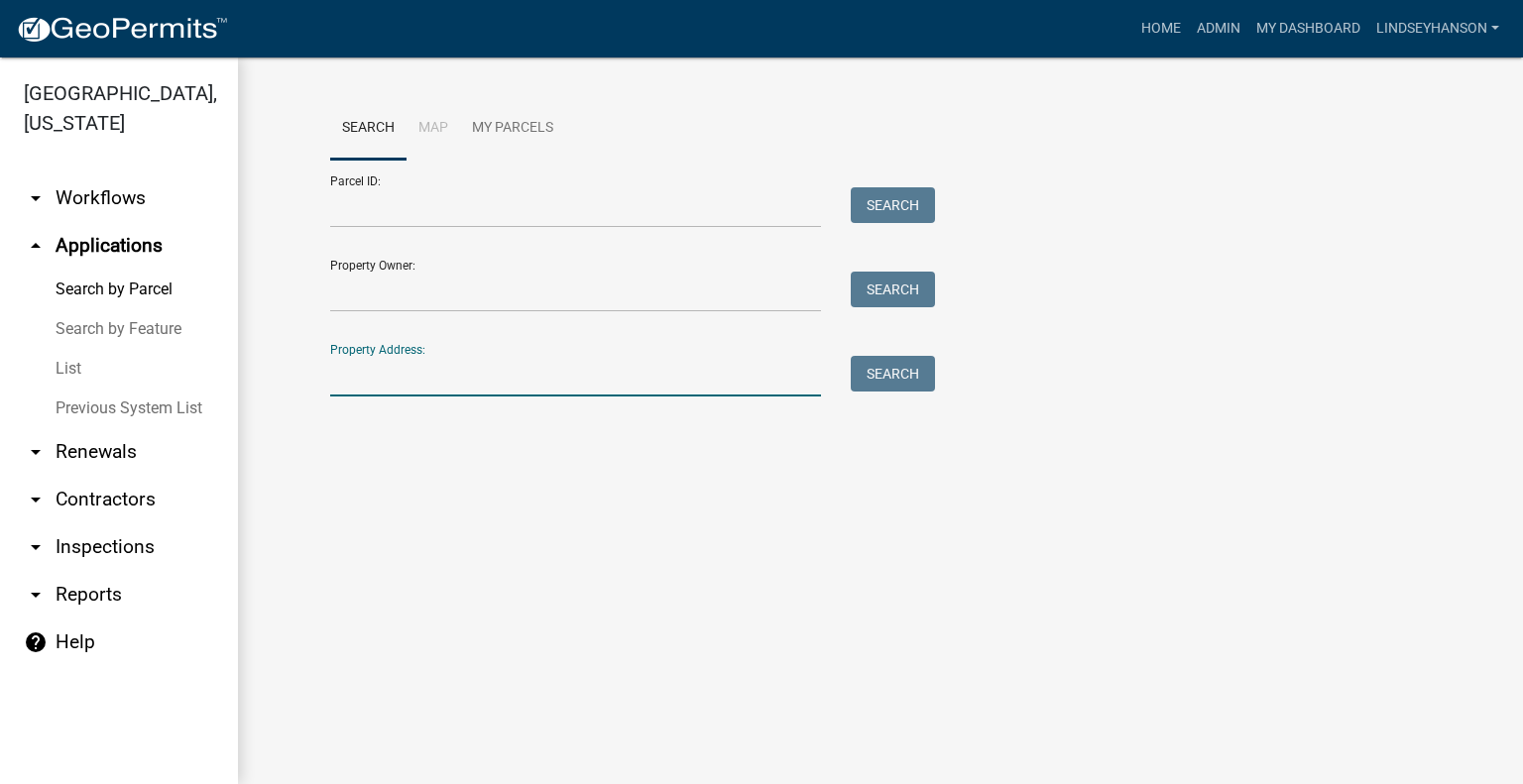 click on "arrow_drop_down   Workflows" at bounding box center [119, 198] 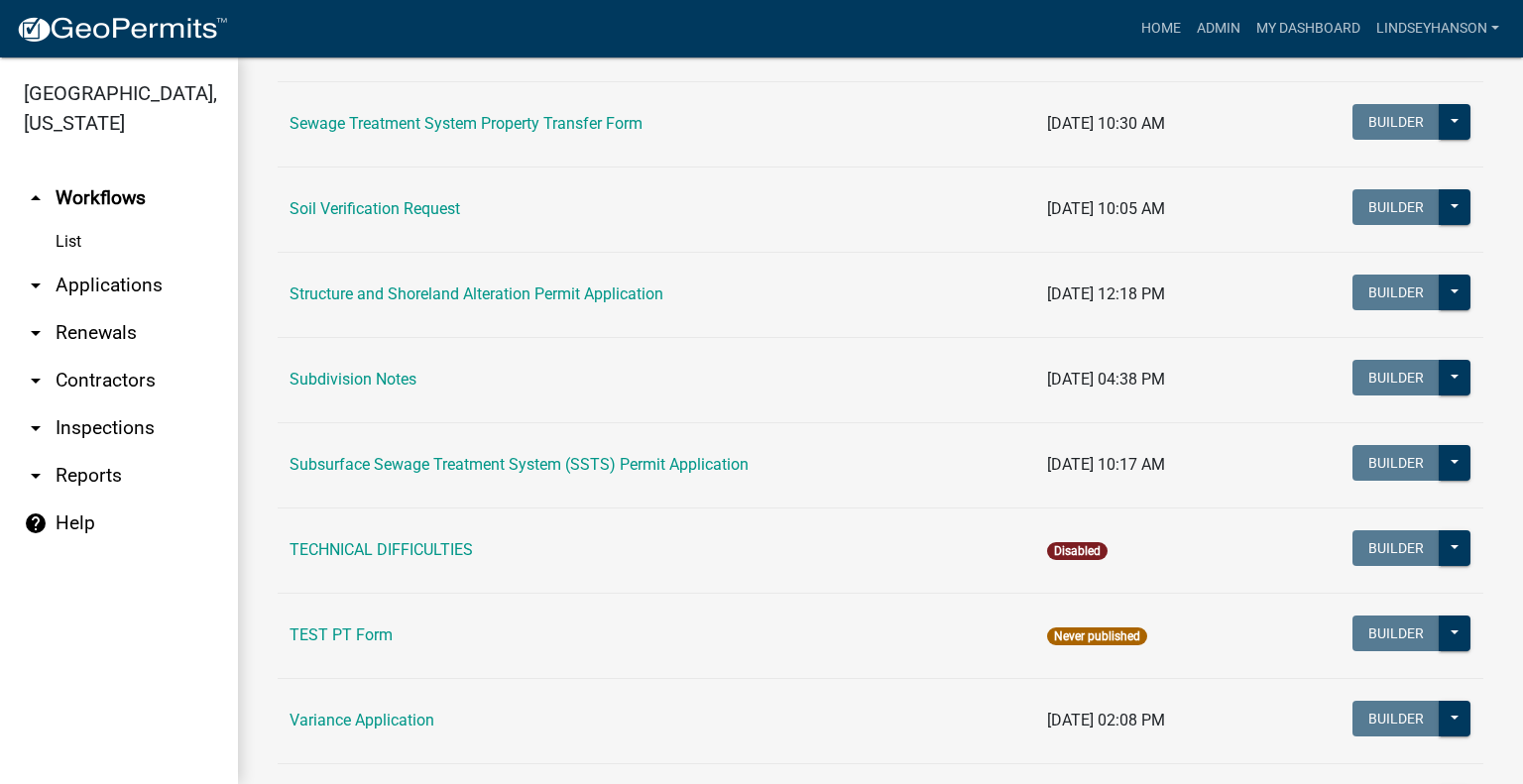 scroll, scrollTop: 1034, scrollLeft: 0, axis: vertical 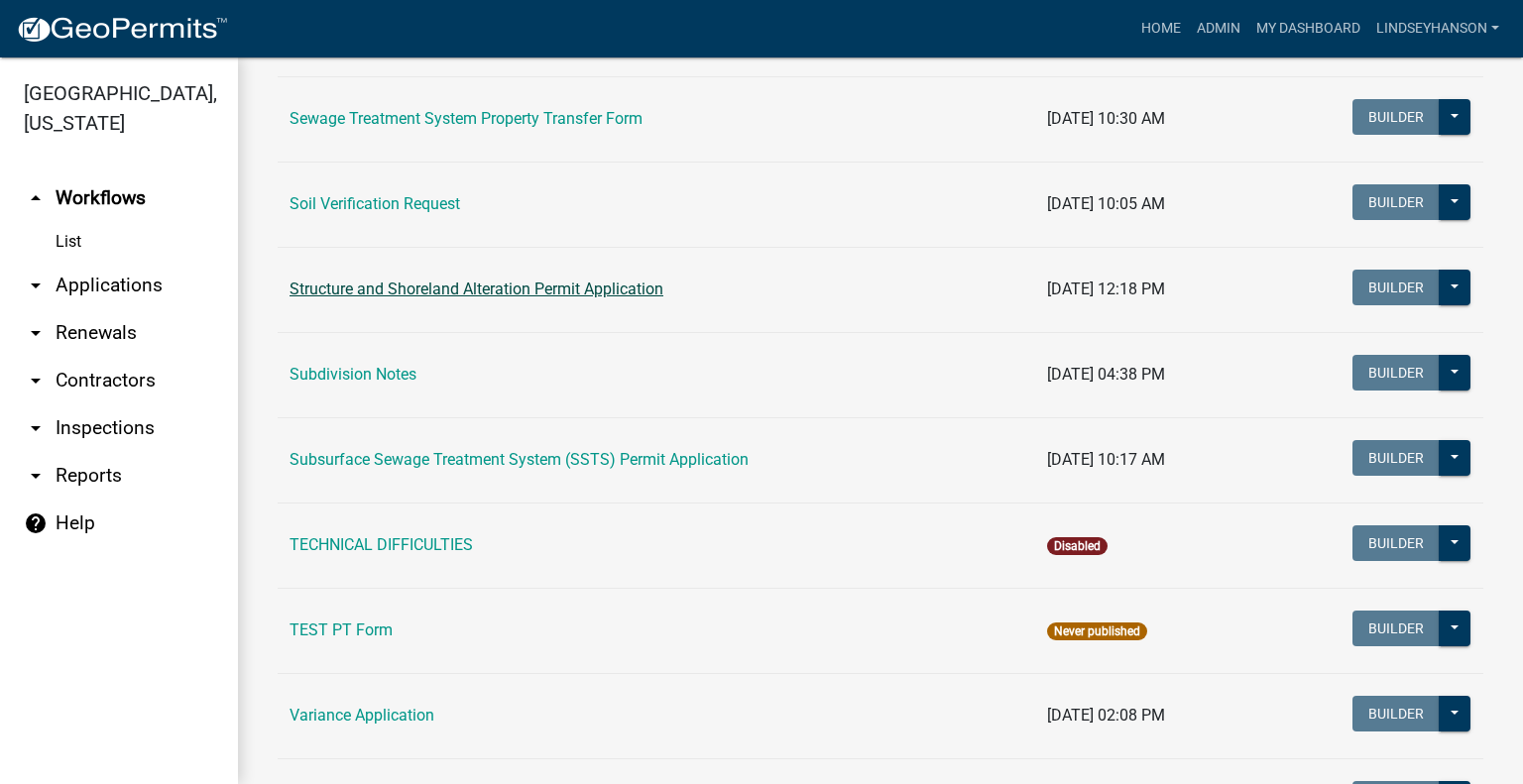 click on "Structure and Shoreland Alteration Permit Application" at bounding box center [476, 288] 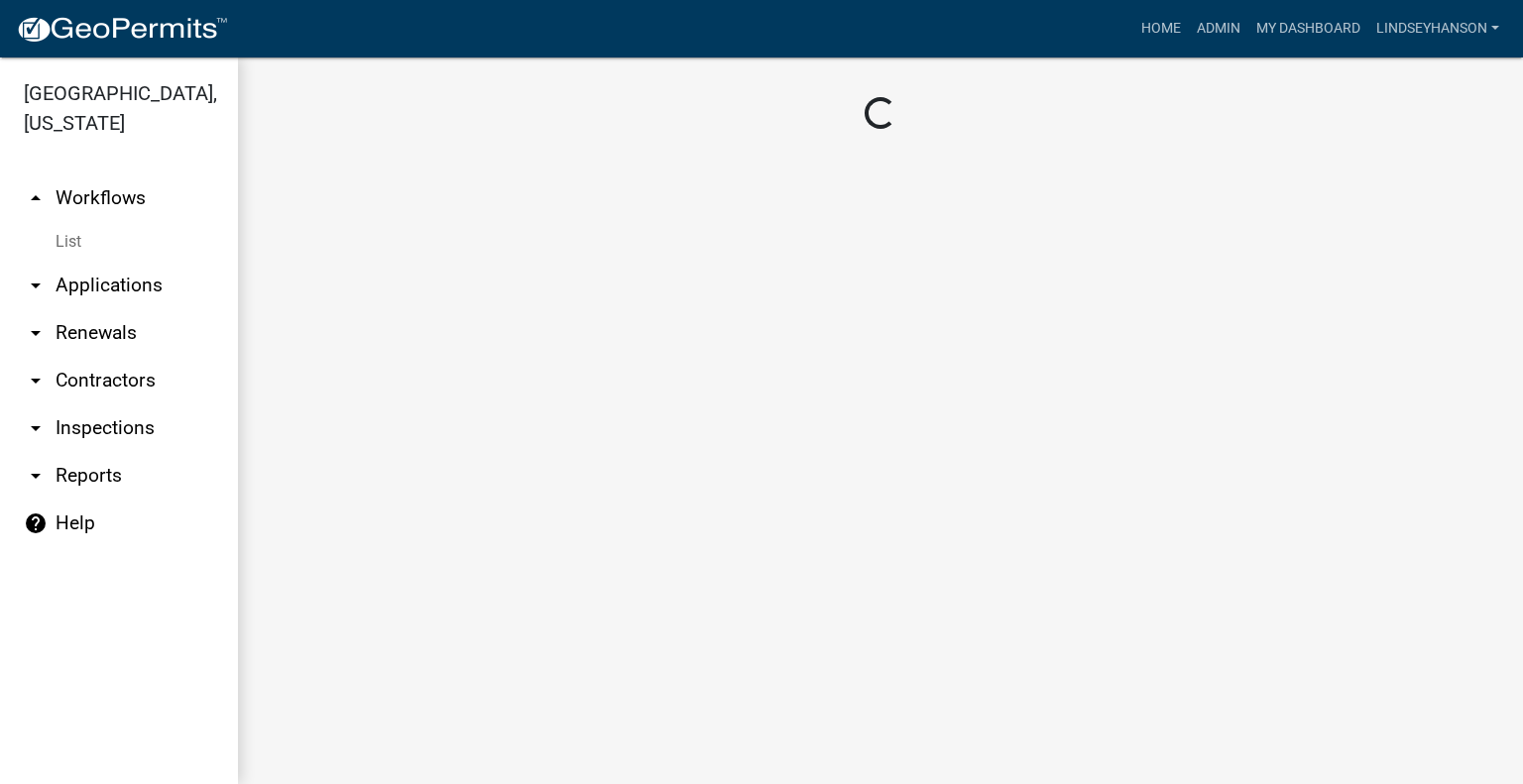 scroll, scrollTop: 0, scrollLeft: 0, axis: both 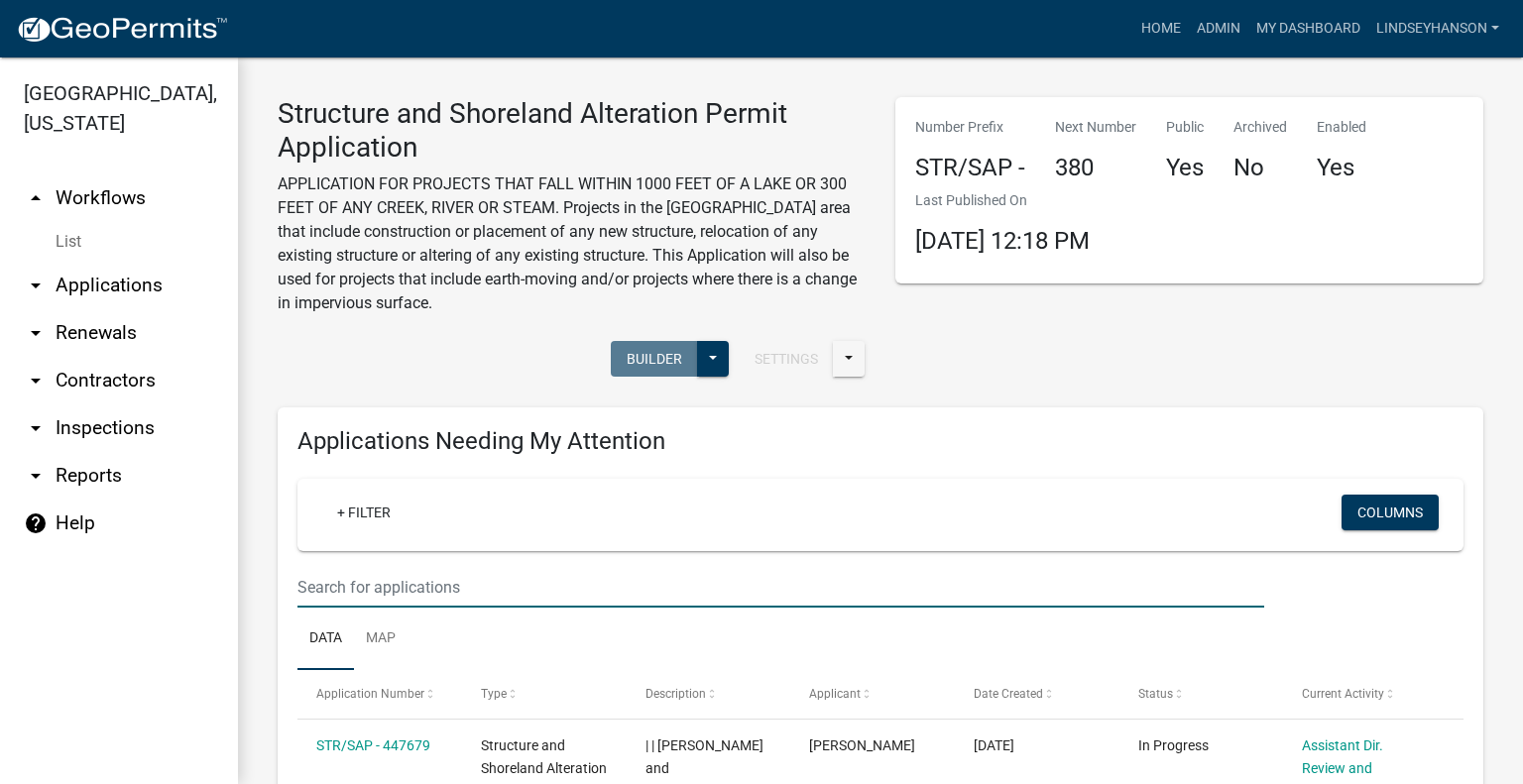 click at bounding box center [780, 587] 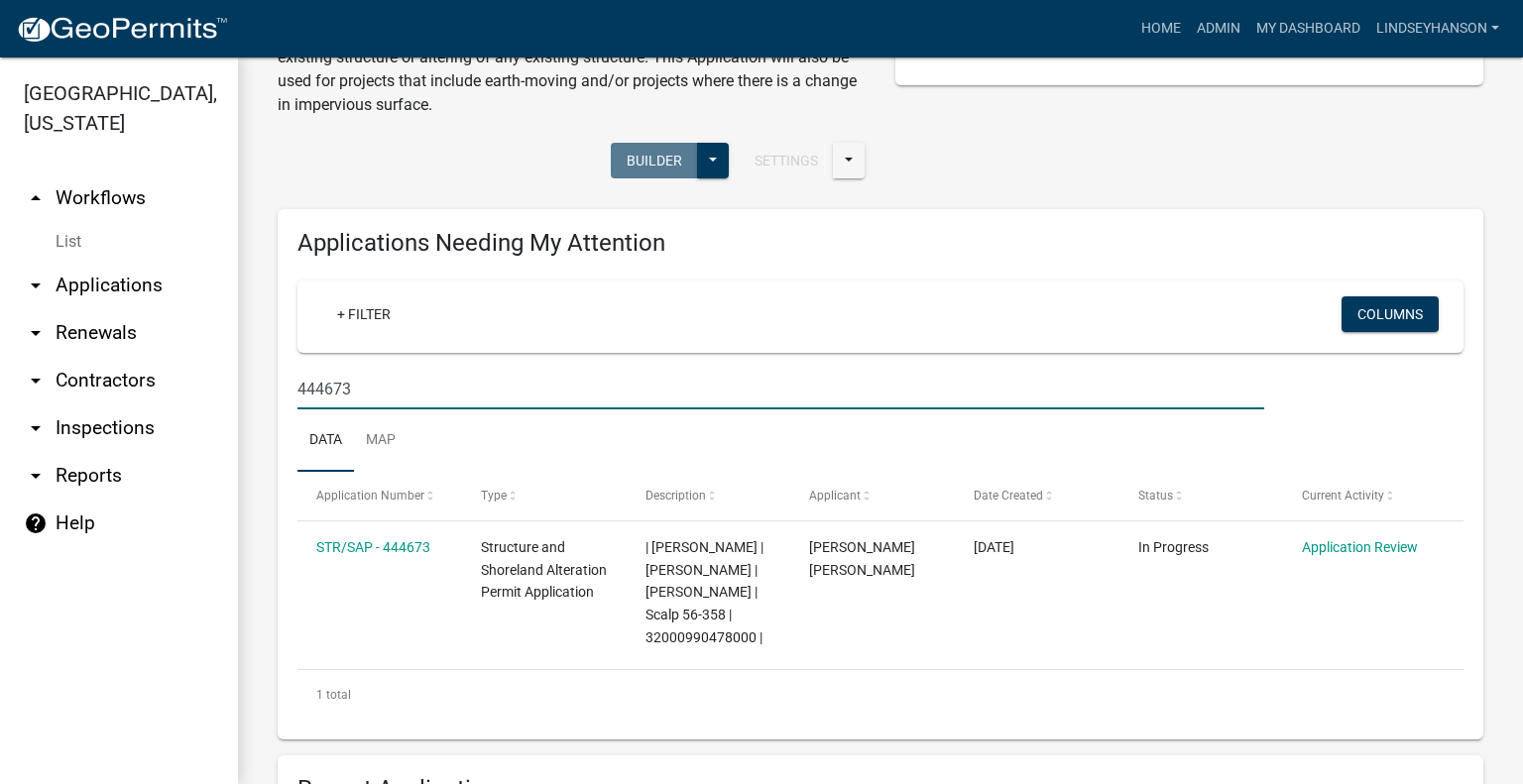 scroll, scrollTop: 99, scrollLeft: 0, axis: vertical 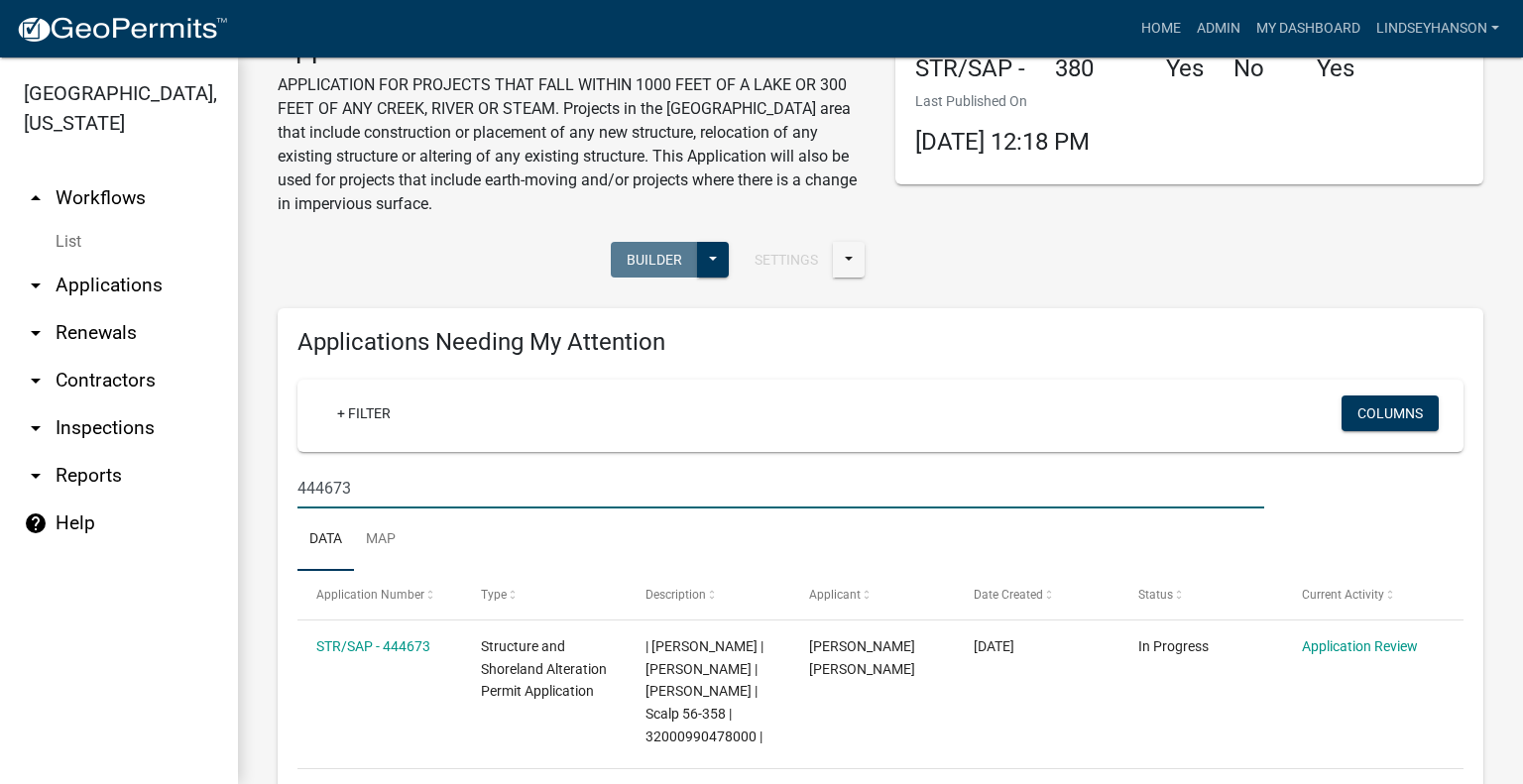 type on "444673" 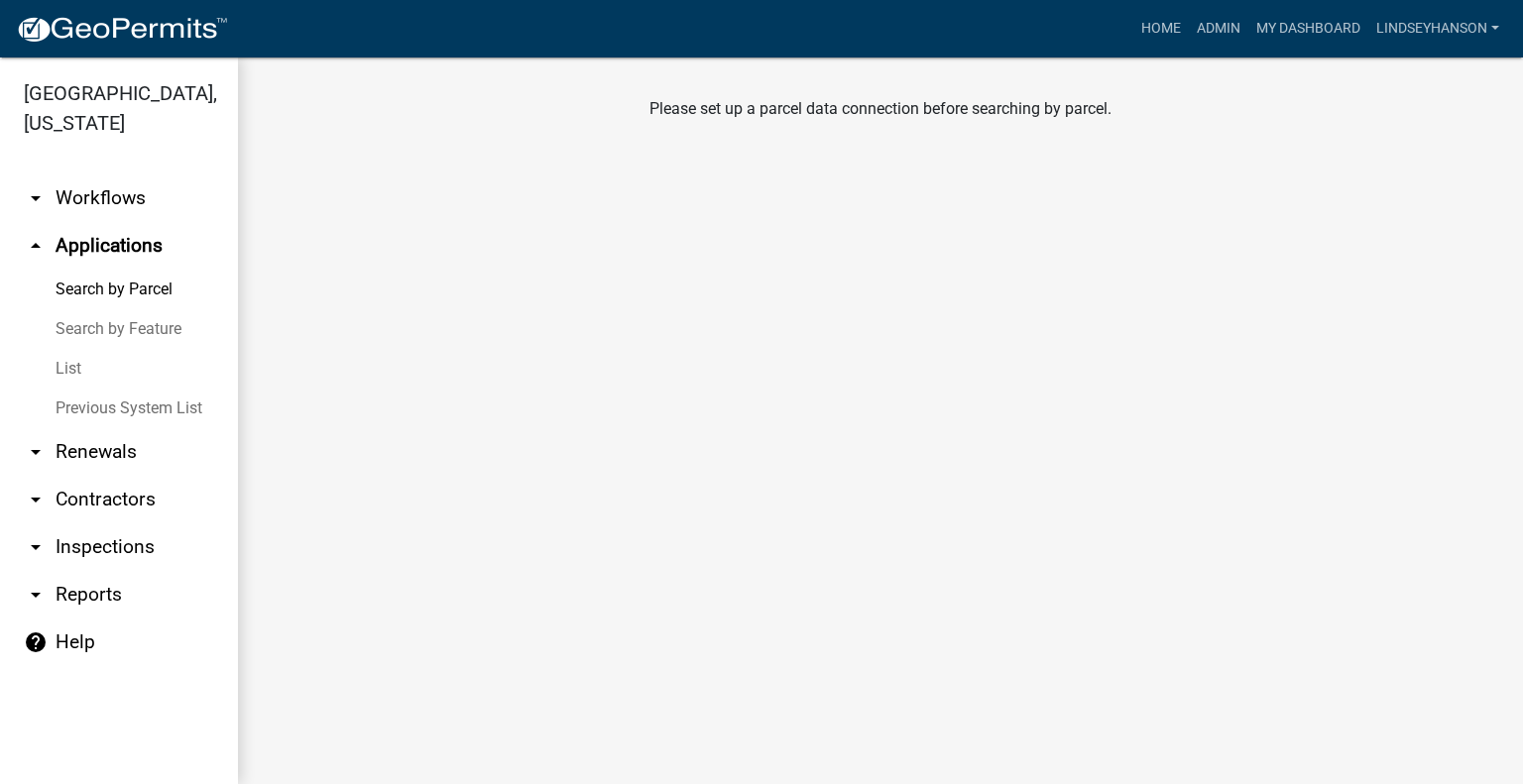 scroll, scrollTop: 0, scrollLeft: 0, axis: both 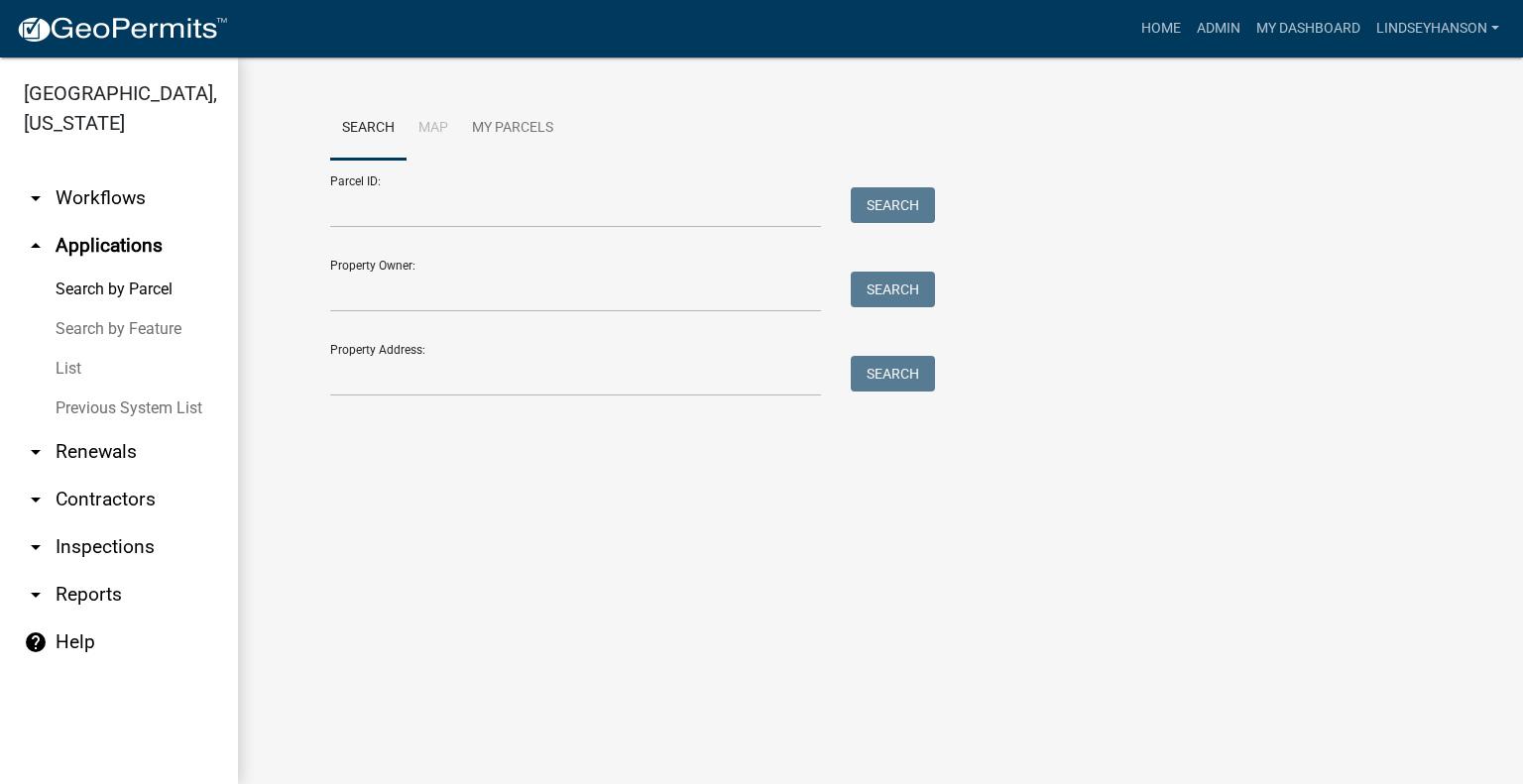 click on "arrow_drop_up   Applications" at bounding box center [119, 246] 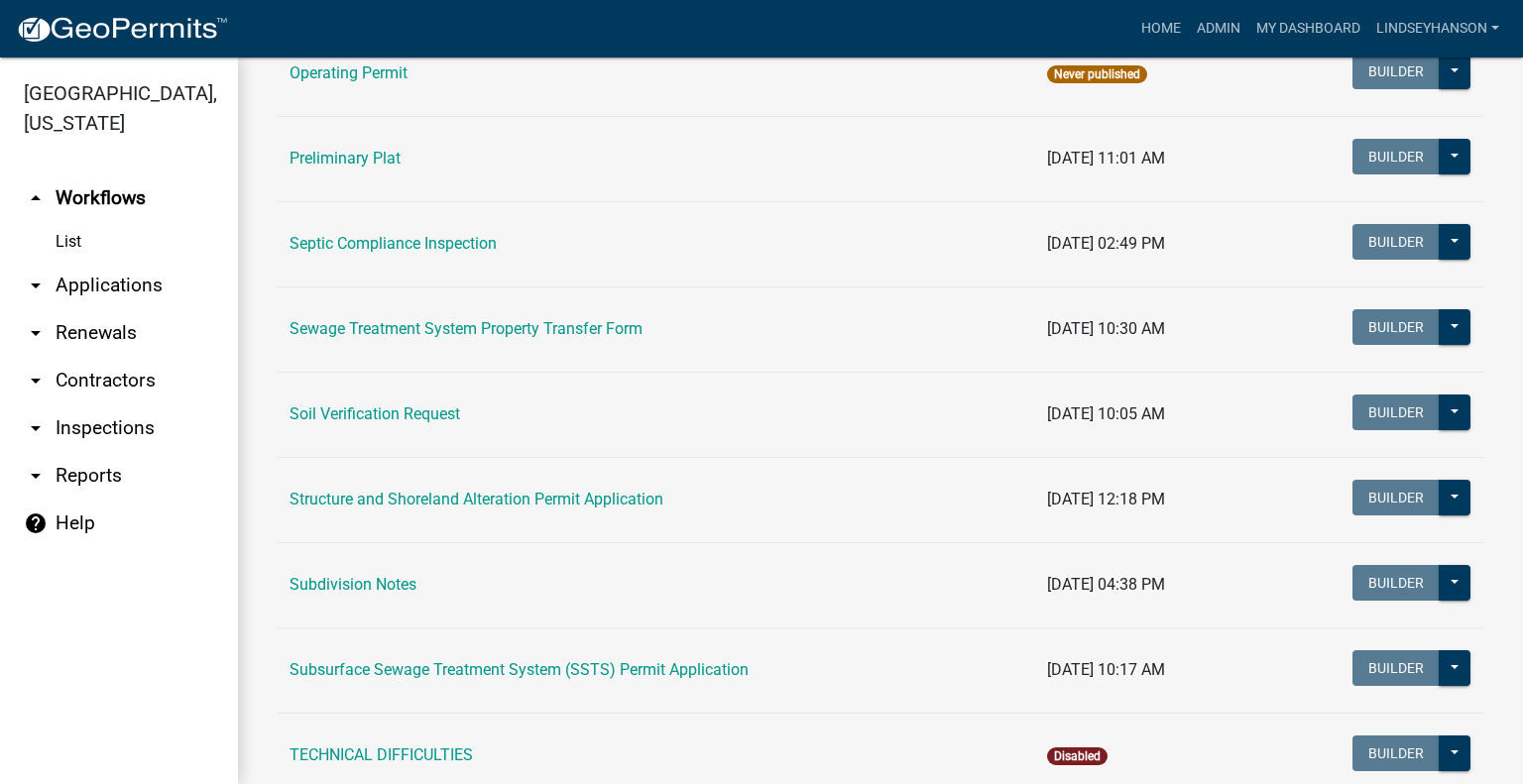 scroll, scrollTop: 857, scrollLeft: 0, axis: vertical 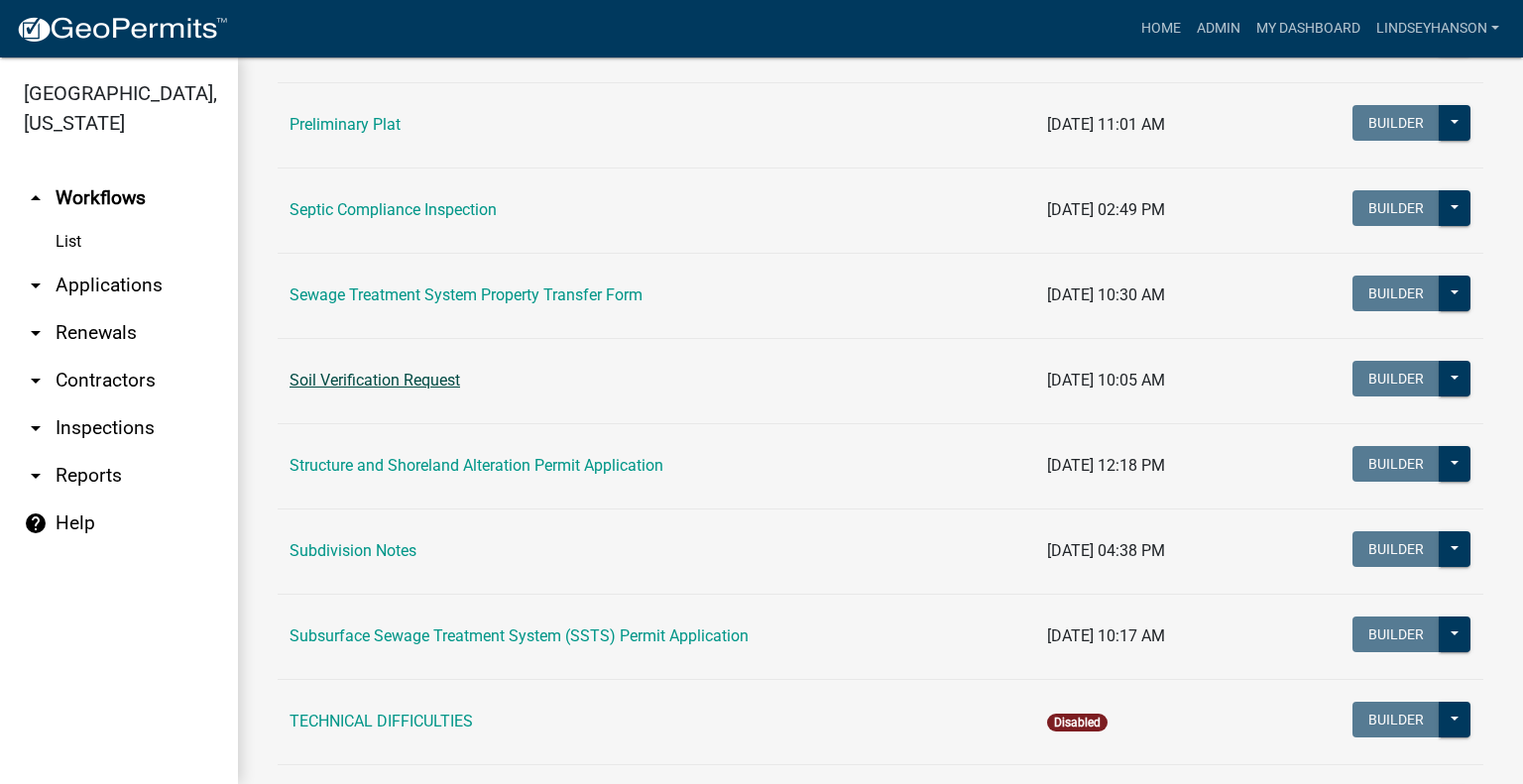 click on "Soil Verification Request" at bounding box center (375, 380) 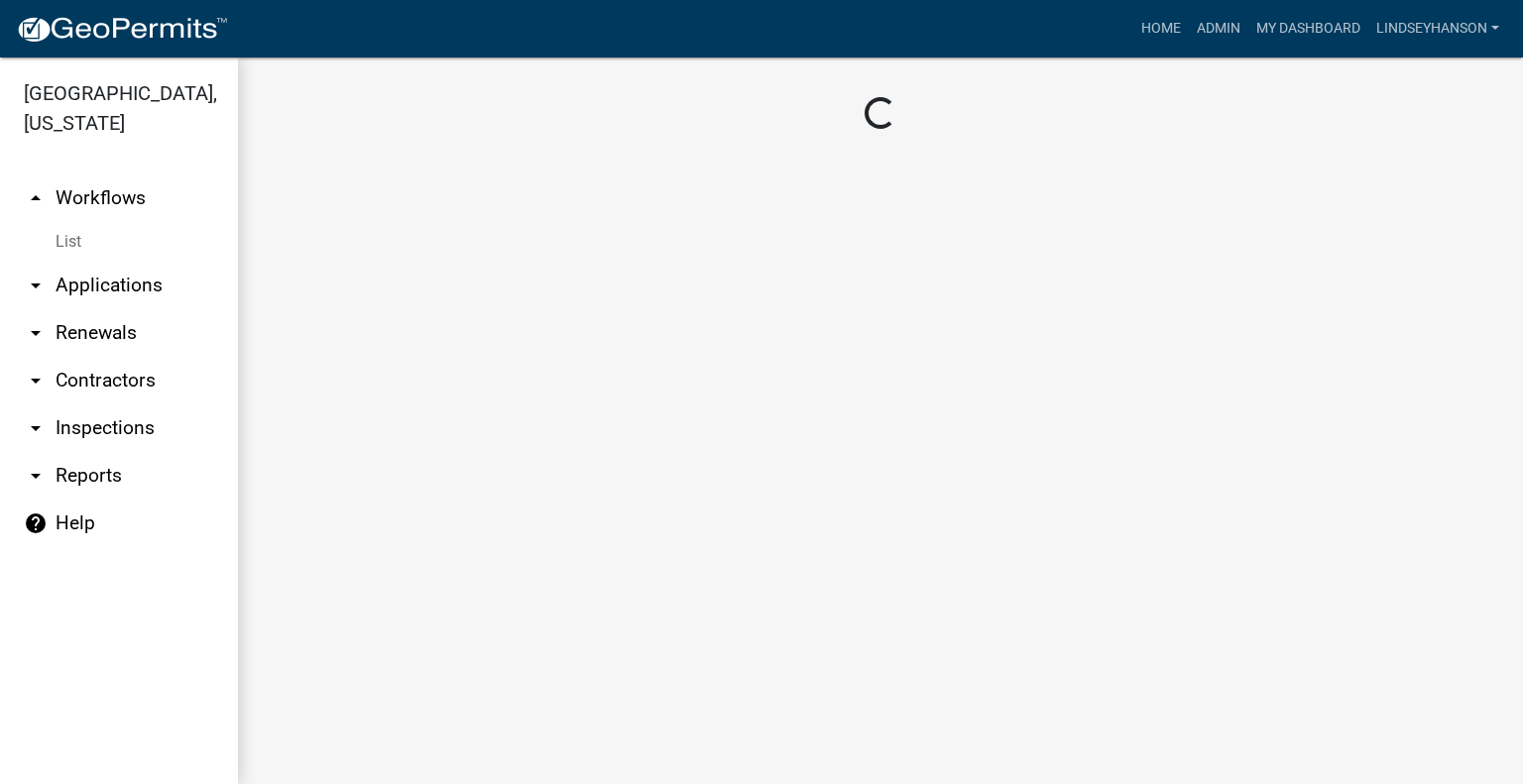 scroll, scrollTop: 0, scrollLeft: 0, axis: both 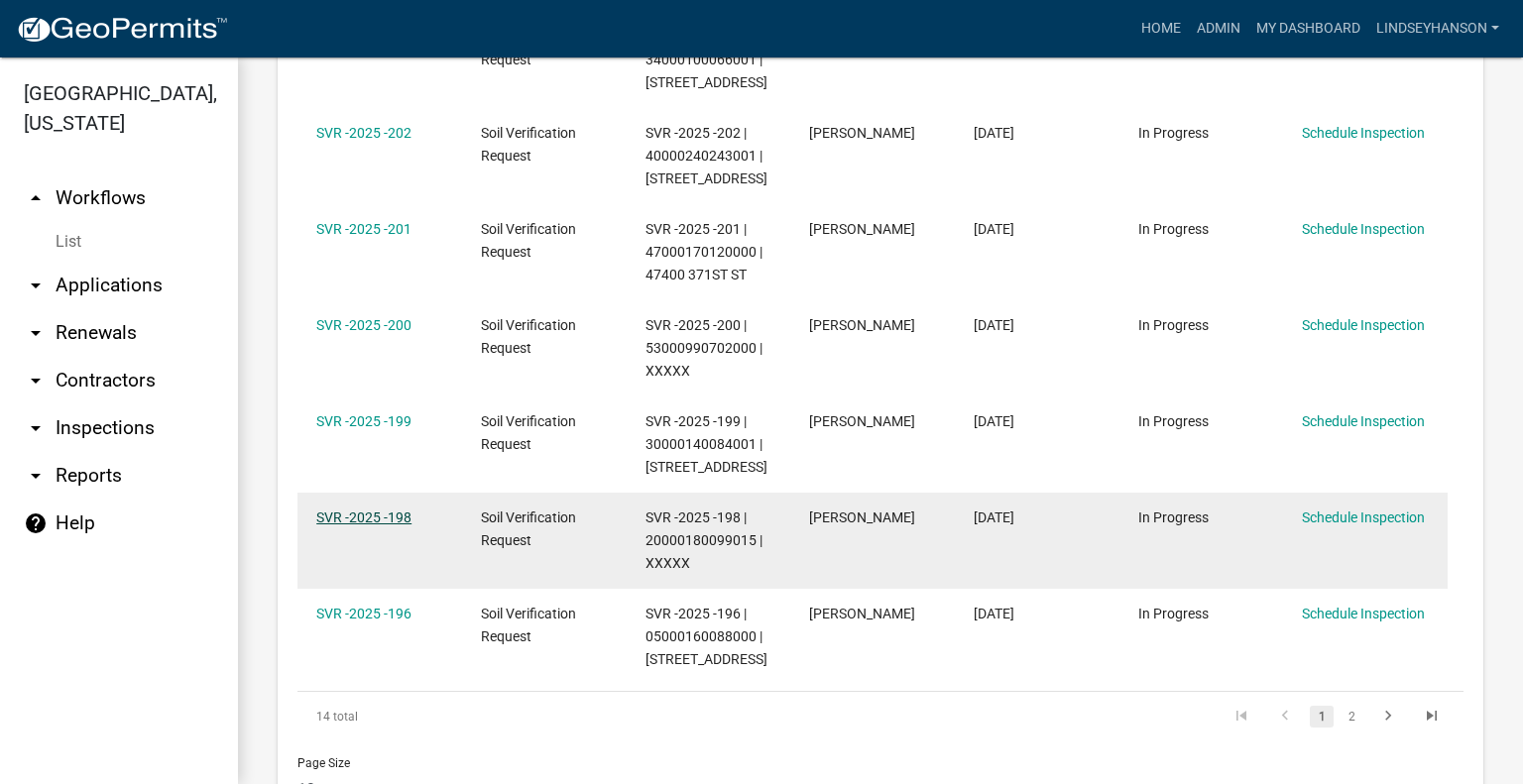 click on "SVR -2025 -198" 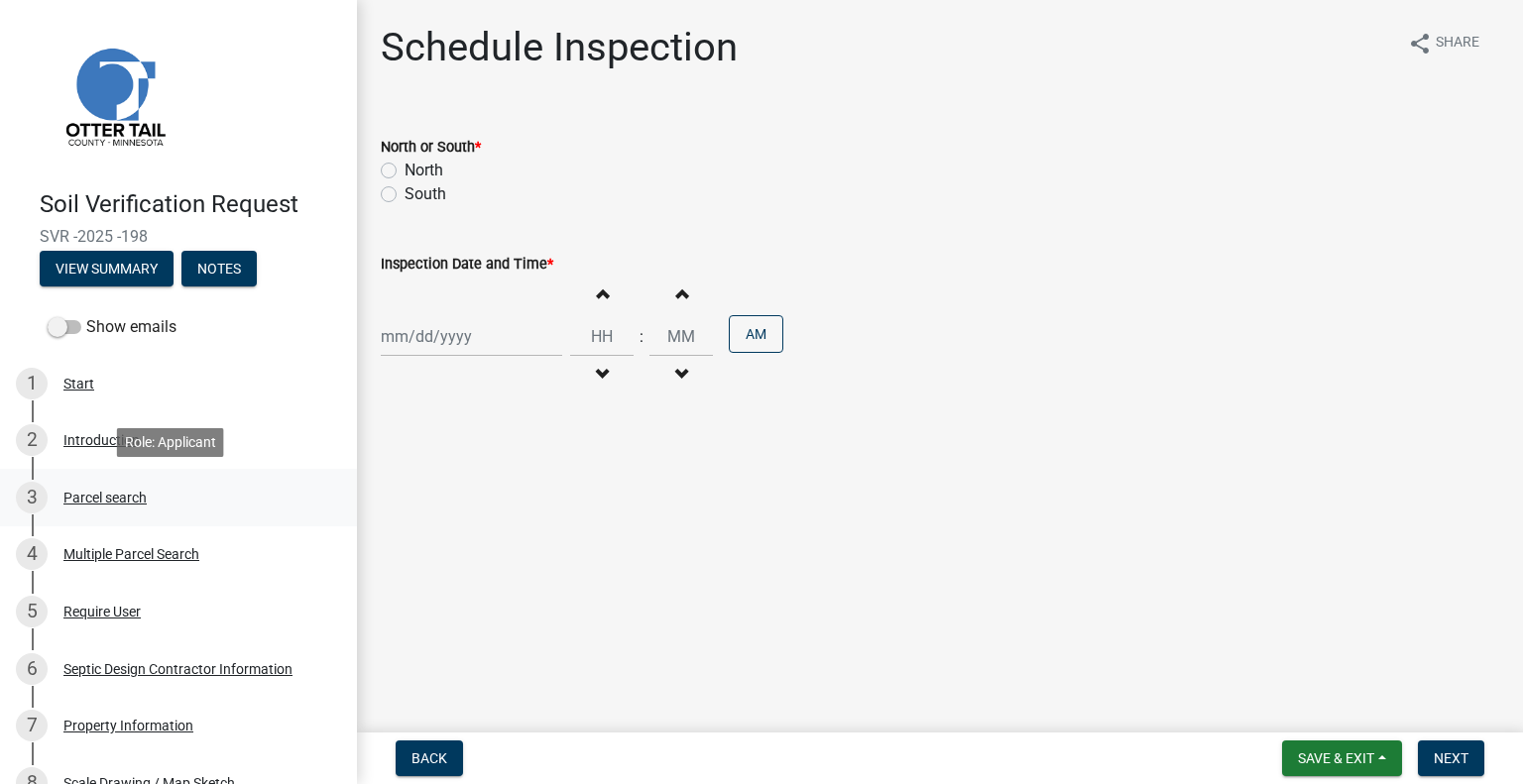 click on "3     Parcel search" at bounding box center [171, 498] 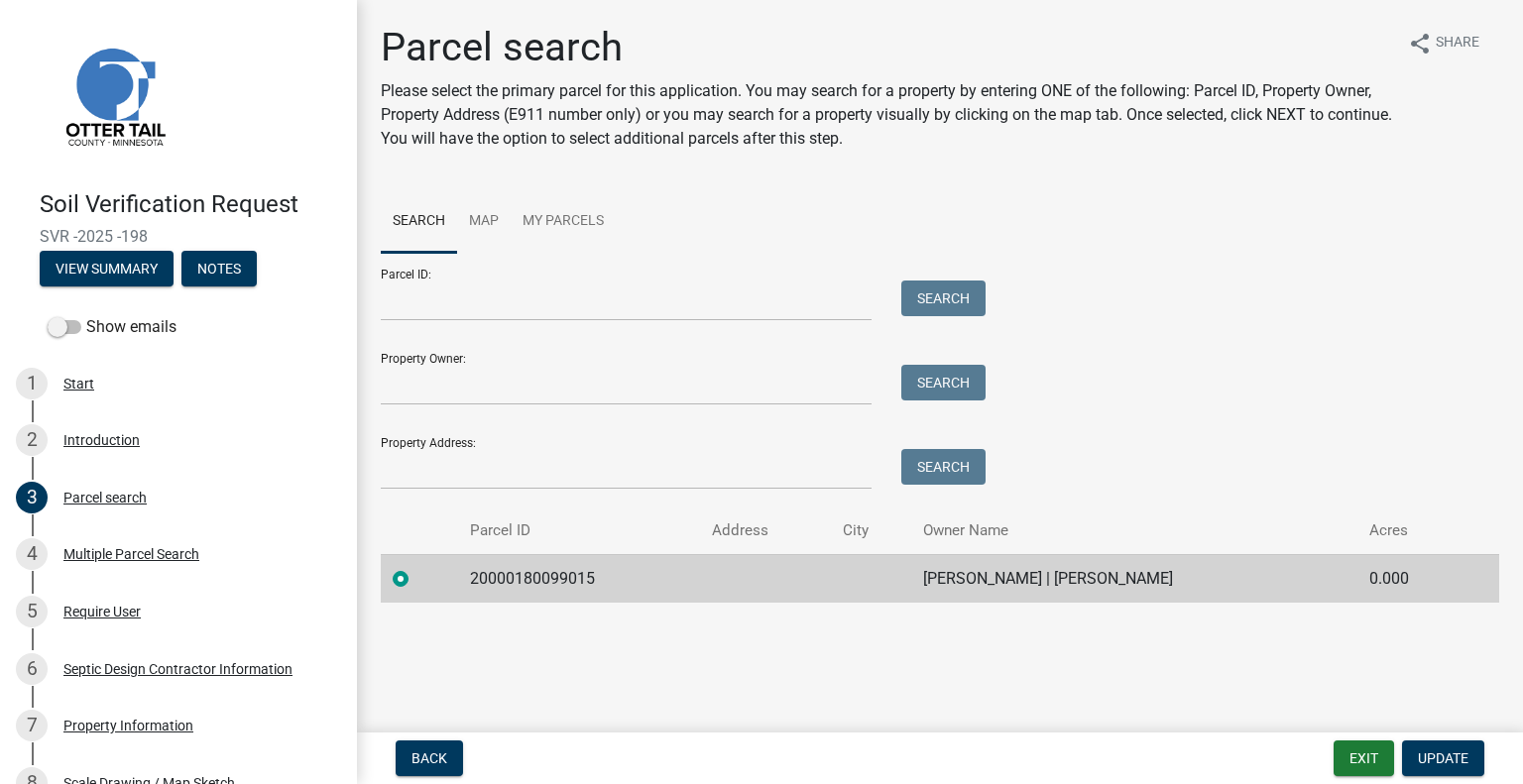 click on "20000180099015" 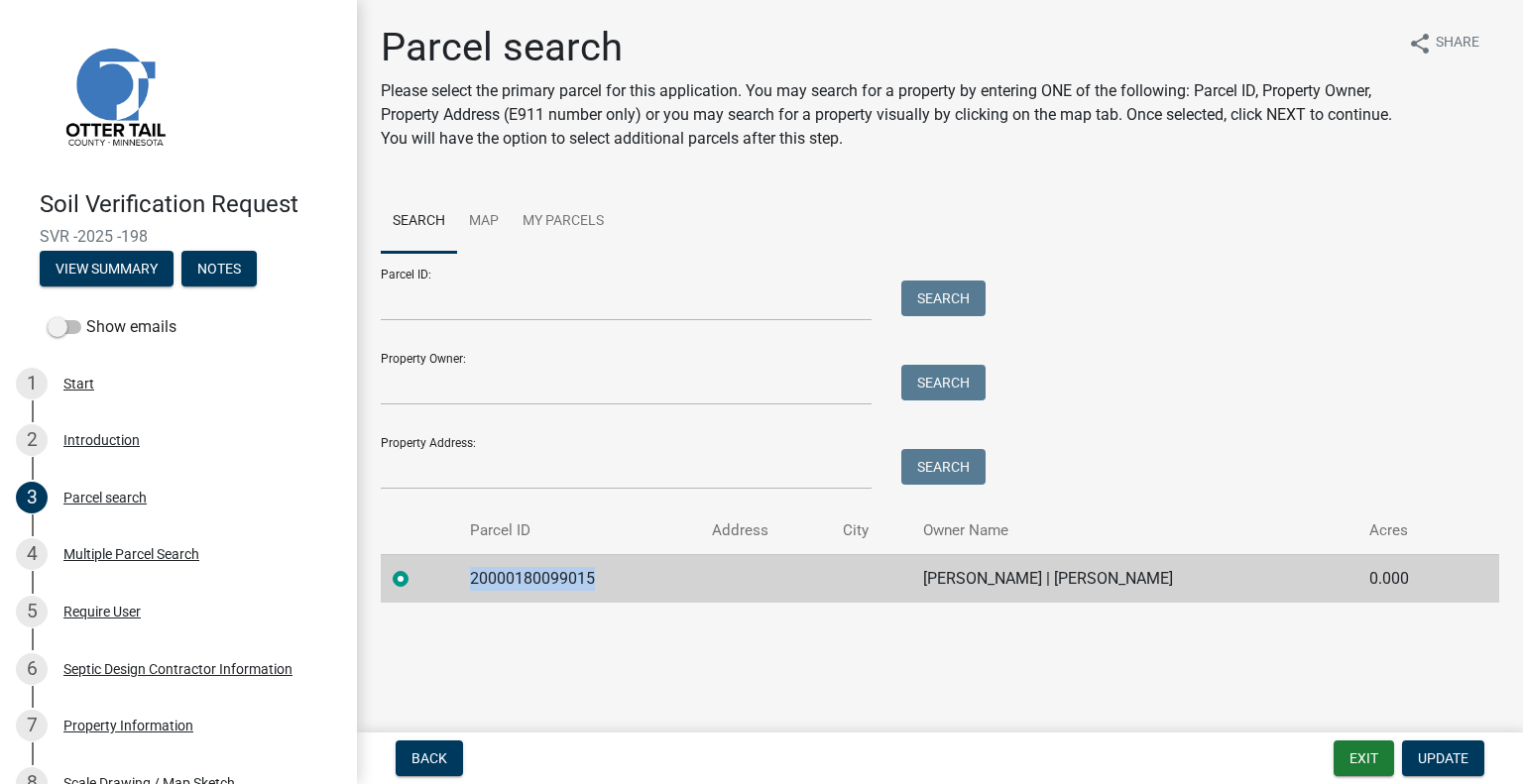click on "20000180099015" 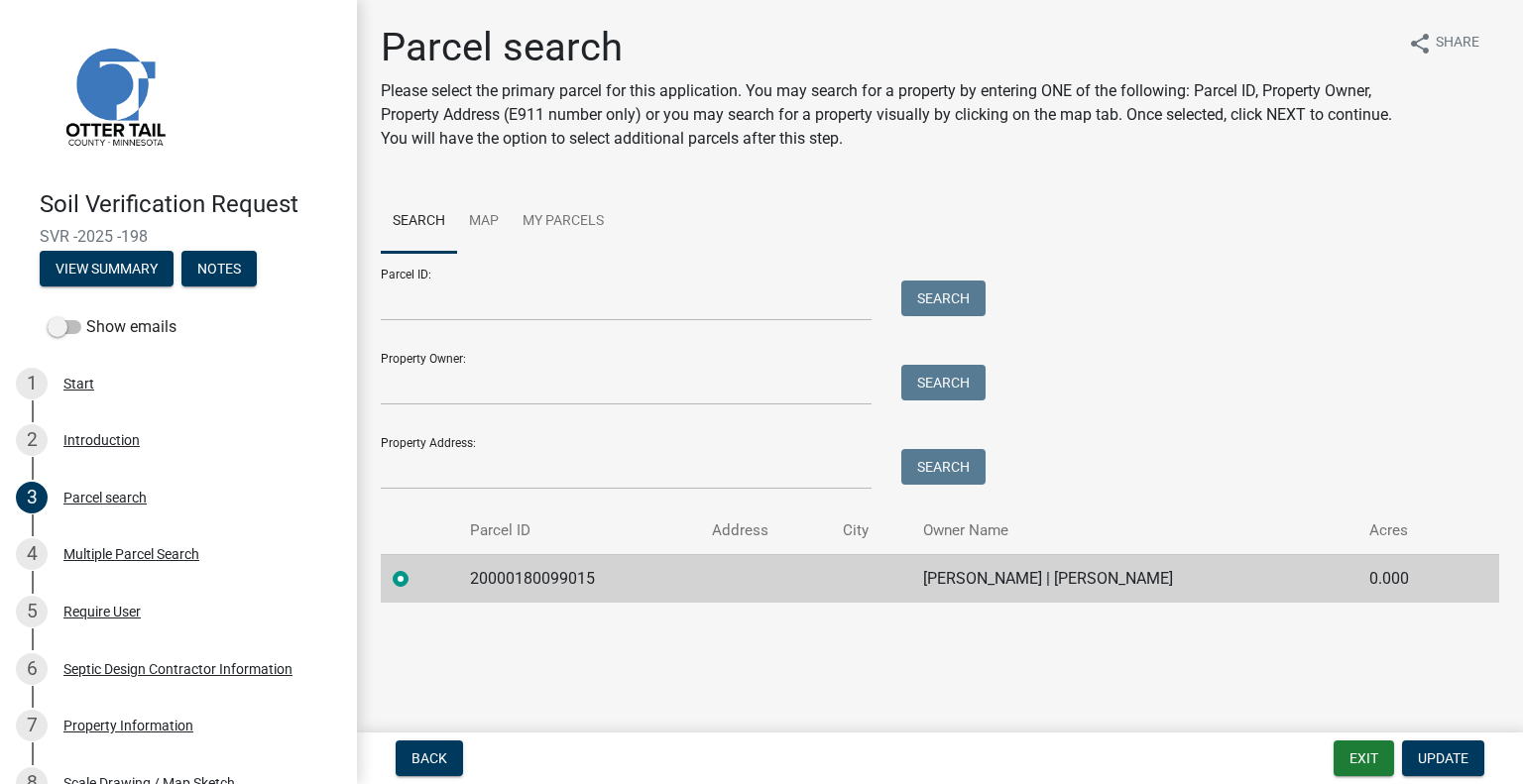 click on "CHAD GABRIELSON | LISA GABRIELSON" 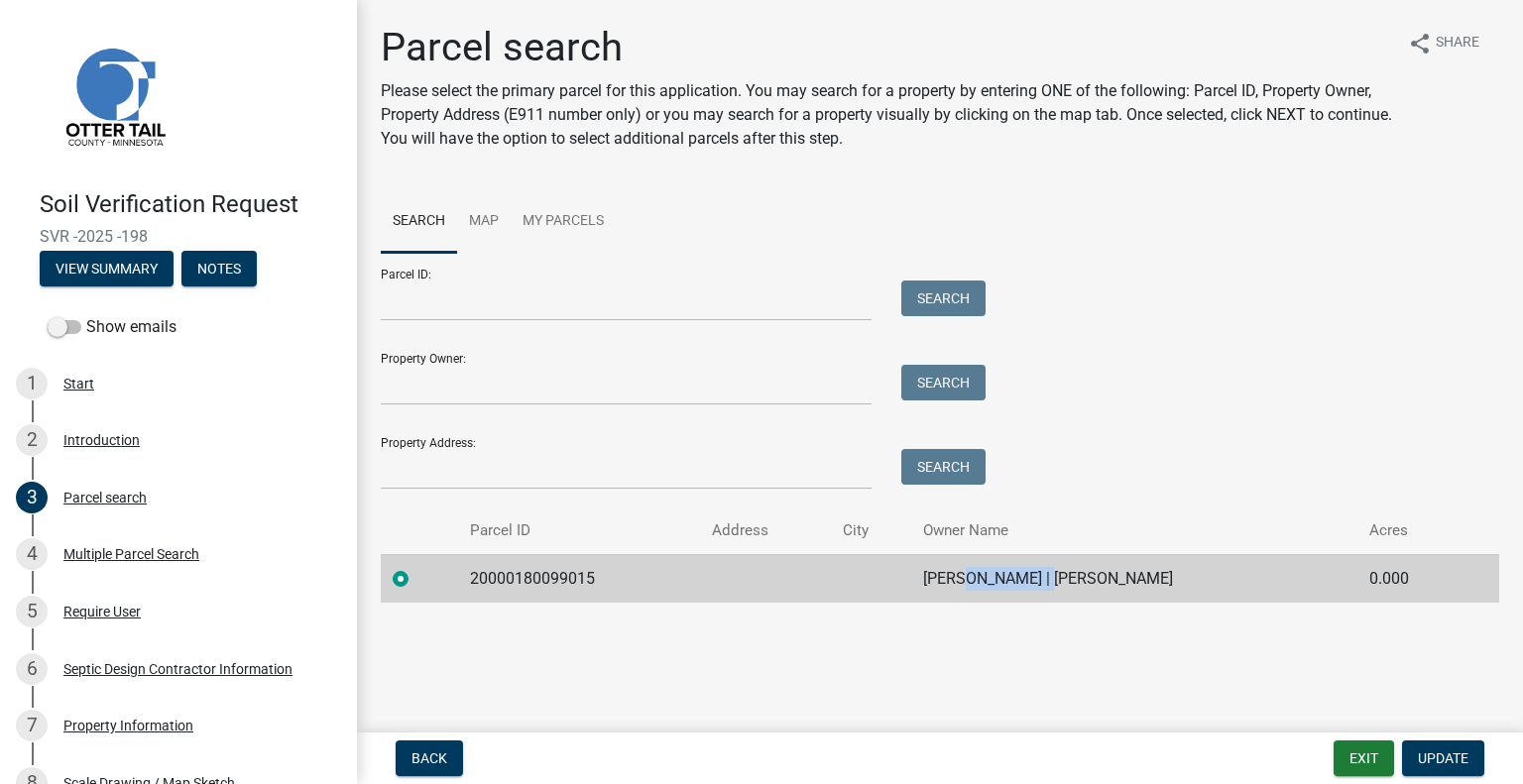 click on "CHAD GABRIELSON | LISA GABRIELSON" 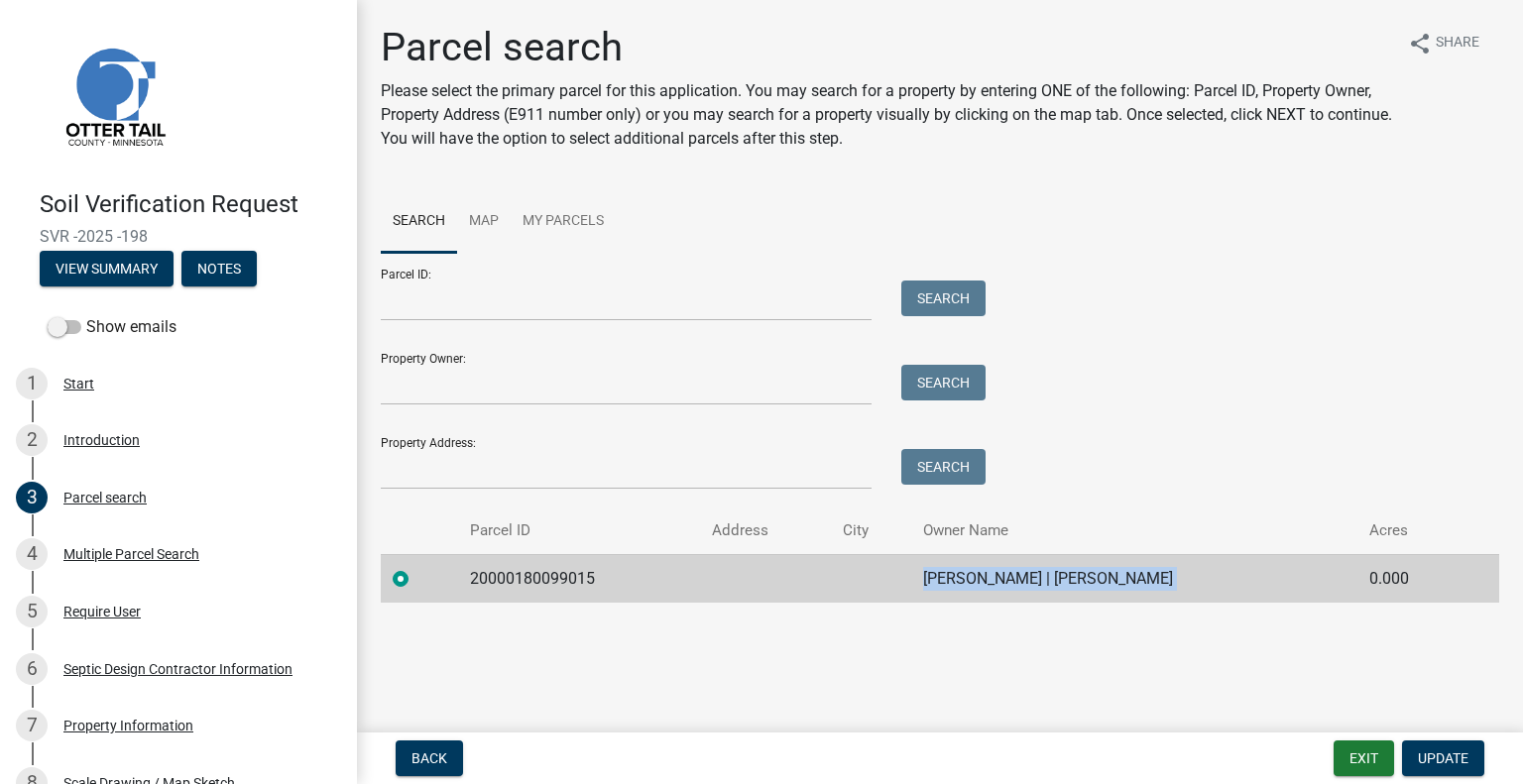 click on "CHAD GABRIELSON | LISA GABRIELSON" 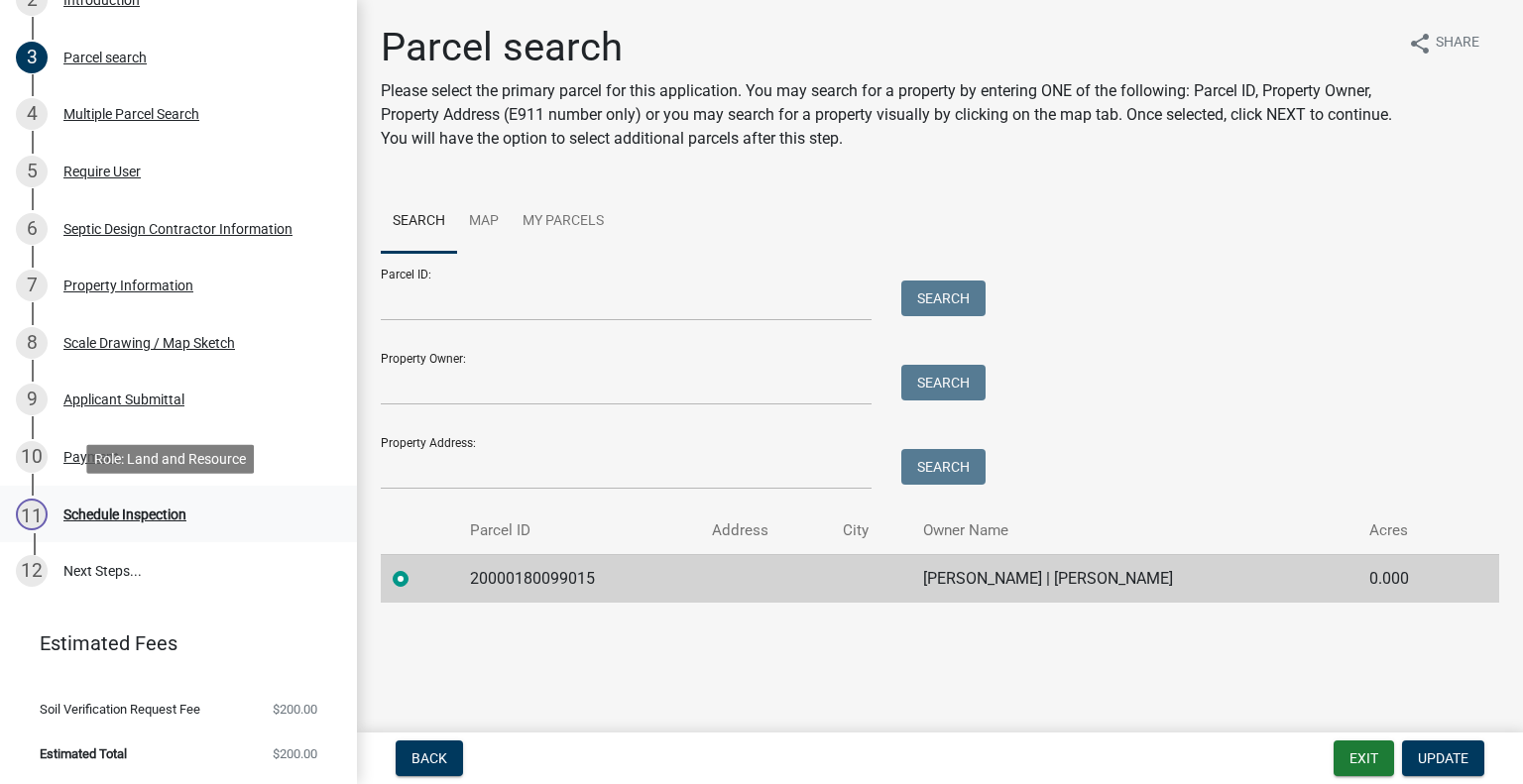 click on "11     Schedule Inspection" at bounding box center [171, 514] 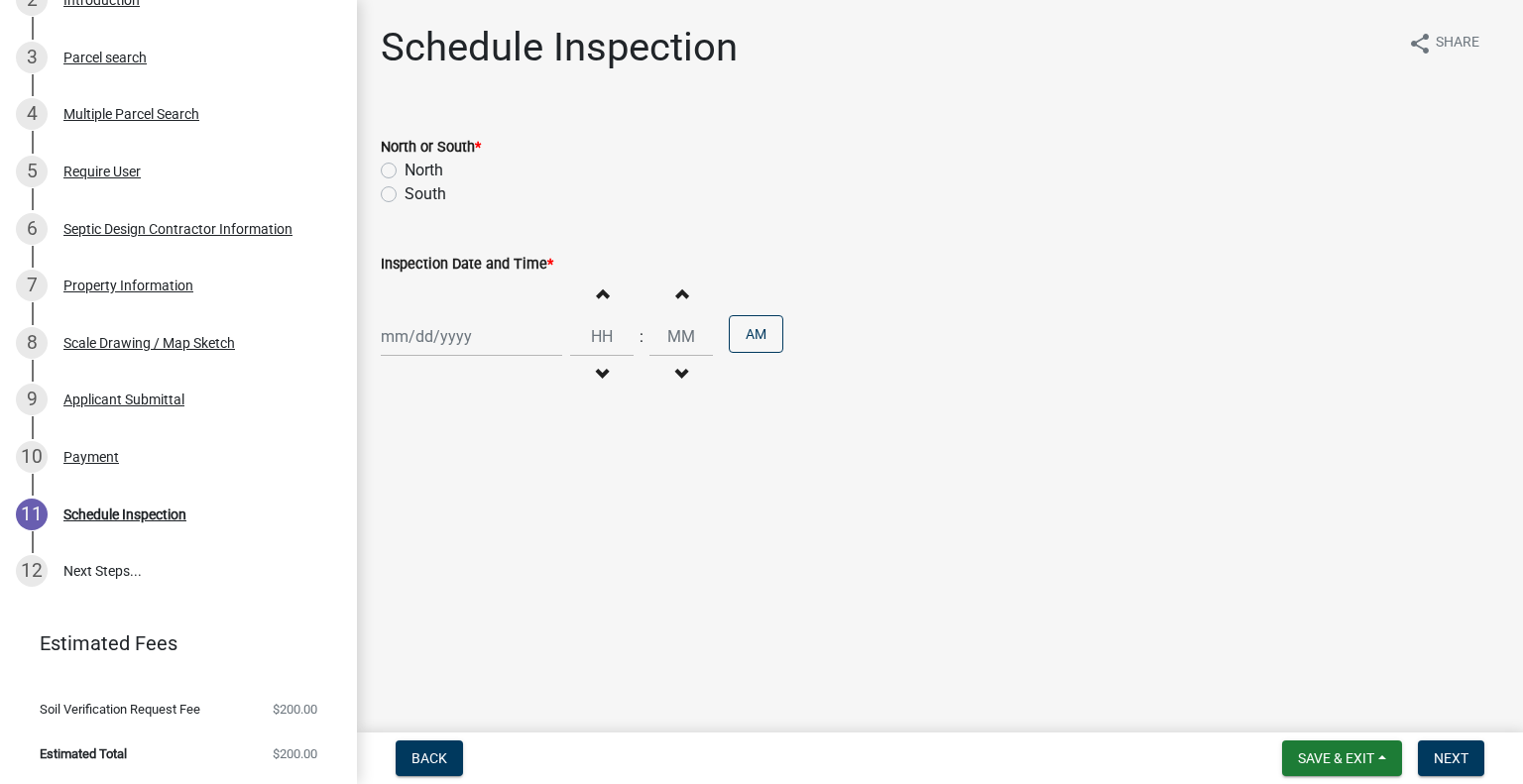 click on "North" 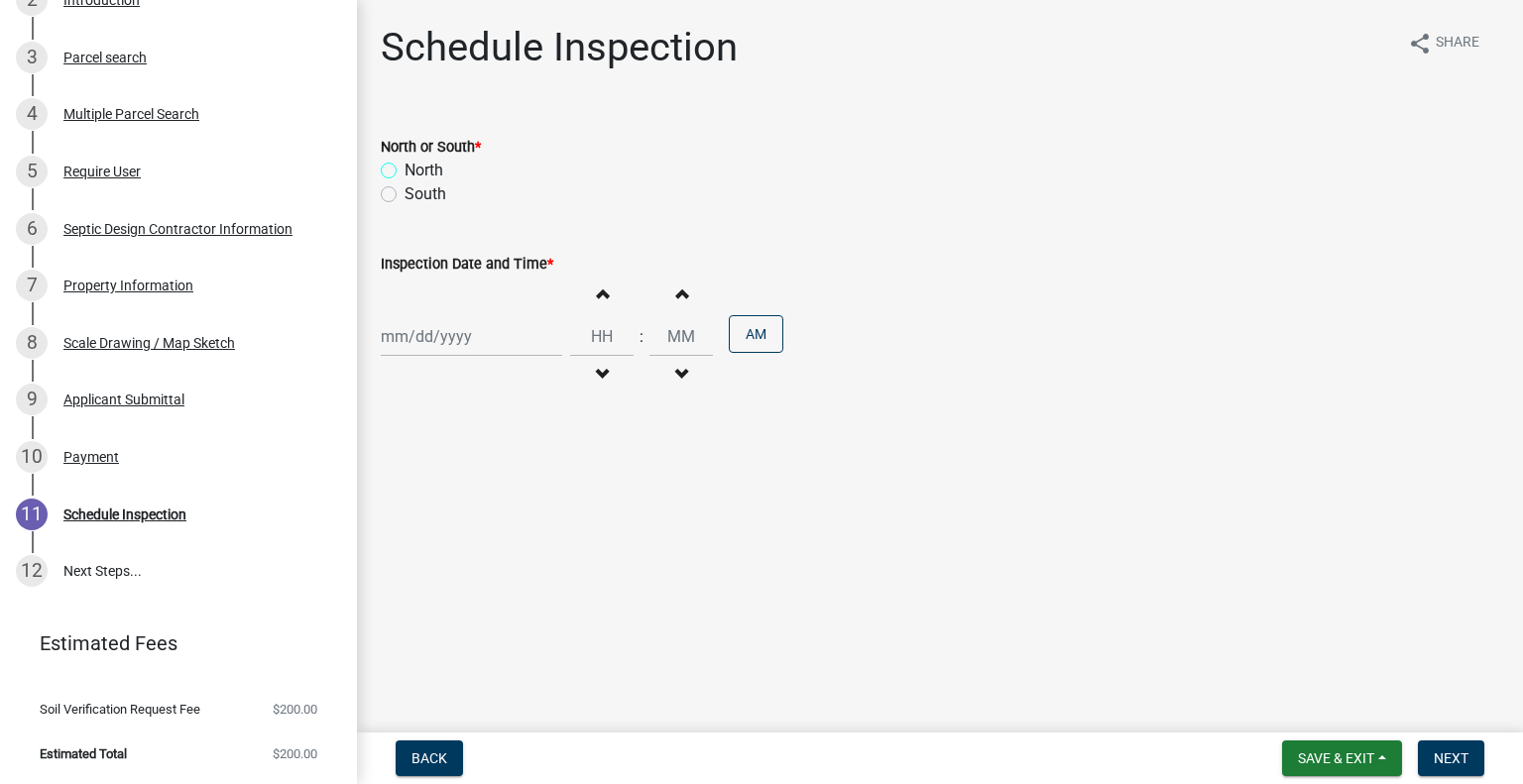 click on "North" at bounding box center (410, 165) 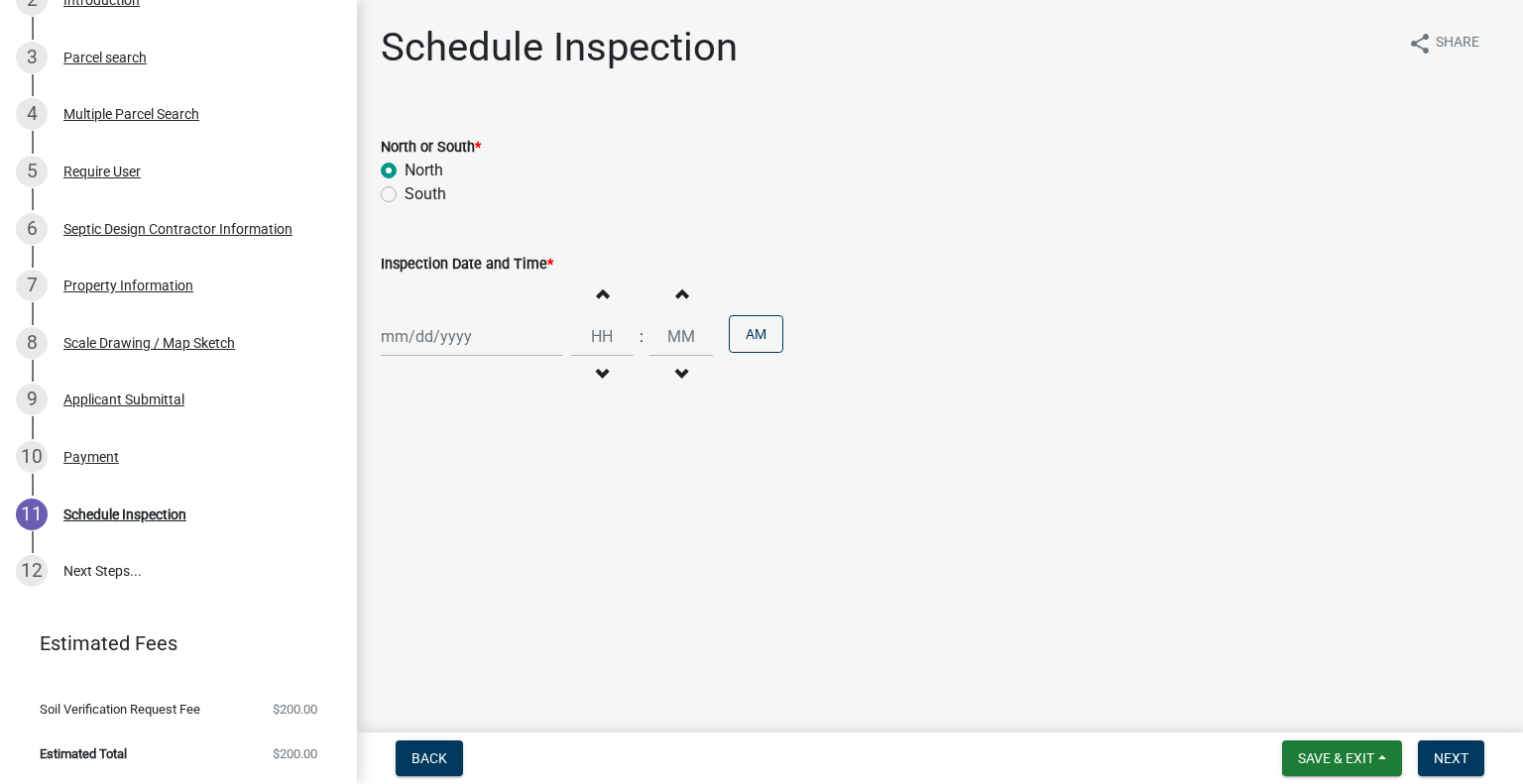 radio on "true" 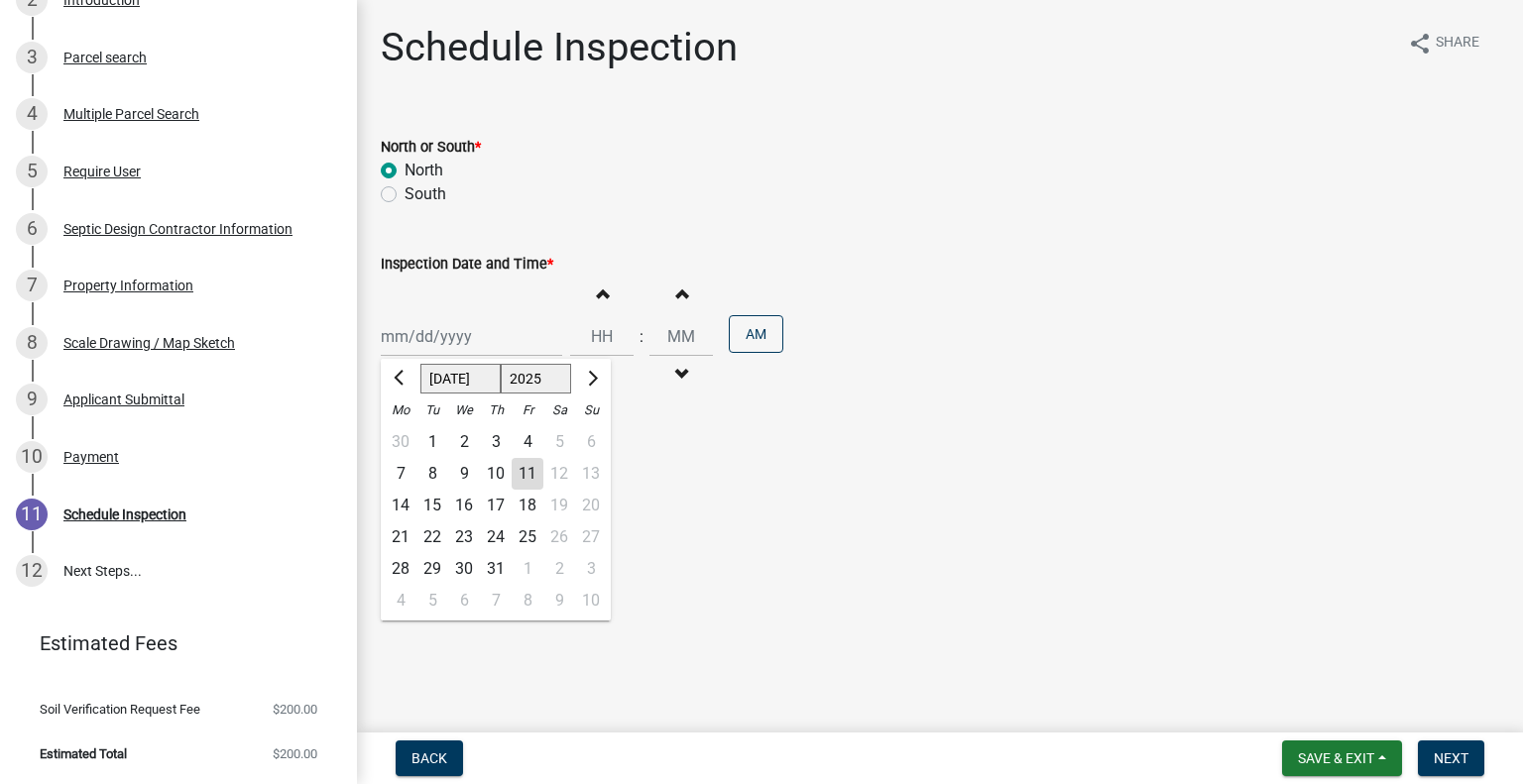 click on "14" 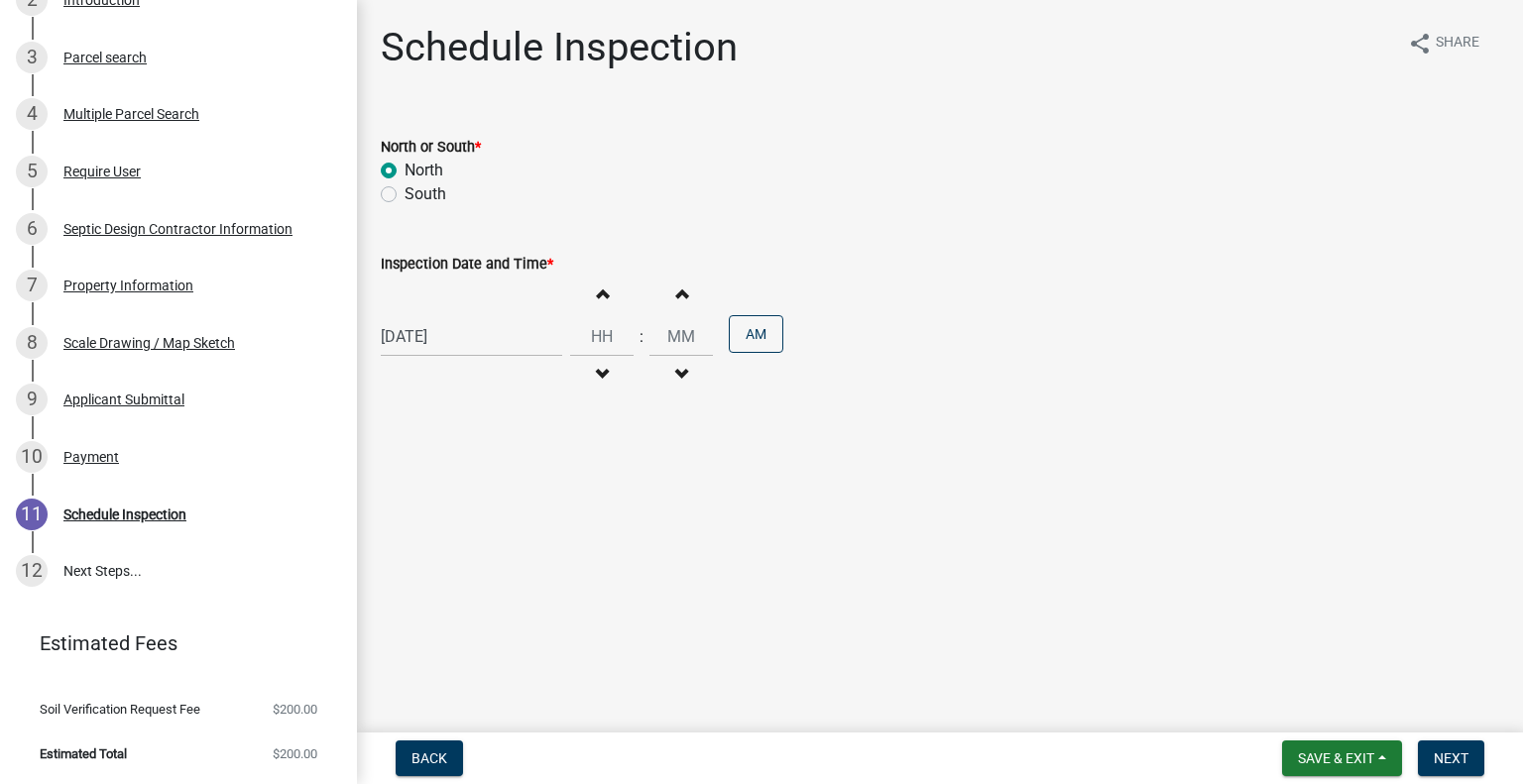 click at bounding box center (602, 375) 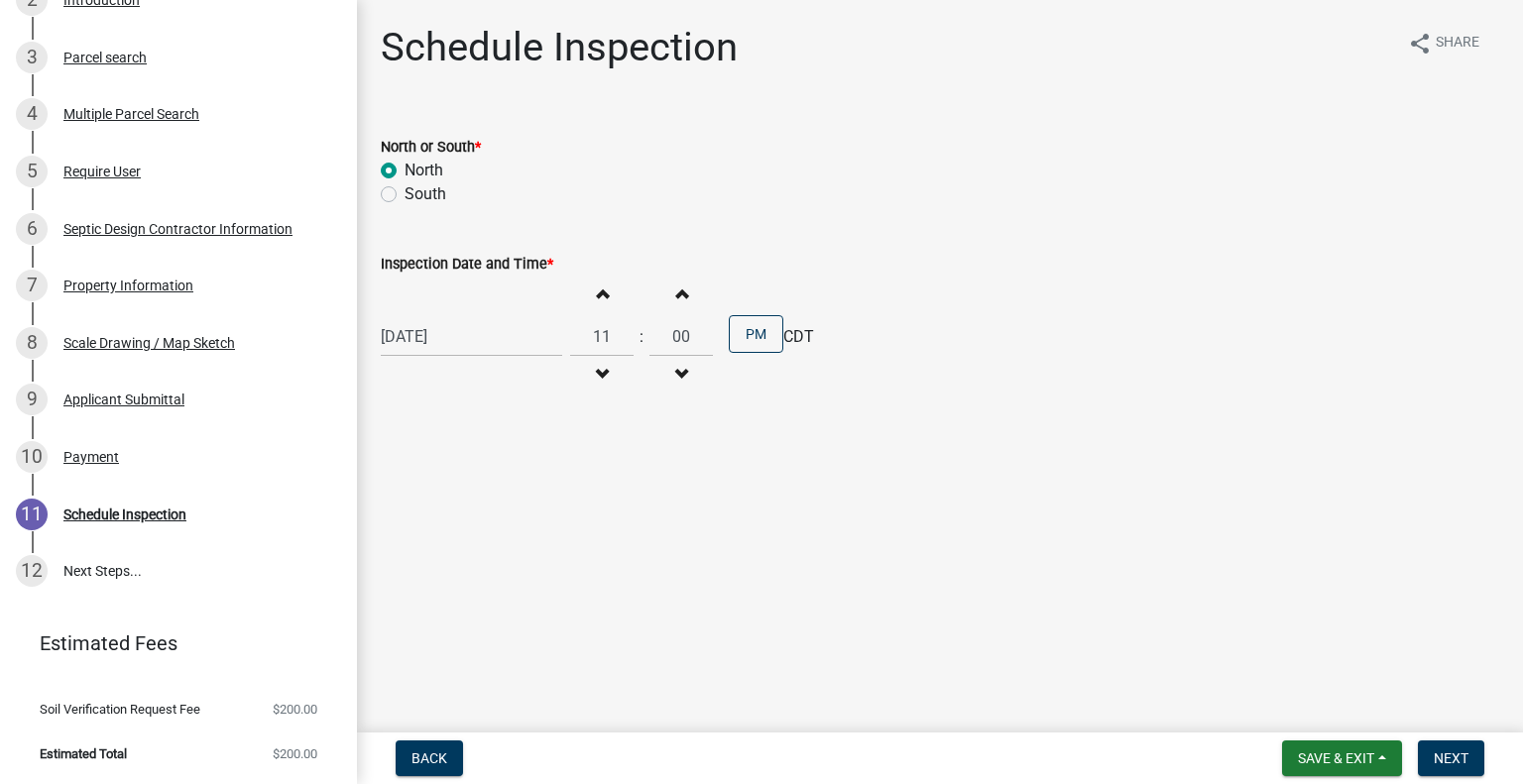 click at bounding box center [602, 375] 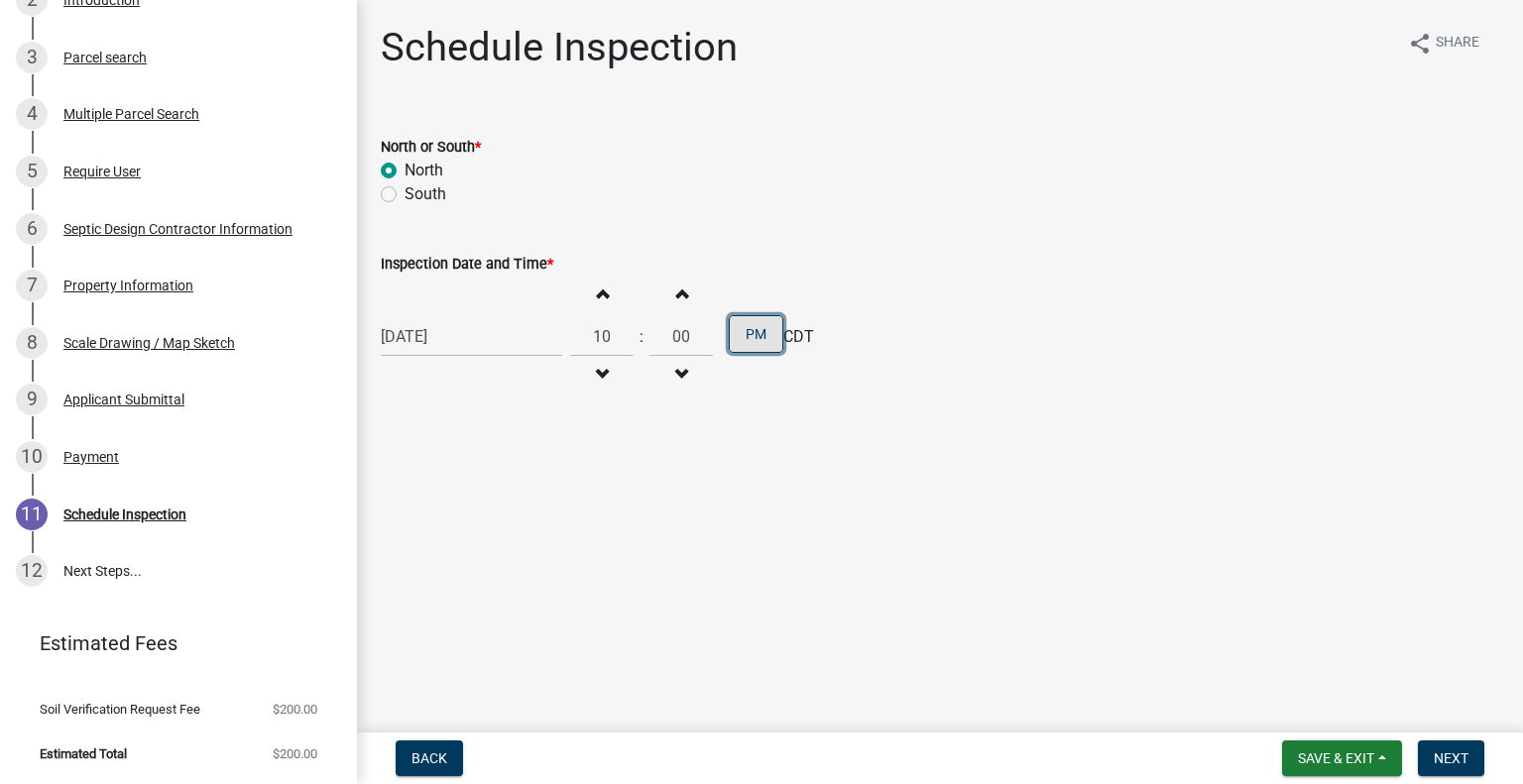 click on "PM" at bounding box center [756, 334] 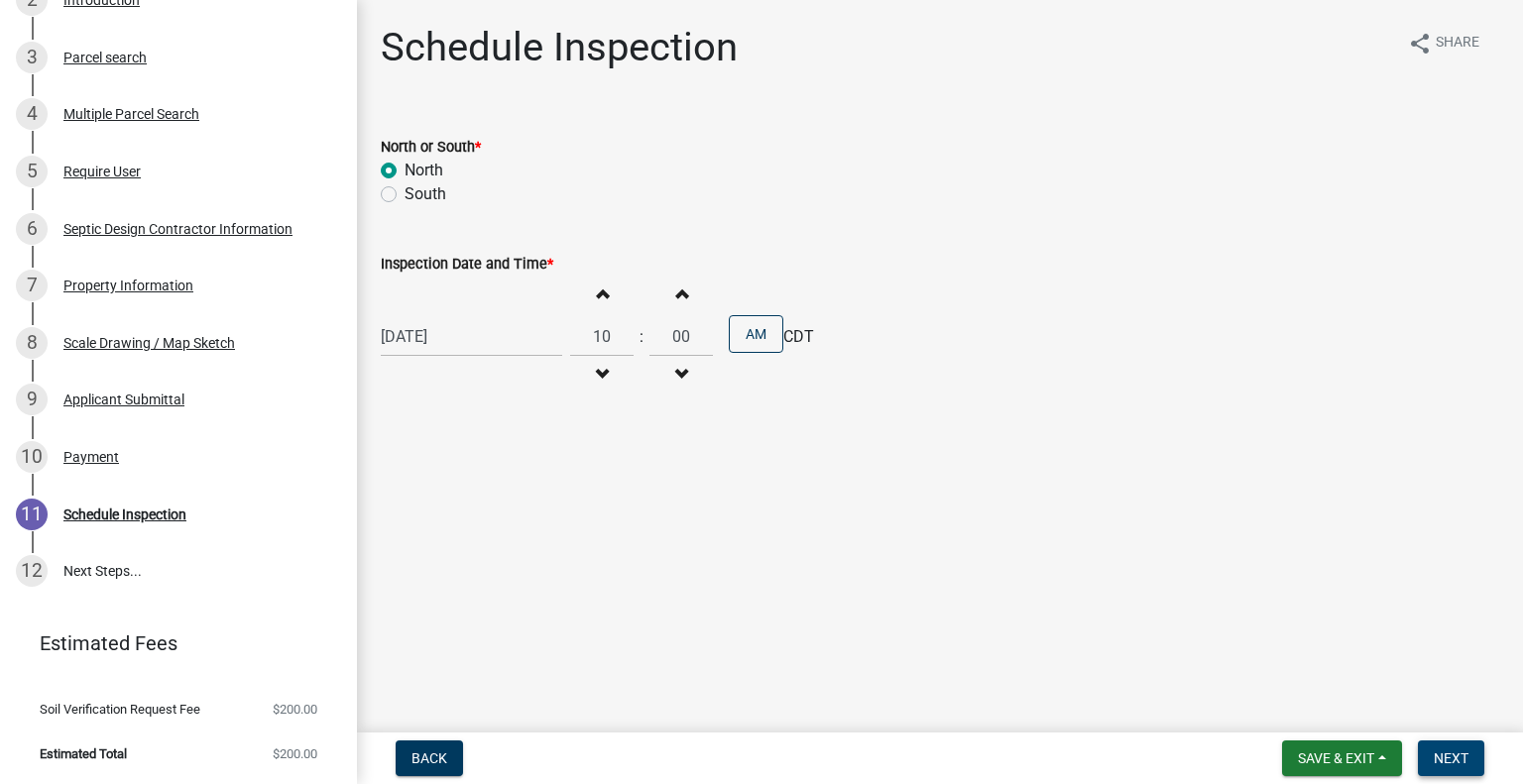 click on "Next" at bounding box center (1451, 758) 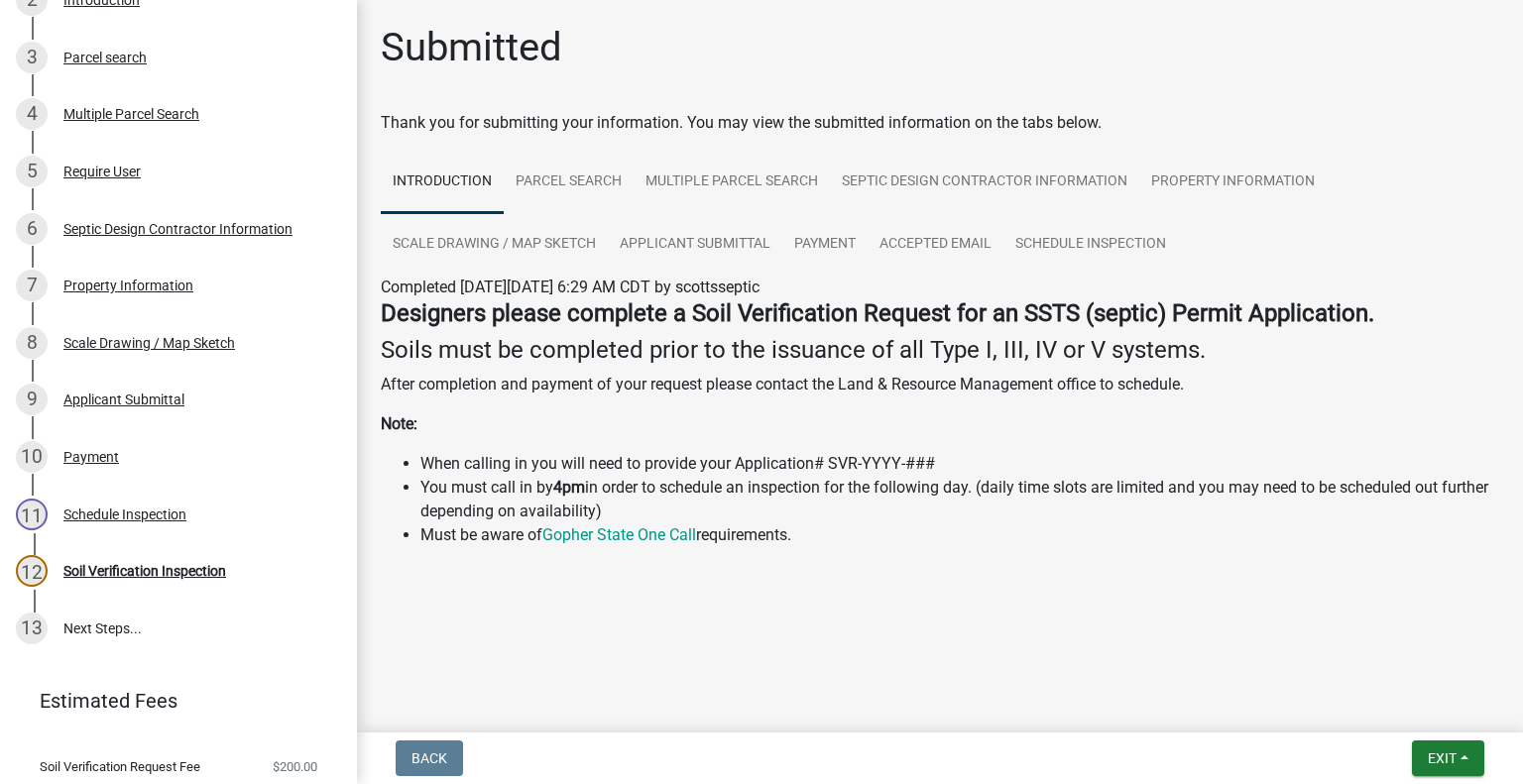 scroll, scrollTop: 497, scrollLeft: 0, axis: vertical 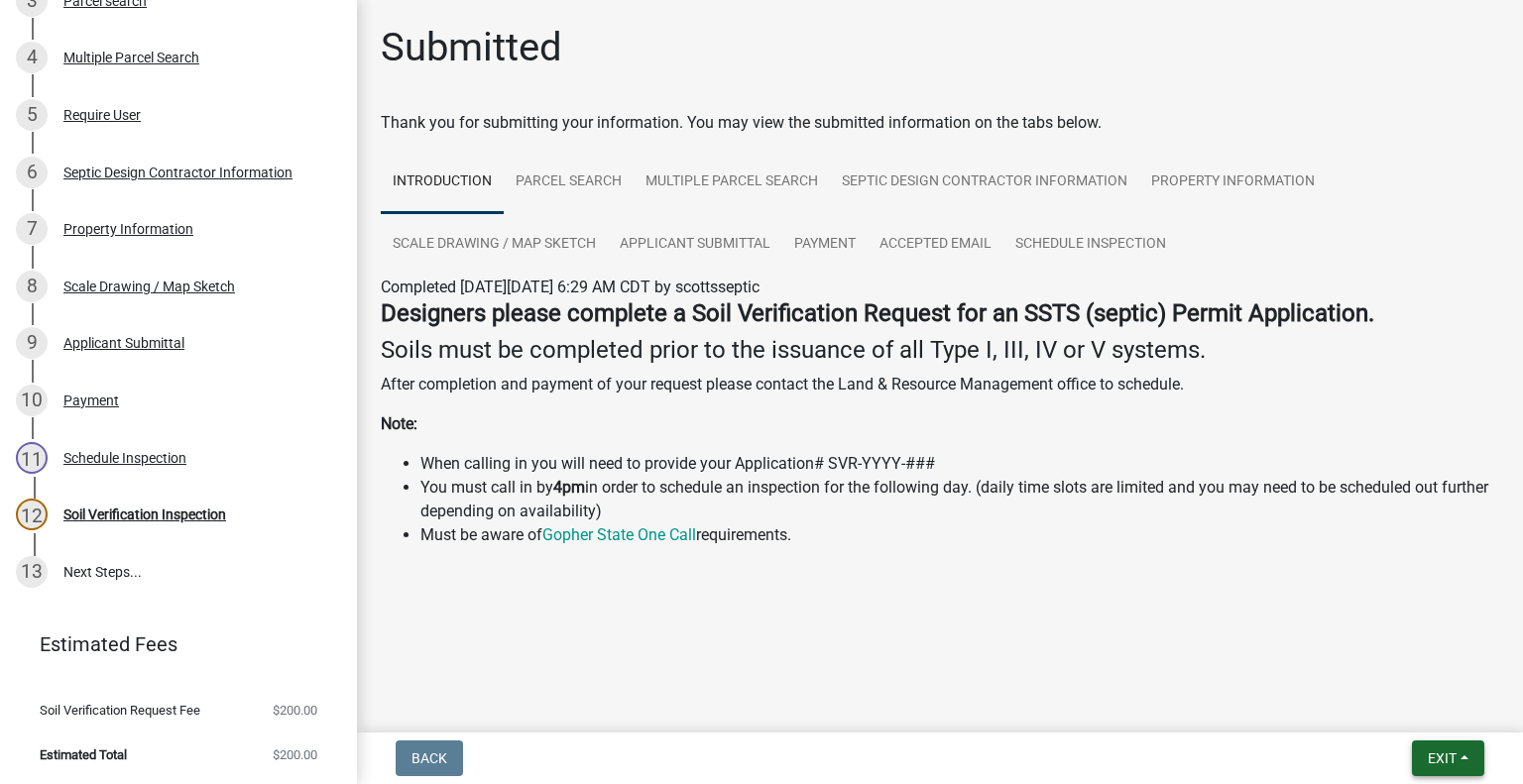 click on "Exit" at bounding box center [1448, 758] 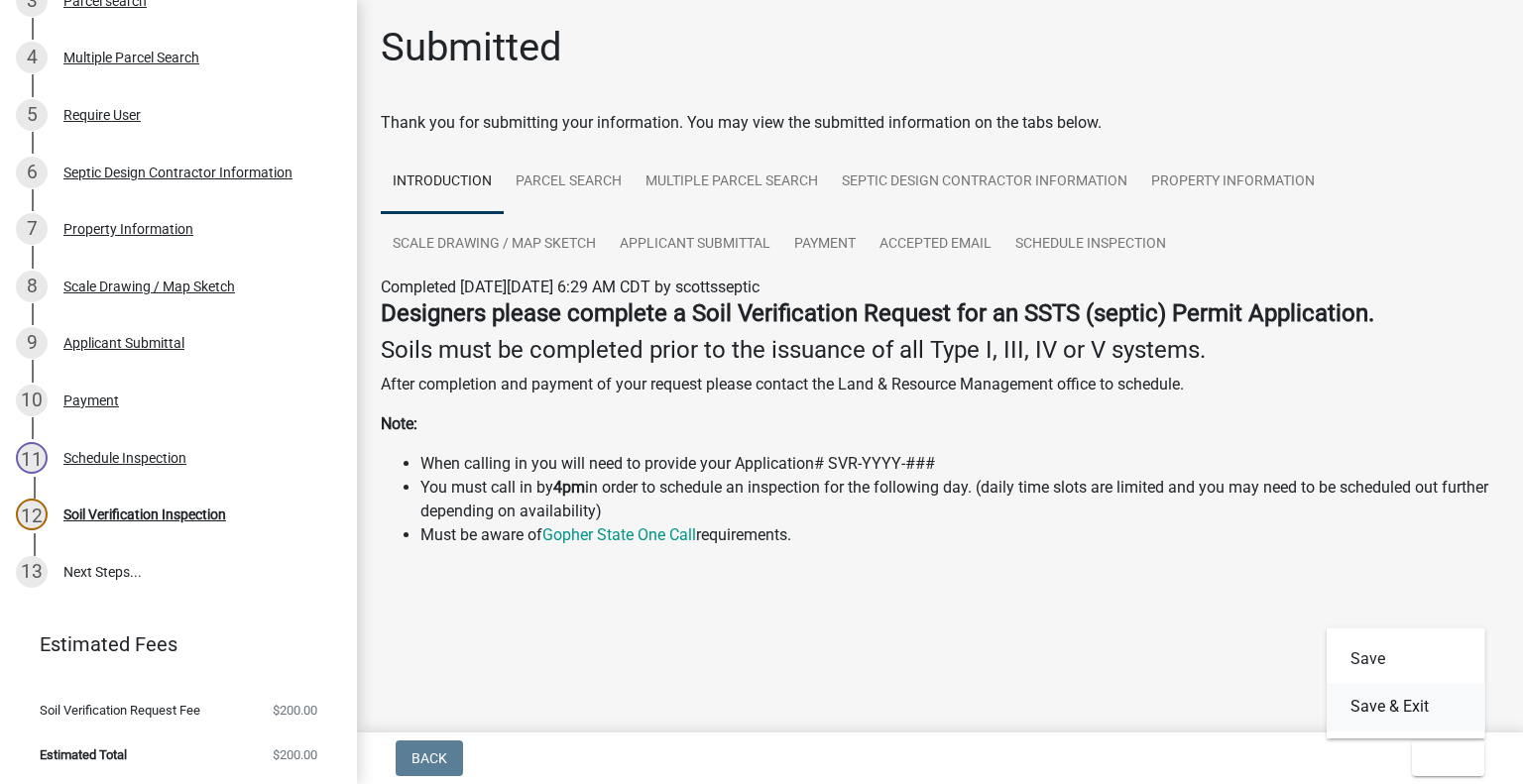 click on "Save & Exit" at bounding box center [1406, 707] 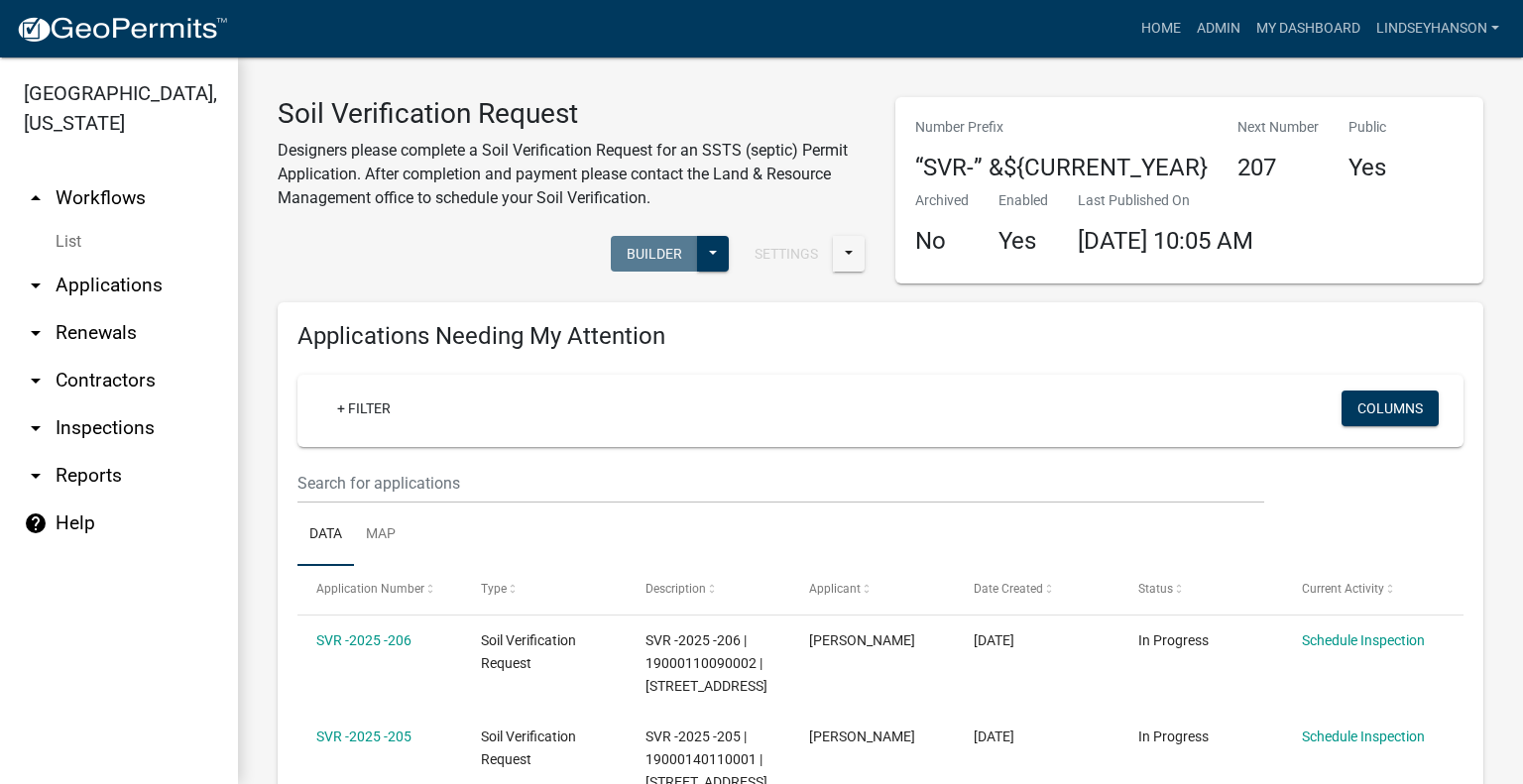 drag, startPoint x: 151, startPoint y: 277, endPoint x: 169, endPoint y: 277, distance: 18 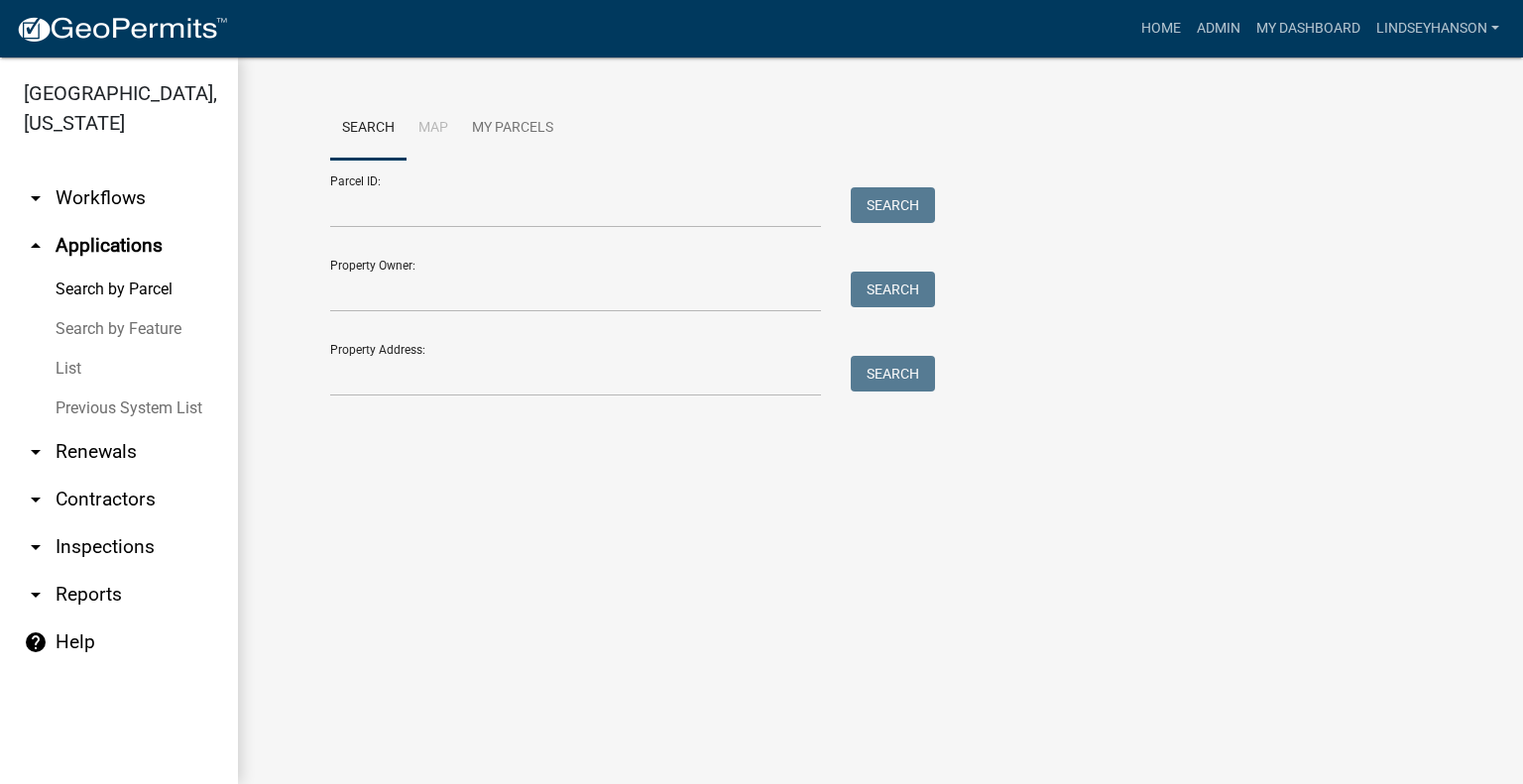 click on "arrow_drop_down   Workflows" at bounding box center (119, 198) 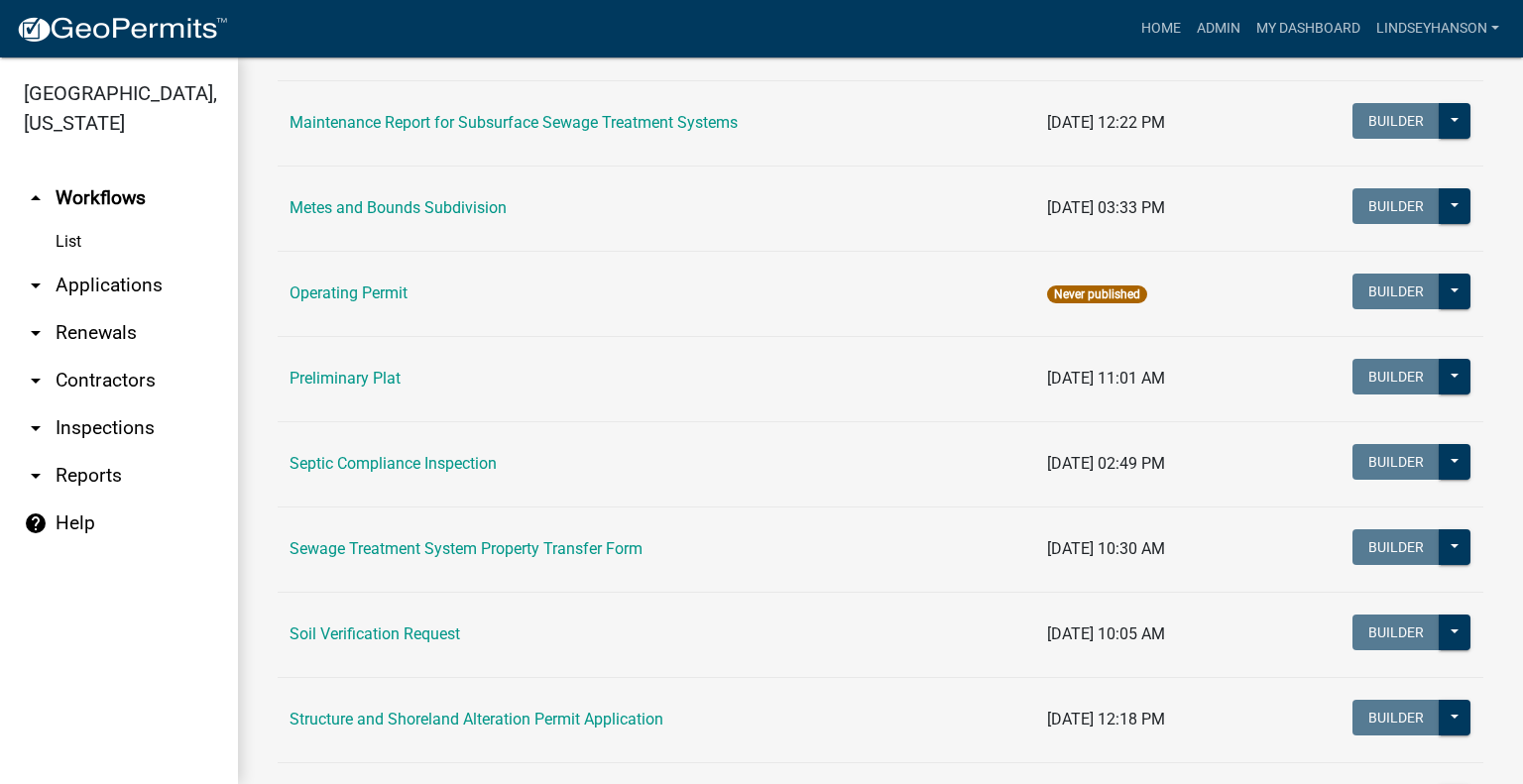 scroll, scrollTop: 709, scrollLeft: 0, axis: vertical 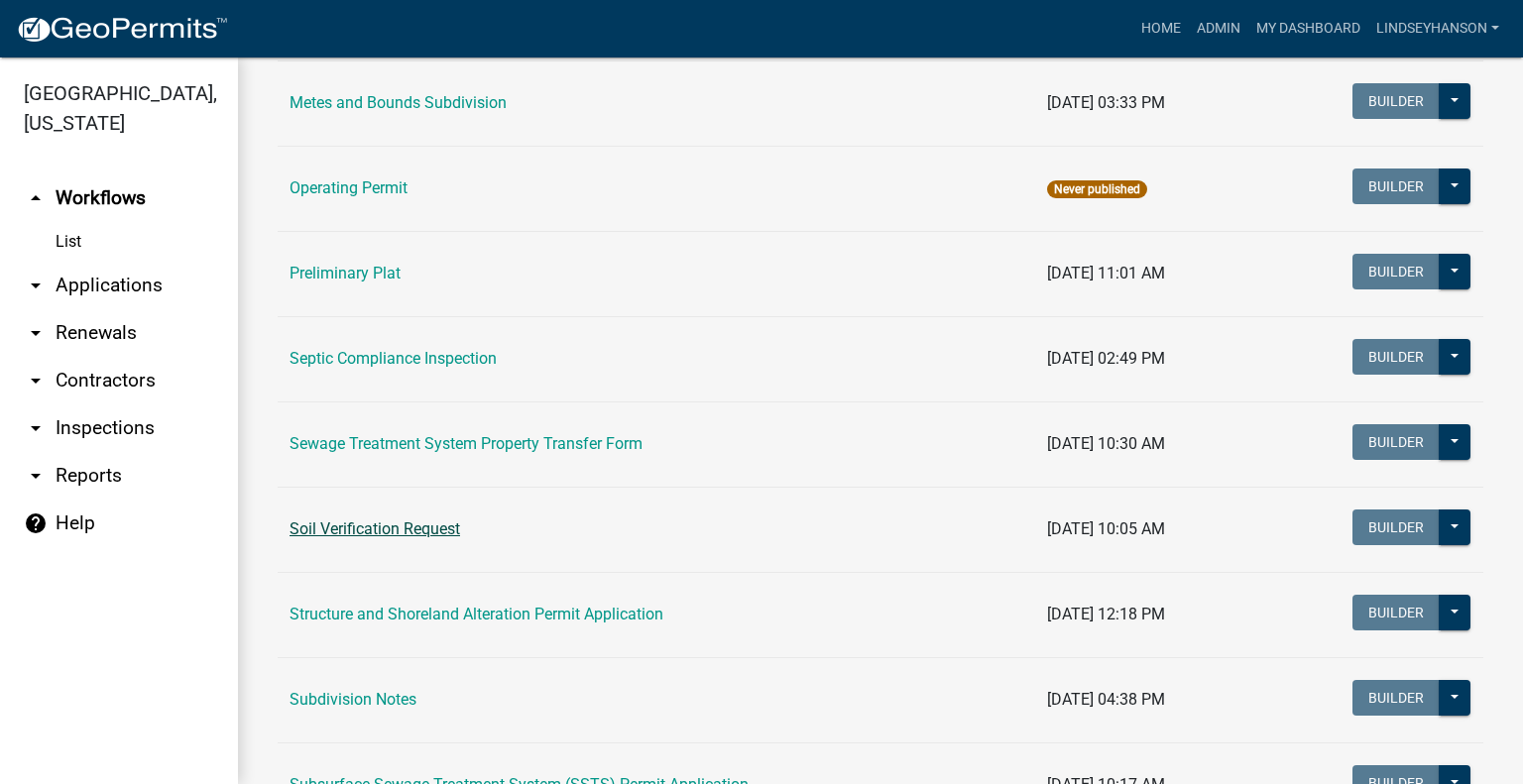 click on "Soil Verification Request" at bounding box center (375, 528) 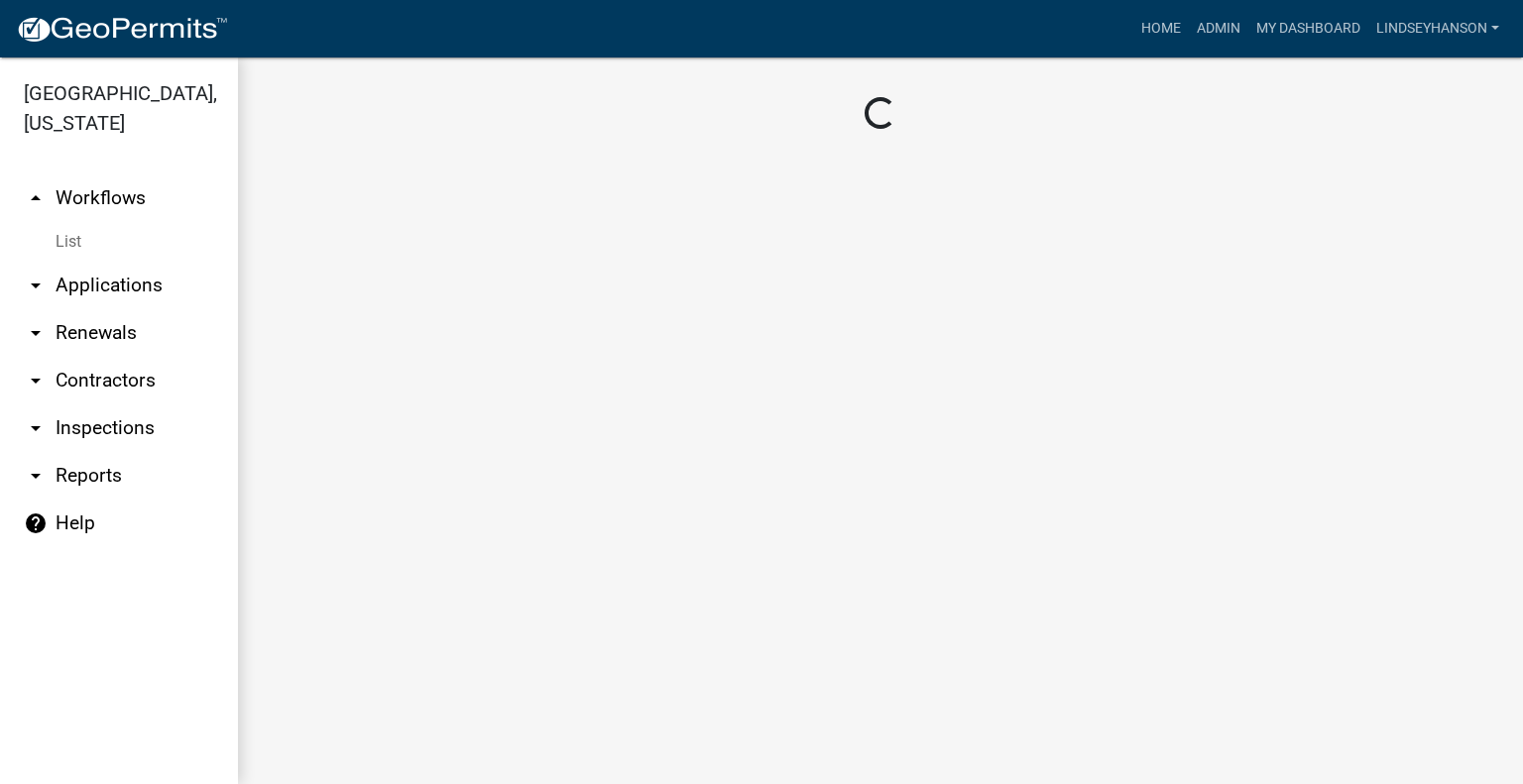 scroll, scrollTop: 0, scrollLeft: 0, axis: both 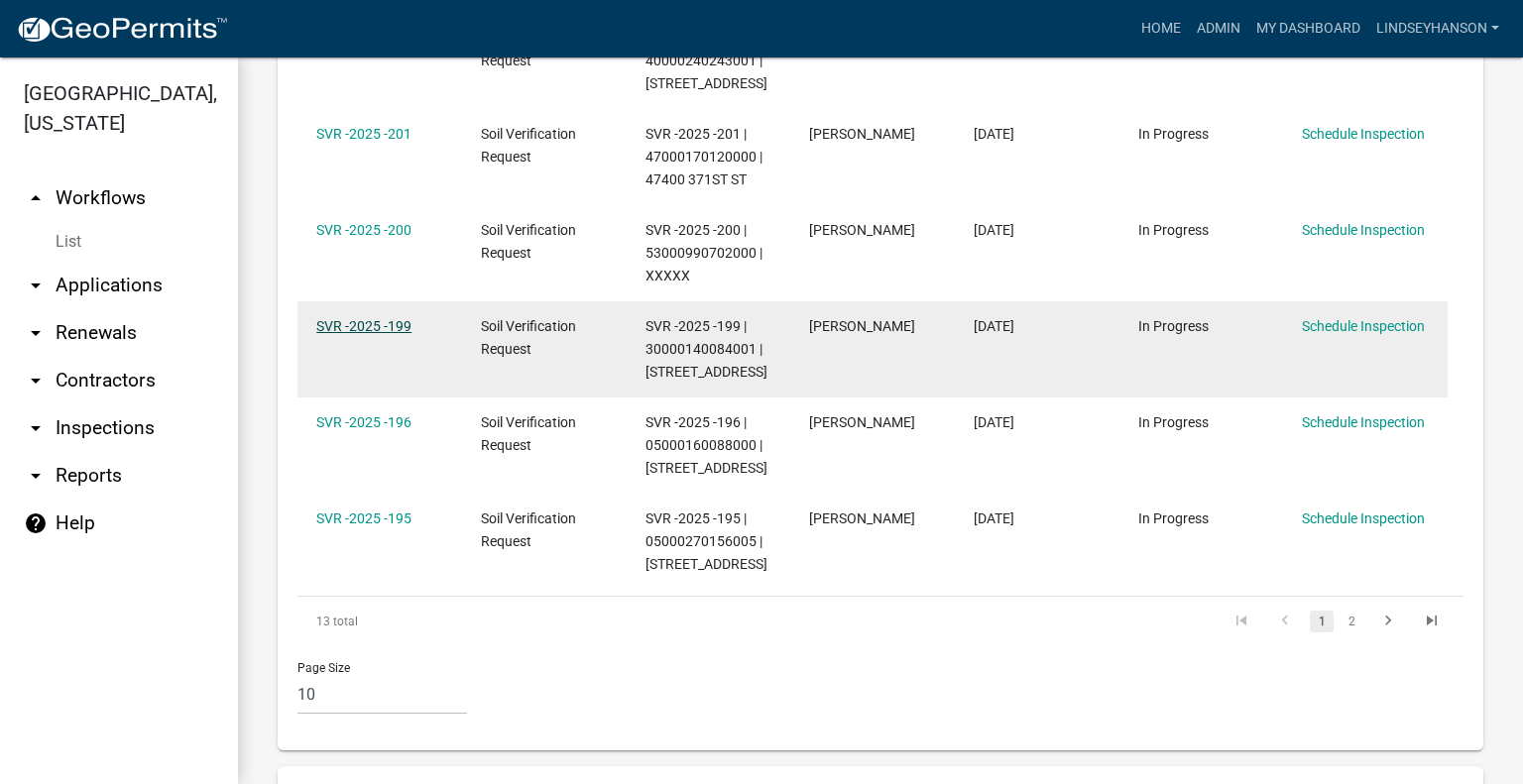click on "SVR -2025 -199" 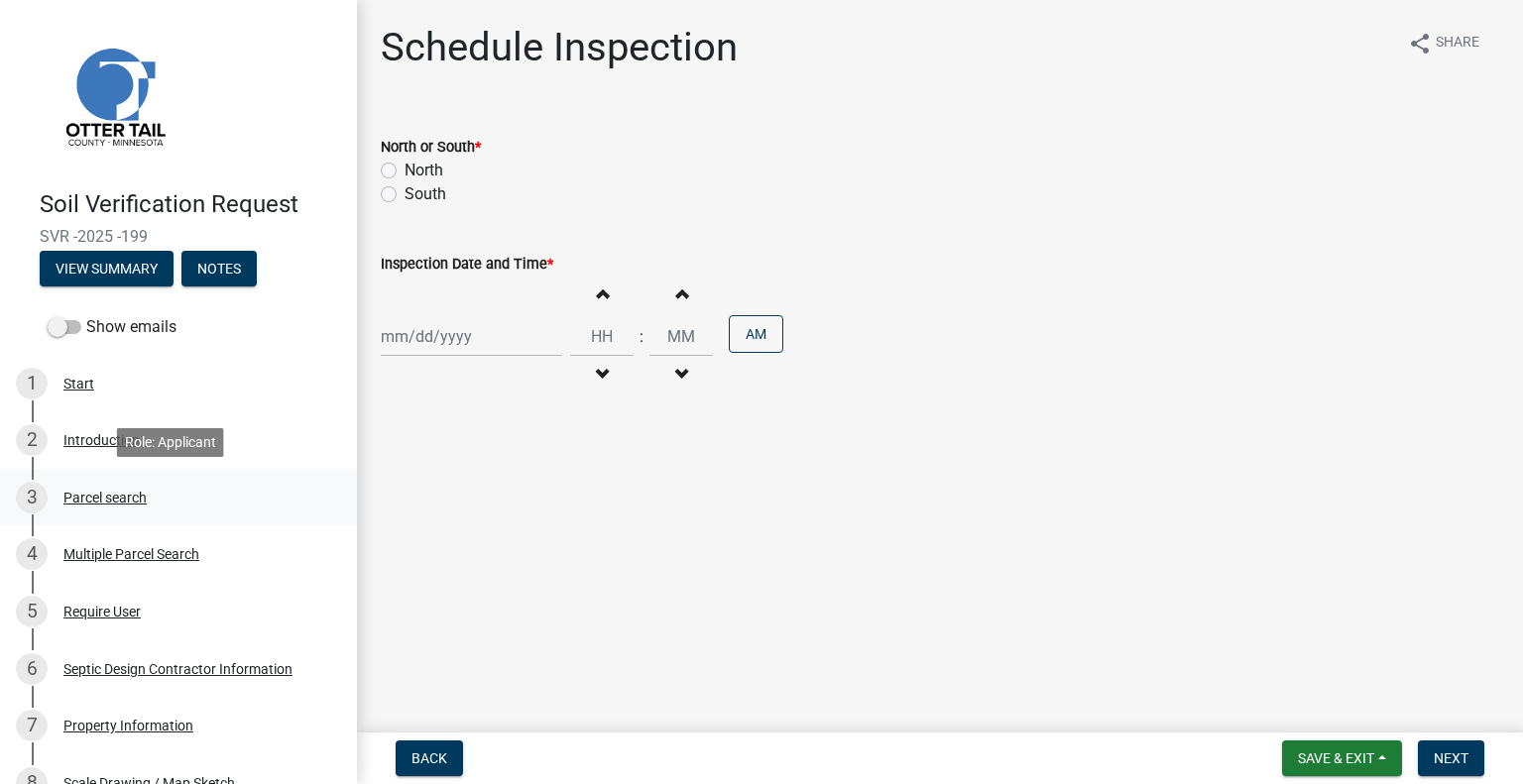 click on "3     Parcel search" at bounding box center [178, 498] 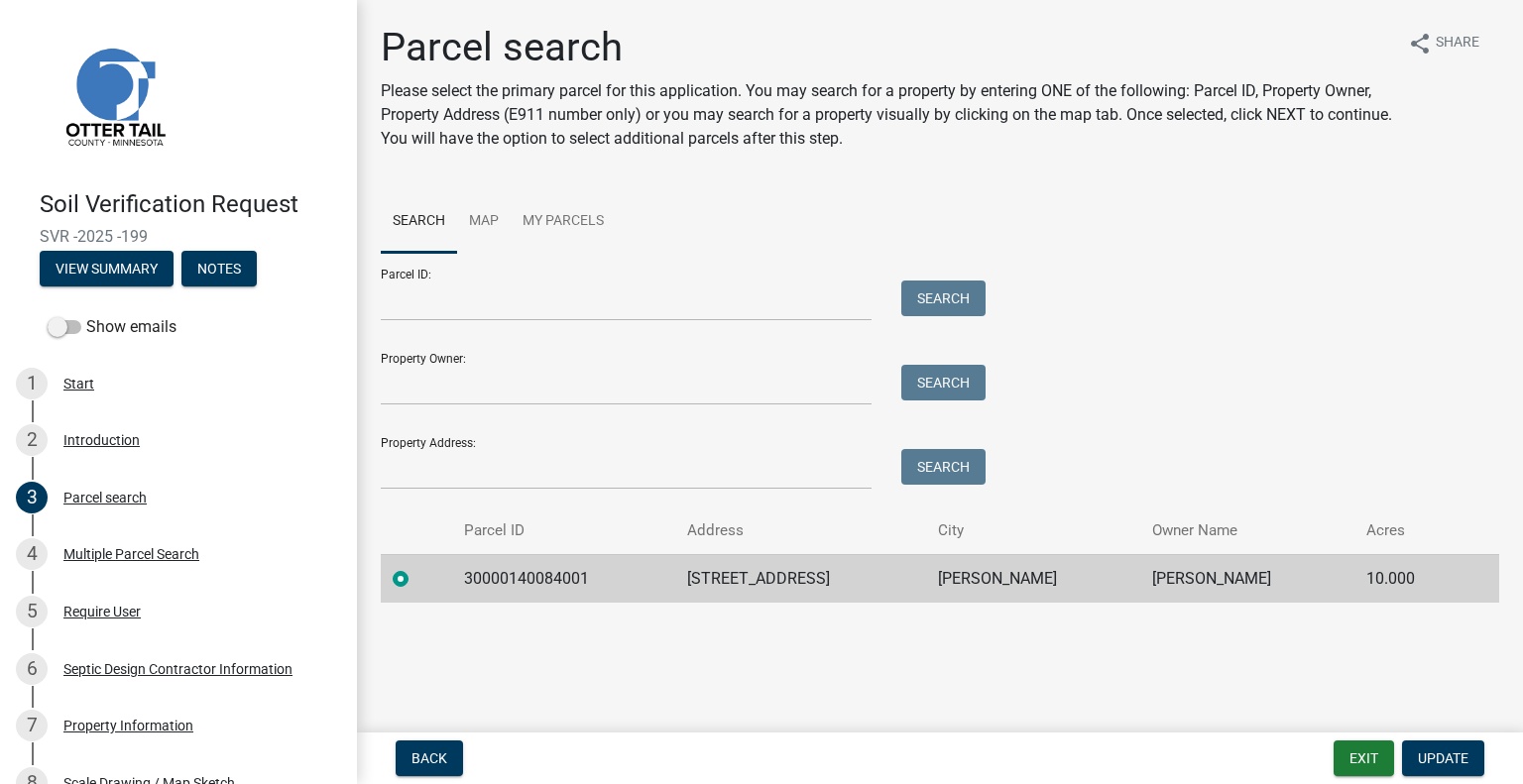 click on "30000140084001" 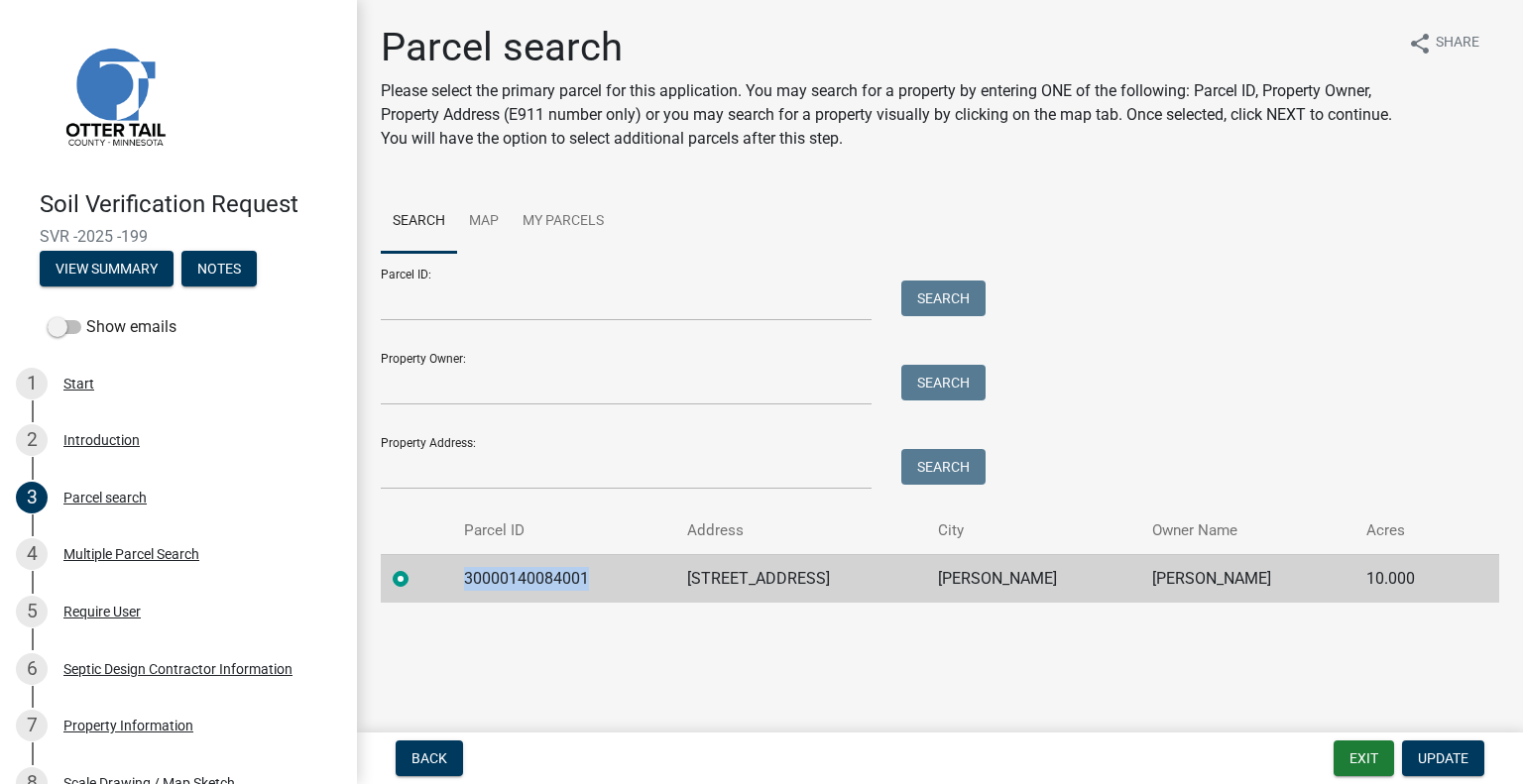 click on "30000140084001" 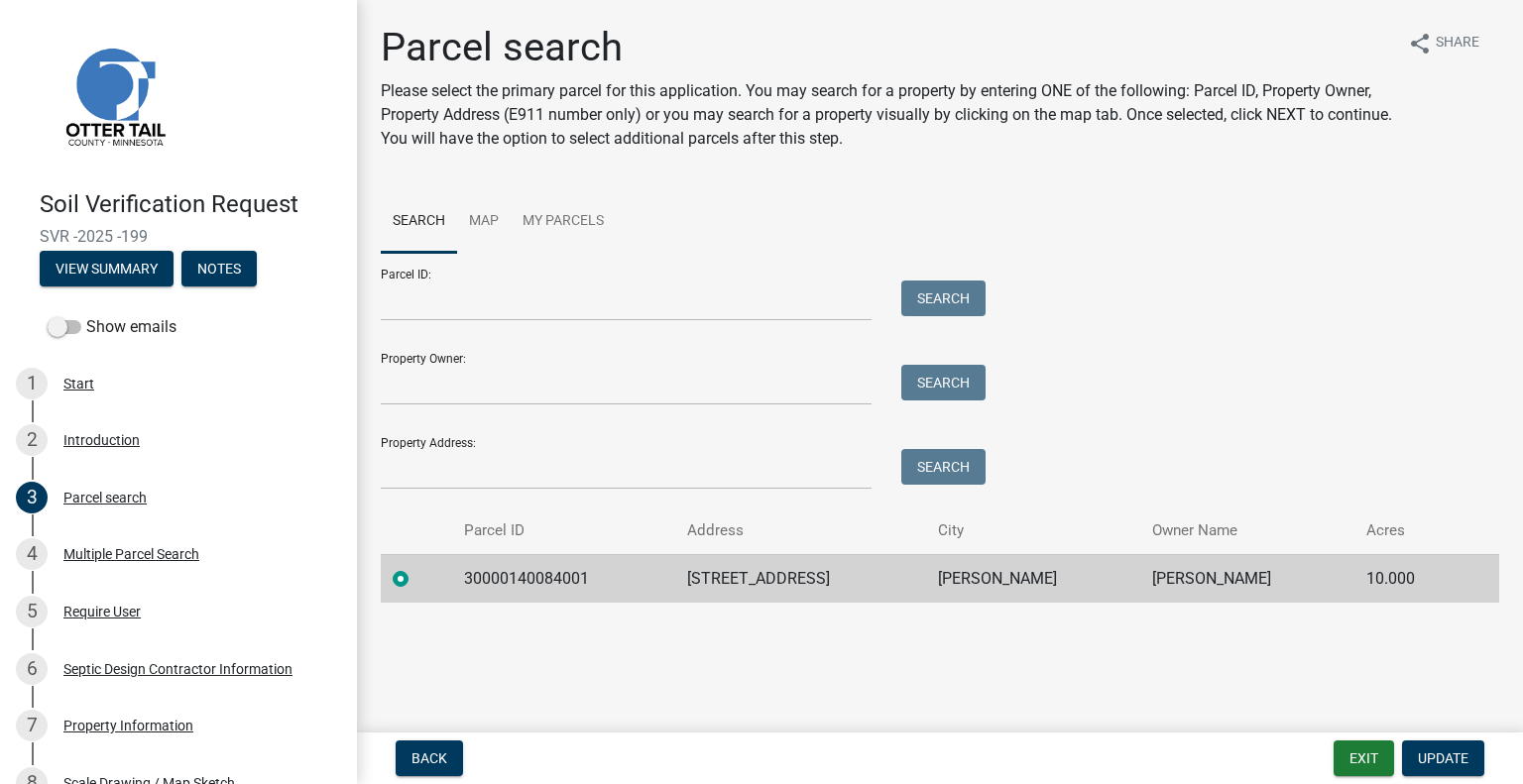 click on "49096 435TH AVE" 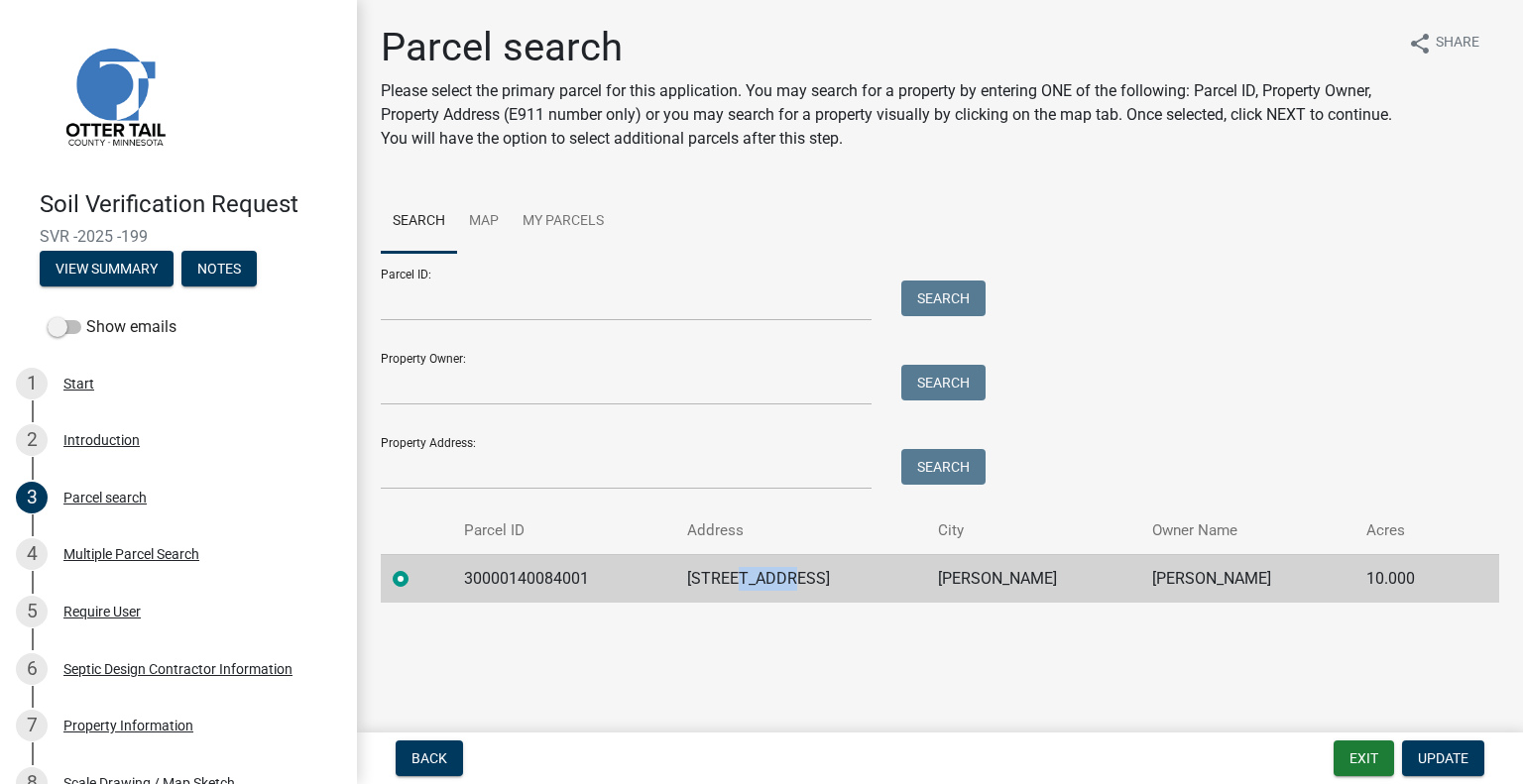click on "49096 435TH AVE" 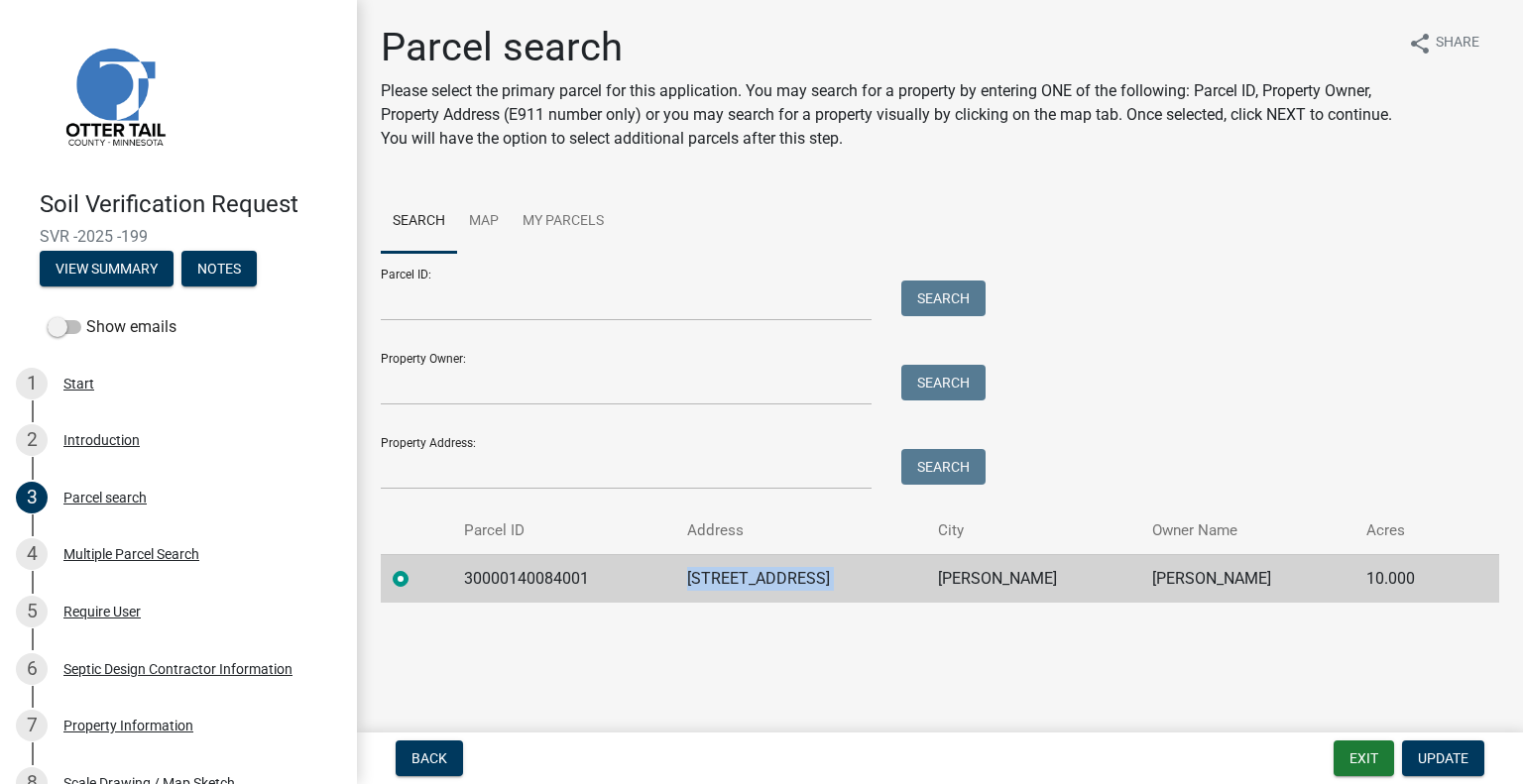 click on "49096 435TH AVE" 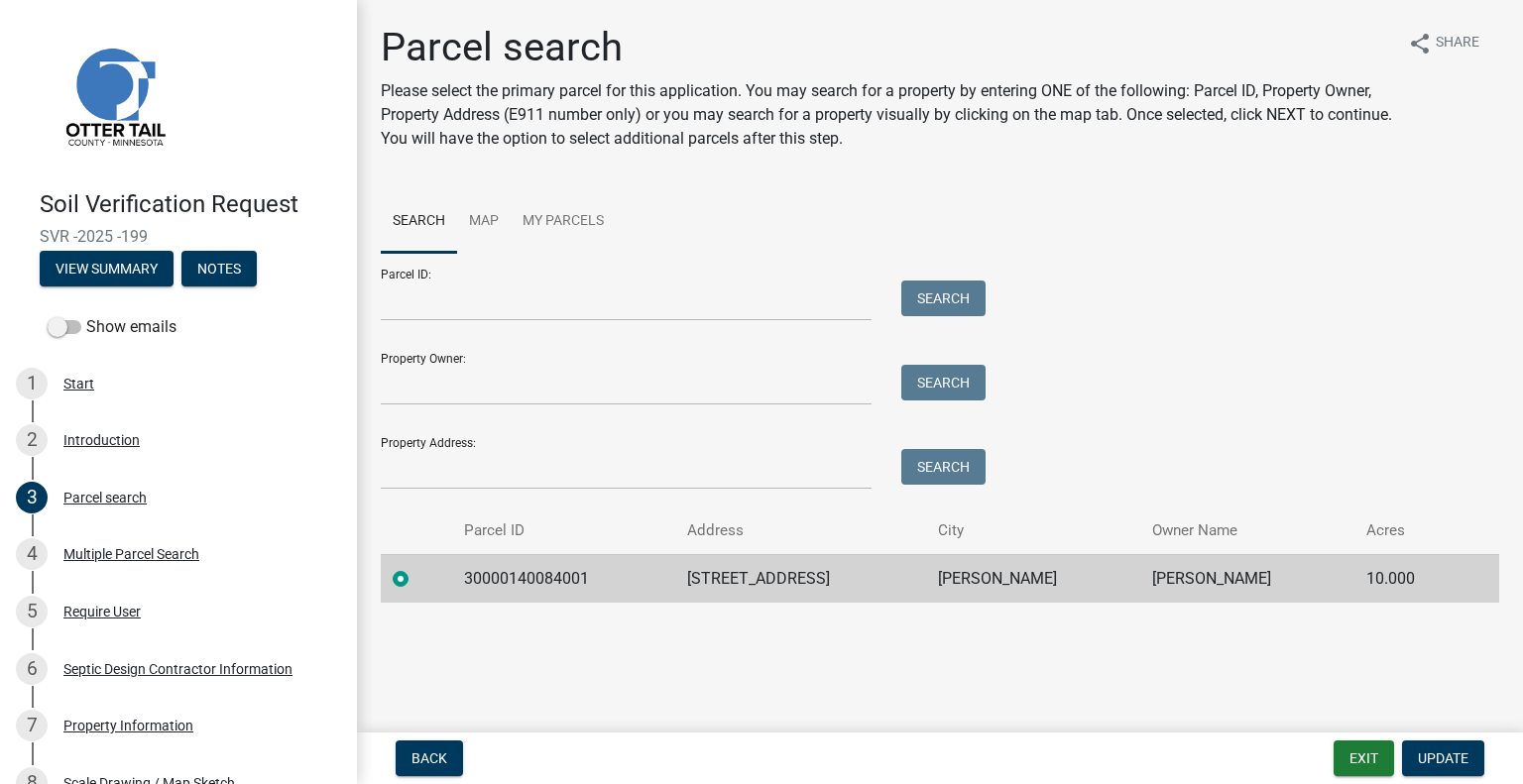 click on "PERHAM" 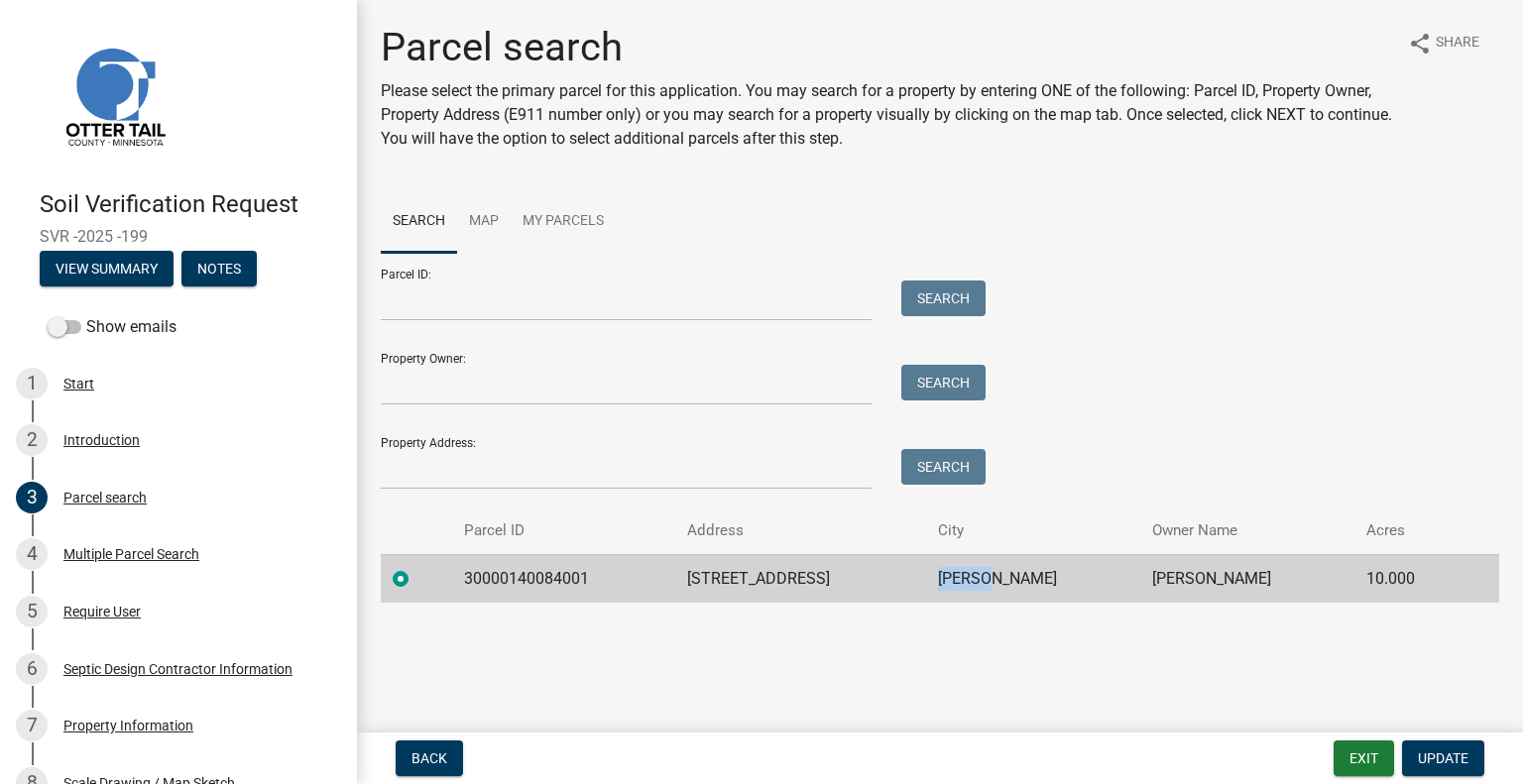 click on "PERHAM" 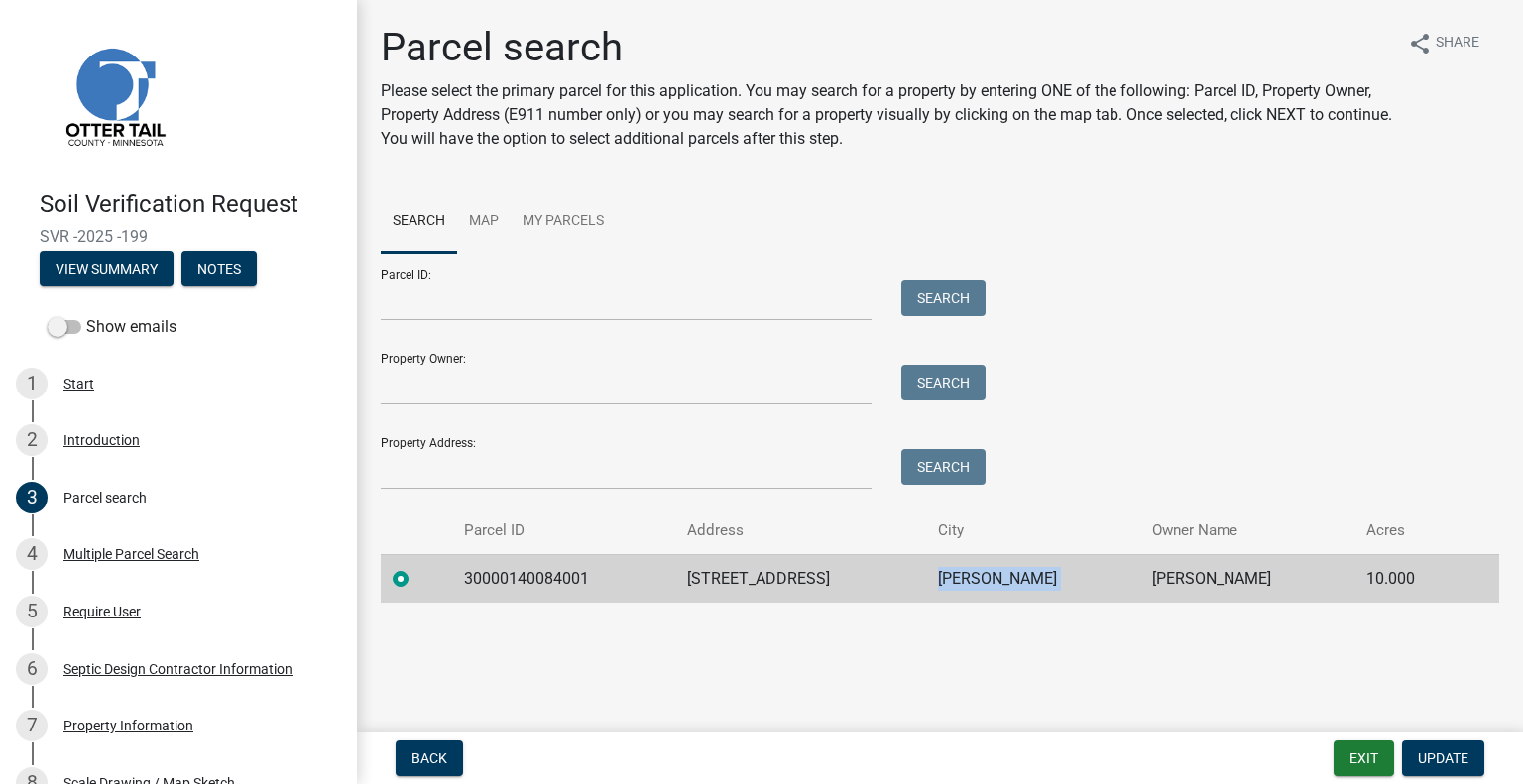 click on "PERHAM" 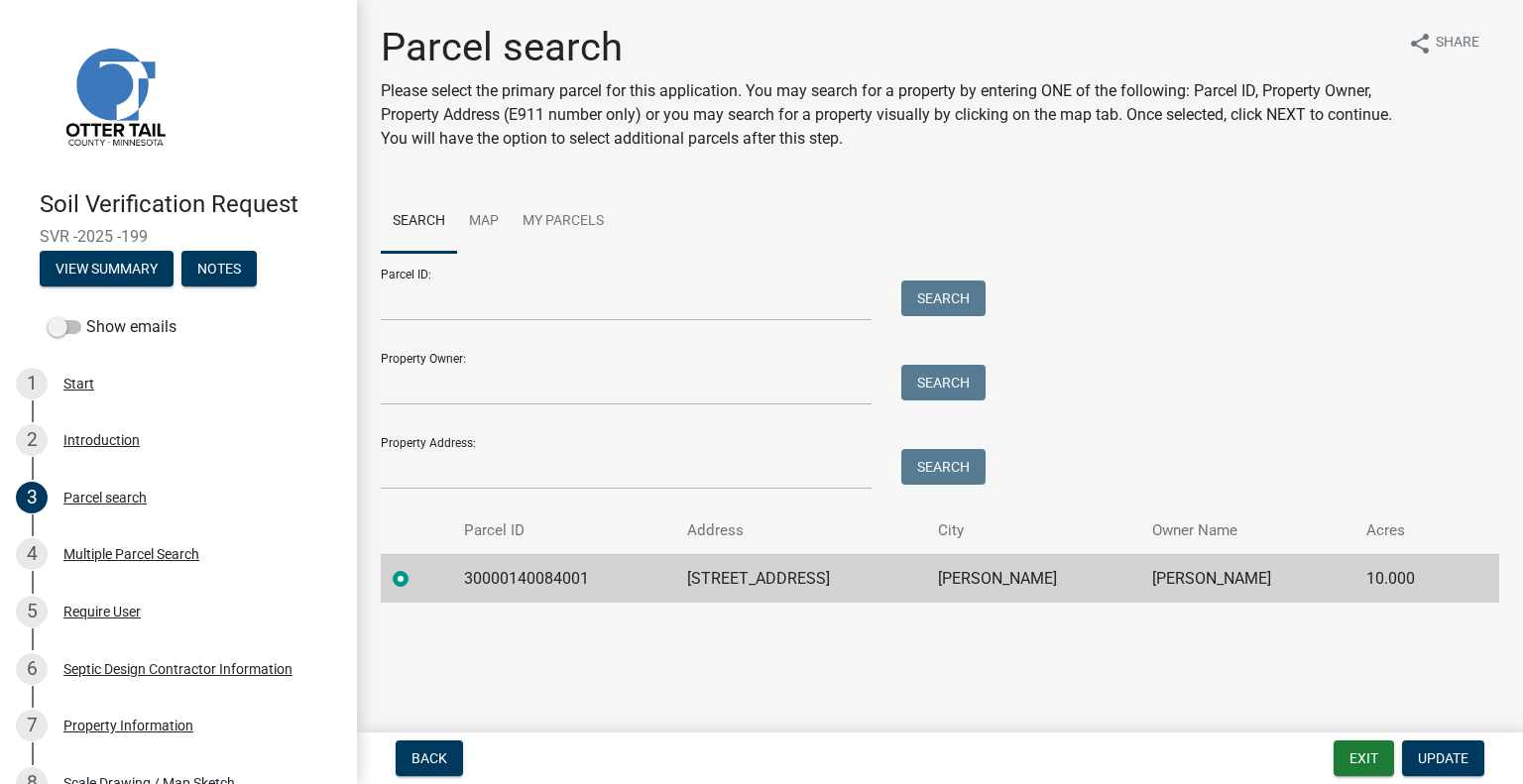 click on "MARA LARISA IESALNIEKS" 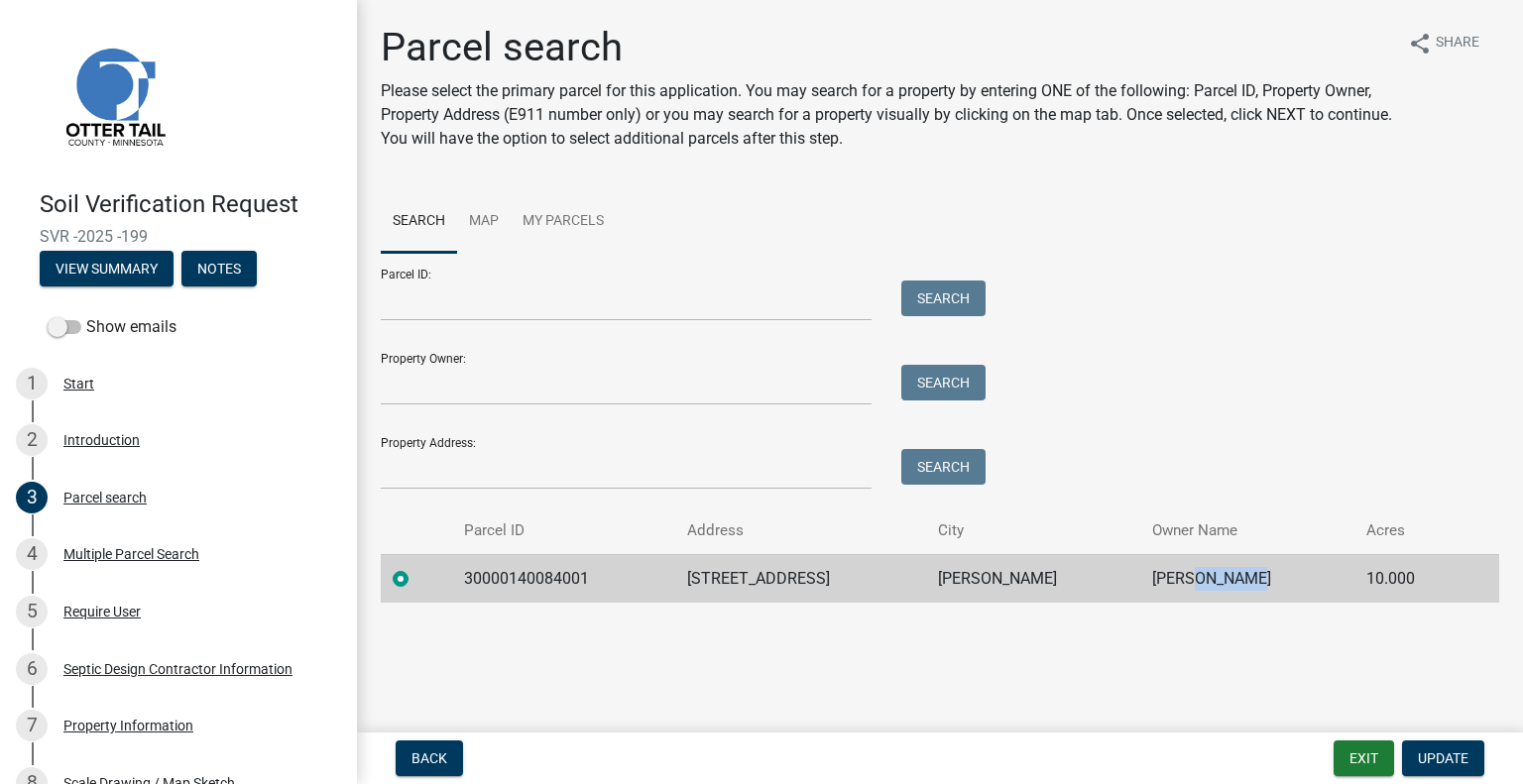 click on "MARA LARISA IESALNIEKS" 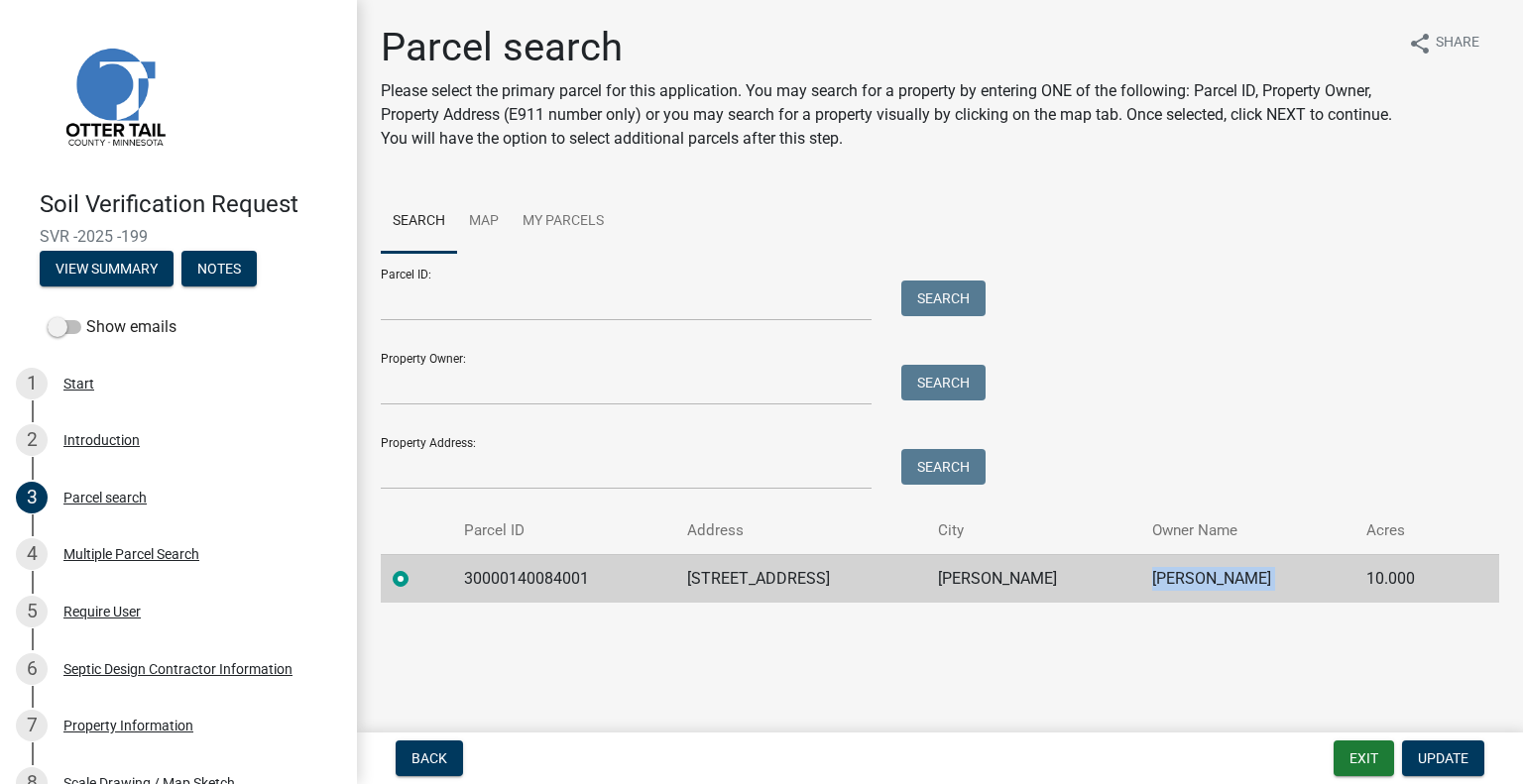 click on "MARA LARISA IESALNIEKS" 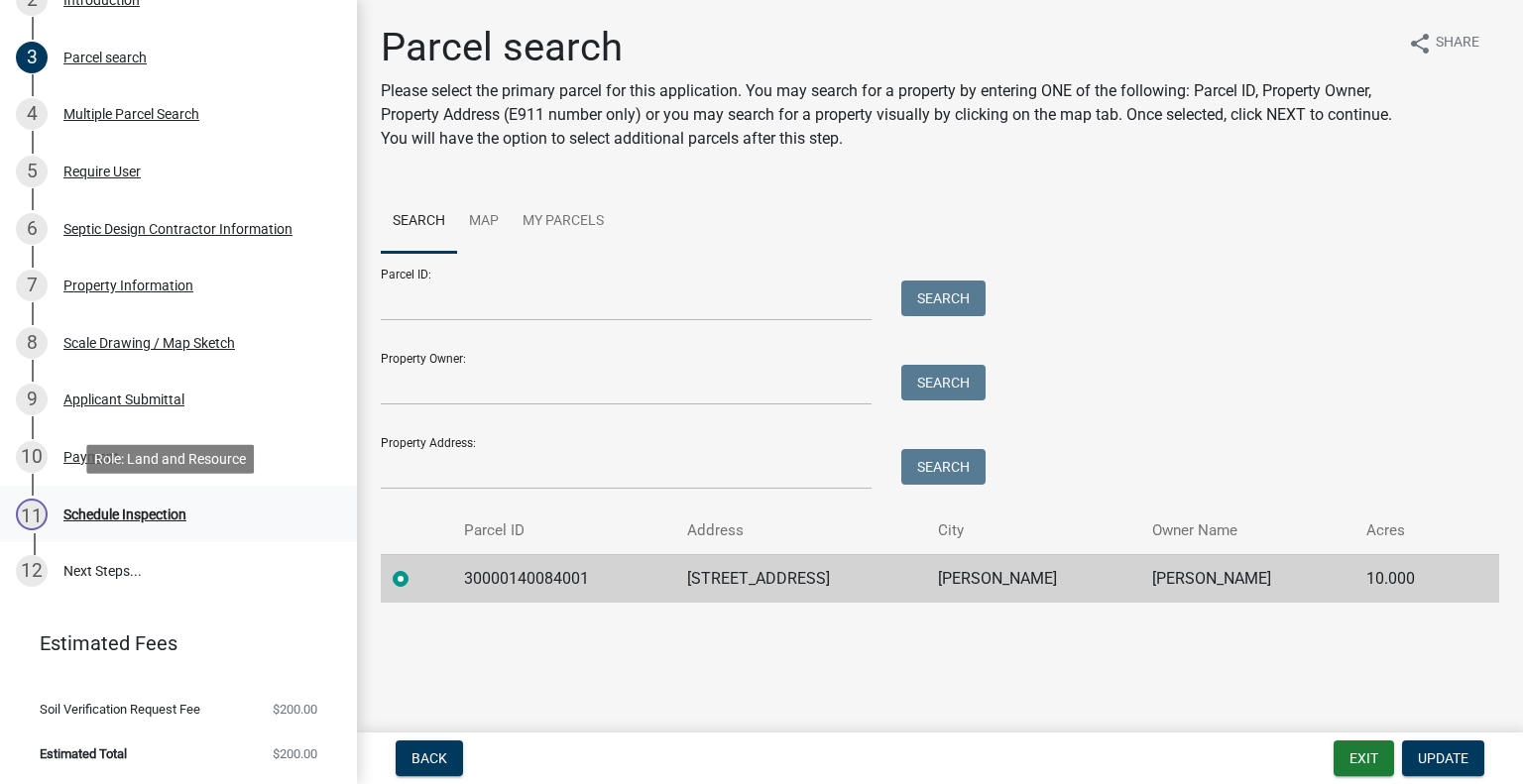 click on "11     Schedule Inspection" at bounding box center [171, 514] 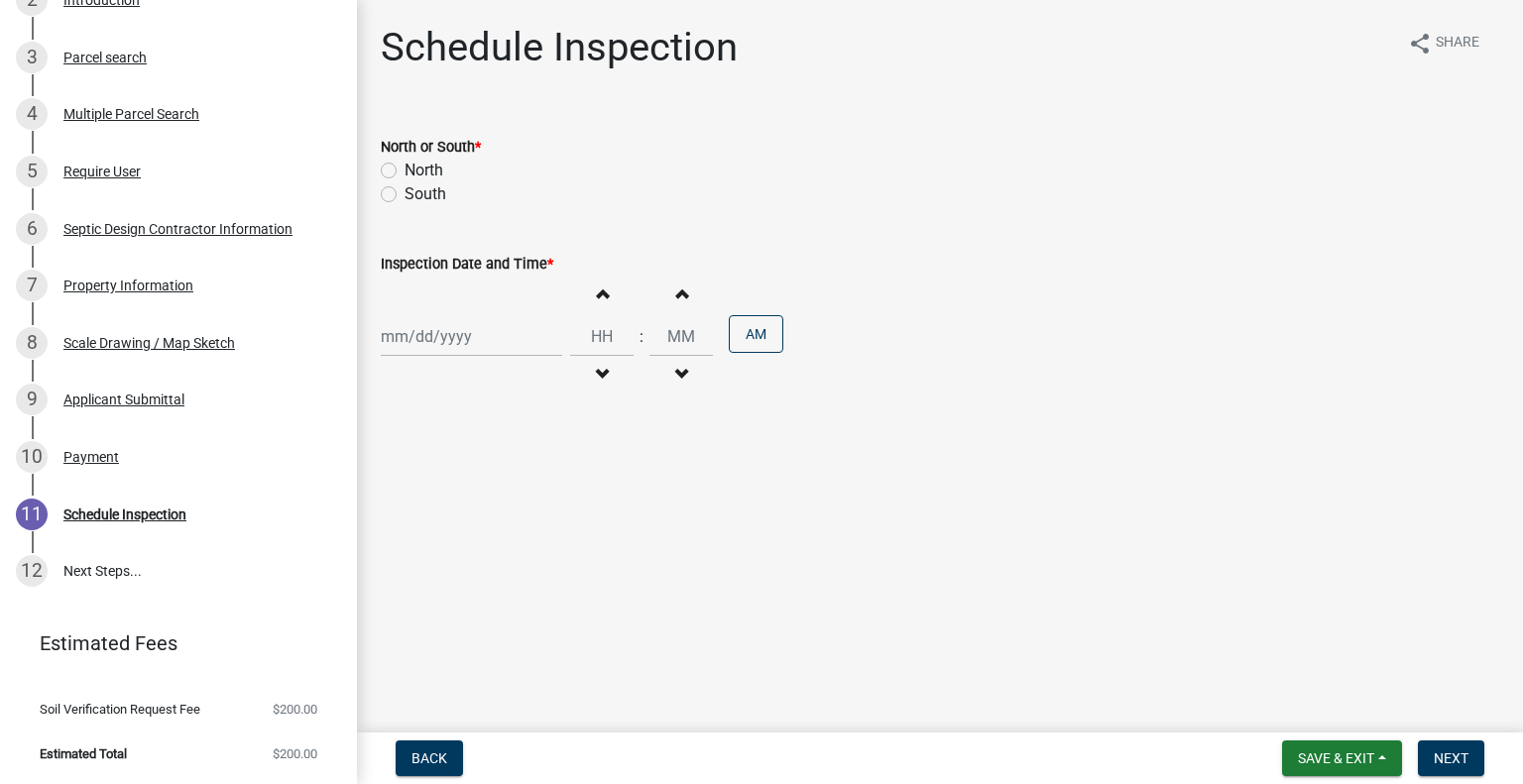 click on "North" 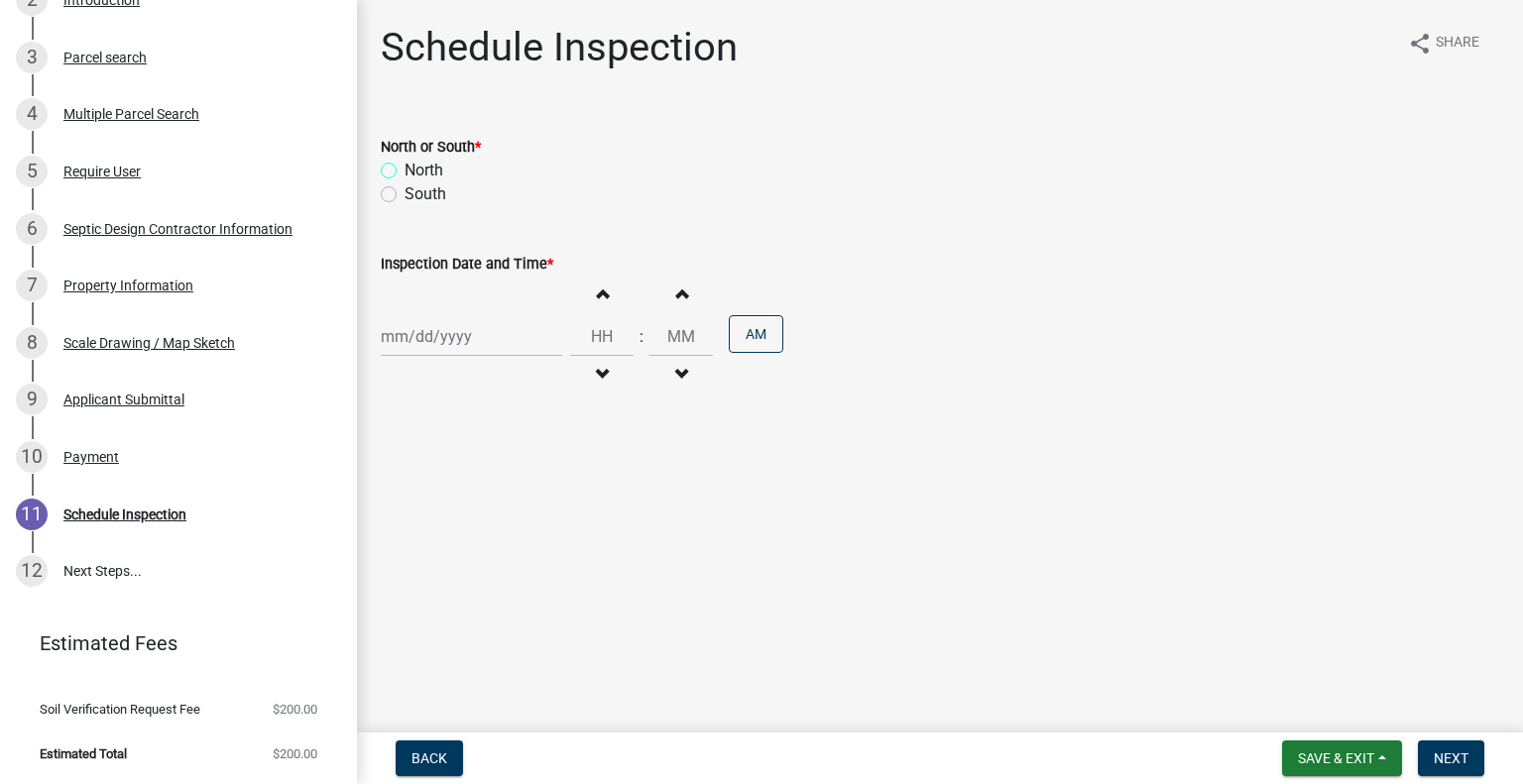 click on "North" at bounding box center (410, 165) 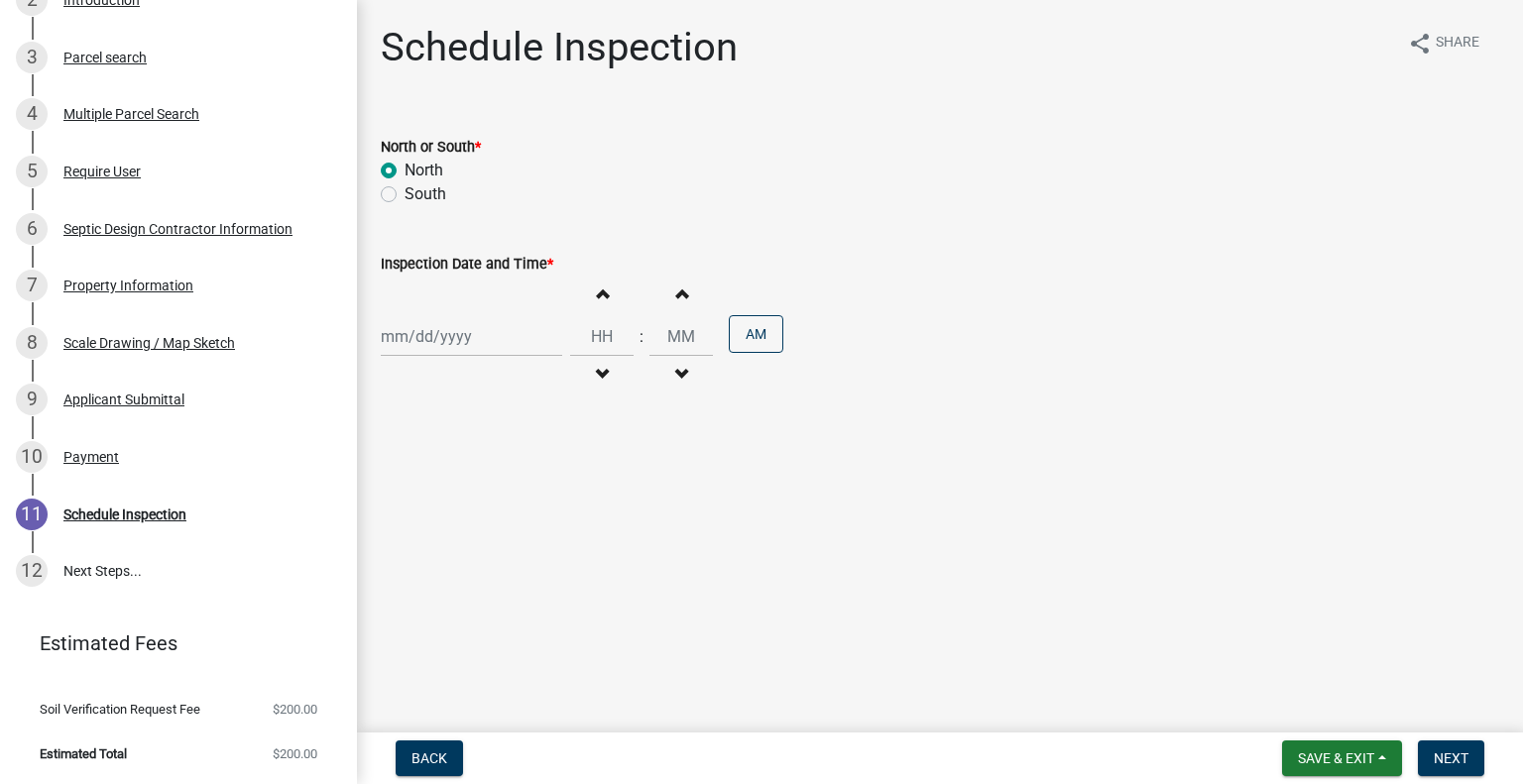 radio on "true" 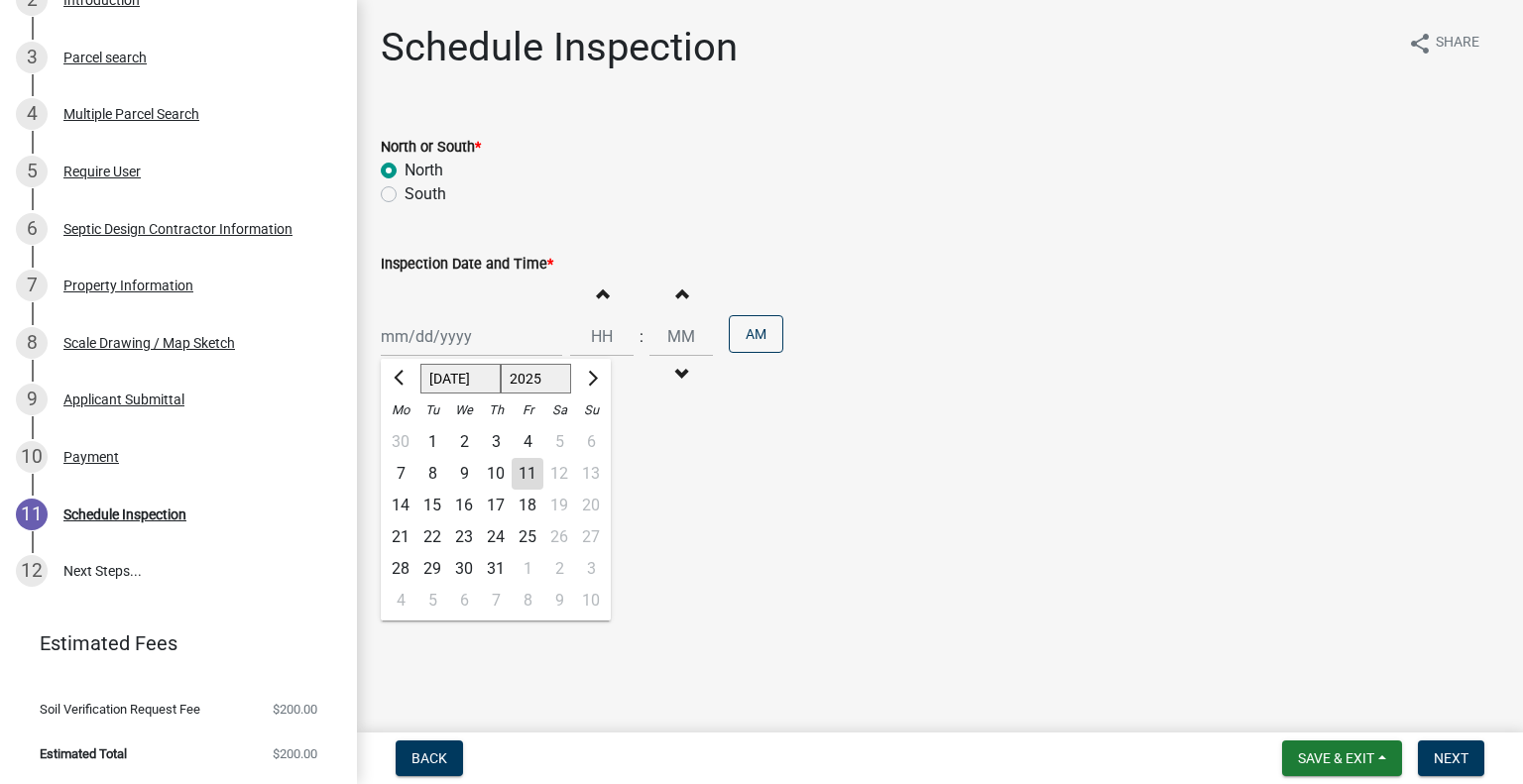 click on "15" 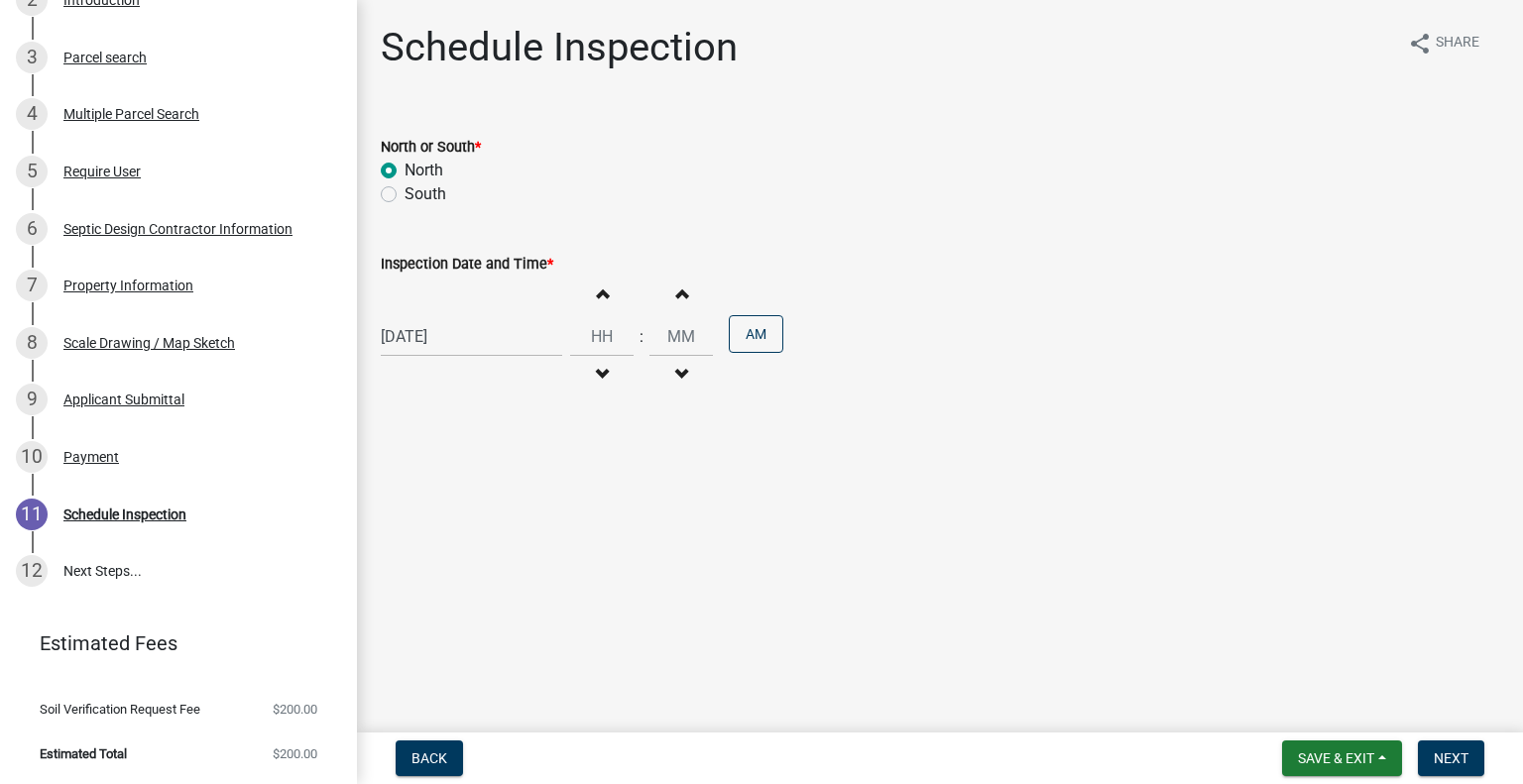 click on "Decrement hours" at bounding box center [602, 375] 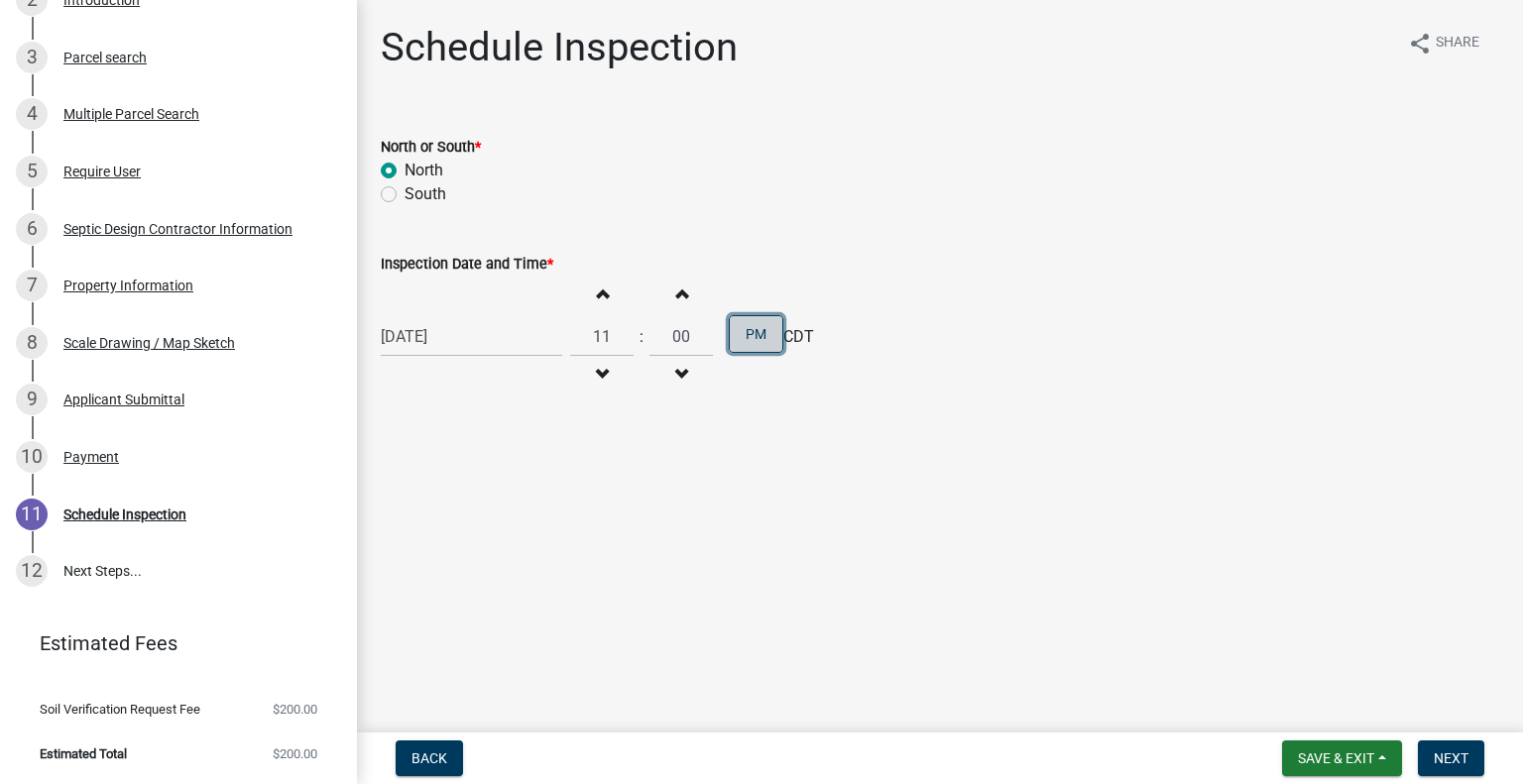 click on "PM" at bounding box center (756, 334) 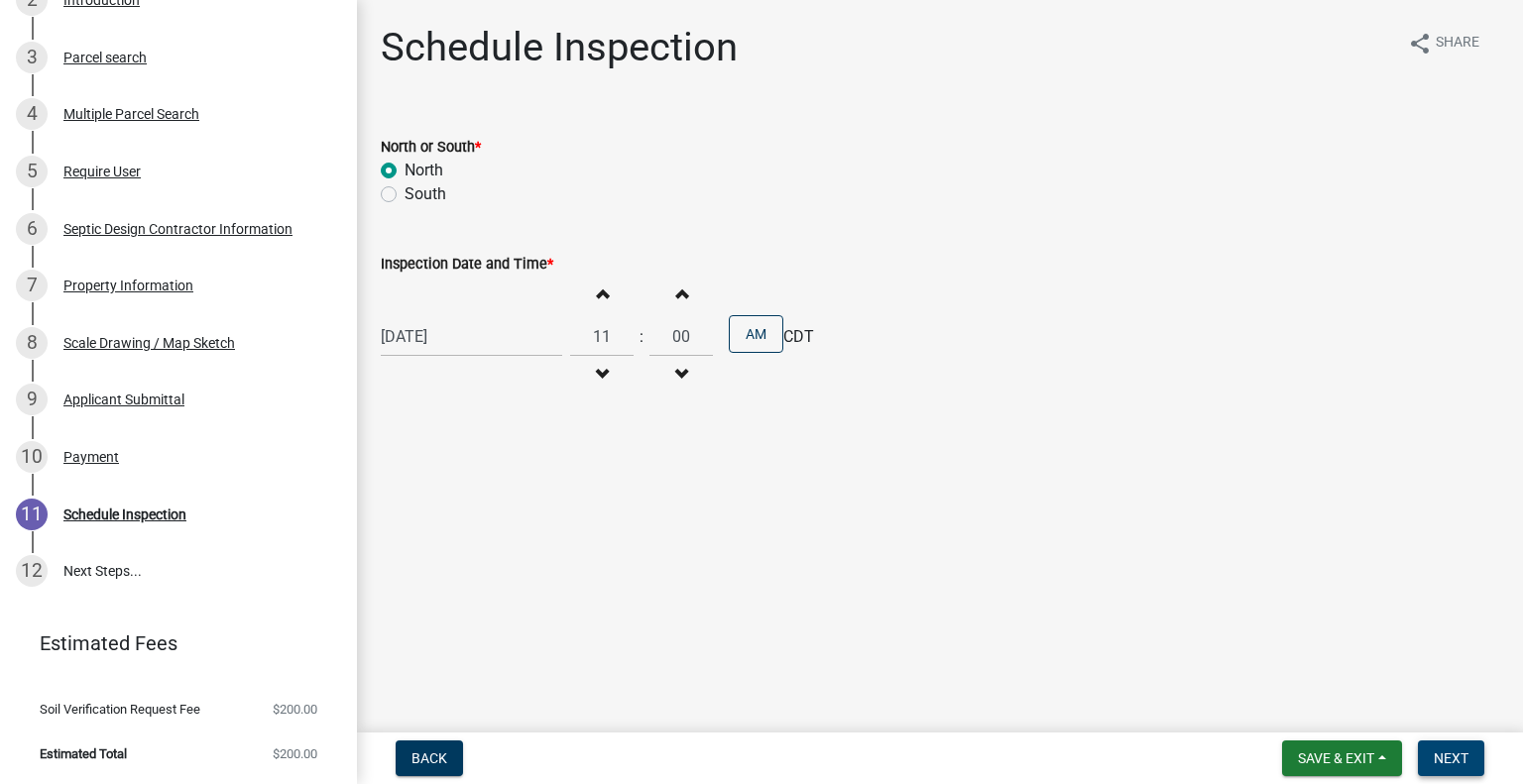 click on "Next" at bounding box center (1451, 758) 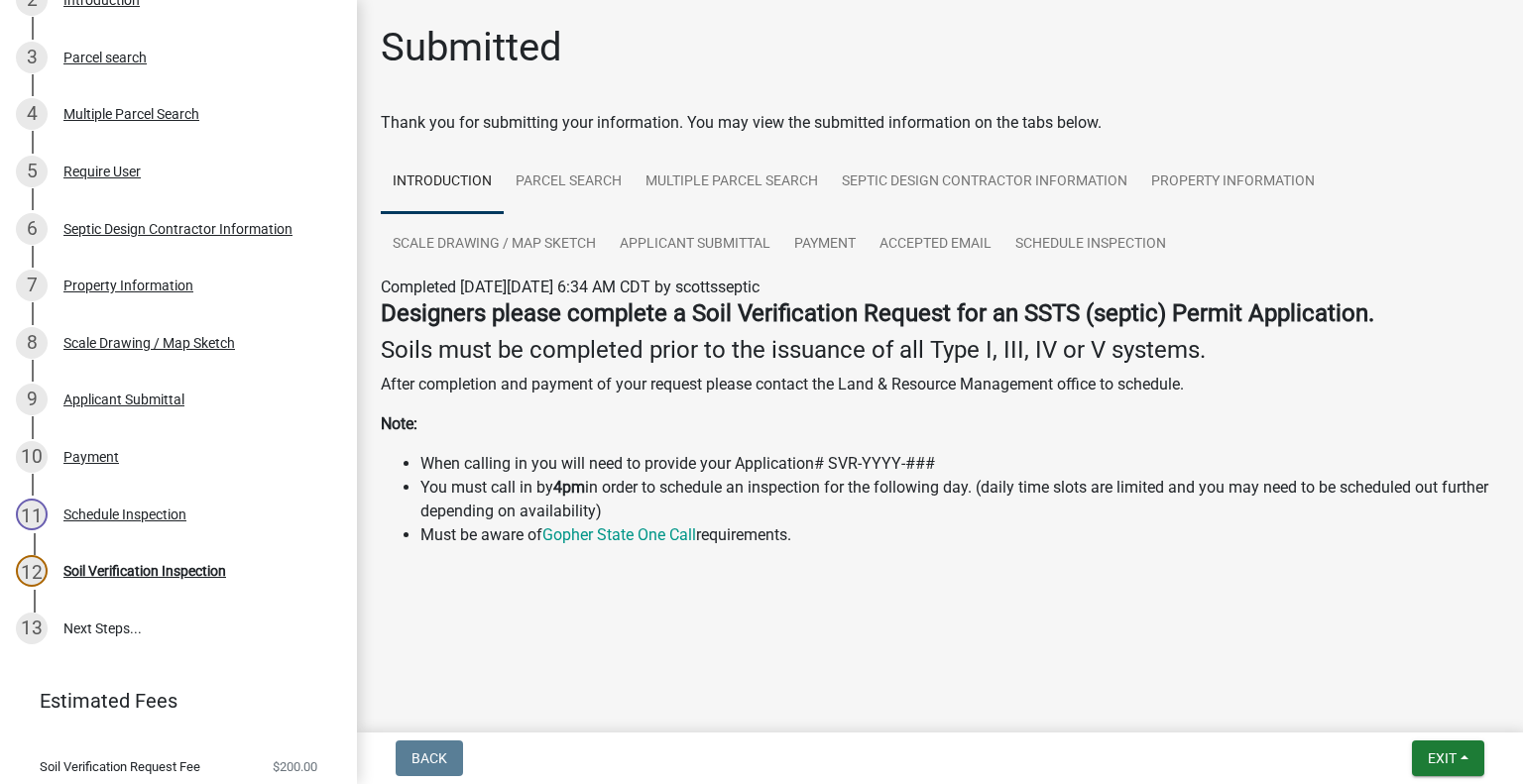 scroll, scrollTop: 497, scrollLeft: 0, axis: vertical 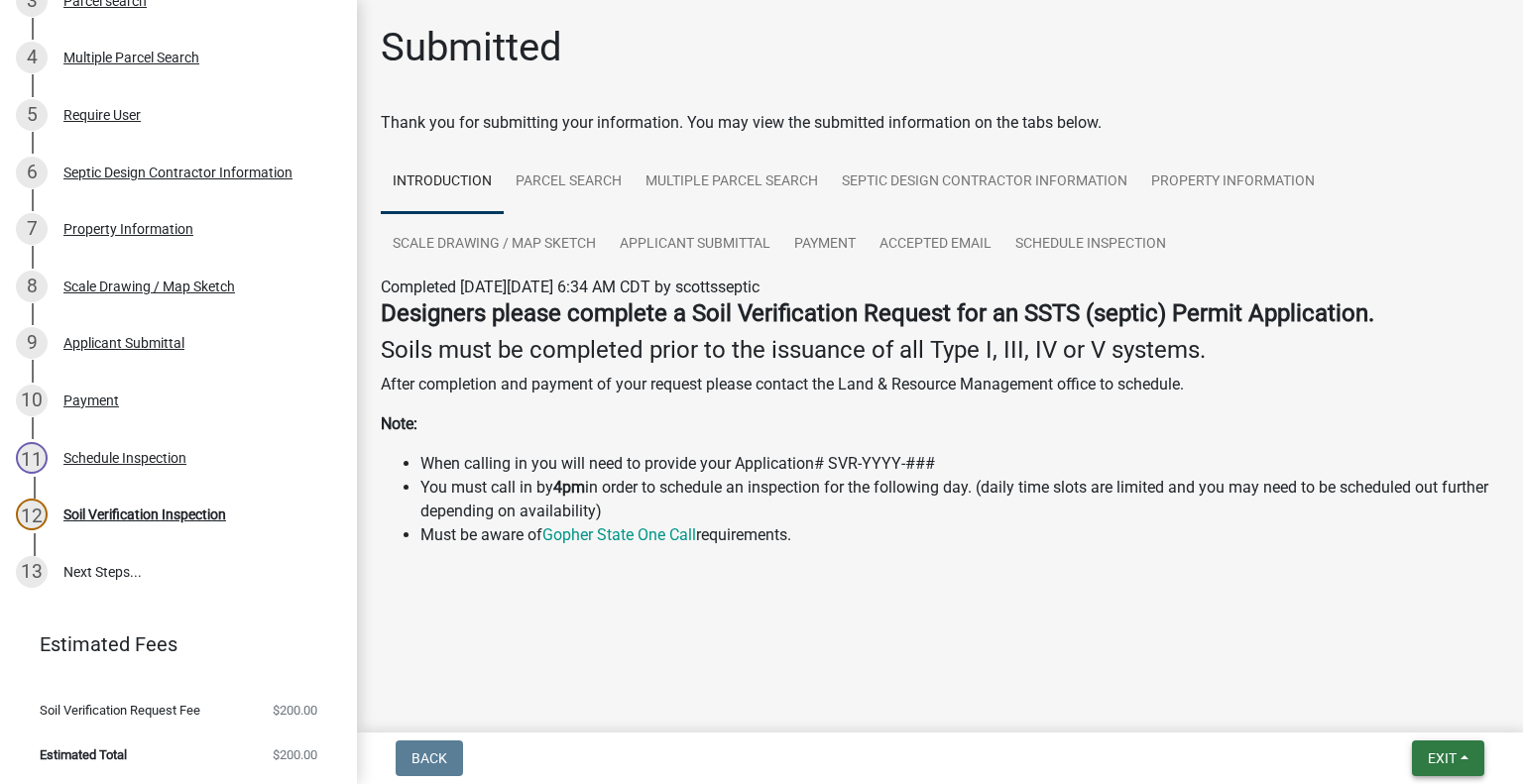 click on "Exit" at bounding box center [1448, 758] 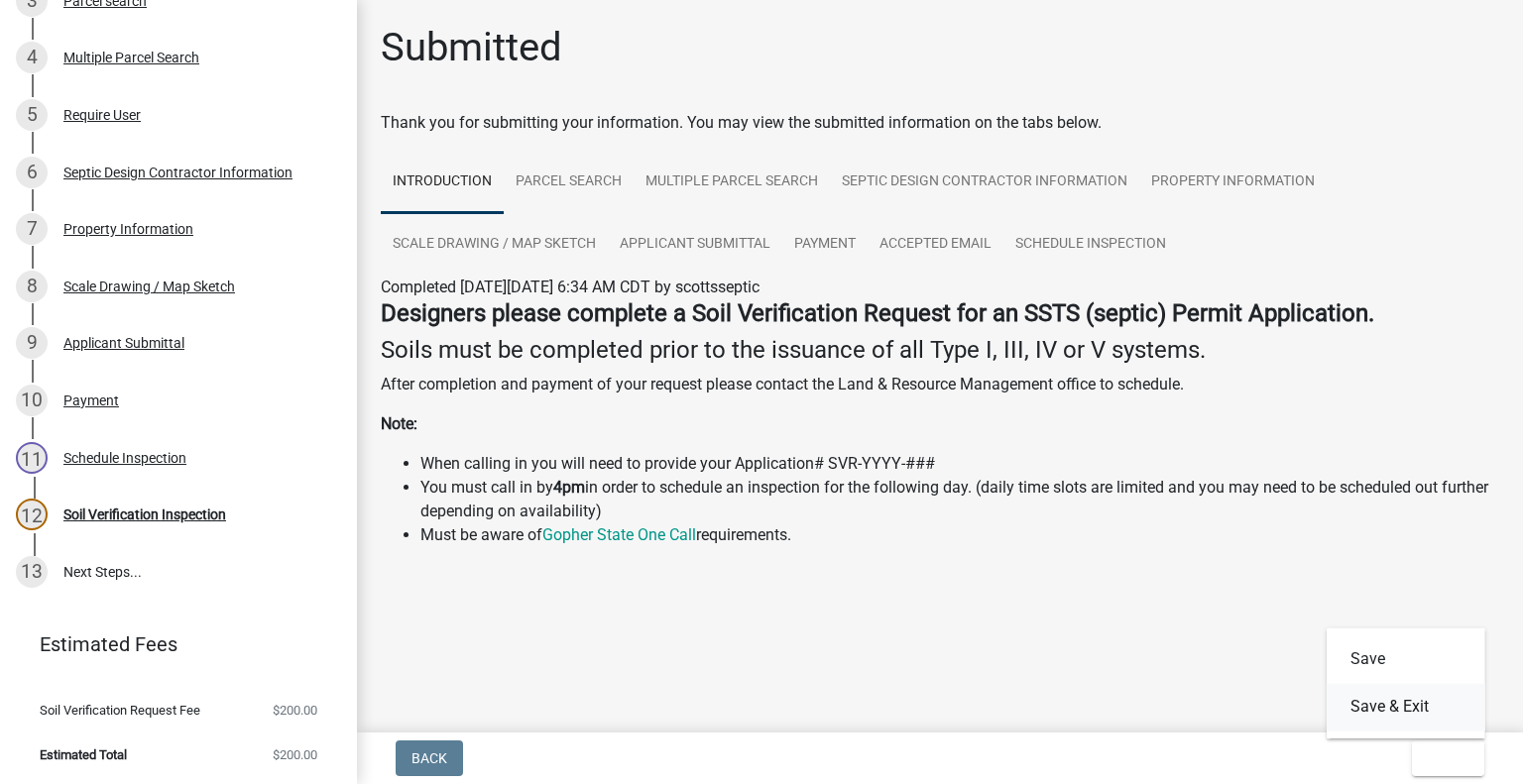 click on "Save & Exit" at bounding box center [1406, 707] 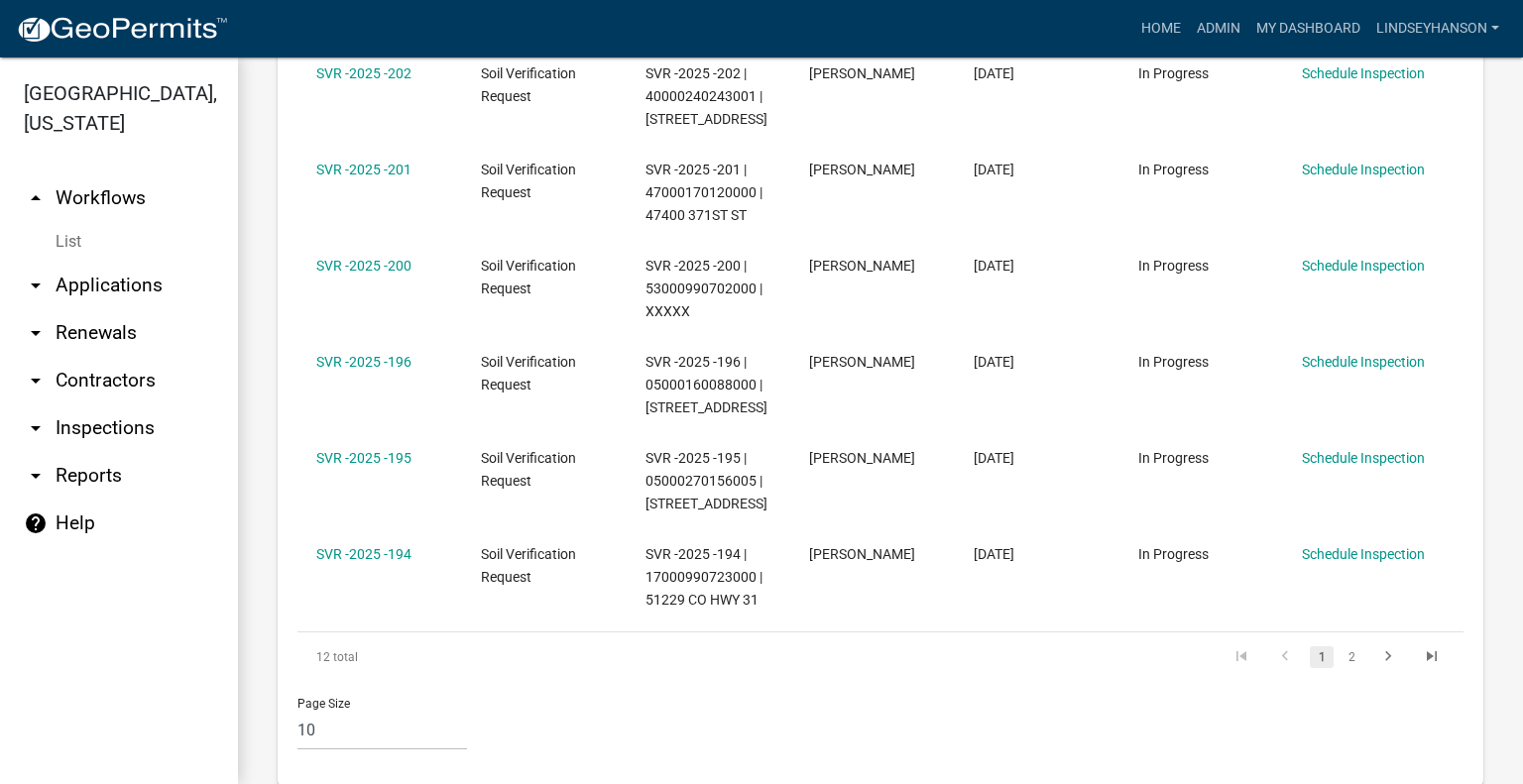 scroll, scrollTop: 1017, scrollLeft: 0, axis: vertical 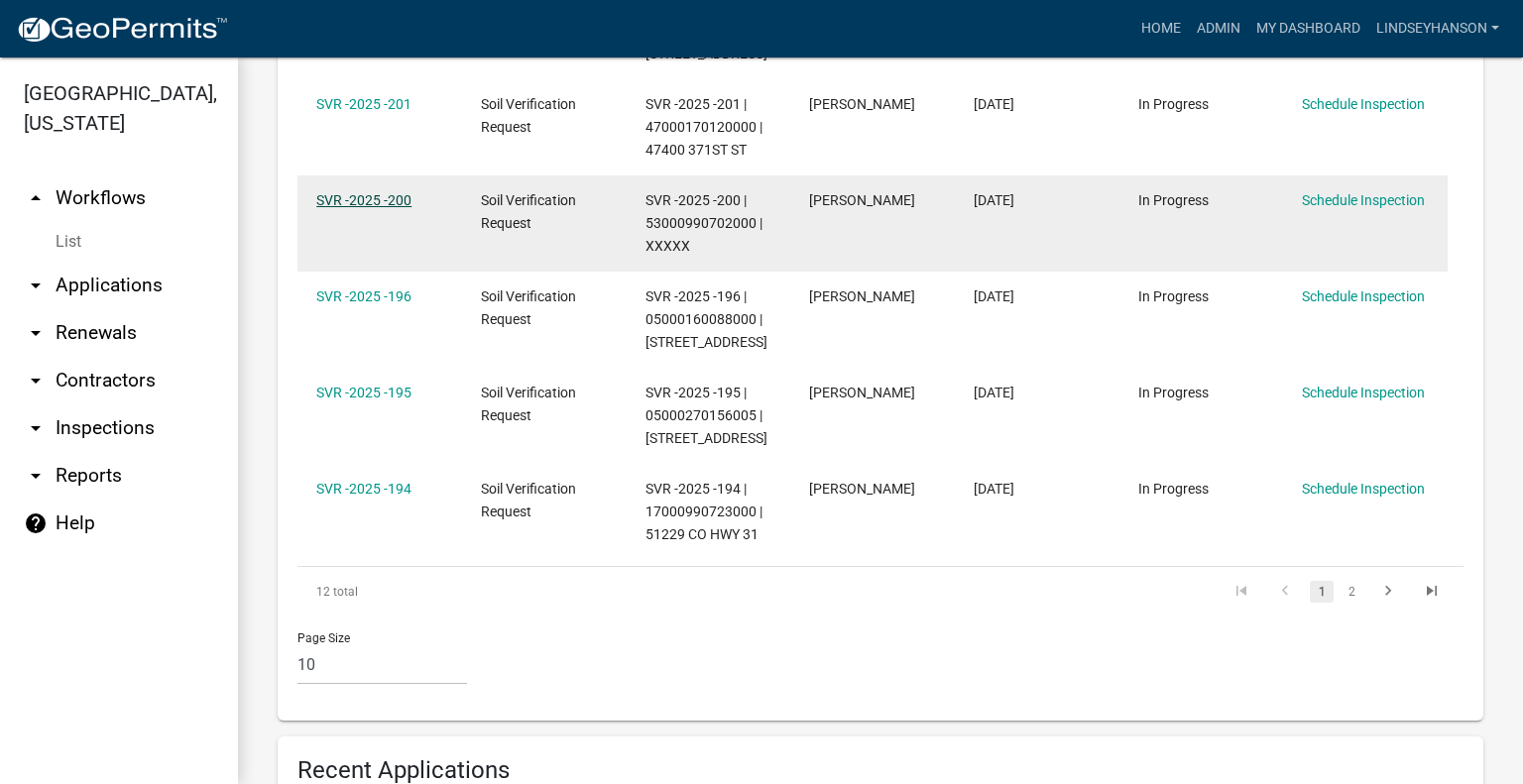 click on "SVR -2025 -200" 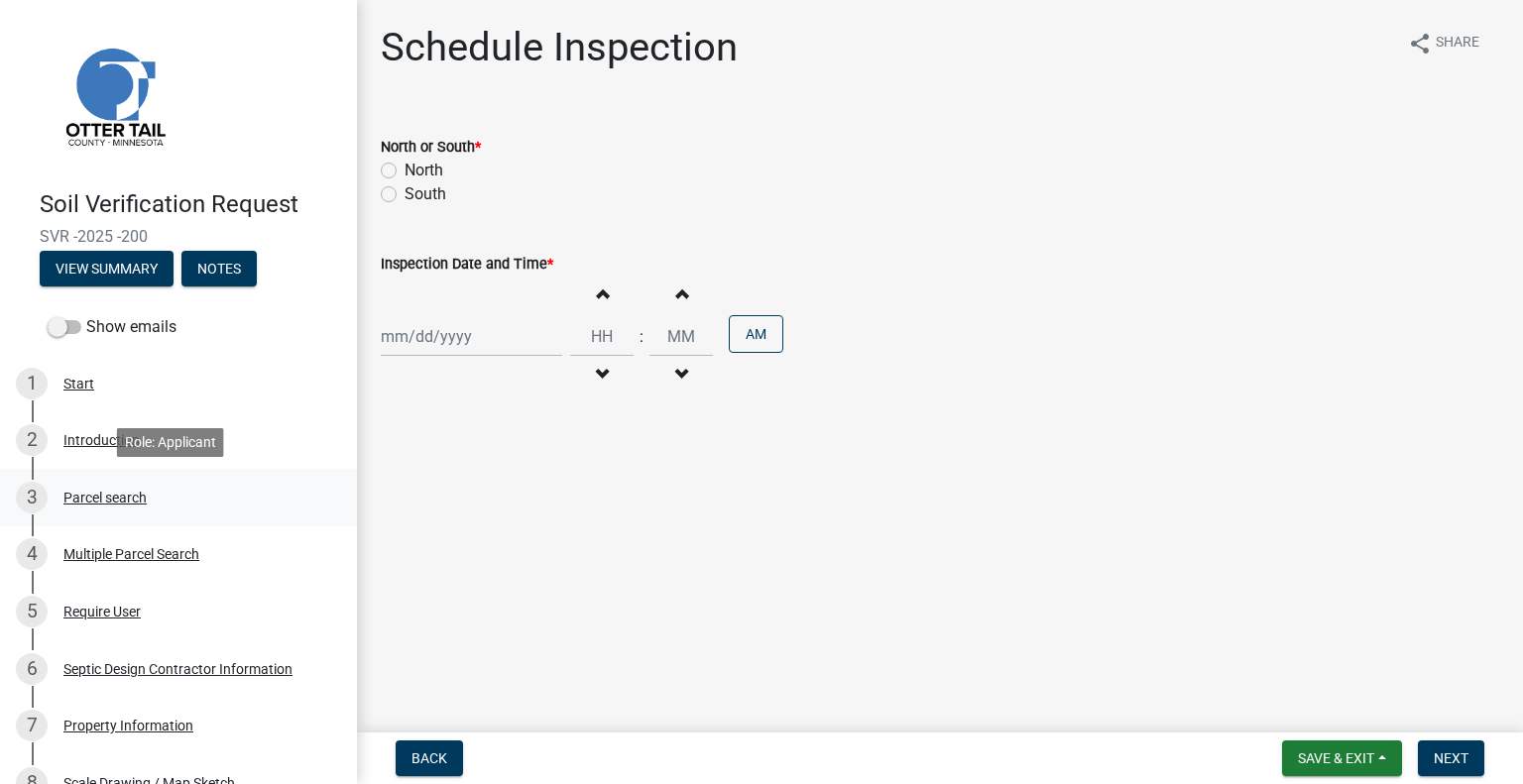click on "Parcel search" at bounding box center [105, 498] 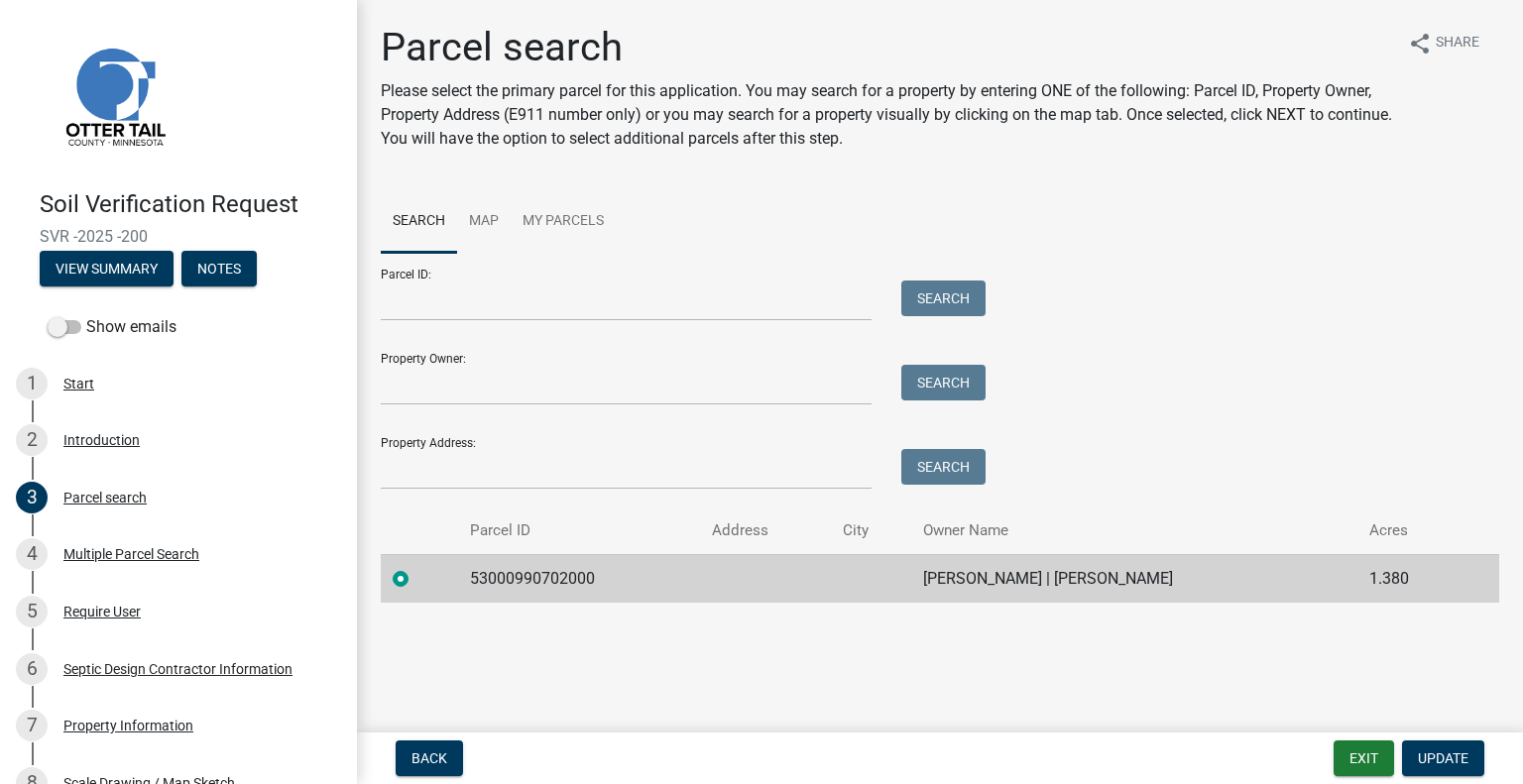 click on "53000990702000" 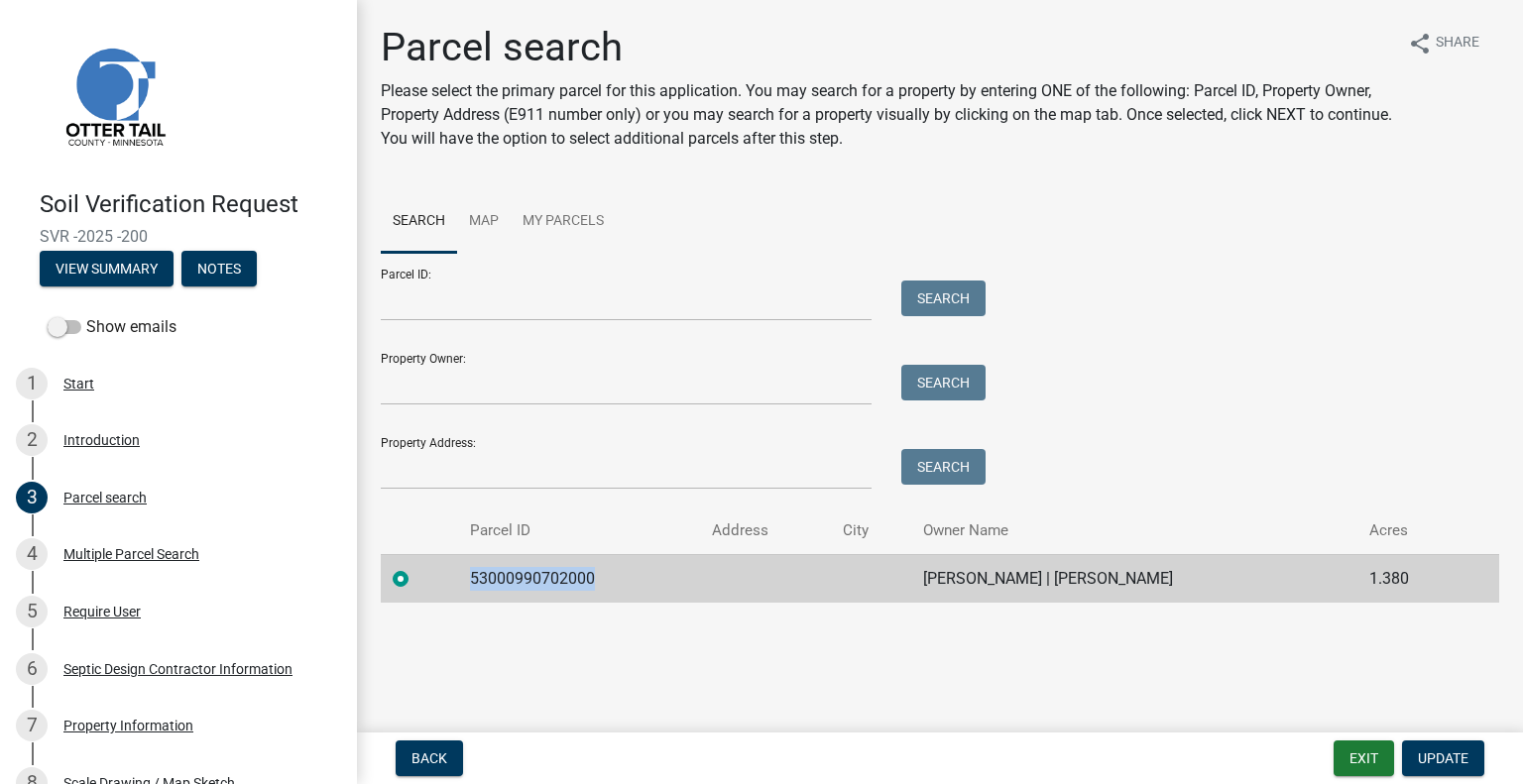 click on "53000990702000" 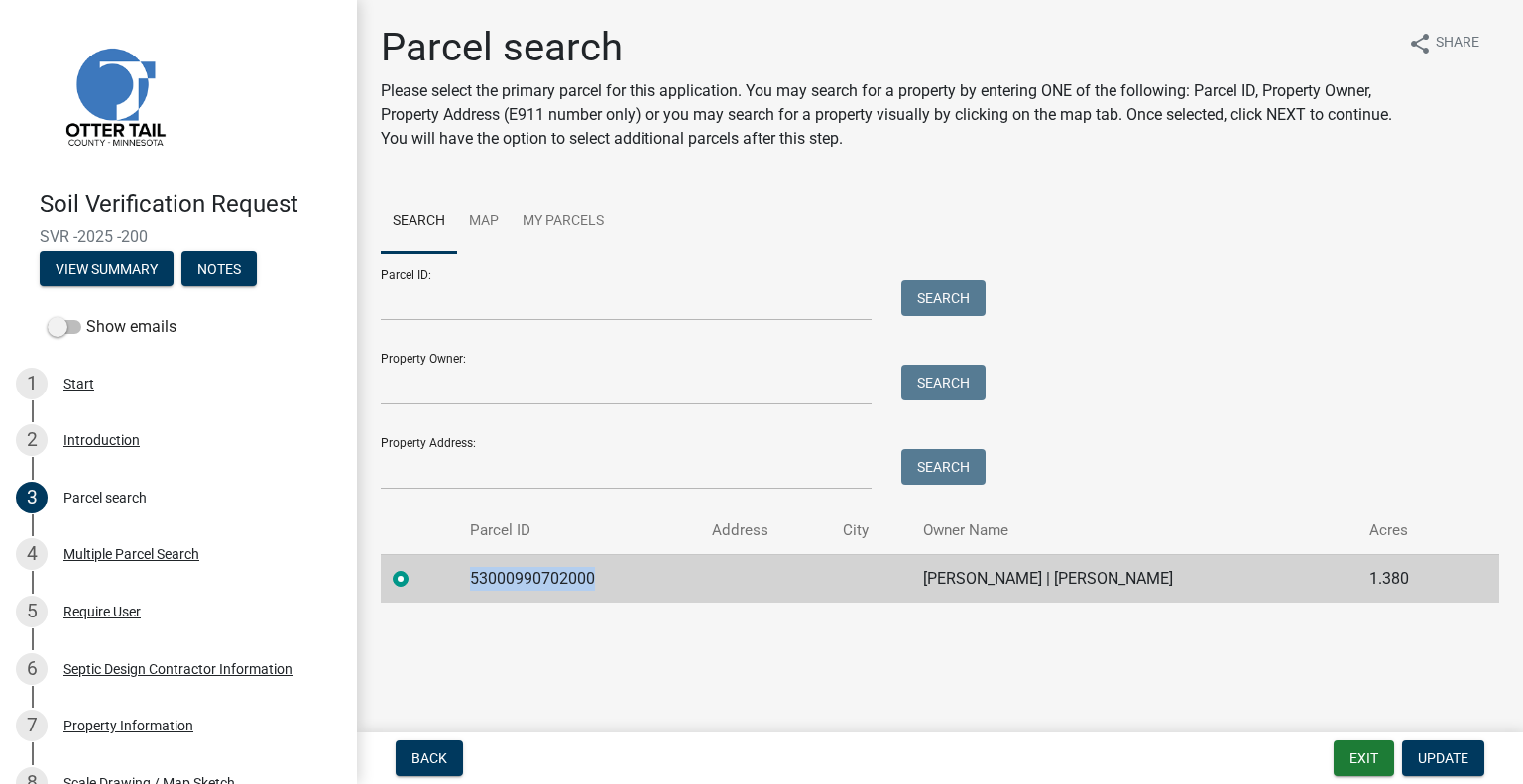 click on "ROBERT WOOD | LISA WOOD" 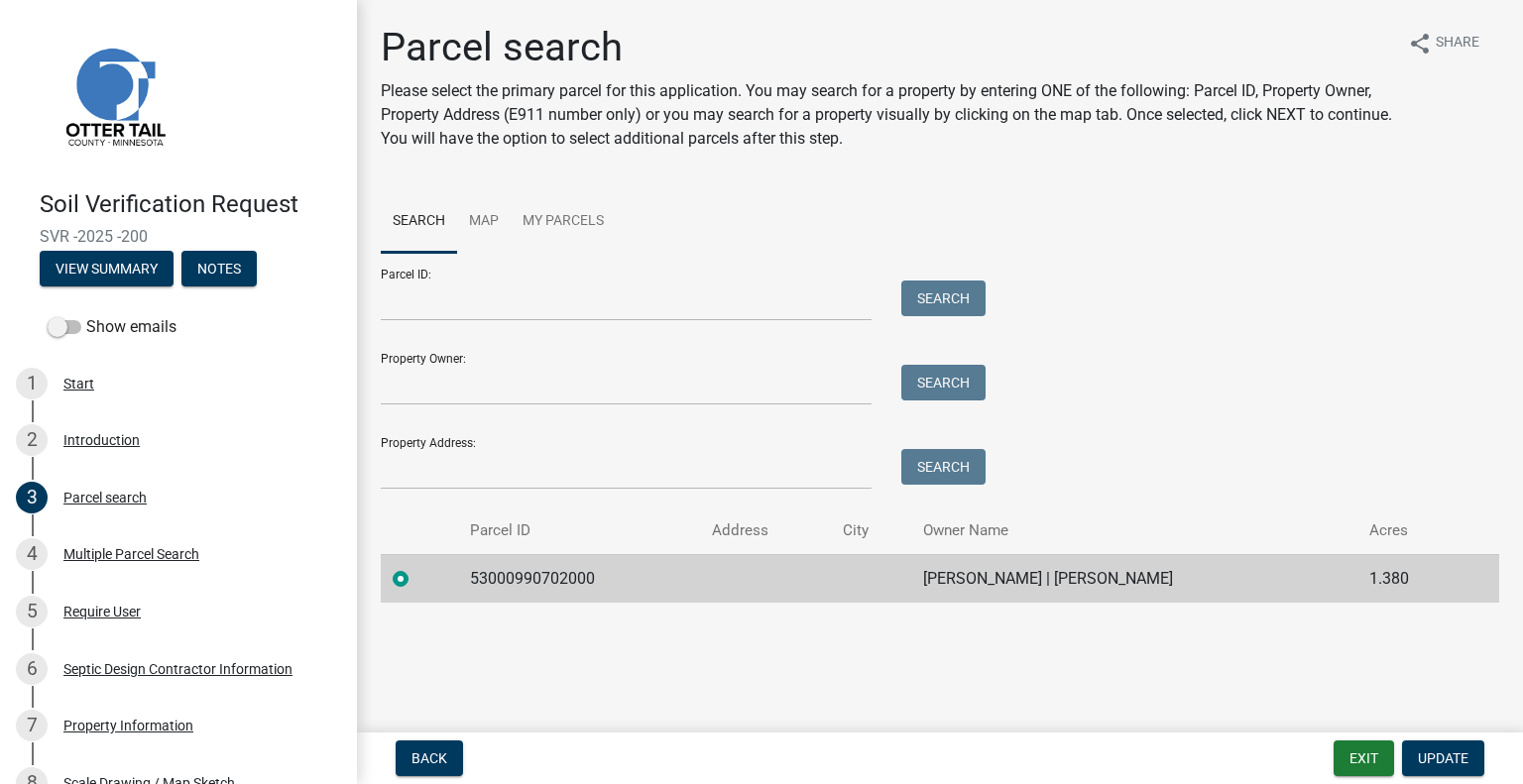 click on "ROBERT WOOD | LISA WOOD" 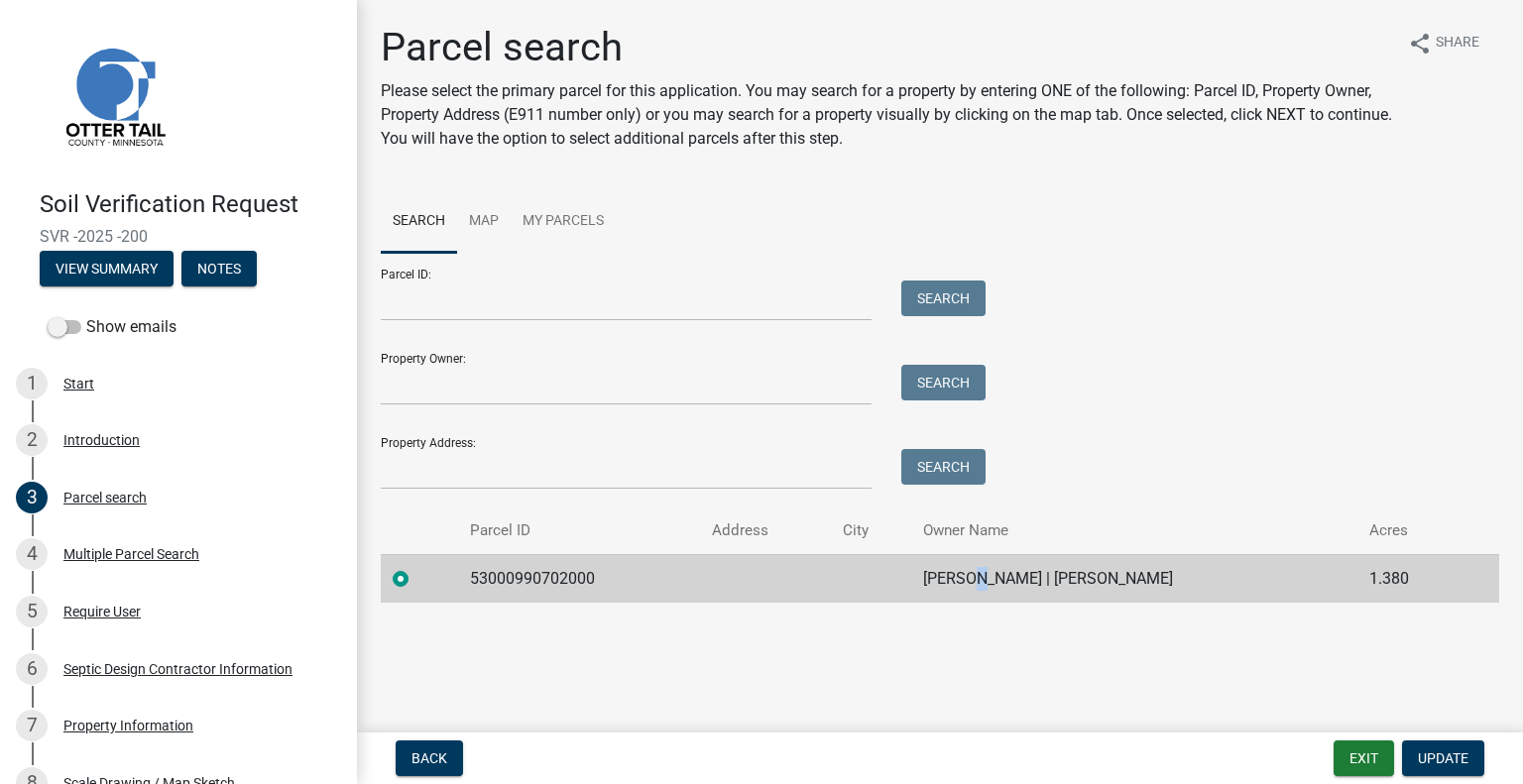 click on "ROBERT WOOD | LISA WOOD" 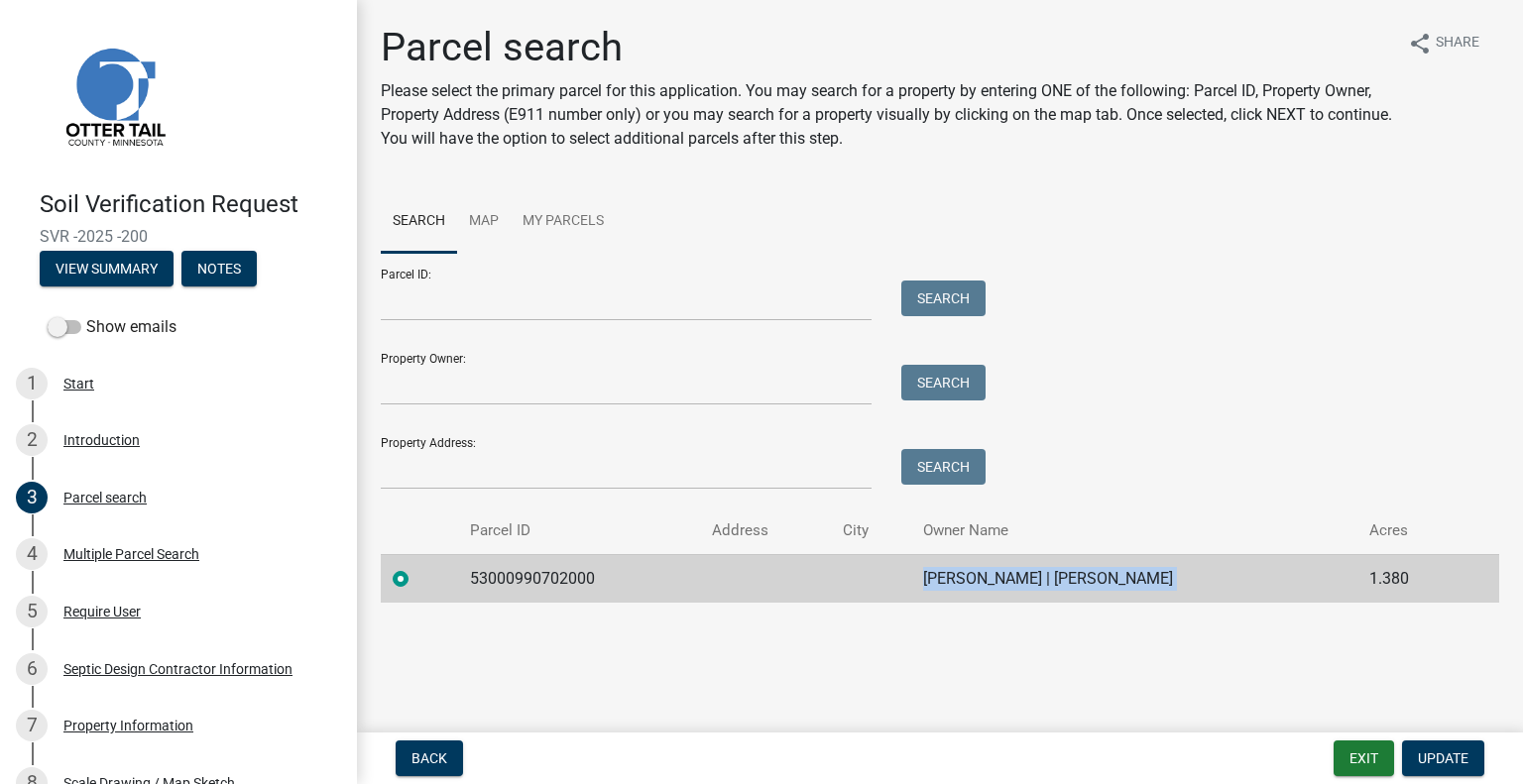 click on "ROBERT WOOD | LISA WOOD" 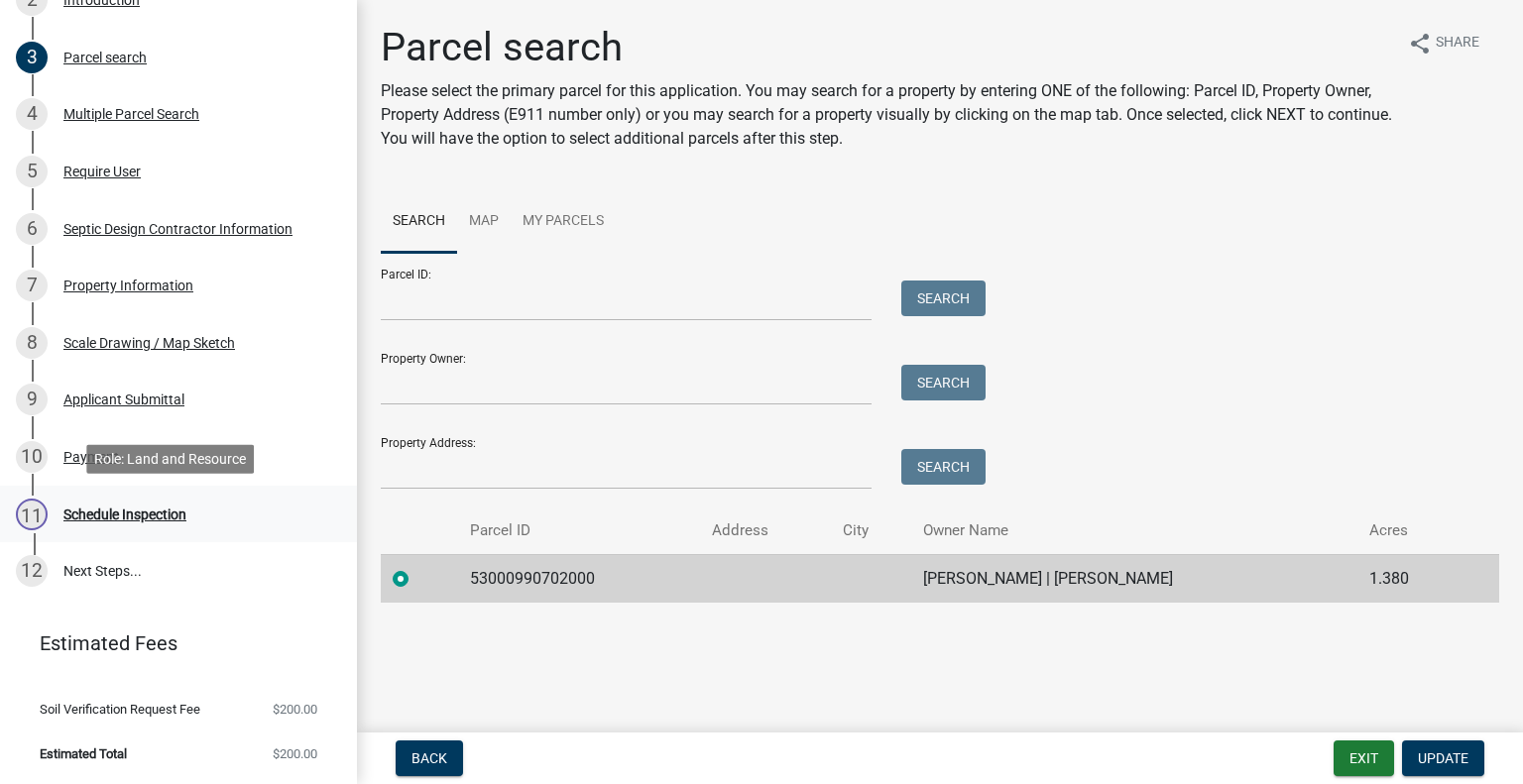 click on "Schedule Inspection" at bounding box center (125, 514) 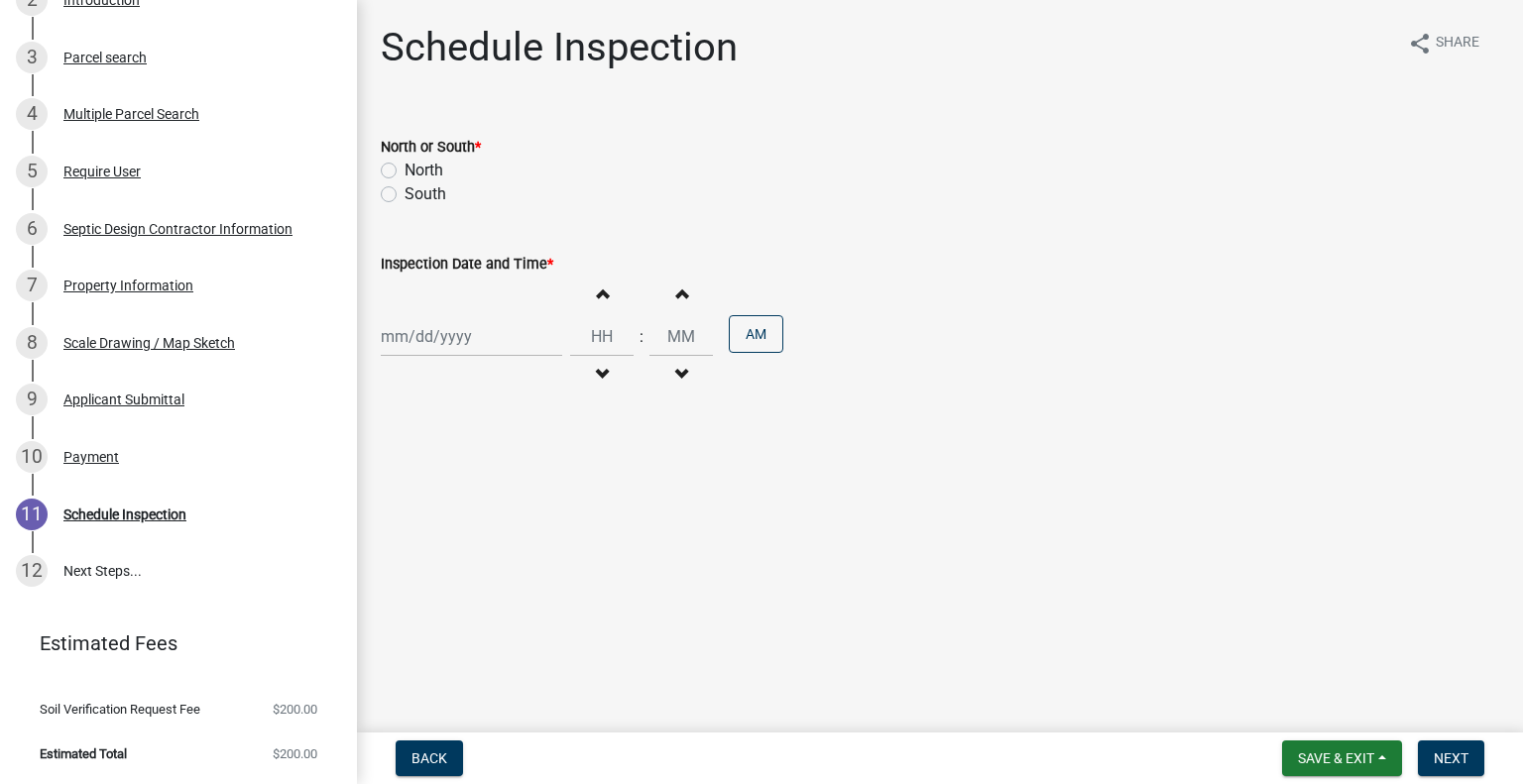 click on "North" 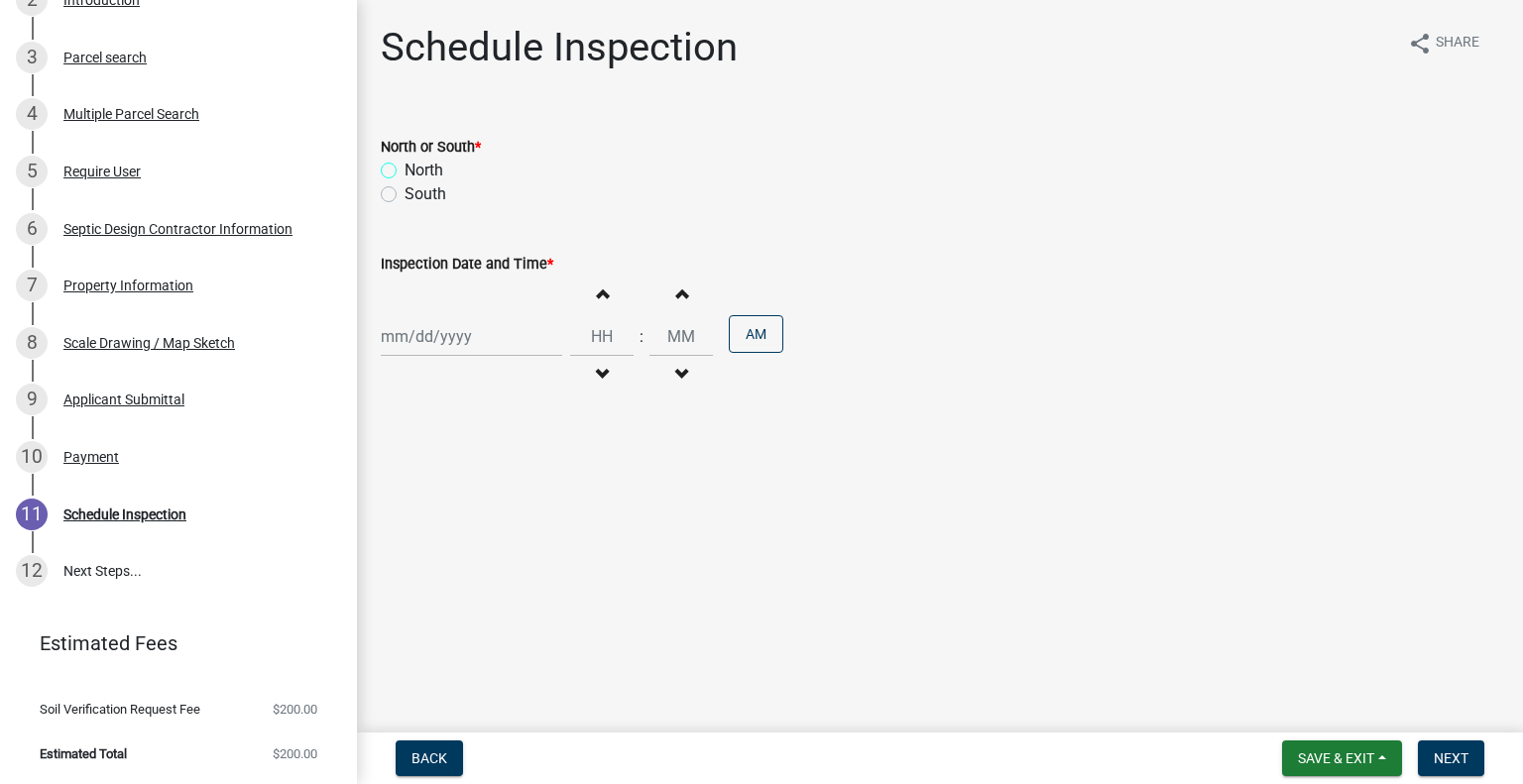 click on "North" at bounding box center (410, 165) 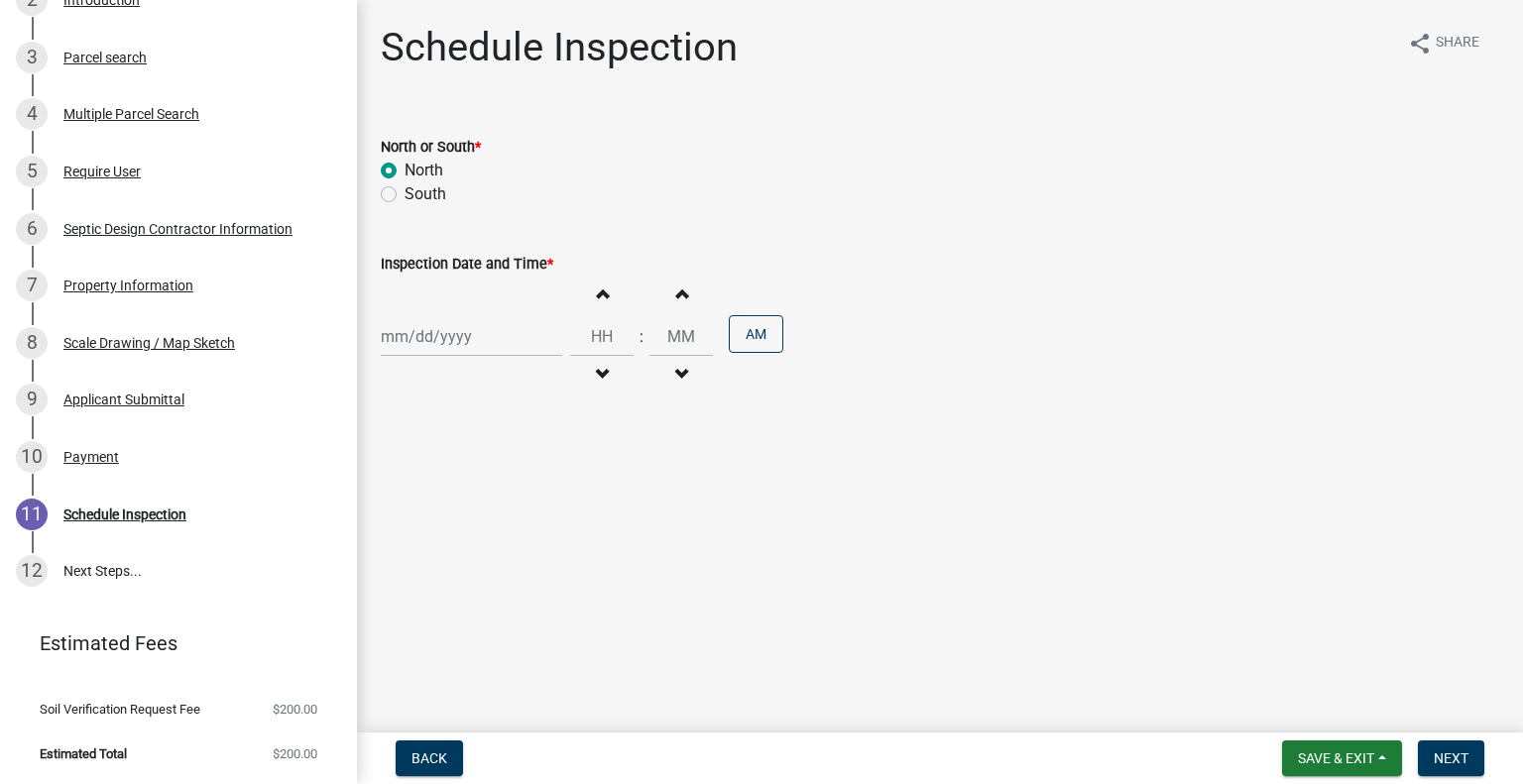radio on "true" 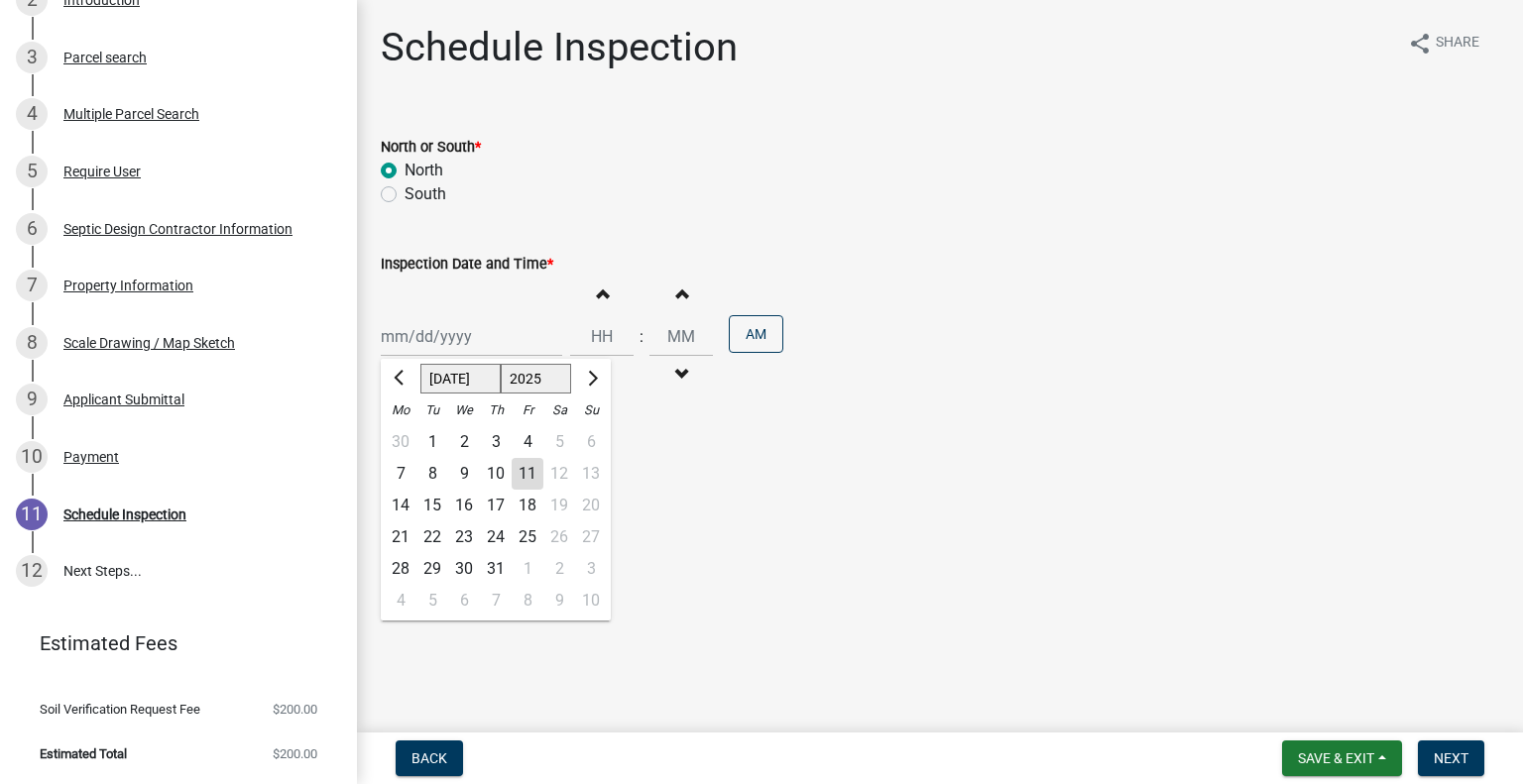 click on "15" 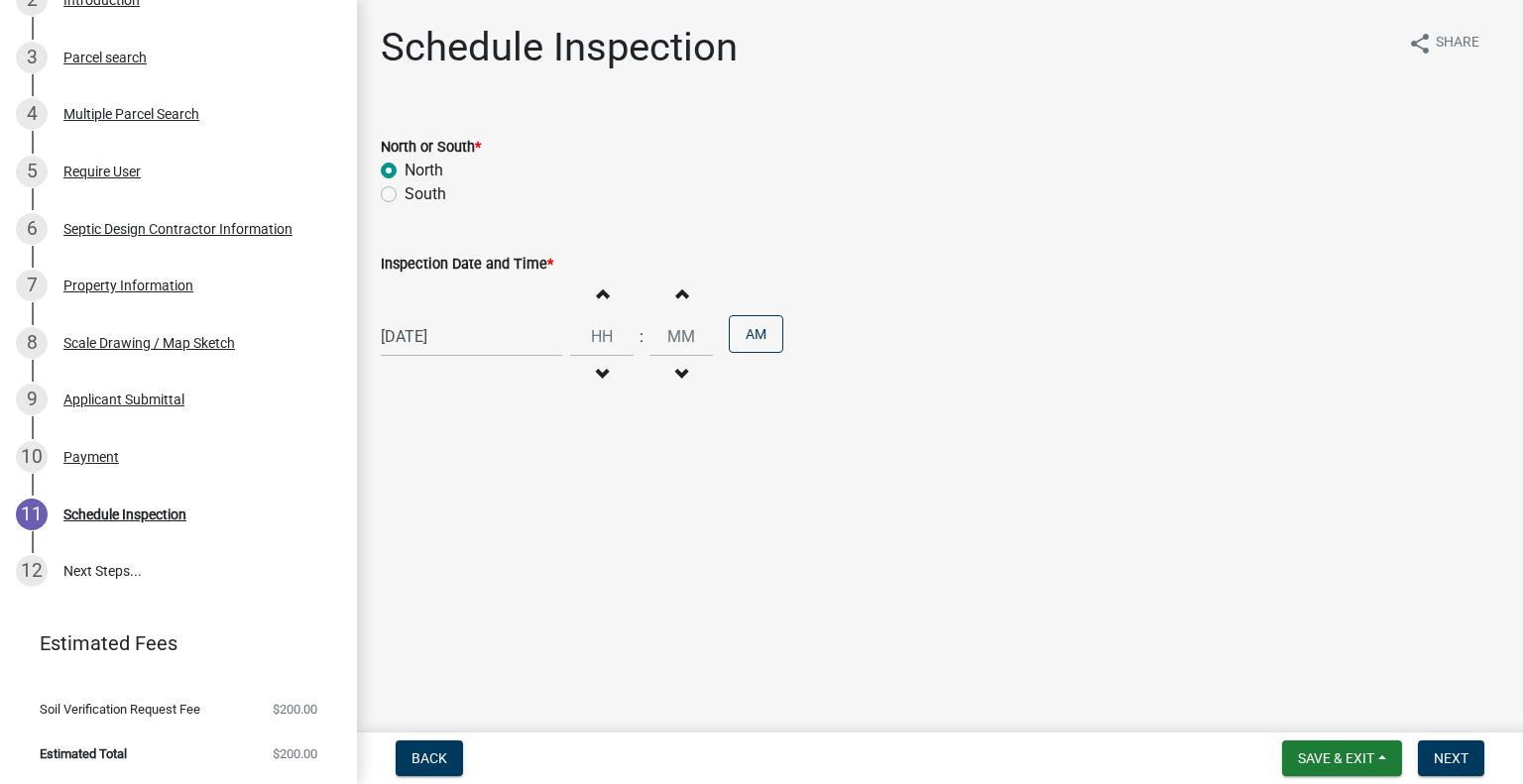 click on "Decrement hours" at bounding box center (602, 375) 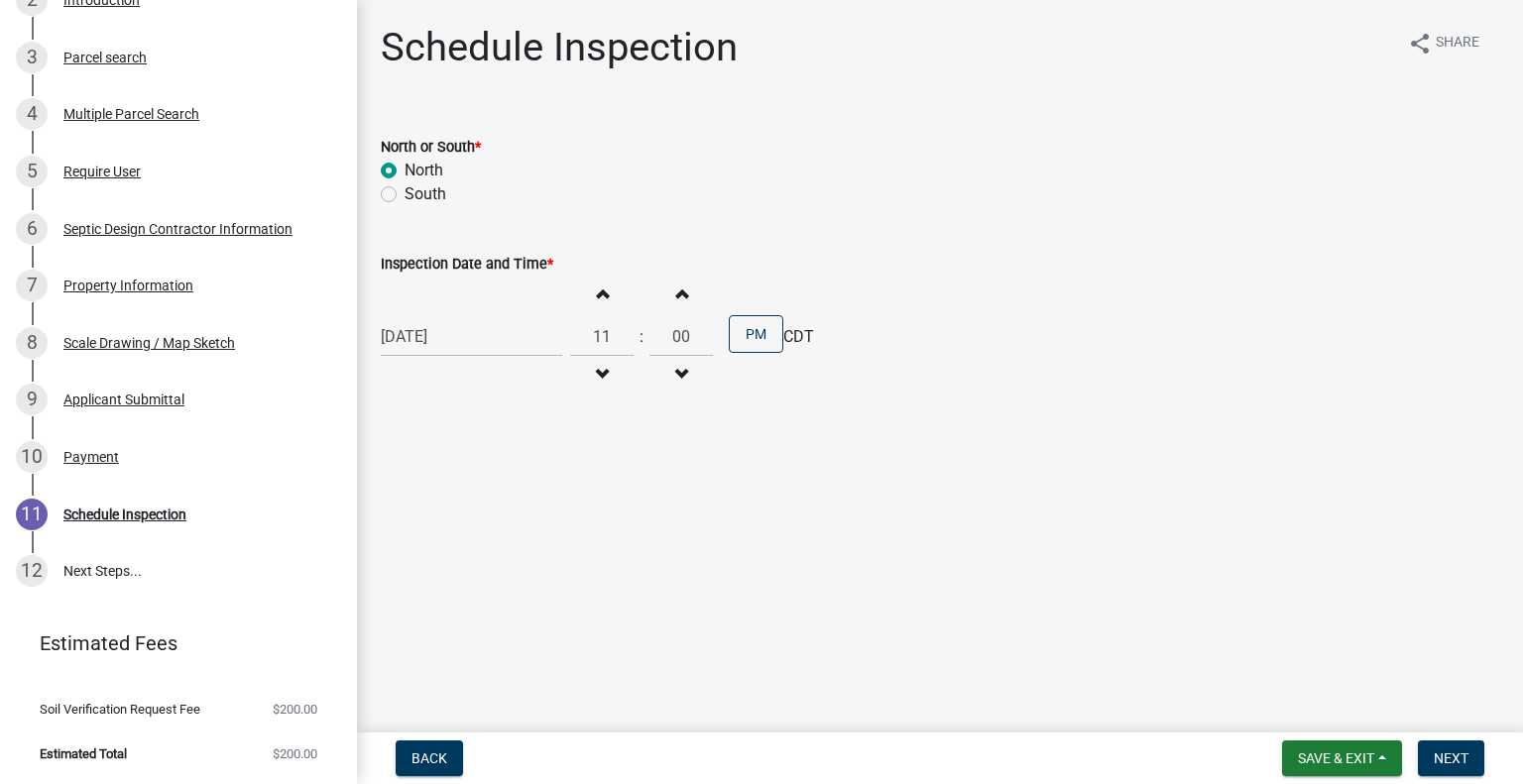 click on "Increment hours" at bounding box center [602, 293] 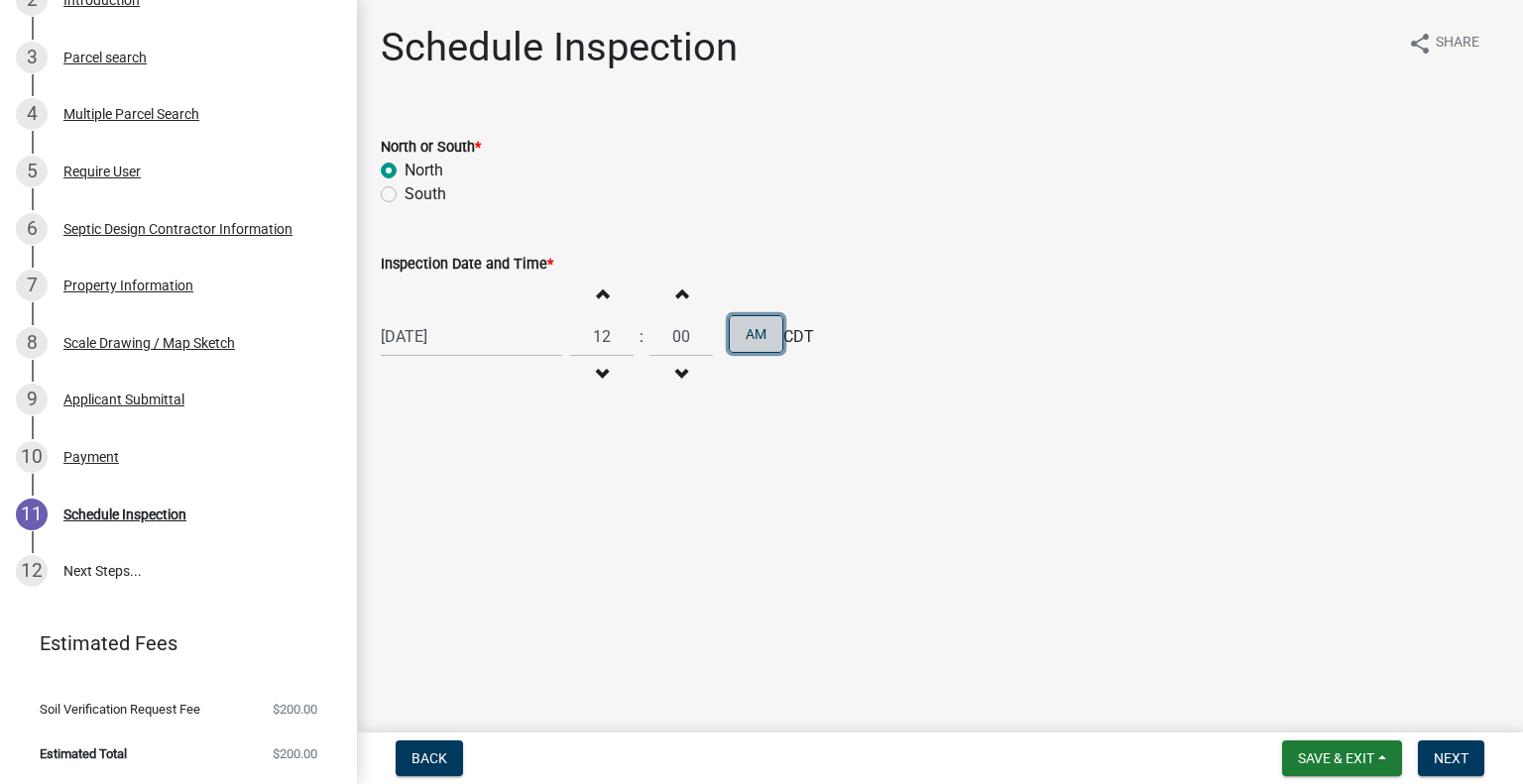drag, startPoint x: 754, startPoint y: 344, endPoint x: 1069, endPoint y: 495, distance: 349.3222 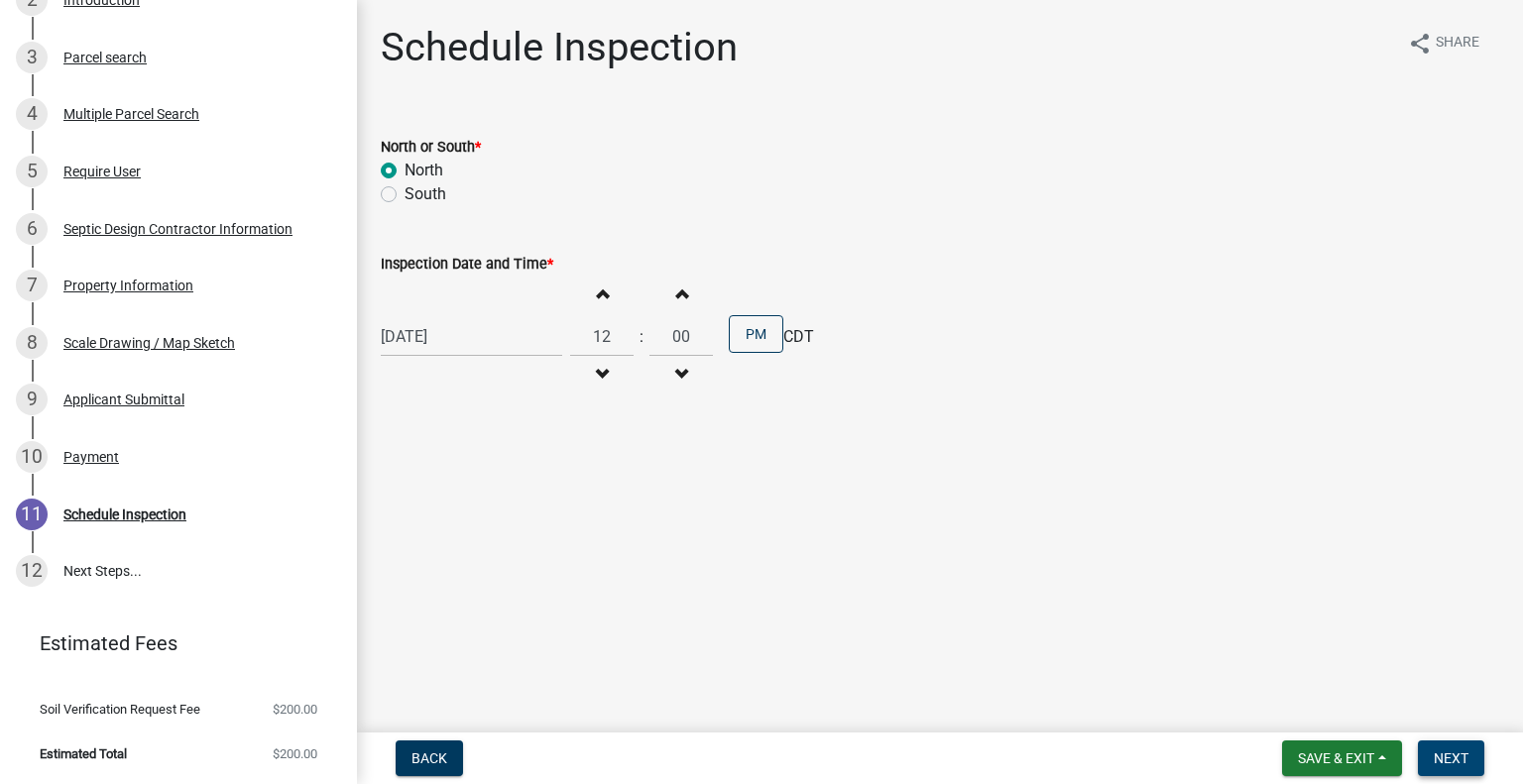 click on "Next" at bounding box center (1451, 758) 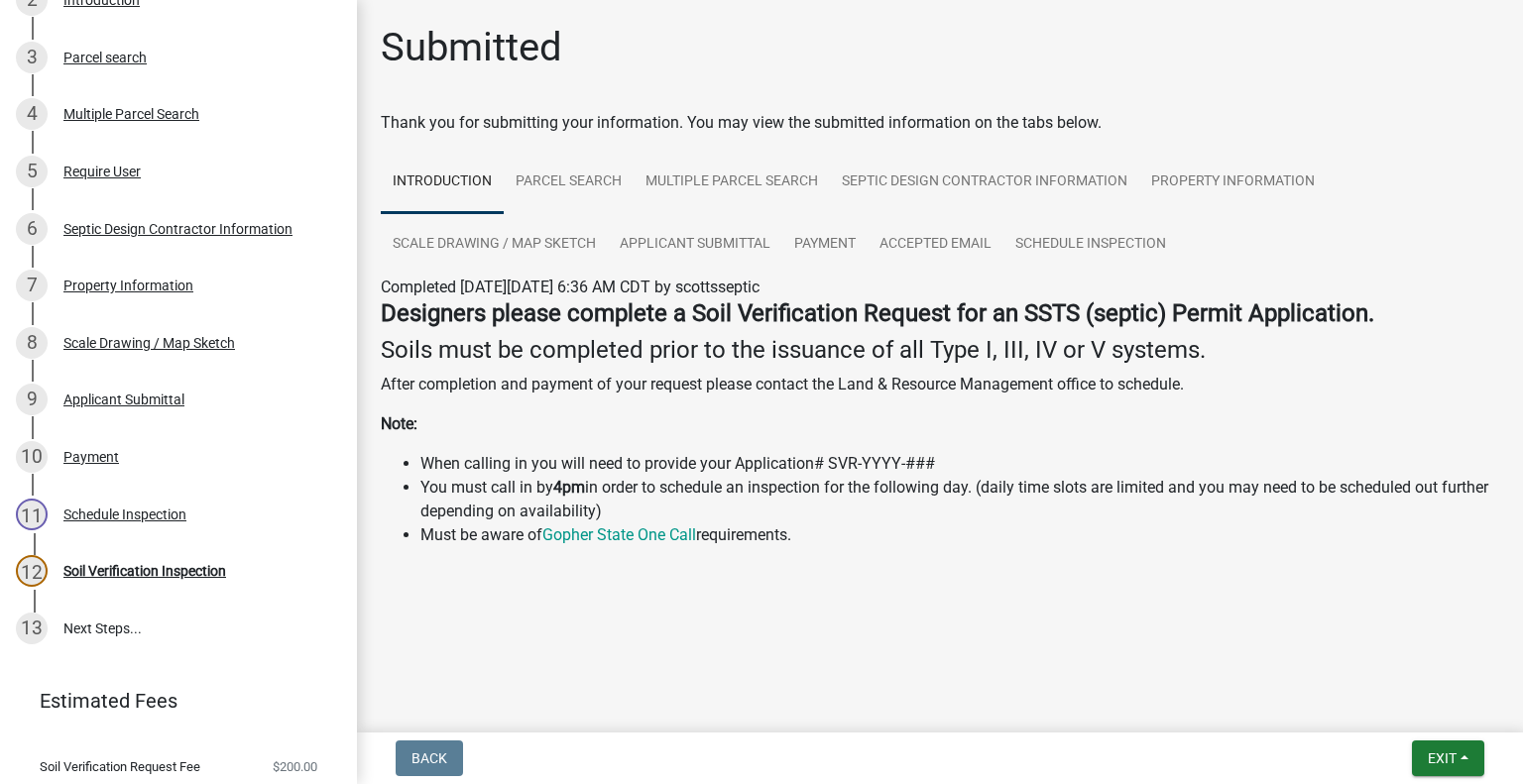 scroll, scrollTop: 497, scrollLeft: 0, axis: vertical 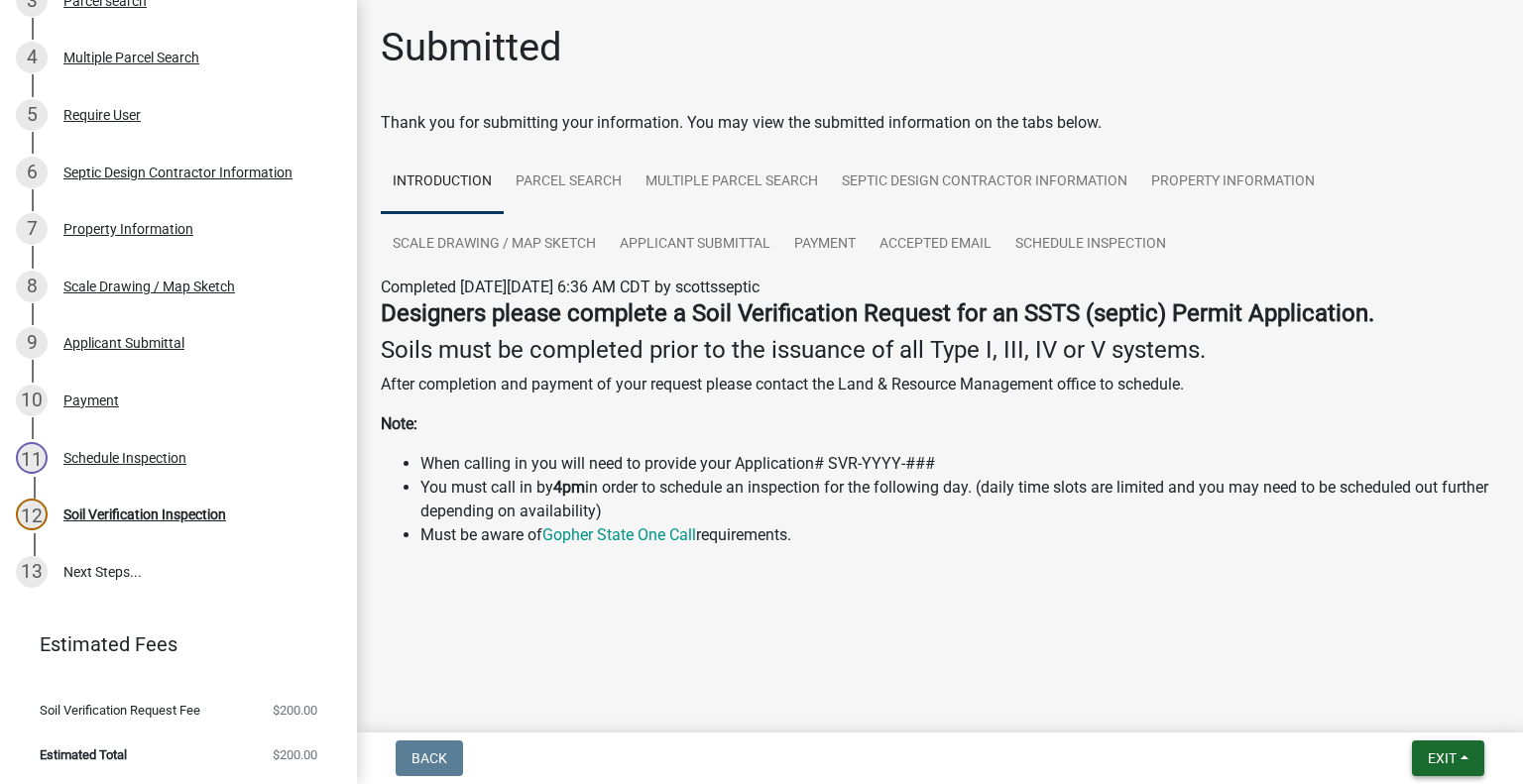 click on "Exit" at bounding box center (1448, 758) 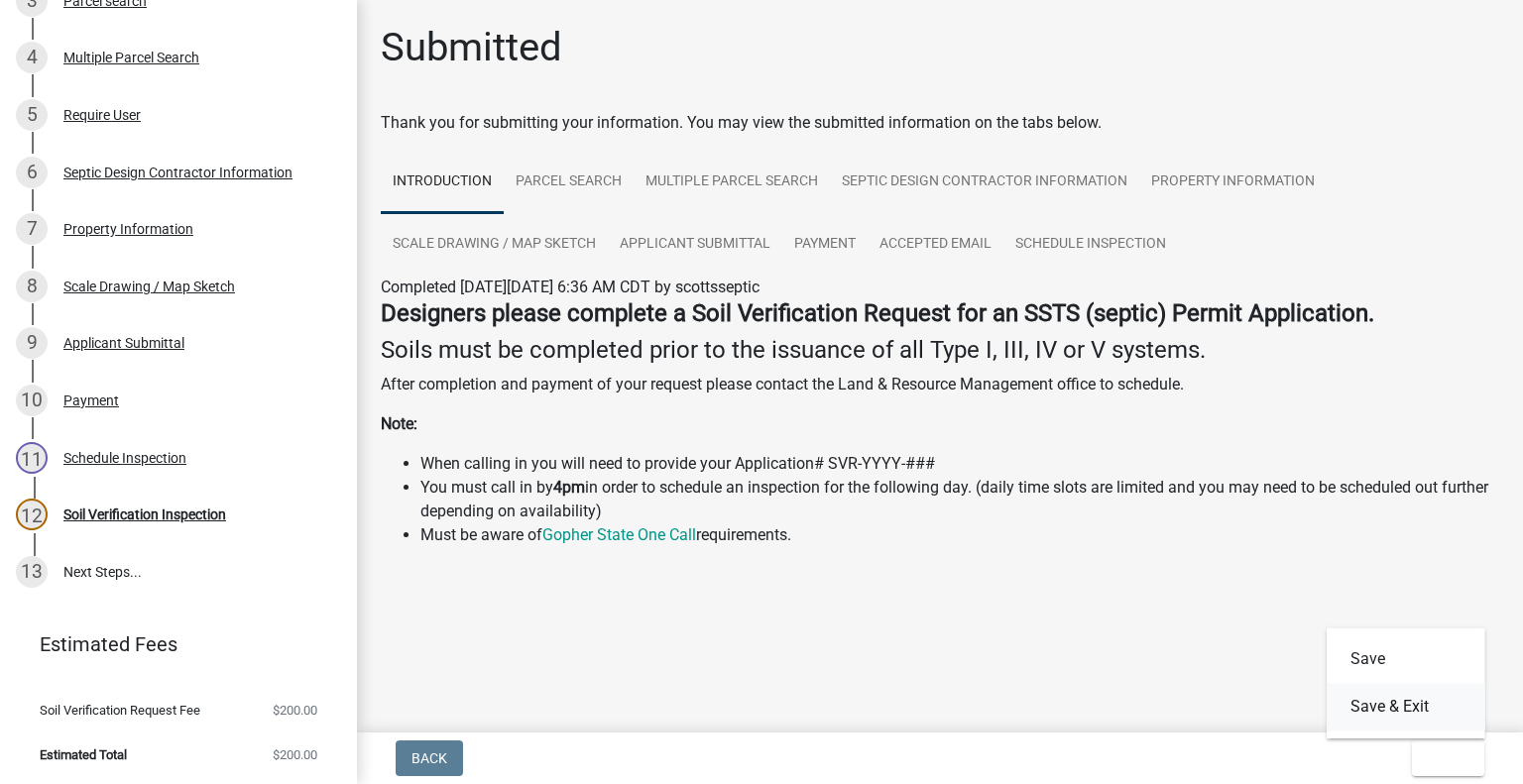 click on "Save & Exit" at bounding box center [1406, 707] 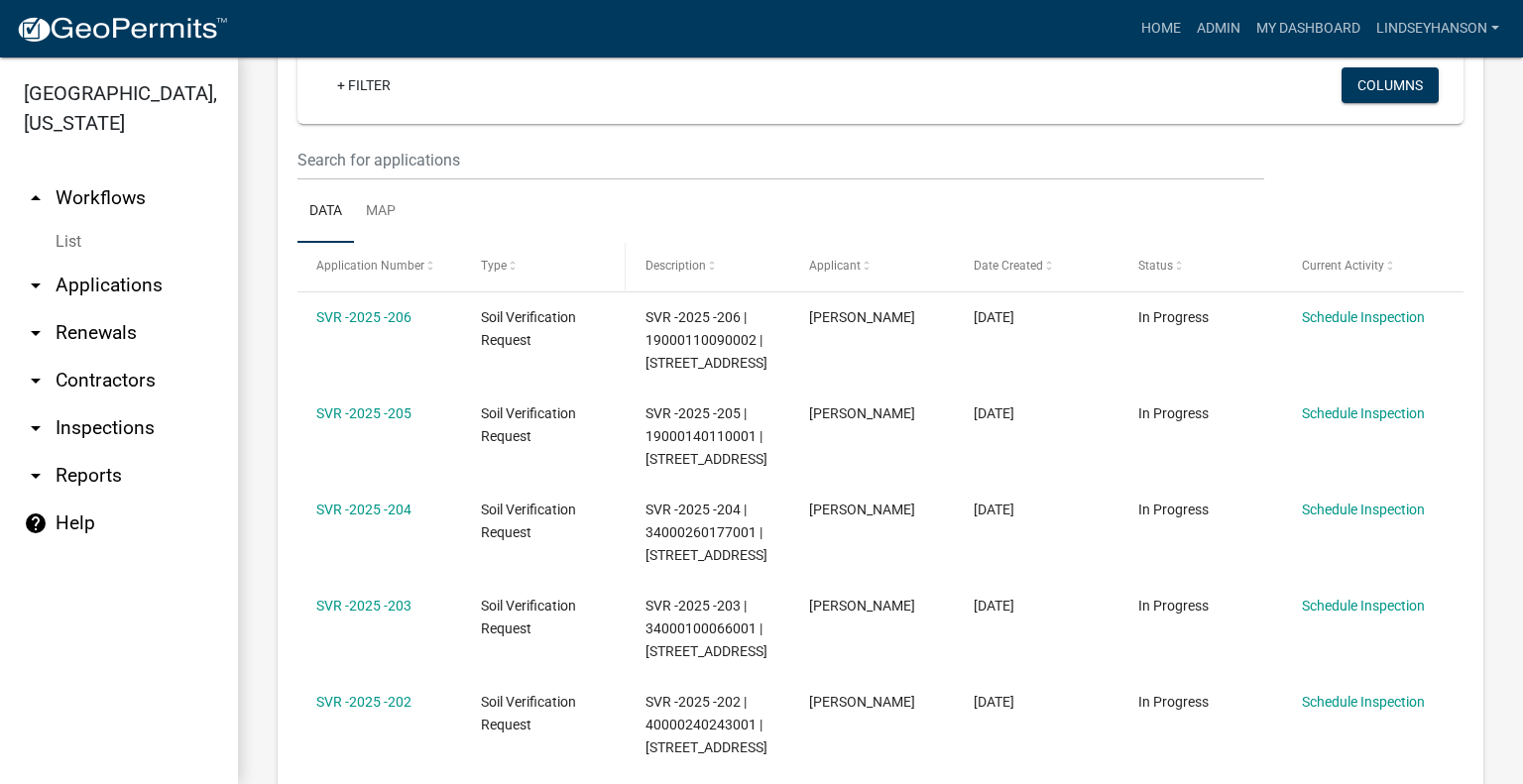 scroll, scrollTop: 396, scrollLeft: 0, axis: vertical 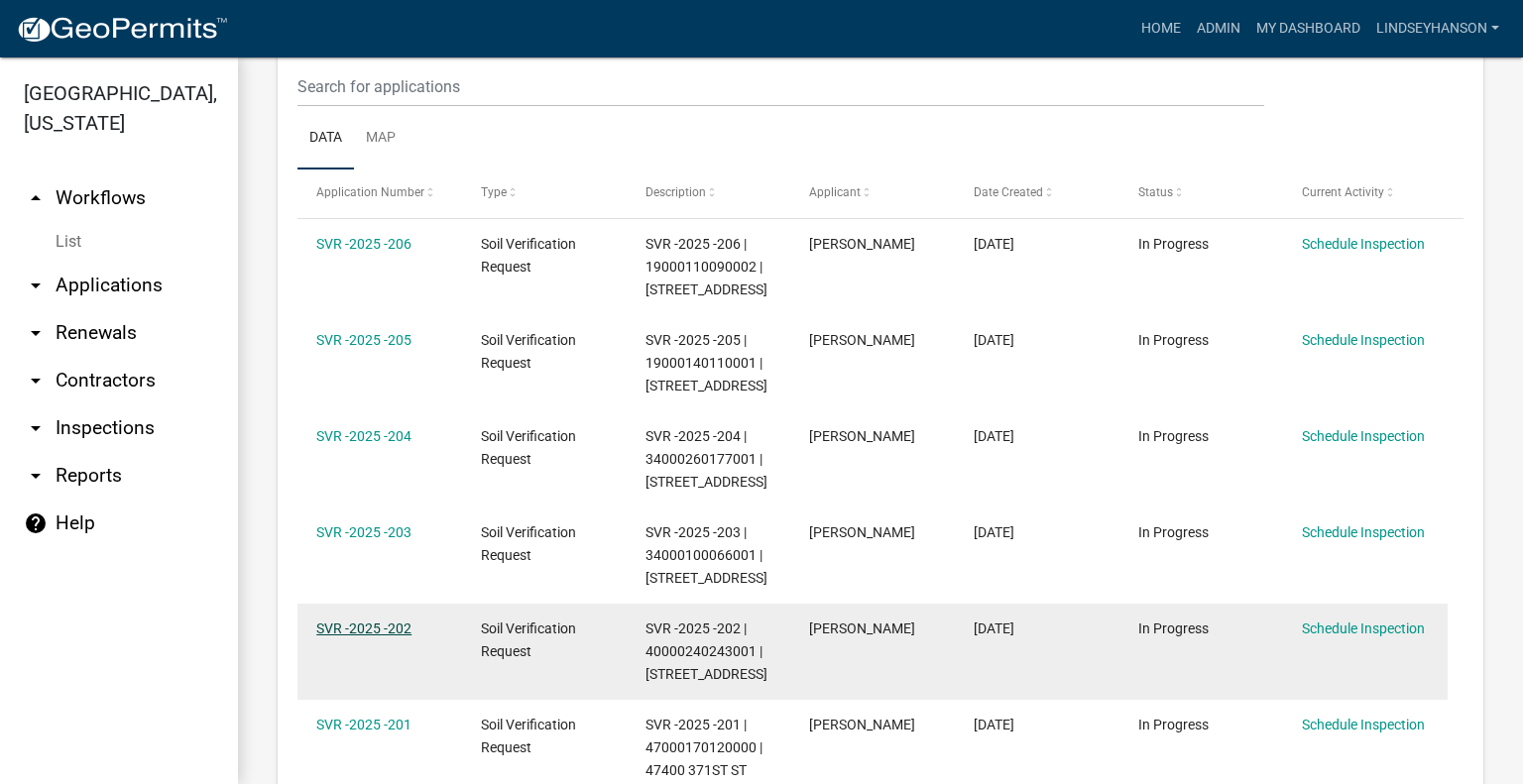 click on "SVR -2025 -202" 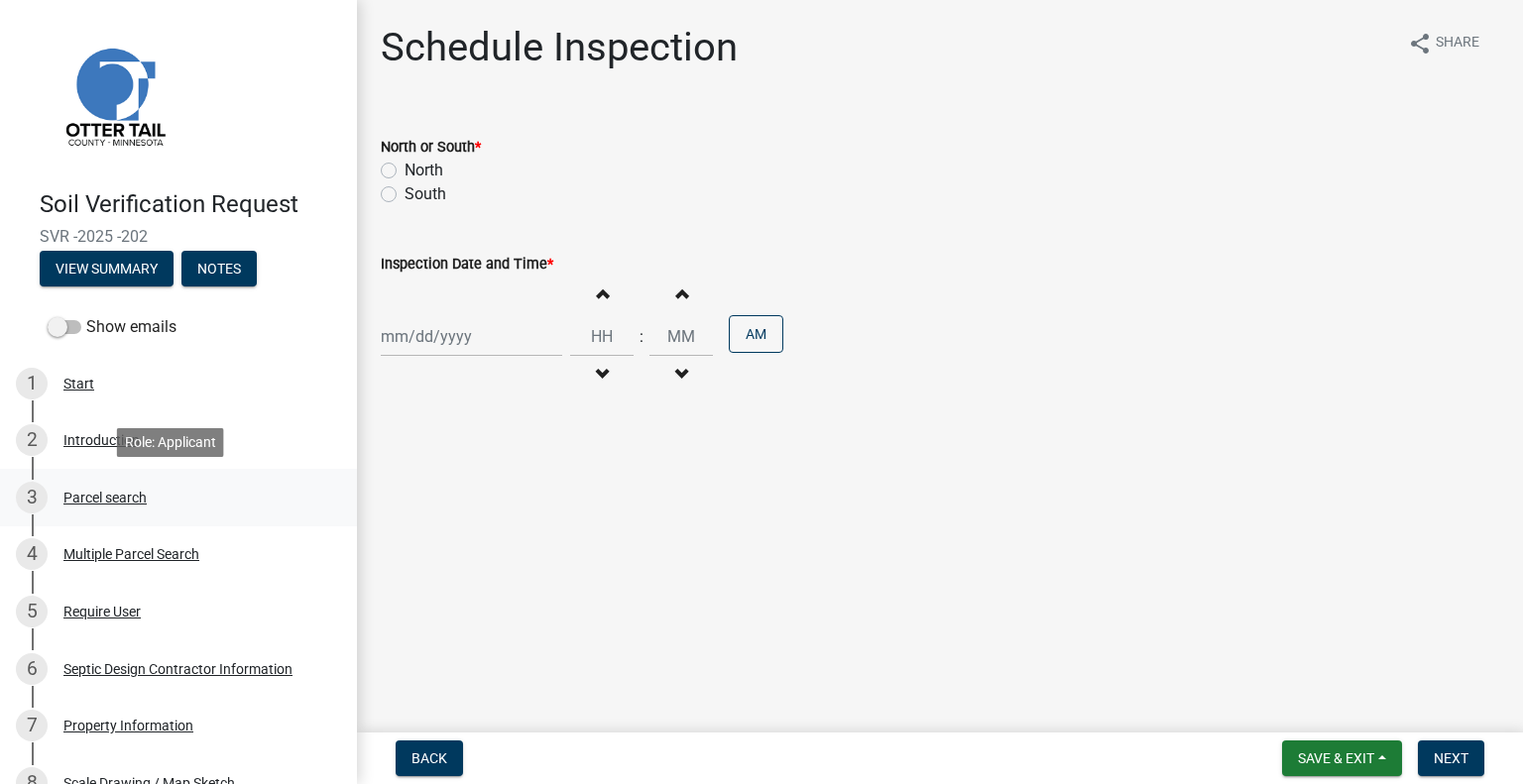 click on "Parcel search" at bounding box center [105, 498] 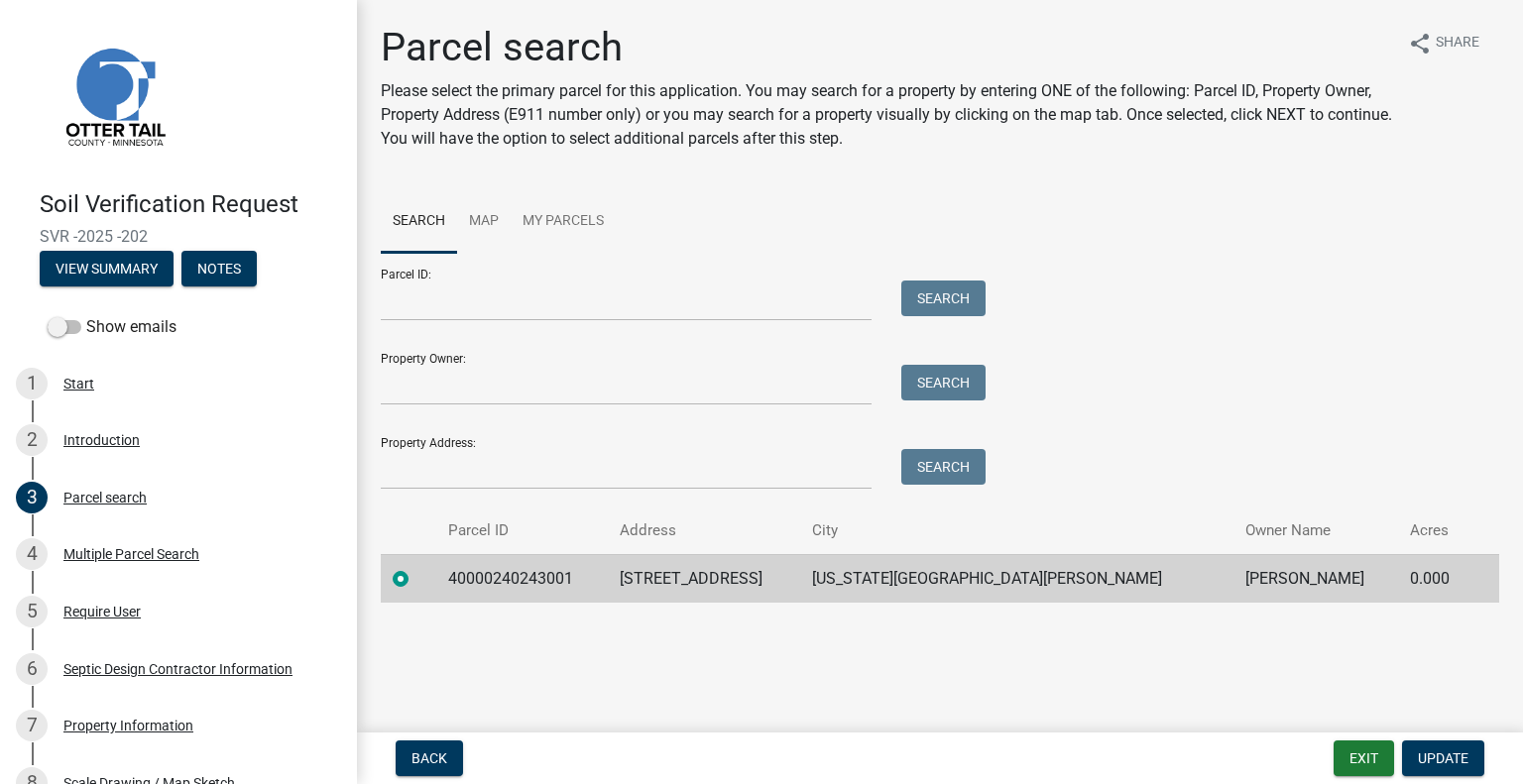 click on "40000240243001" 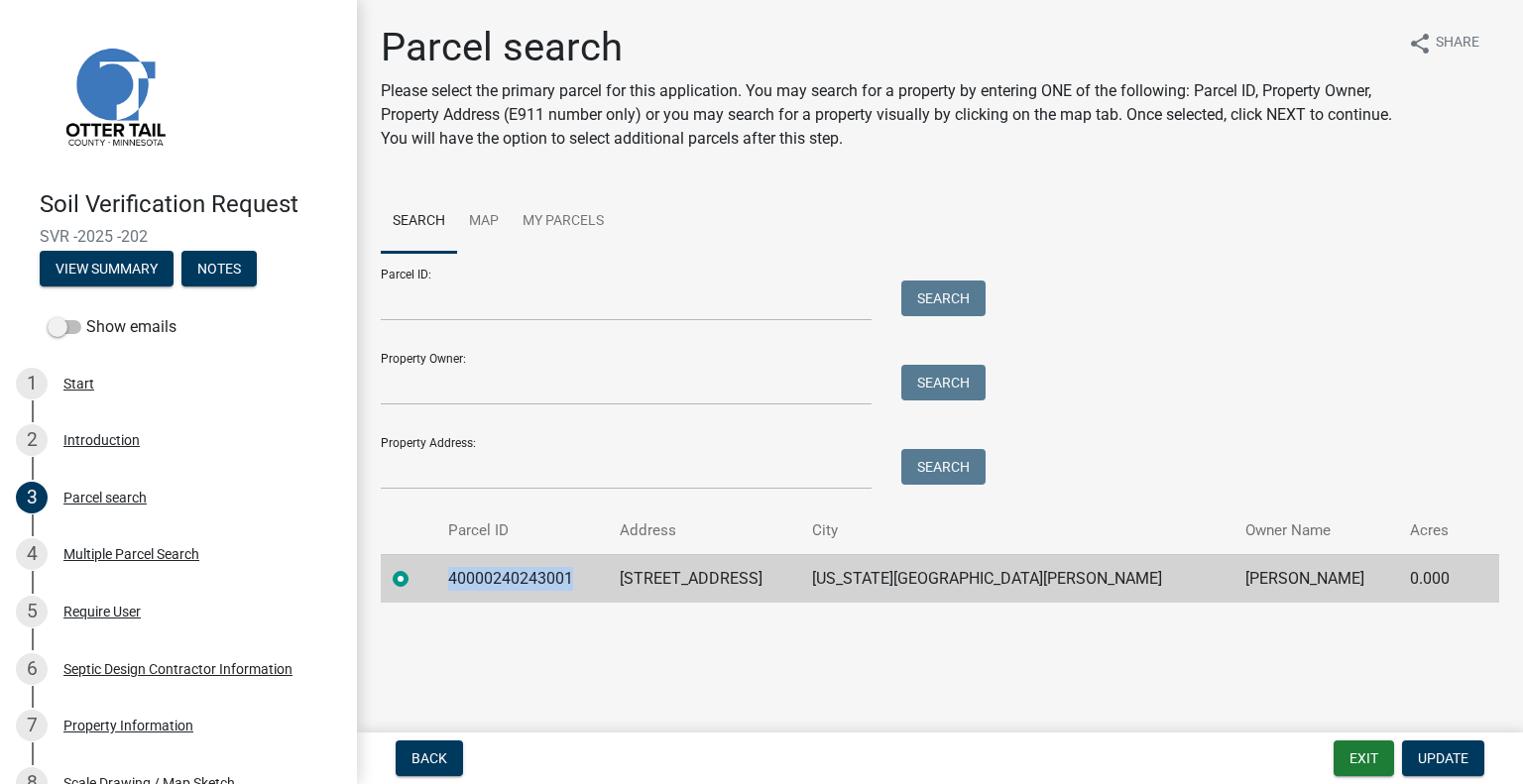 click on "40000240243001" 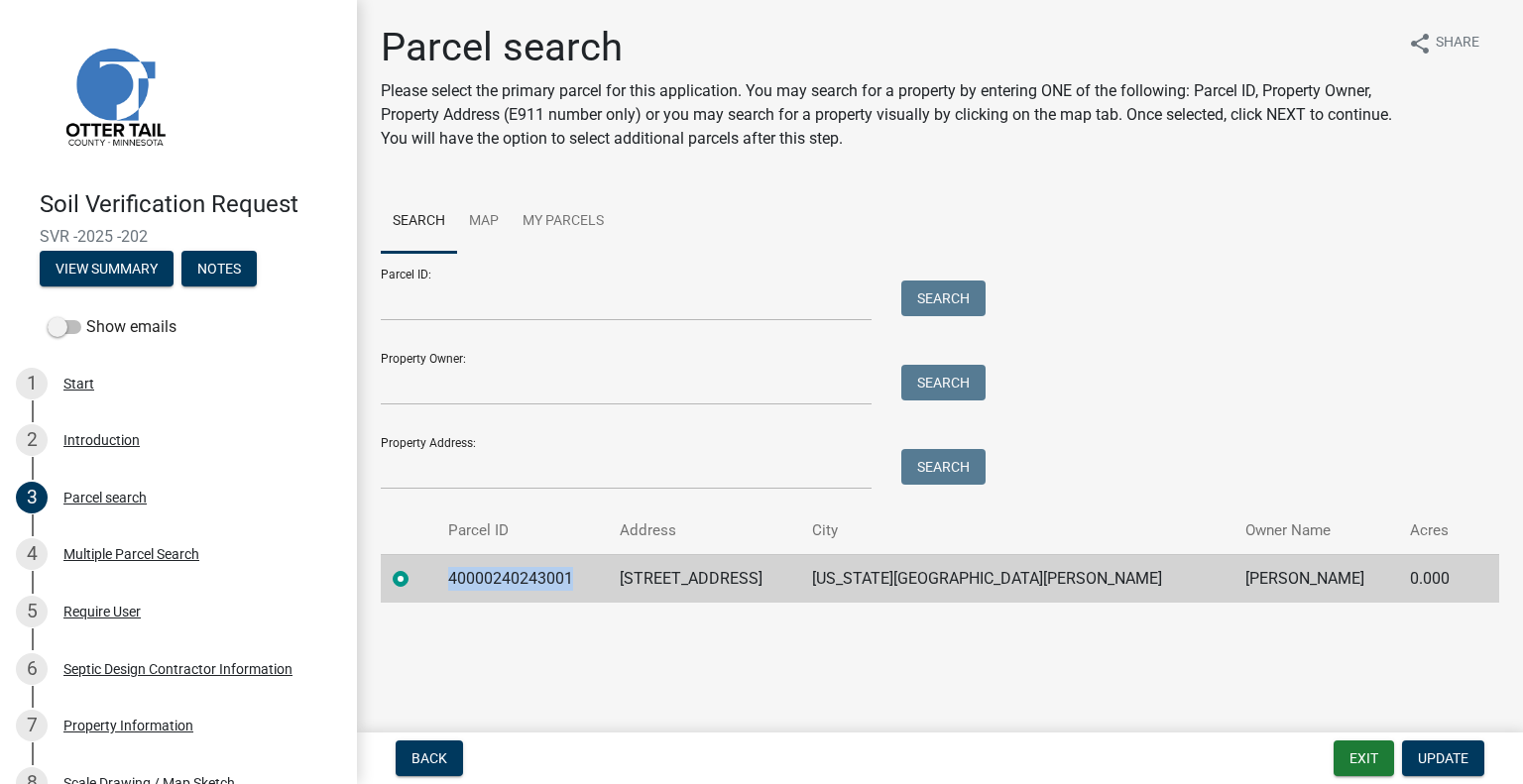 click on "57810 CO HWY 76" 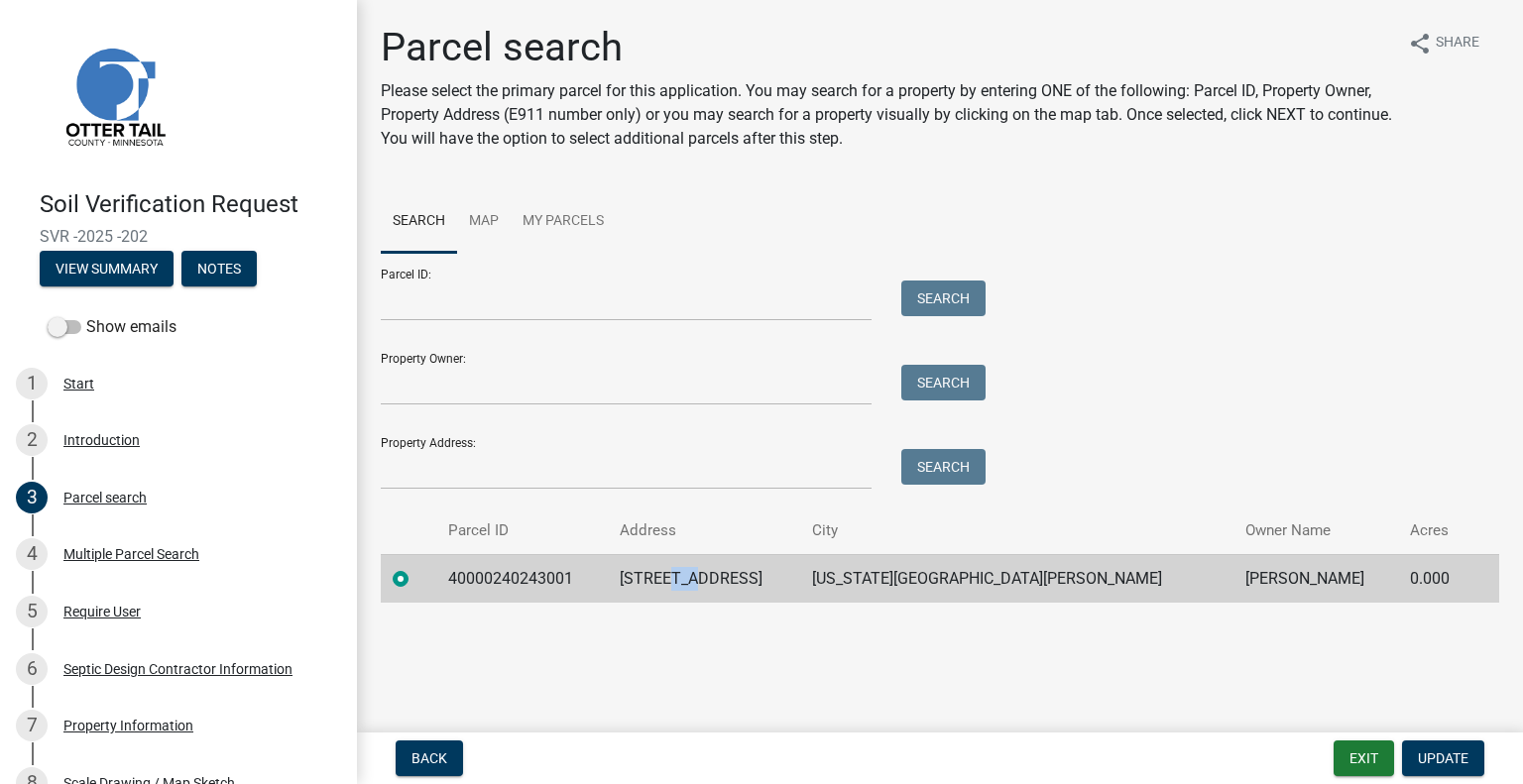 click on "57810 CO HWY 76" 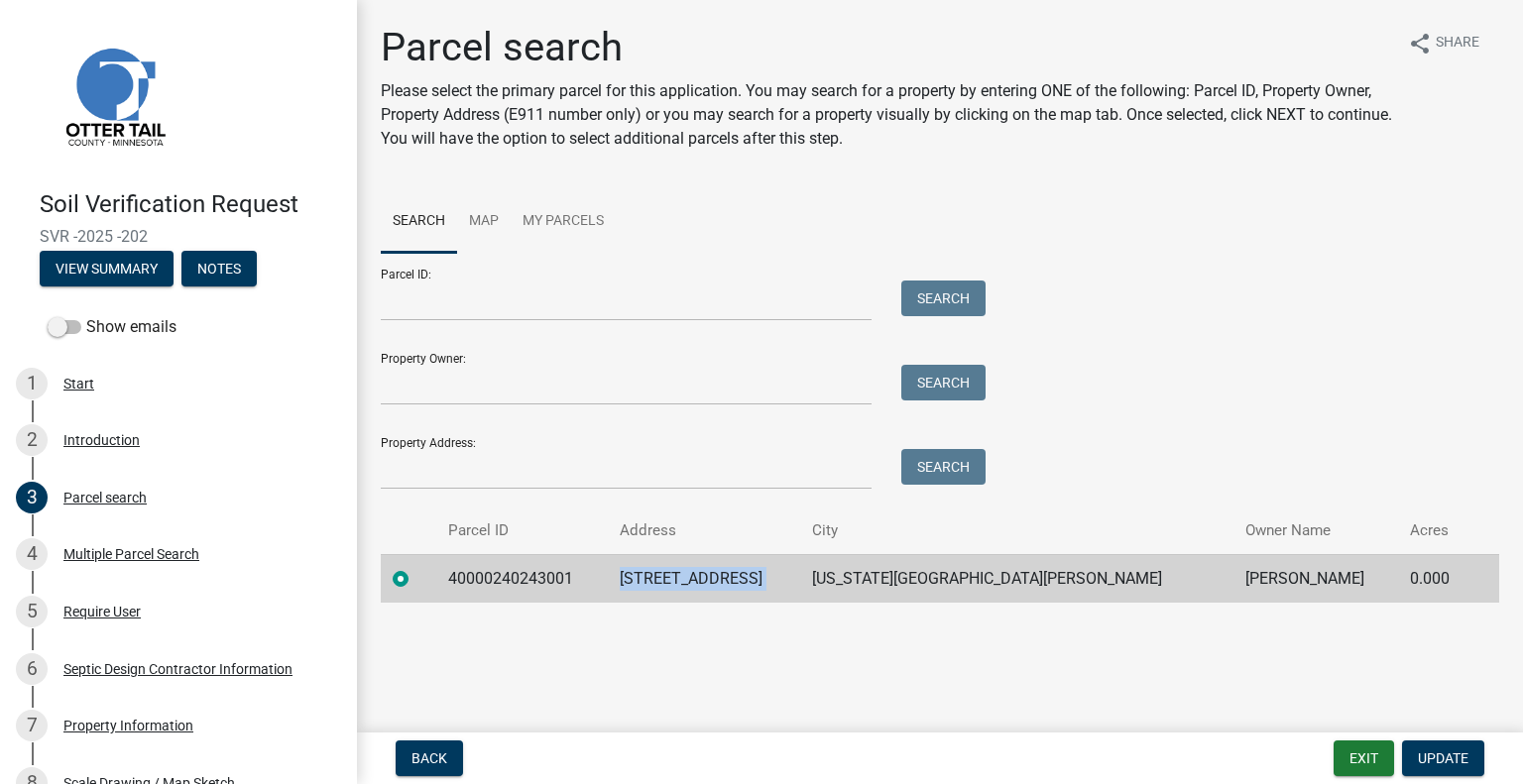 click on "57810 CO HWY 76" 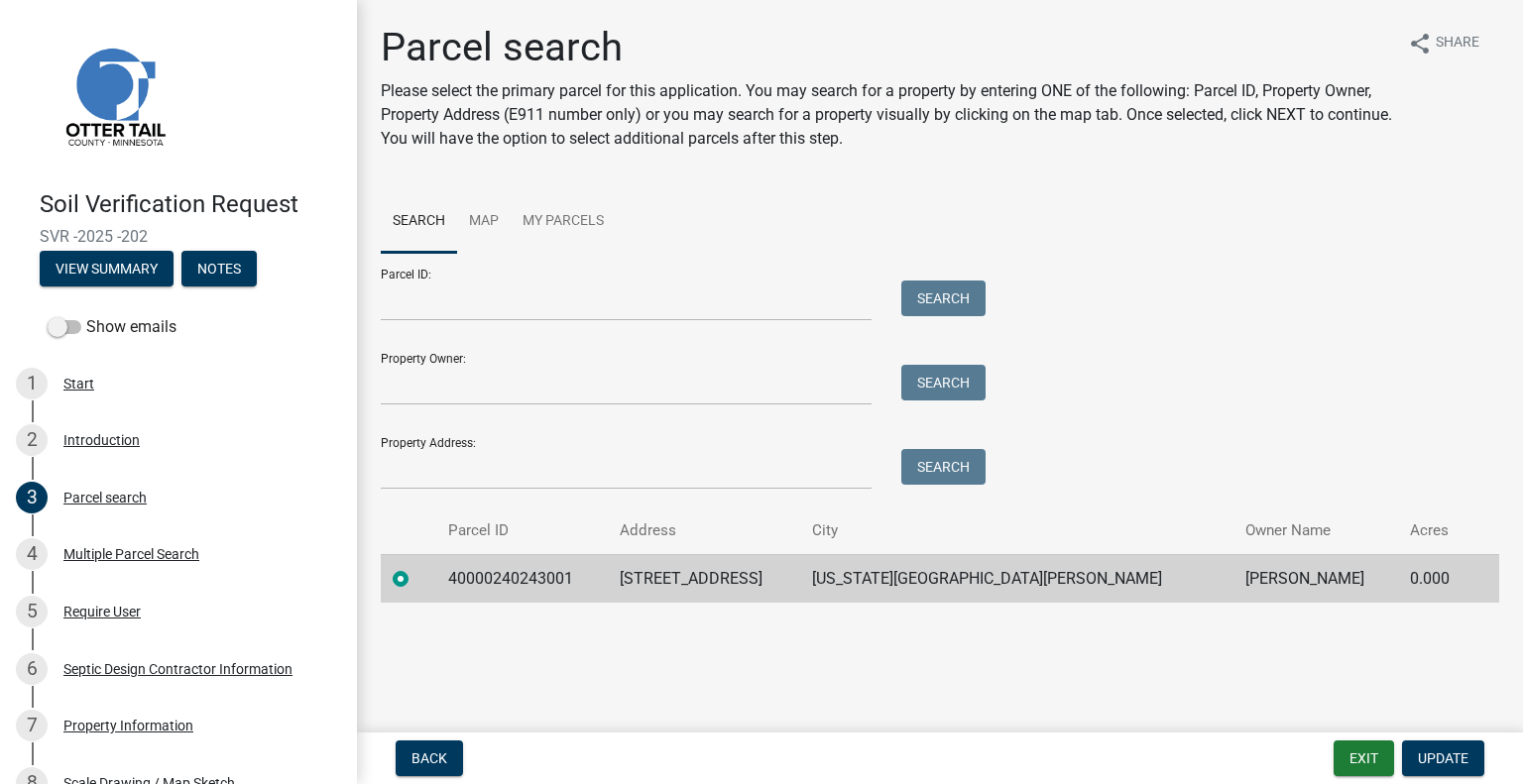 click on "NEW YORK MILLS" 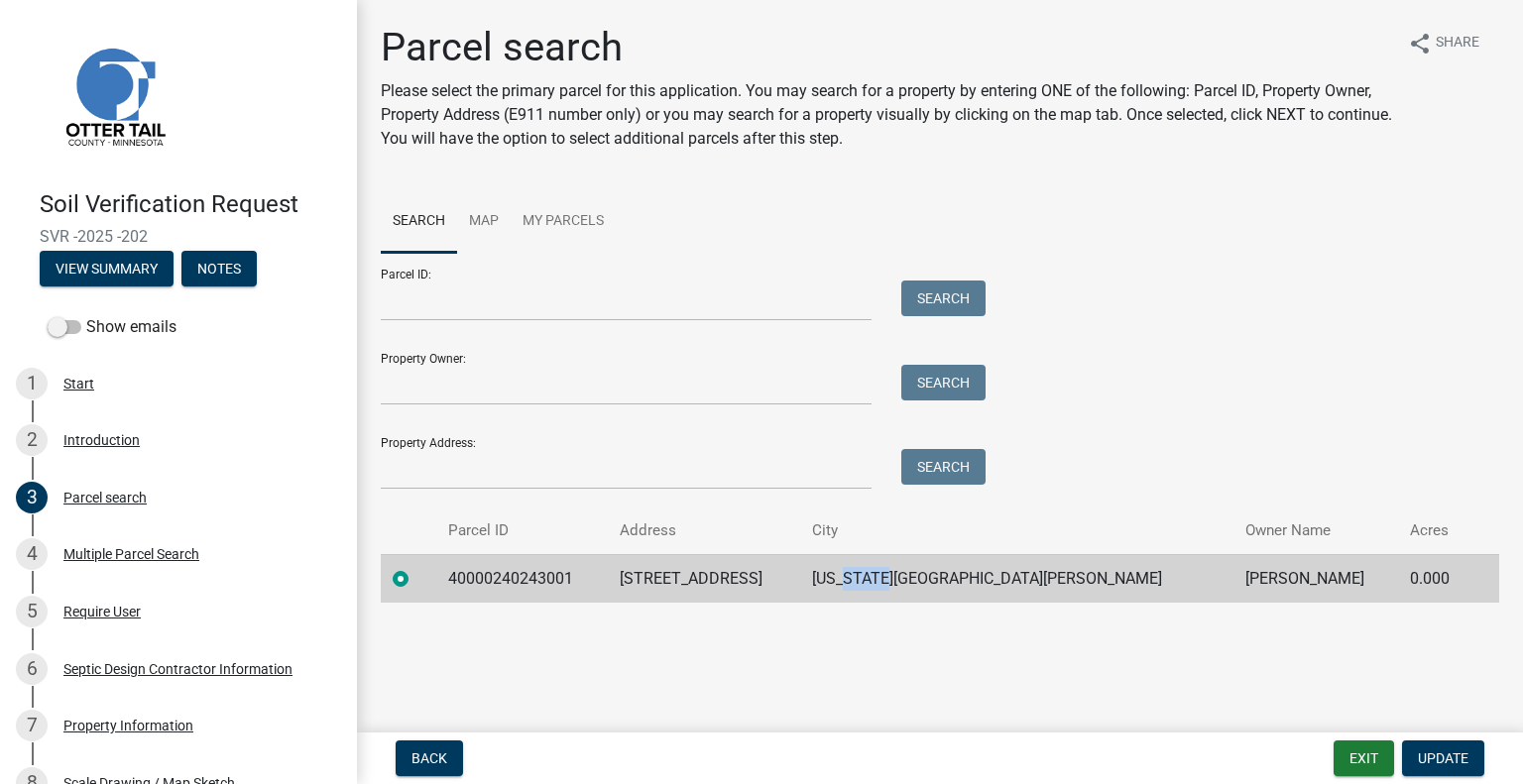 click on "NEW YORK MILLS" 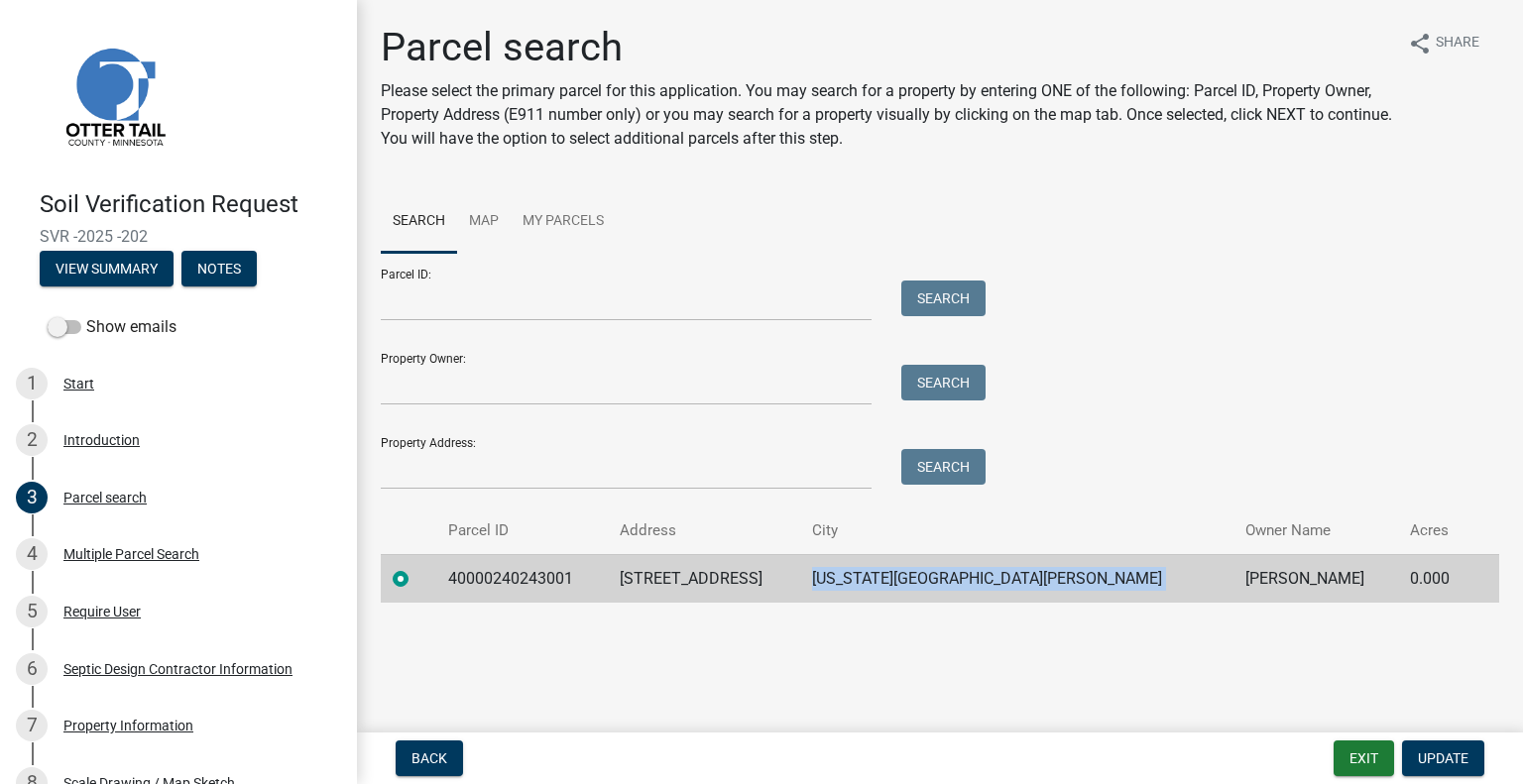click on "NEW YORK MILLS" 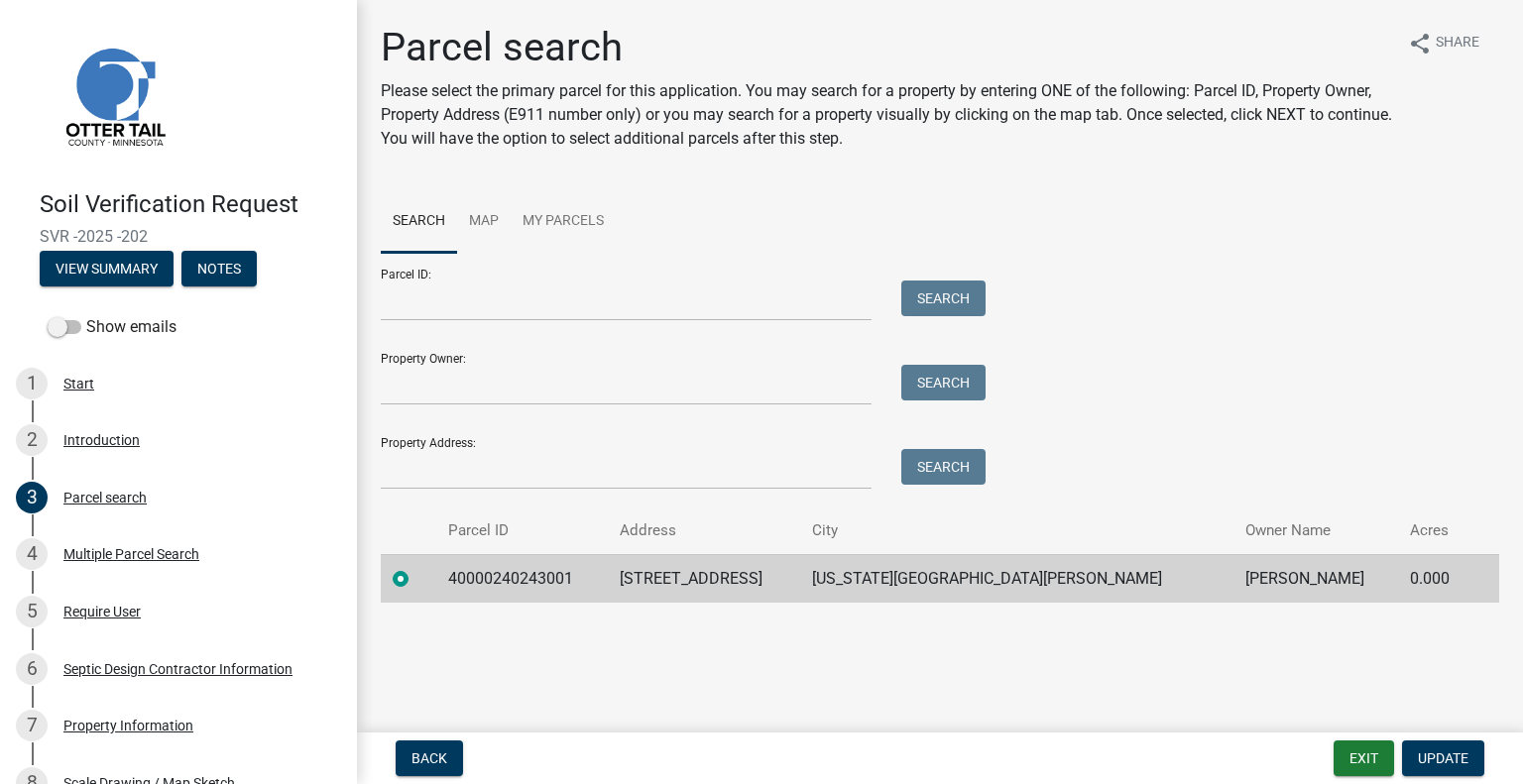 click on "DANIEL R BUTZIN" 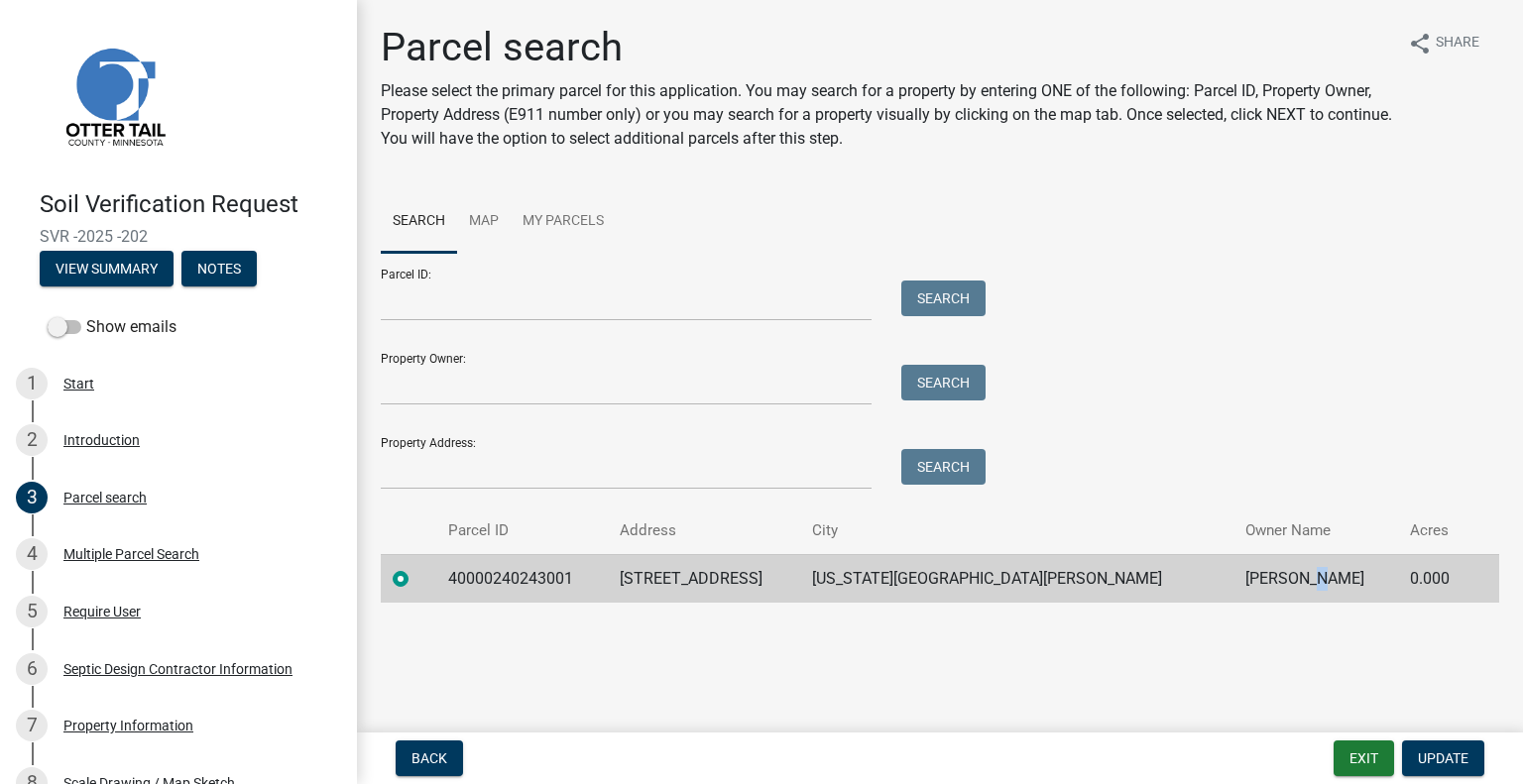 click on "DANIEL R BUTZIN" 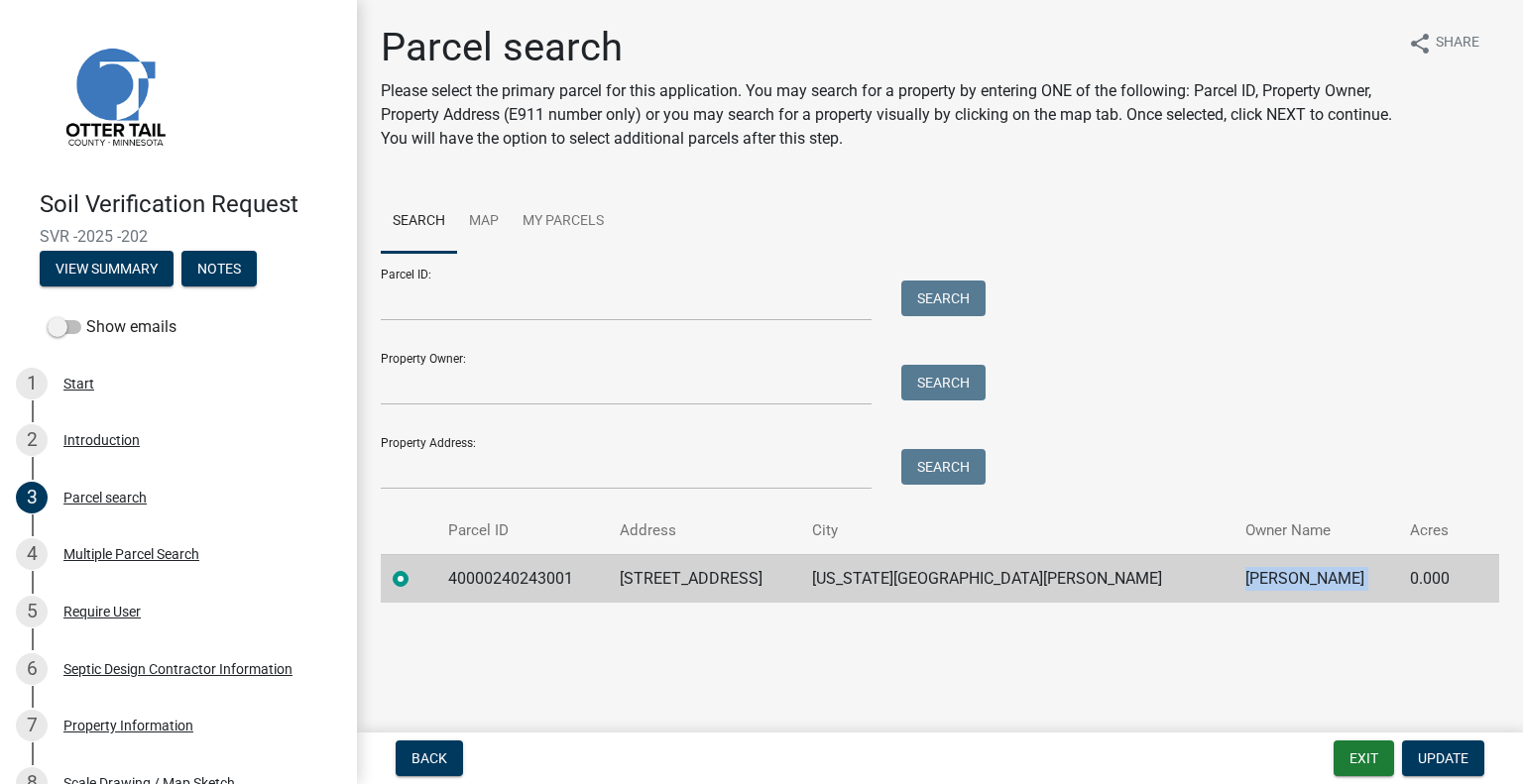click on "DANIEL R BUTZIN" 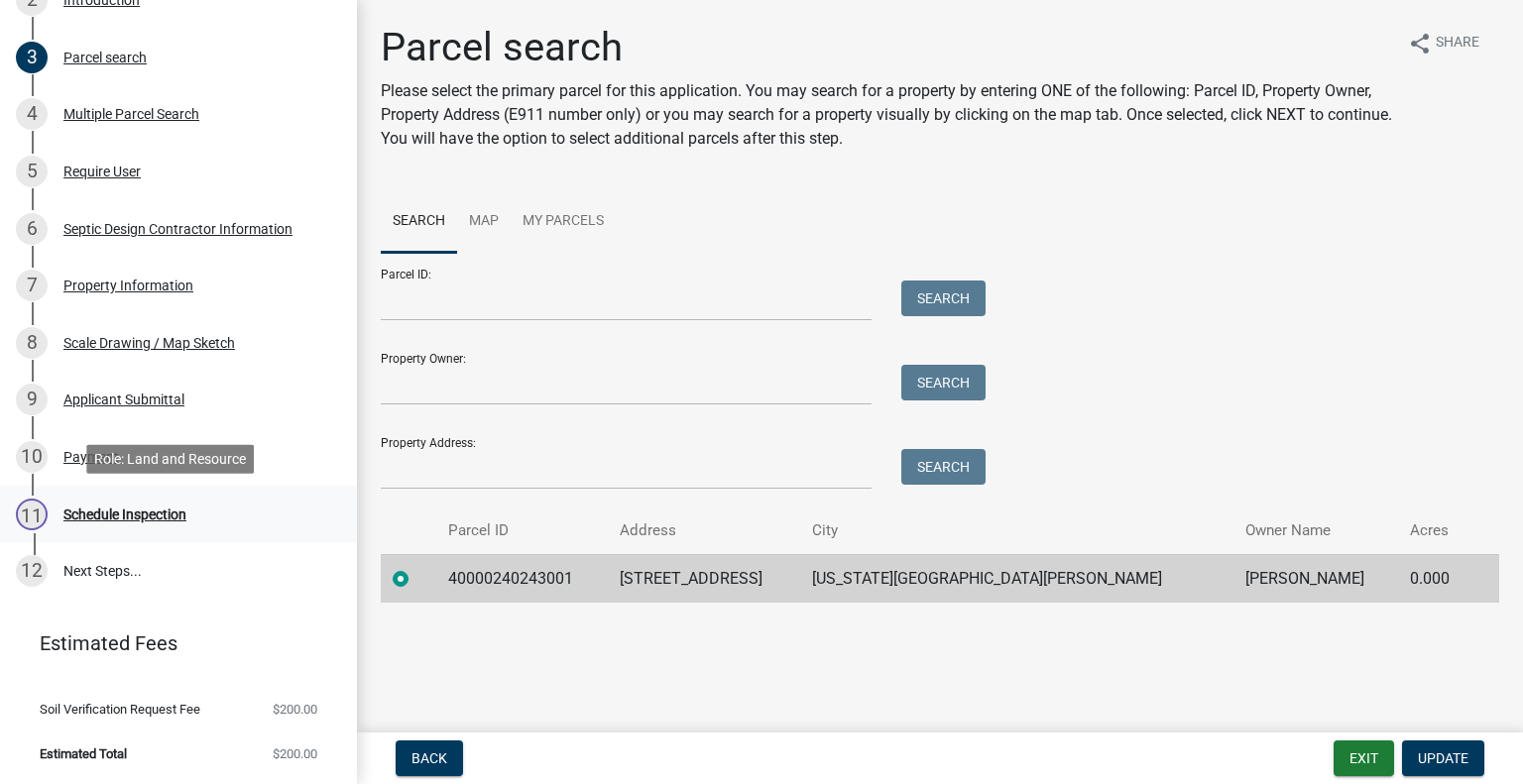 click on "Schedule Inspection" at bounding box center [125, 514] 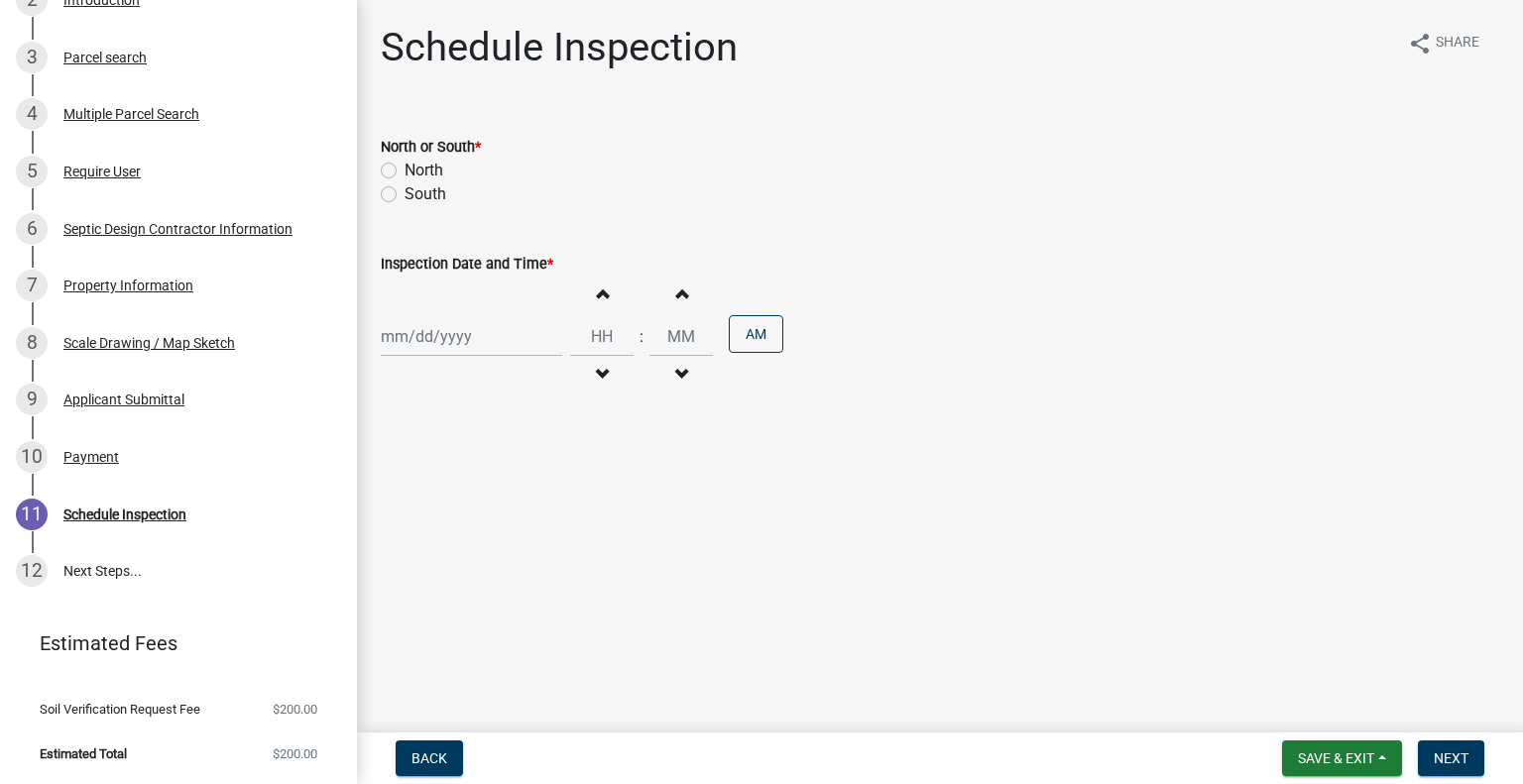 click on "North" 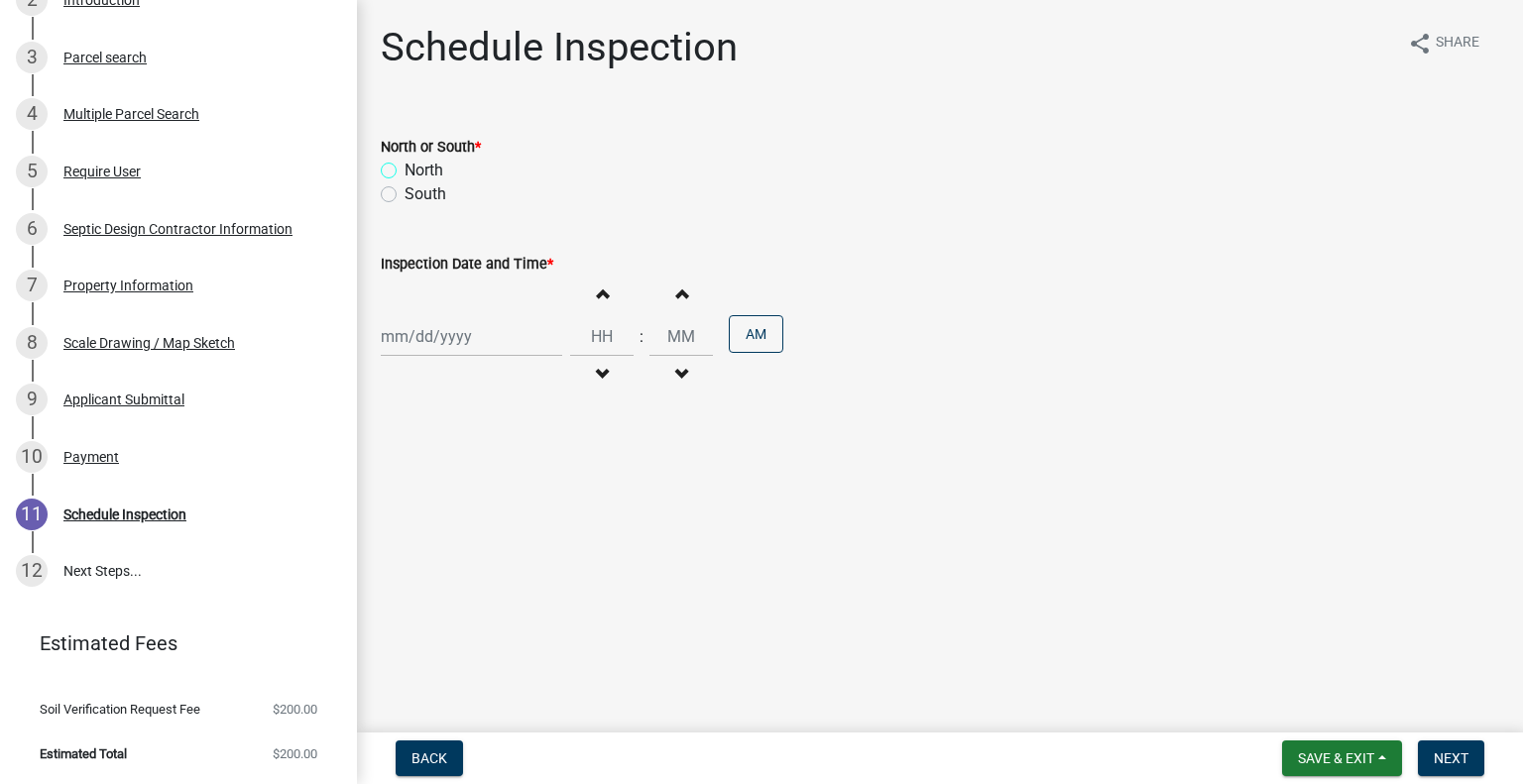 click on "North" at bounding box center (410, 165) 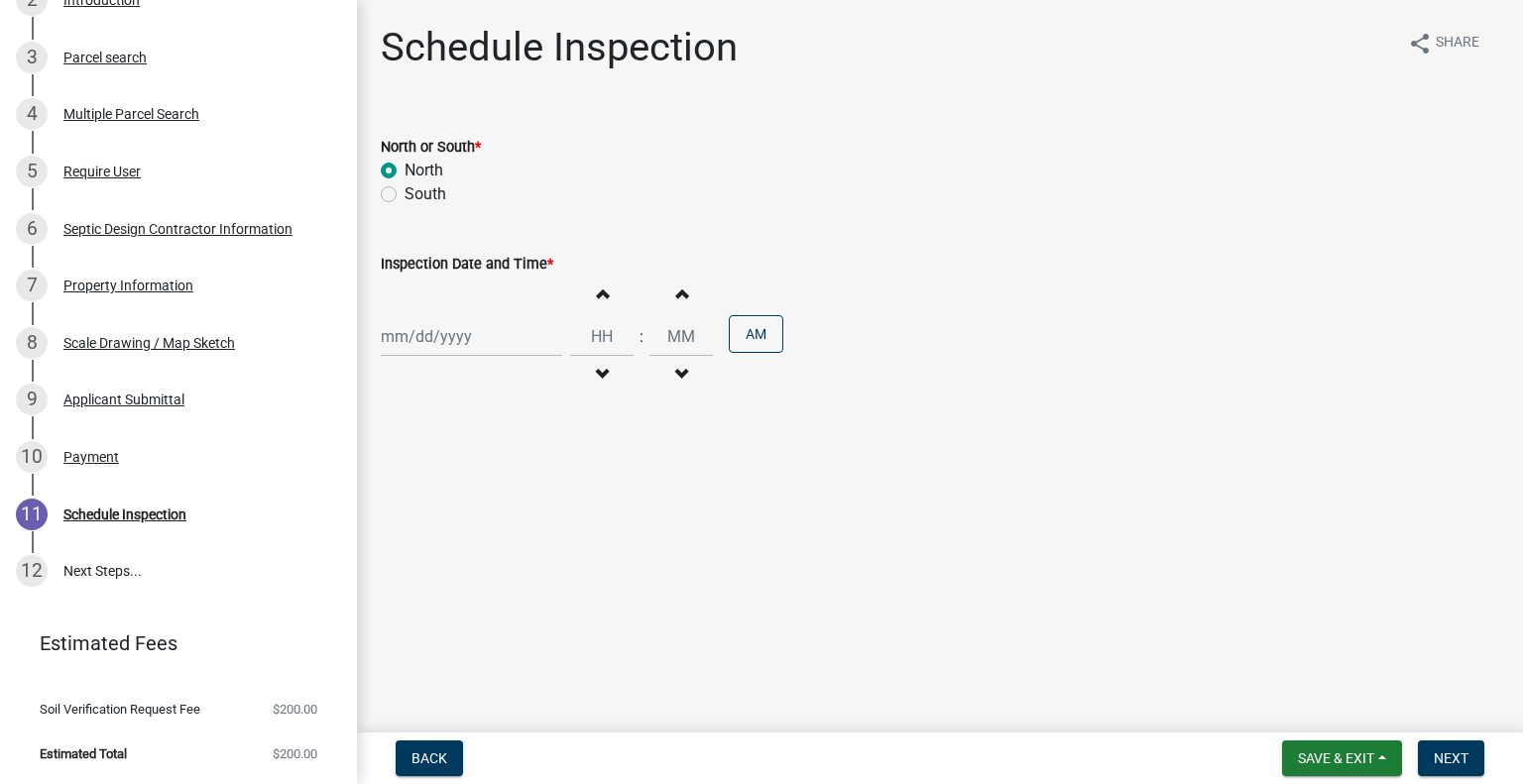 radio on "true" 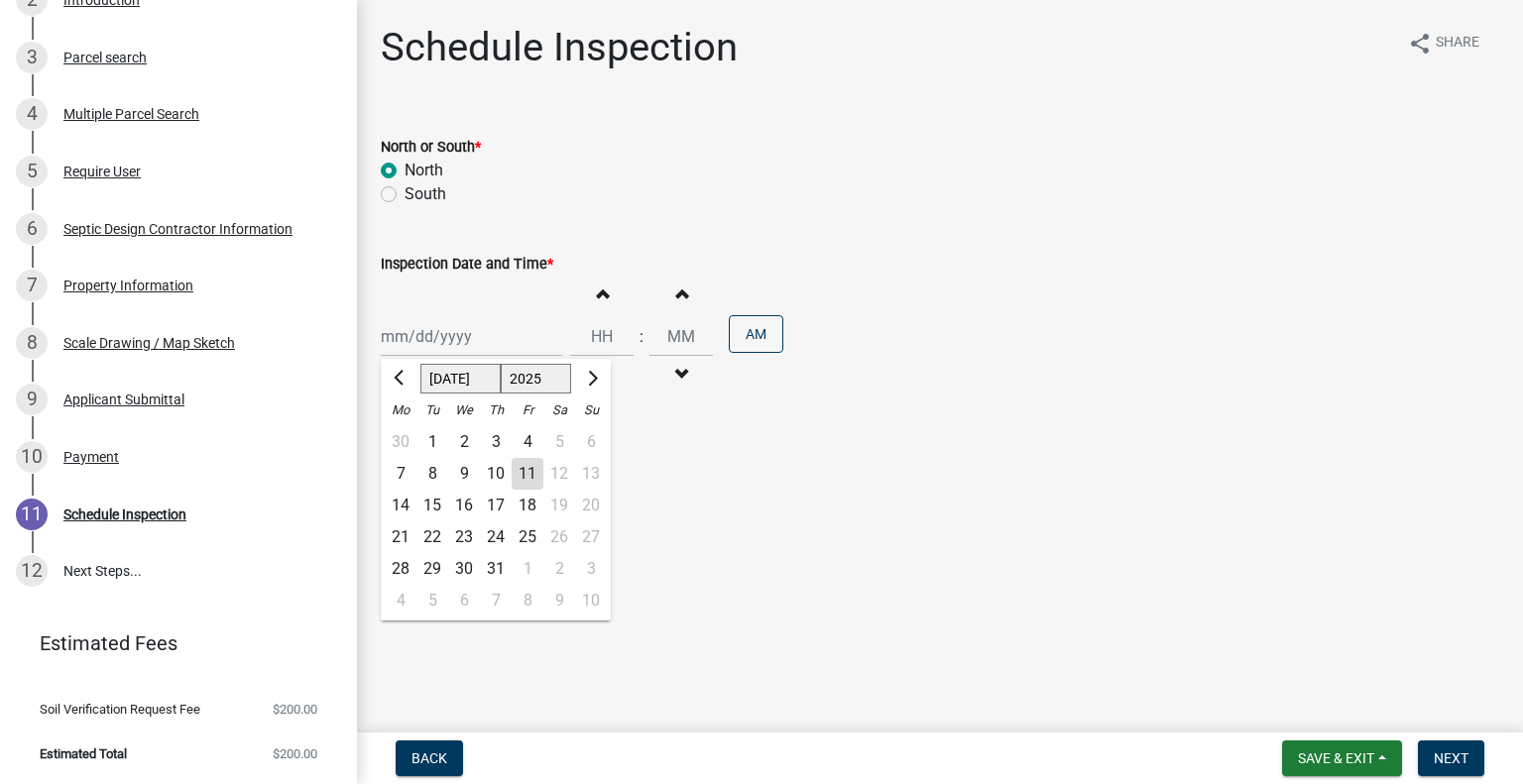 drag, startPoint x: 412, startPoint y: 341, endPoint x: 440, endPoint y: 365, distance: 36.878178 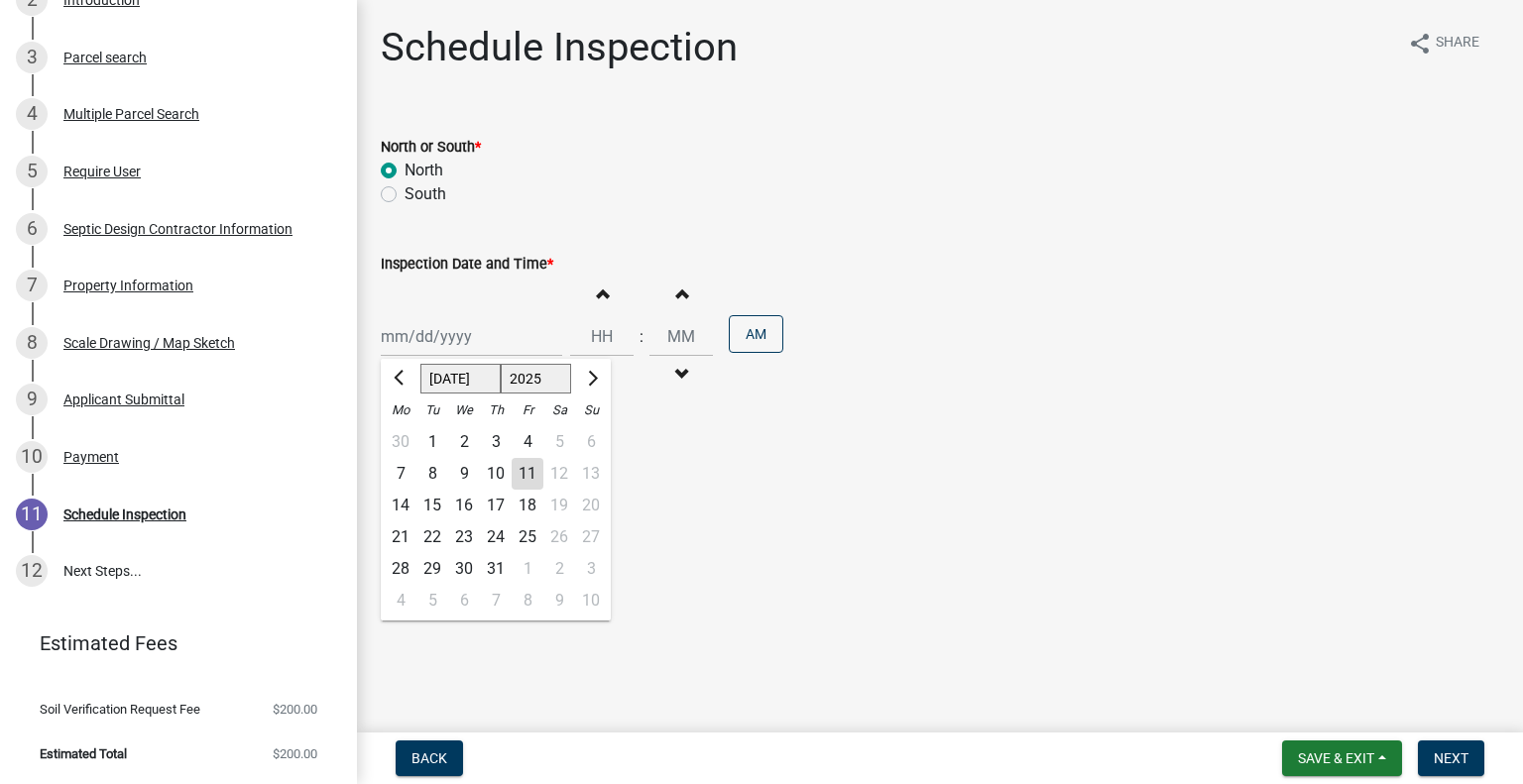 drag, startPoint x: 468, startPoint y: 503, endPoint x: 538, endPoint y: 425, distance: 104.80458 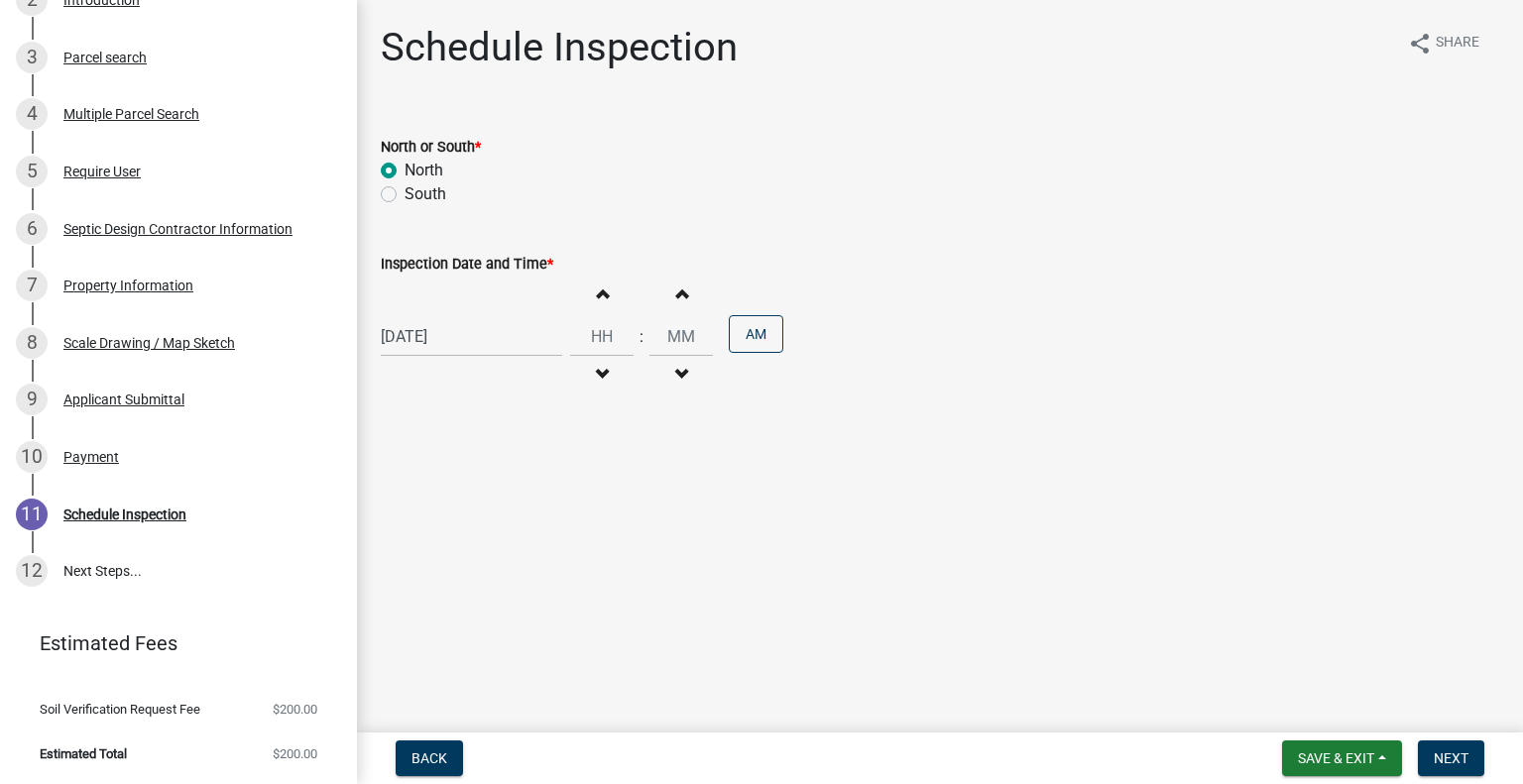 click on "Decrement hours" at bounding box center (602, 375) 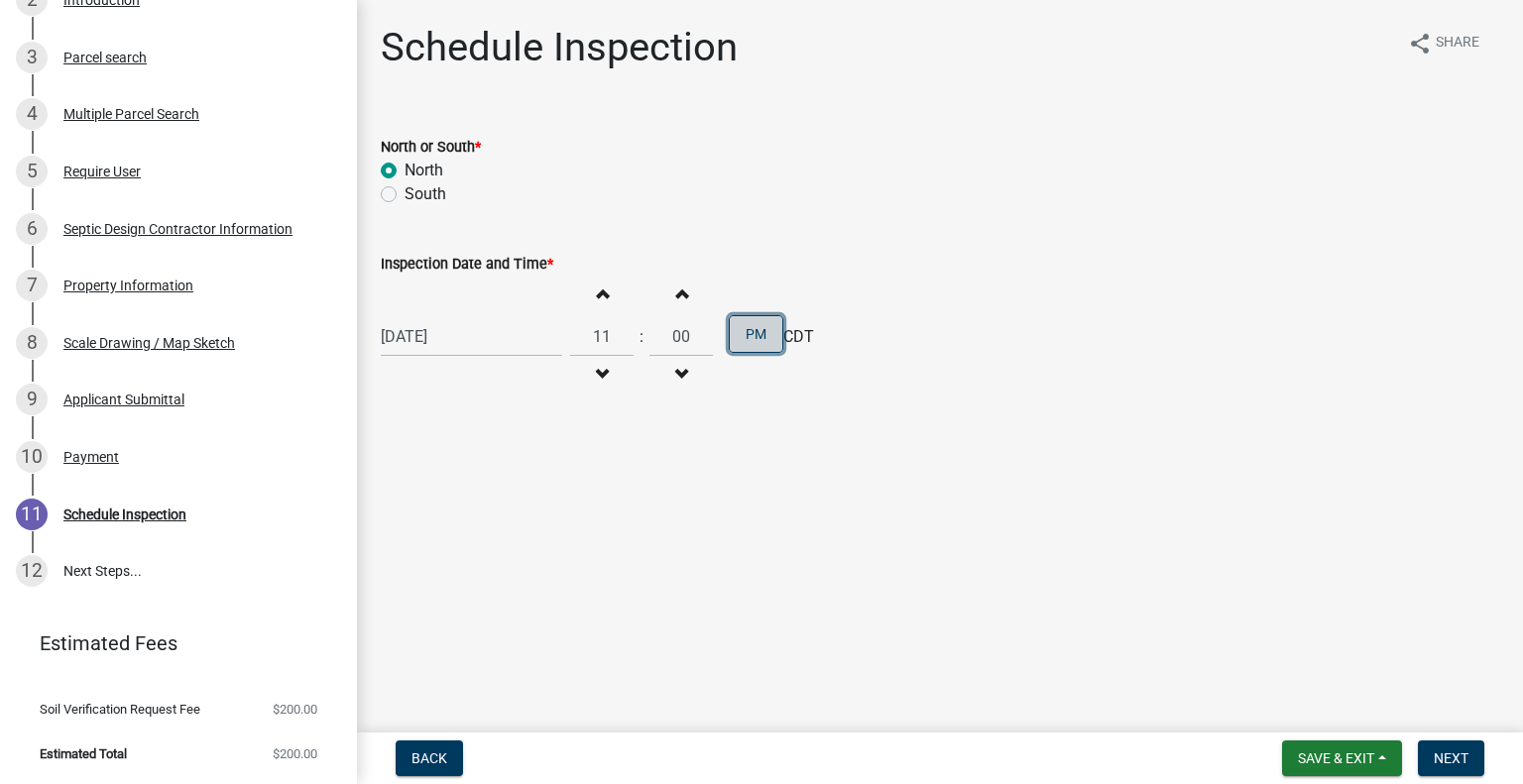 click on "PM" at bounding box center (756, 334) 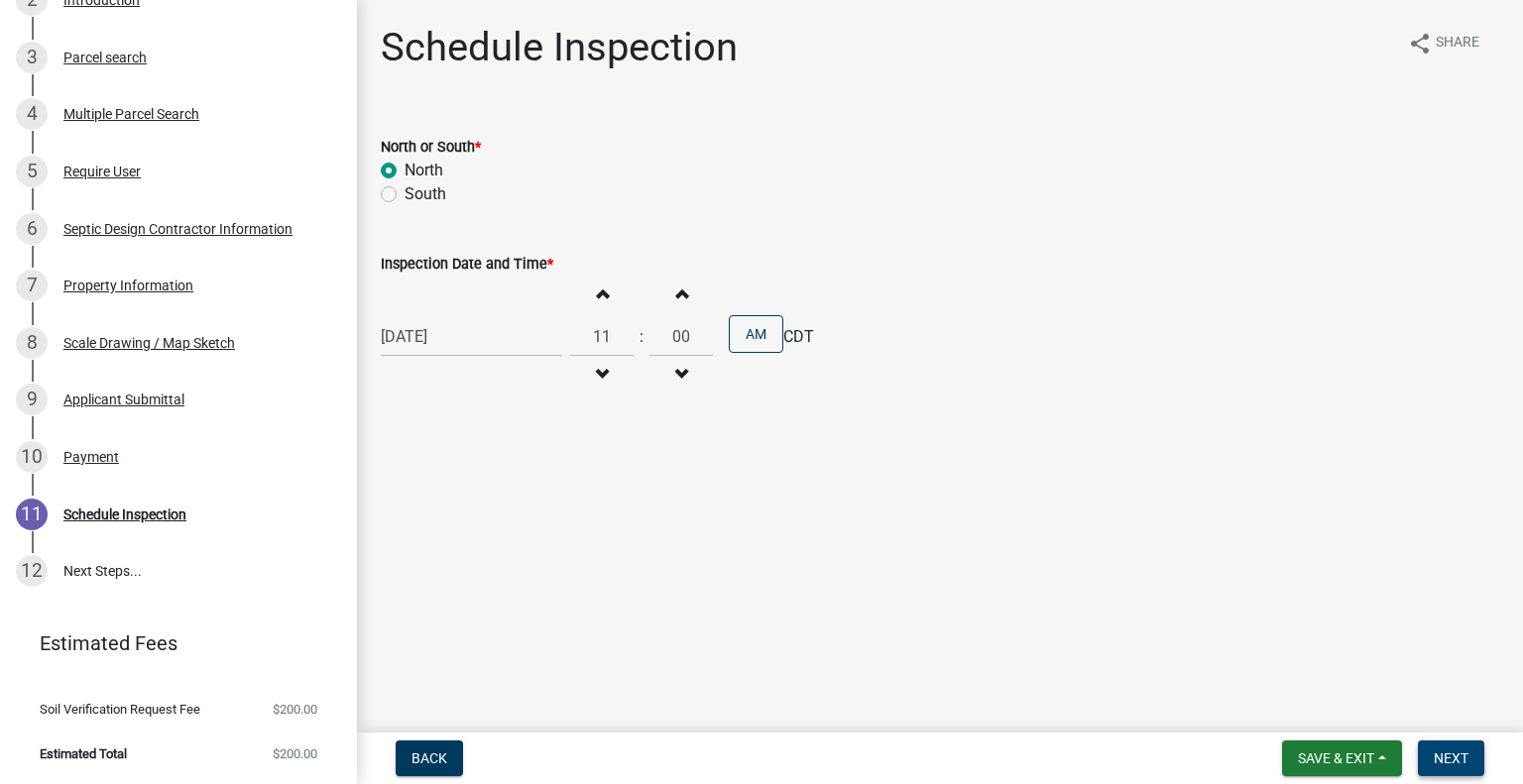 click on "Next" at bounding box center (1451, 758) 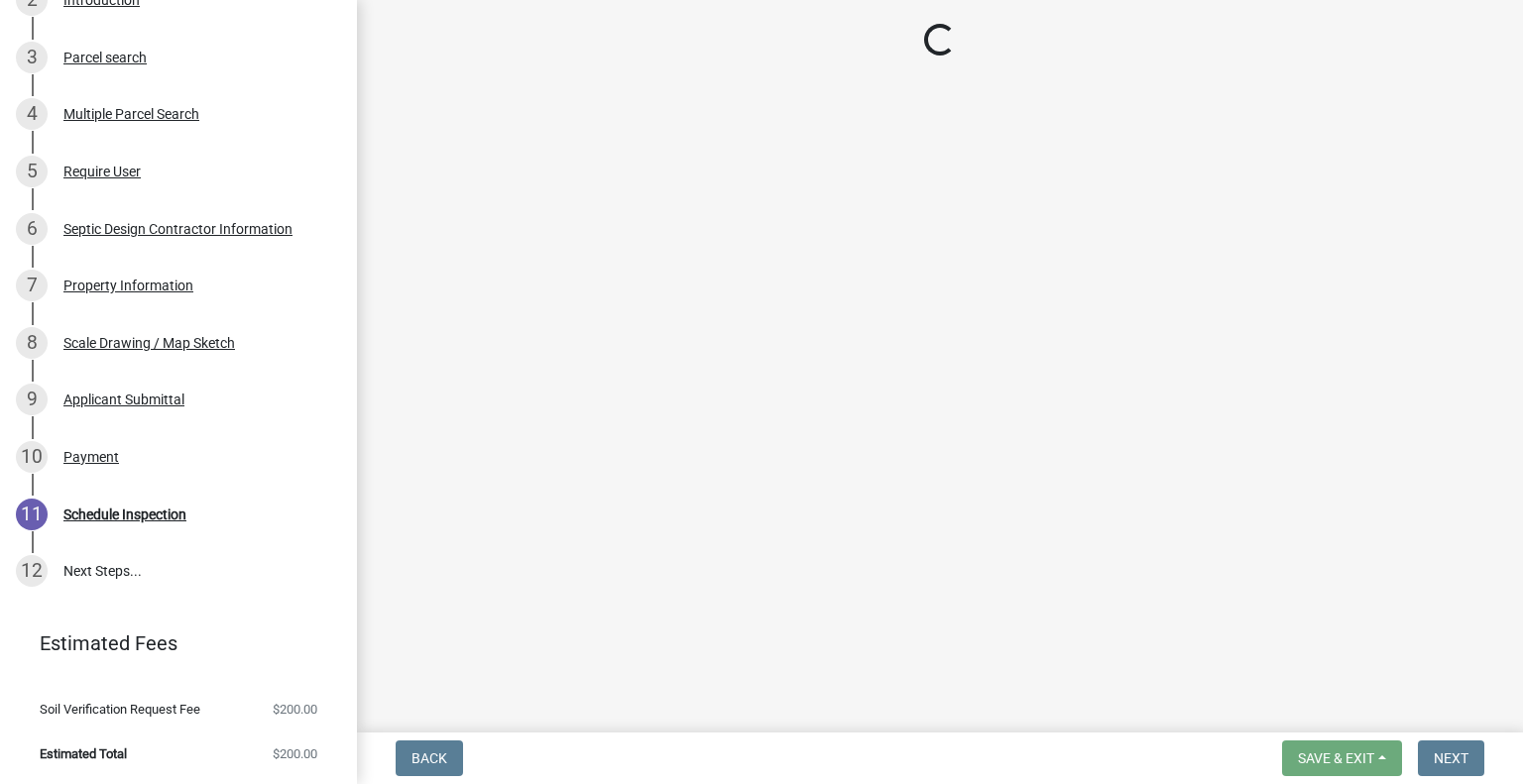 scroll, scrollTop: 497, scrollLeft: 0, axis: vertical 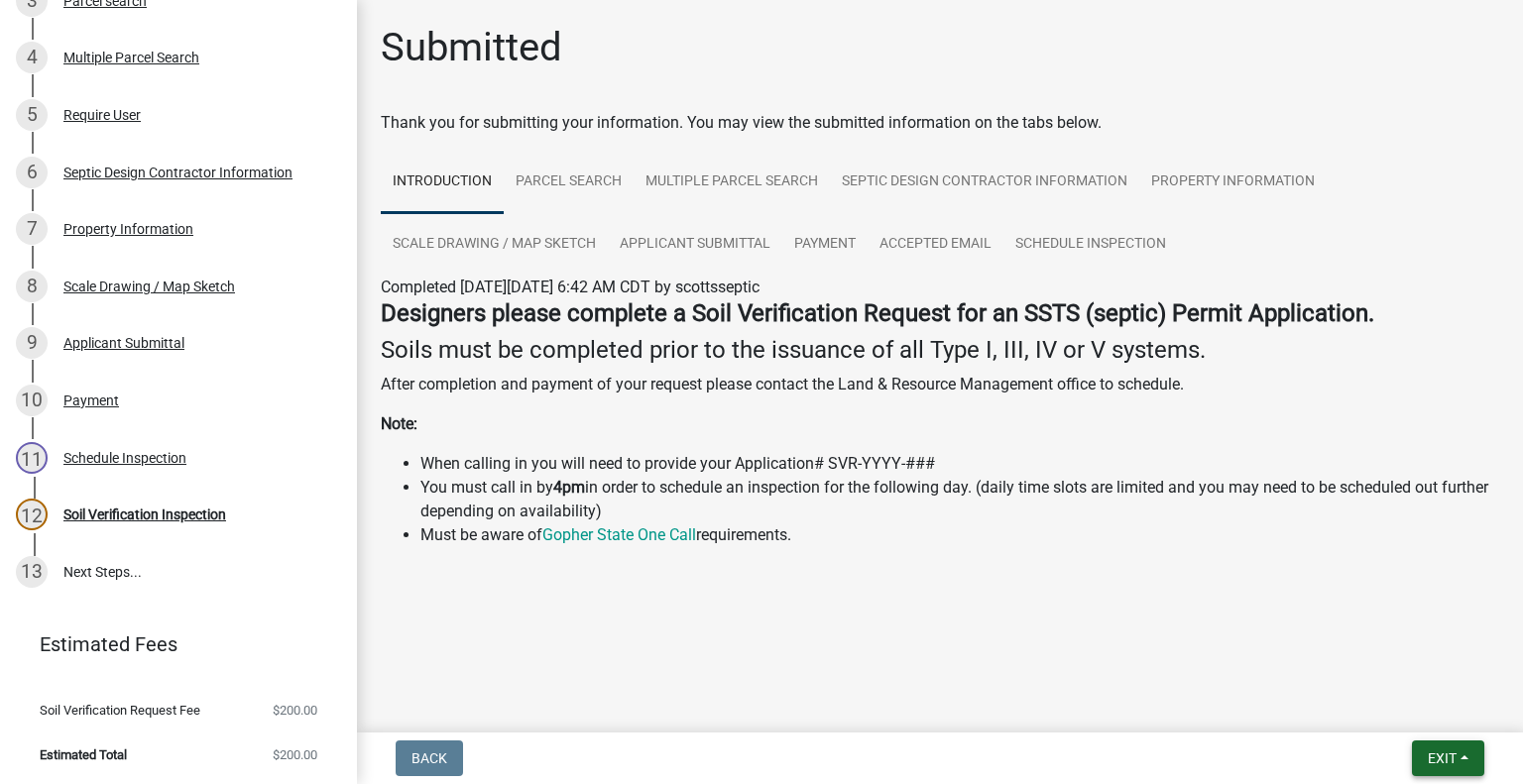 click on "Exit" at bounding box center [1448, 758] 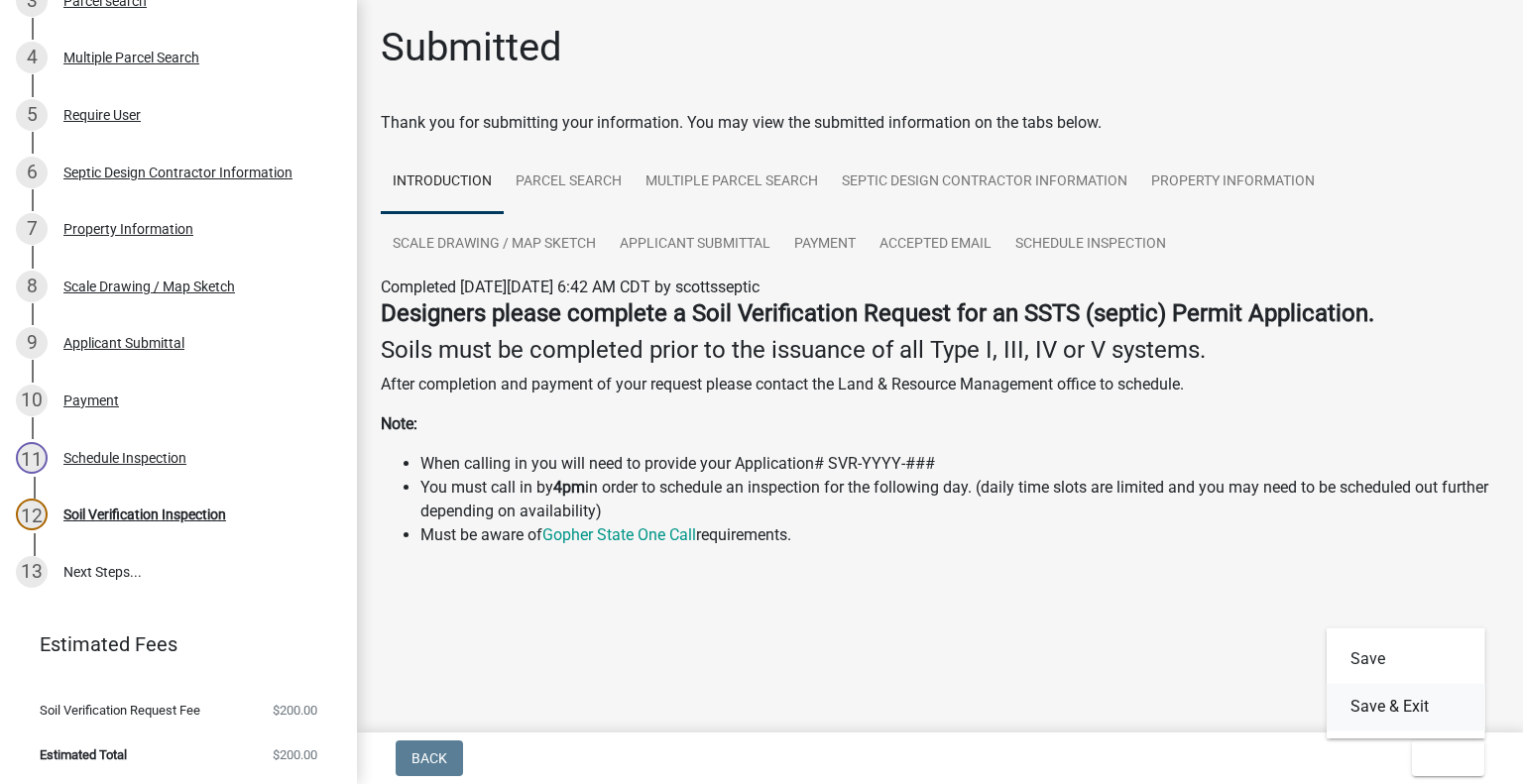 click on "Save & Exit" at bounding box center (1406, 707) 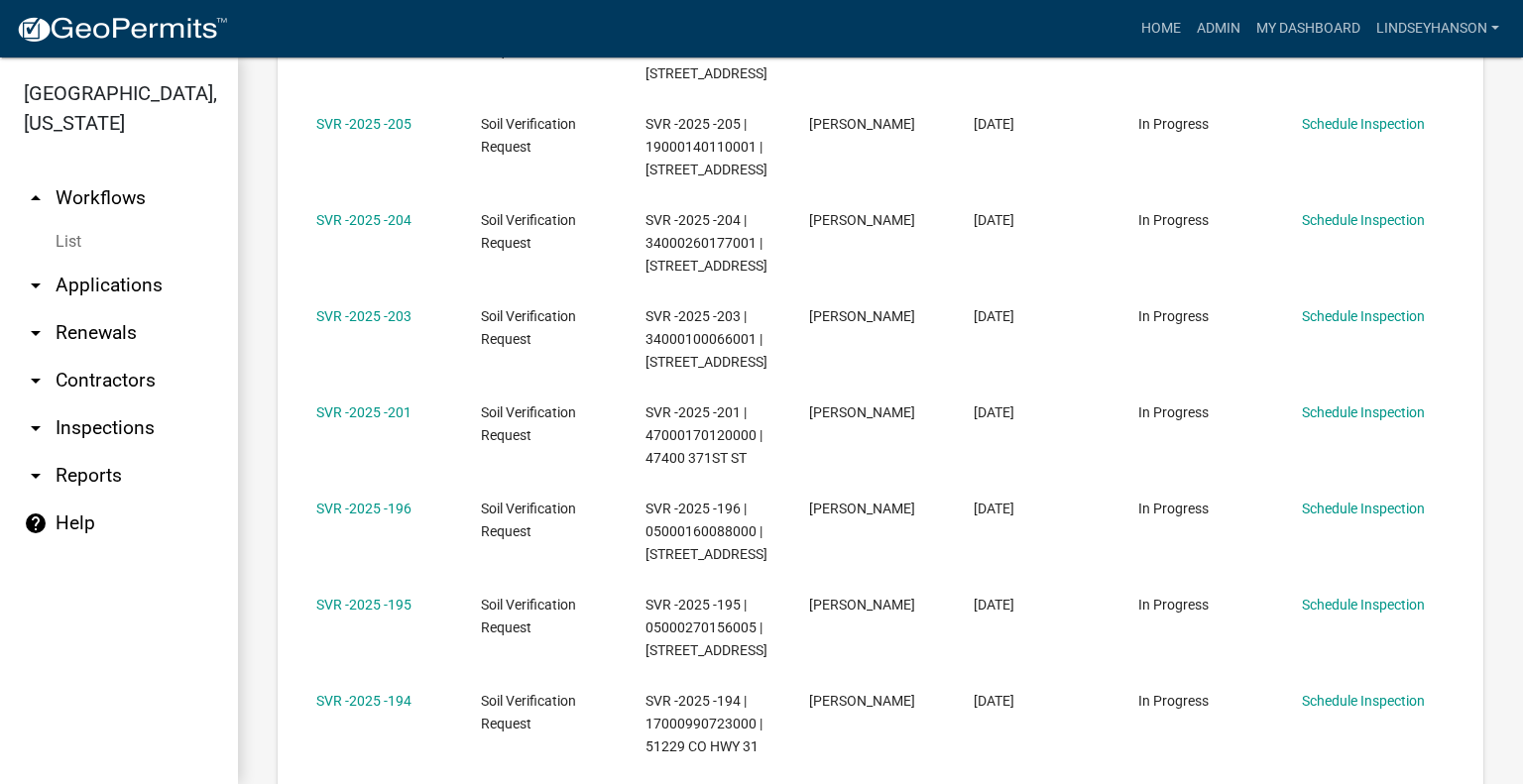 scroll, scrollTop: 702, scrollLeft: 0, axis: vertical 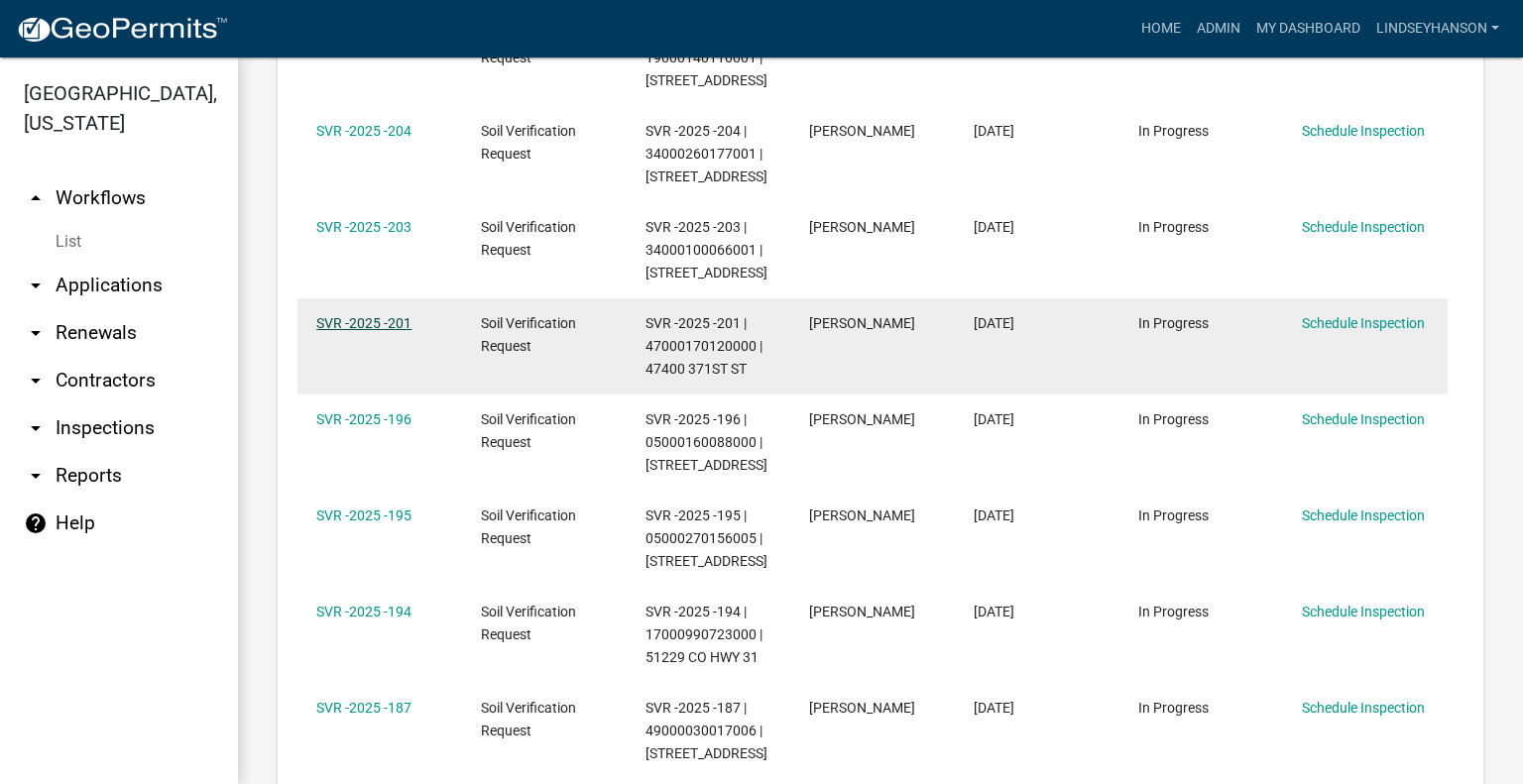 click on "SVR -2025 -201" 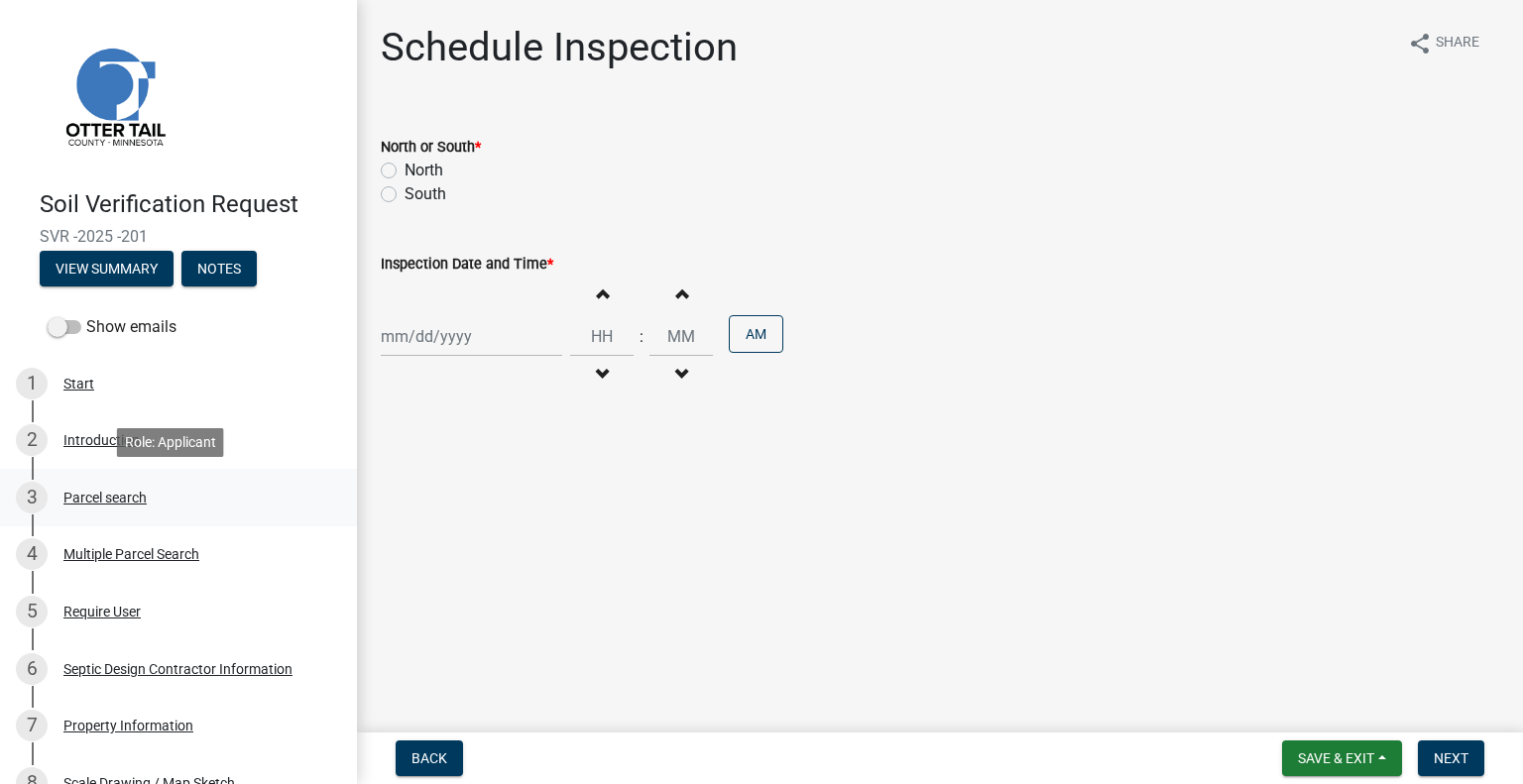 click on "Parcel search" at bounding box center [105, 498] 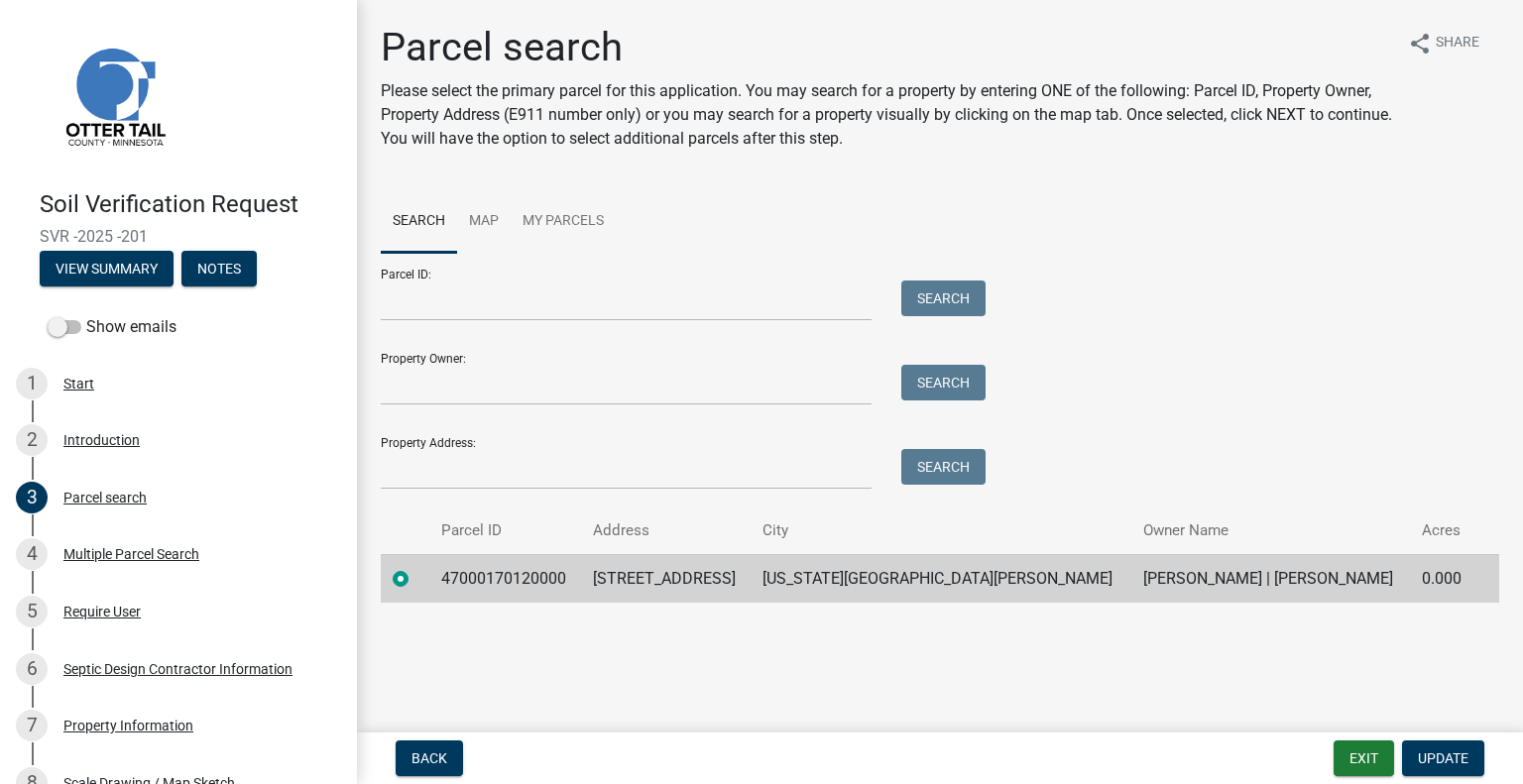 click on "47000170120000" 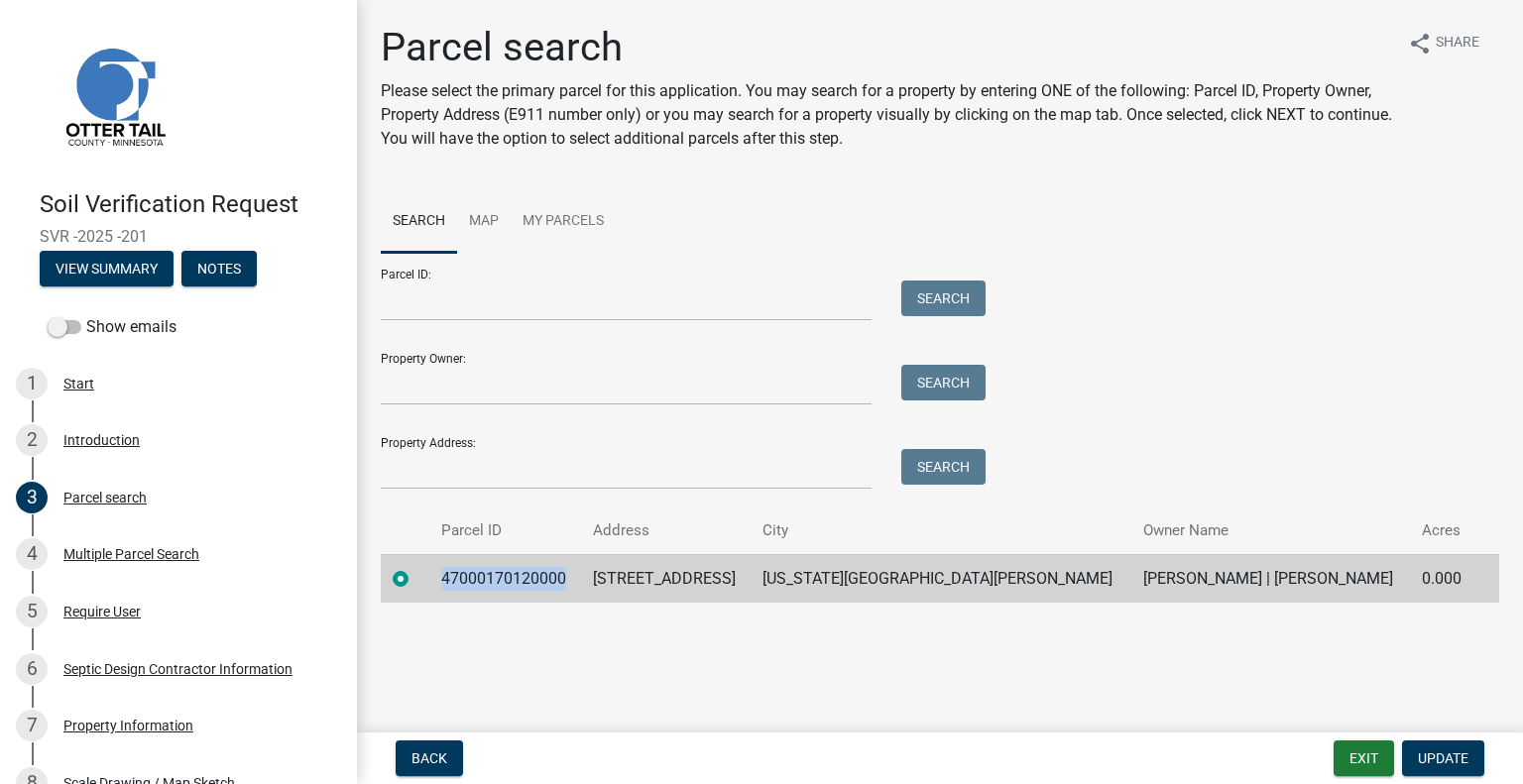 click on "47000170120000" 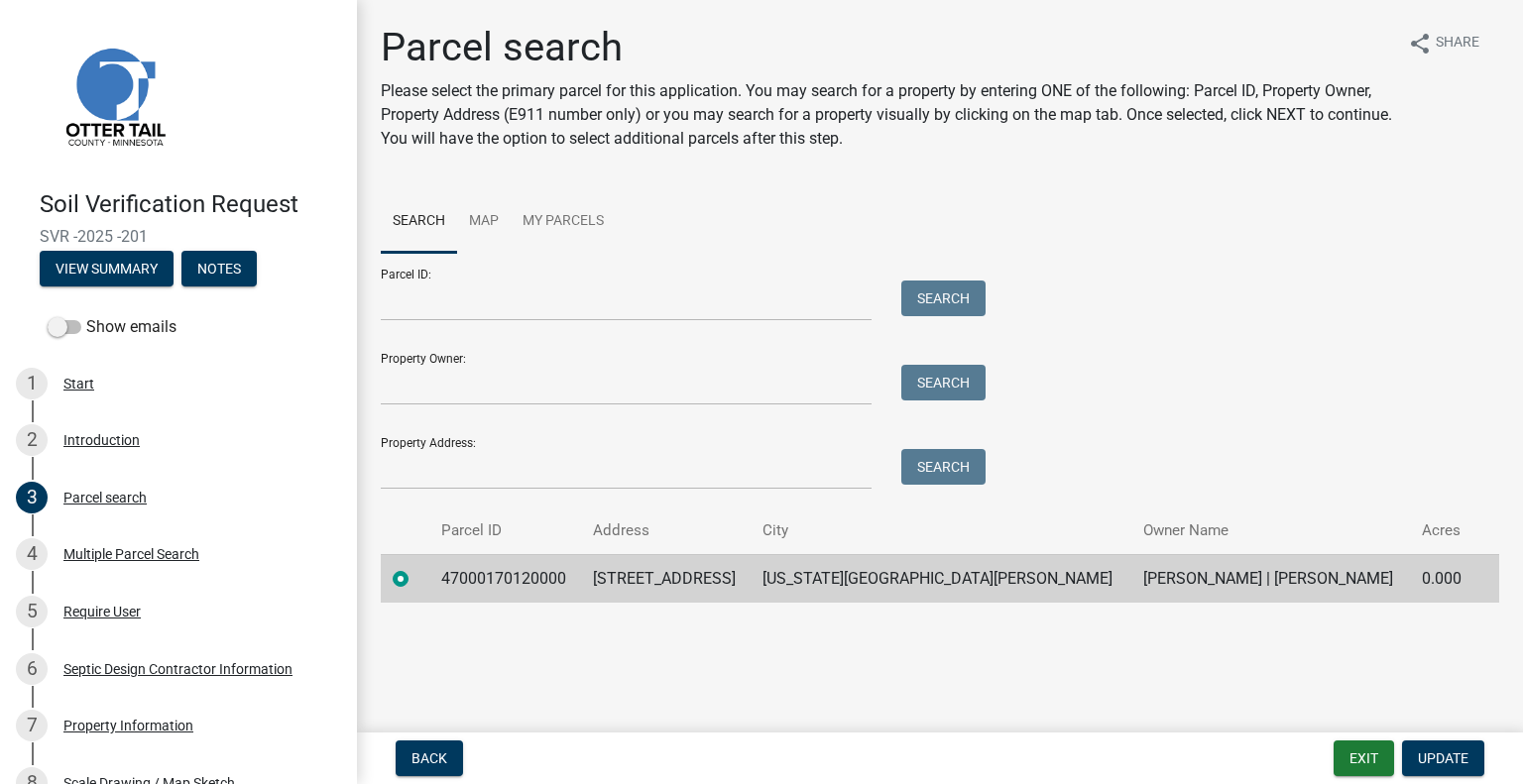 click on "47400 371ST ST" 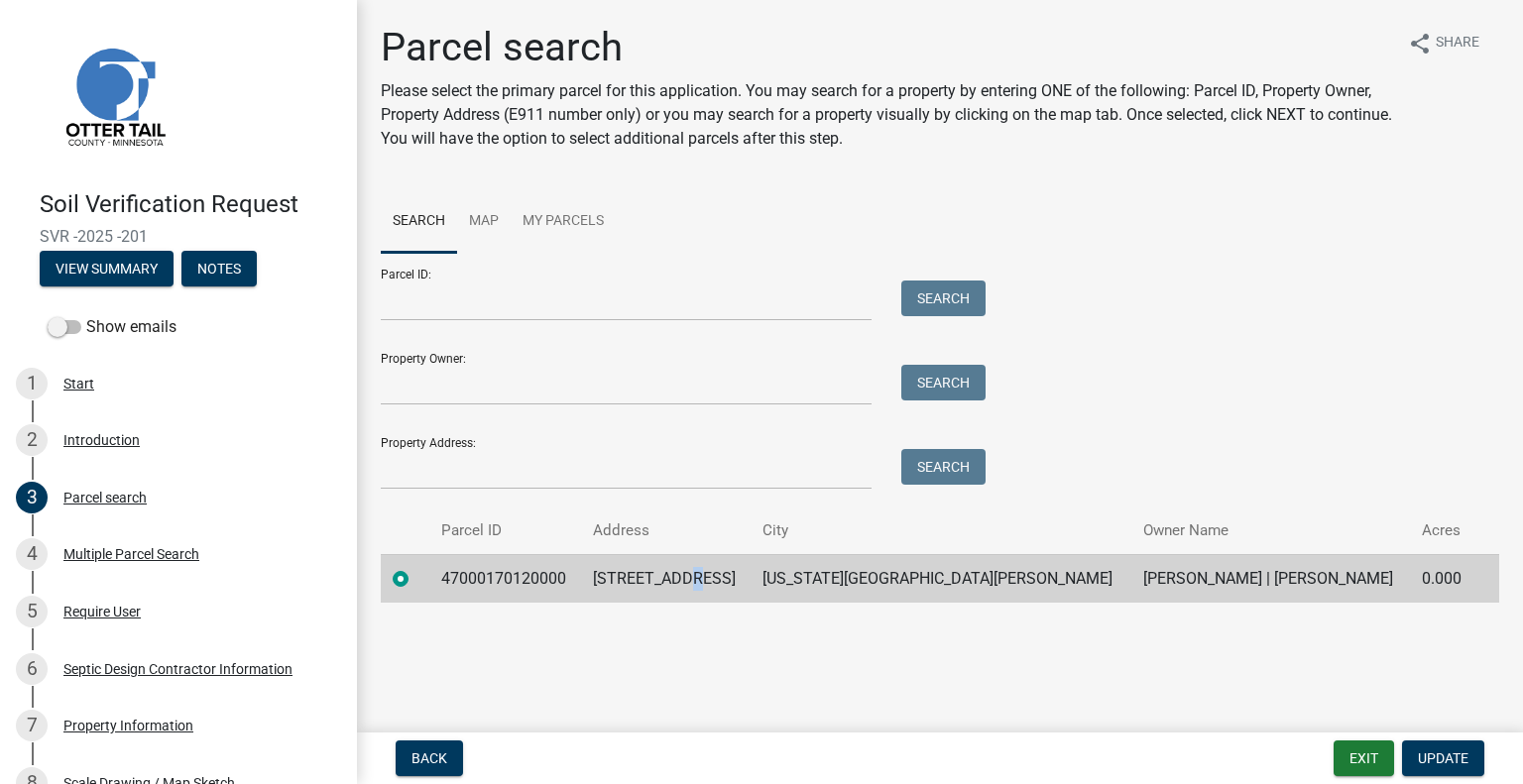 click on "47400 371ST ST" 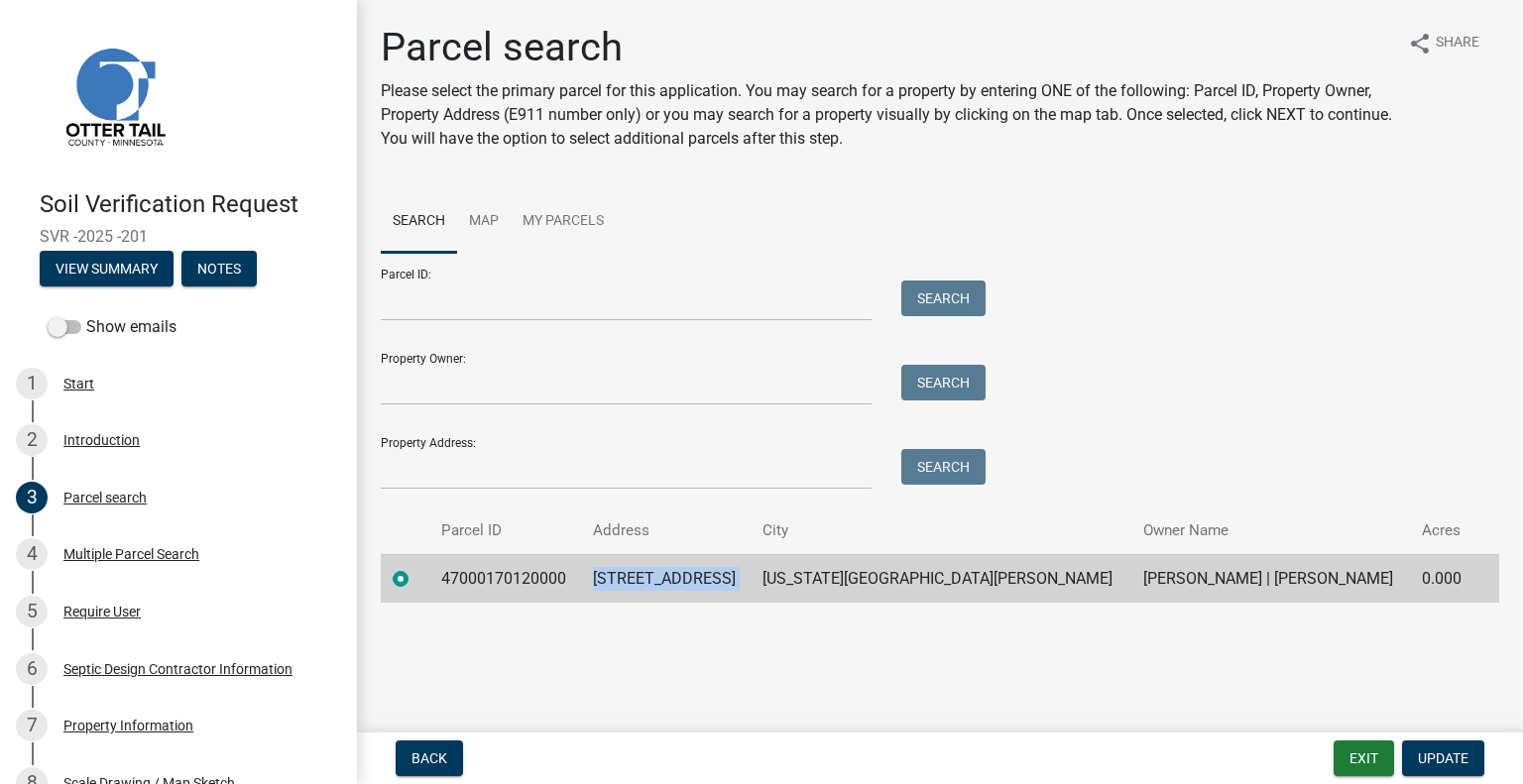 click on "47400 371ST ST" 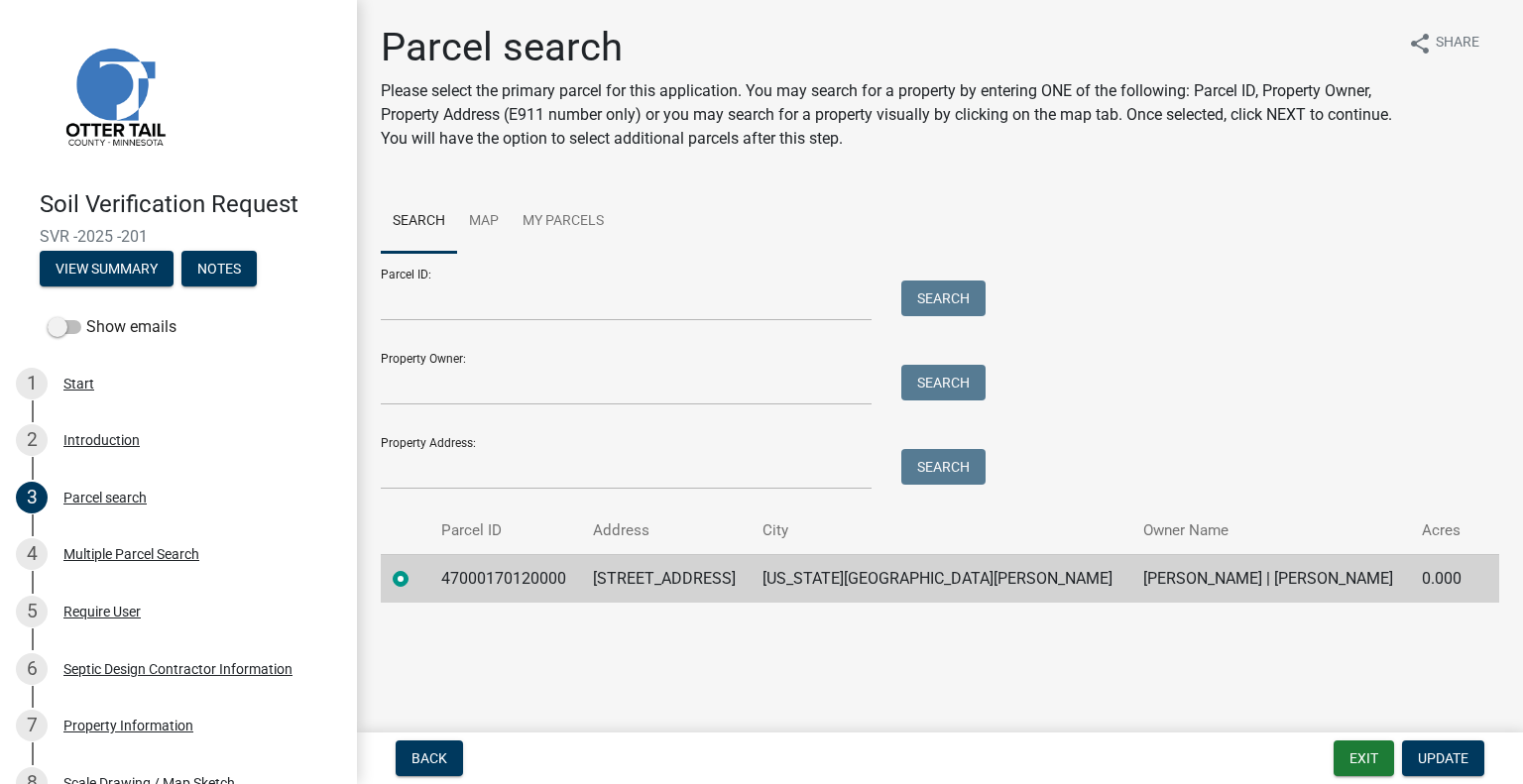 click on "NEW YORK MILLS" 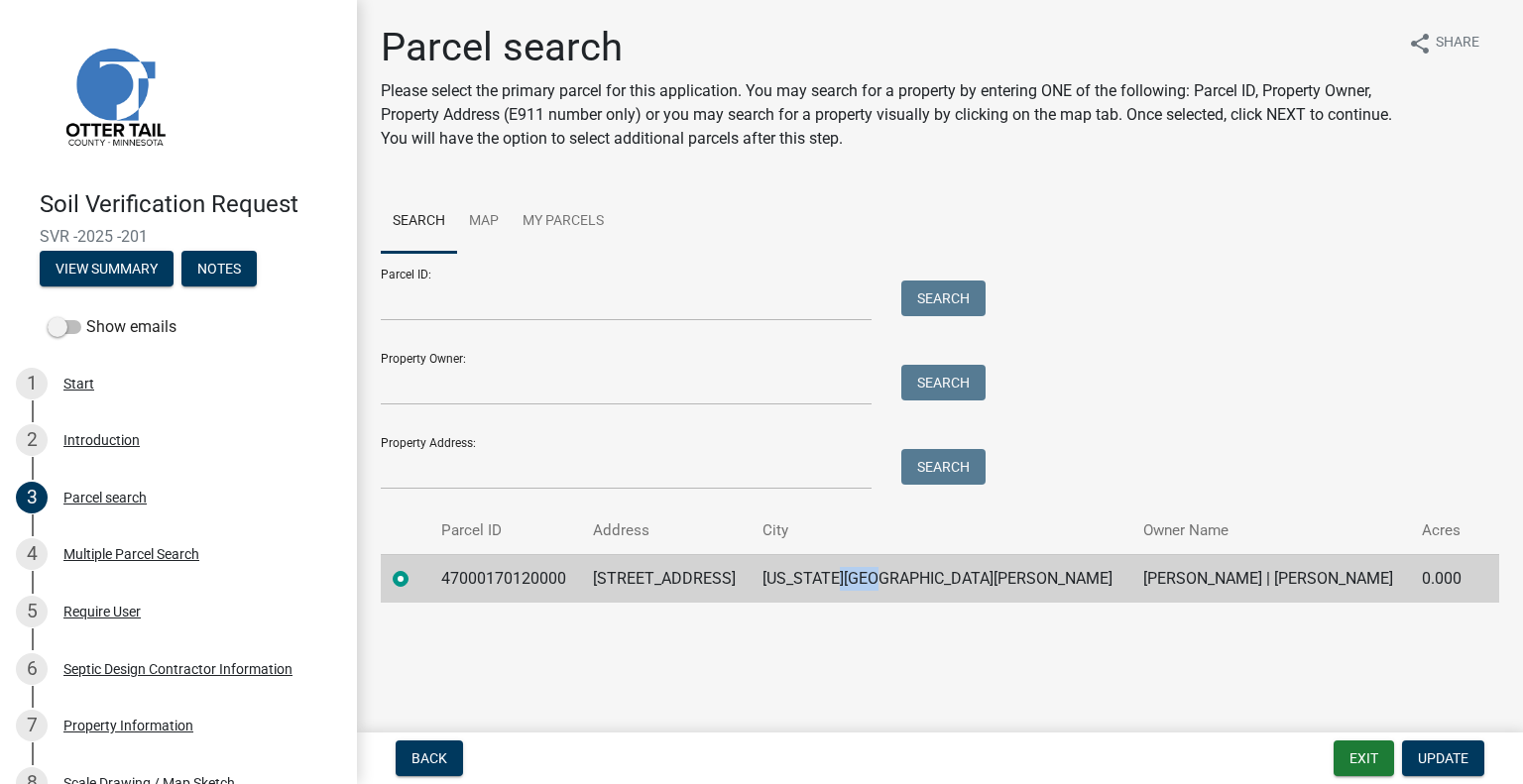click on "NEW YORK MILLS" 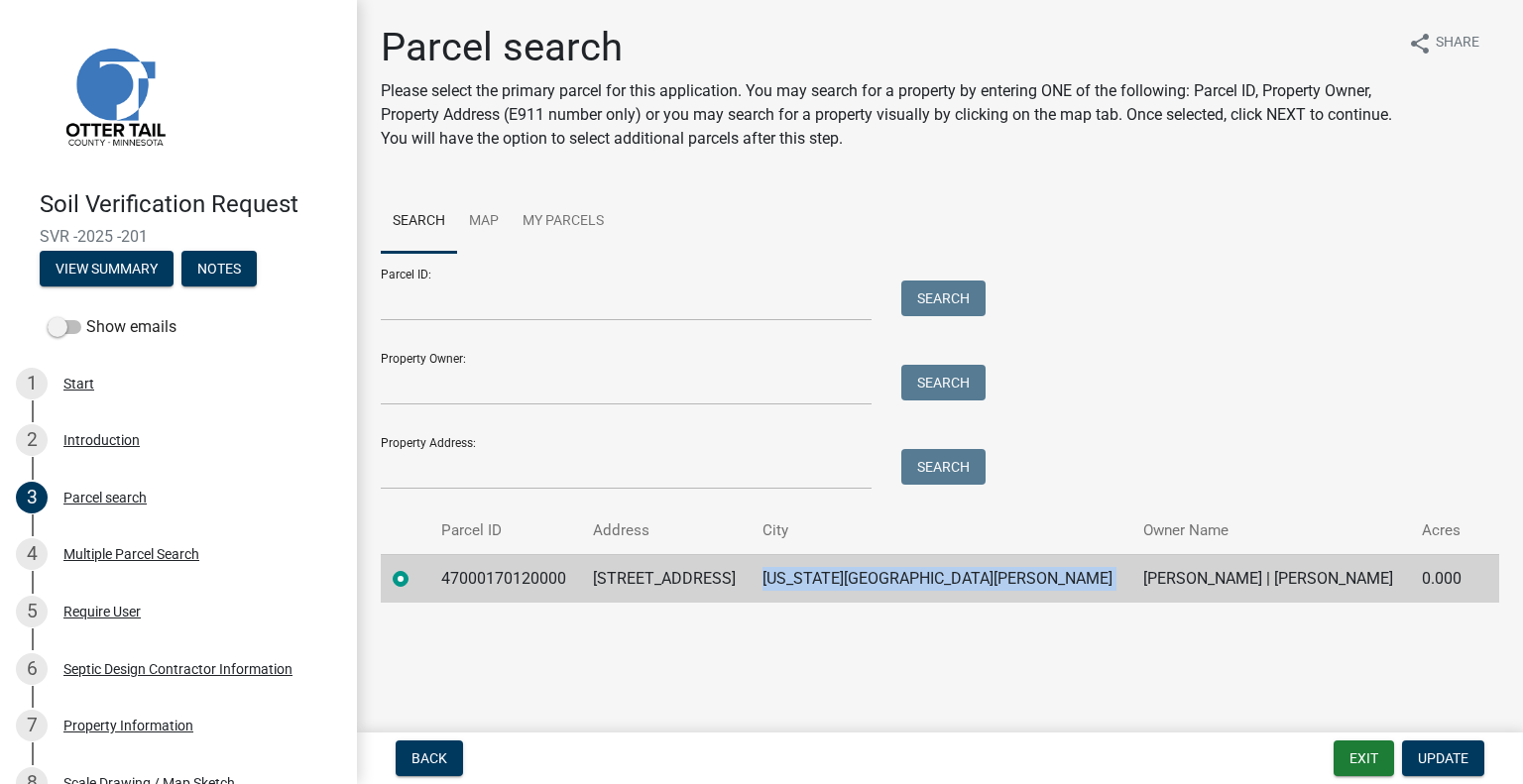 click on "NEW YORK MILLS" 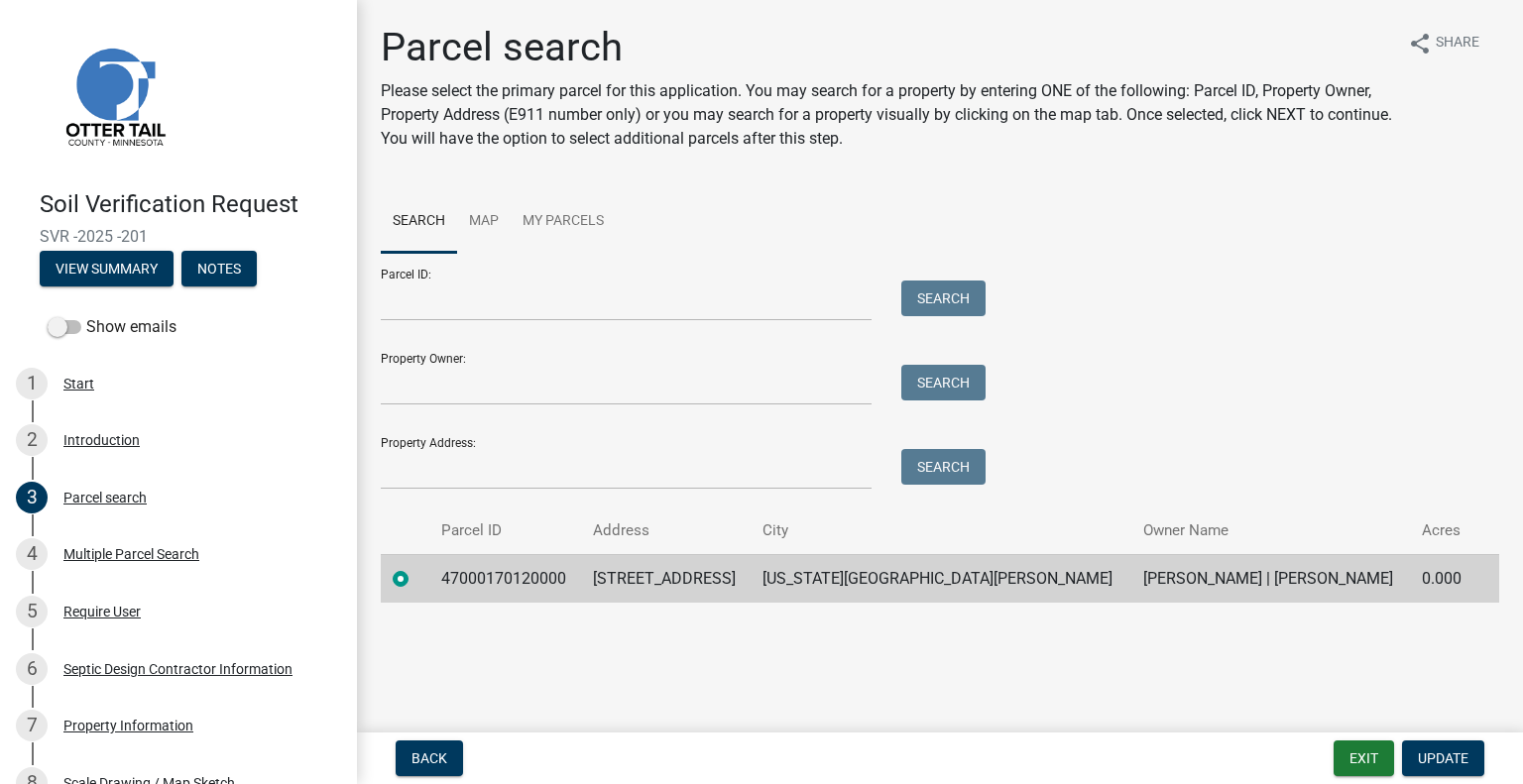 click on "NICOLE BALBACH | TIMOTHY BALBACH" 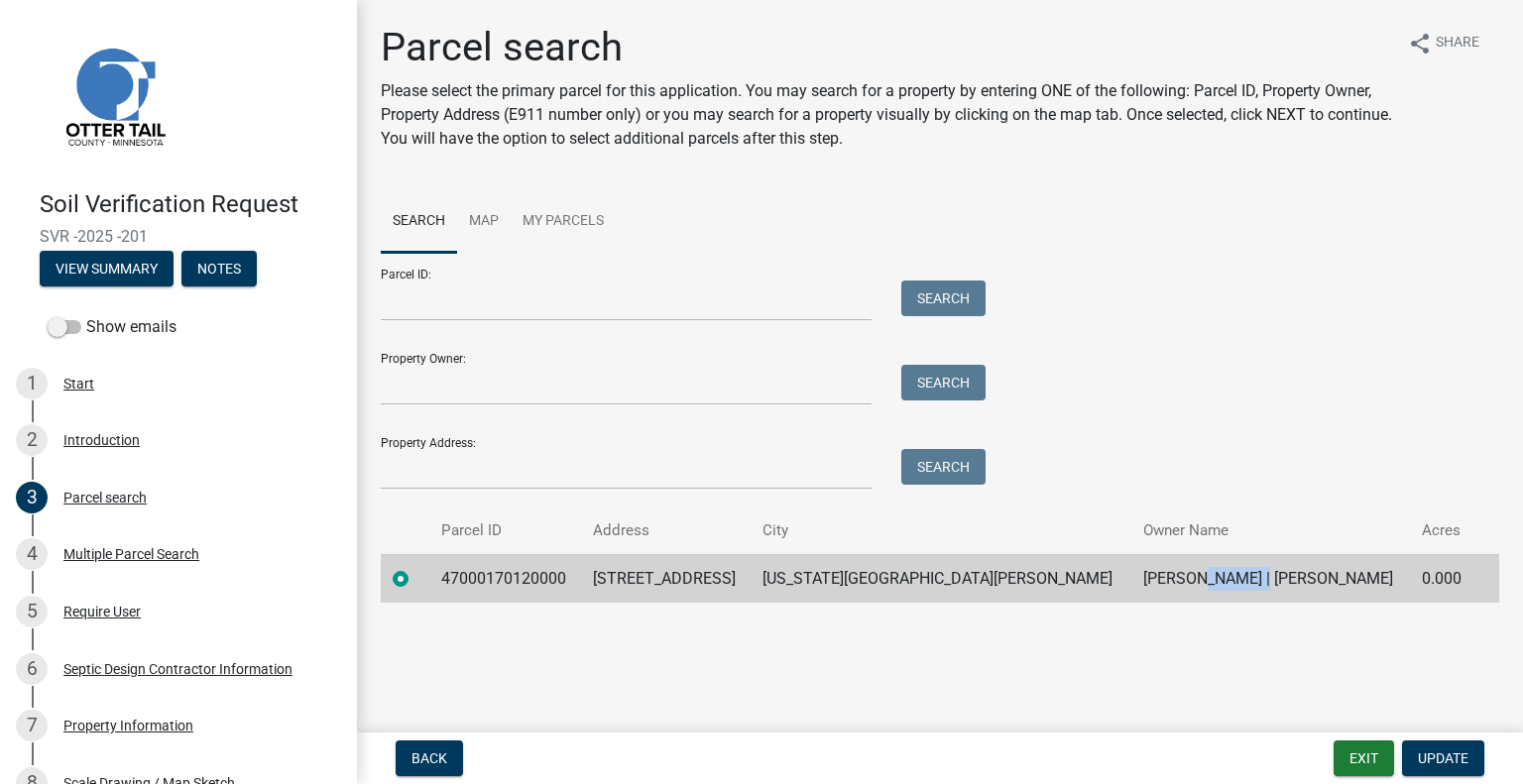 click on "NICOLE BALBACH | TIMOTHY BALBACH" 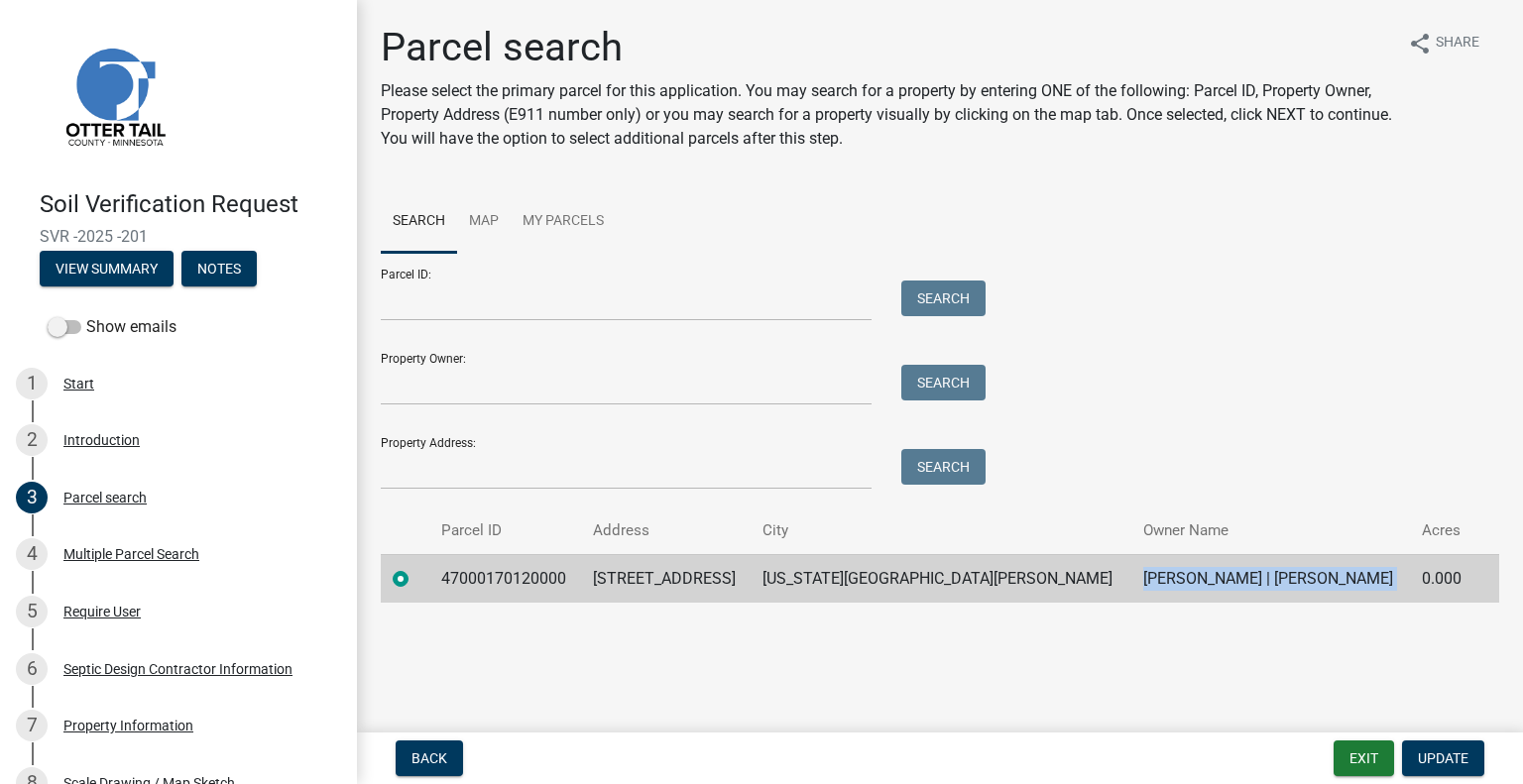 click on "NICOLE BALBACH | TIMOTHY BALBACH" 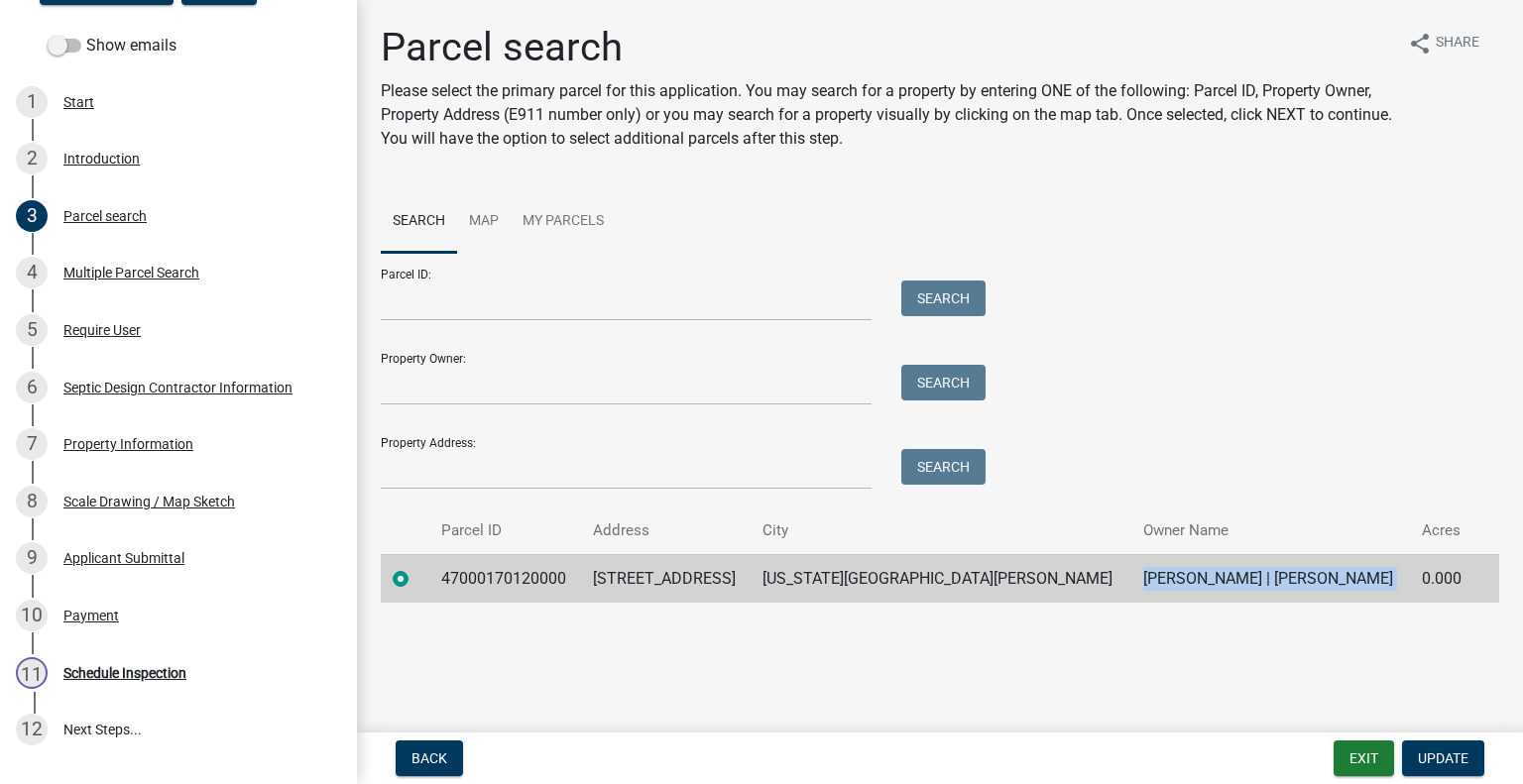 scroll, scrollTop: 440, scrollLeft: 0, axis: vertical 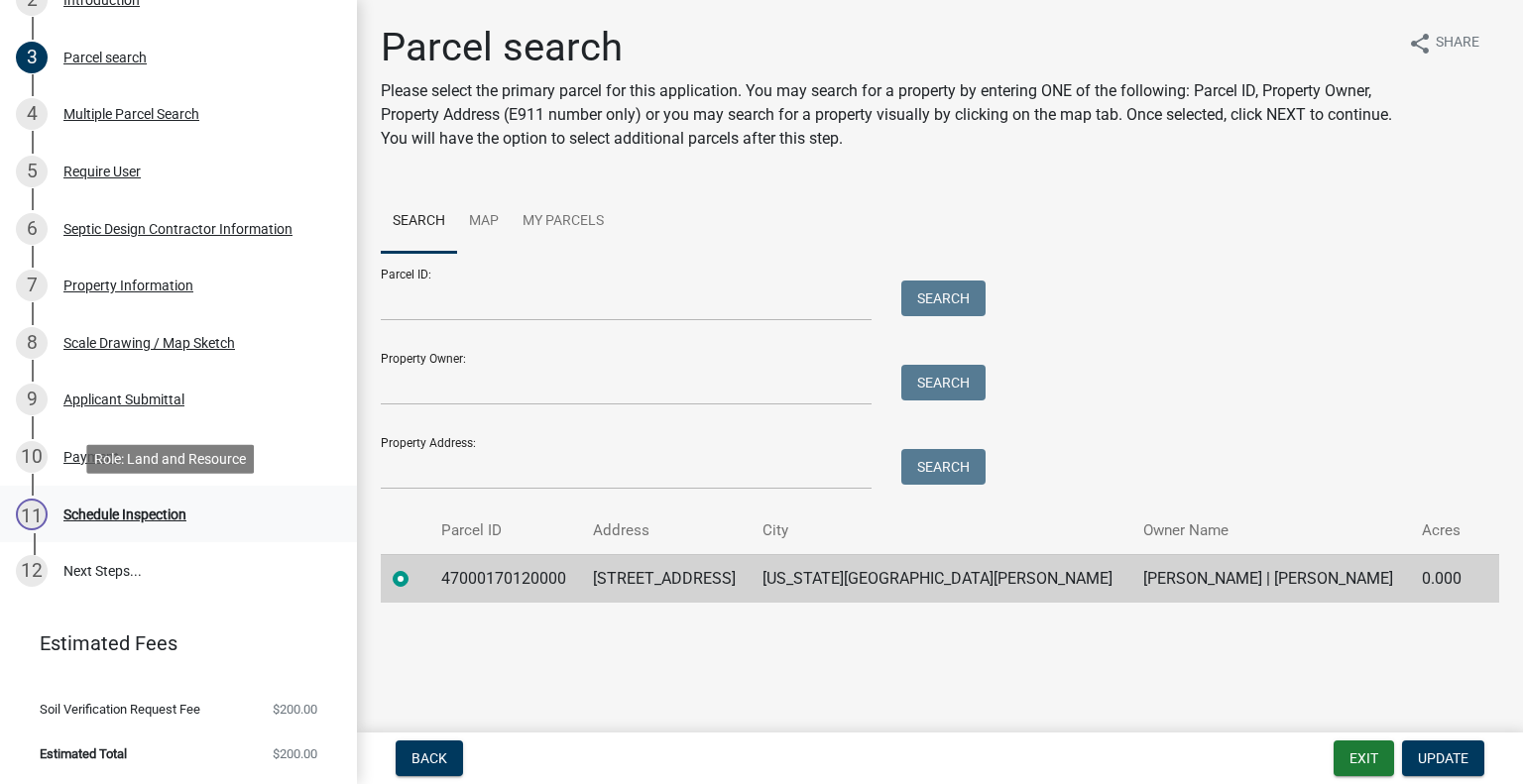 click on "Schedule Inspection" at bounding box center [125, 514] 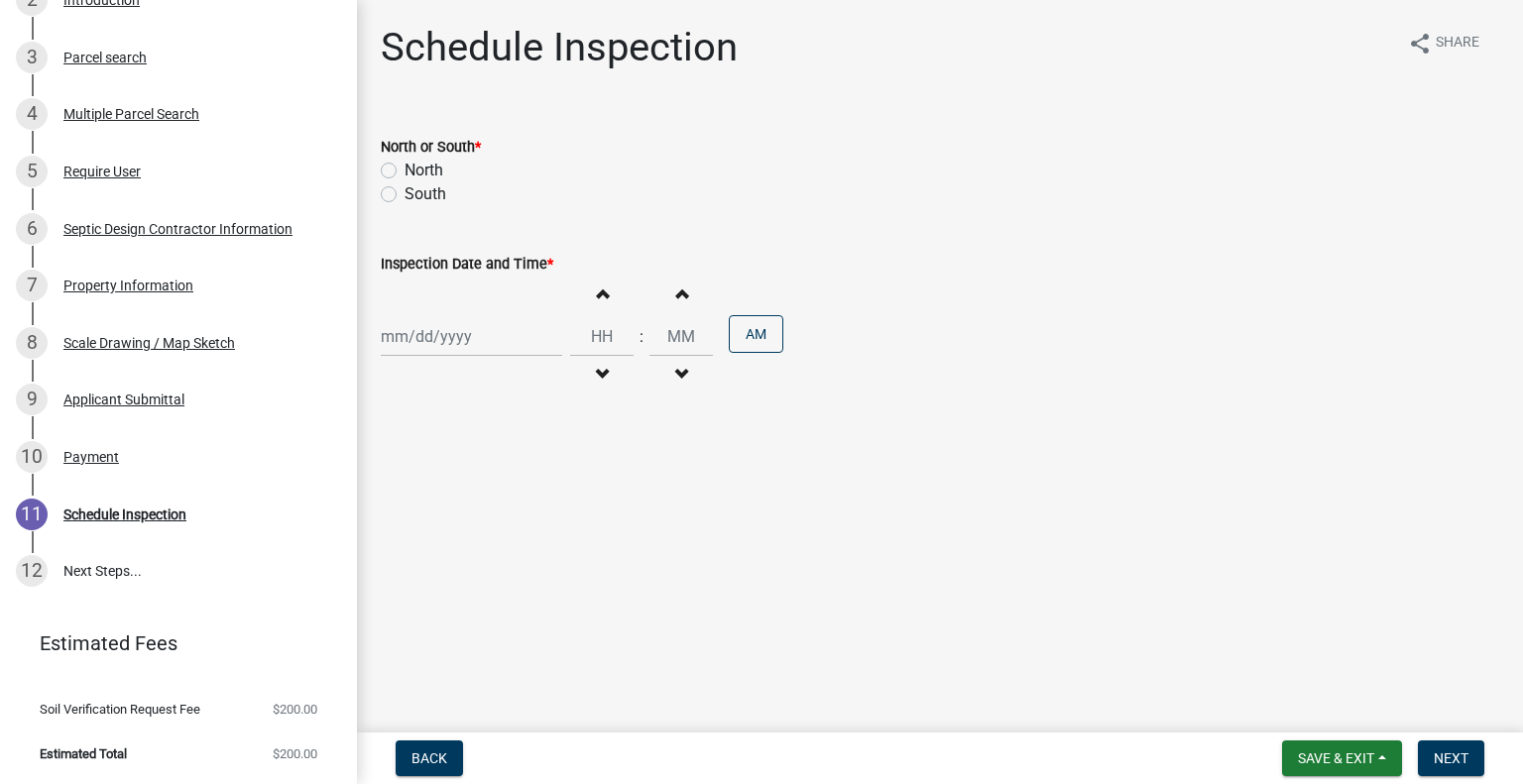 click on "North" 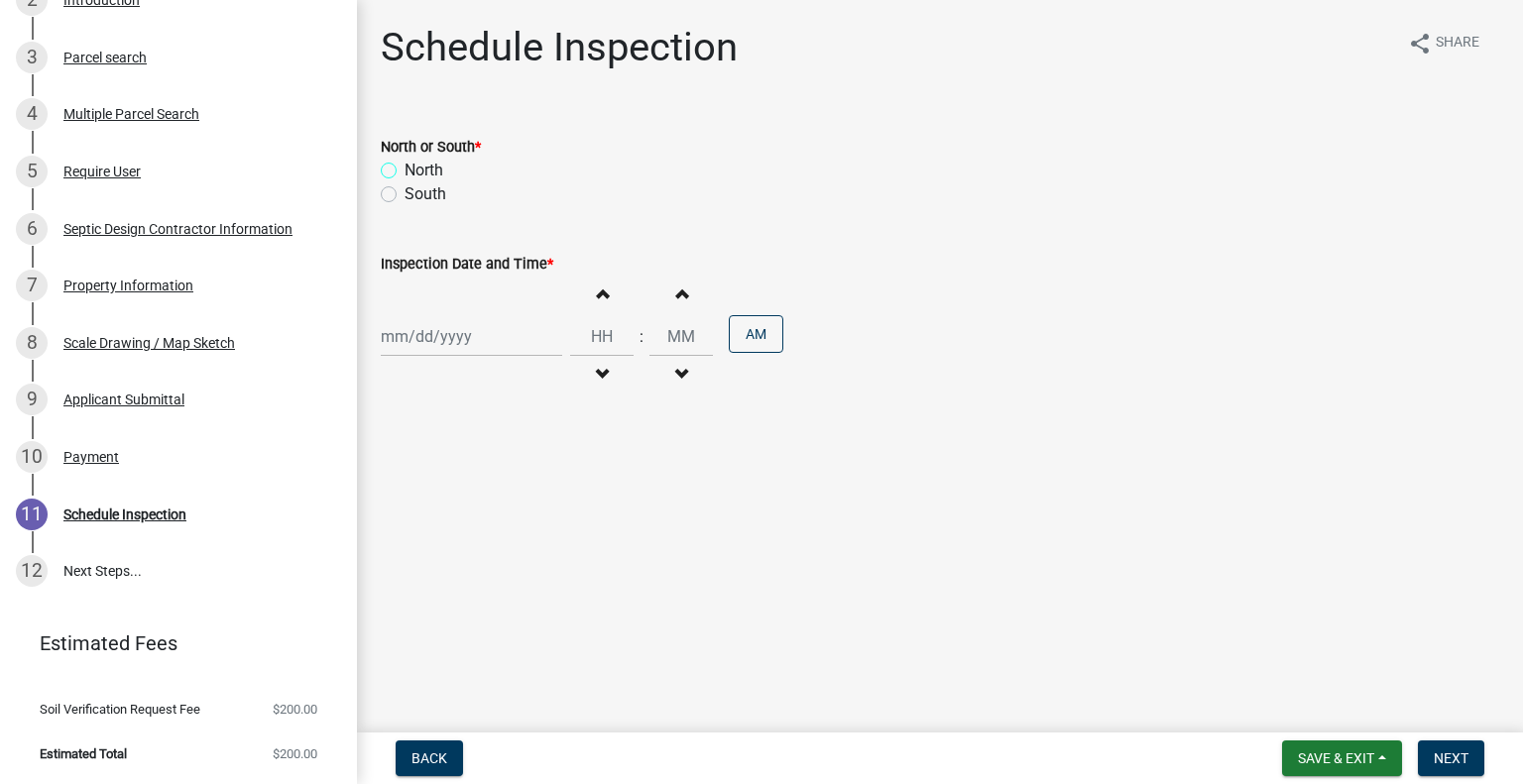 click on "North" at bounding box center [410, 165] 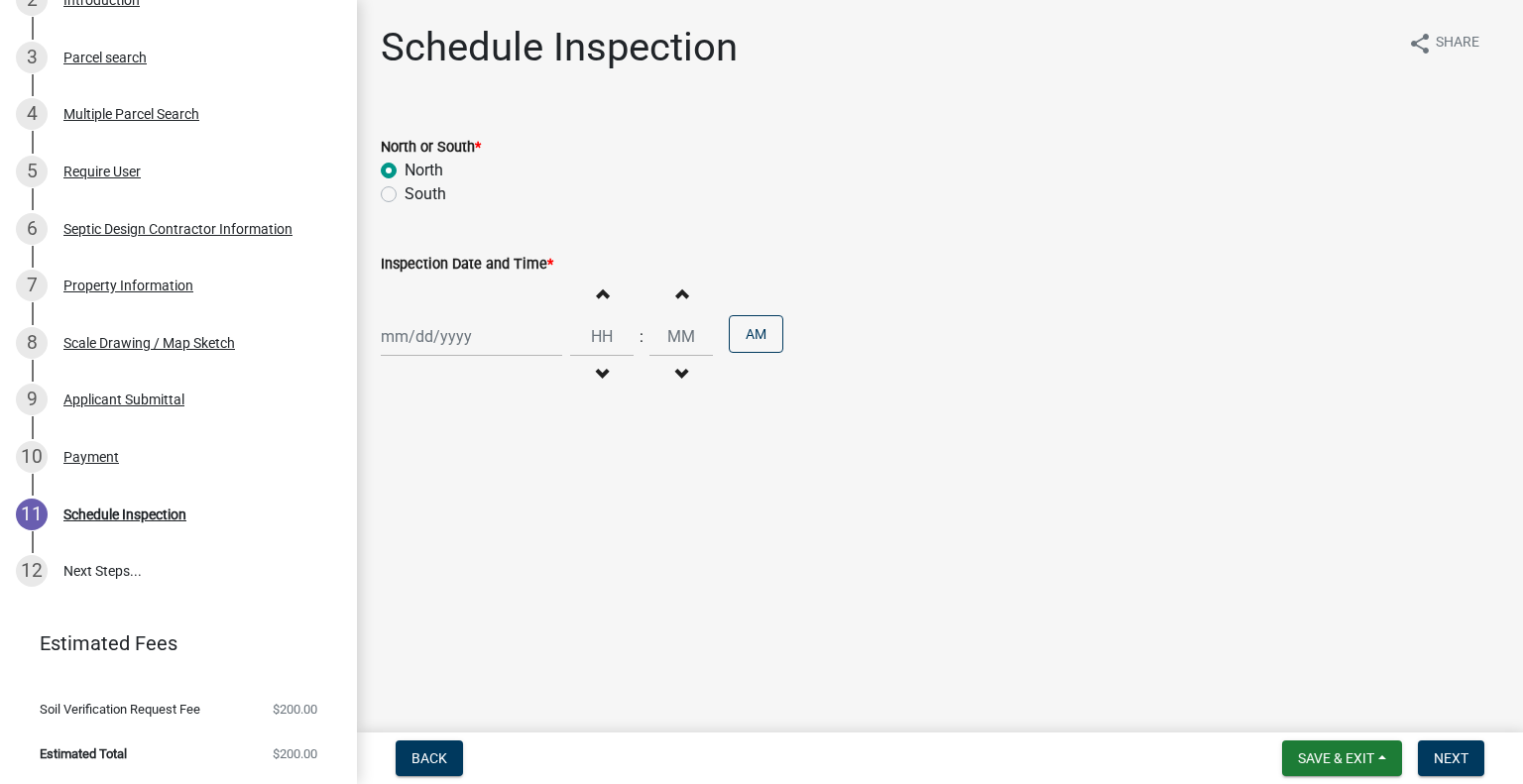 radio on "true" 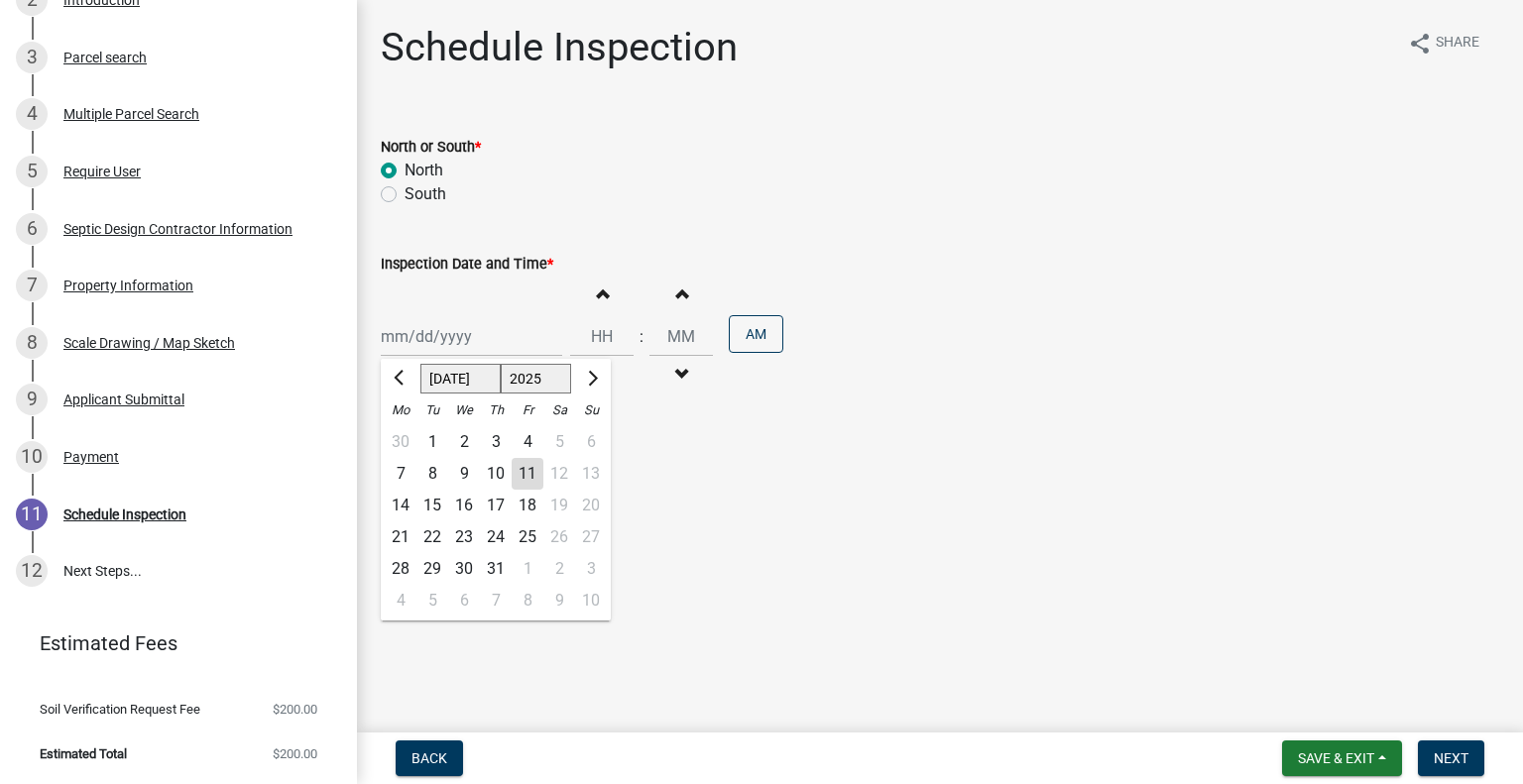 drag, startPoint x: 460, startPoint y: 510, endPoint x: 545, endPoint y: 482, distance: 89.49302 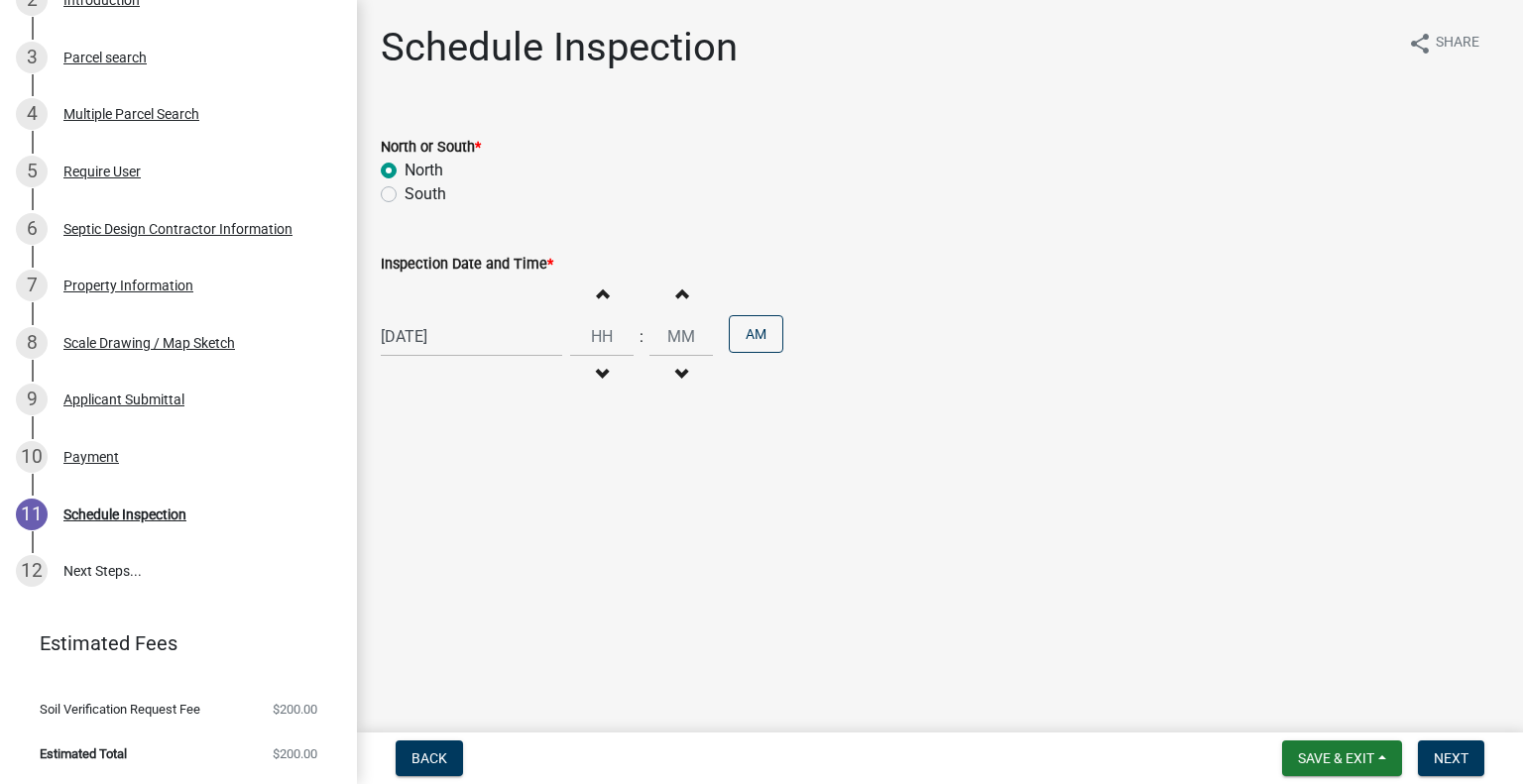 click on "Decrement hours" at bounding box center (602, 375) 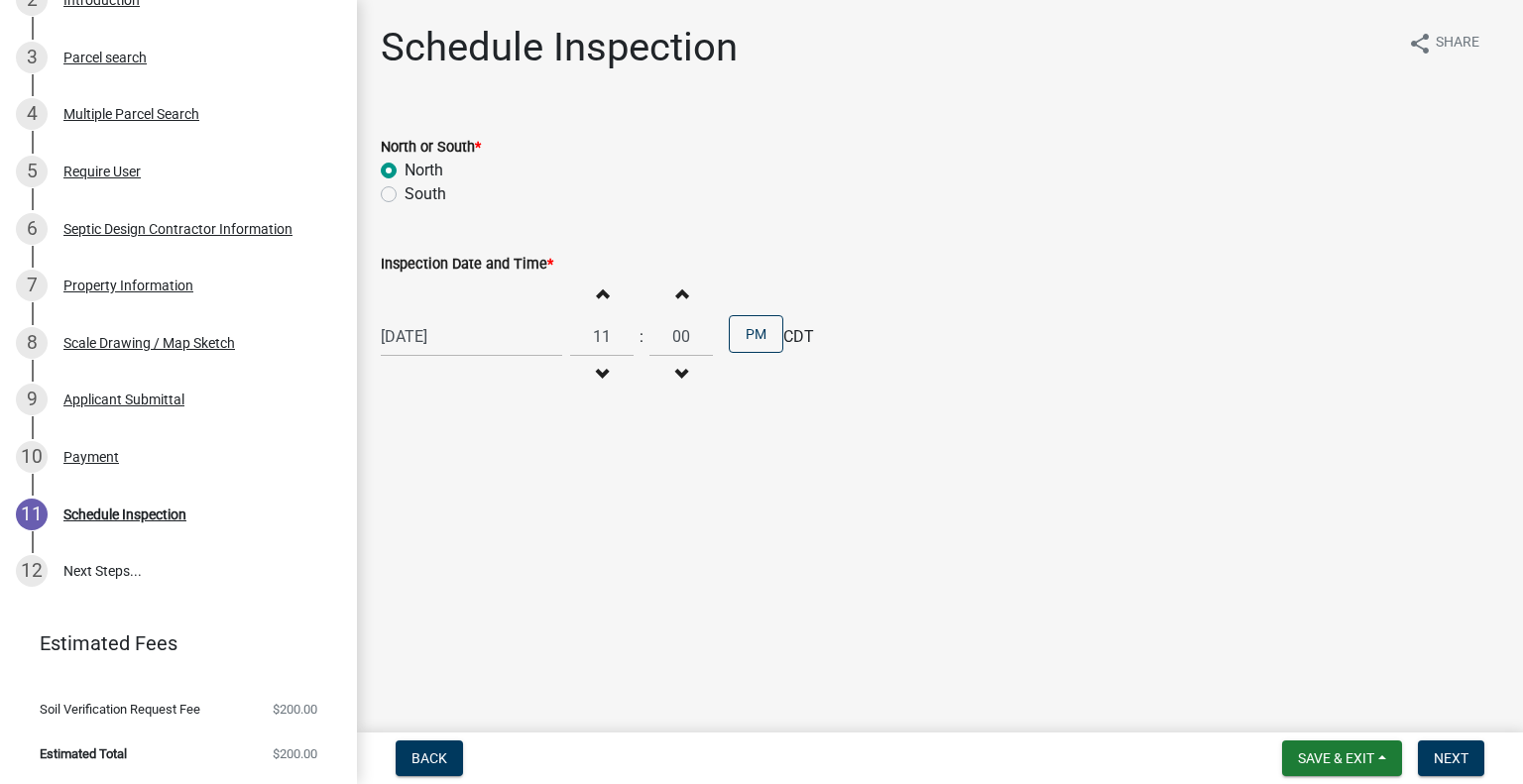 click at bounding box center [602, 293] 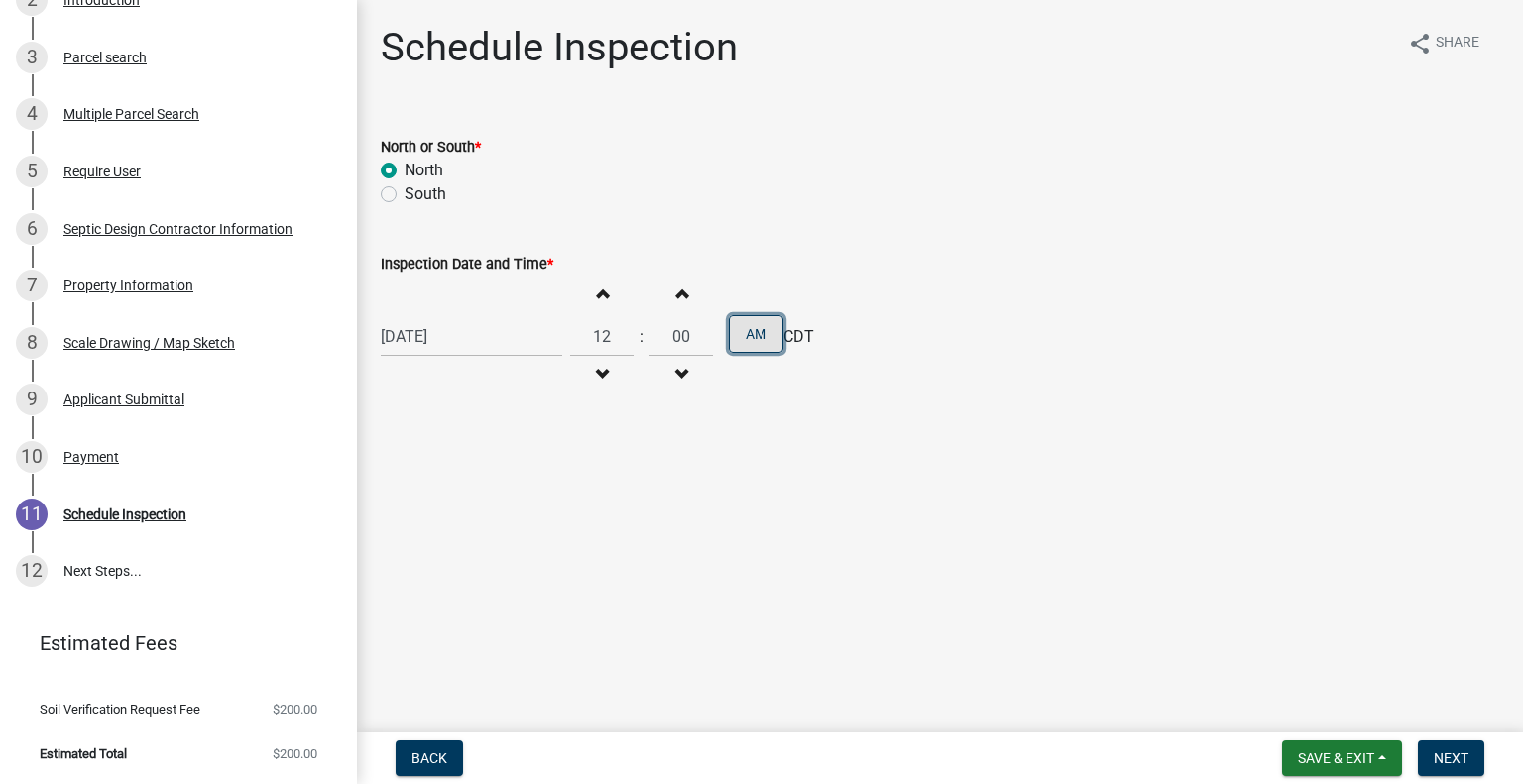 click on "AM" at bounding box center [756, 334] 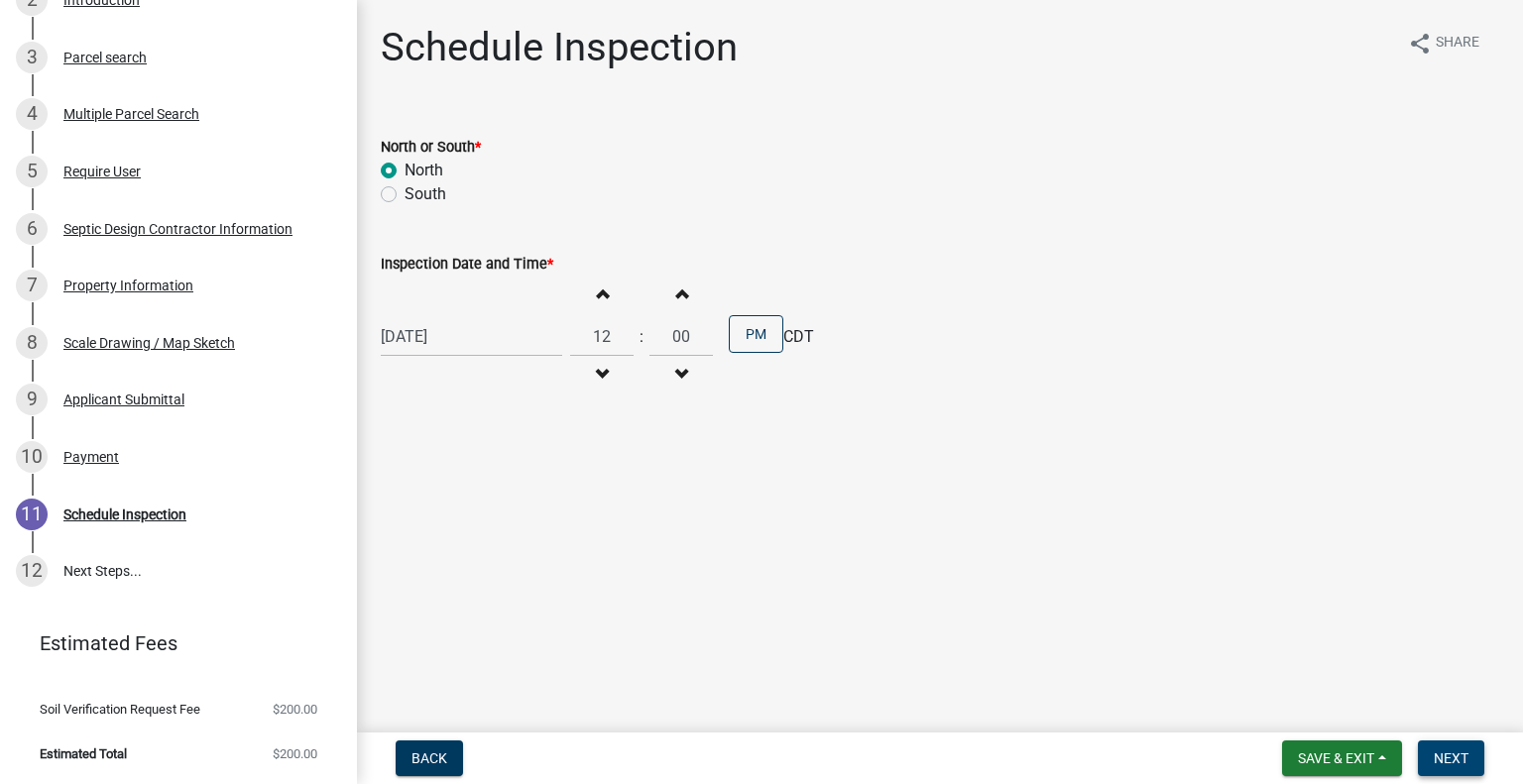 click on "Next" at bounding box center [1451, 758] 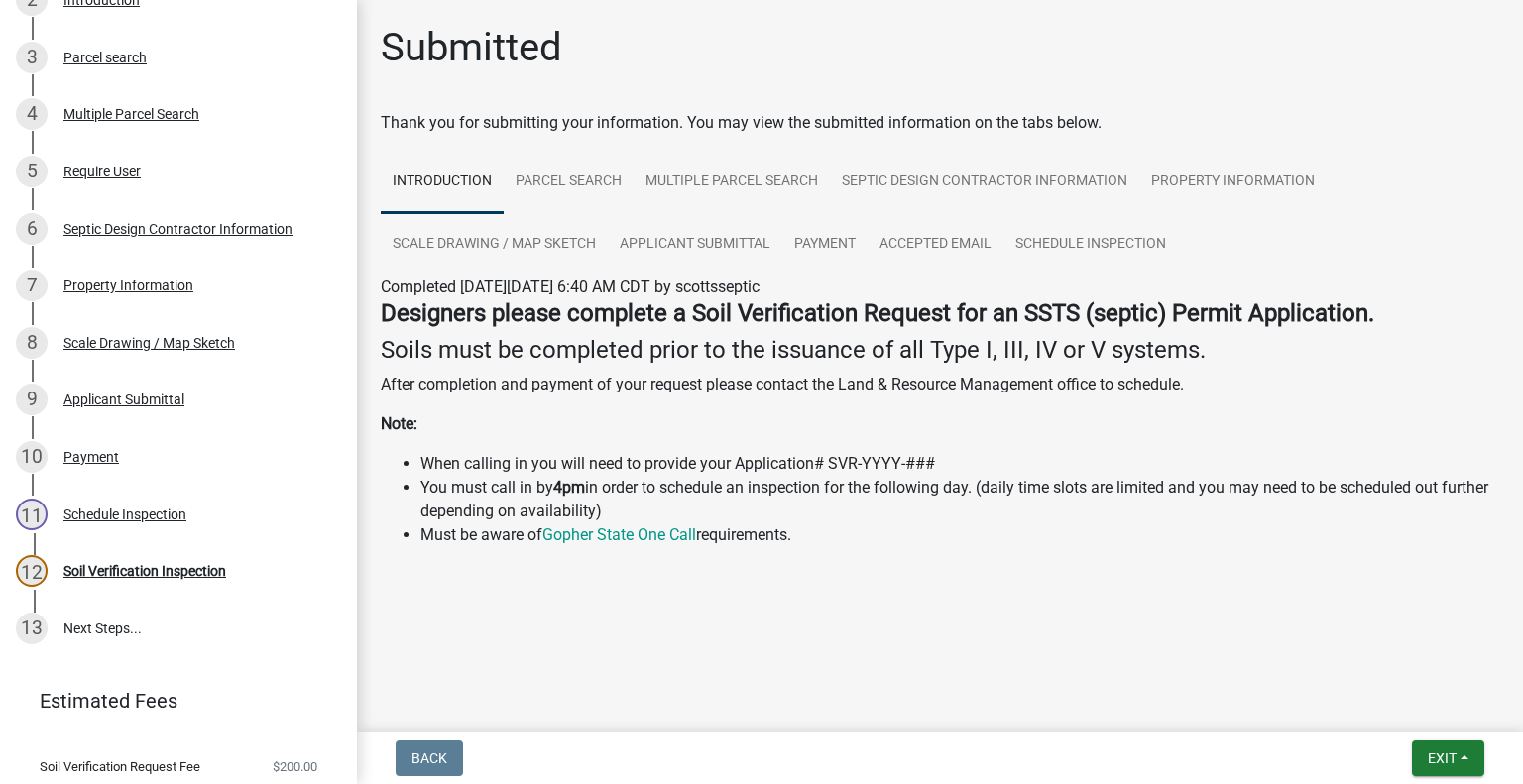 scroll, scrollTop: 497, scrollLeft: 0, axis: vertical 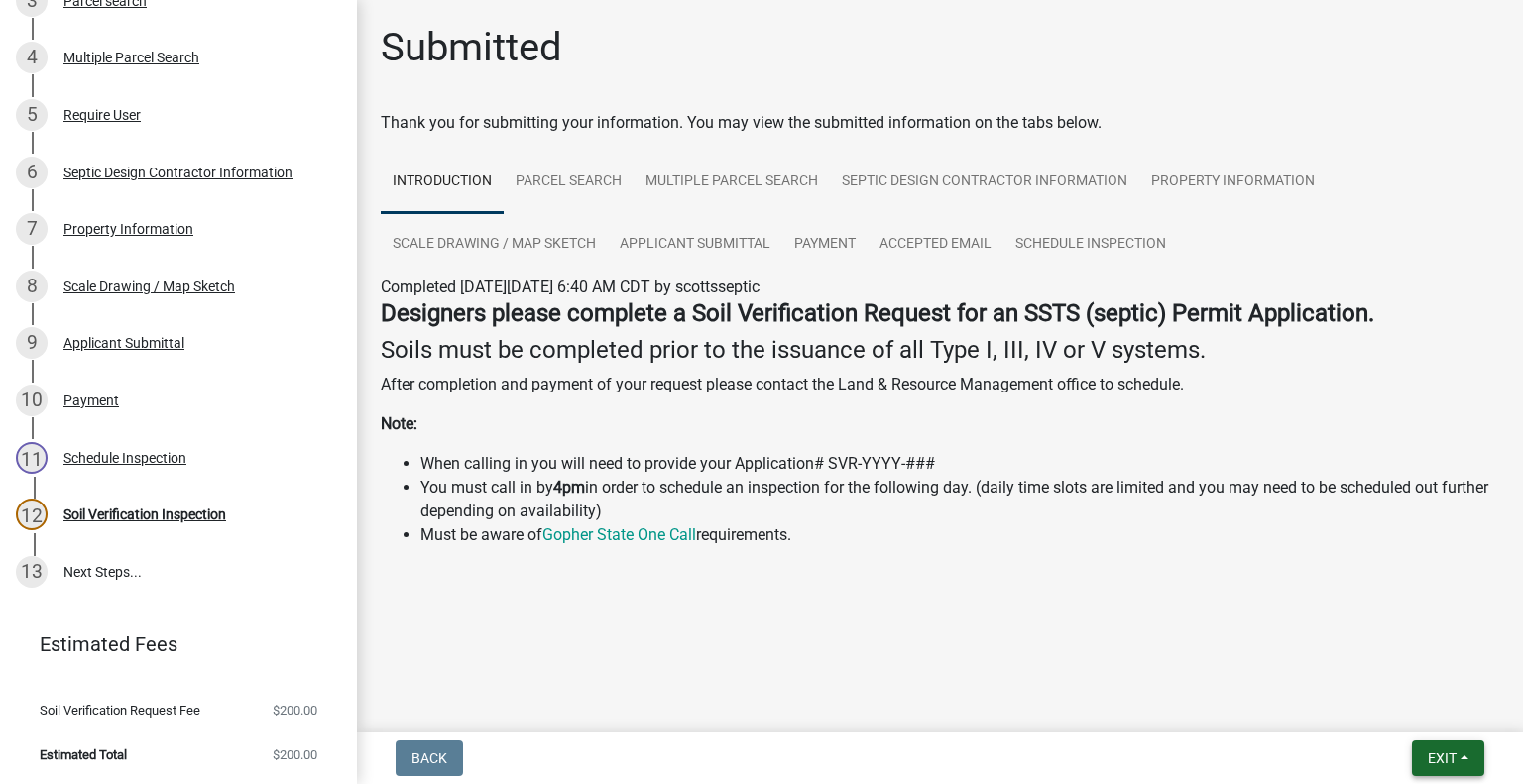 click on "Exit" at bounding box center (1442, 758) 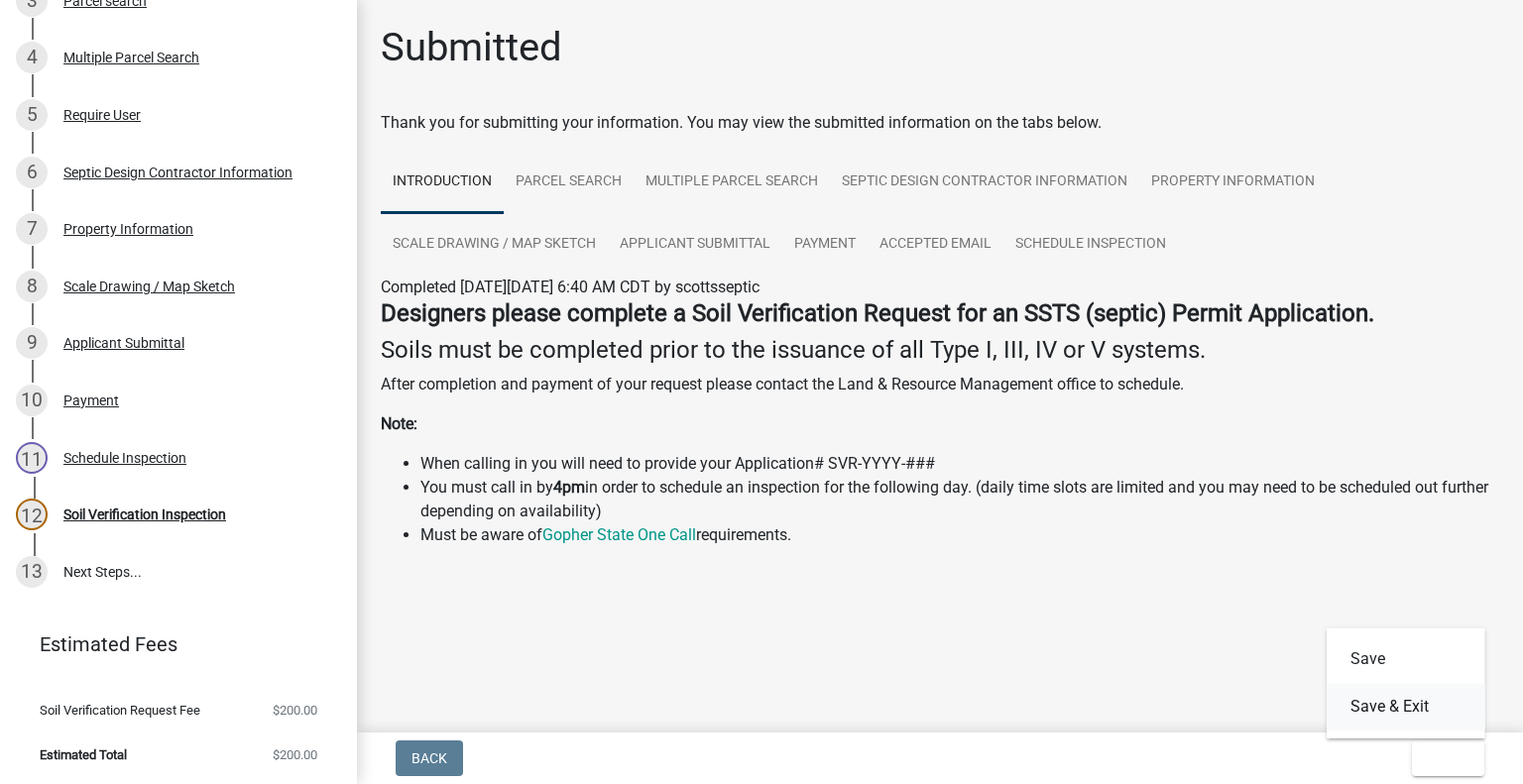 click on "Save & Exit" at bounding box center (1406, 707) 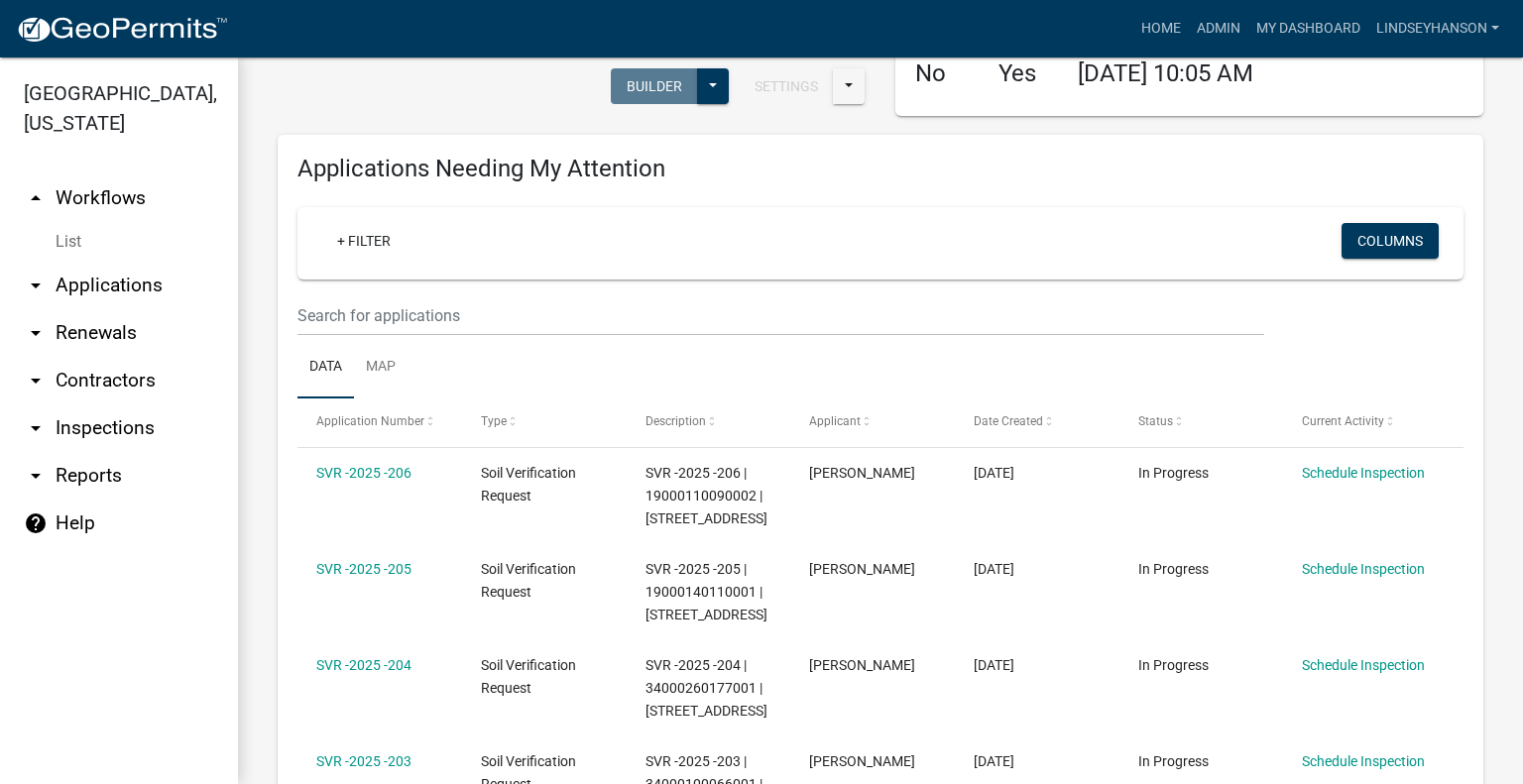 scroll, scrollTop: 198, scrollLeft: 0, axis: vertical 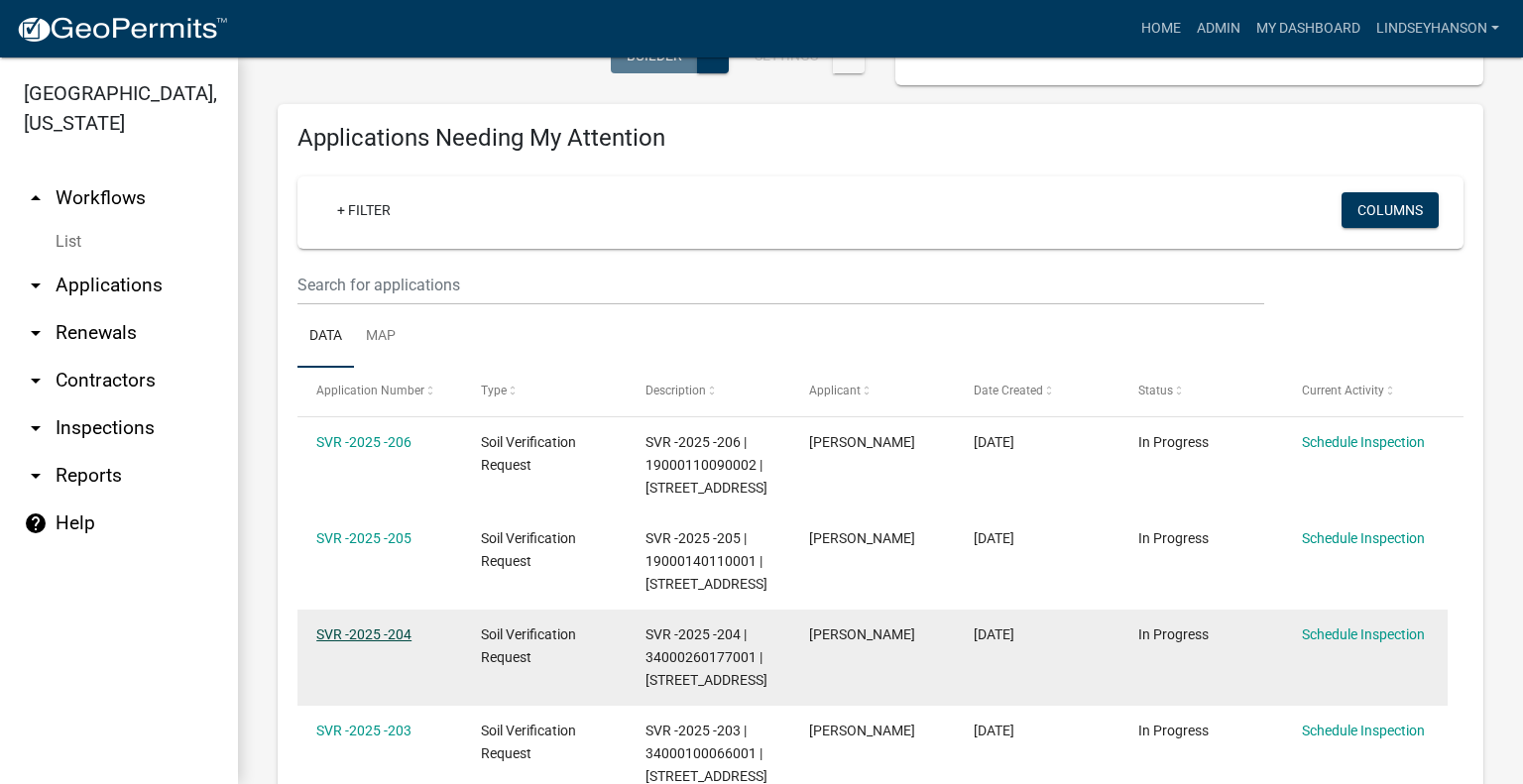 click on "SVR -2025 -204" 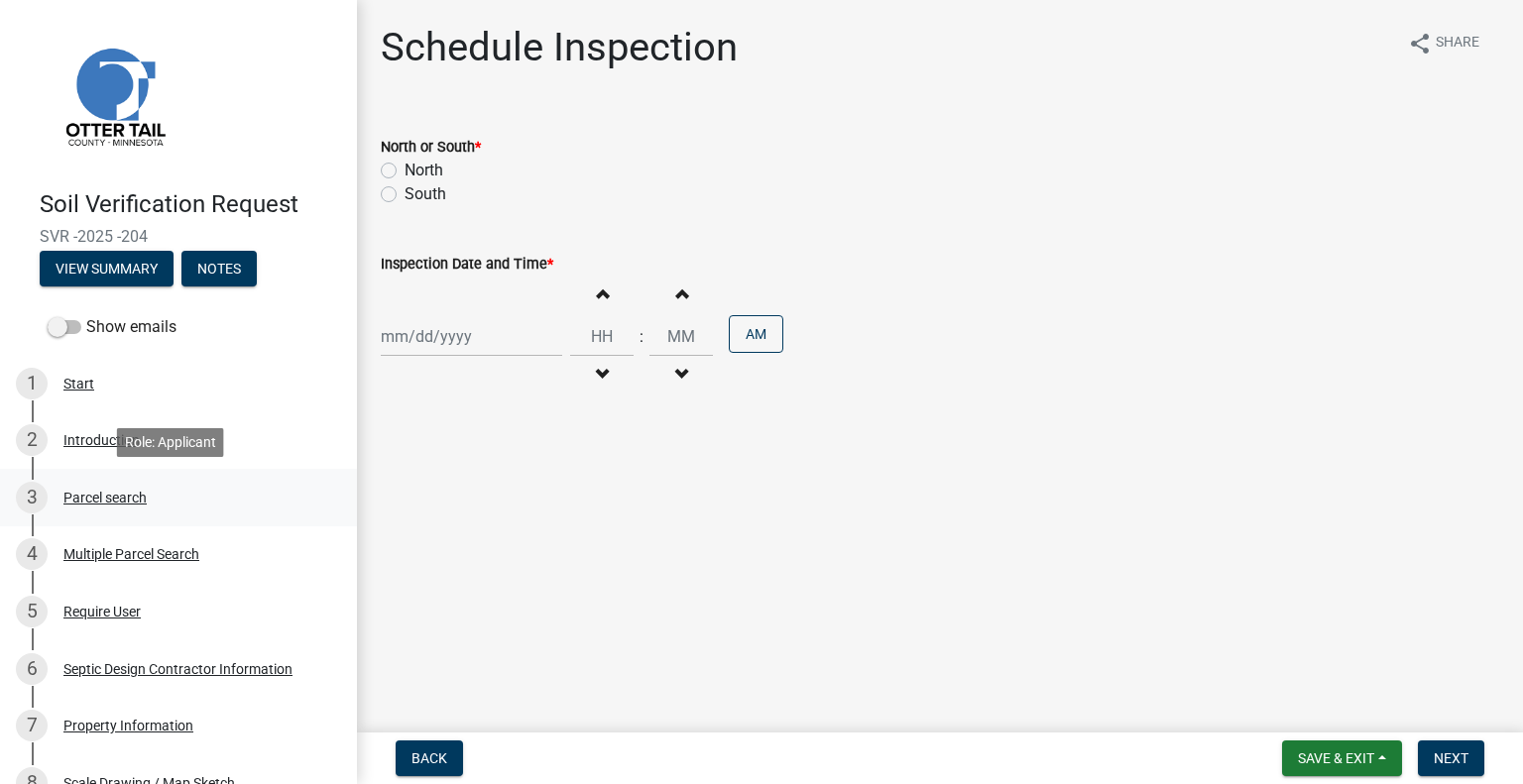 click on "3     Parcel search" at bounding box center [171, 498] 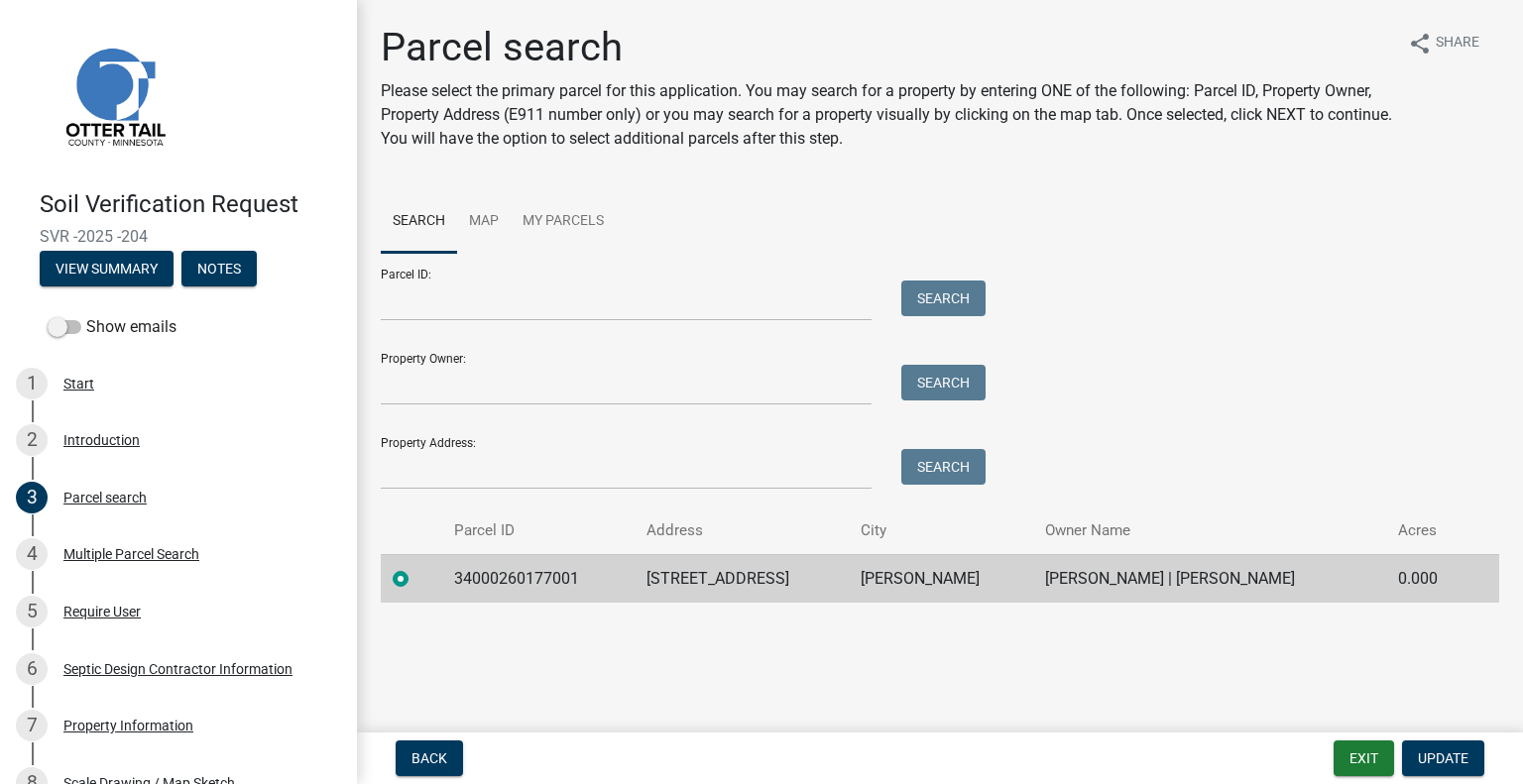 click on "34000260177001" 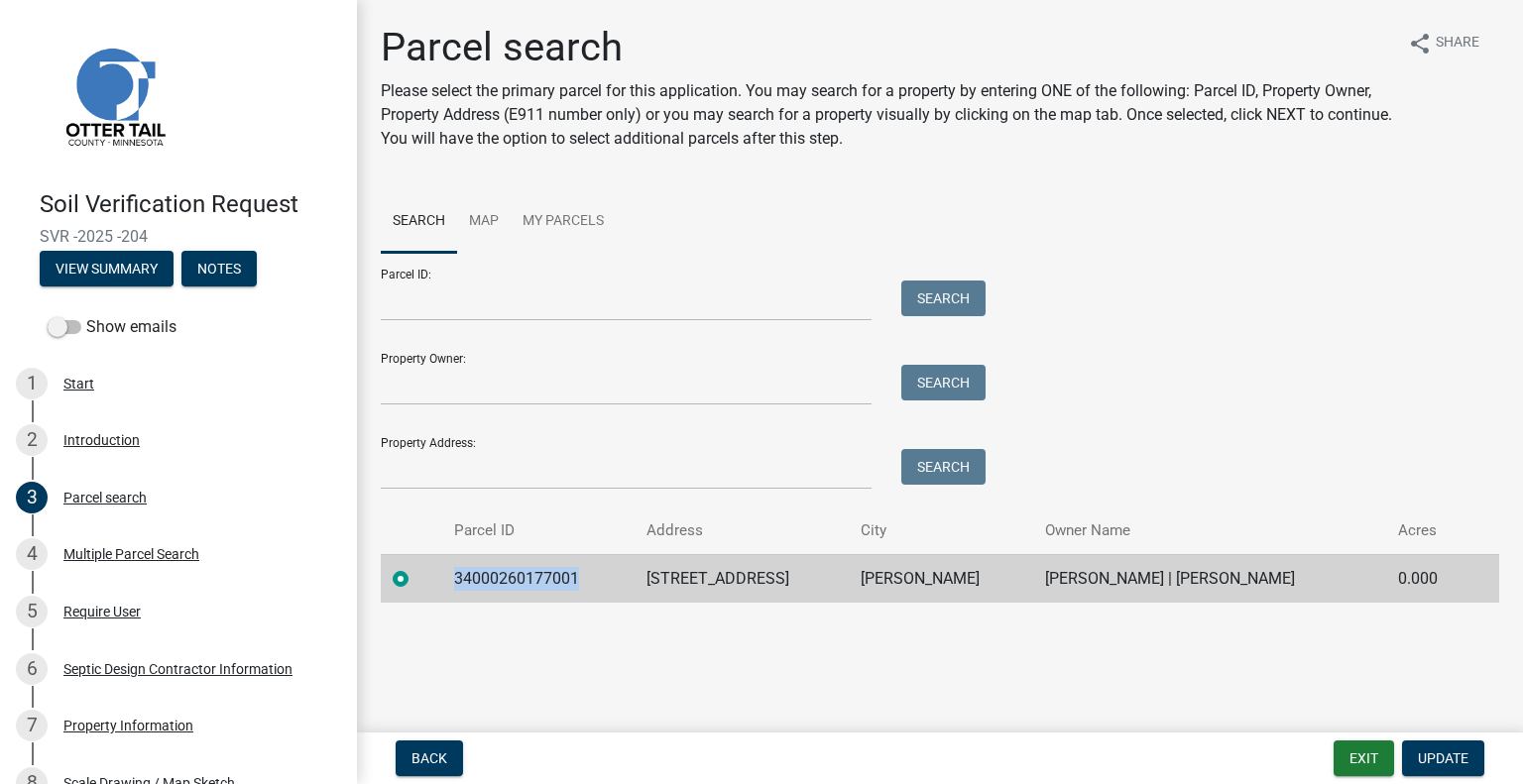 click on "34000260177001" 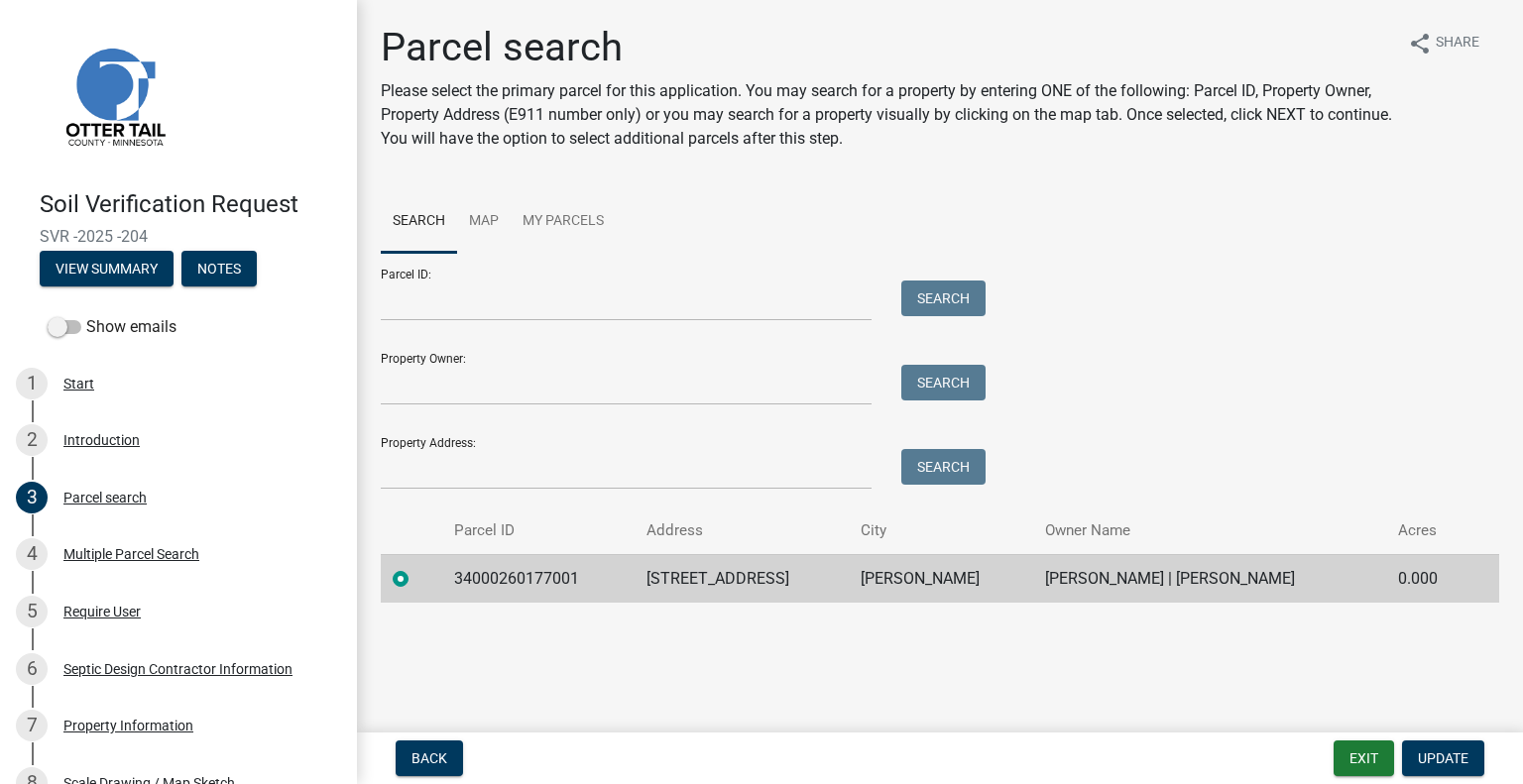click on "23304 STATE HWY 29" 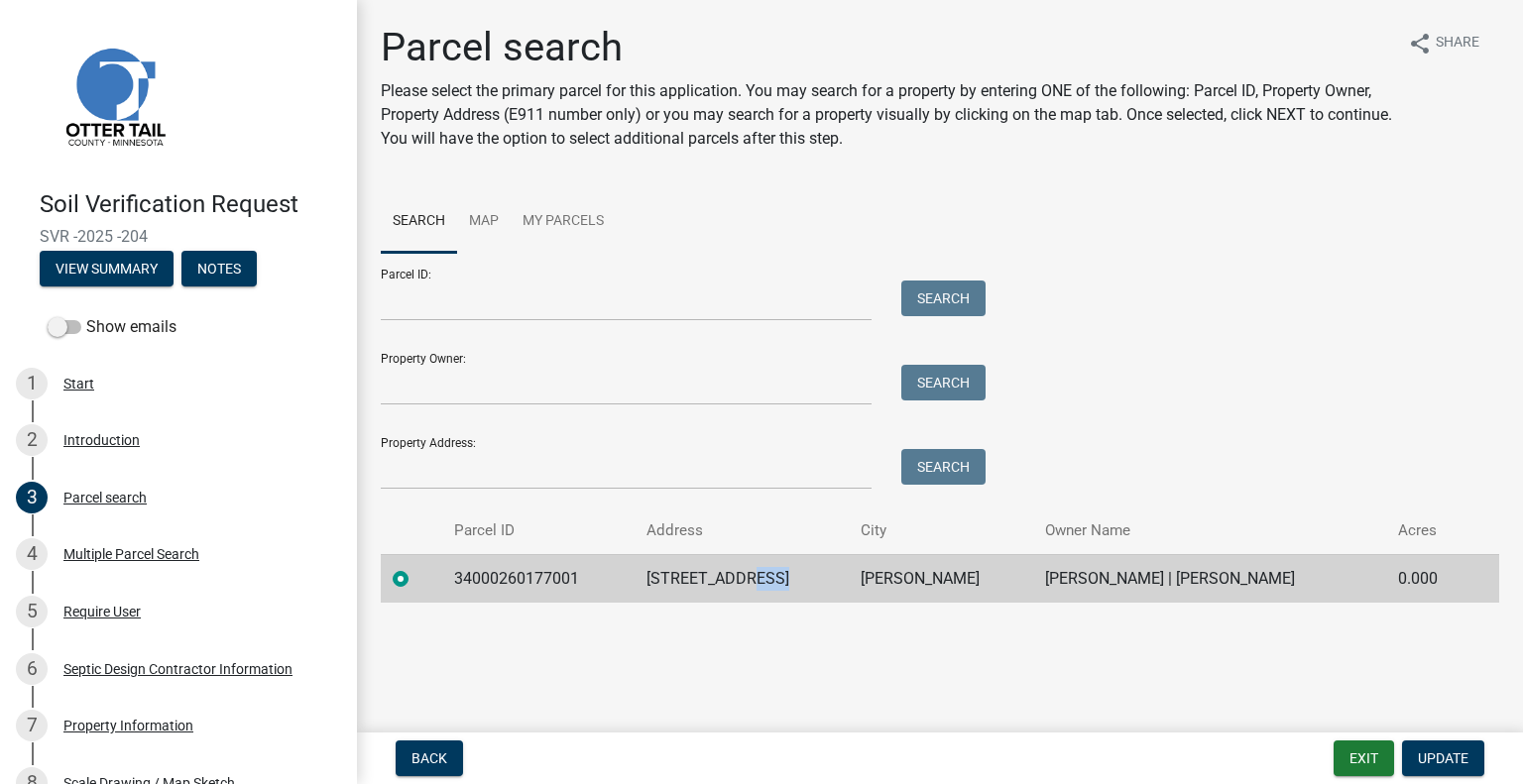 click on "23304 STATE HWY 29" 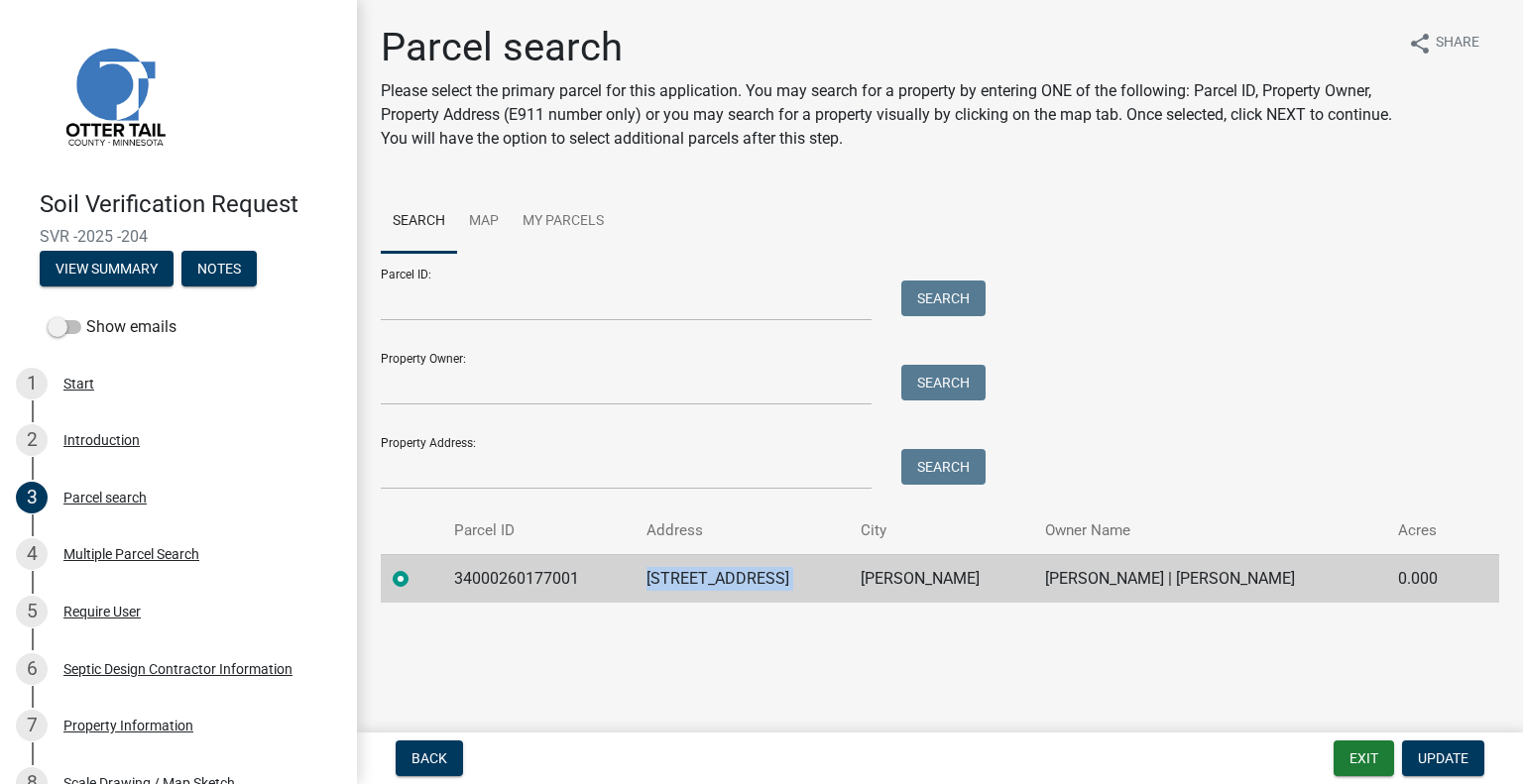 click on "23304 STATE HWY 29" 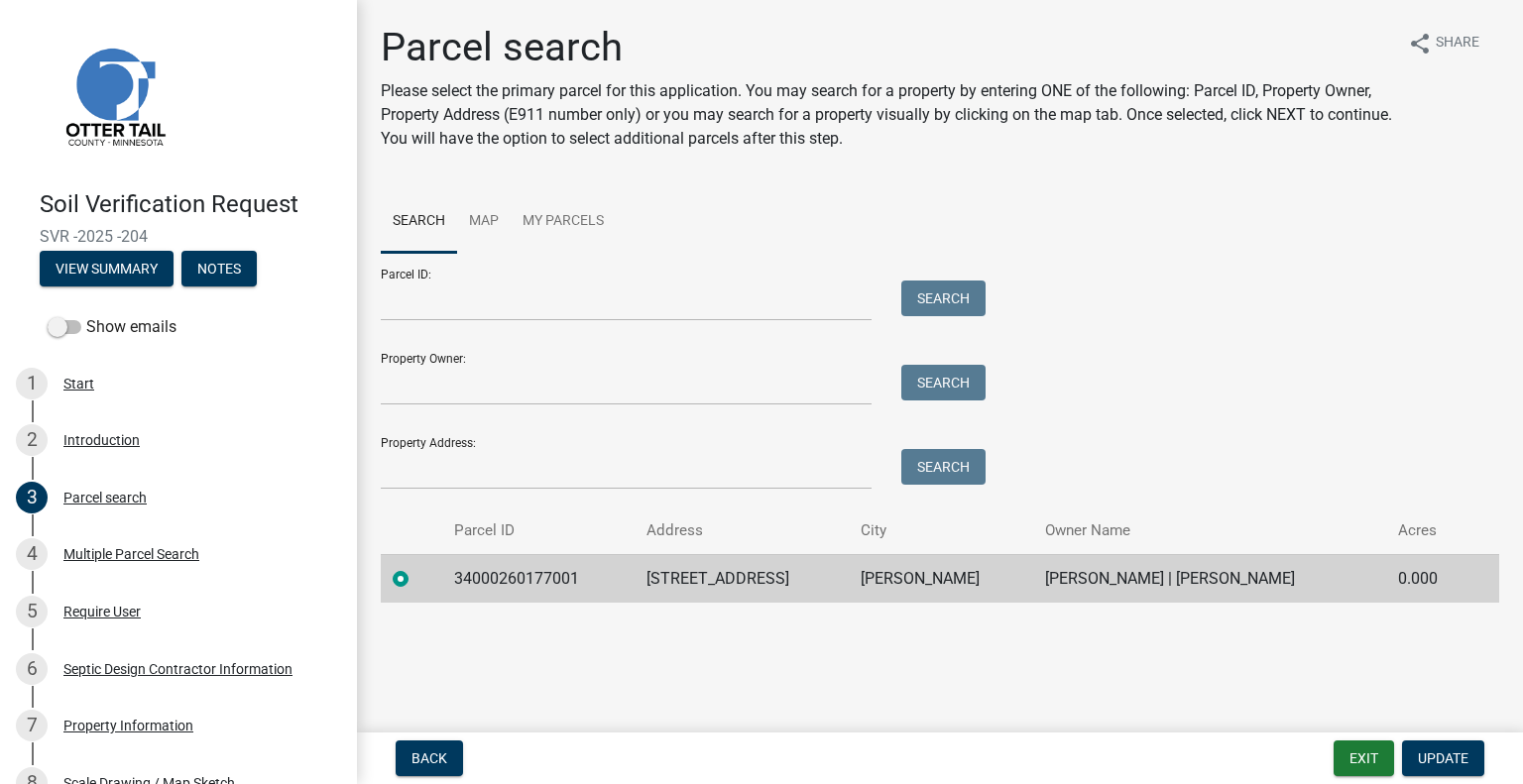 click on "HENNING" 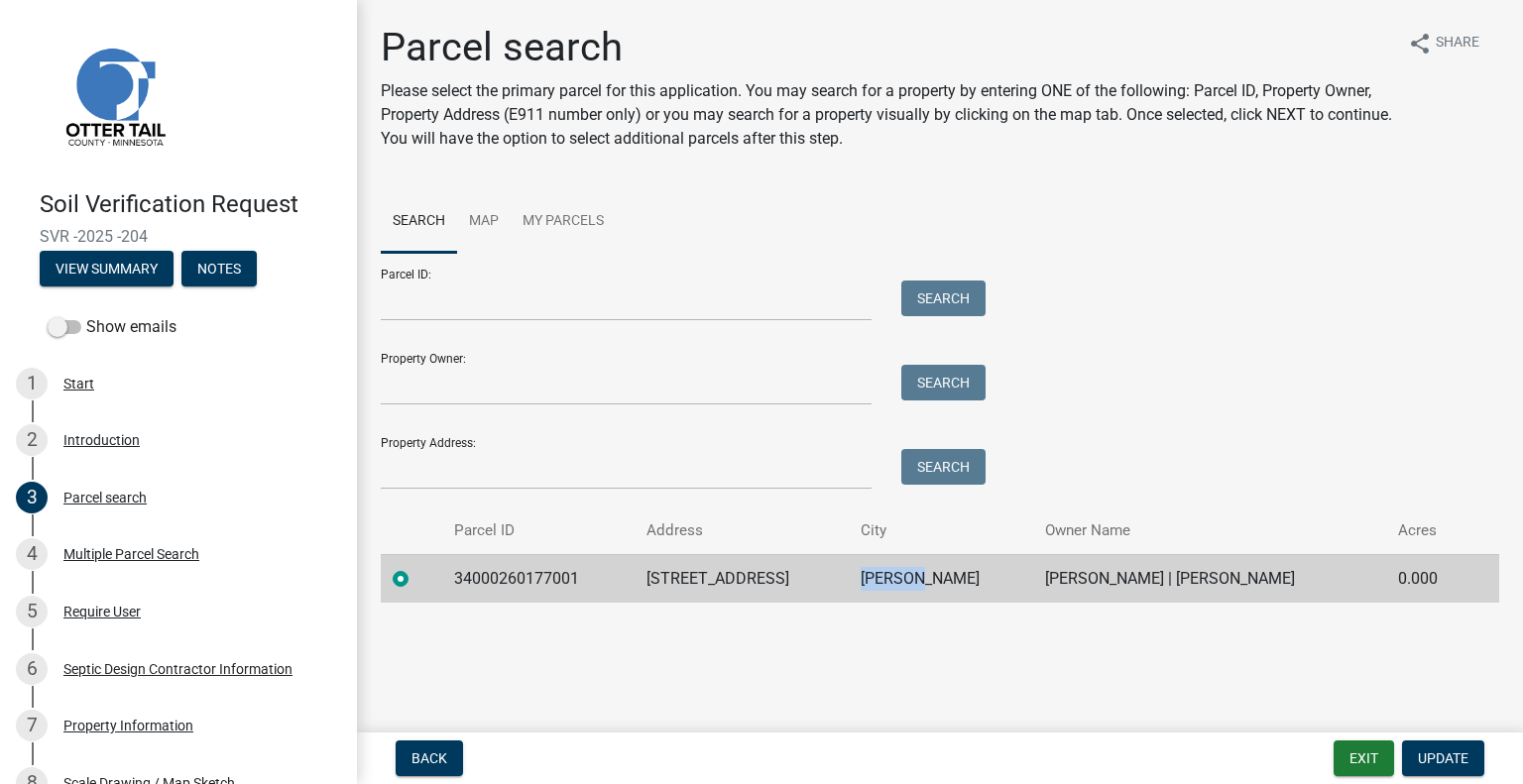 click on "HENNING" 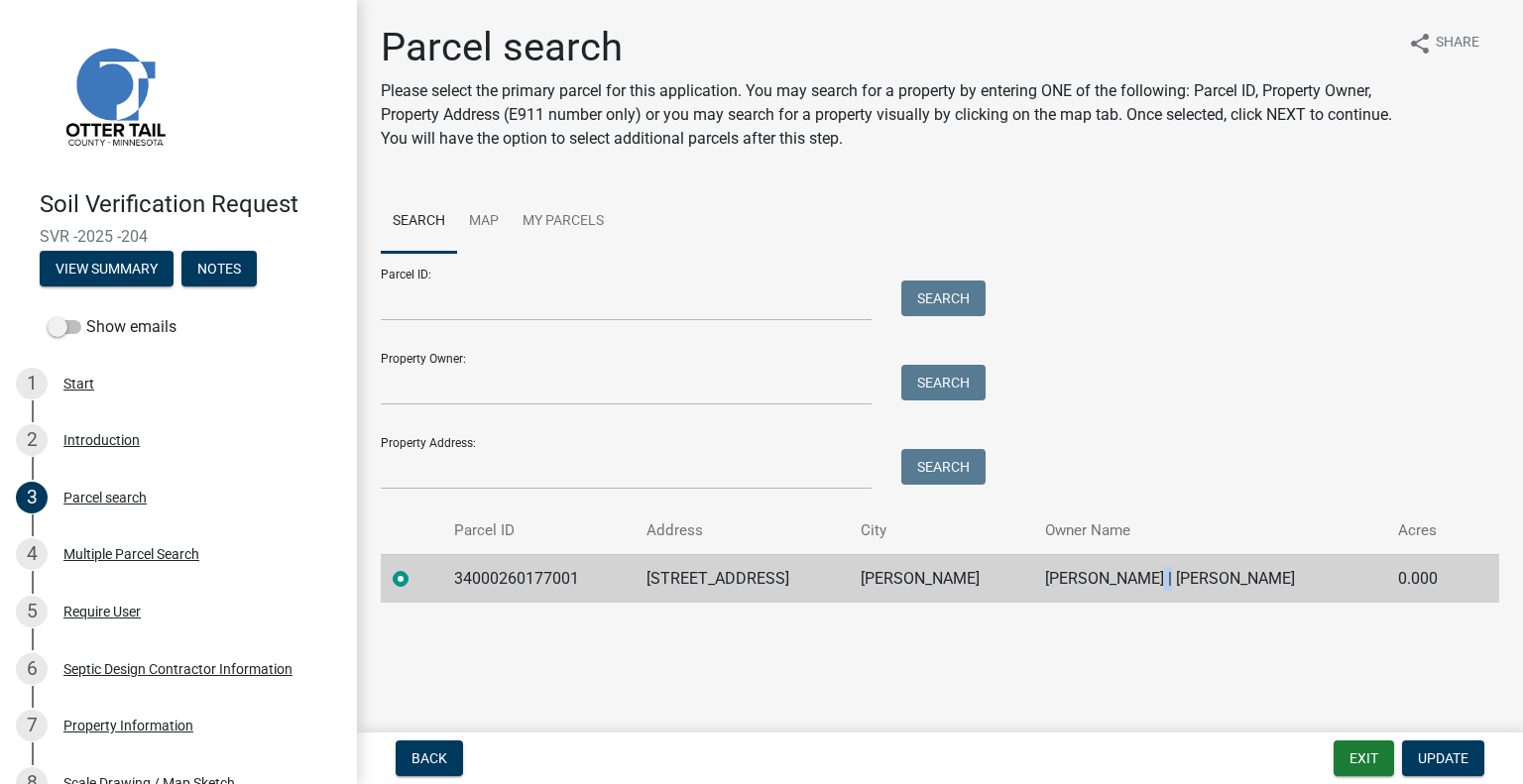 click on "DAVID C SHAW | CYNTHIA SHAW" 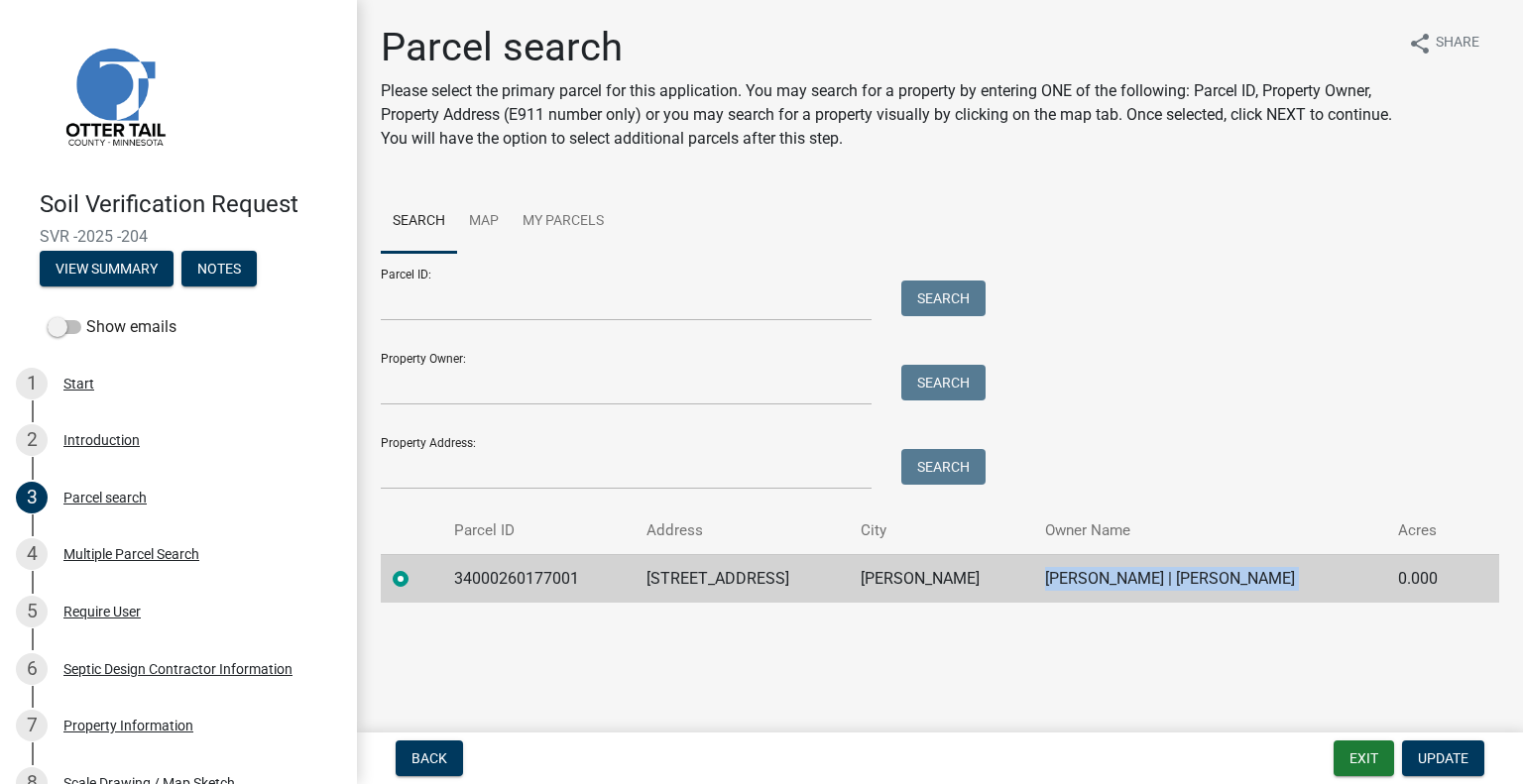 click on "DAVID C SHAW | CYNTHIA SHAW" 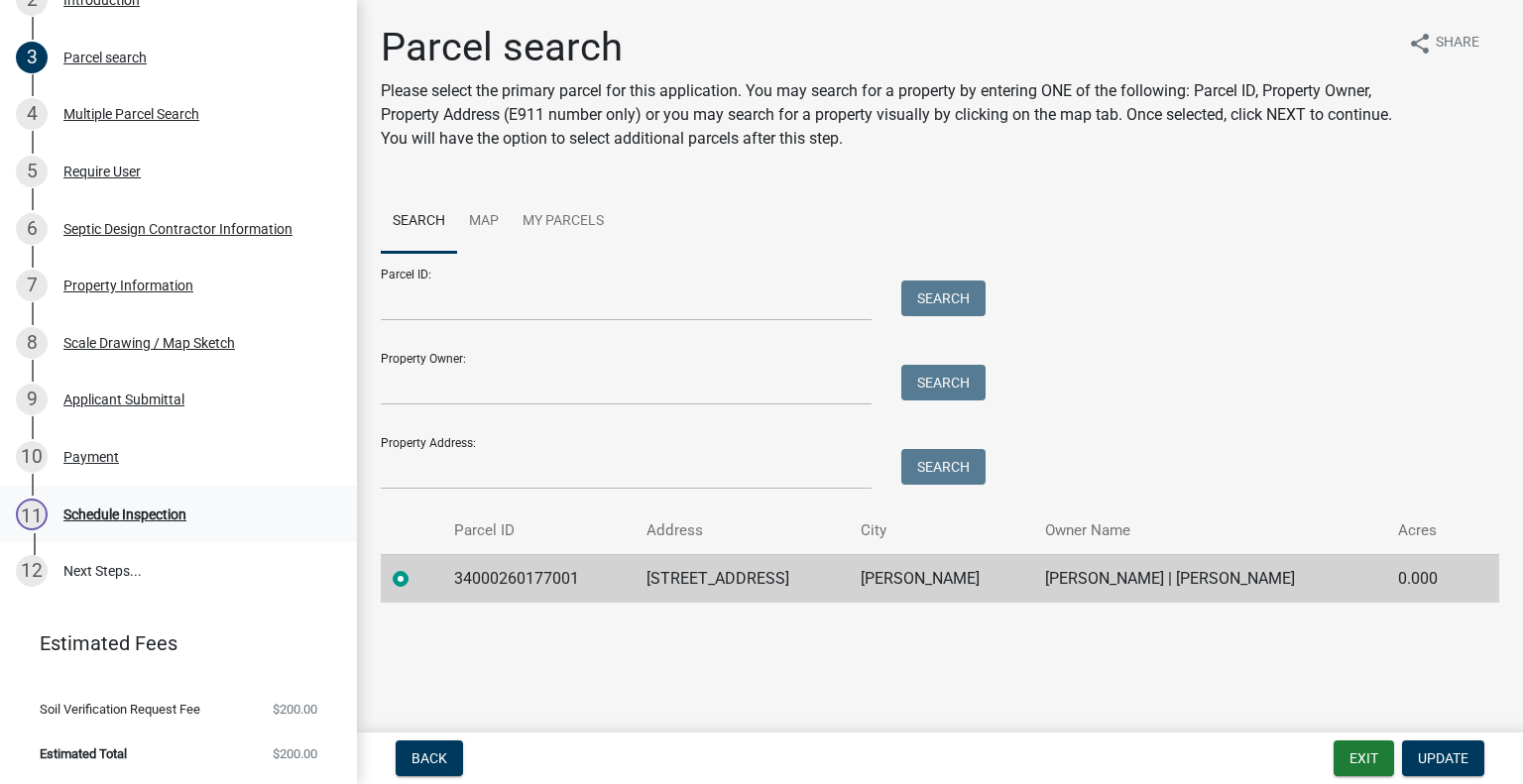 click on "11     Schedule Inspection" at bounding box center [171, 514] 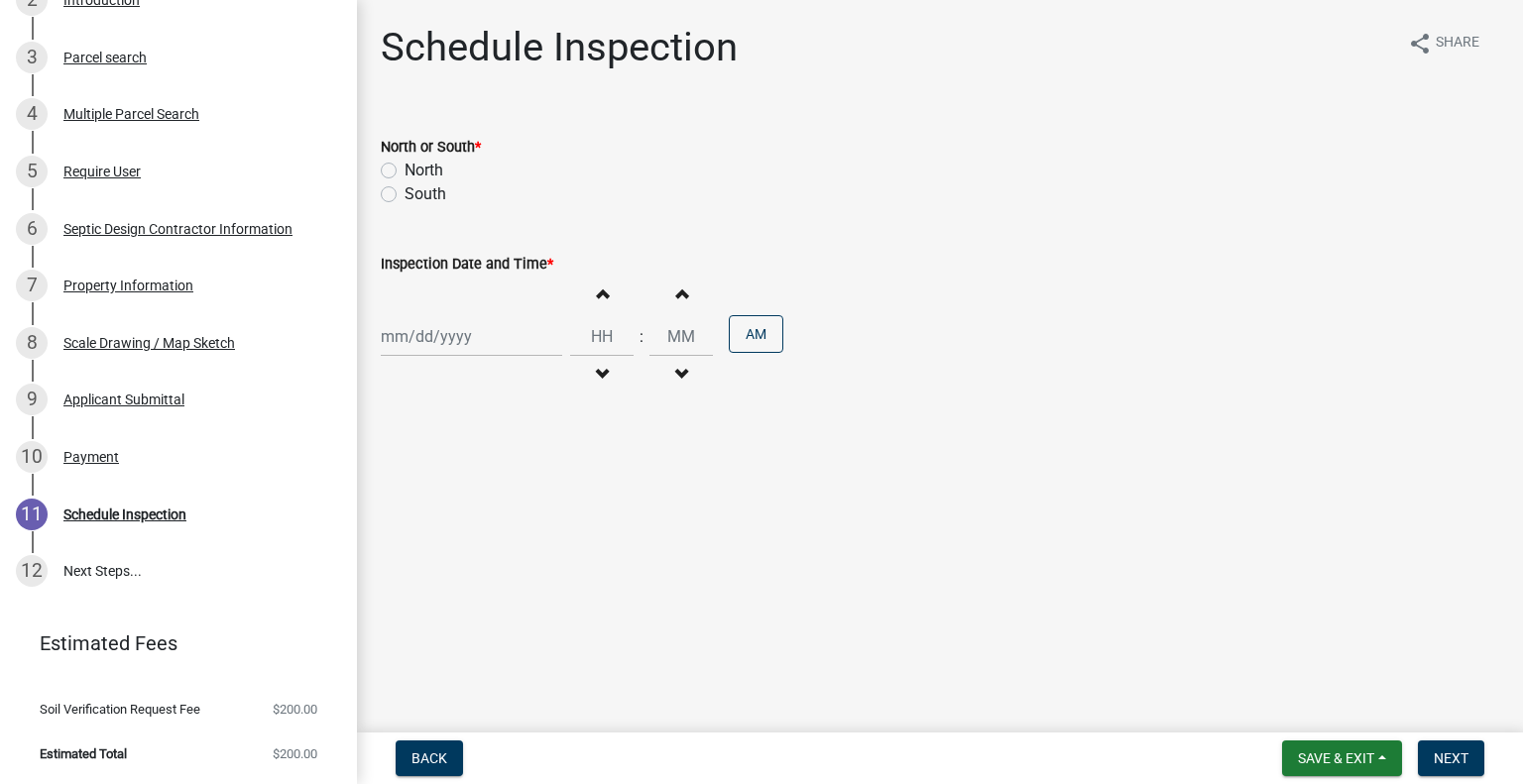 click on "South" 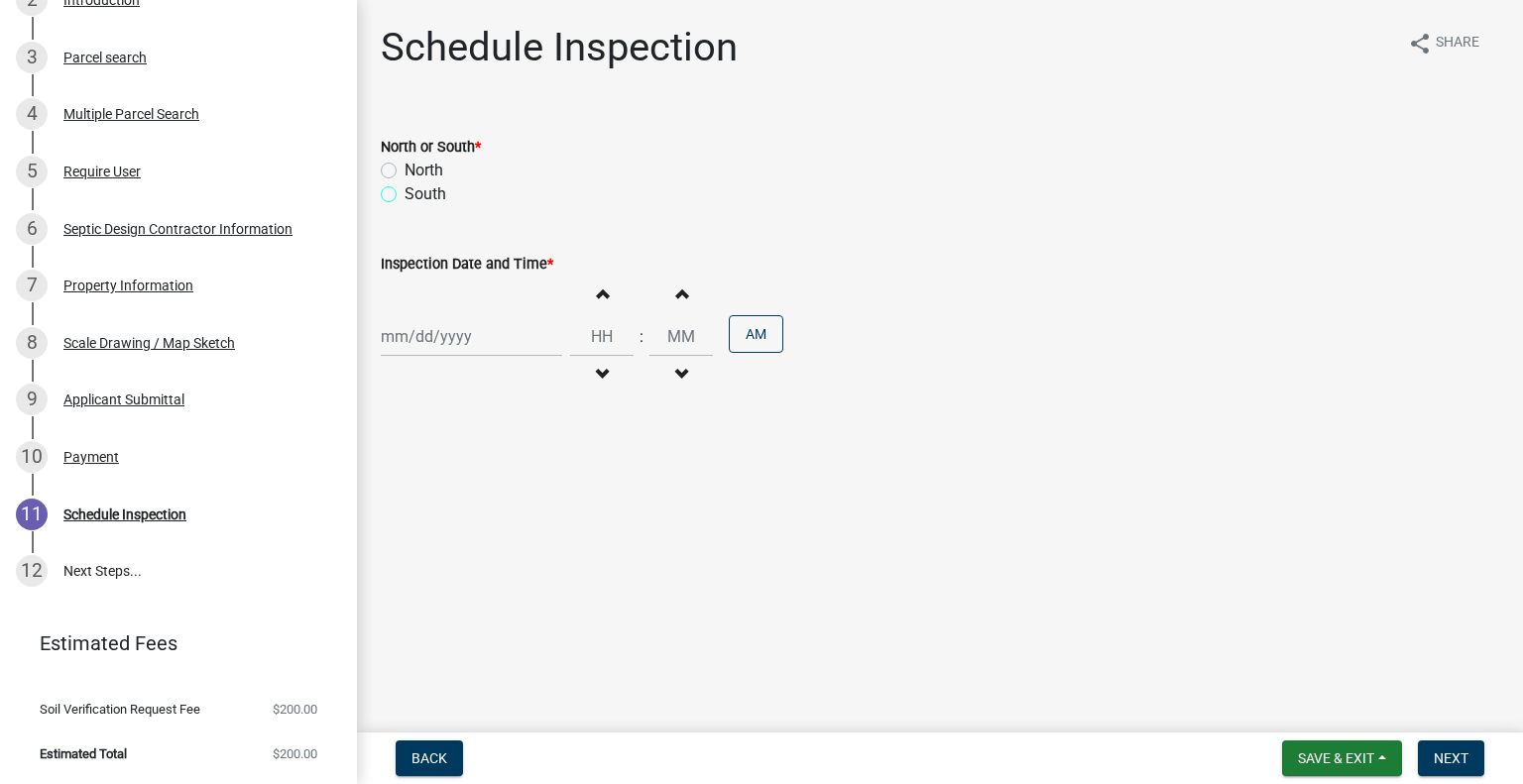 click on "South" at bounding box center (410, 188) 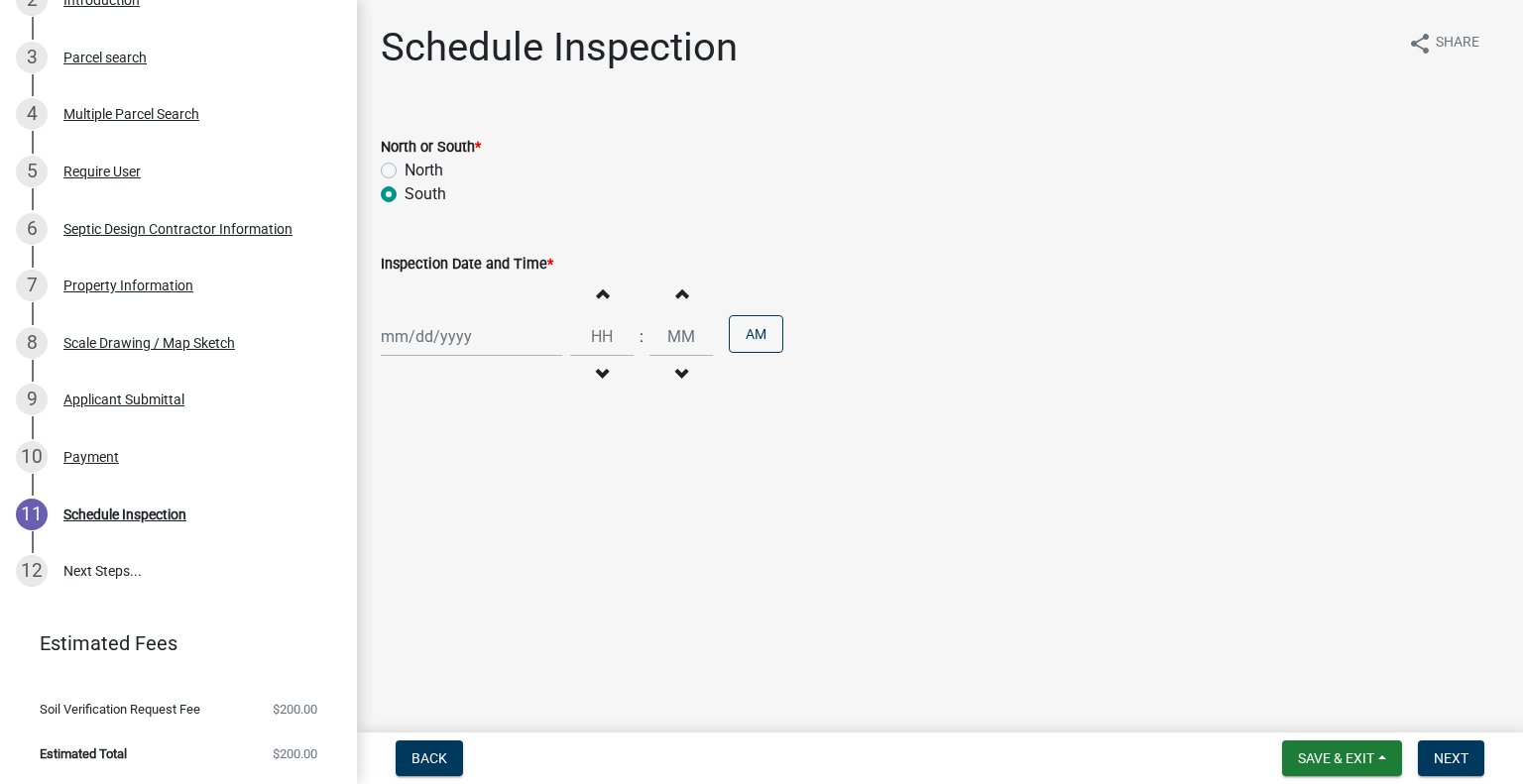 radio on "true" 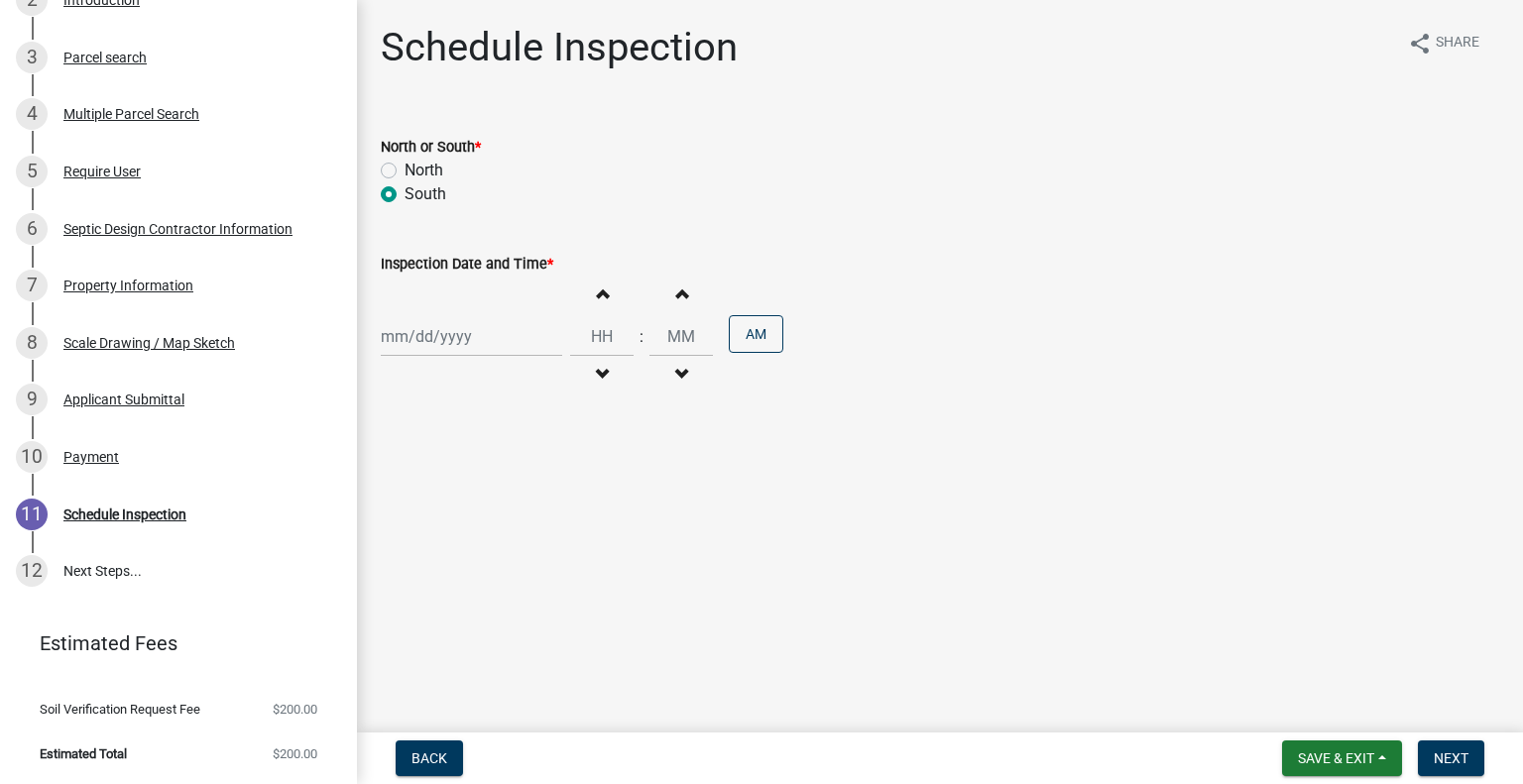 select on "7" 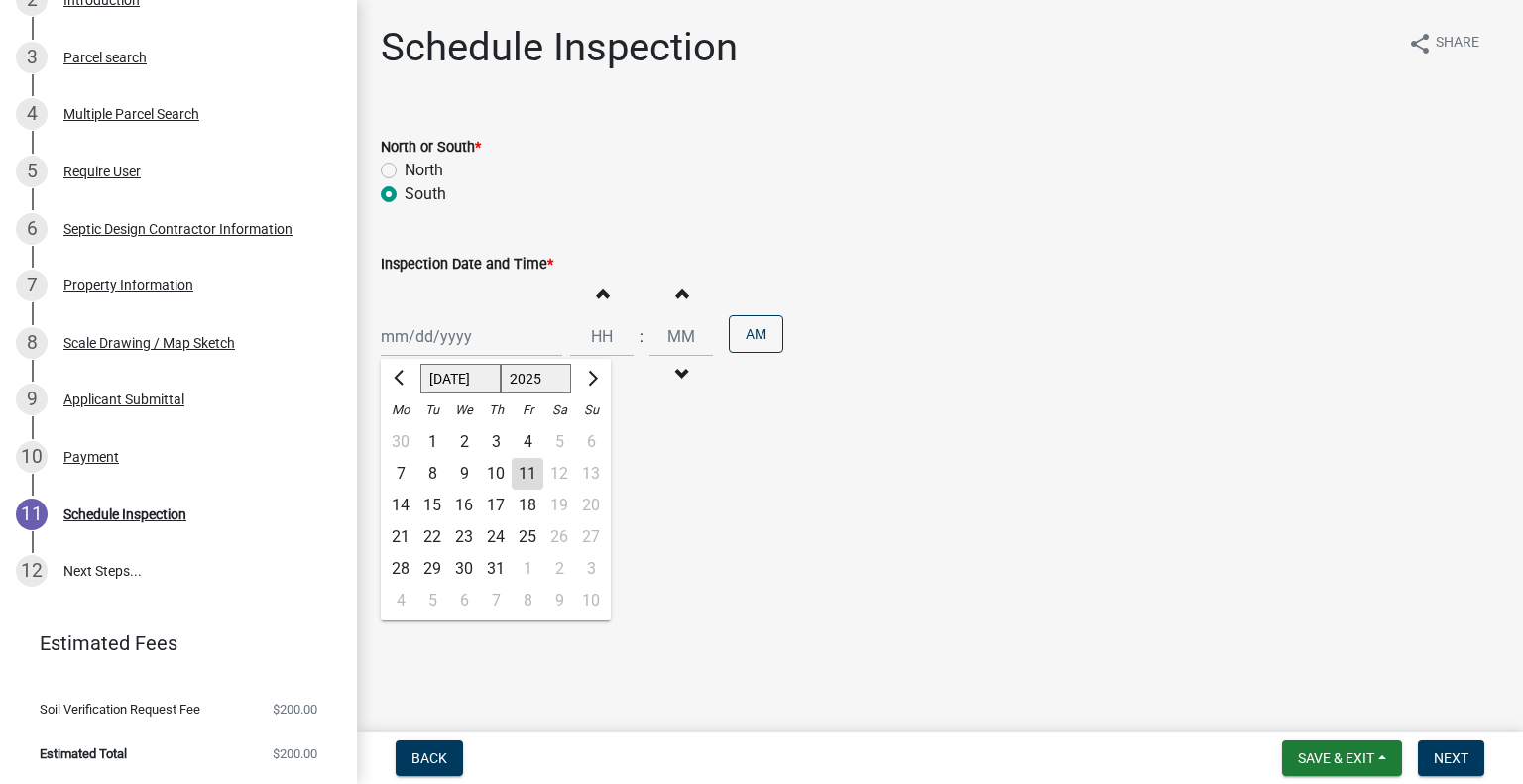 click on "Jan Feb Mar Apr May Jun Jul Aug Sep Oct Nov Dec 1525 1526 1527 1528 1529 1530 1531 1532 1533 1534 1535 1536 1537 1538 1539 1540 1541 1542 1543 1544 1545 1546 1547 1548 1549 1550 1551 1552 1553 1554 1555 1556 1557 1558 1559 1560 1561 1562 1563 1564 1565 1566 1567 1568 1569 1570 1571 1572 1573 1574 1575 1576 1577 1578 1579 1580 1581 1582 1583 1584 1585 1586 1587 1588 1589 1590 1591 1592 1593 1594 1595 1596 1597 1598 1599 1600 1601 1602 1603 1604 1605 1606 1607 1608 1609 1610 1611 1612 1613 1614 1615 1616 1617 1618 1619 1620 1621 1622 1623 1624 1625 1626 1627 1628 1629 1630 1631 1632 1633 1634 1635 1636 1637 1638 1639 1640 1641 1642 1643 1644 1645 1646 1647 1648 1649 1650 1651 1652 1653 1654 1655 1656 1657 1658 1659 1660 1661 1662 1663 1664 1665 1666 1667 1668 1669 1670 1671 1672 1673 1674 1675 1676 1677 1678 1679 1680 1681 1682 1683 1684 1685 1686 1687 1688 1689 1690 1691 1692 1693 1694 1695 1696 1697 1698 1699 1700 1701 1702 1703 1704 1705 1706 1707 1708 1709 1710 1711 1712 1713 1714 1715 1716 1717 1718 1719 1" 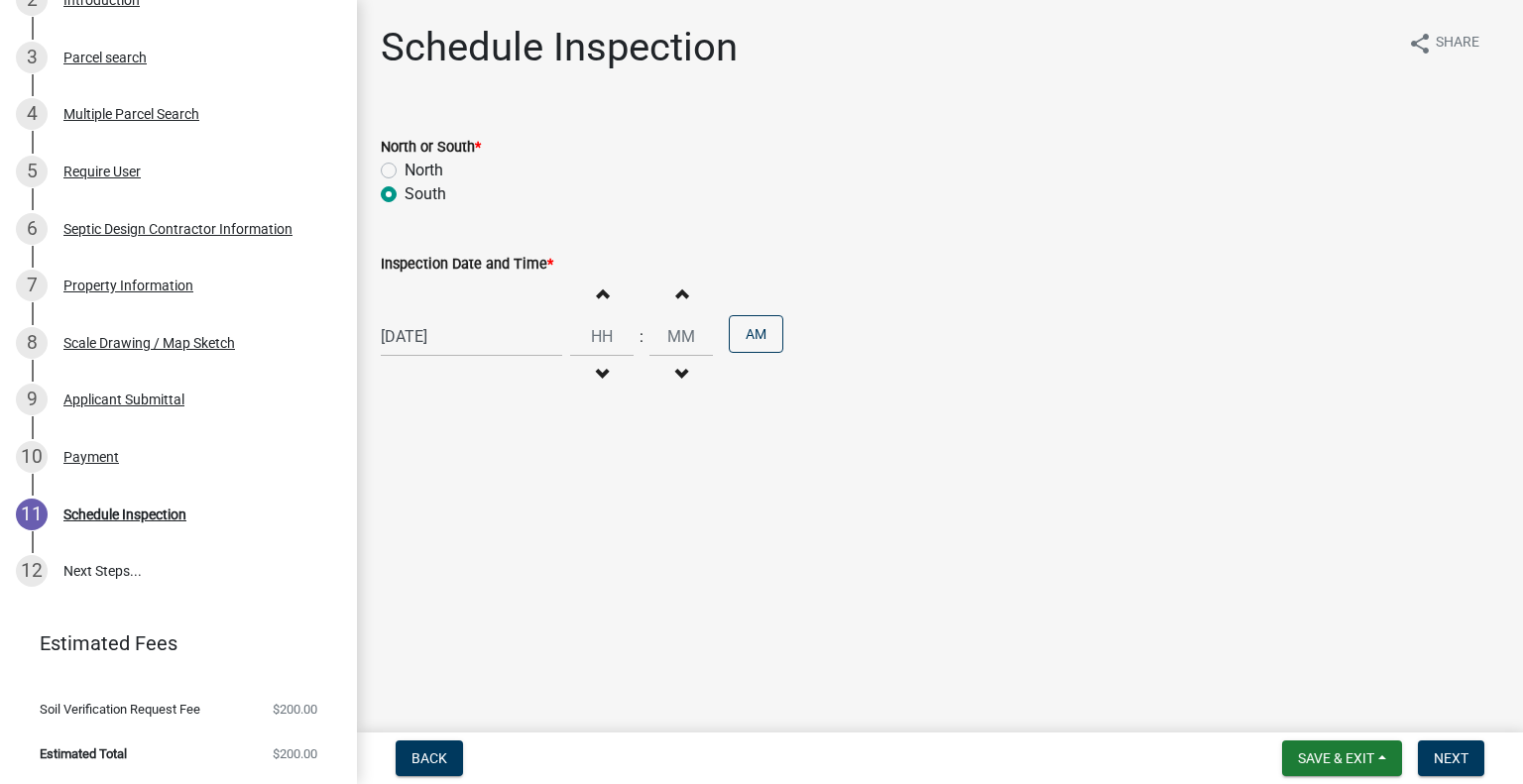 click on "Decrement hours" at bounding box center [602, 375] 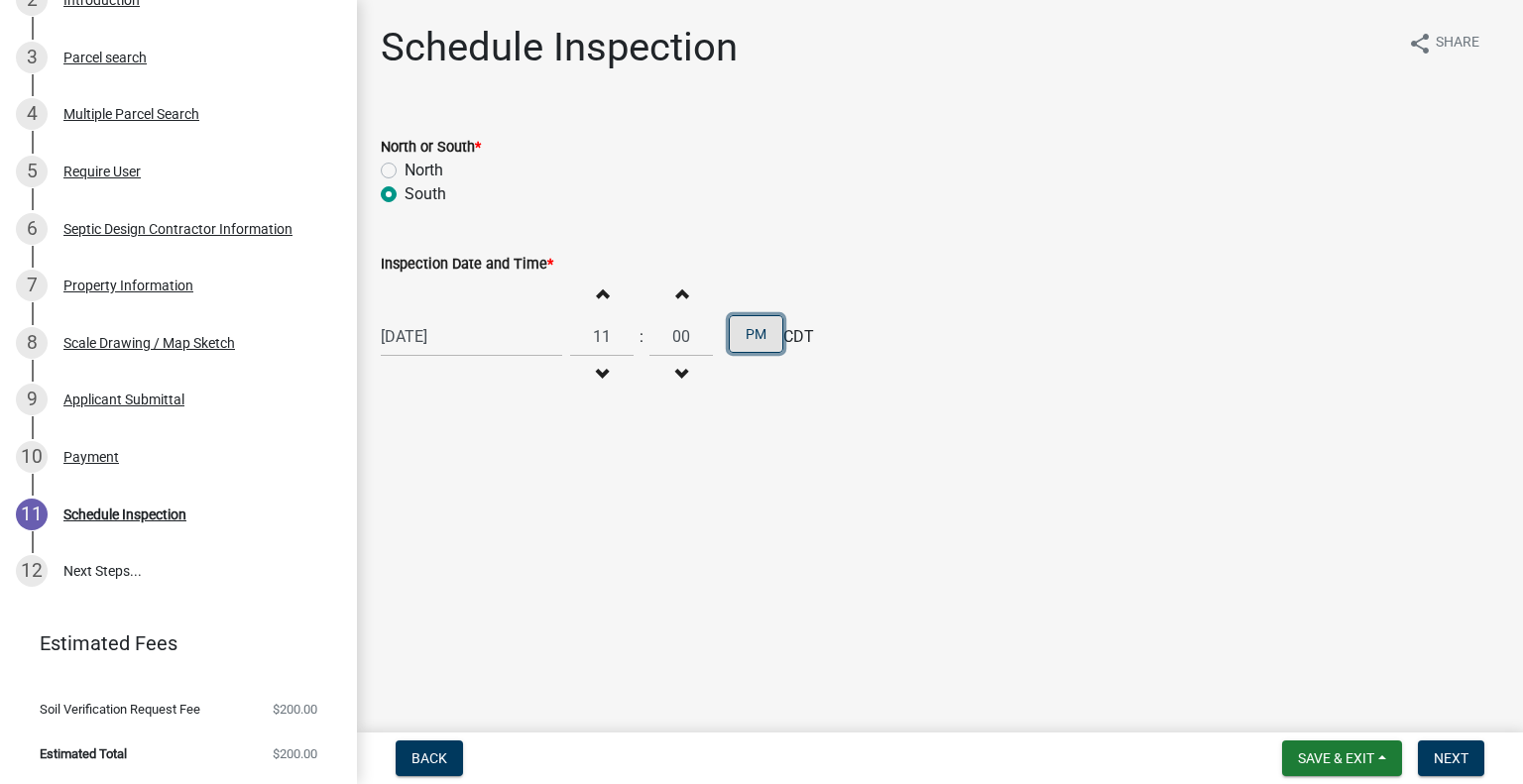 click on "PM" at bounding box center (756, 334) 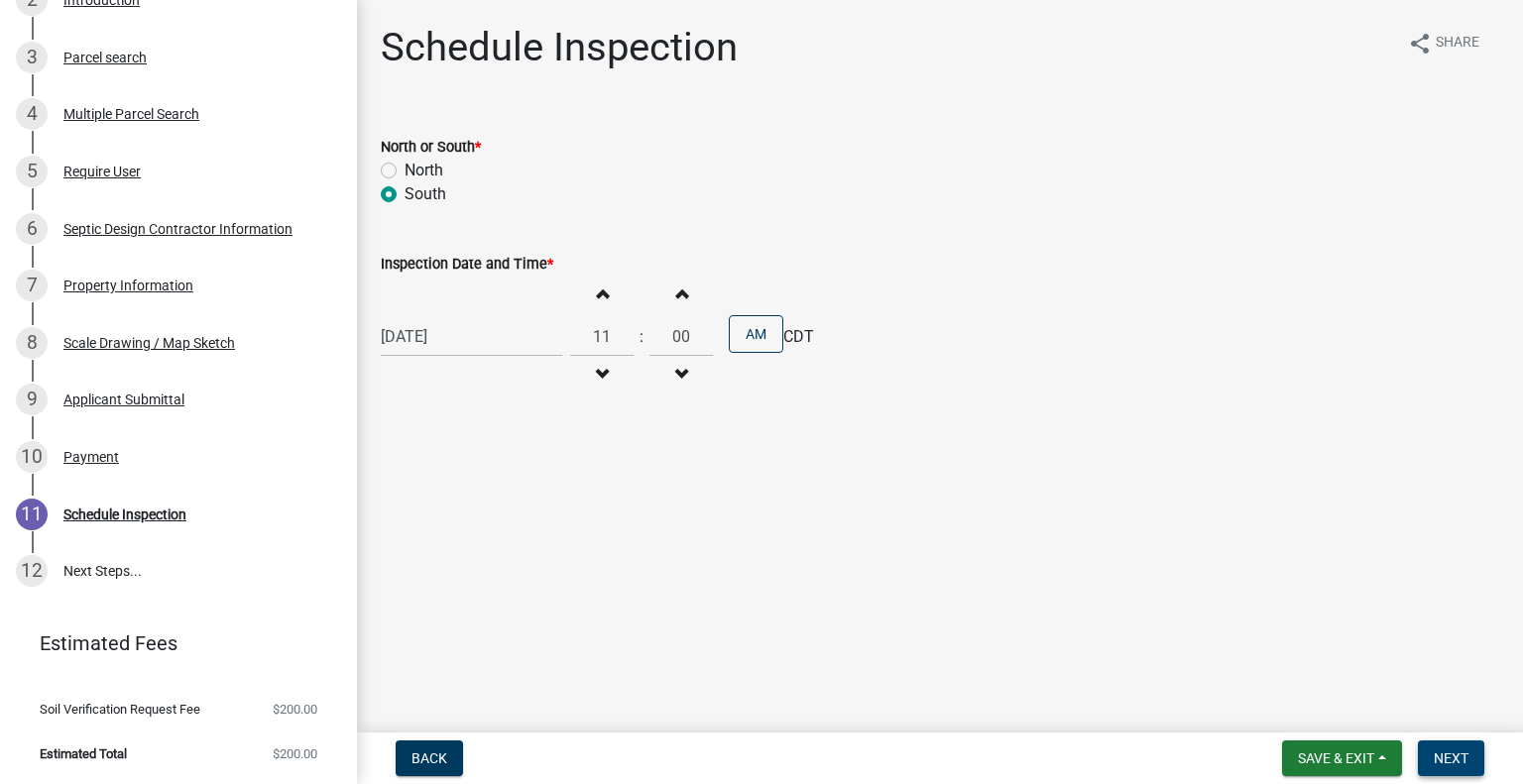 click on "Next" at bounding box center [1451, 758] 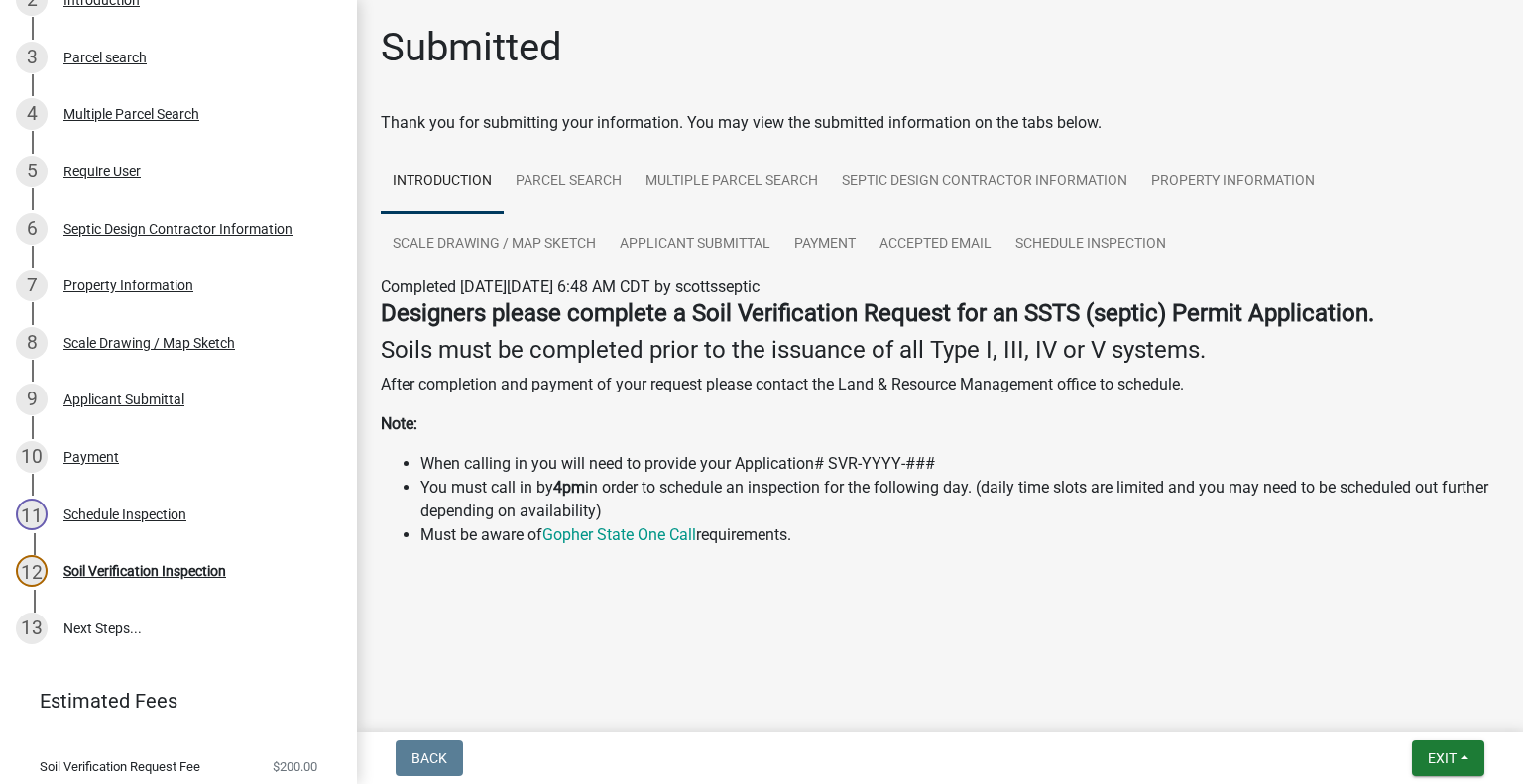 scroll, scrollTop: 497, scrollLeft: 0, axis: vertical 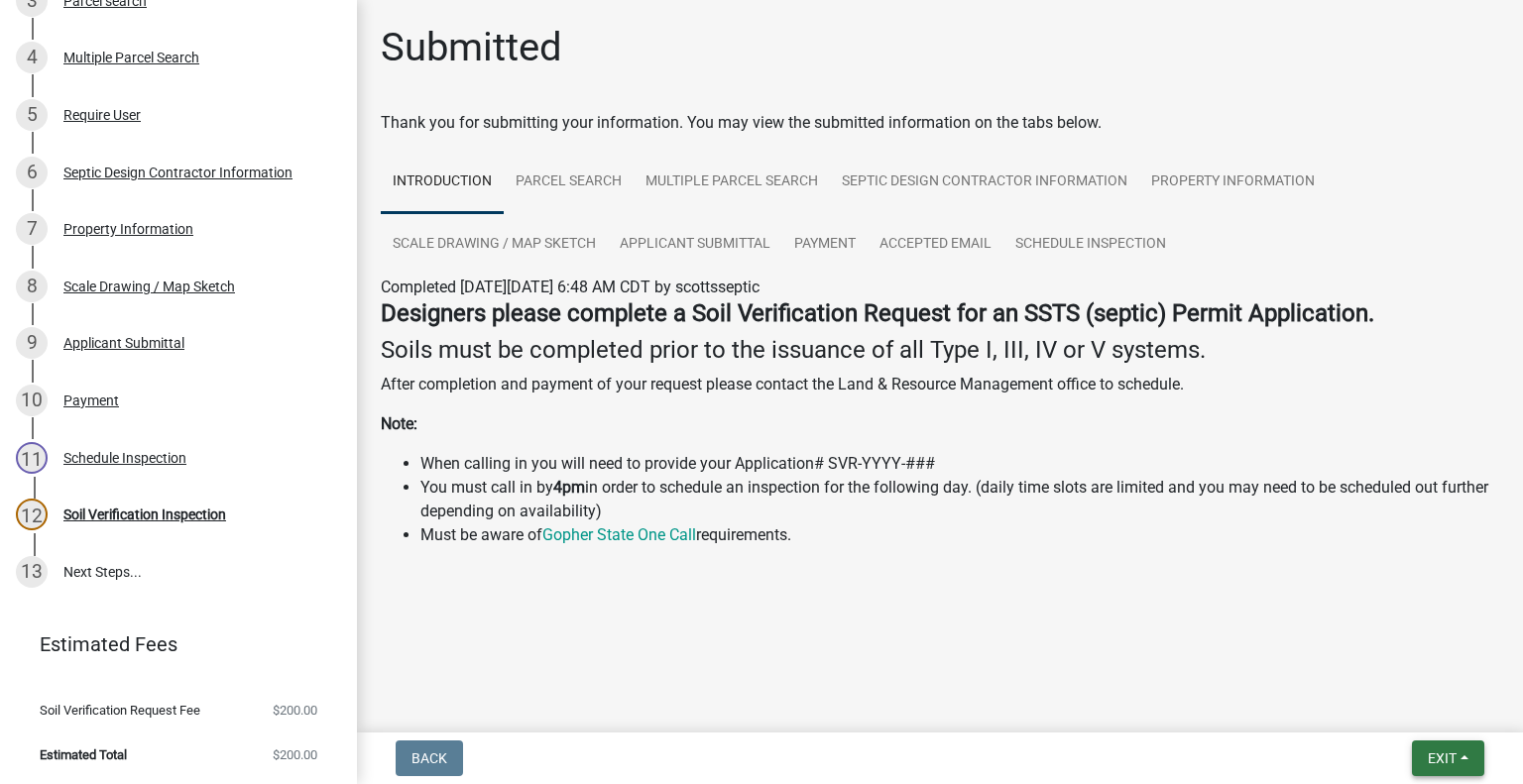 click on "Exit" at bounding box center (1442, 758) 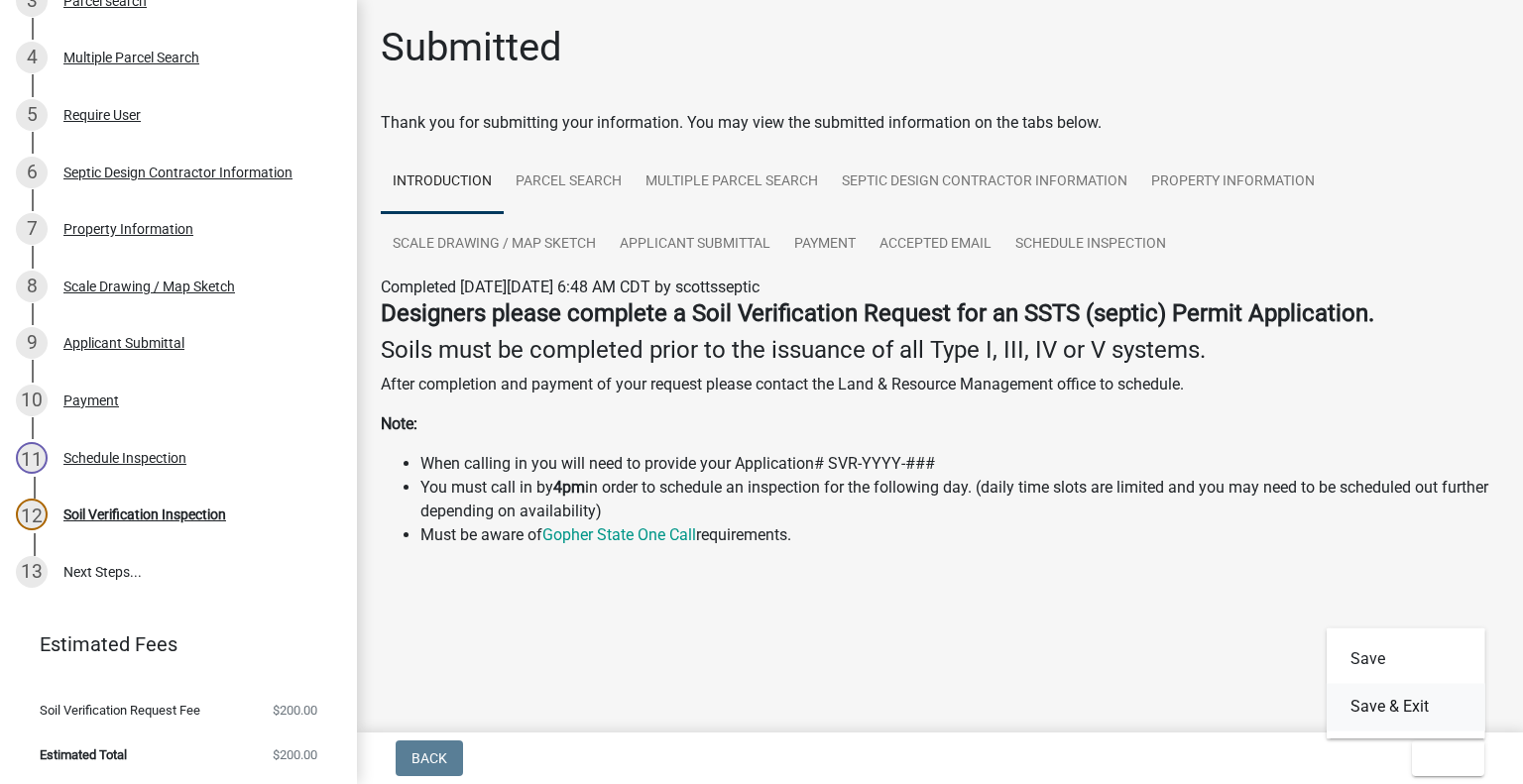 click on "Save & Exit" at bounding box center (1406, 707) 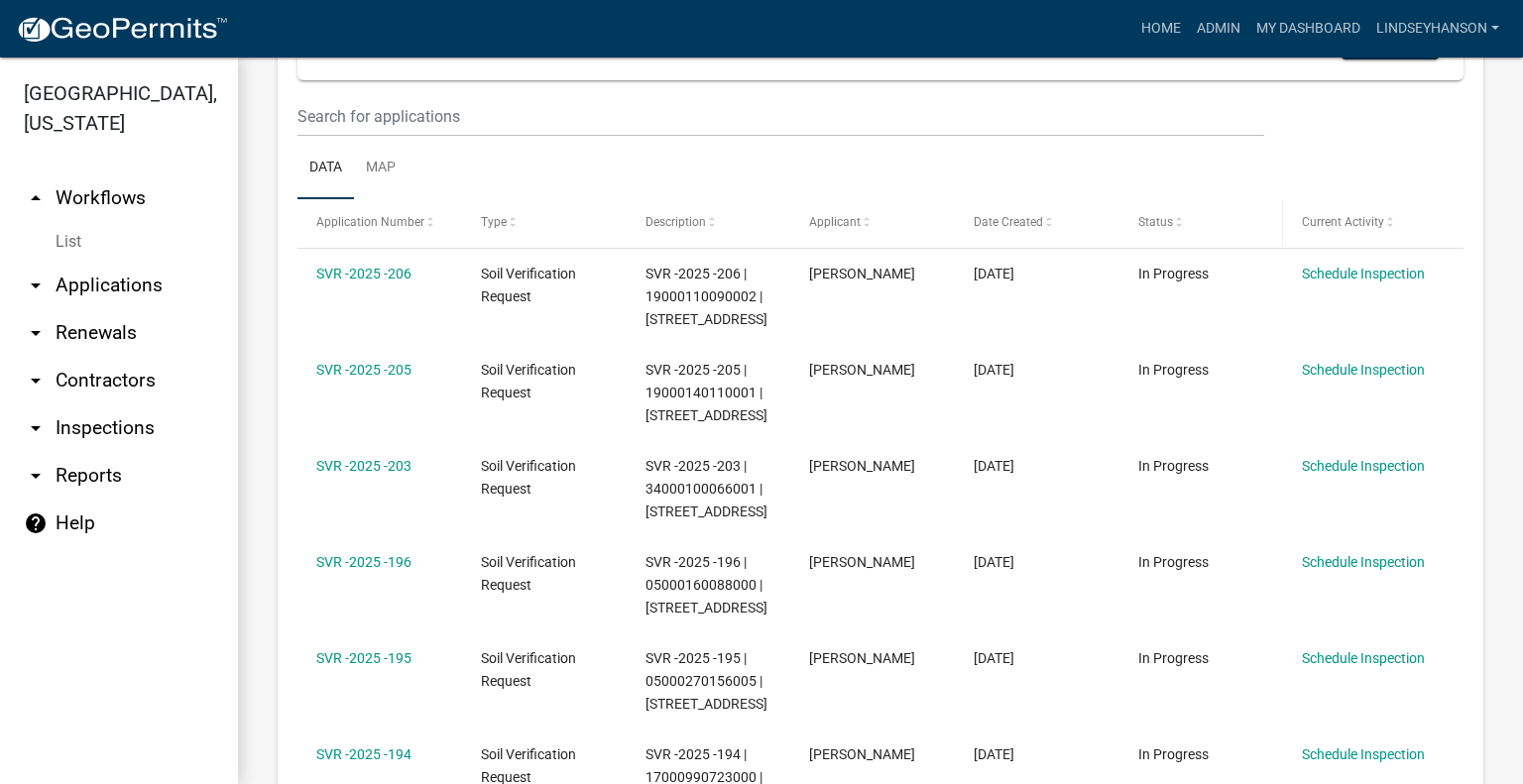 scroll, scrollTop: 396, scrollLeft: 0, axis: vertical 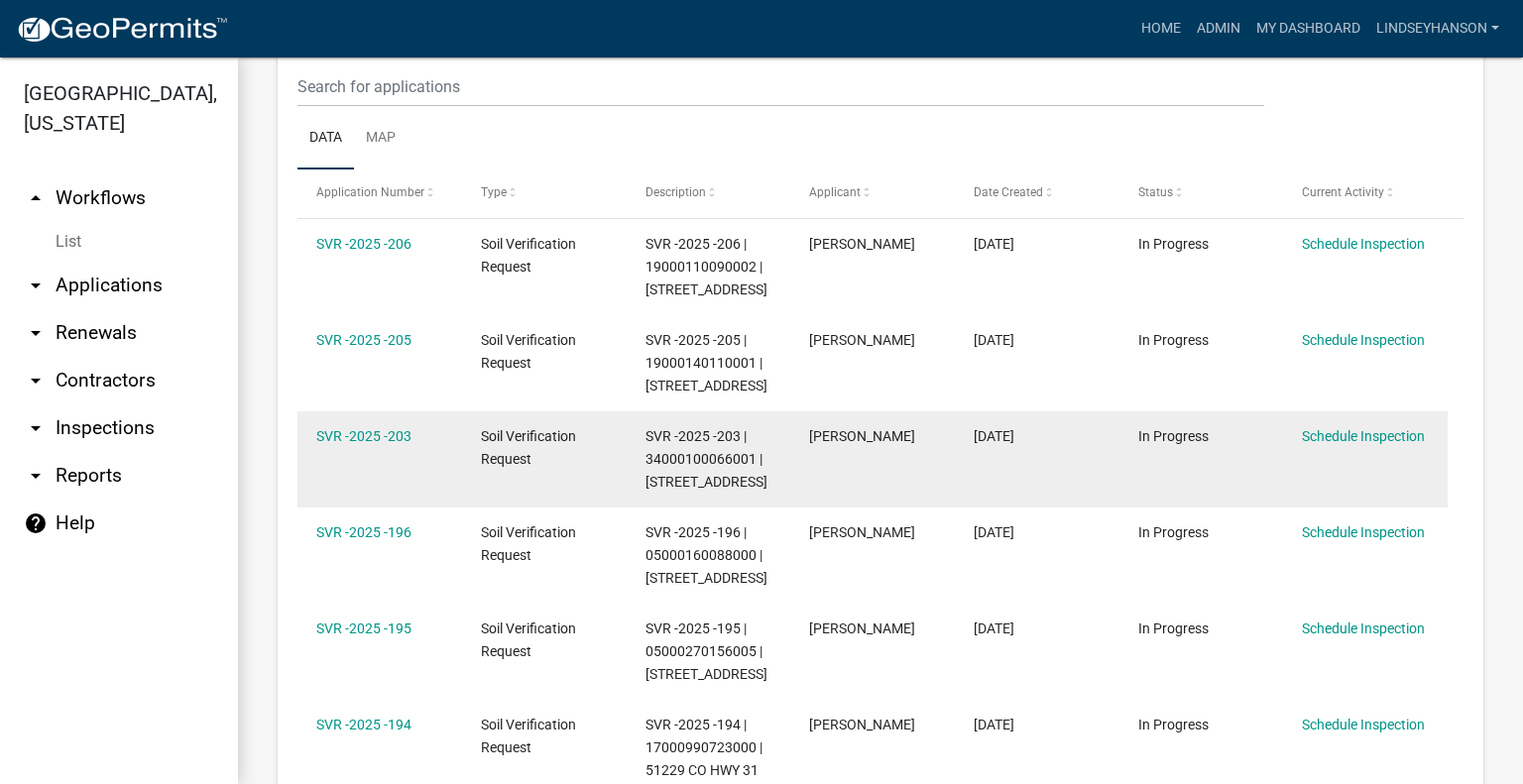 click on "SVR -2025 -203" 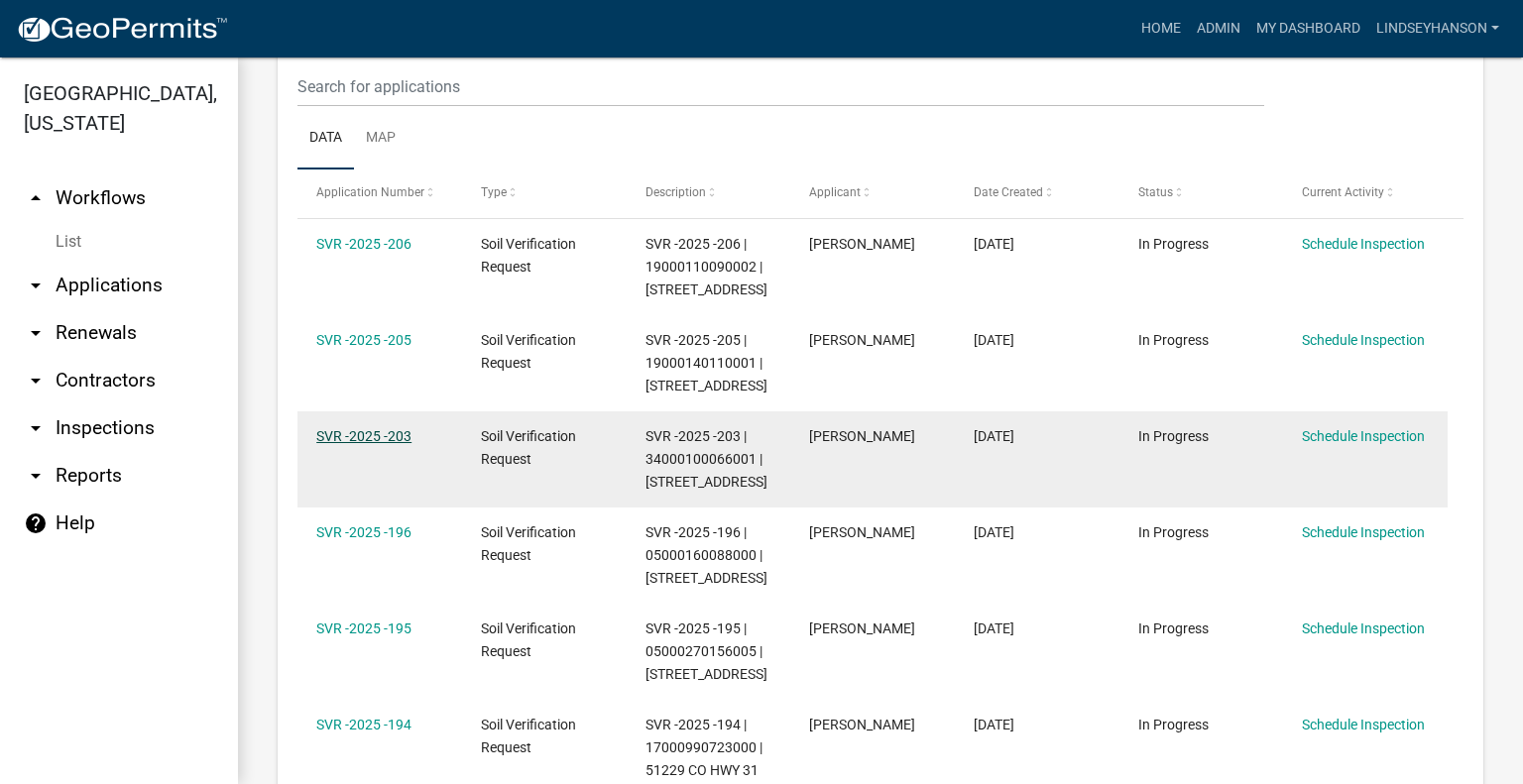 click on "SVR -2025 -203" 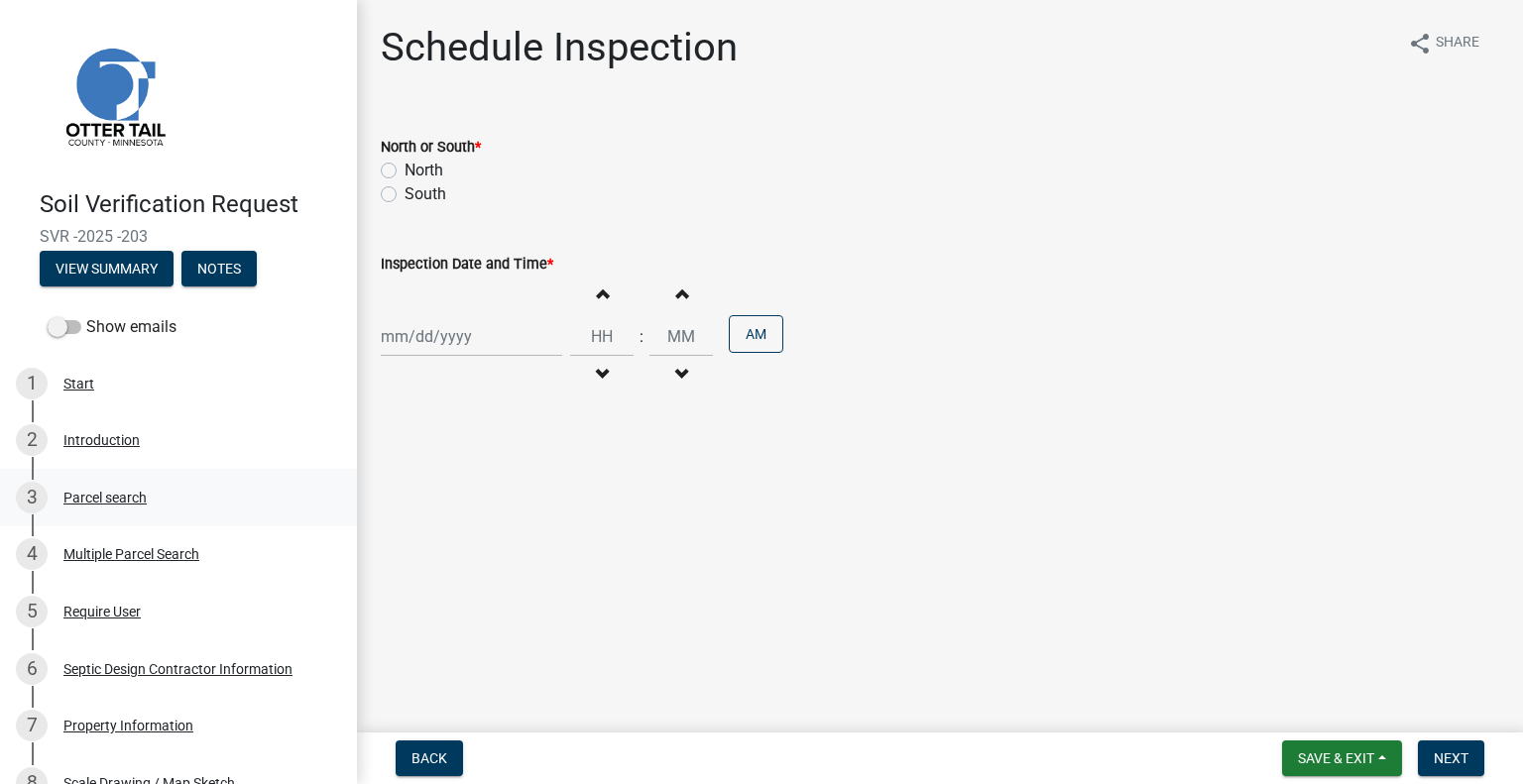click on "3     Parcel search" at bounding box center (171, 498) 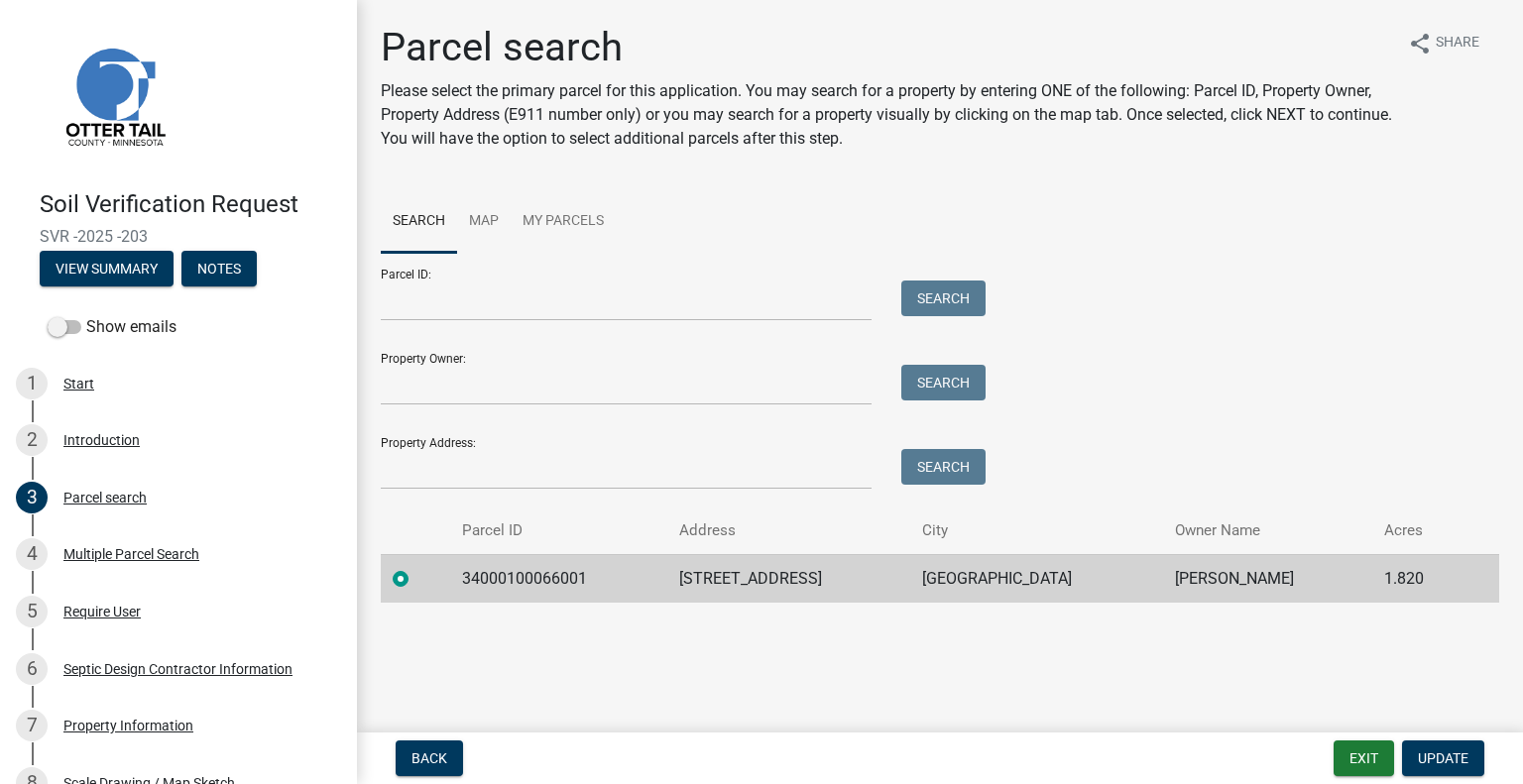 click on "34000100066001" 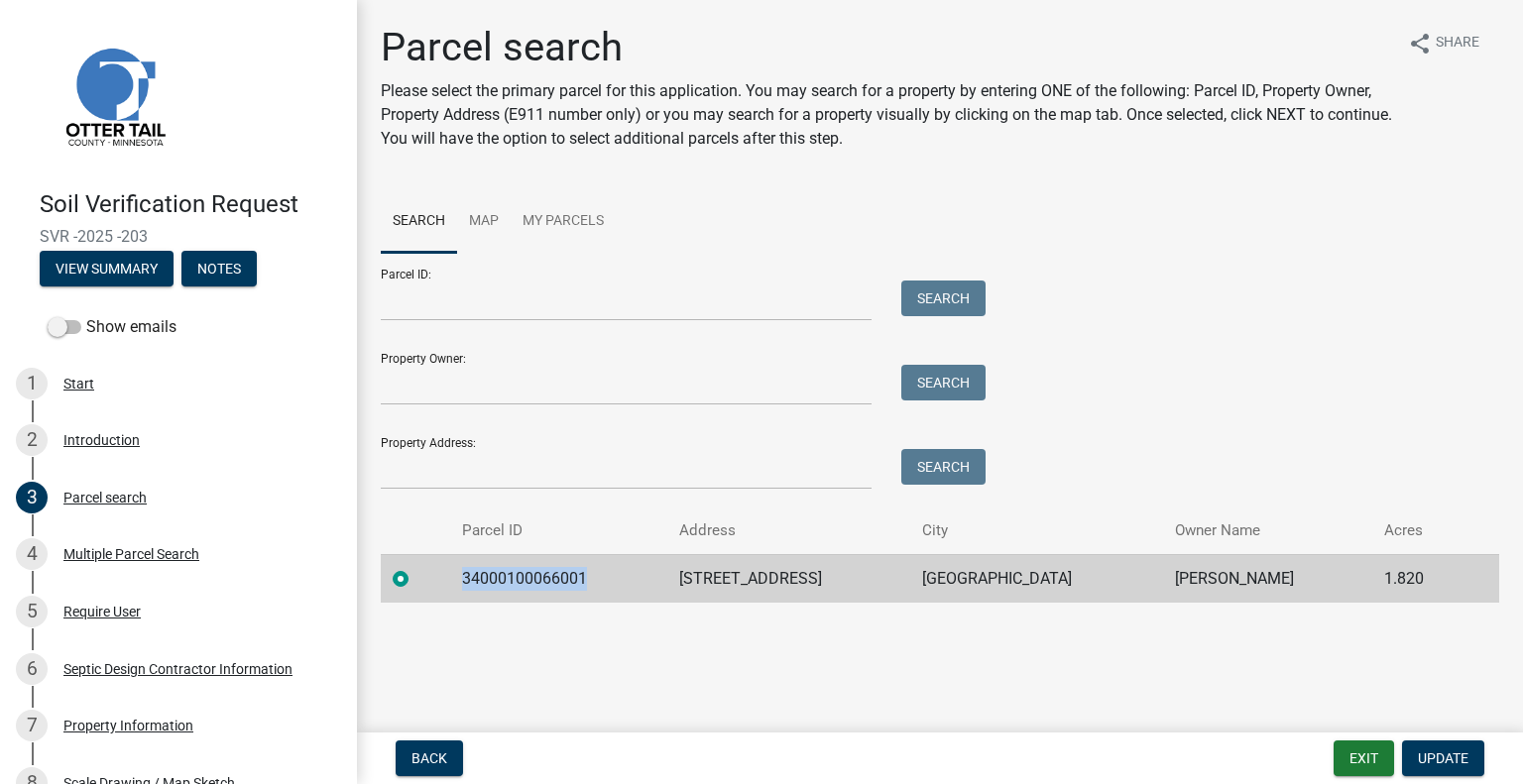 click on "34000100066001" 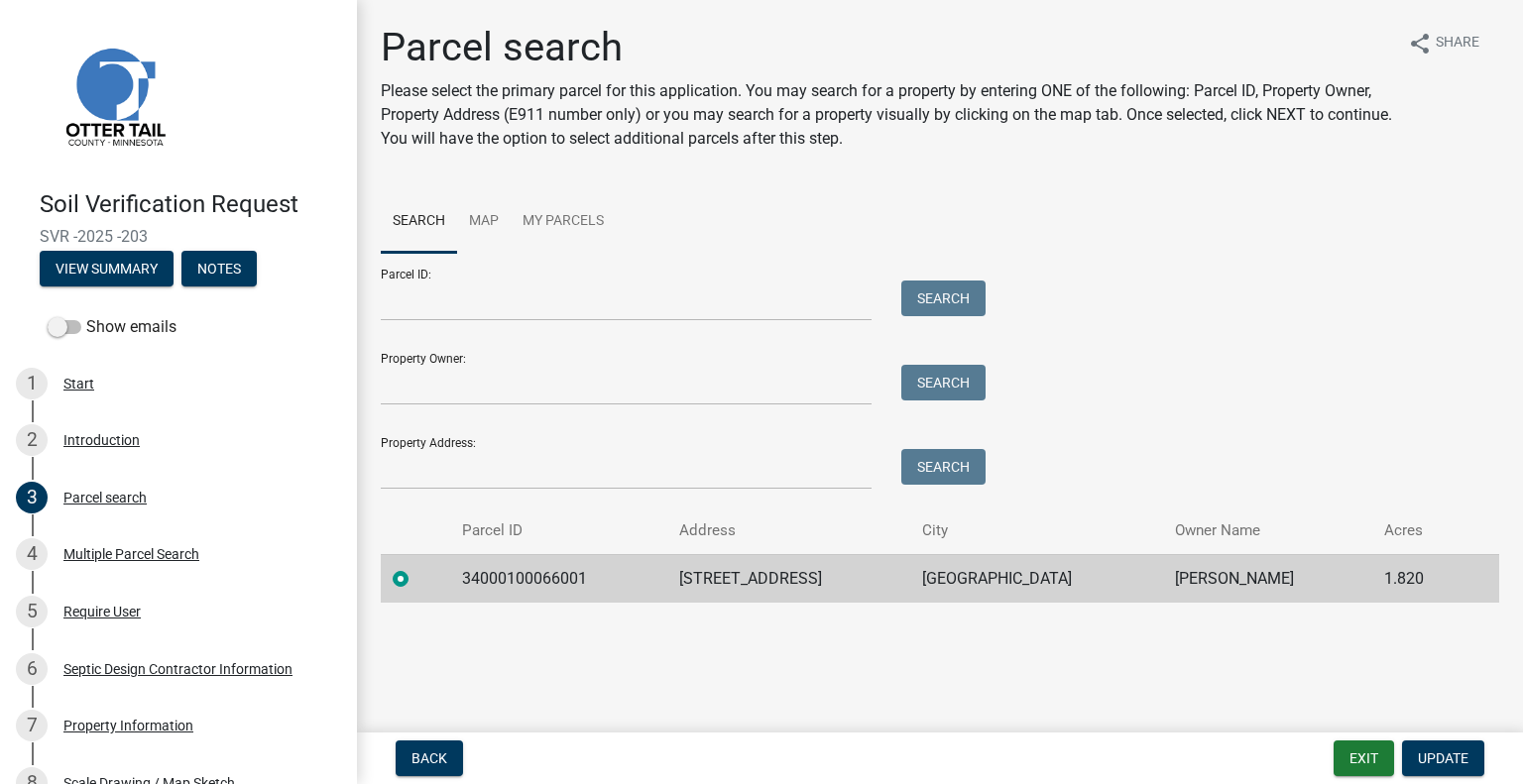 click on "26659 STATE HWY 29" 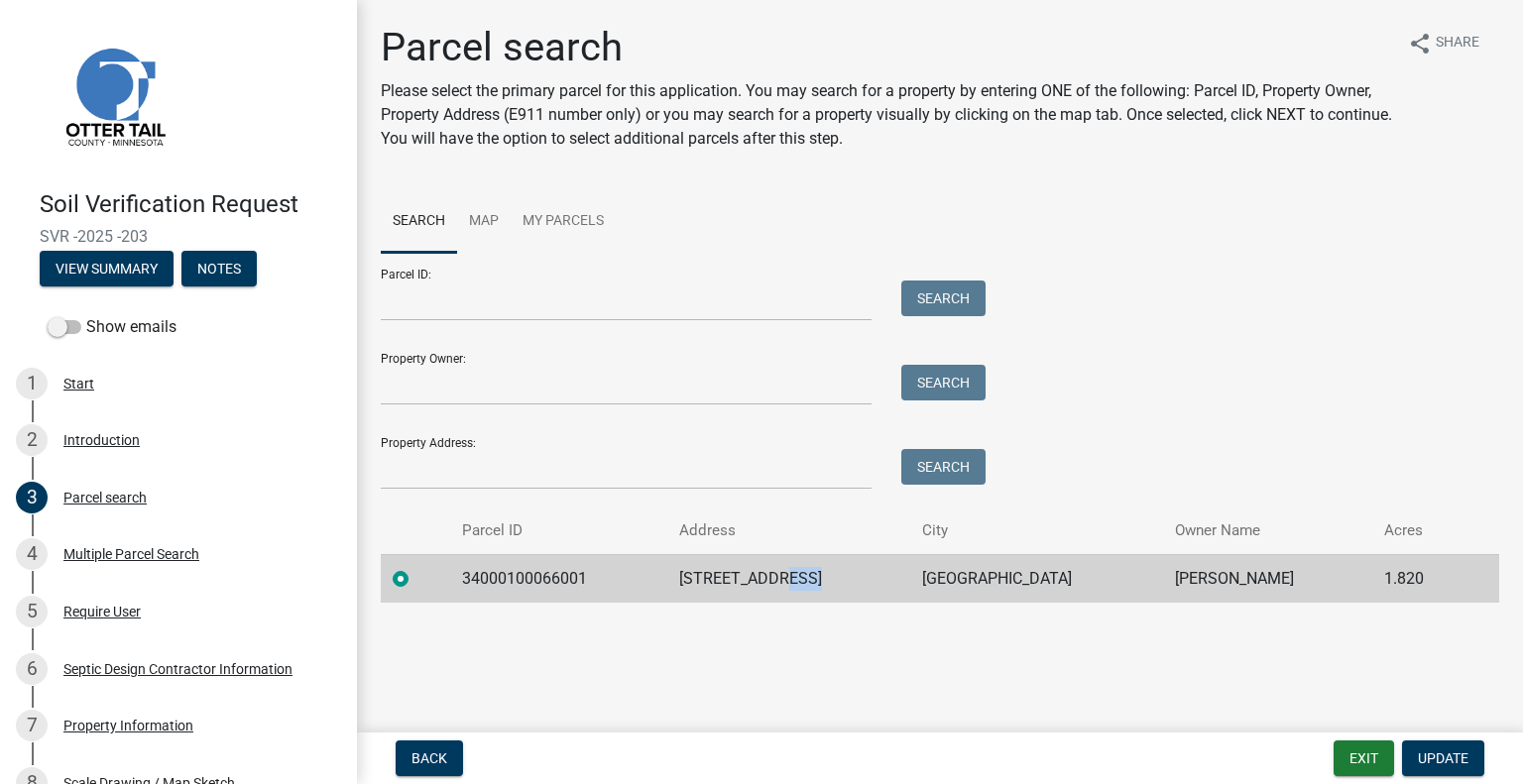 click on "26659 STATE HWY 29" 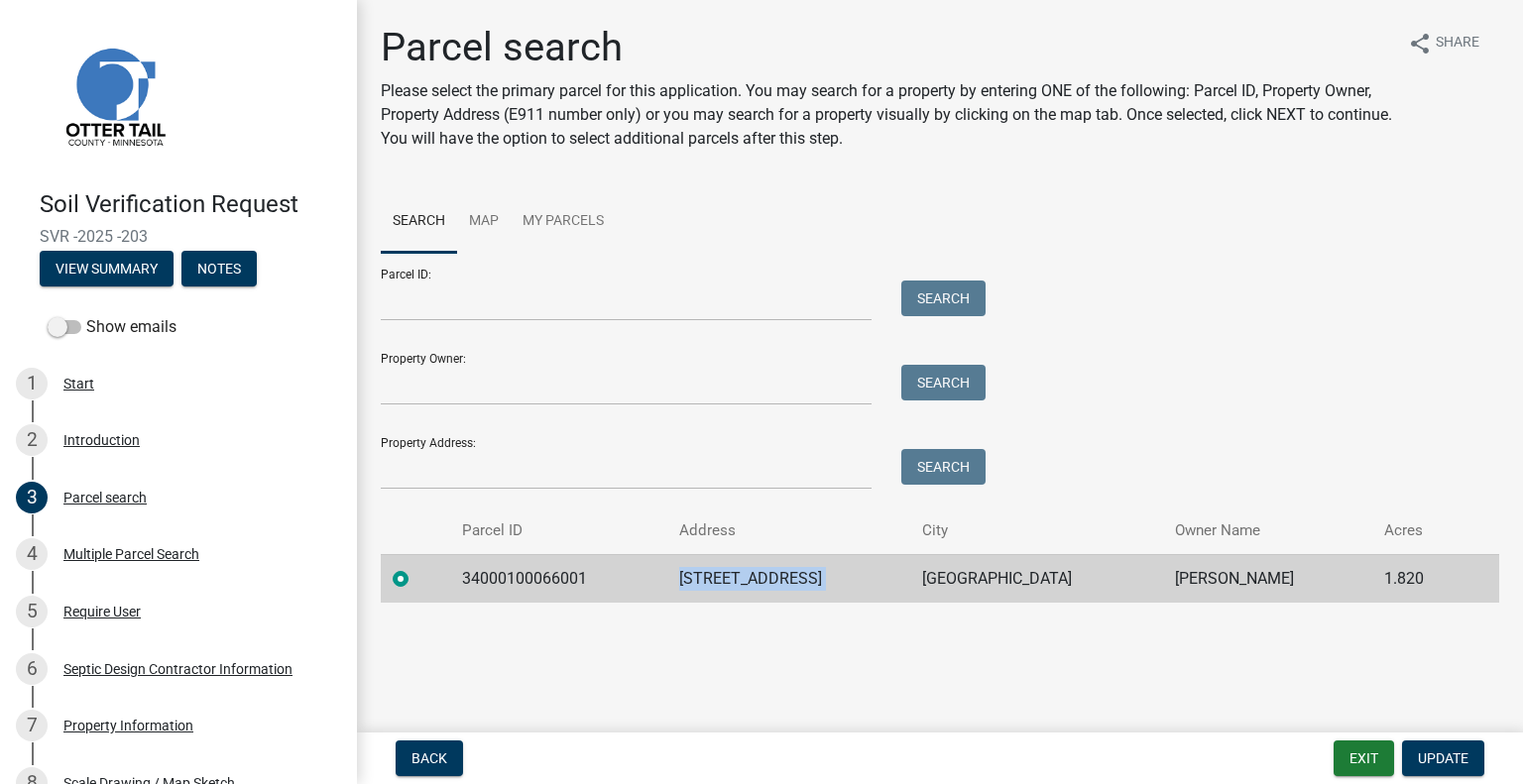 click on "26659 STATE HWY 29" 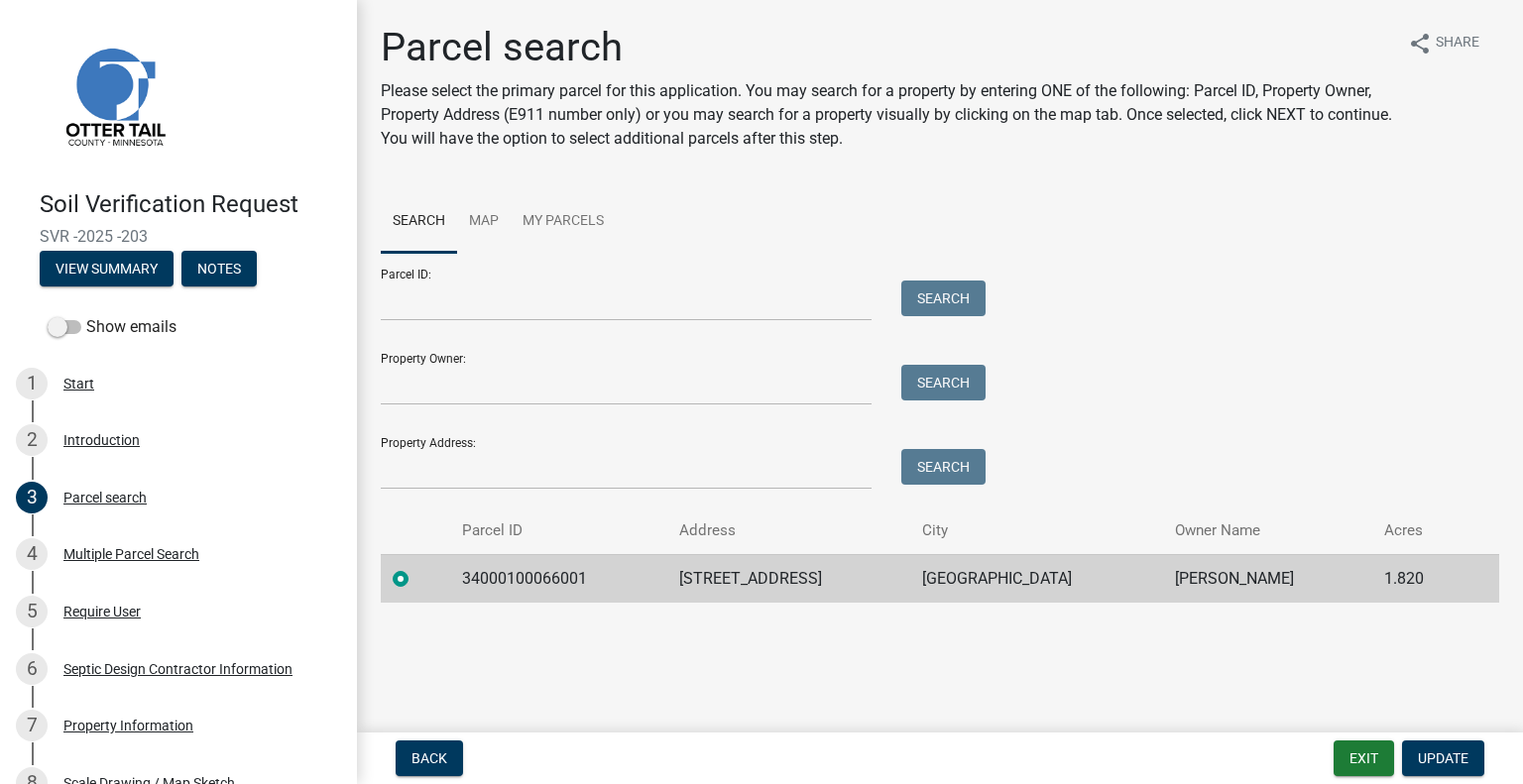 click on "DEER CREEK" 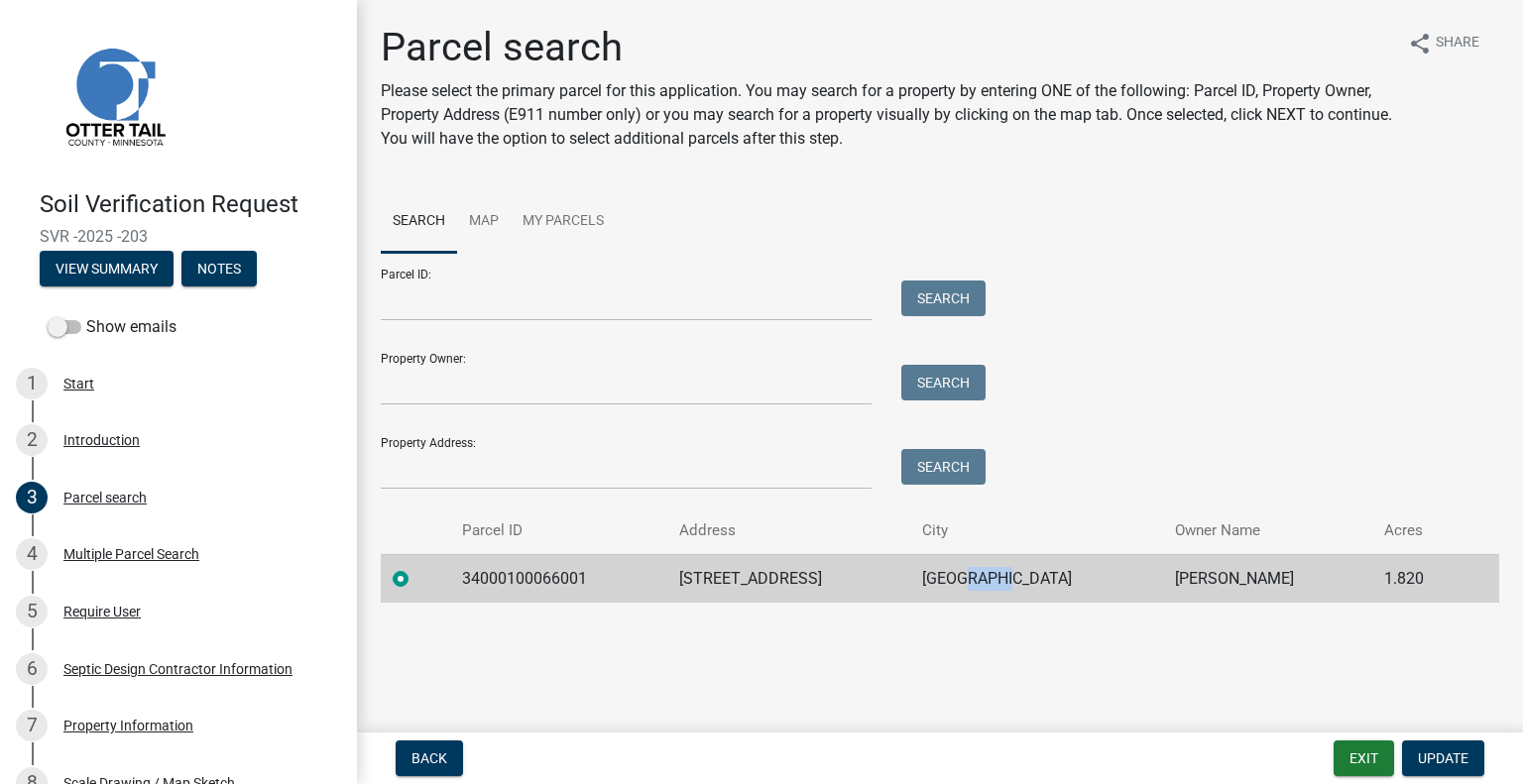 click on "DEER CREEK" 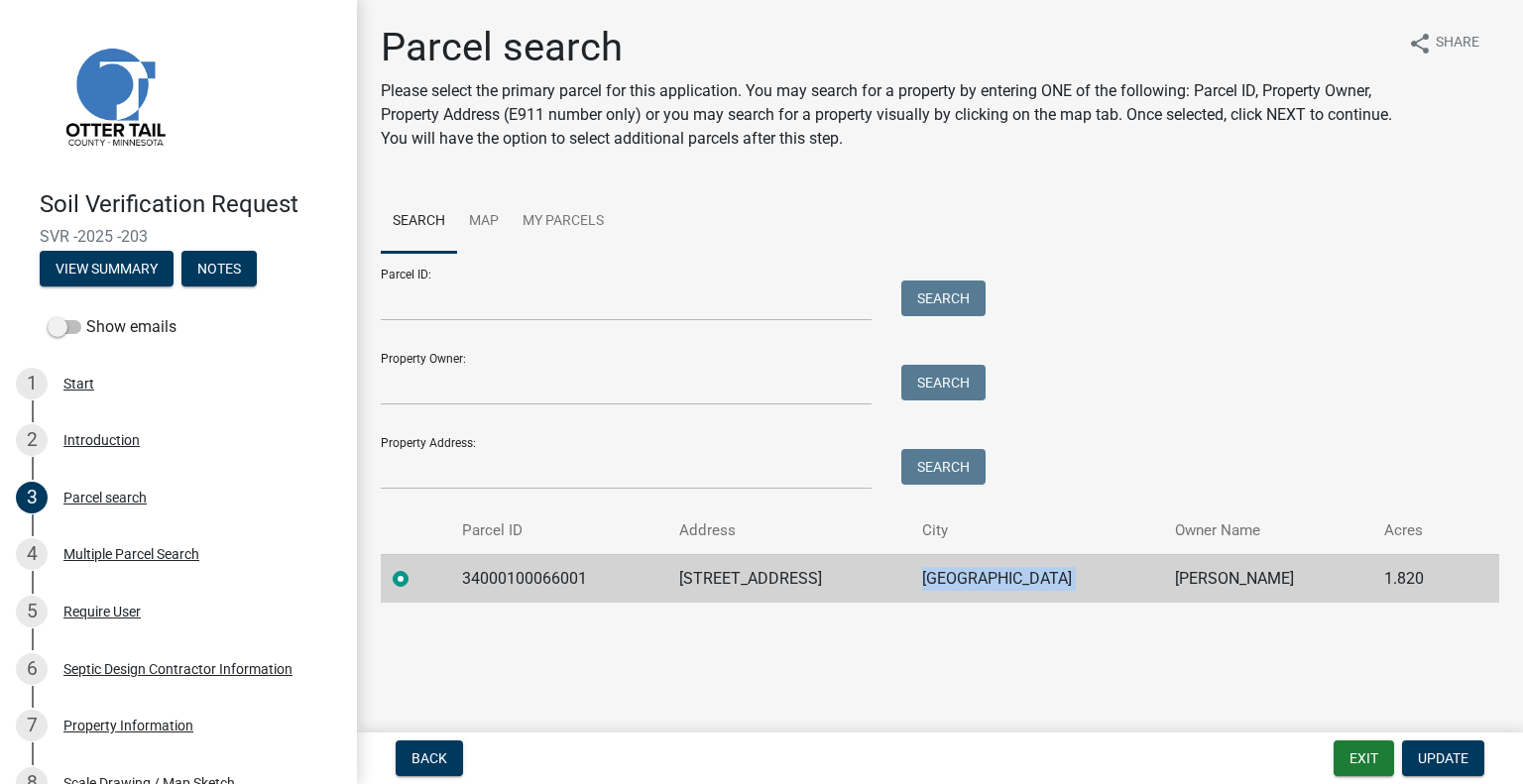 click on "DEER CREEK" 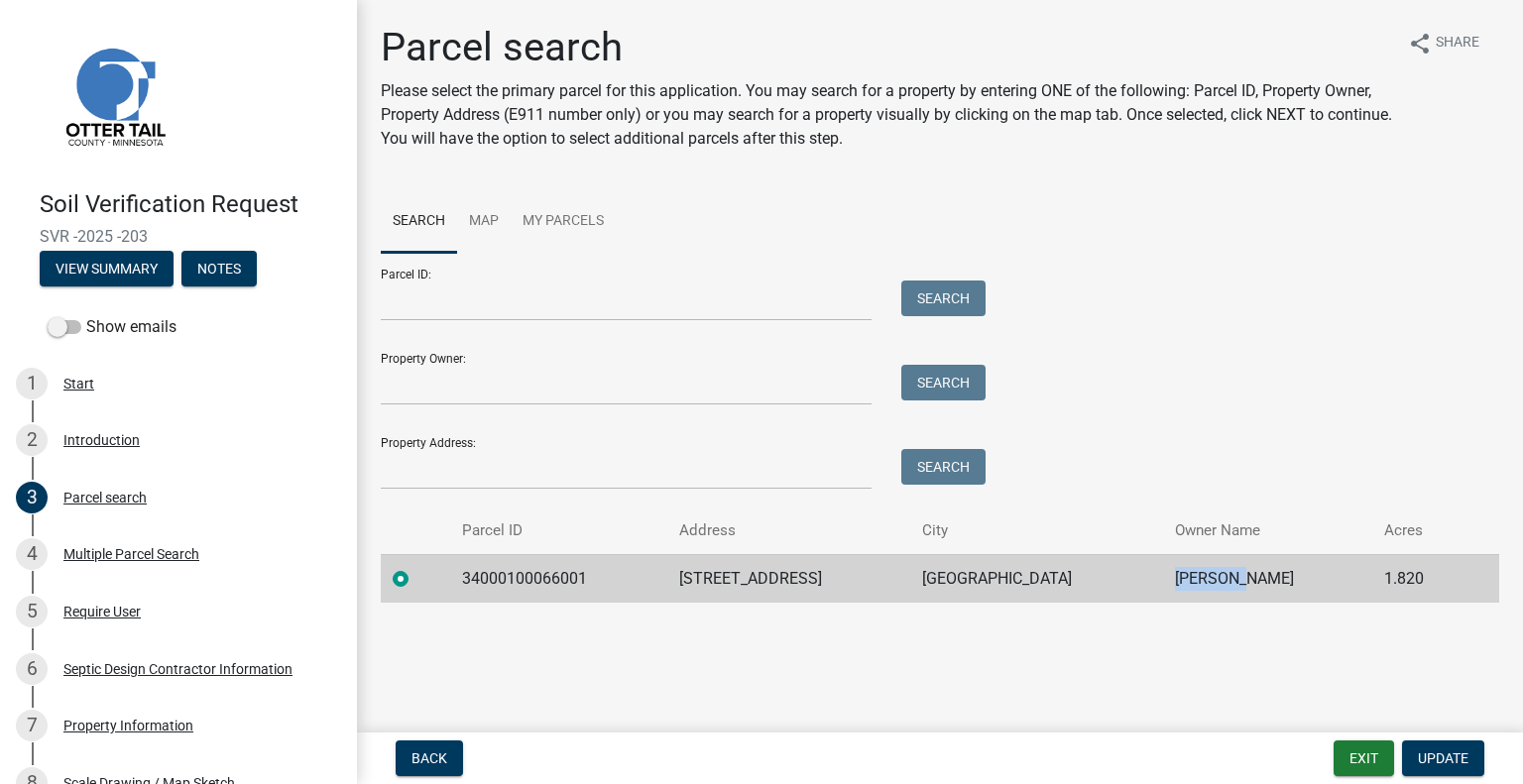 click on "WILLIAM L GREENWALDT" 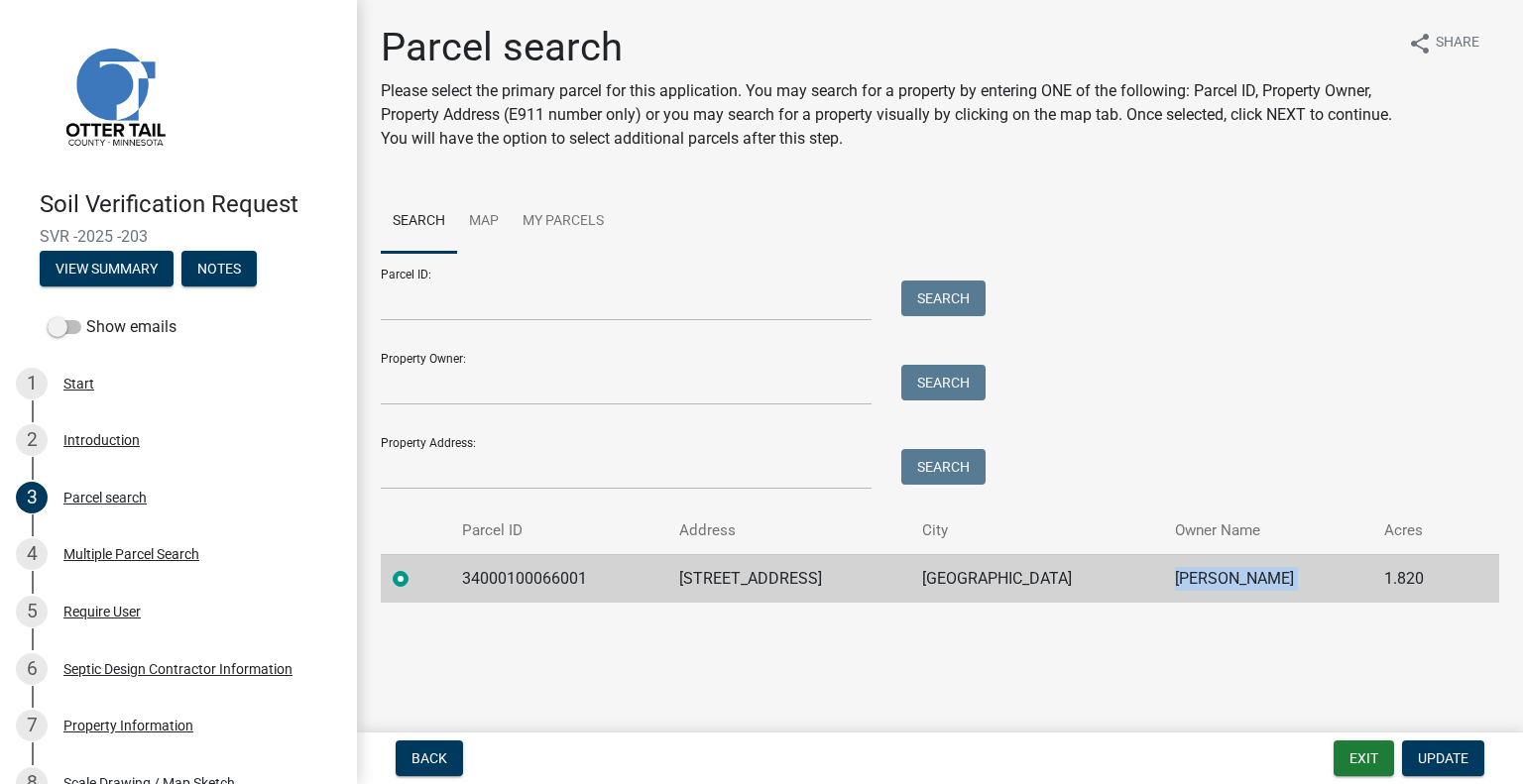 click on "WILLIAM L GREENWALDT" 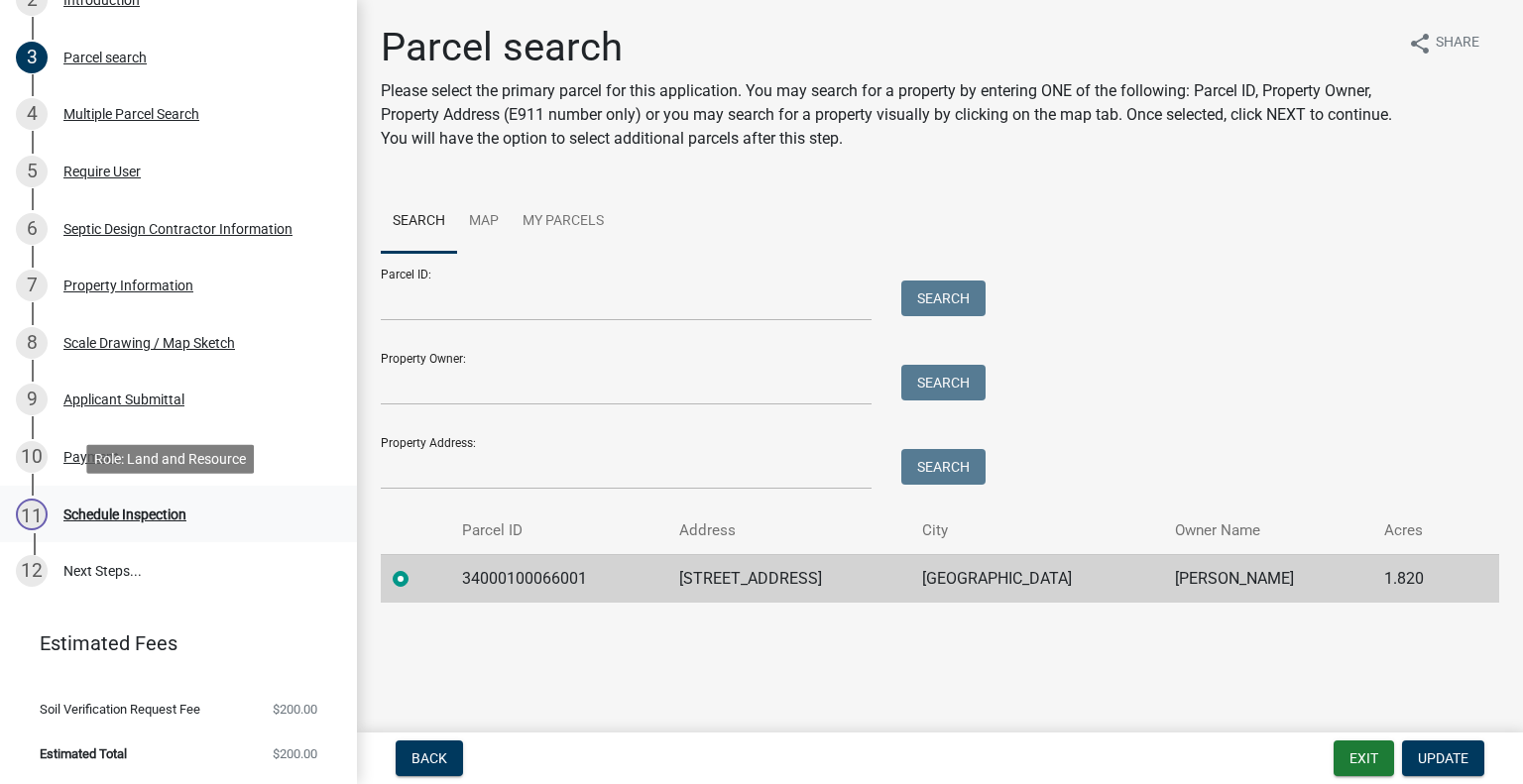 click on "Schedule Inspection" at bounding box center [125, 514] 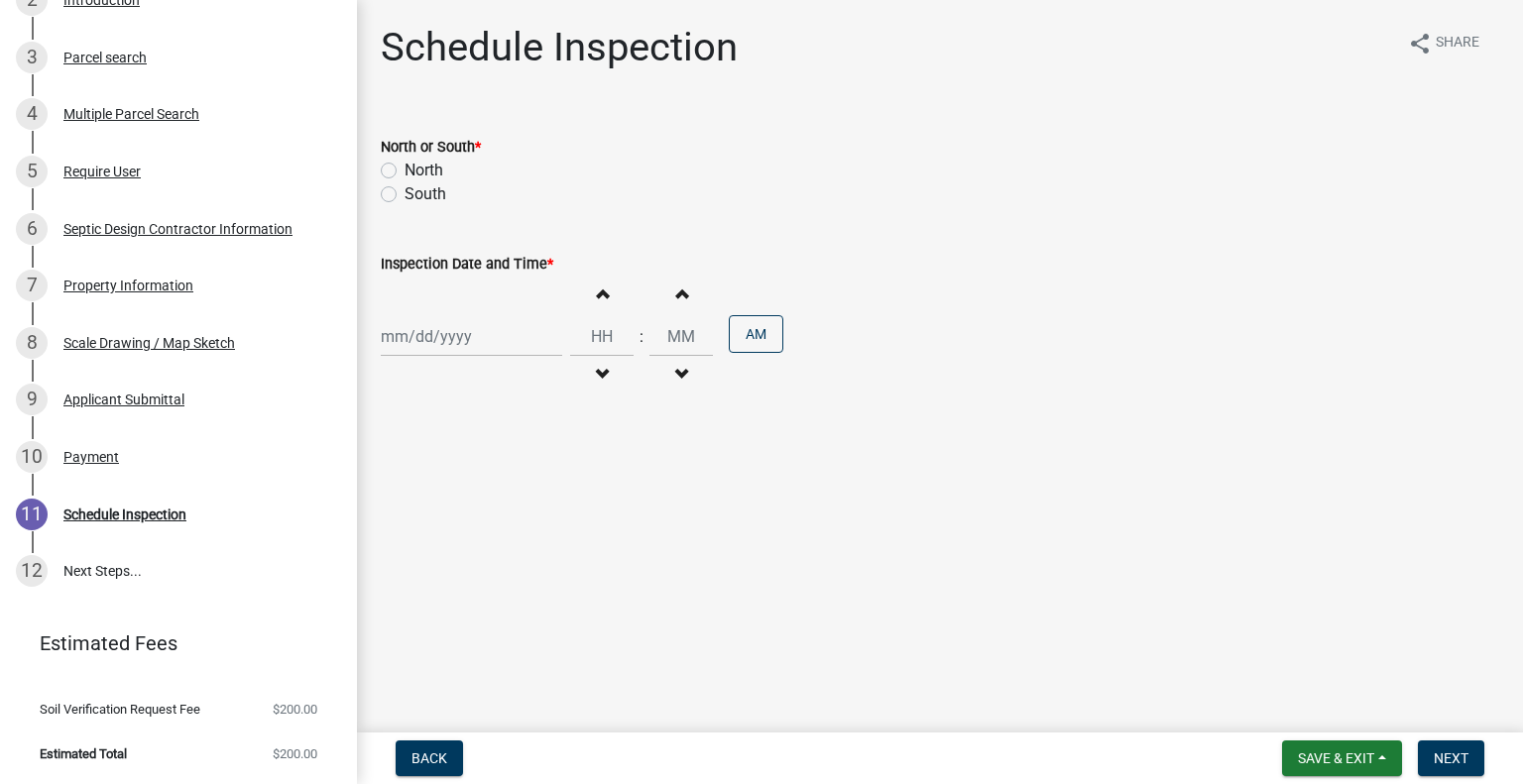 click on "South" 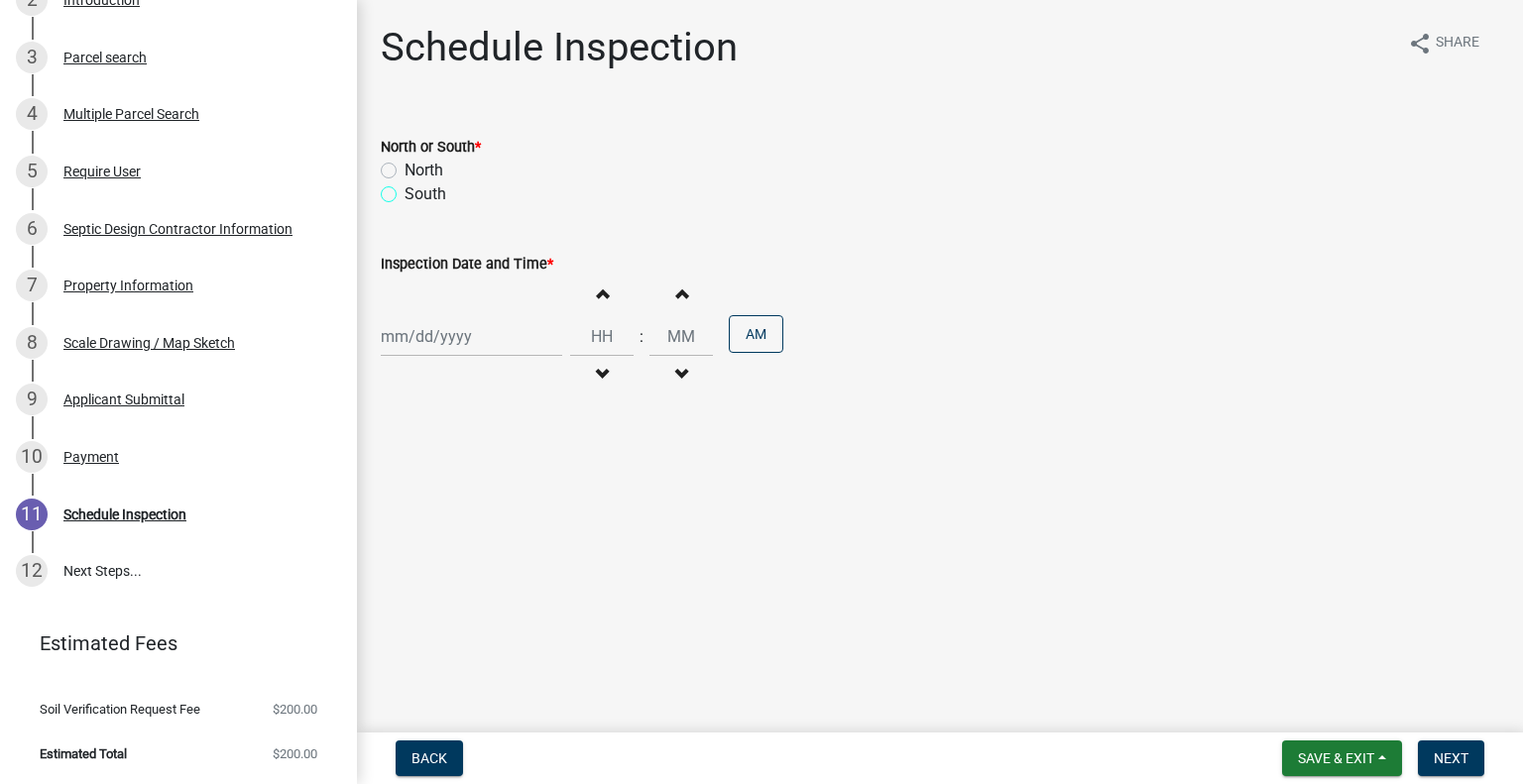 click on "South" at bounding box center [410, 188] 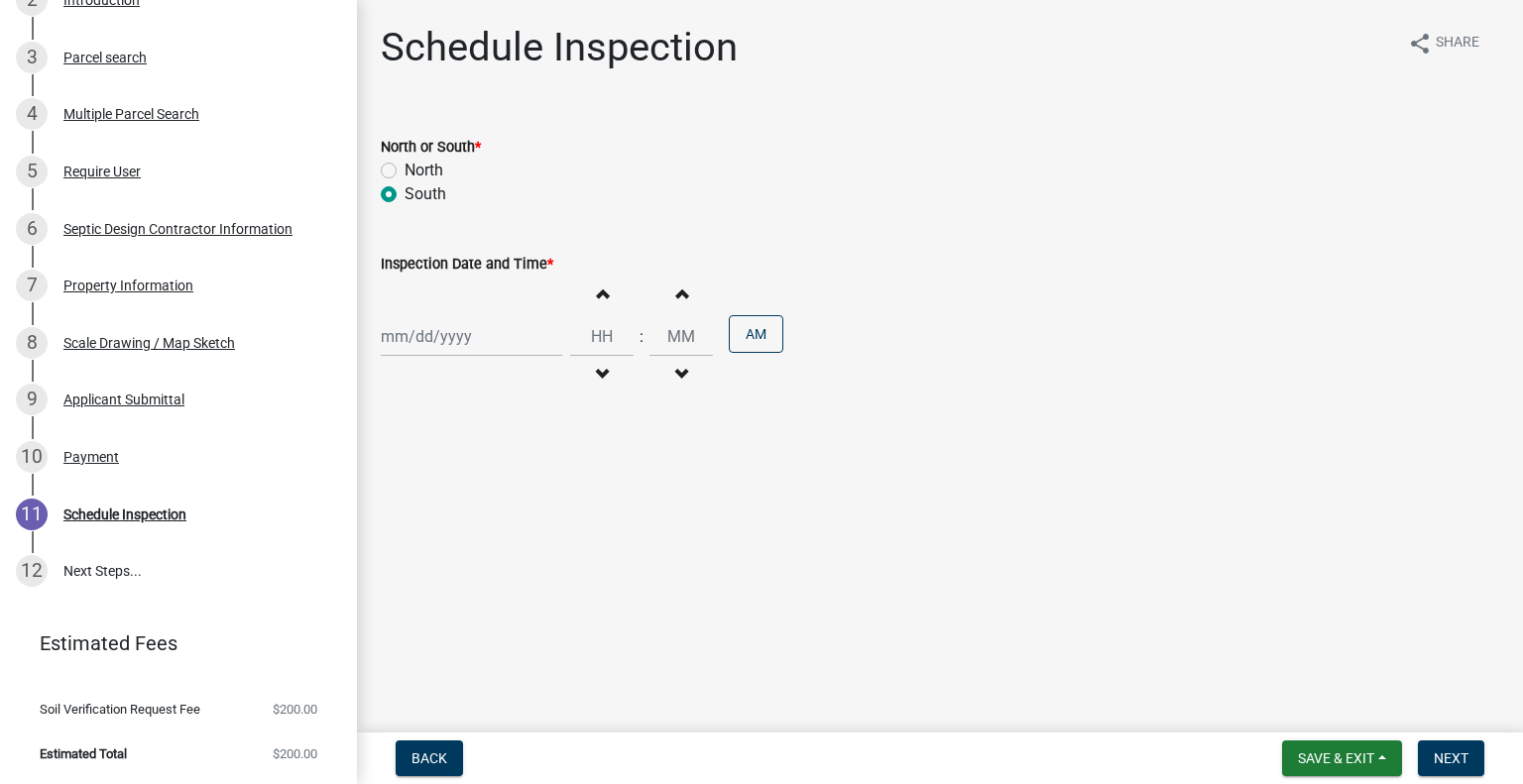radio on "true" 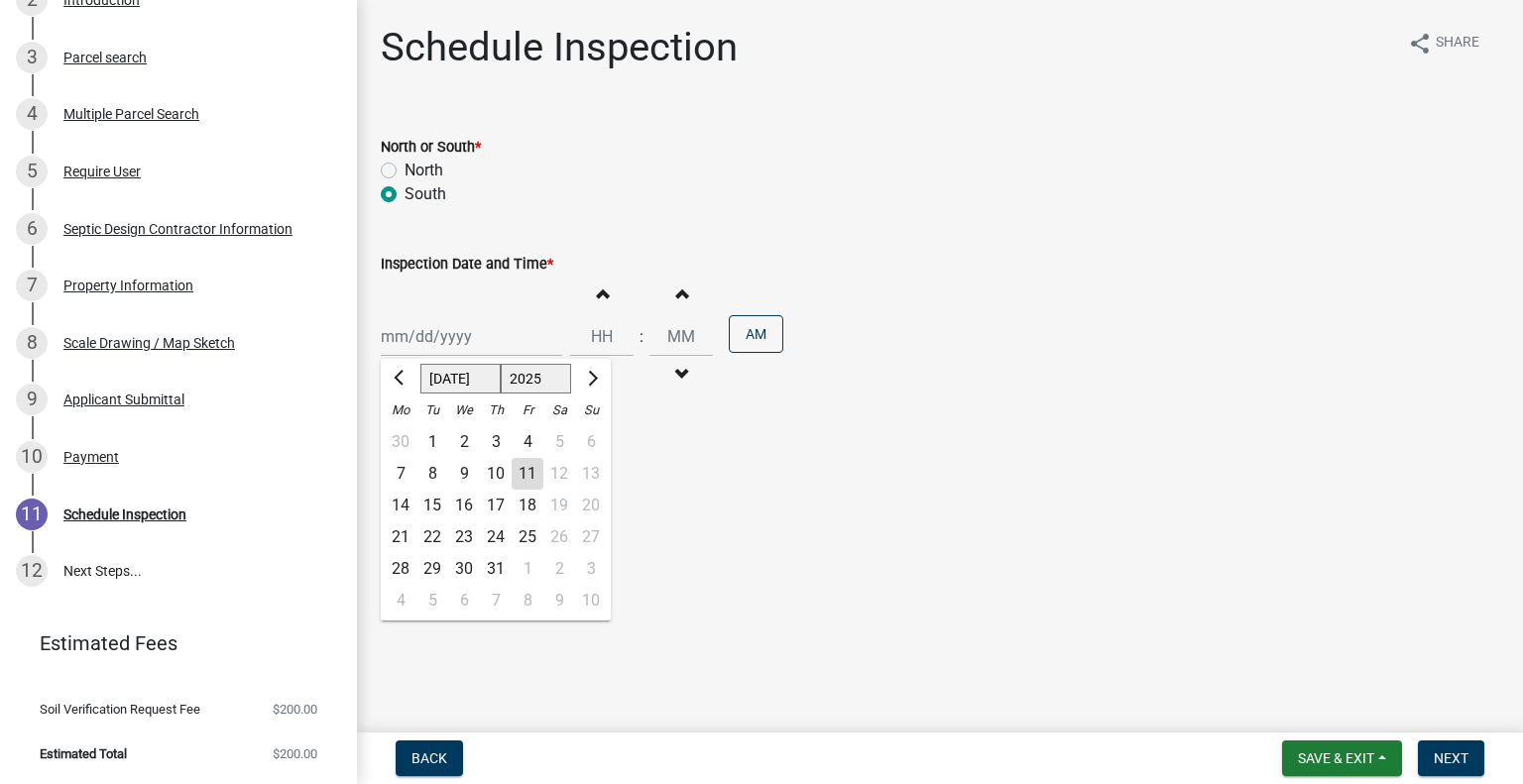 click on "17" 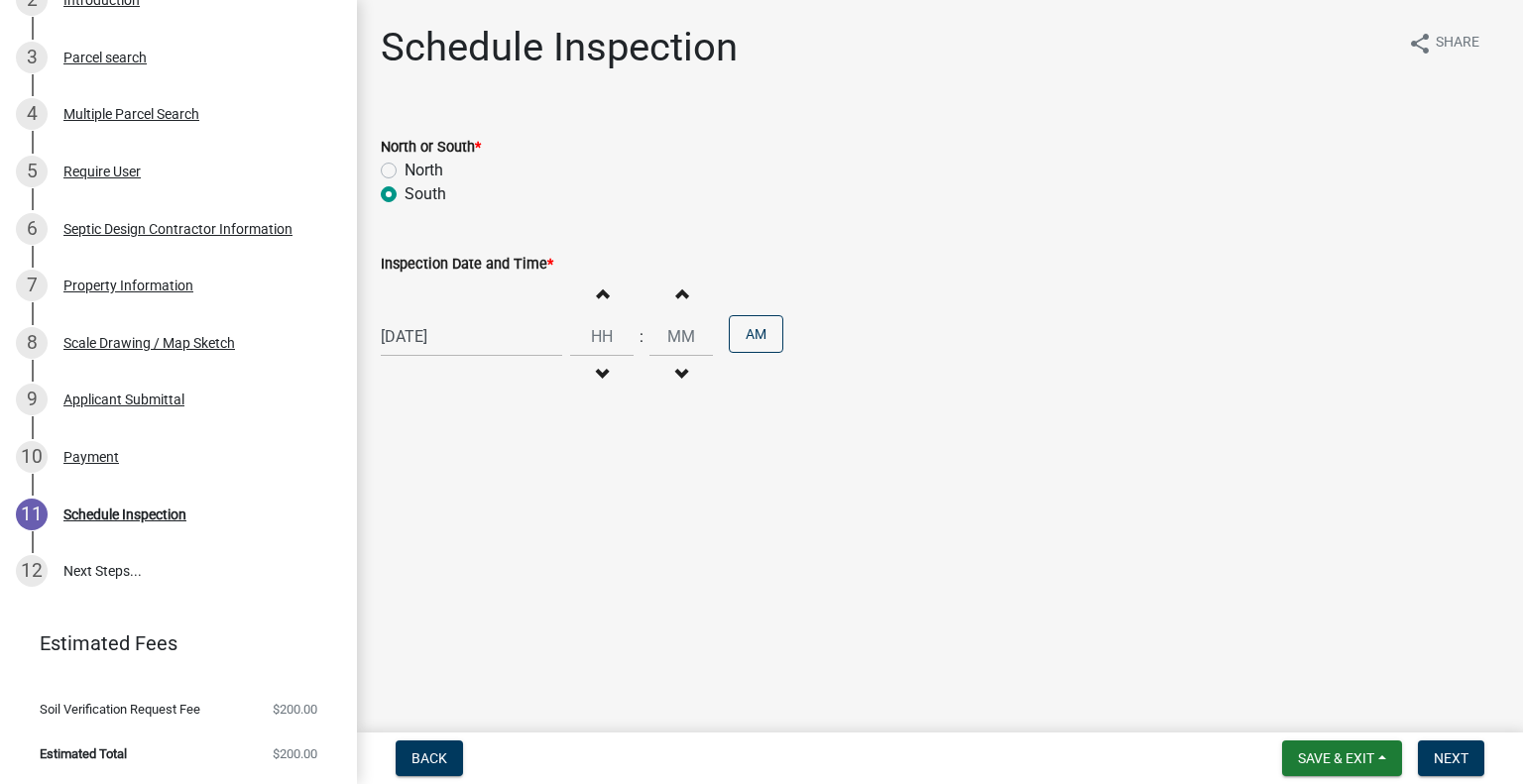 drag, startPoint x: 600, startPoint y: 368, endPoint x: 599, endPoint y: 352, distance: 16.03122 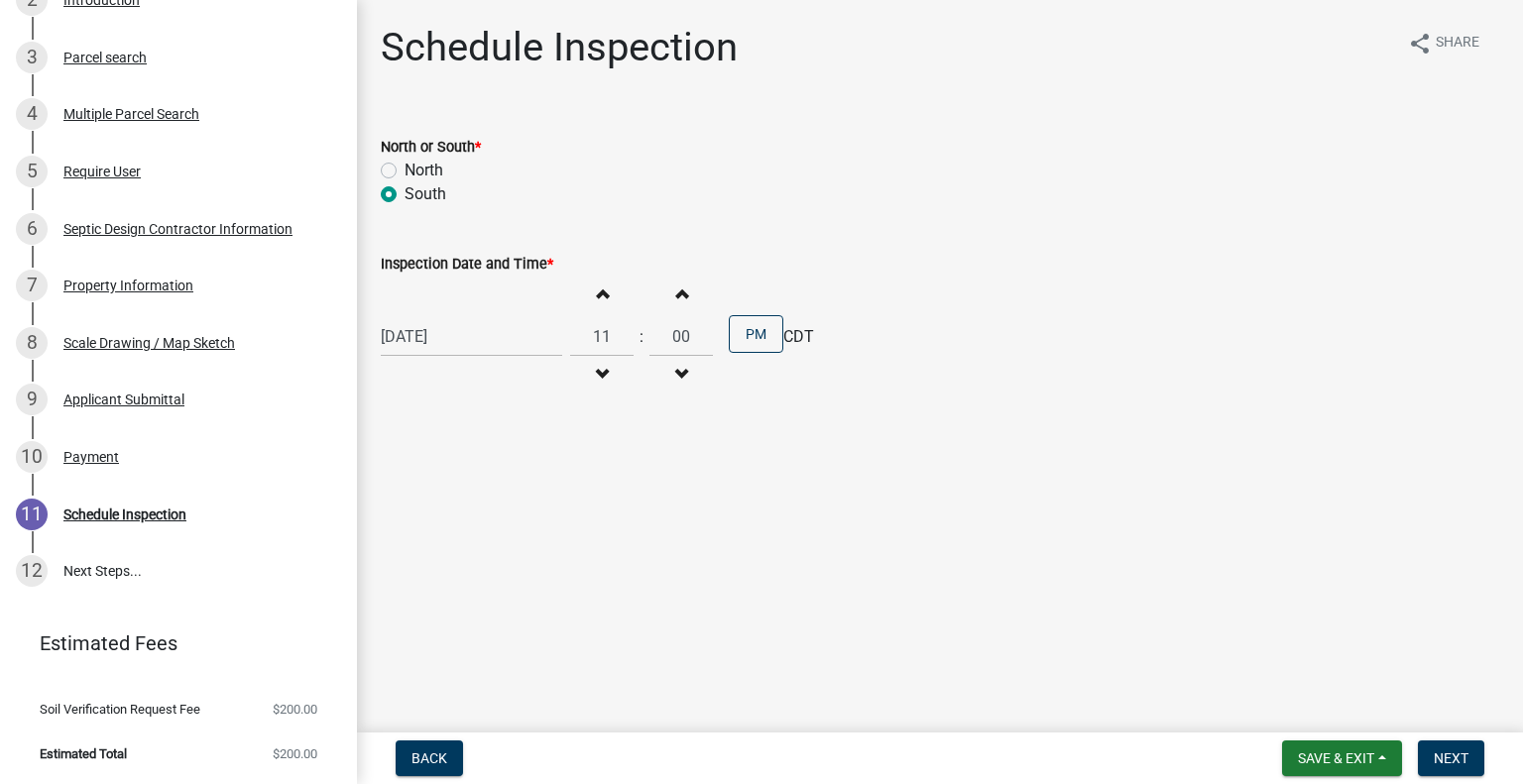 click on "Increment hours" at bounding box center (602, 293) 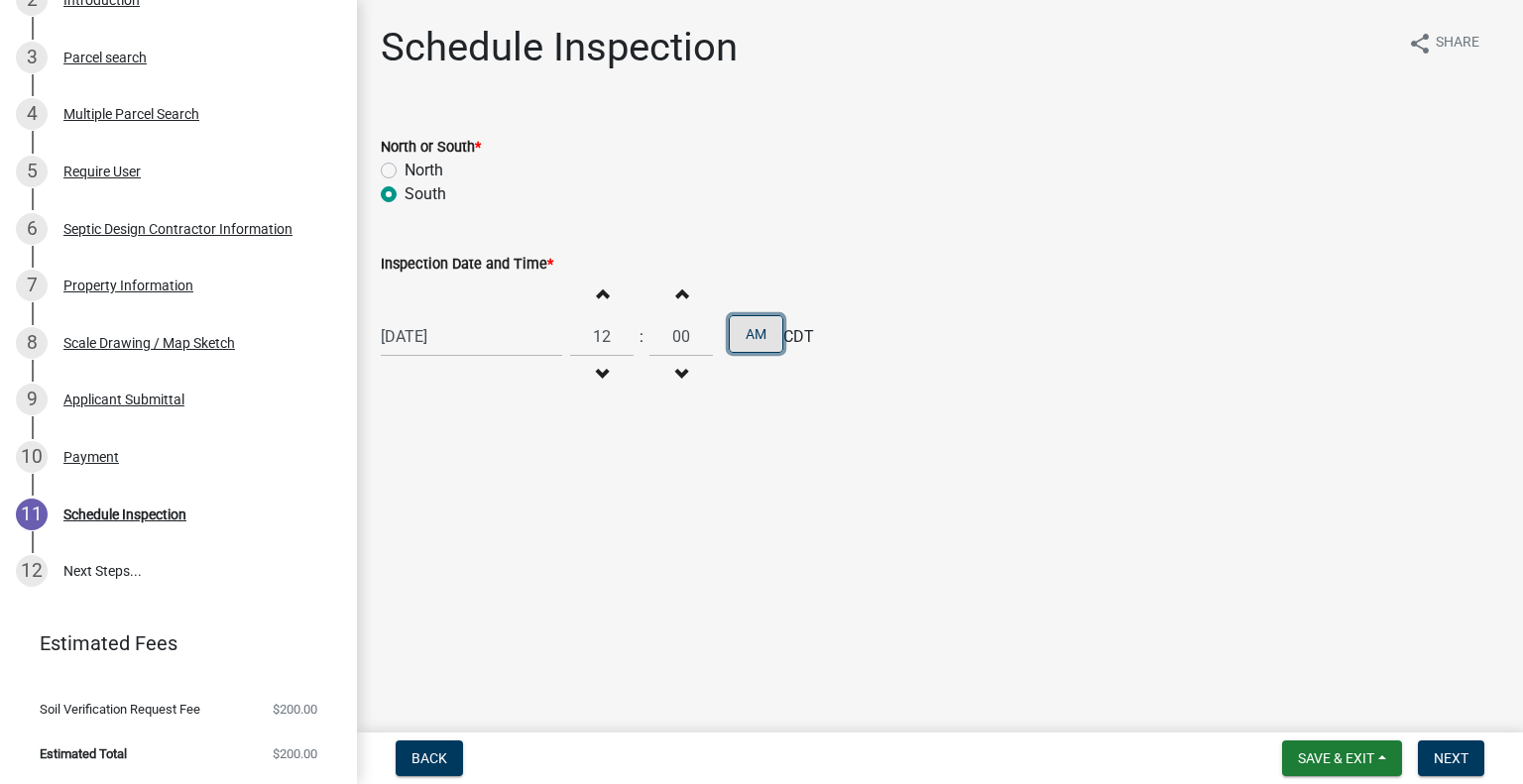 click on "AM" at bounding box center [756, 334] 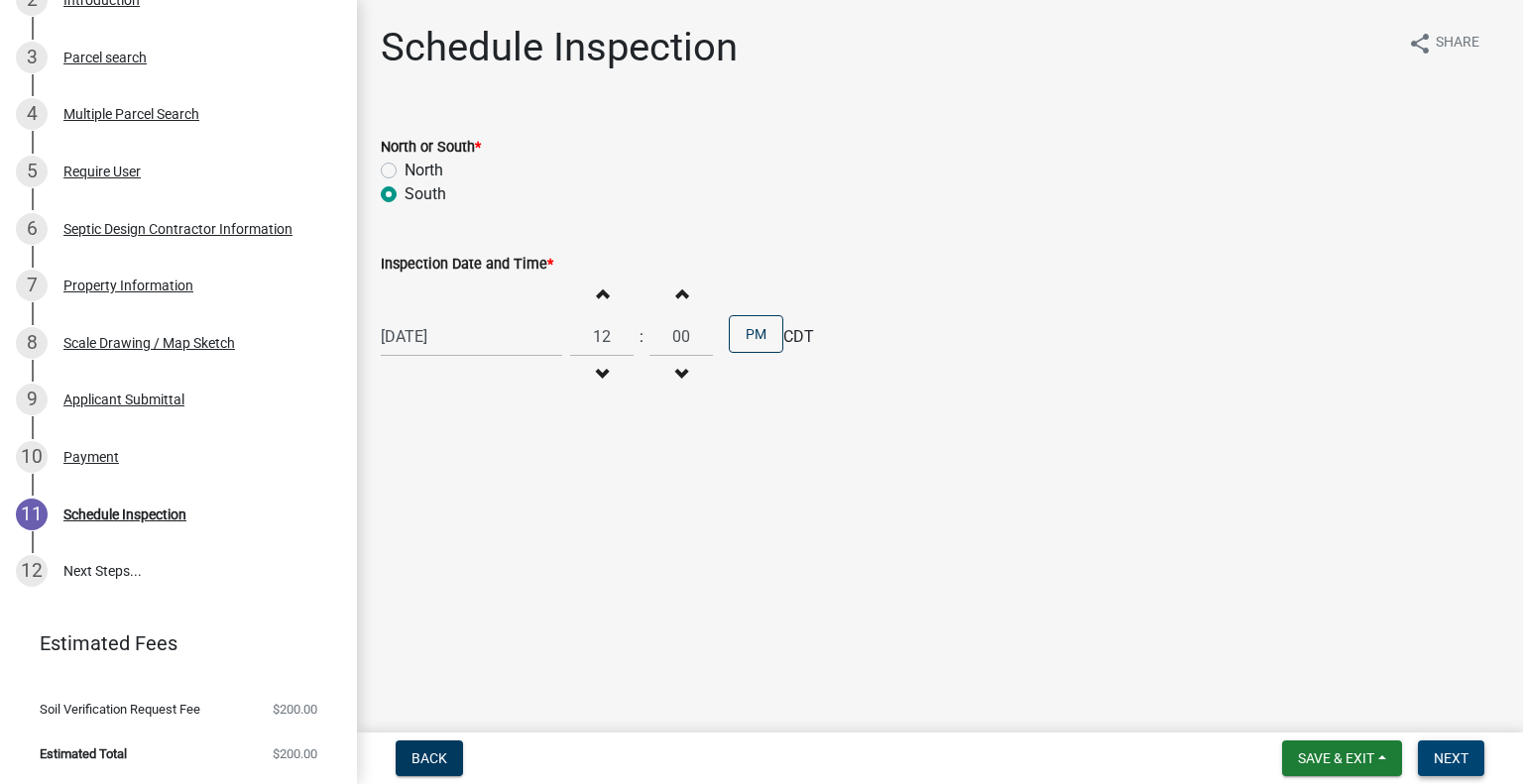 click on "Next" at bounding box center [1451, 758] 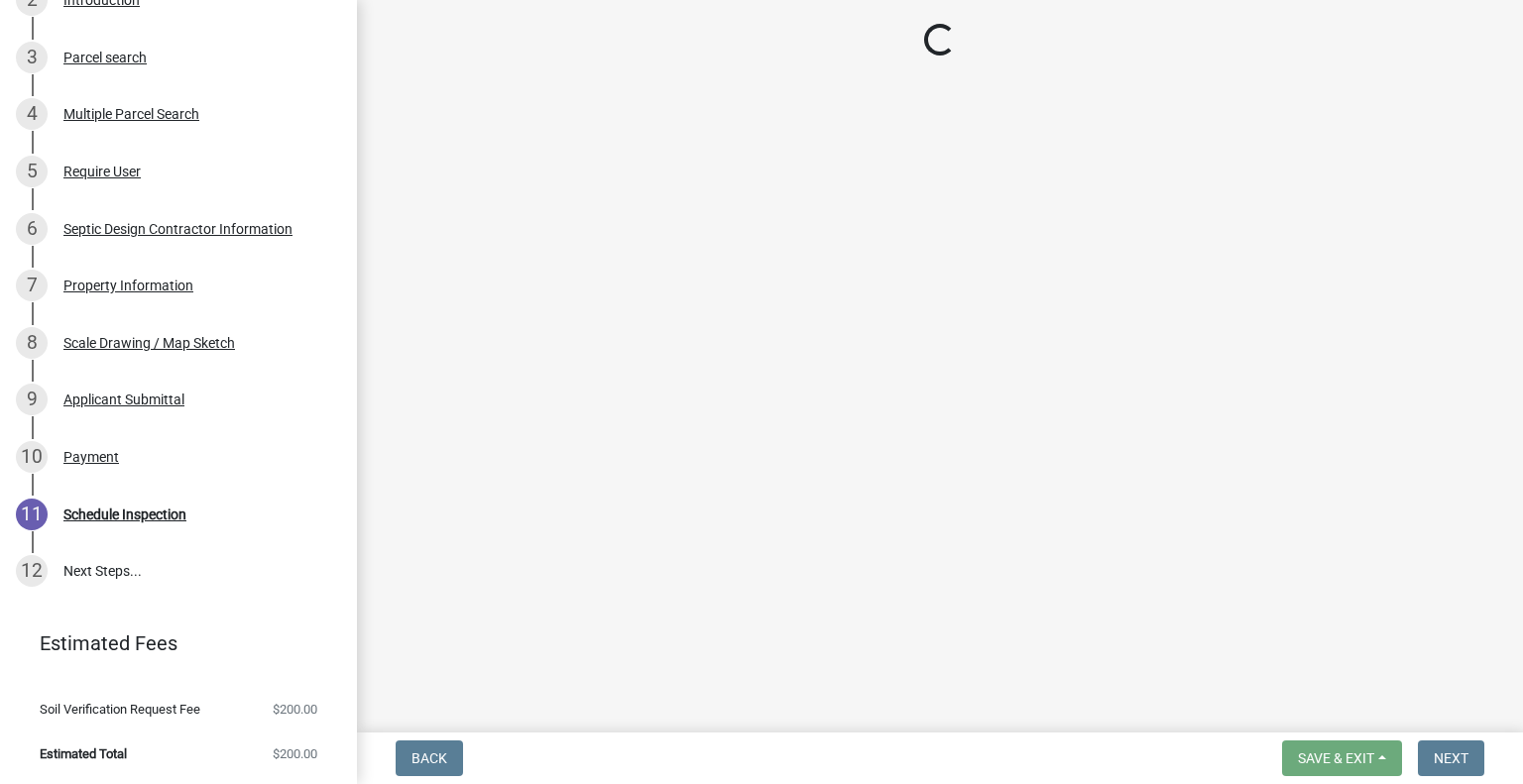 scroll, scrollTop: 497, scrollLeft: 0, axis: vertical 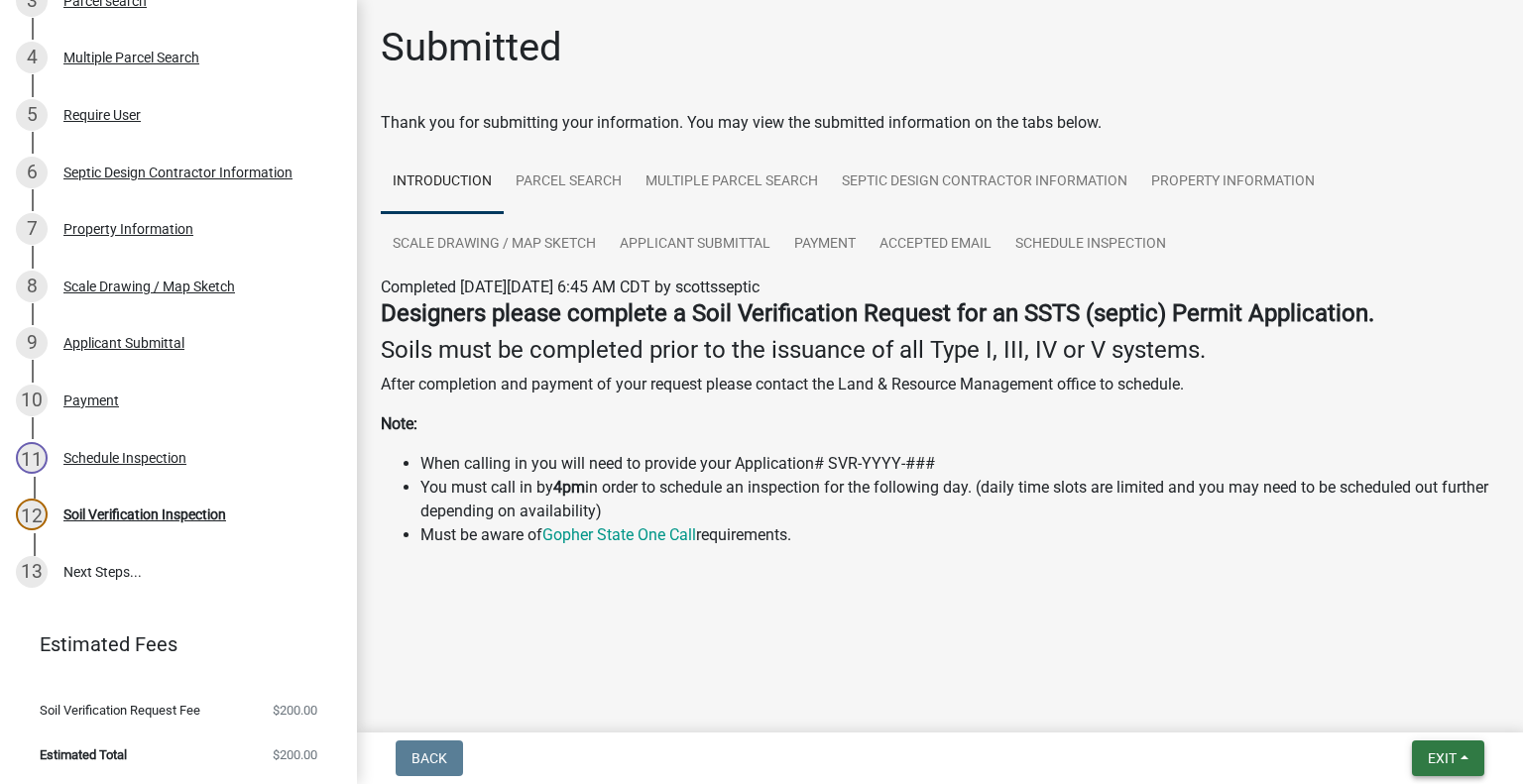 click on "Exit" at bounding box center (1448, 758) 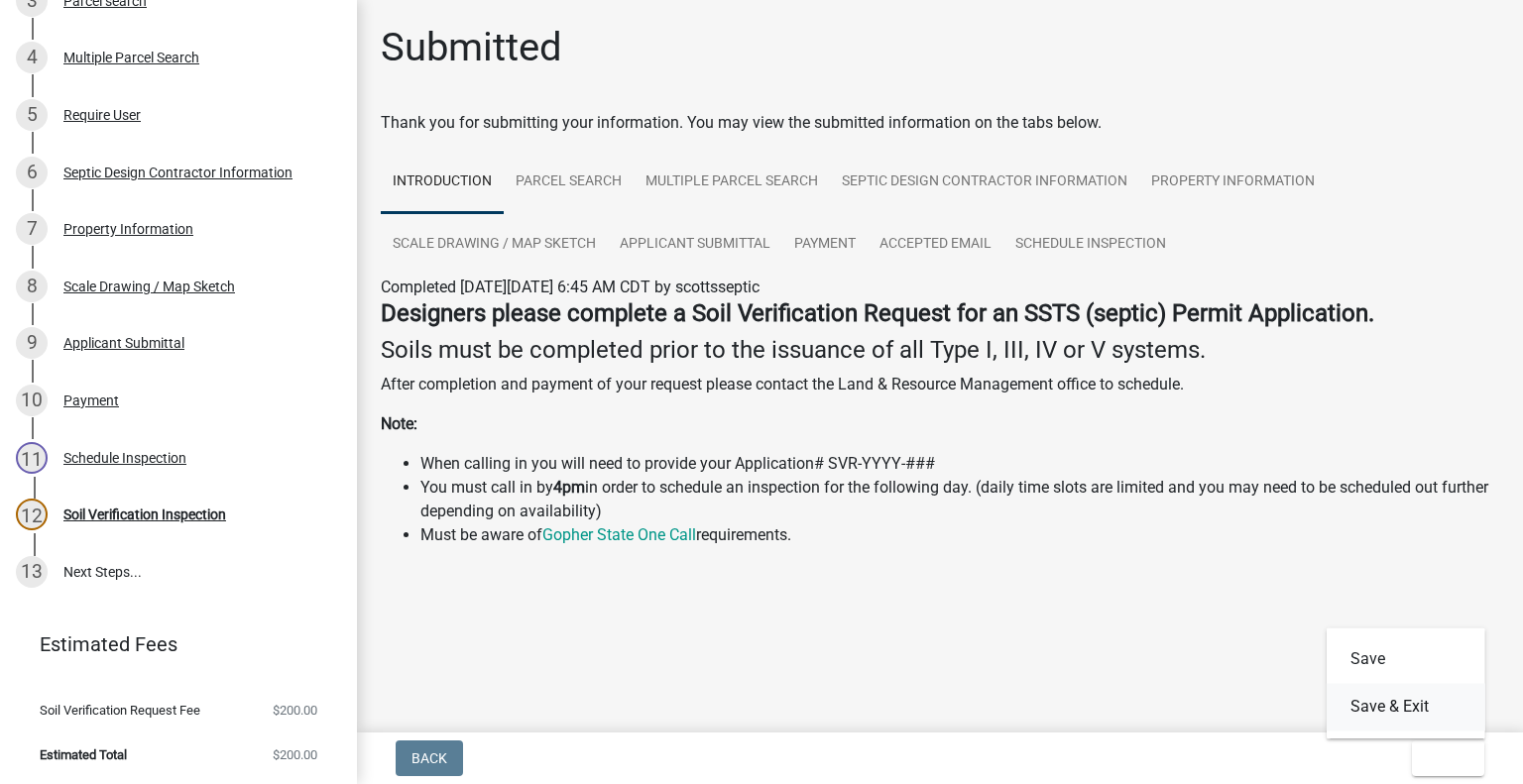 click on "Save & Exit" at bounding box center (1406, 707) 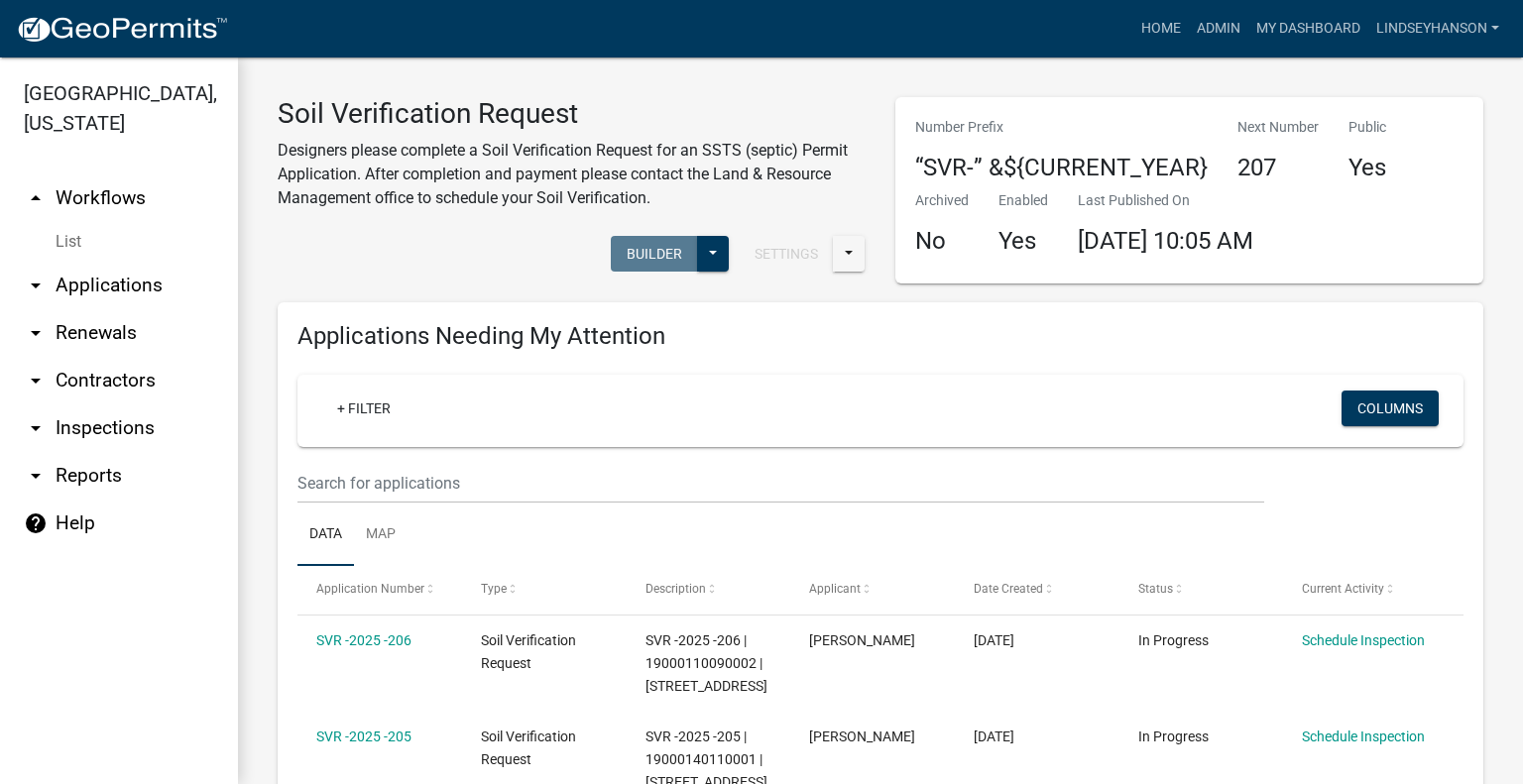 click on "arrow_drop_down   Applications" at bounding box center (119, 285) 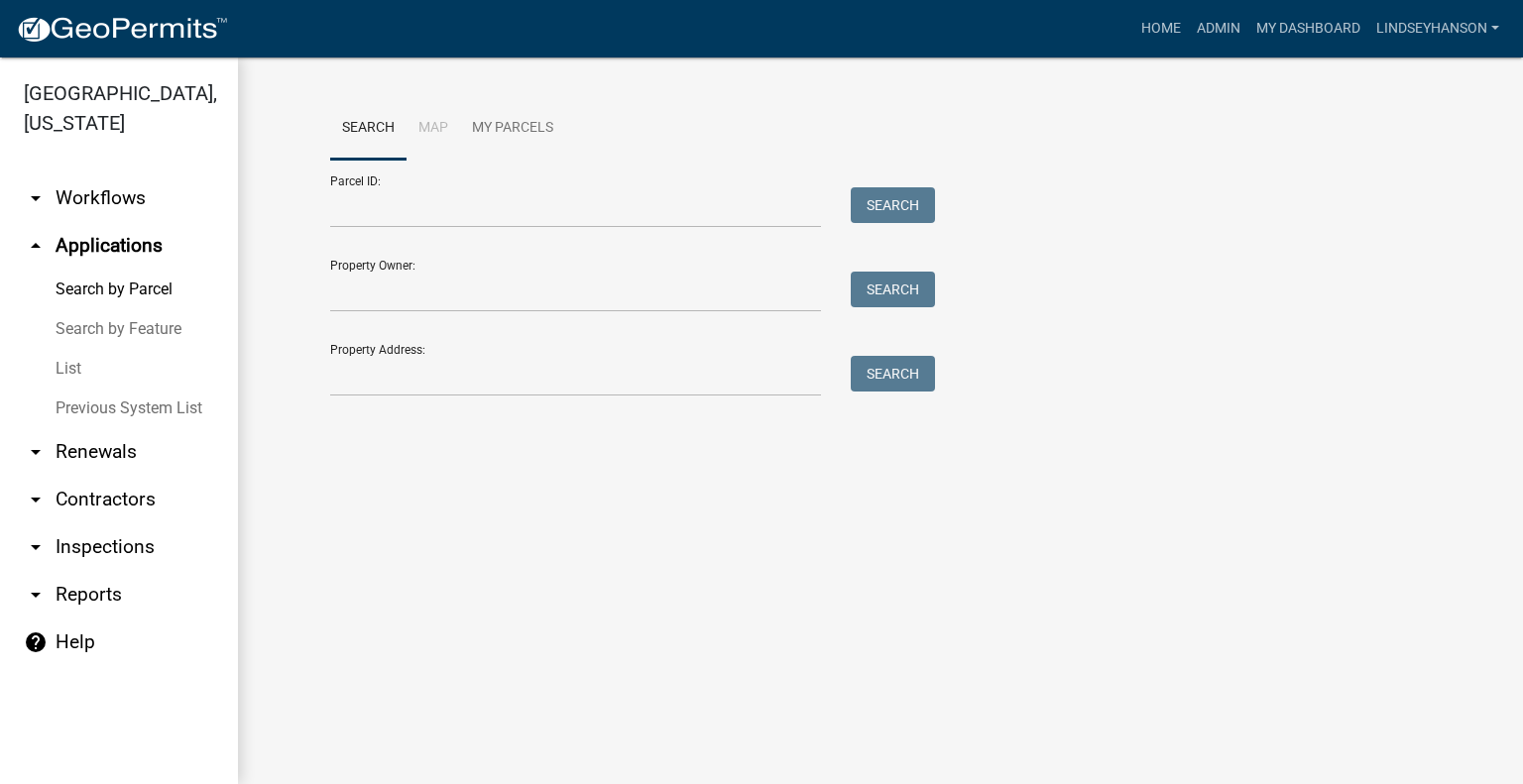 click on "arrow_drop_down   Workflows" at bounding box center [119, 198] 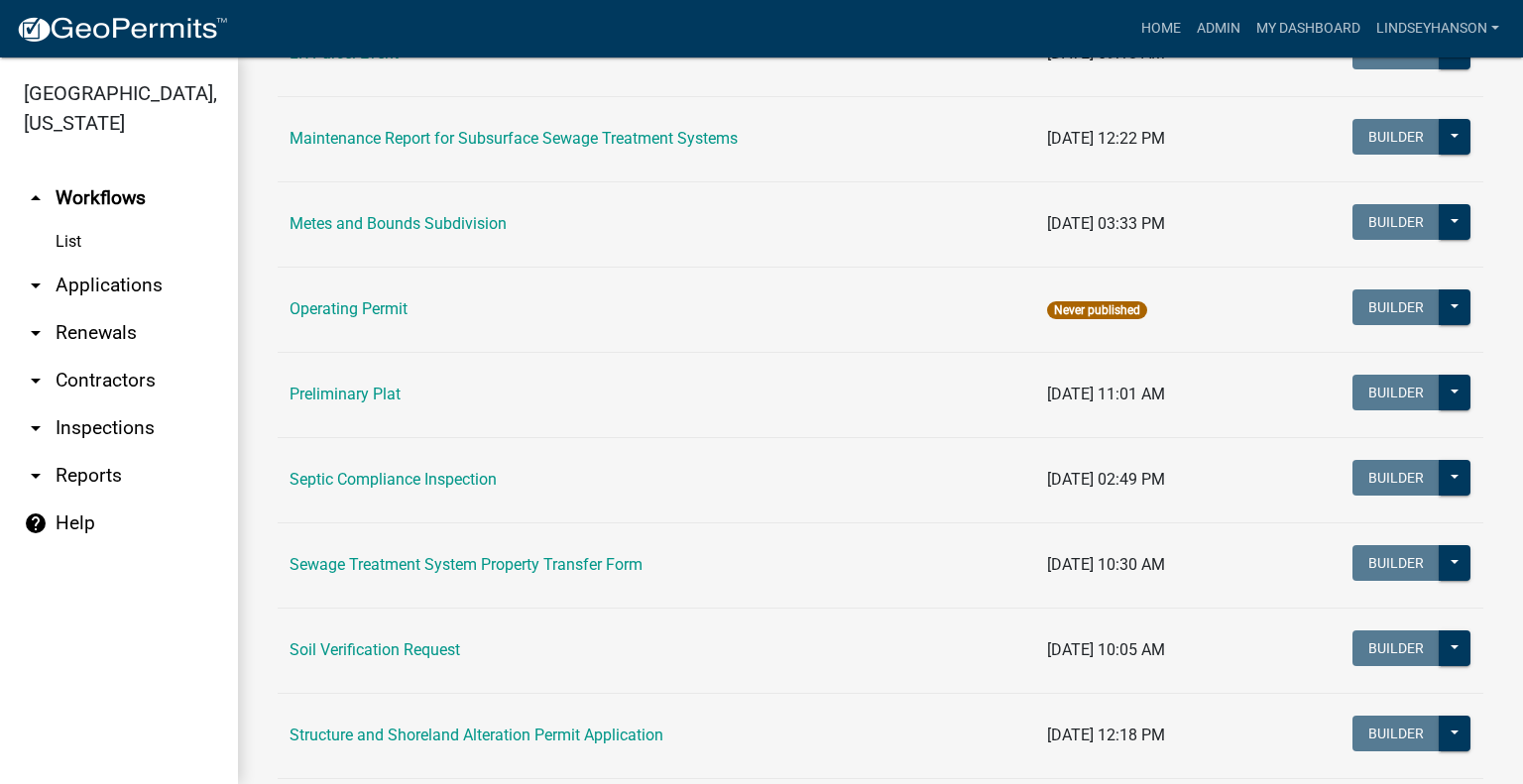 scroll, scrollTop: 593, scrollLeft: 0, axis: vertical 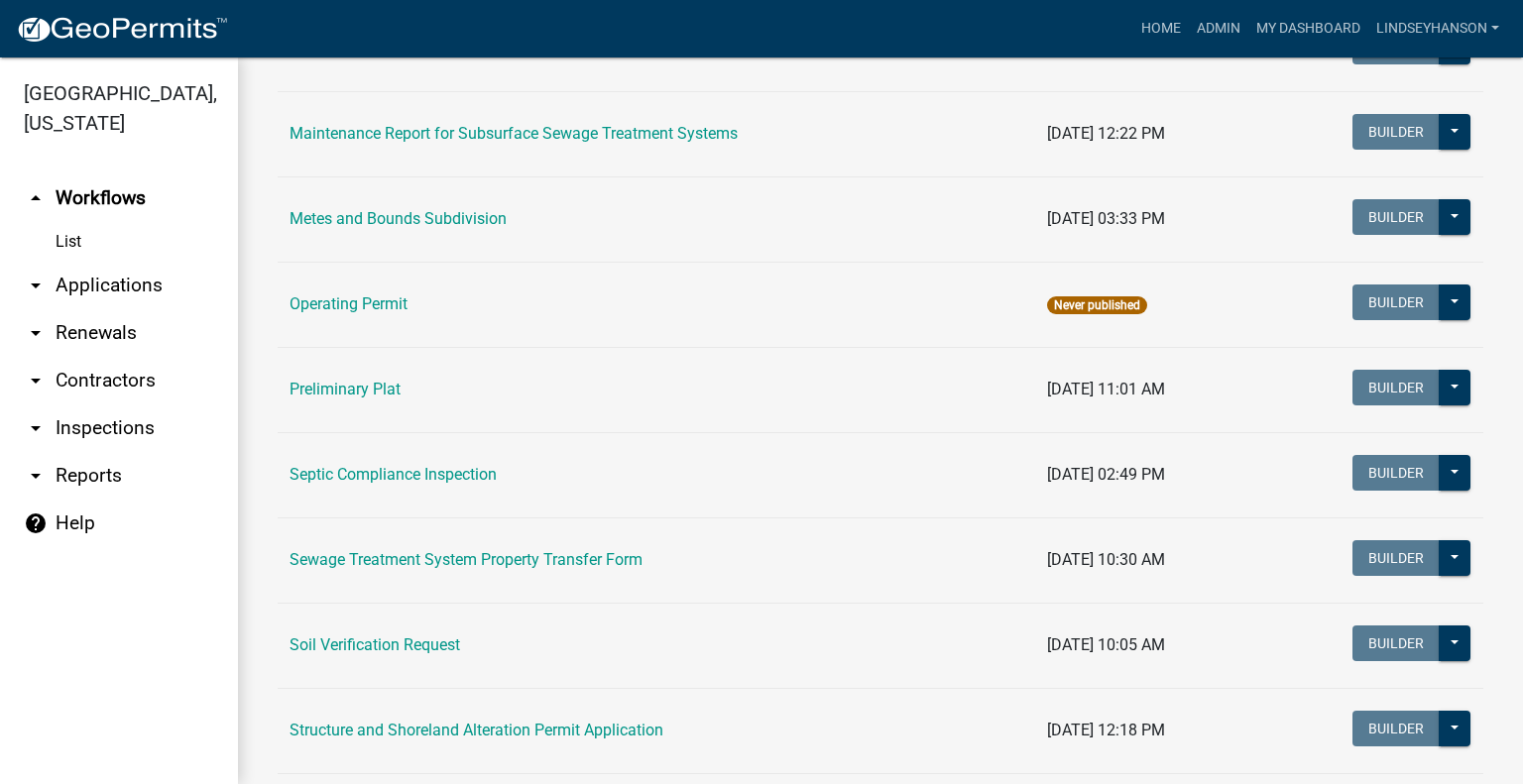 click on "Soil Verification Request" at bounding box center [656, 645] 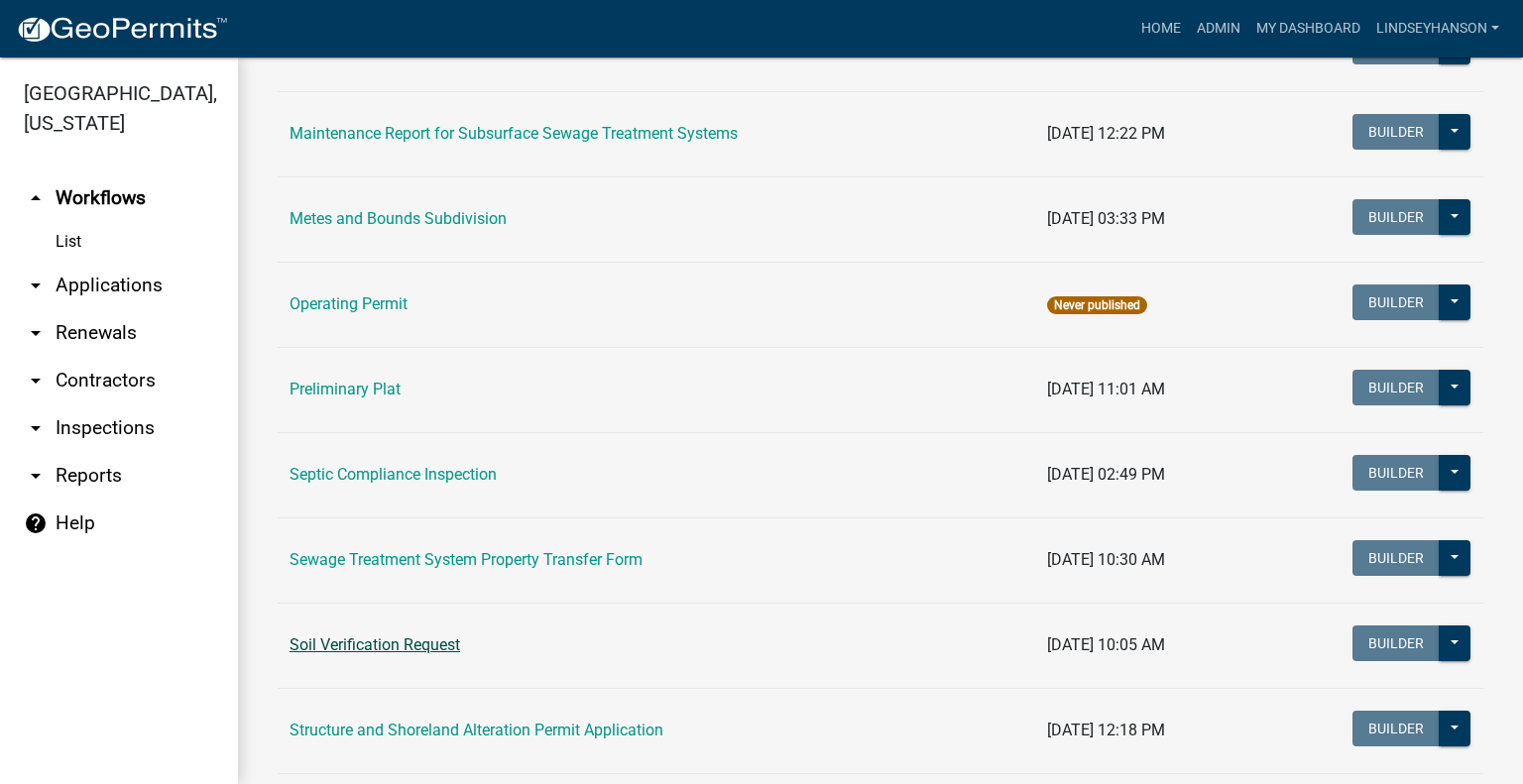 click on "Soil Verification Request" at bounding box center (375, 644) 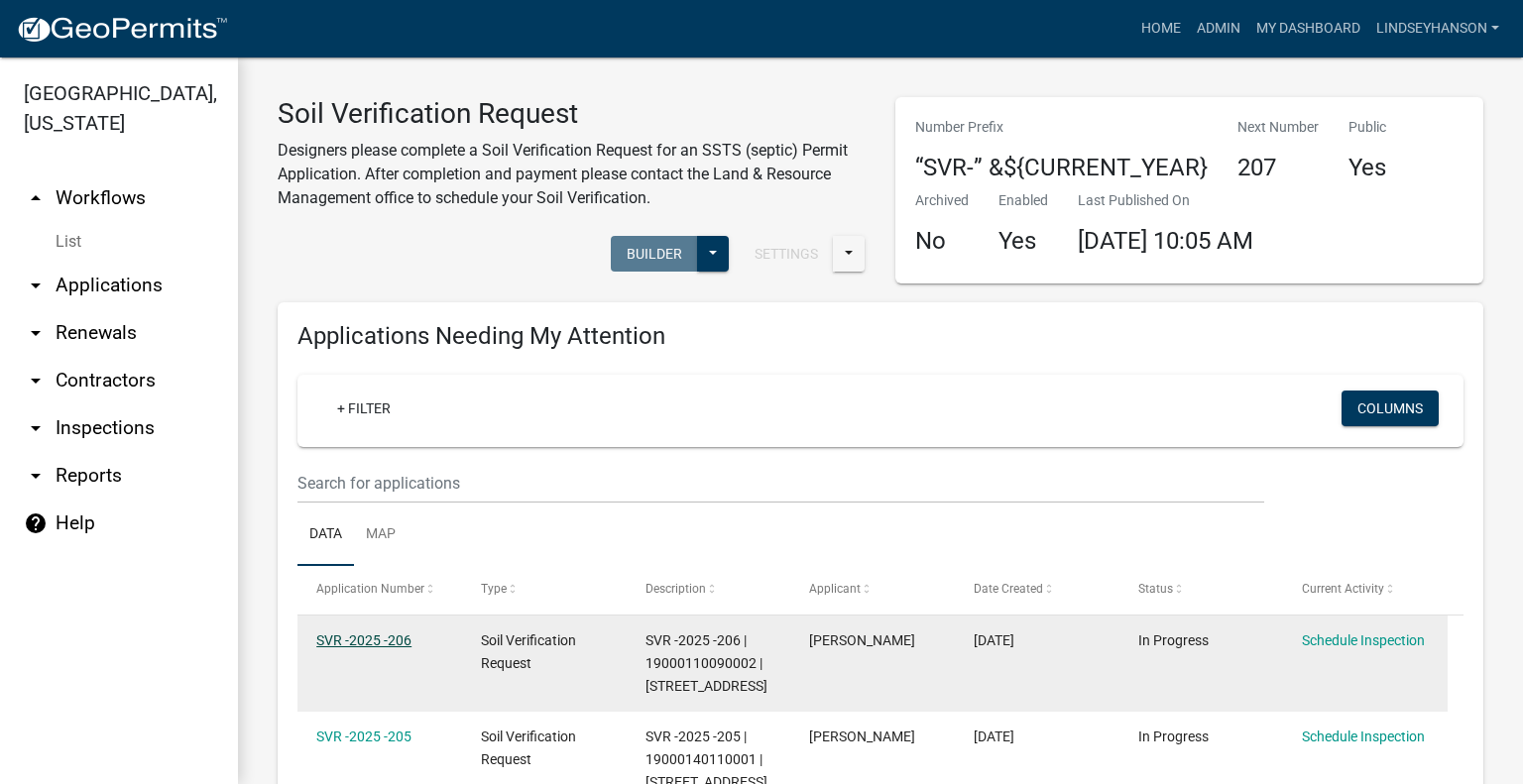 click on "SVR -2025 -206" 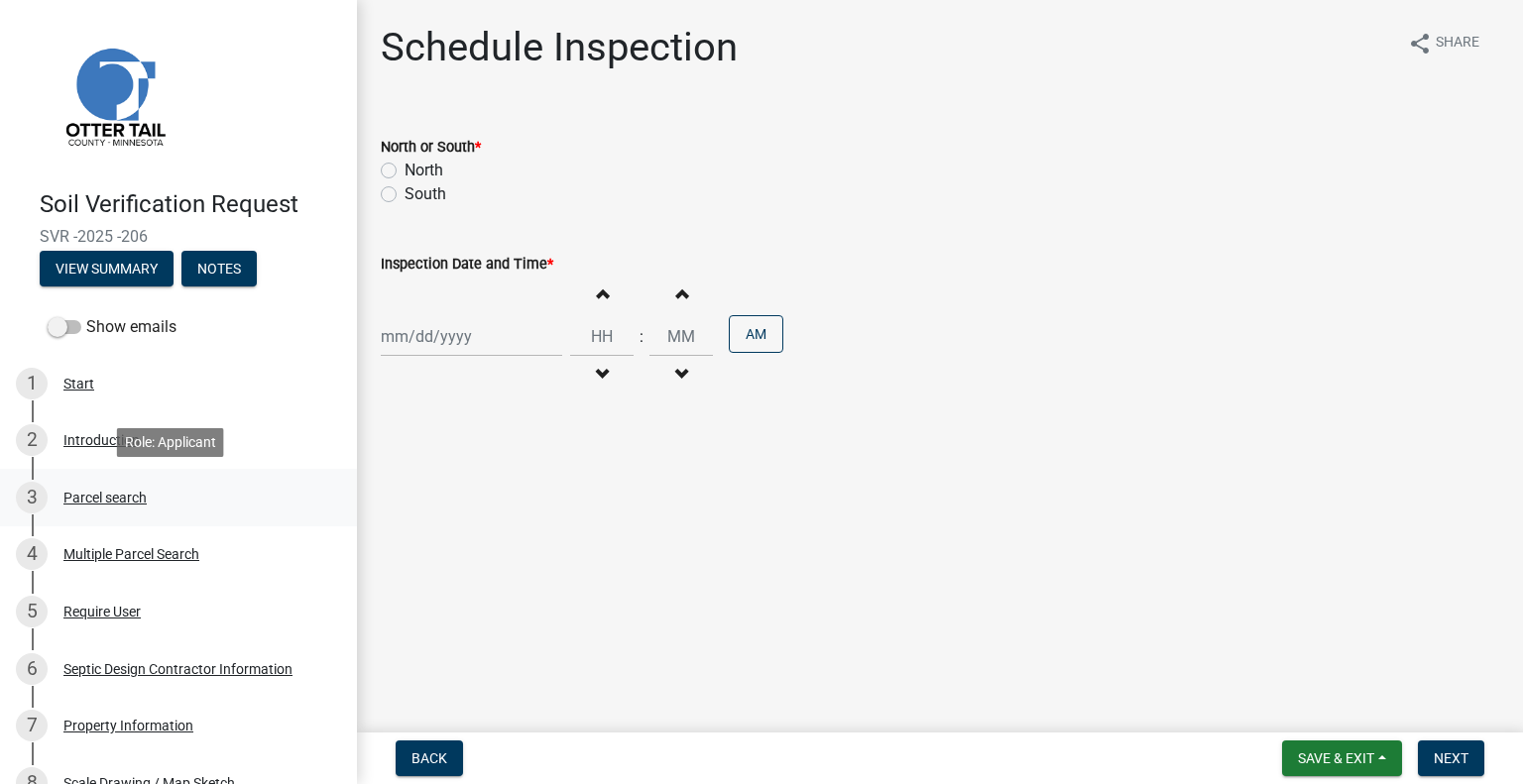 drag, startPoint x: 148, startPoint y: 499, endPoint x: 167, endPoint y: 492, distance: 20.248457 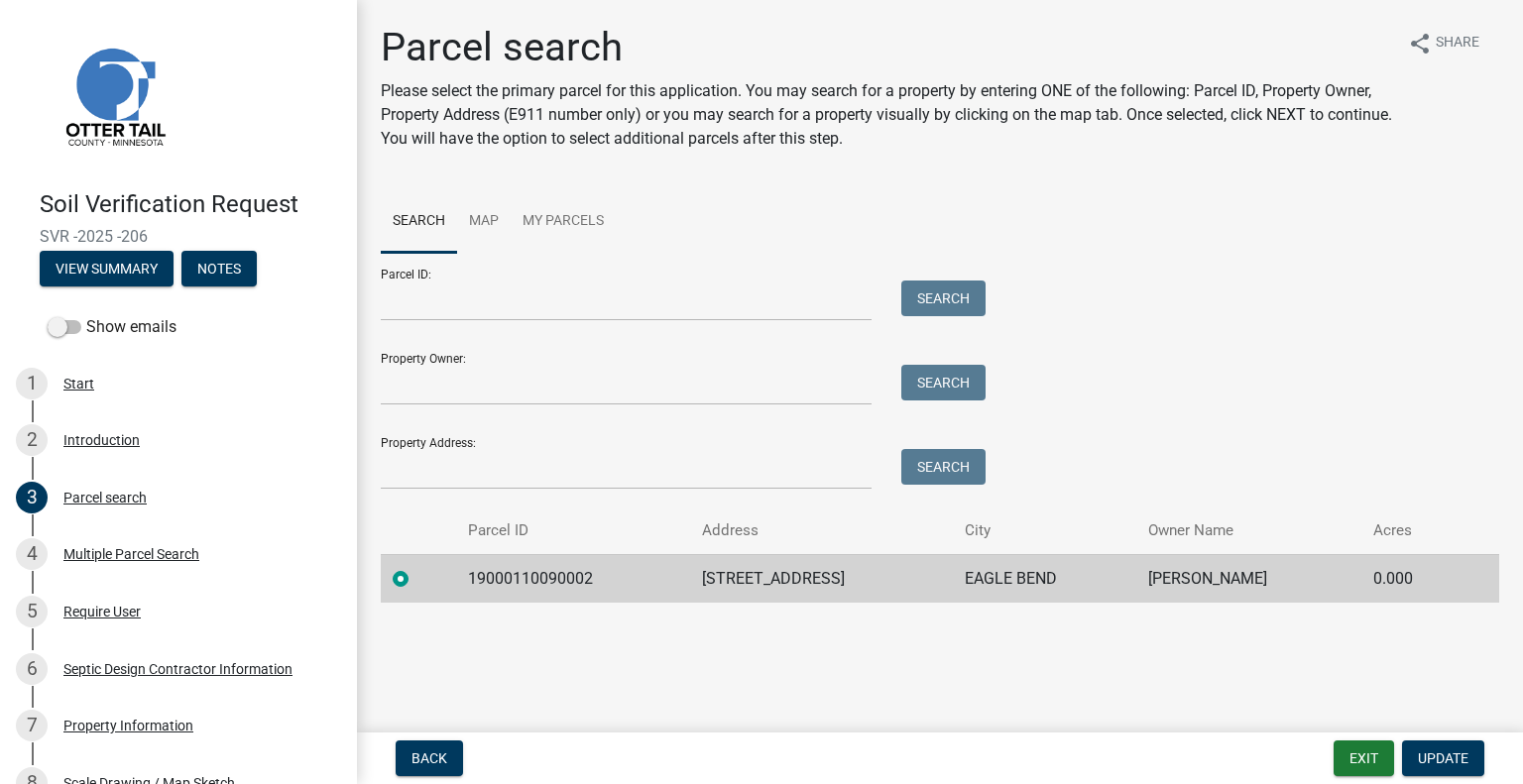 click on "19000110090002" 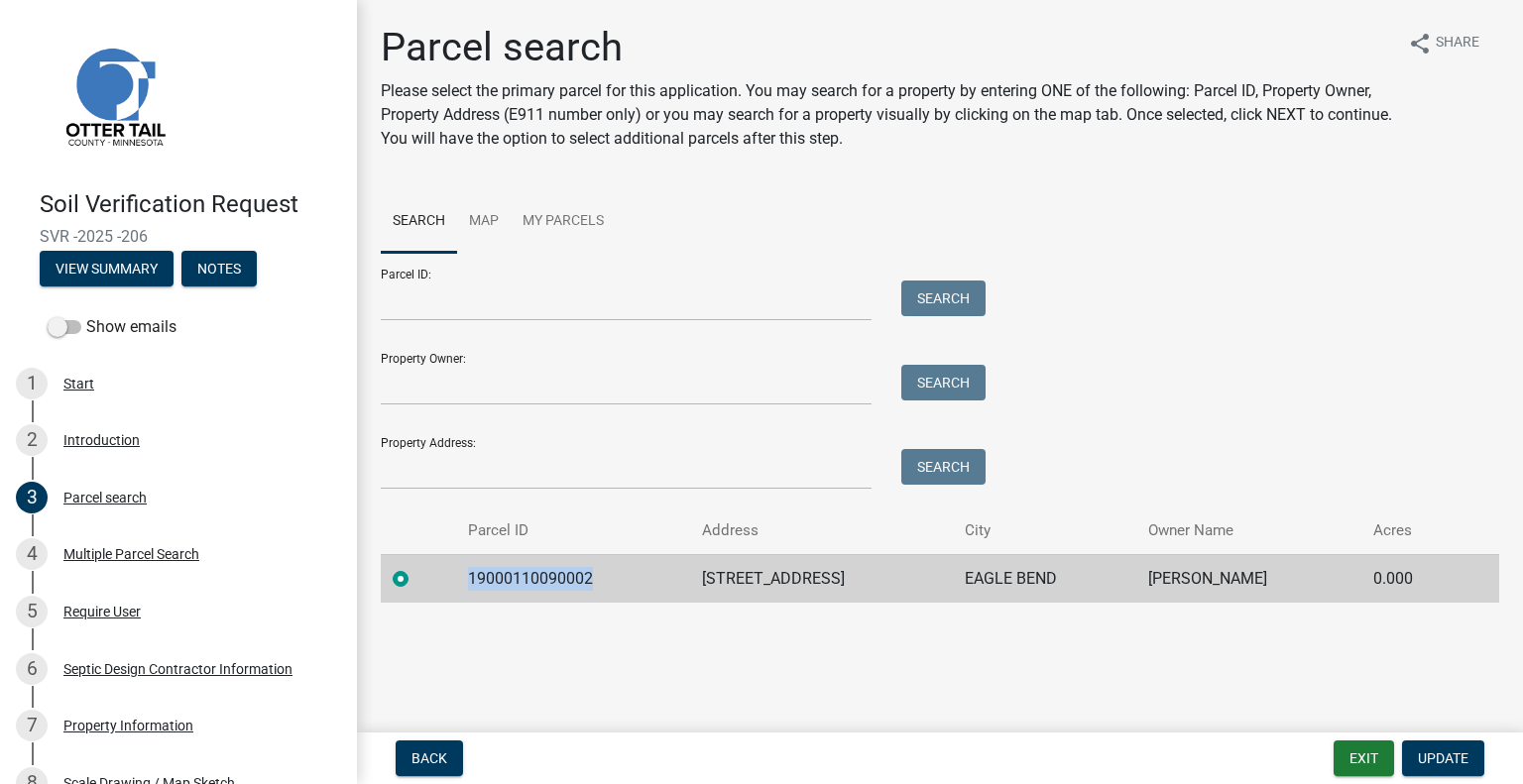 click on "19000110090002" 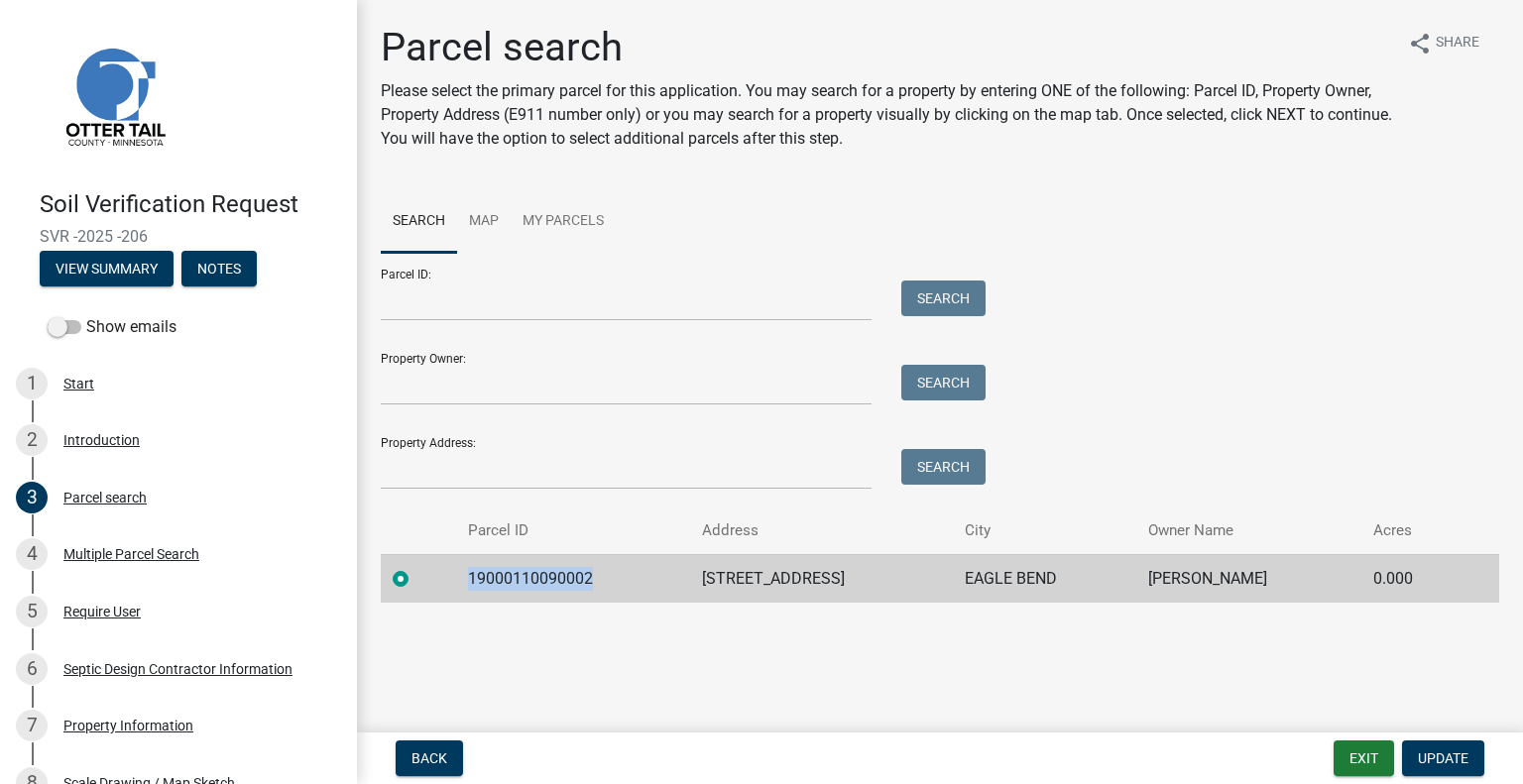 click on "14824 625TH AVE" 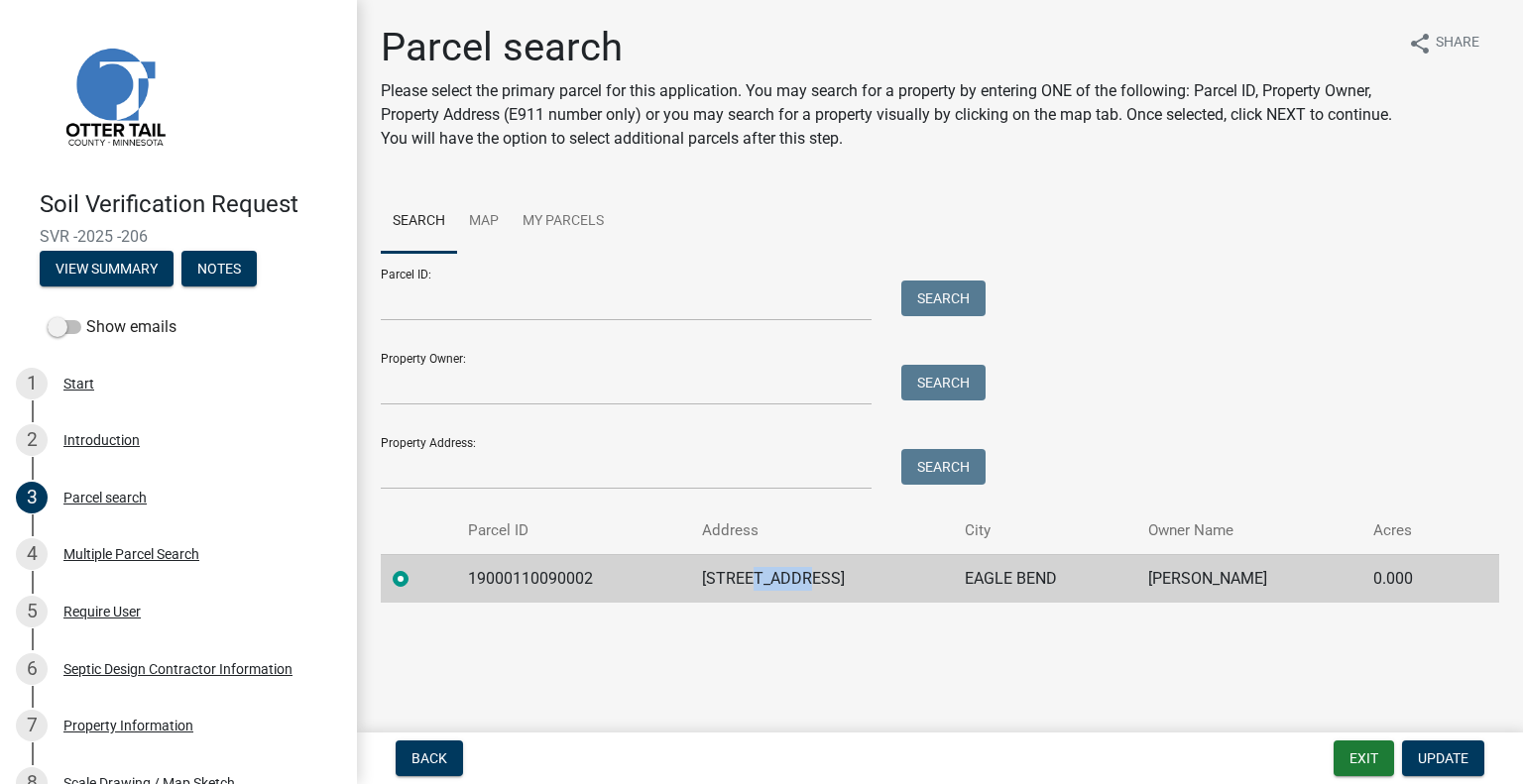 click on "14824 625TH AVE" 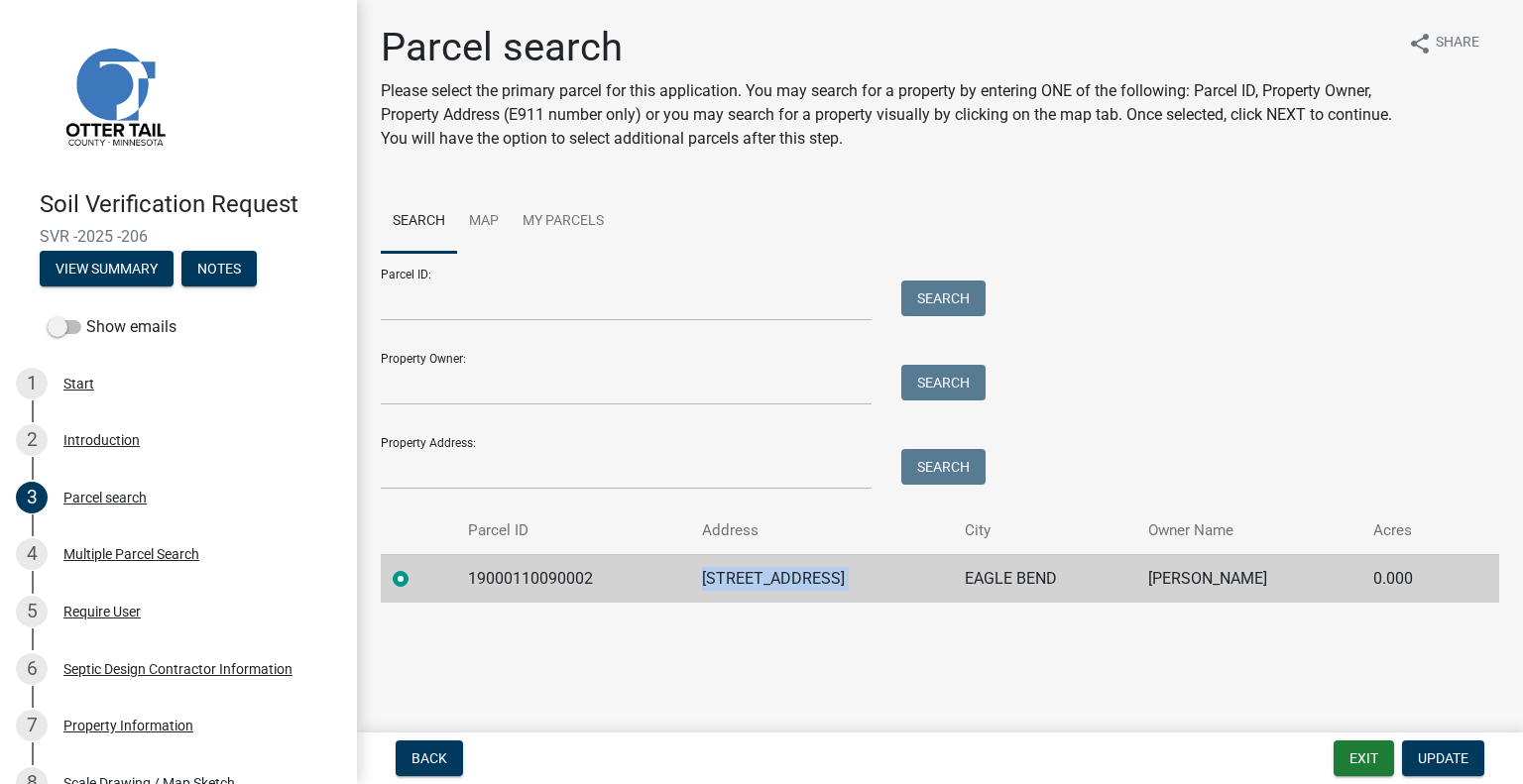click on "14824 625TH AVE" 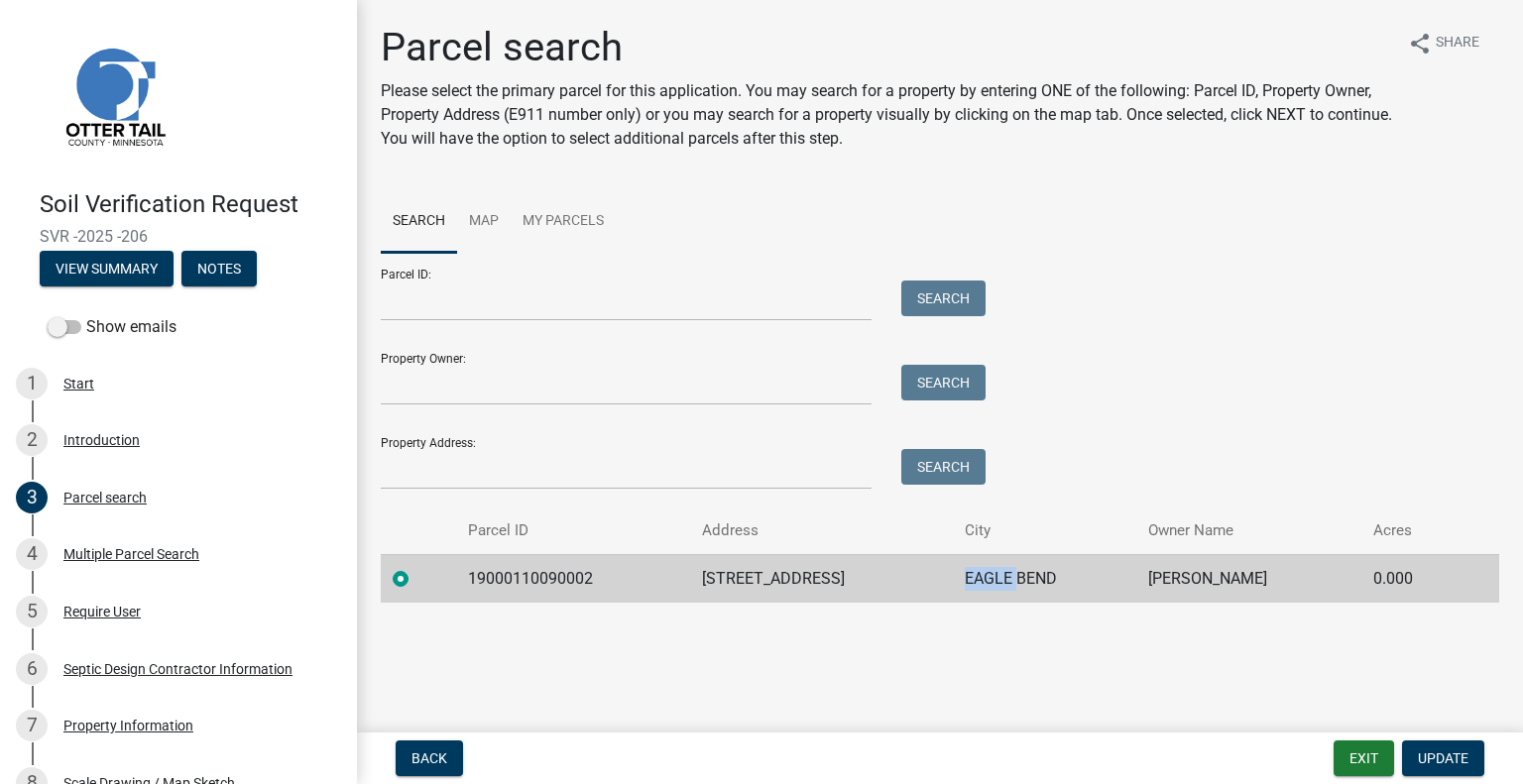 click on "EAGLE BEND" 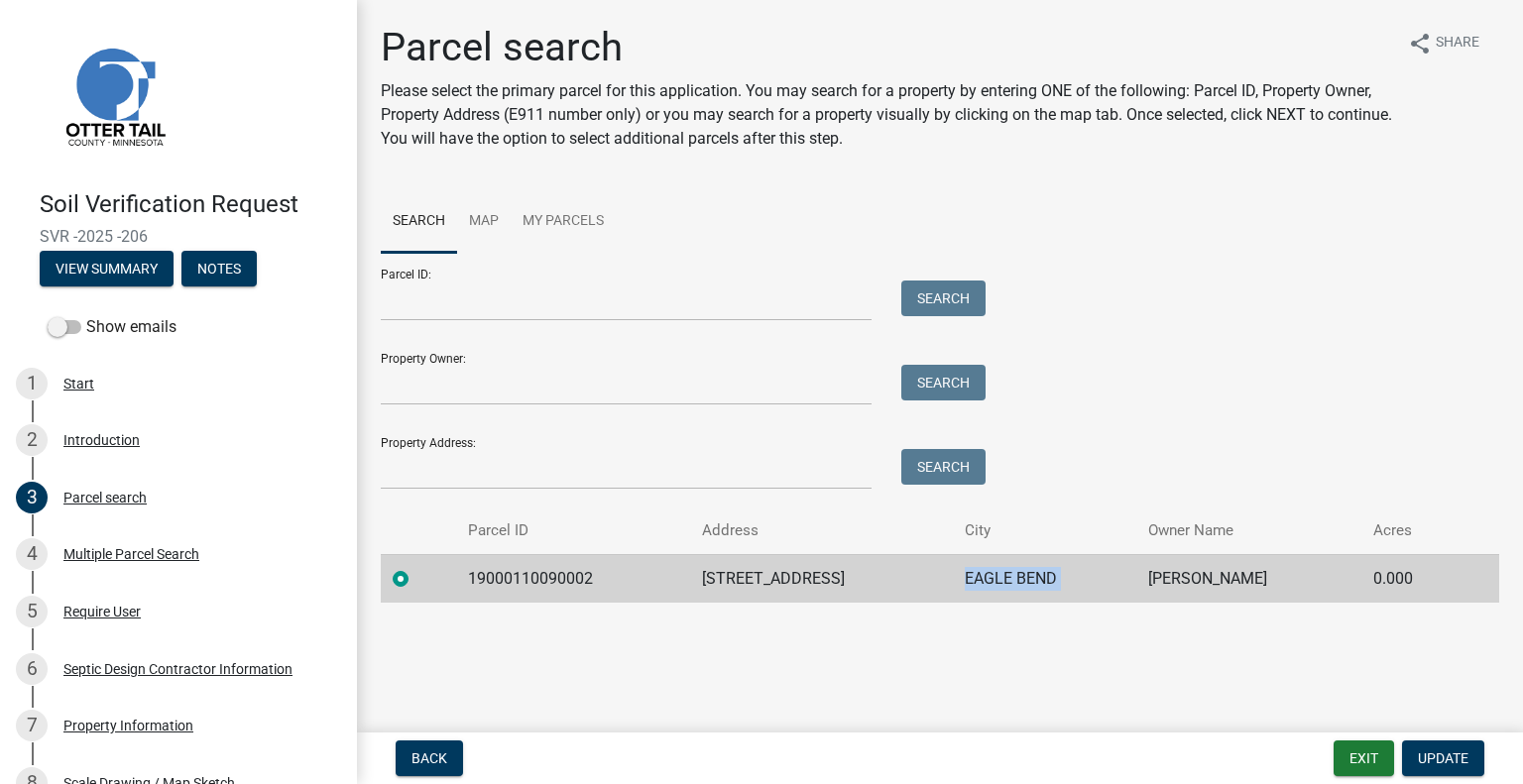 click on "EAGLE BEND" 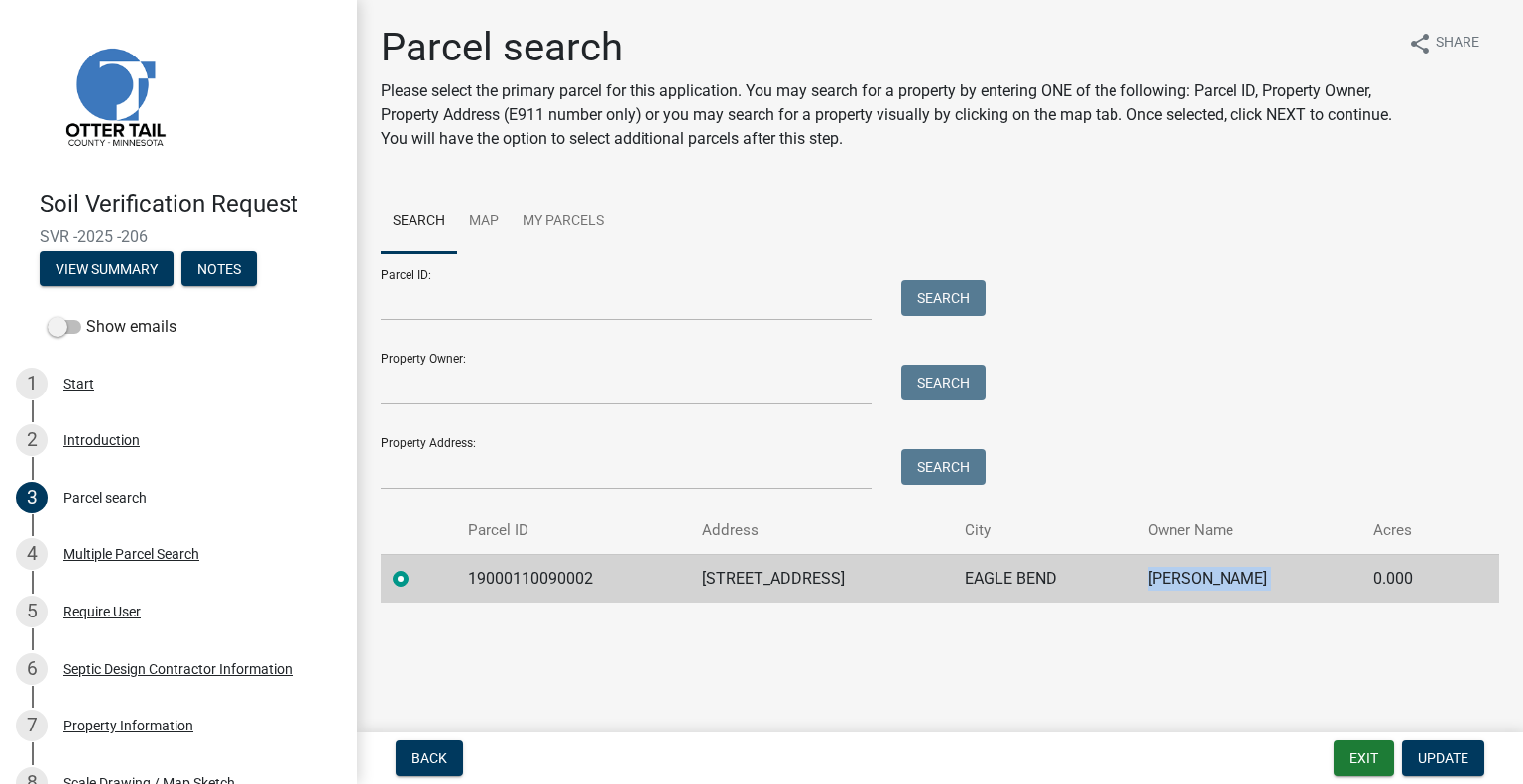 click on "VICTORIA M JOHNSON" 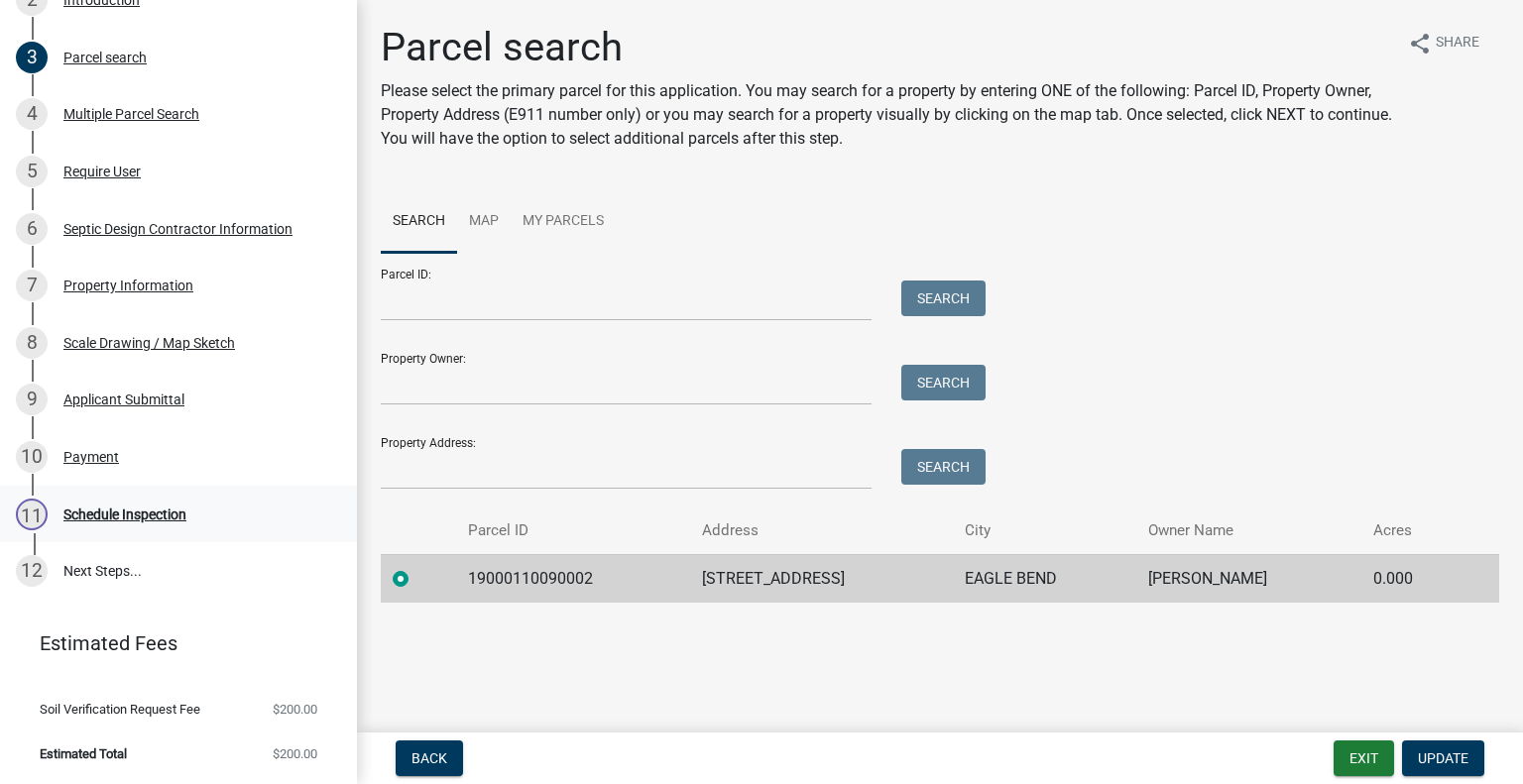 click on "11     Schedule Inspection" at bounding box center [171, 514] 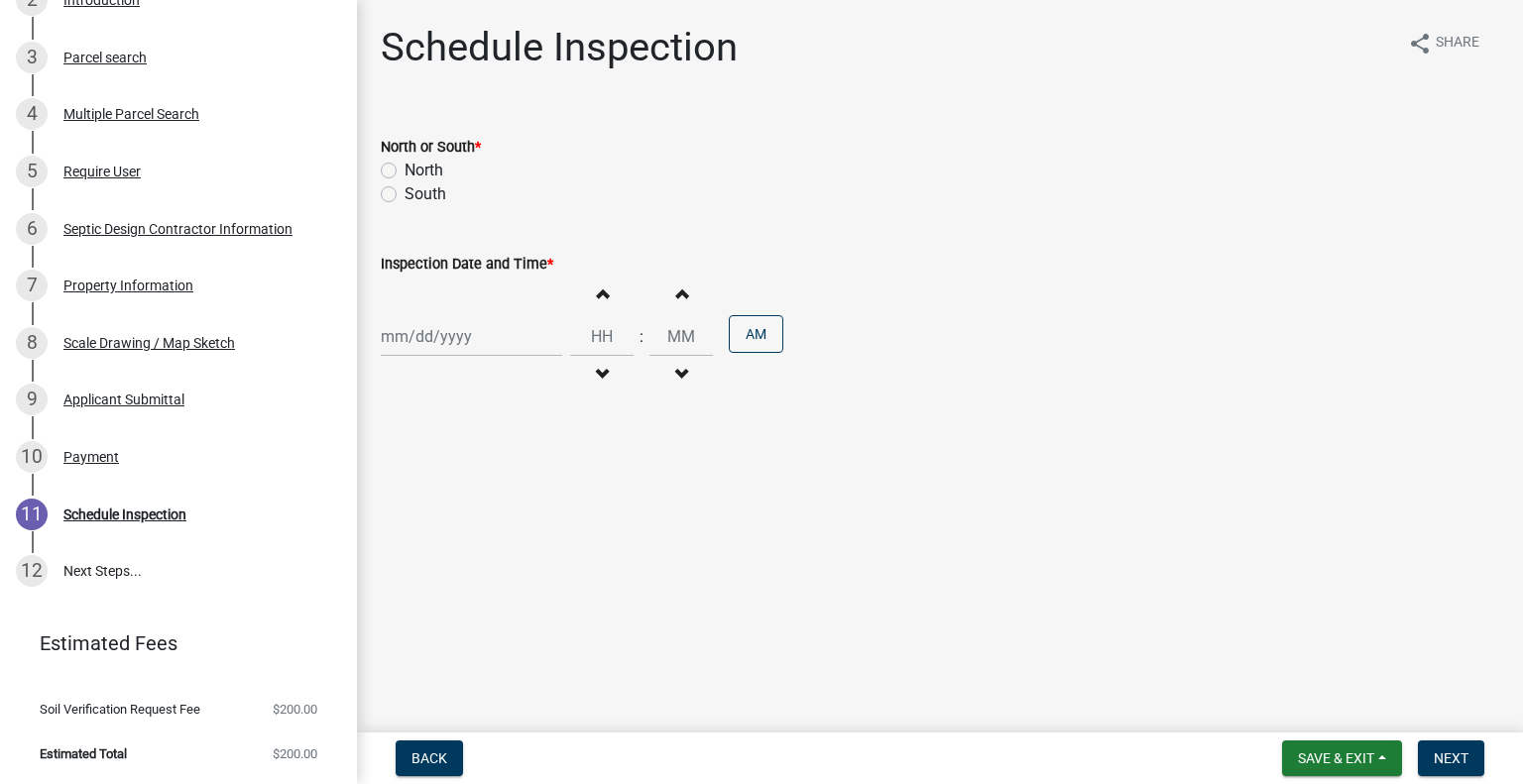 click on "South" 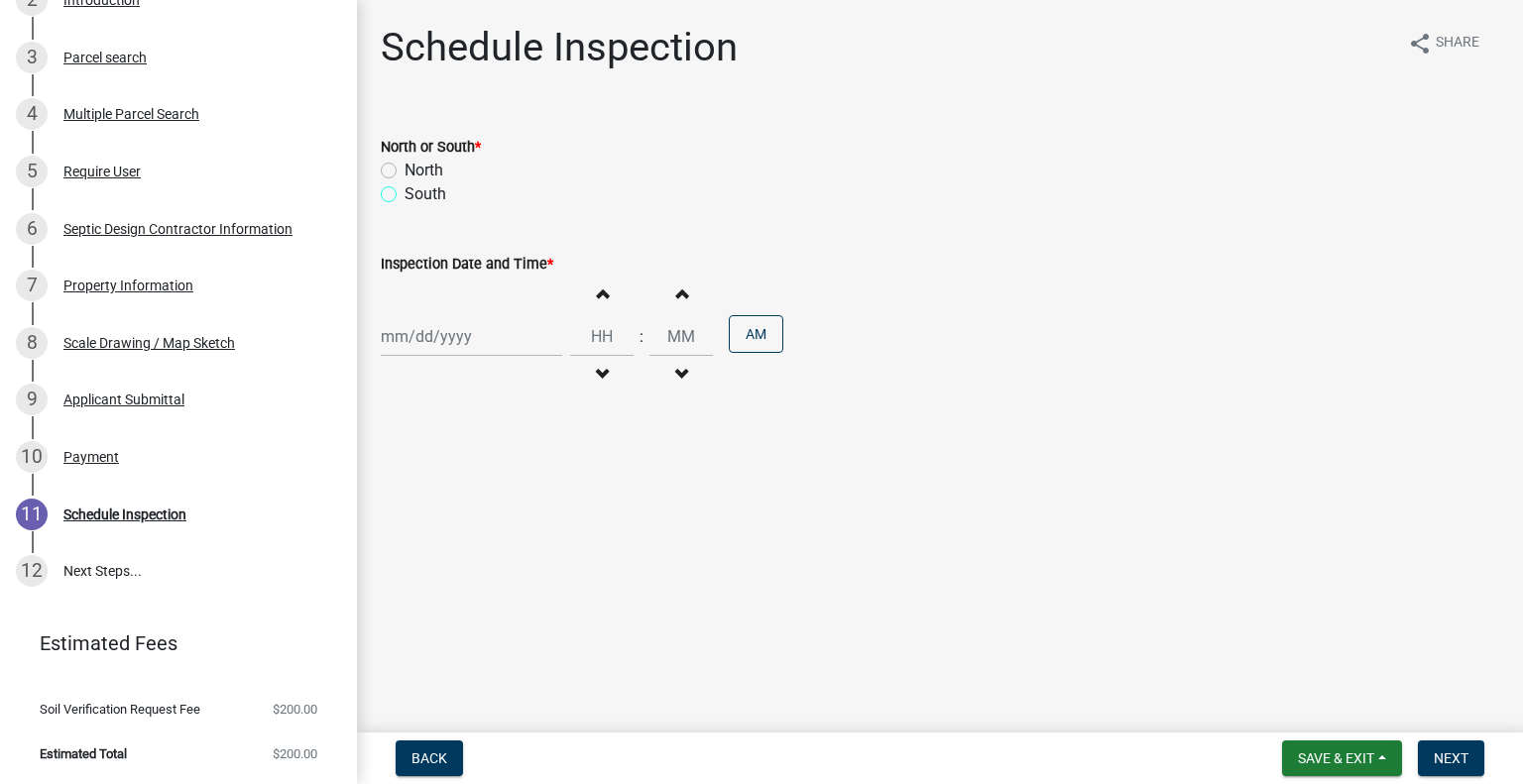 click on "South" at bounding box center [410, 188] 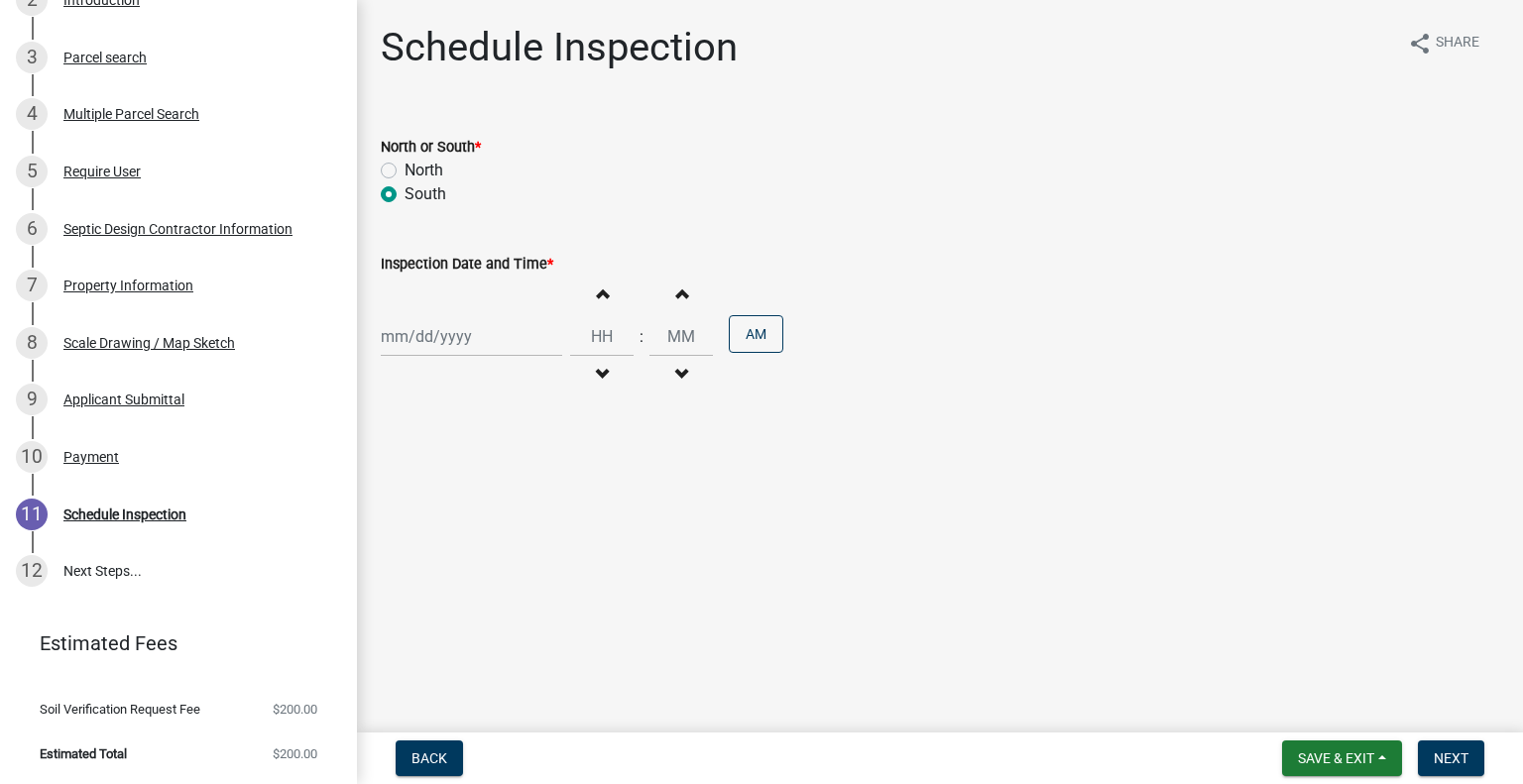 radio on "true" 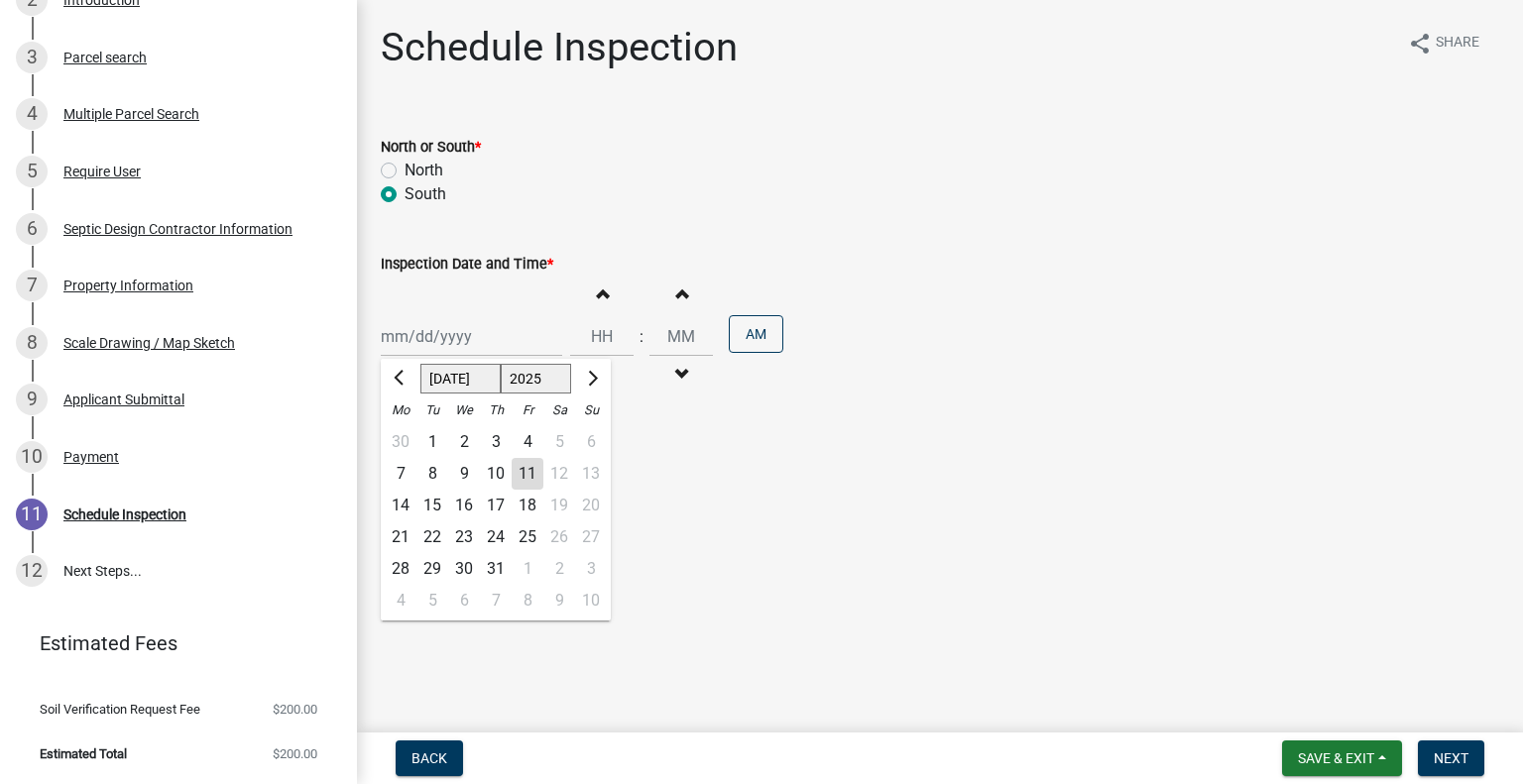click on "18" 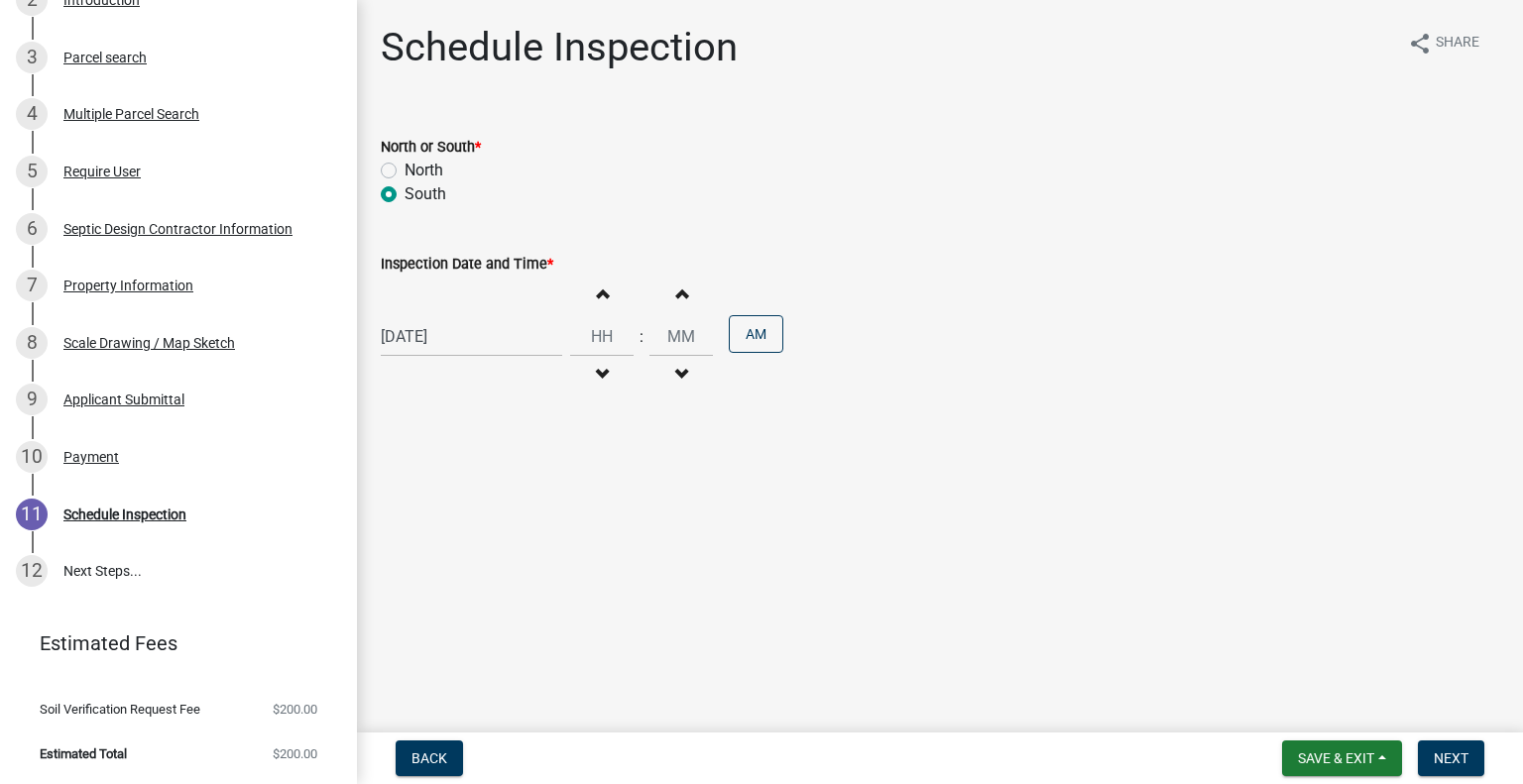 click at bounding box center [602, 375] 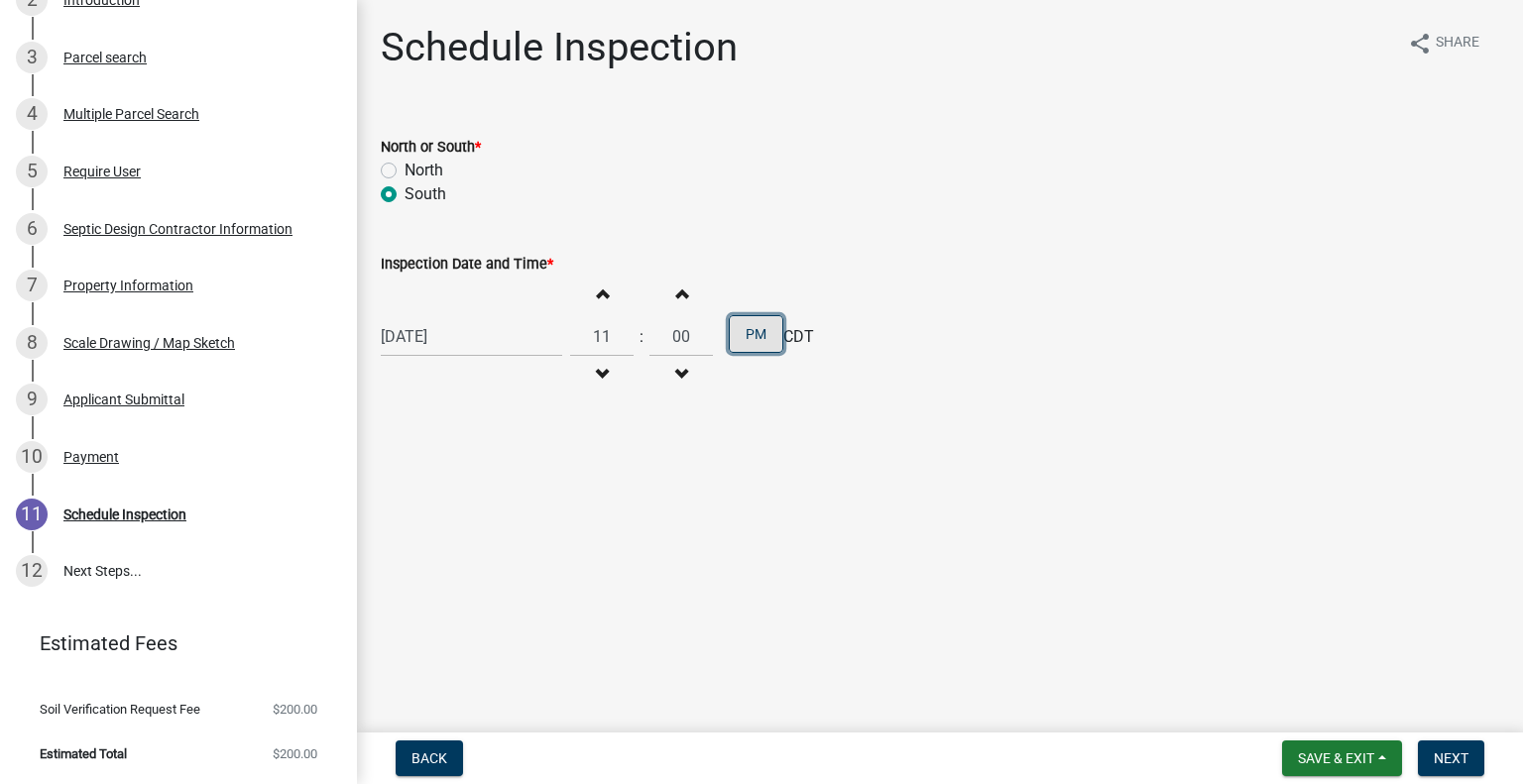 click on "PM" at bounding box center (756, 334) 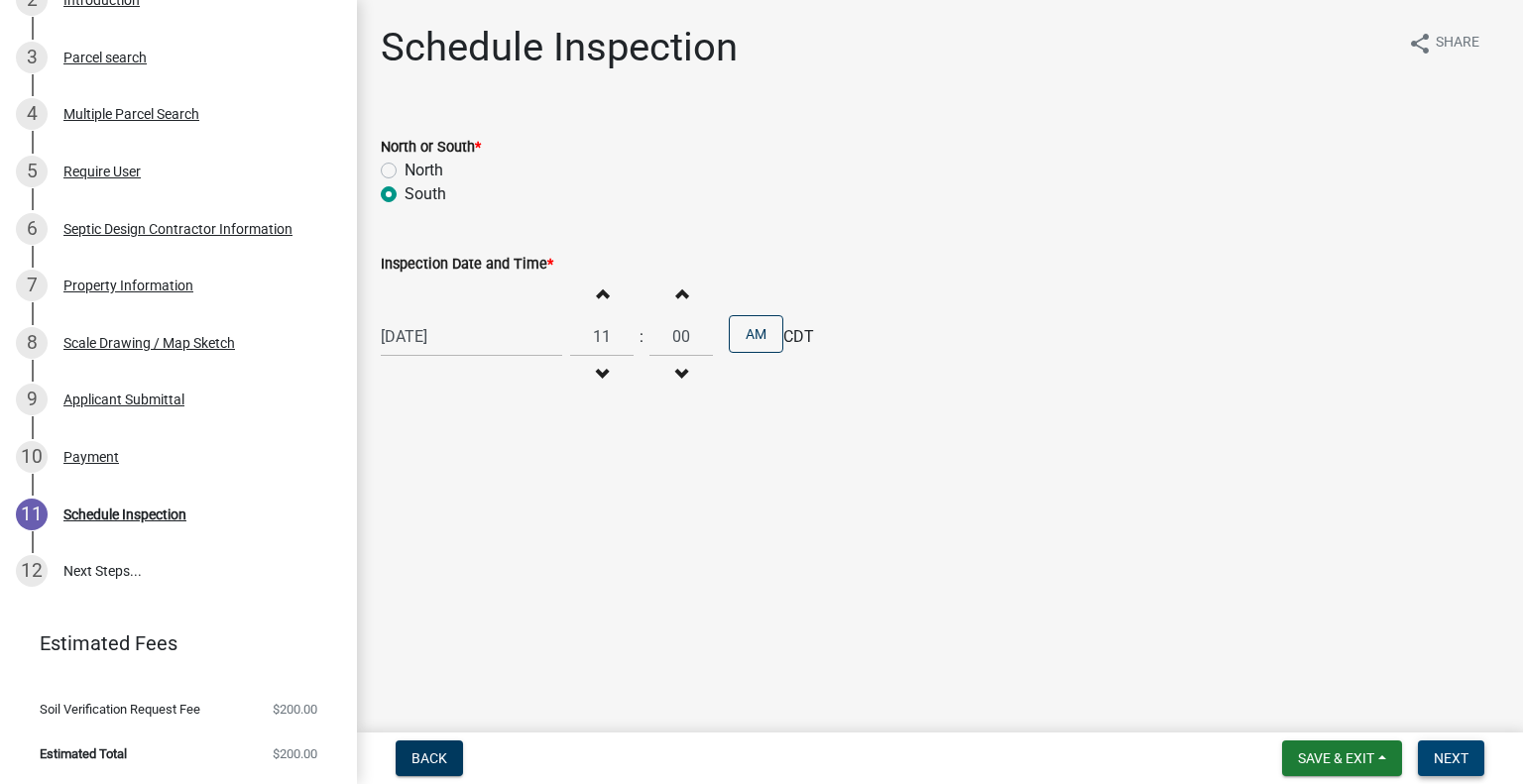 click on "Next" at bounding box center [1451, 758] 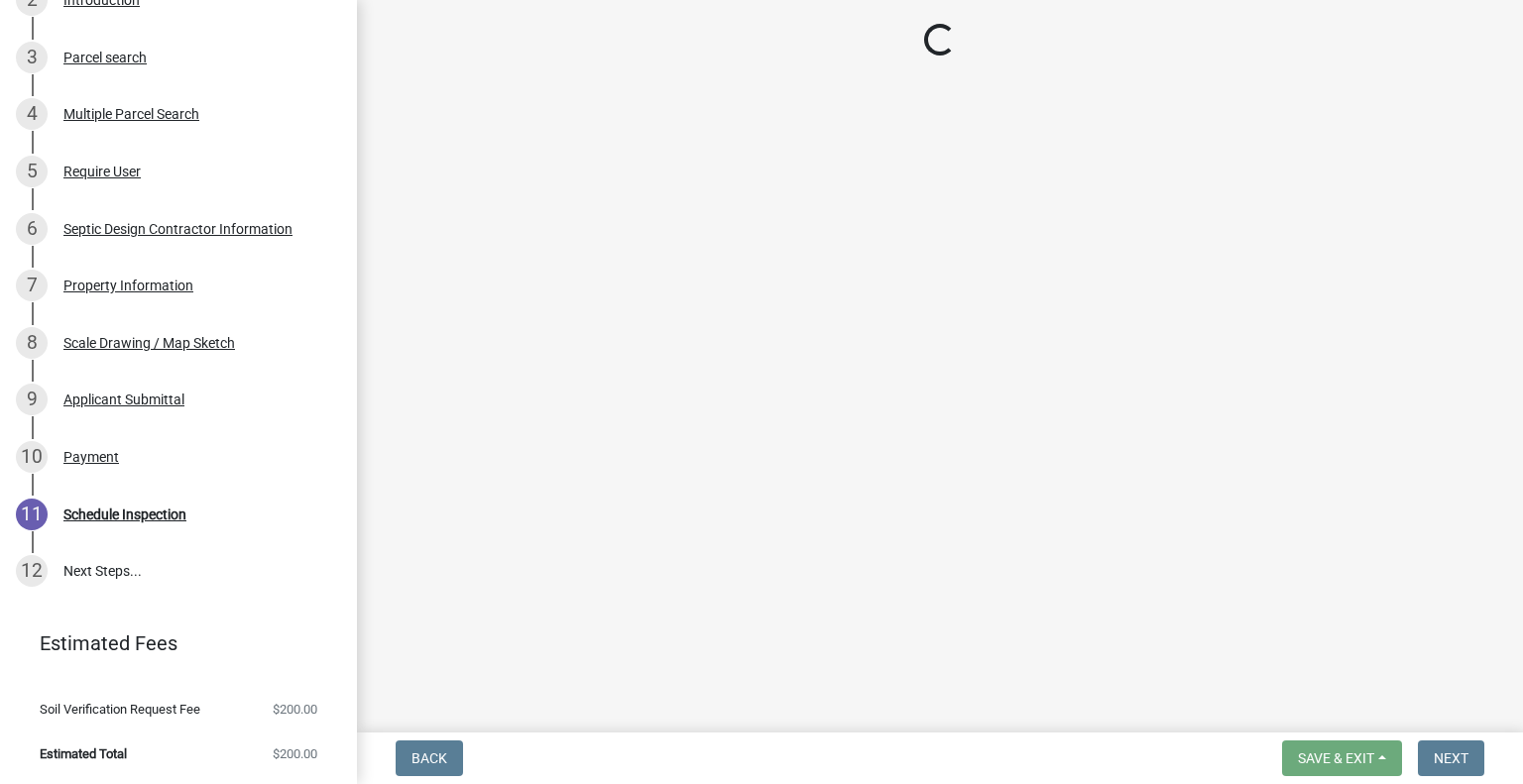 scroll, scrollTop: 497, scrollLeft: 0, axis: vertical 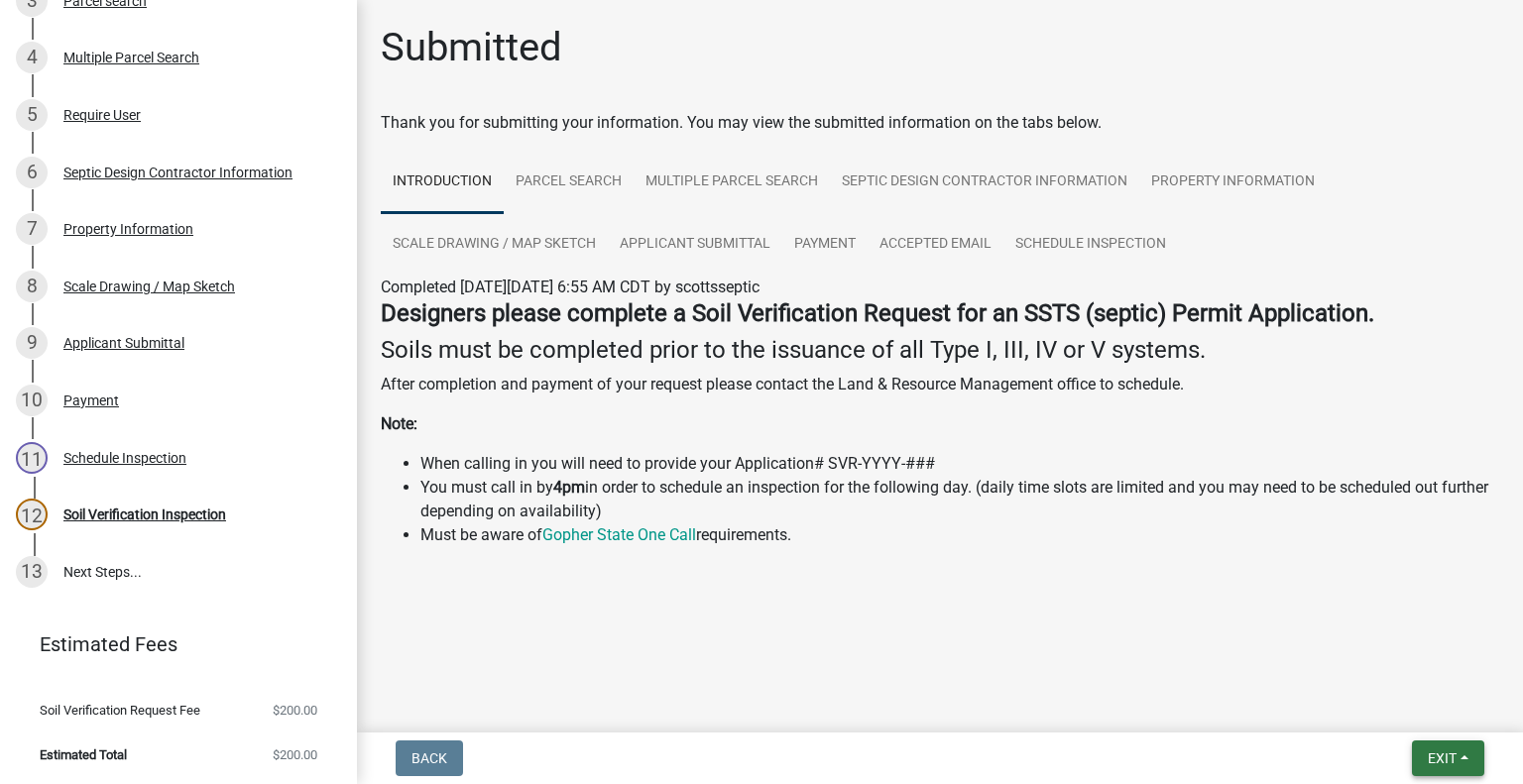 click on "Exit" at bounding box center (1442, 758) 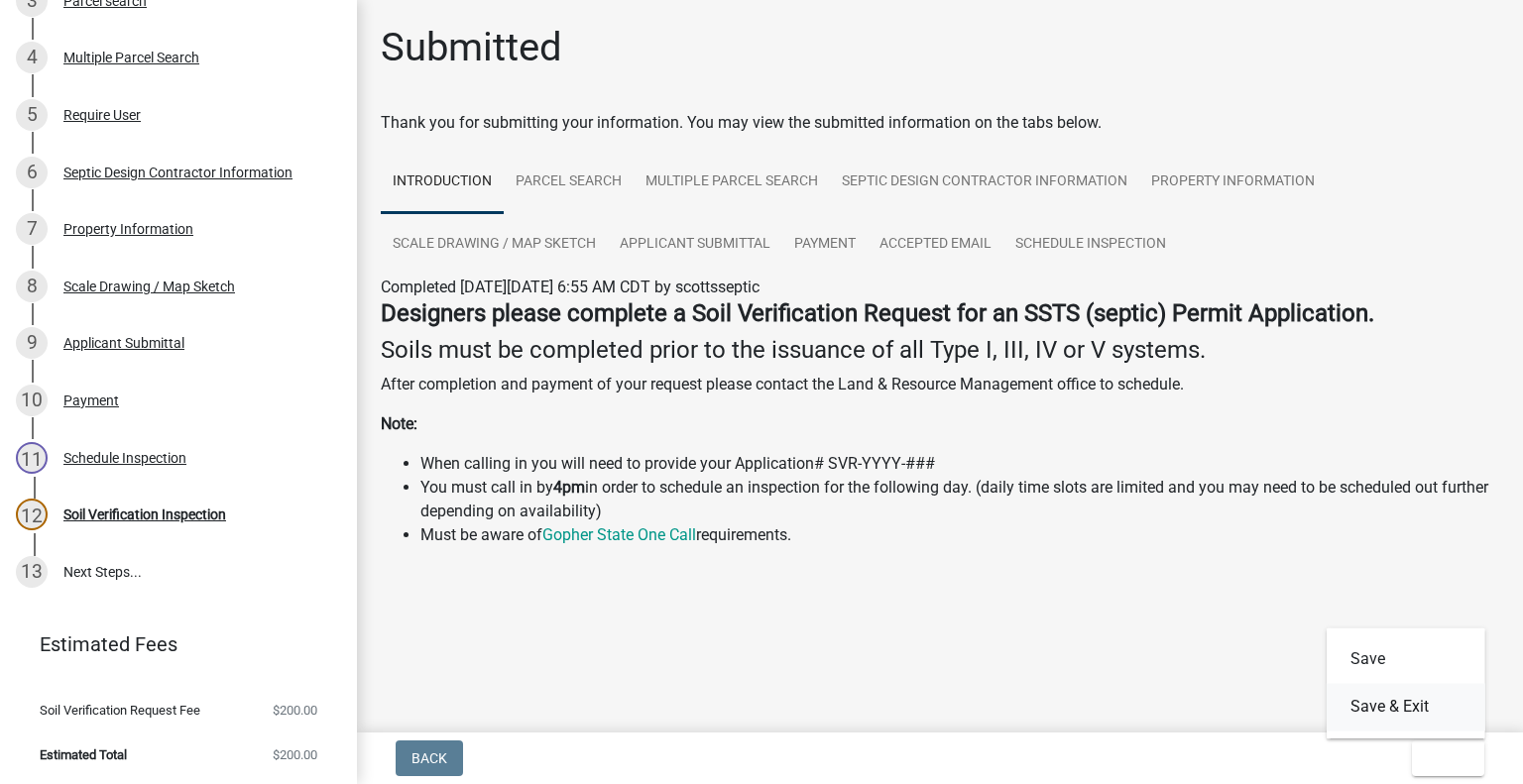 click on "Save & Exit" at bounding box center (1406, 707) 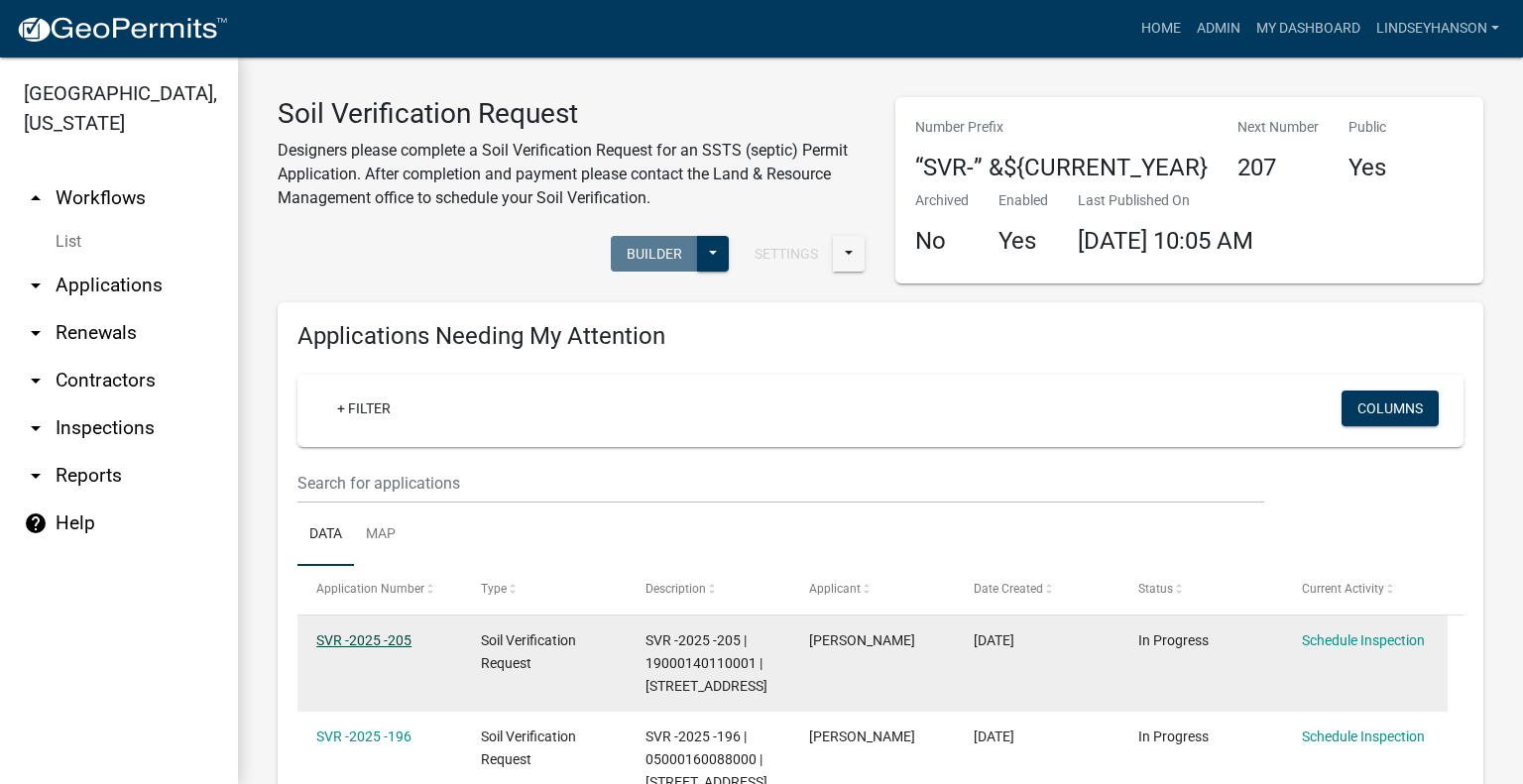 click on "SVR -2025 -205" 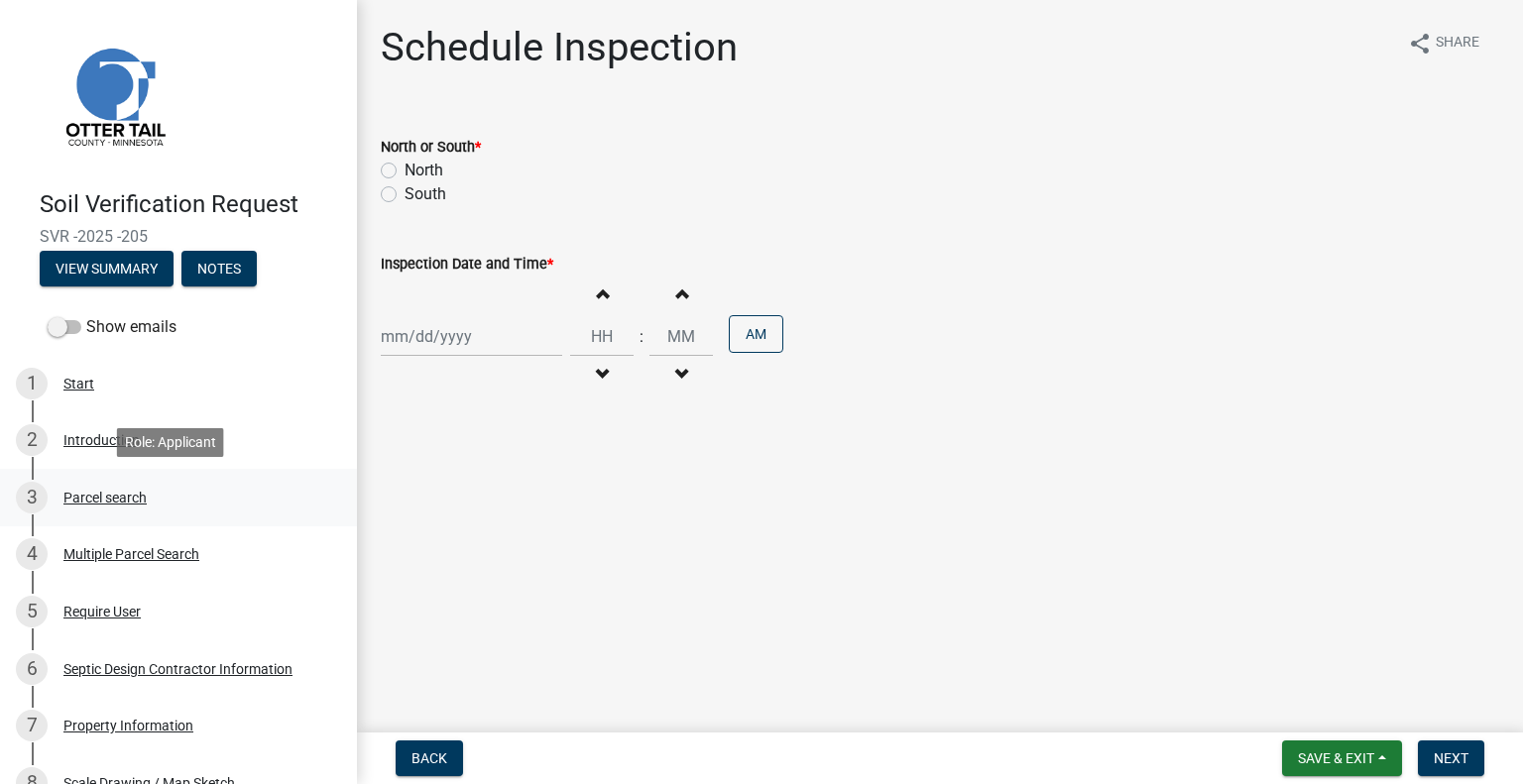 drag, startPoint x: 115, startPoint y: 499, endPoint x: 180, endPoint y: 516, distance: 67.18631 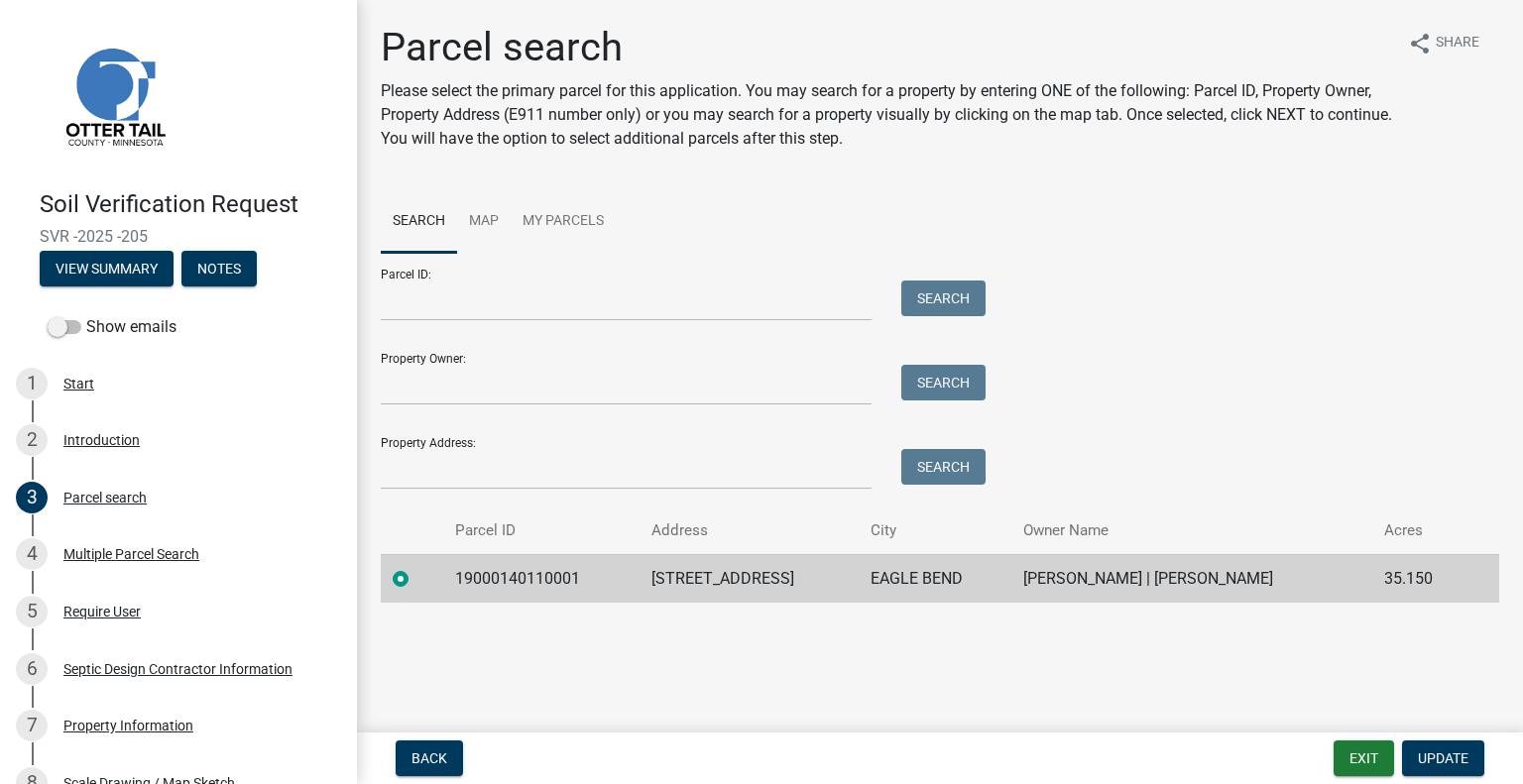 click on "19000140110001" 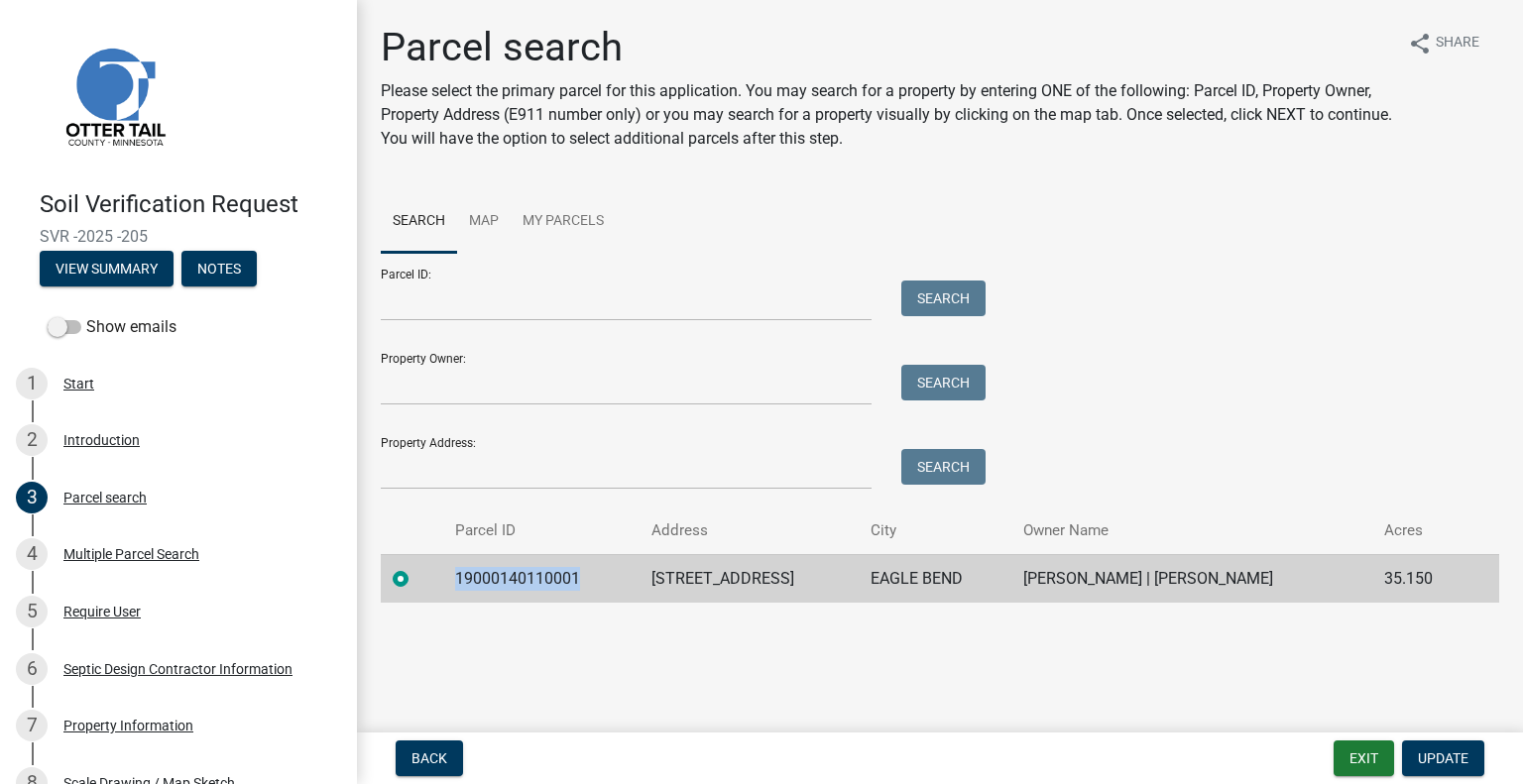 click on "19000140110001" 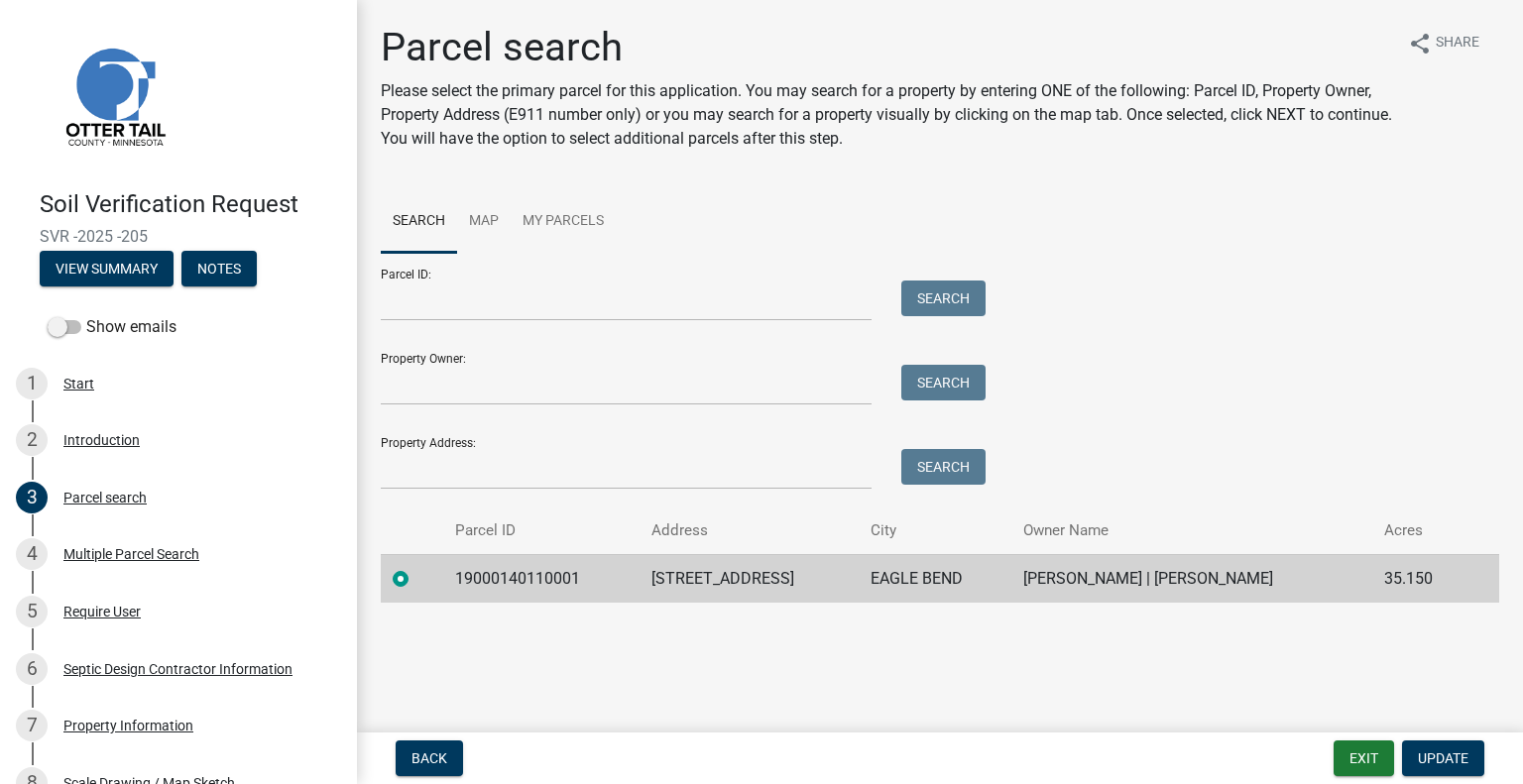 click on "62545 CO HWY 46" 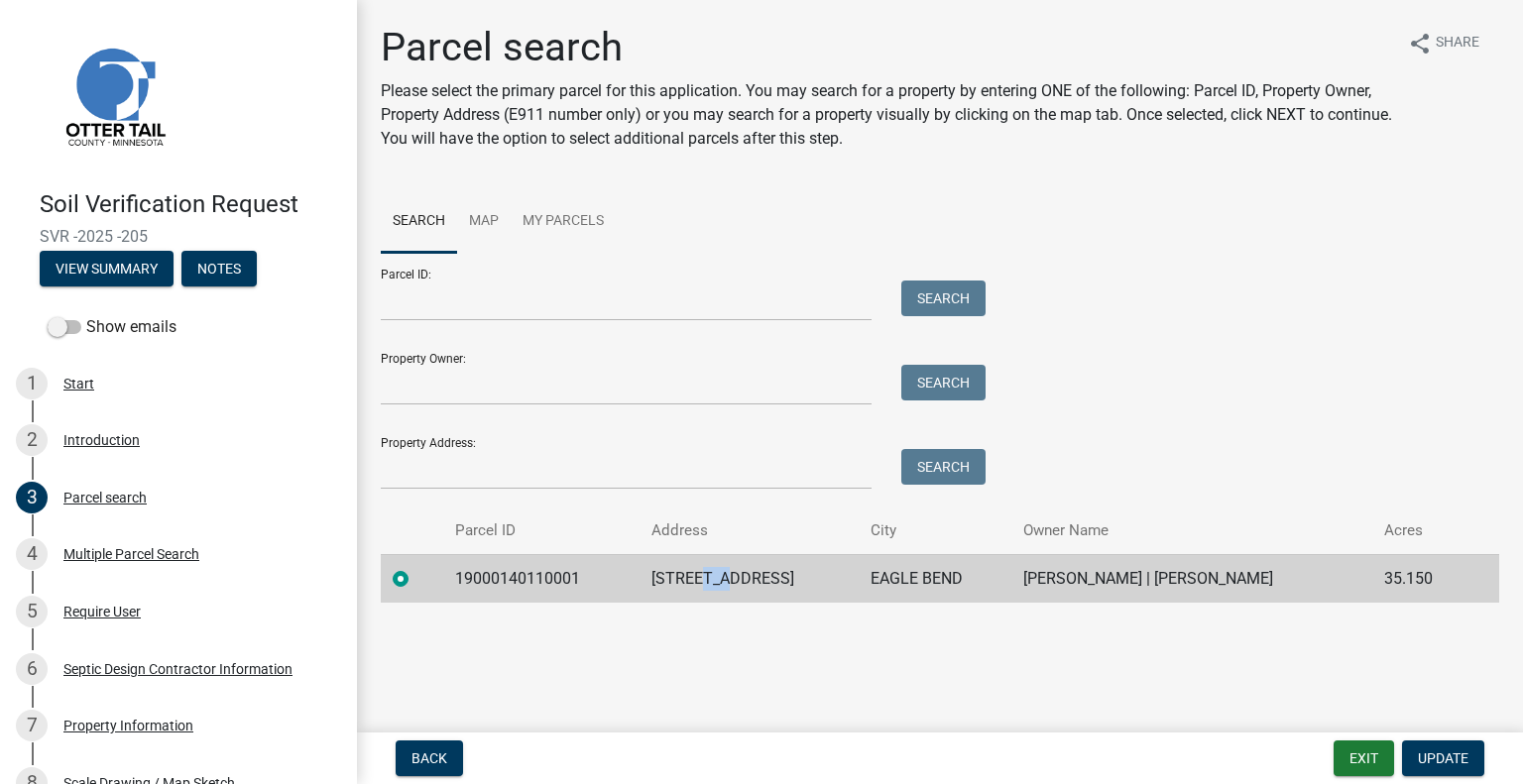 click on "62545 CO HWY 46" 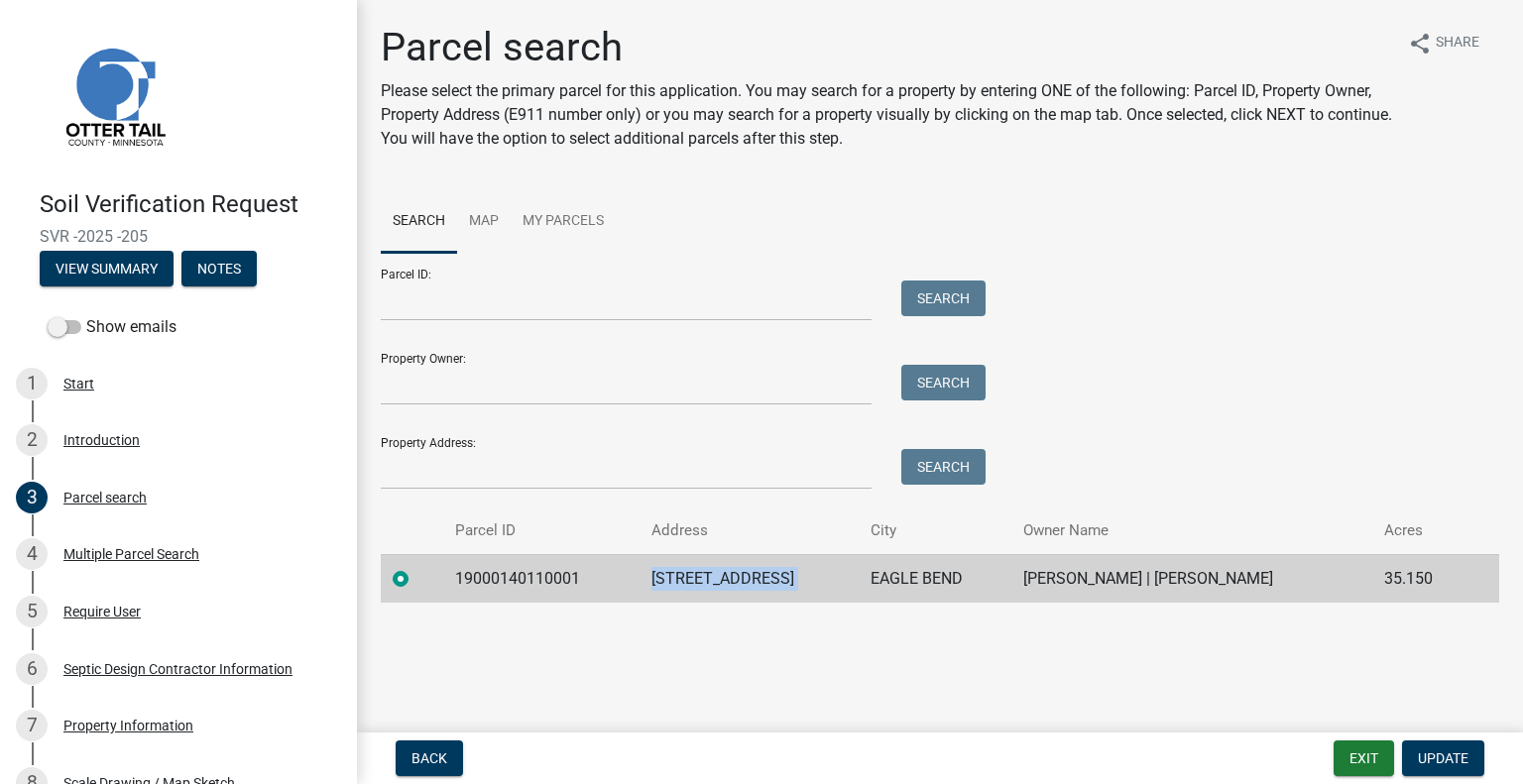 click on "62545 CO HWY 46" 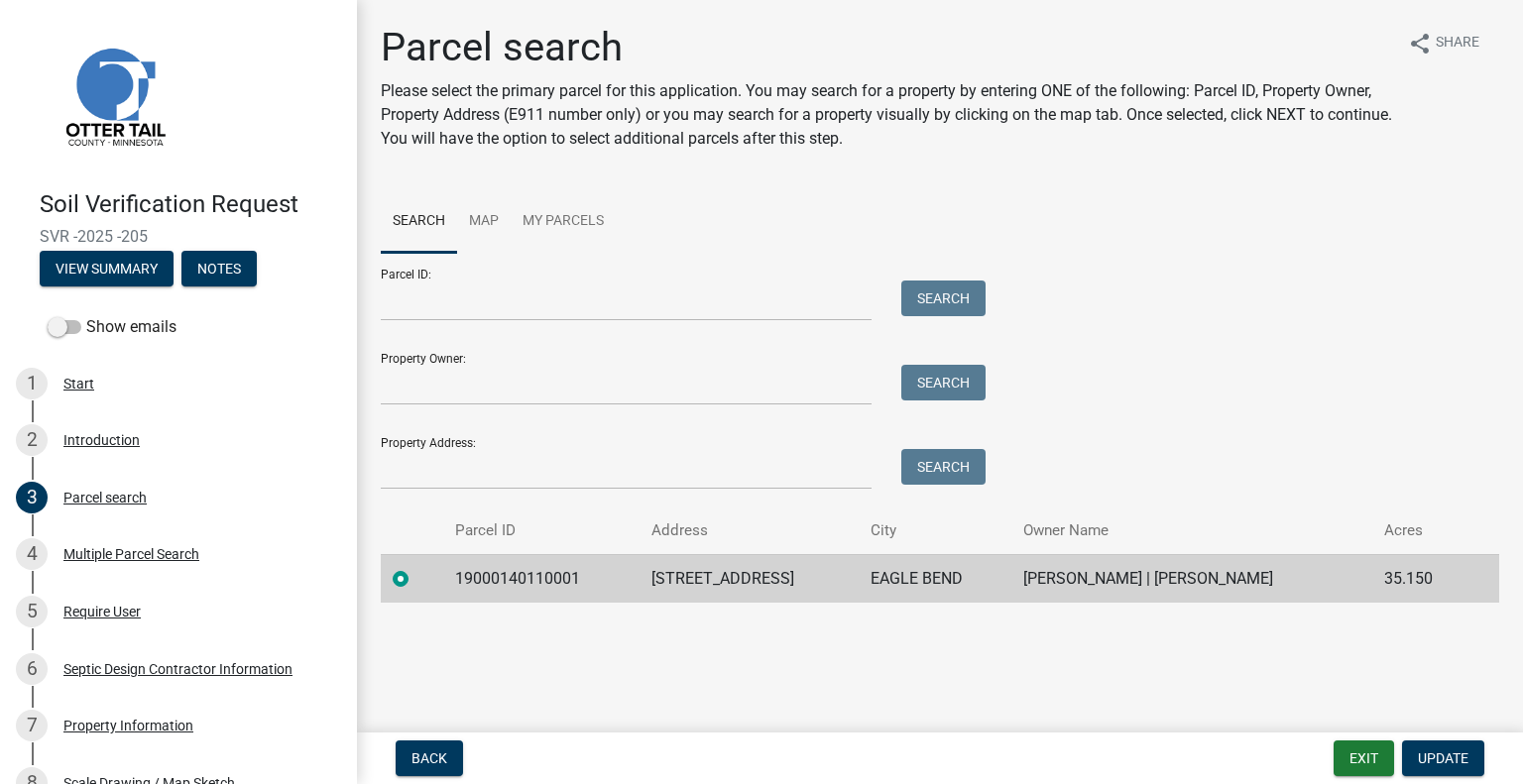 click on "EAGLE BEND" 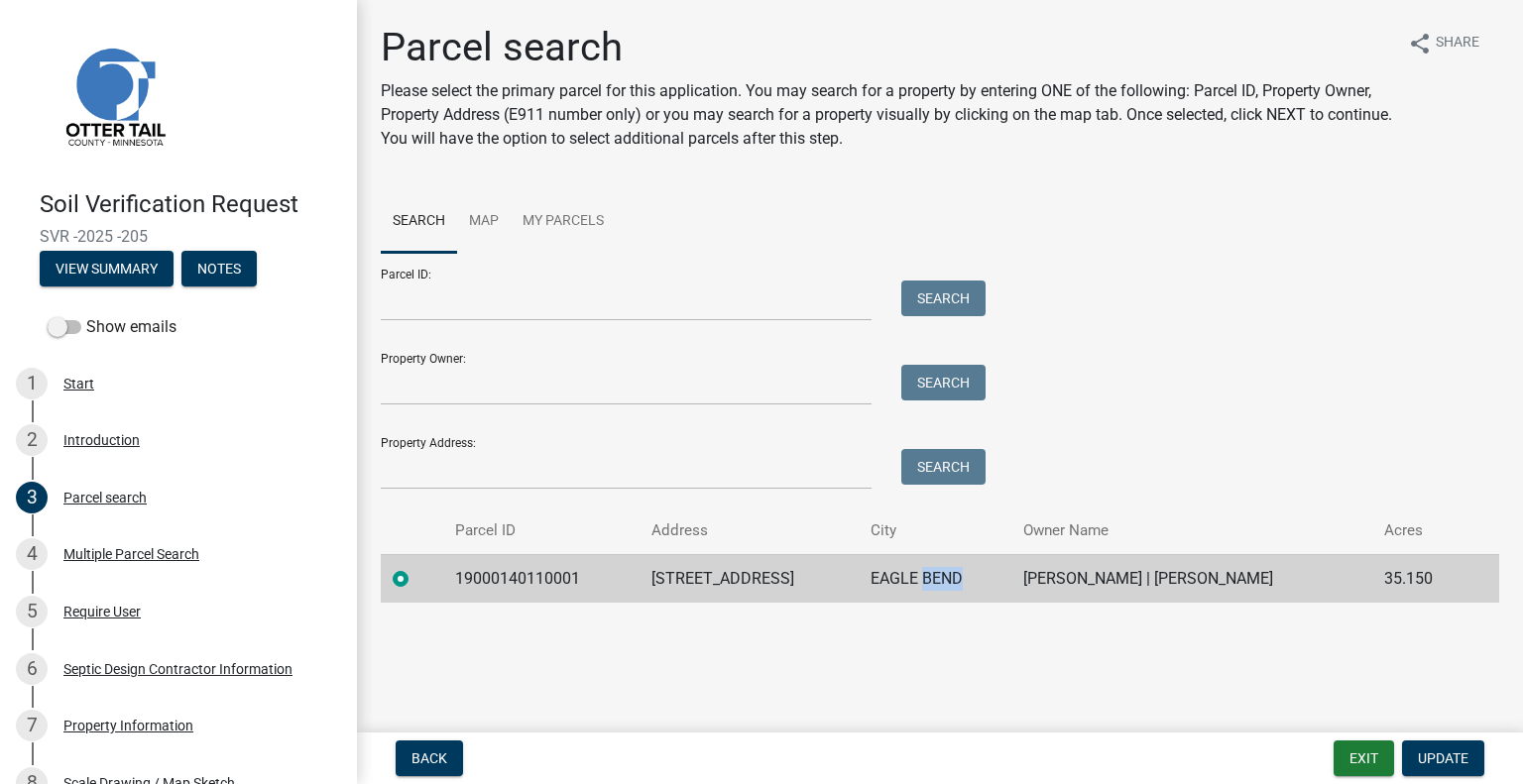 click on "EAGLE BEND" 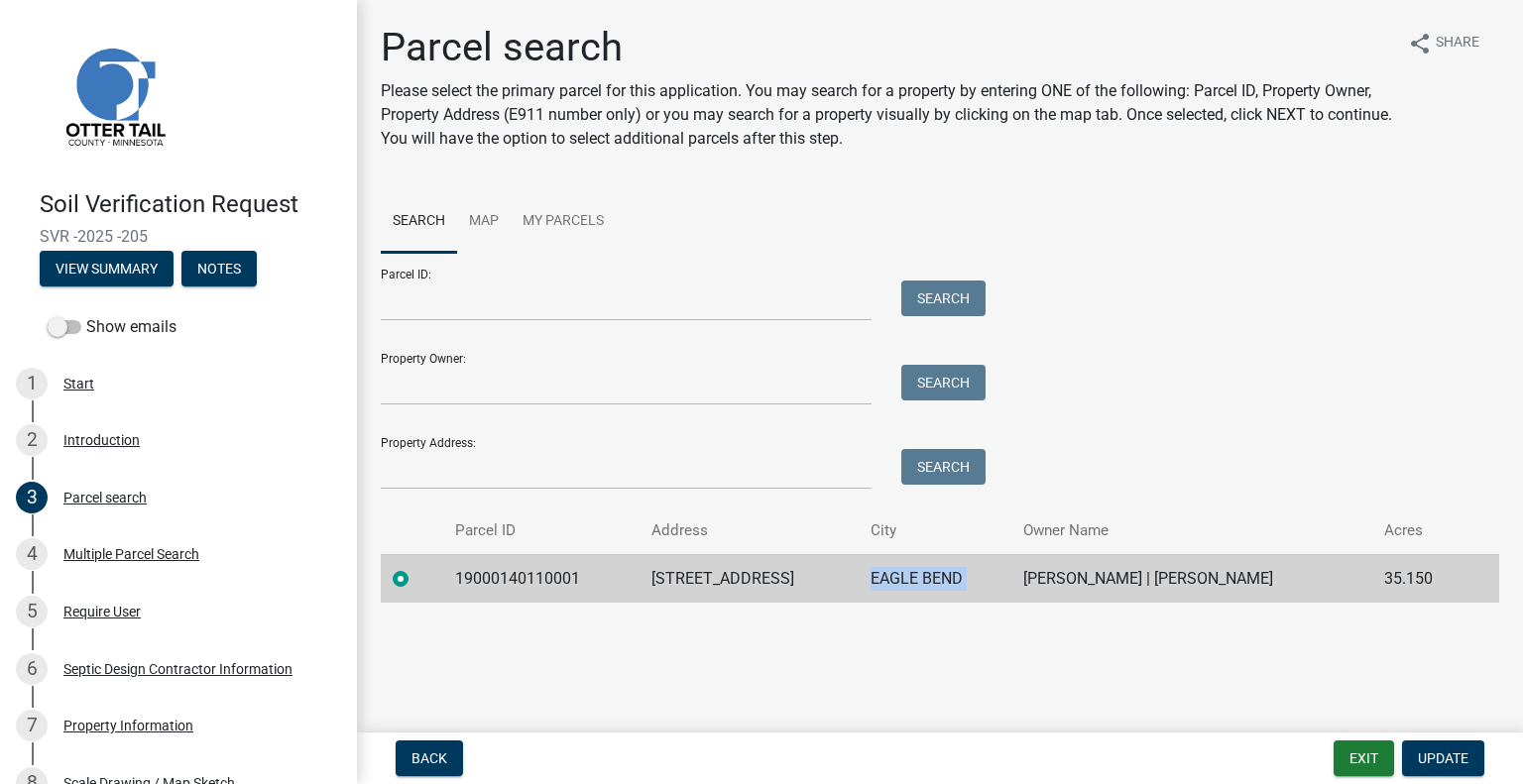 click on "EAGLE BEND" 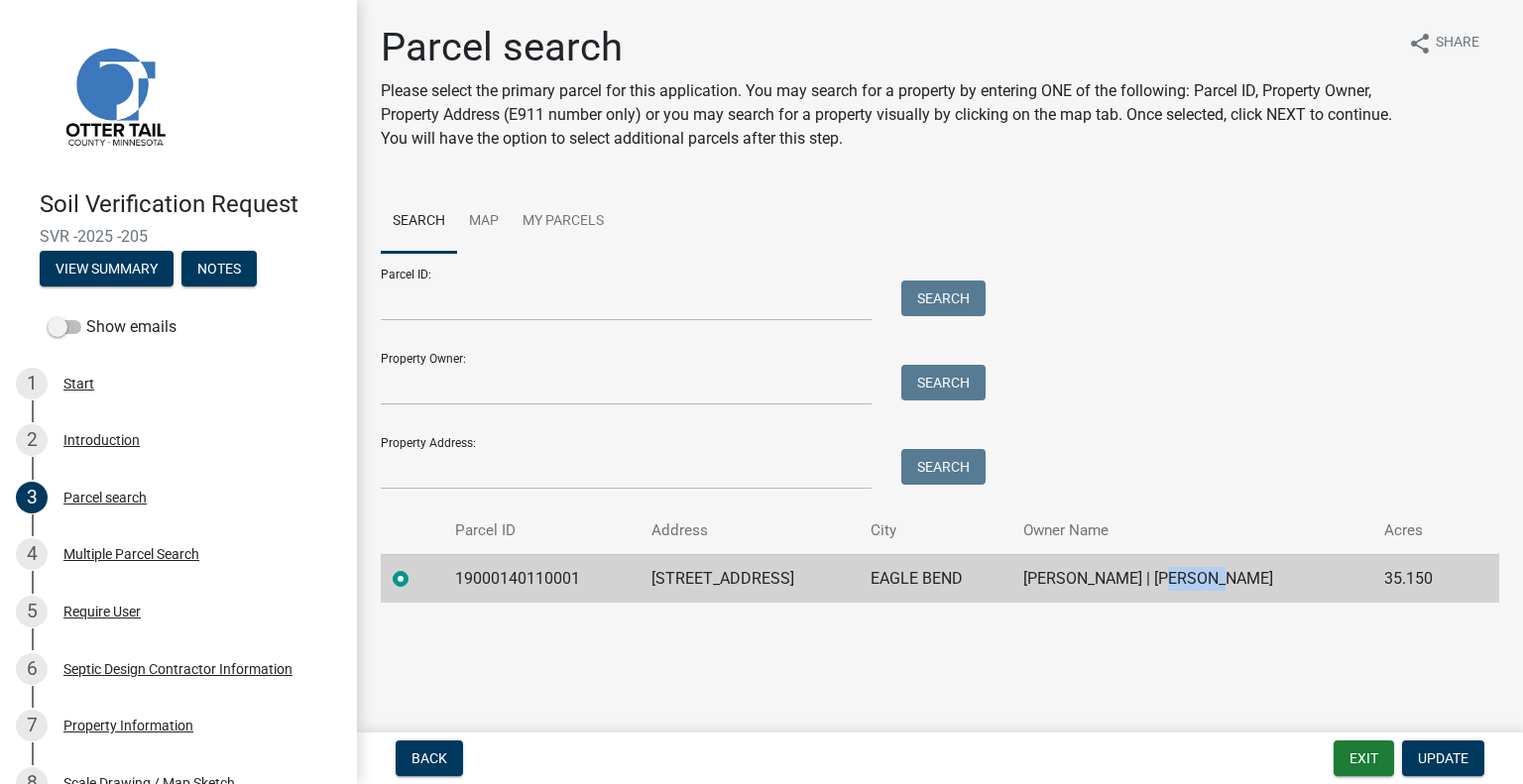click on "ASPEN EHRENBERG | JERRY EHRENBERG JR" 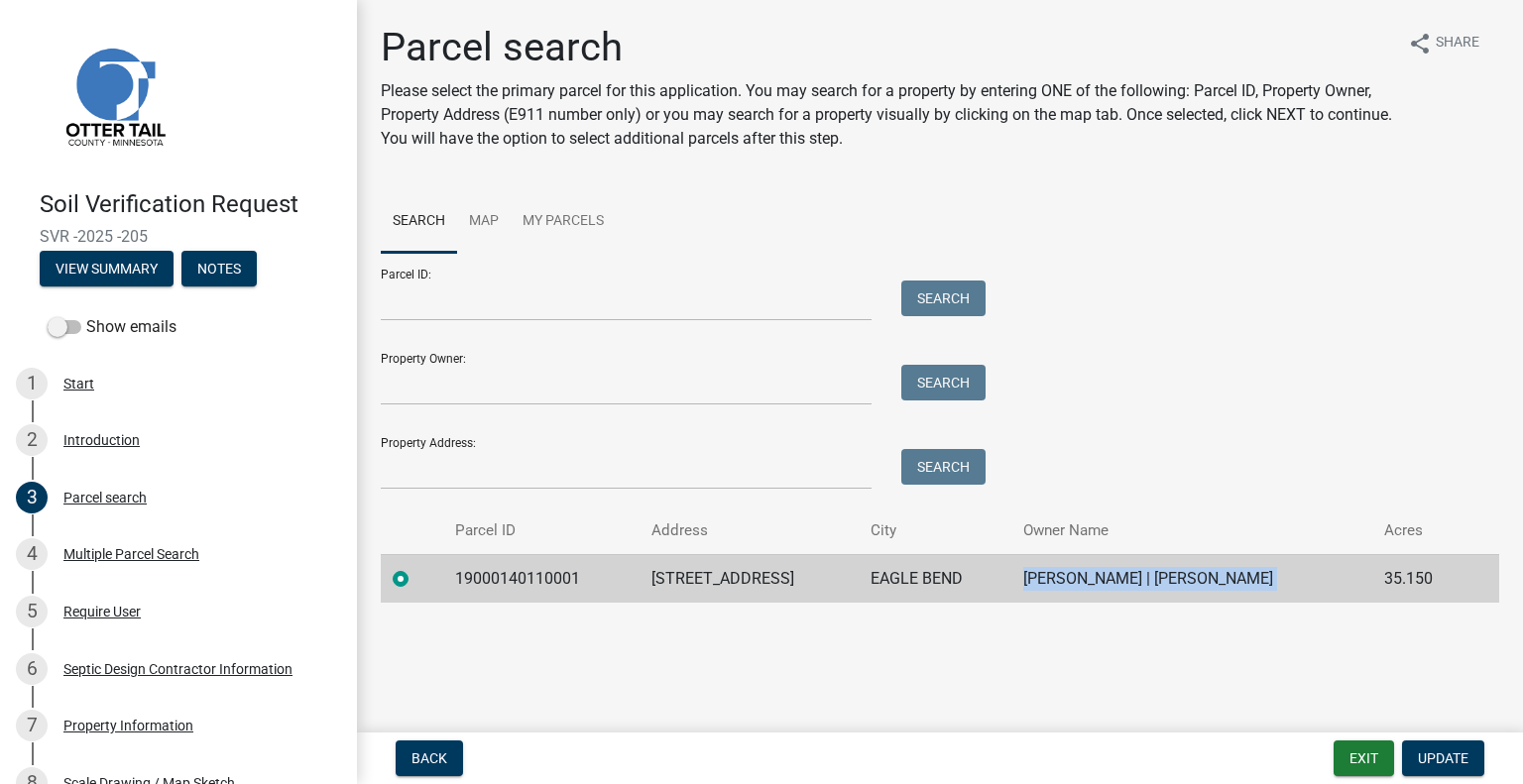 click on "ASPEN EHRENBERG | JERRY EHRENBERG JR" 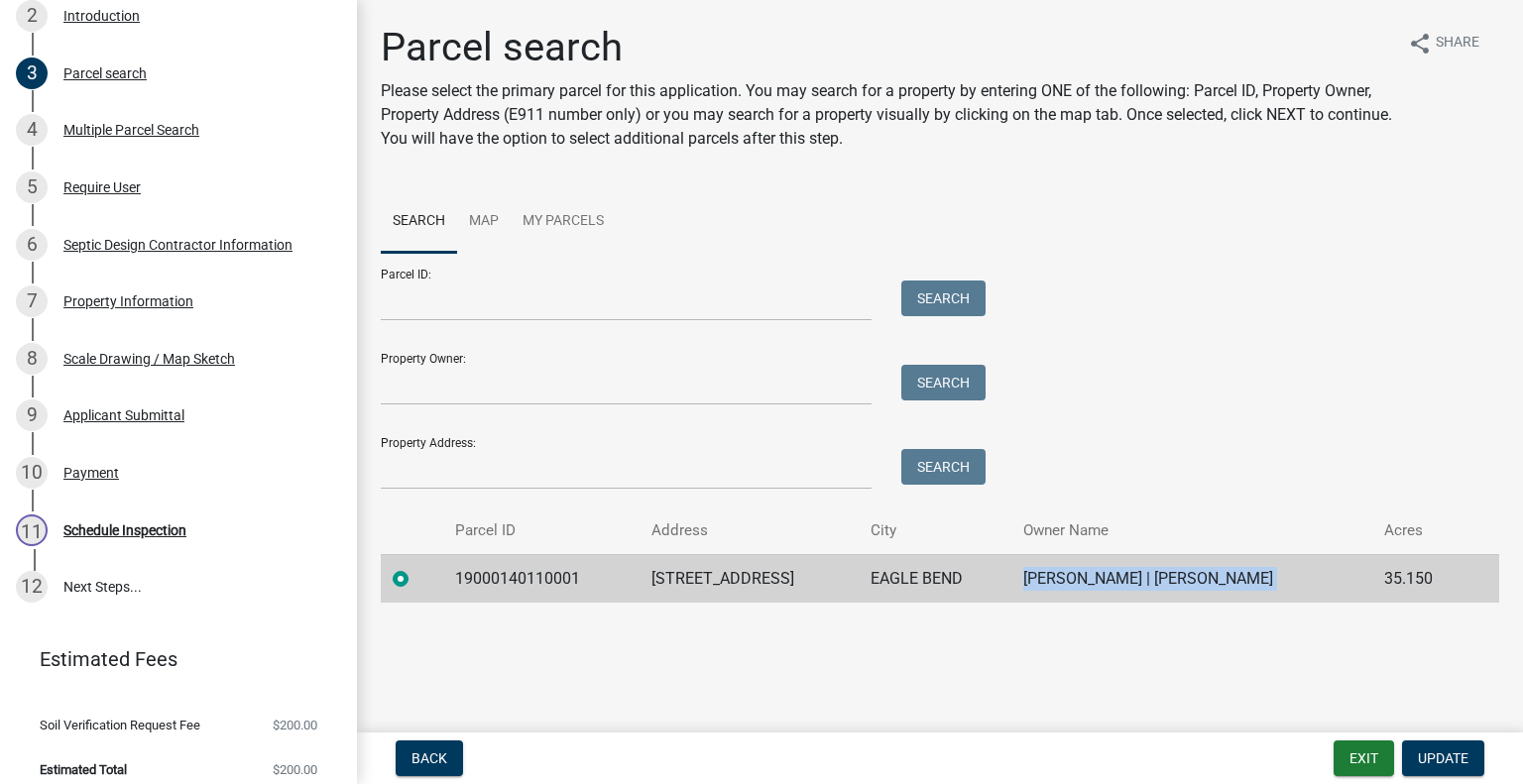 scroll, scrollTop: 440, scrollLeft: 0, axis: vertical 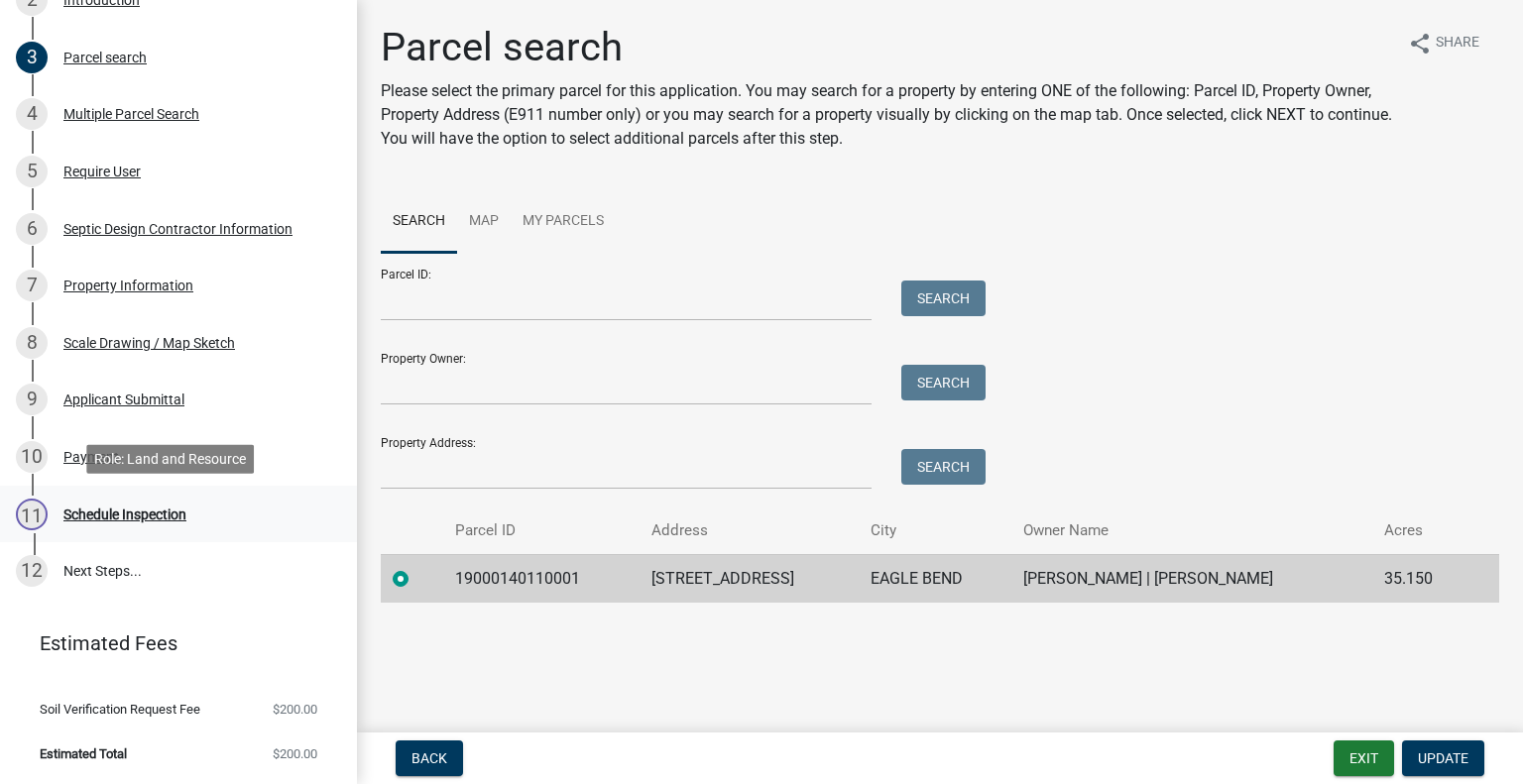 click on "Schedule Inspection" at bounding box center [125, 514] 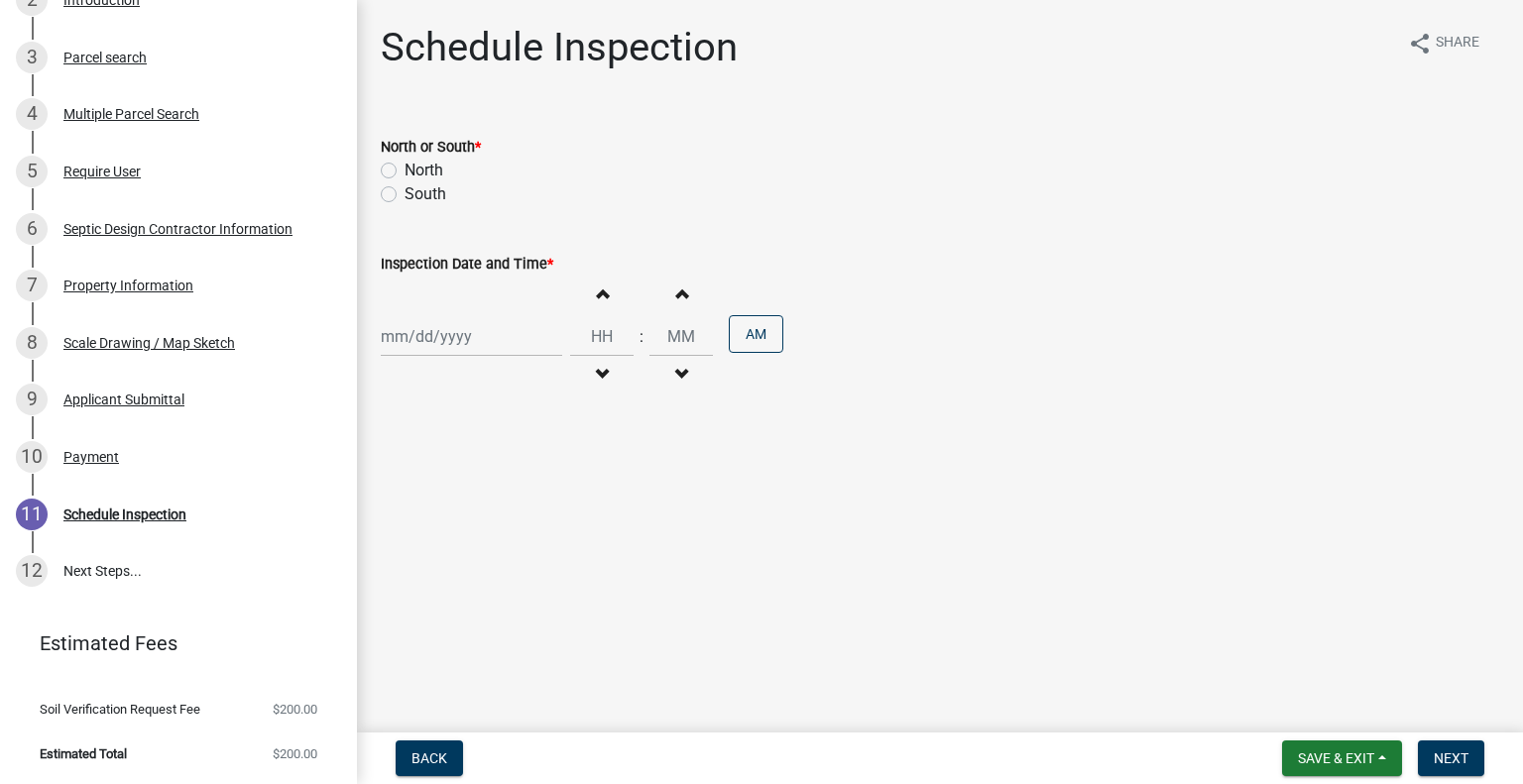 click on "South" 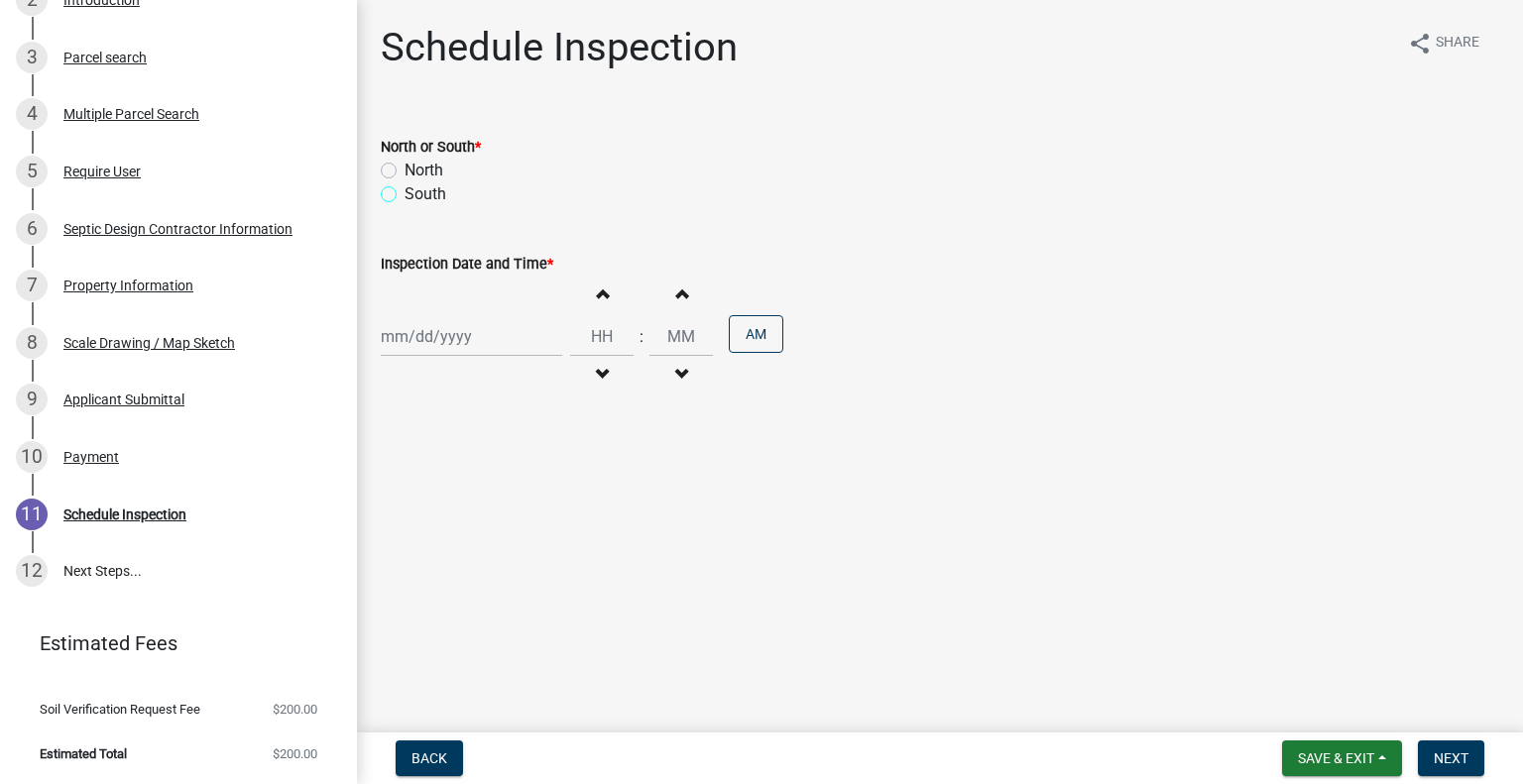 click on "South" at bounding box center (410, 188) 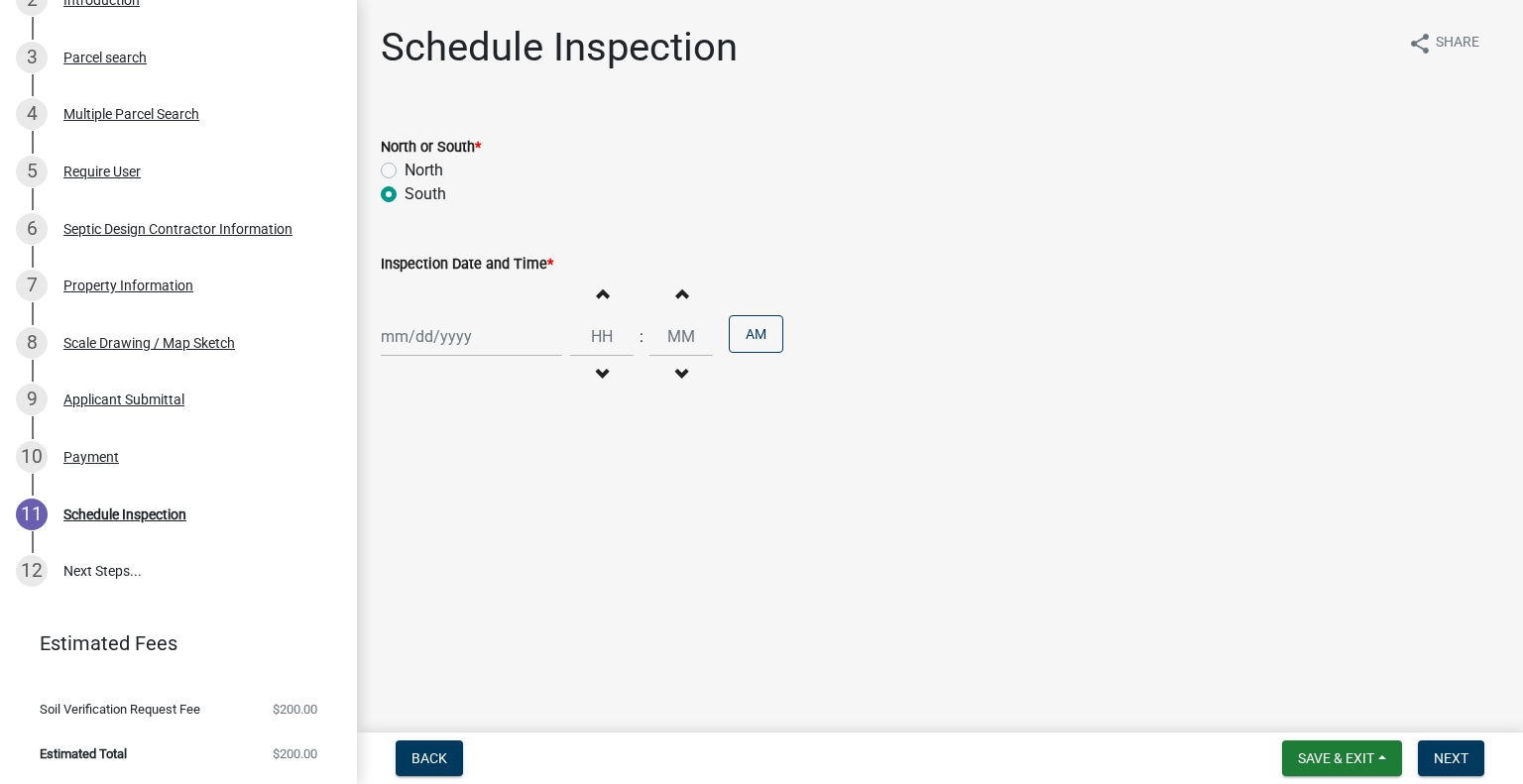 radio on "true" 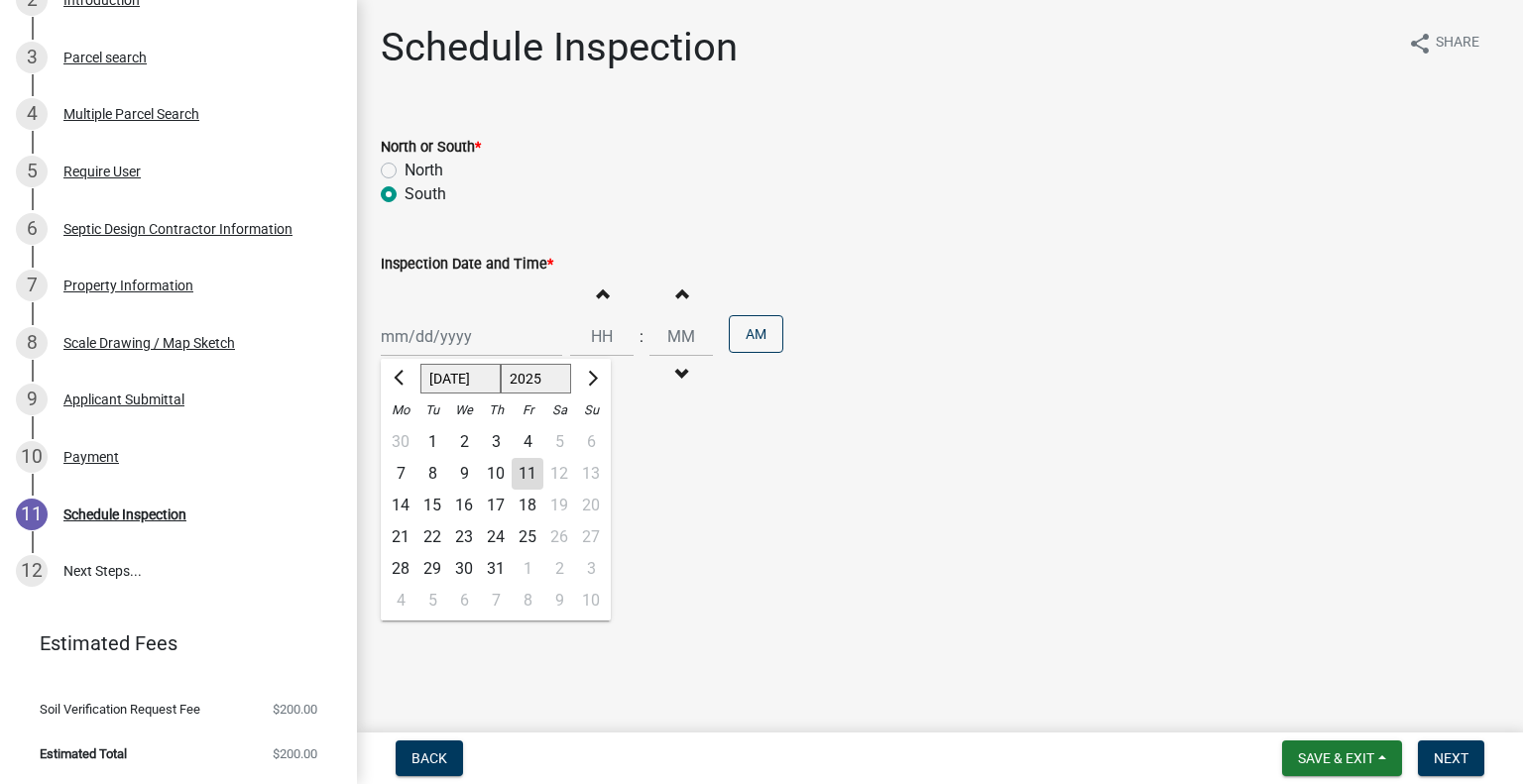 click on "Jan Feb Mar Apr May Jun Jul Aug Sep Oct Nov Dec 1525 1526 1527 1528 1529 1530 1531 1532 1533 1534 1535 1536 1537 1538 1539 1540 1541 1542 1543 1544 1545 1546 1547 1548 1549 1550 1551 1552 1553 1554 1555 1556 1557 1558 1559 1560 1561 1562 1563 1564 1565 1566 1567 1568 1569 1570 1571 1572 1573 1574 1575 1576 1577 1578 1579 1580 1581 1582 1583 1584 1585 1586 1587 1588 1589 1590 1591 1592 1593 1594 1595 1596 1597 1598 1599 1600 1601 1602 1603 1604 1605 1606 1607 1608 1609 1610 1611 1612 1613 1614 1615 1616 1617 1618 1619 1620 1621 1622 1623 1624 1625 1626 1627 1628 1629 1630 1631 1632 1633 1634 1635 1636 1637 1638 1639 1640 1641 1642 1643 1644 1645 1646 1647 1648 1649 1650 1651 1652 1653 1654 1655 1656 1657 1658 1659 1660 1661 1662 1663 1664 1665 1666 1667 1668 1669 1670 1671 1672 1673 1674 1675 1676 1677 1678 1679 1680 1681 1682 1683 1684 1685 1686 1687 1688 1689 1690 1691 1692 1693 1694 1695 1696 1697 1698 1699 1700 1701 1702 1703 1704 1705 1706 1707 1708 1709 1710 1711 1712 1713 1714 1715 1716 1717 1718 1719 1" 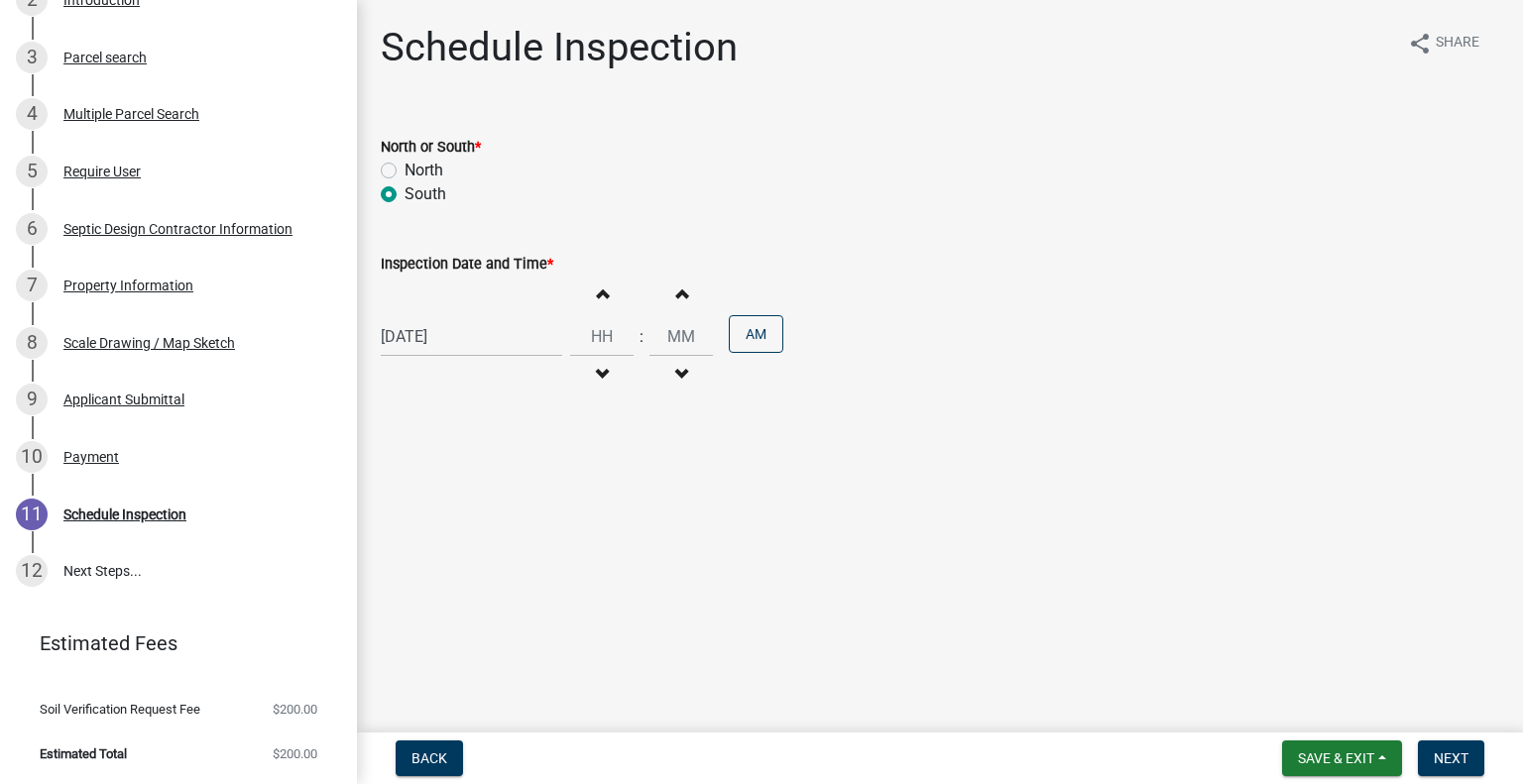 click on "Decrement hours" at bounding box center [602, 375] 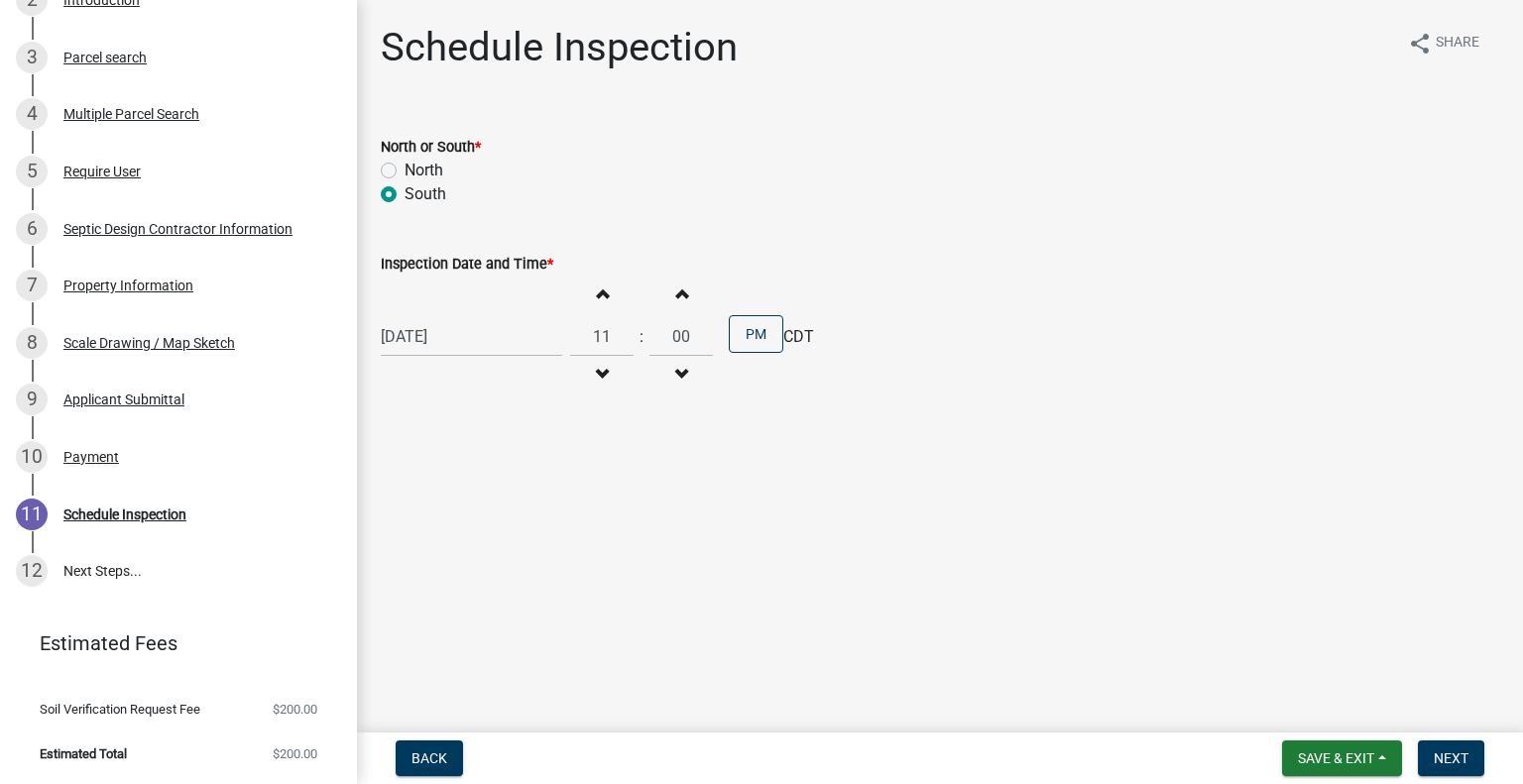 click on "Increment hours" at bounding box center [602, 293] 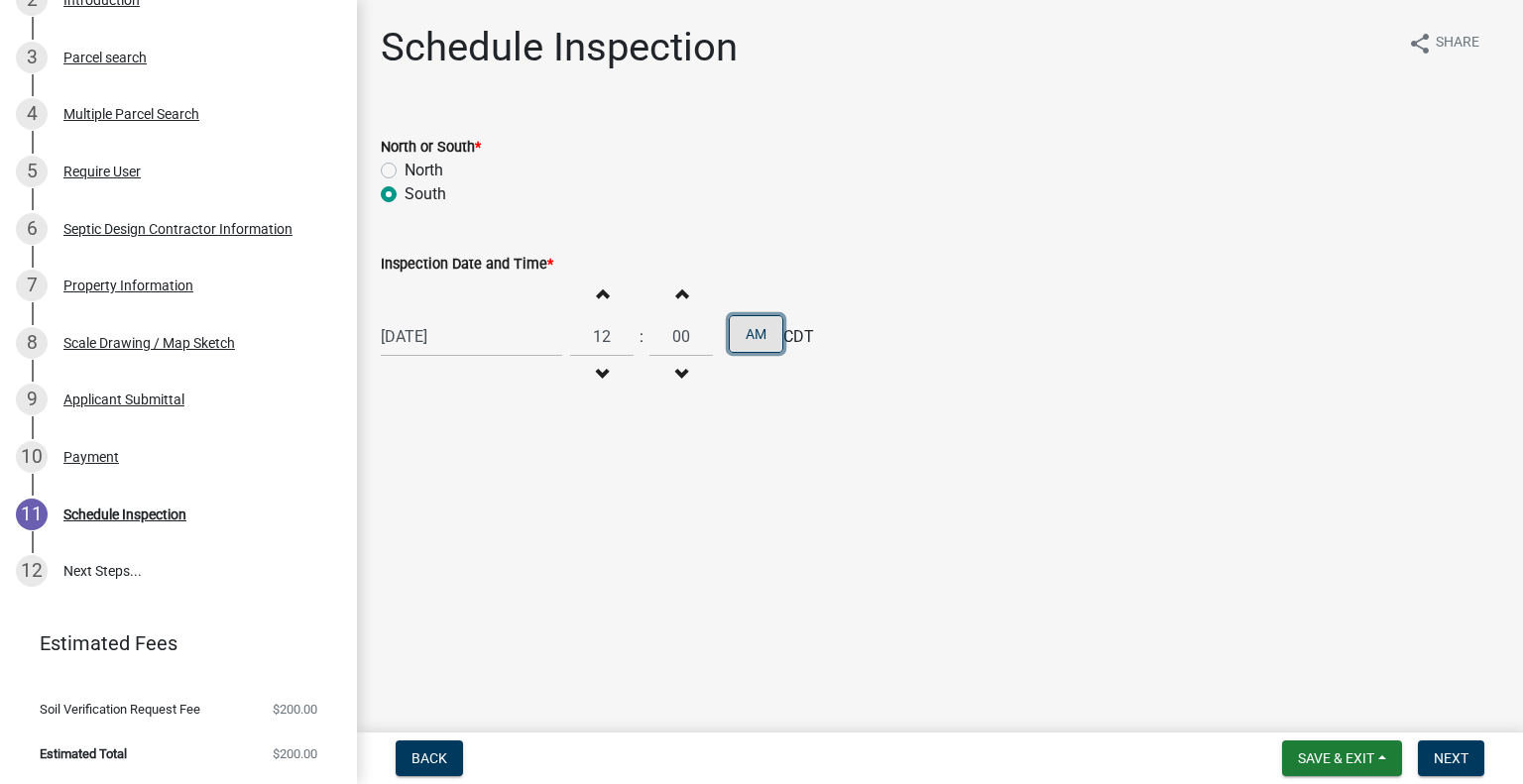 click on "AM" at bounding box center (756, 334) 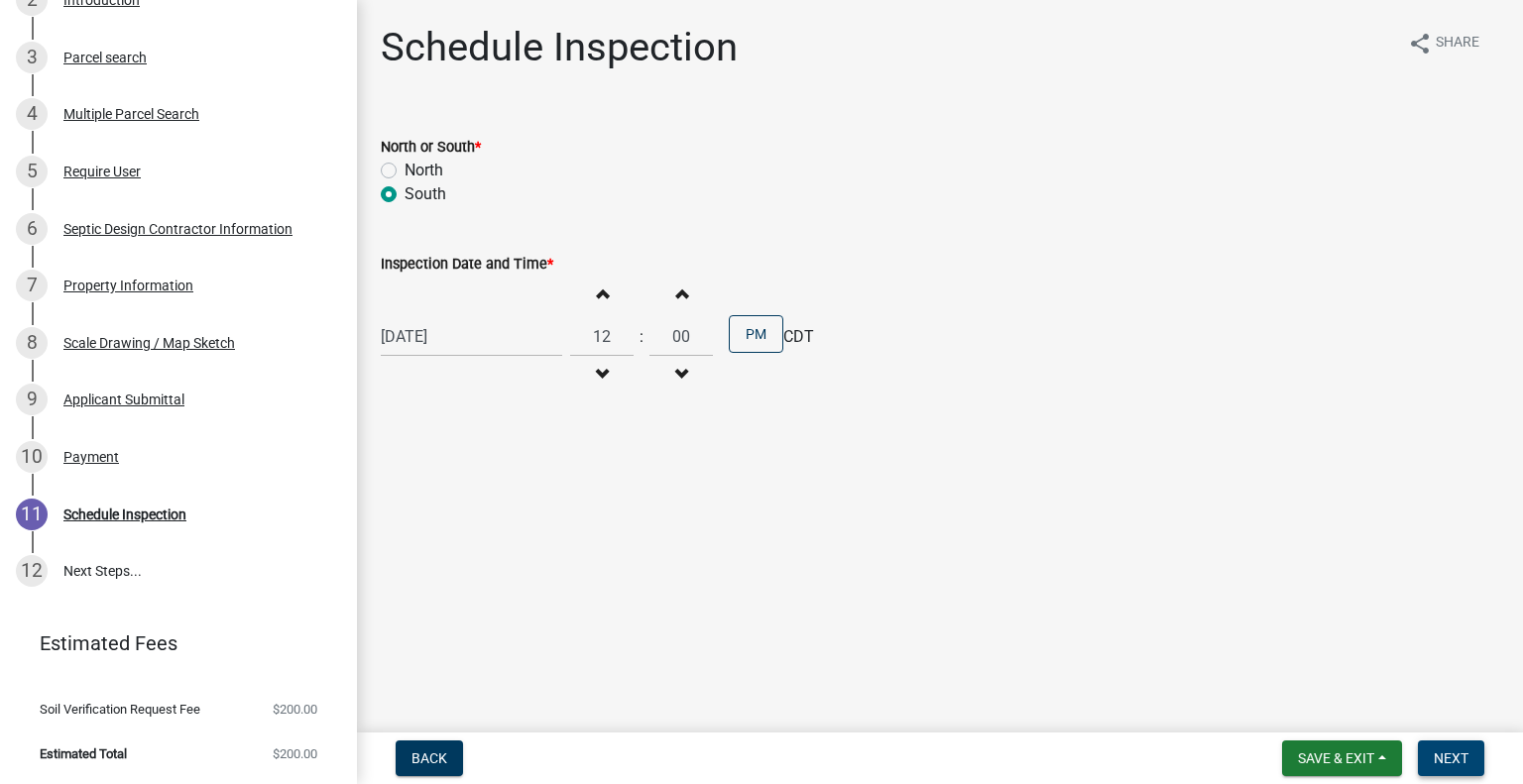 click on "Next" at bounding box center (1451, 758) 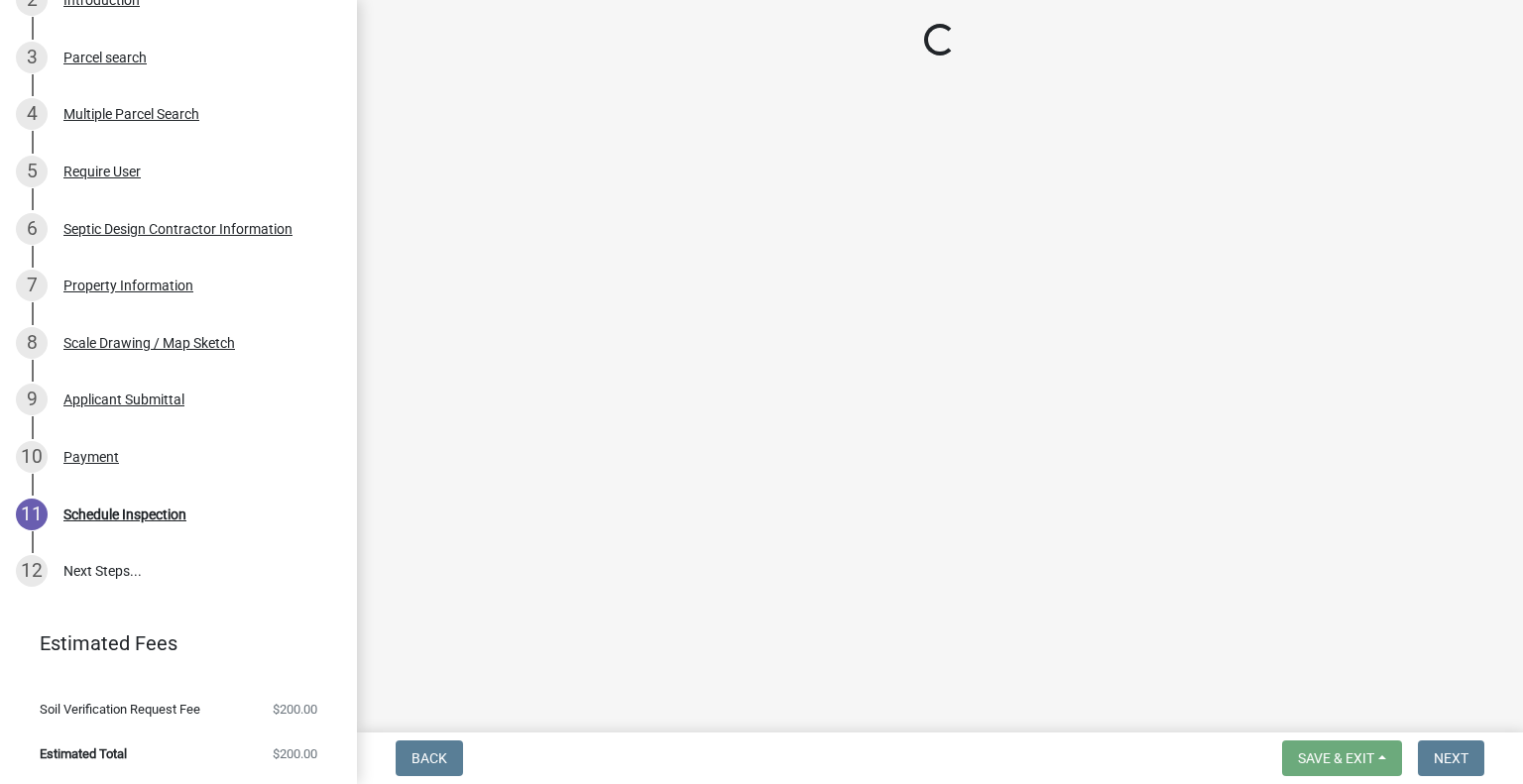 scroll, scrollTop: 497, scrollLeft: 0, axis: vertical 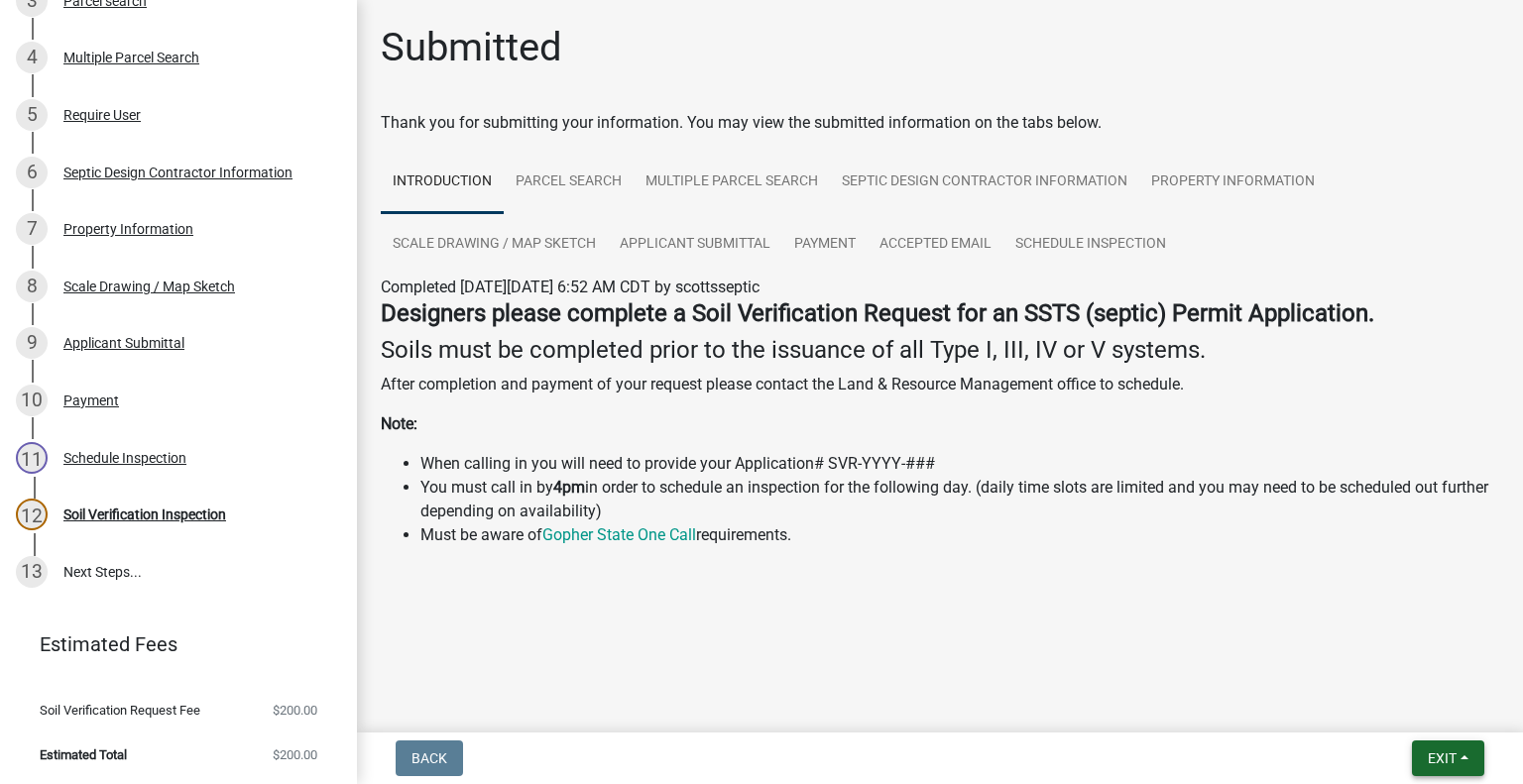 click on "Exit" at bounding box center (1448, 758) 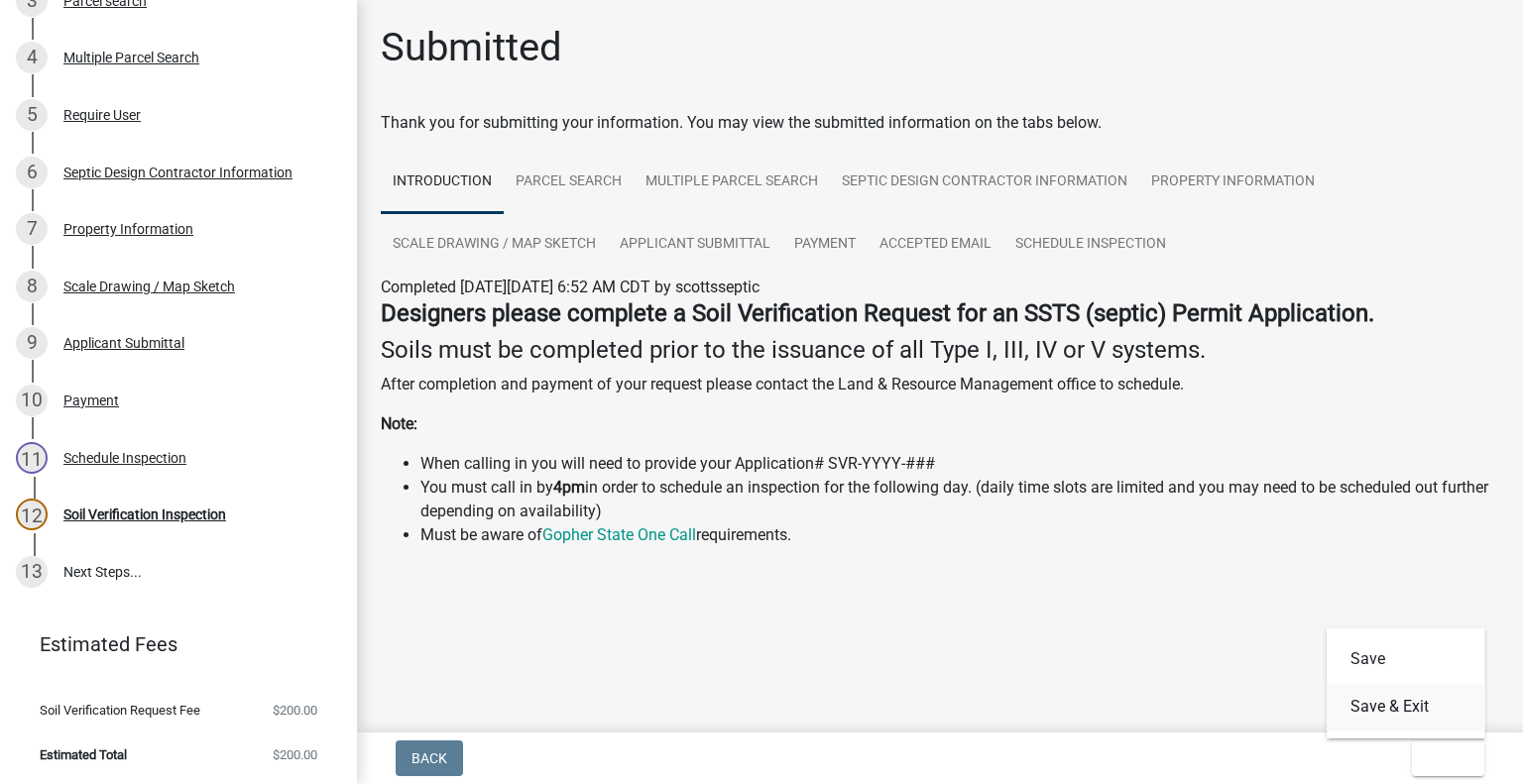 click on "Save & Exit" at bounding box center (1406, 707) 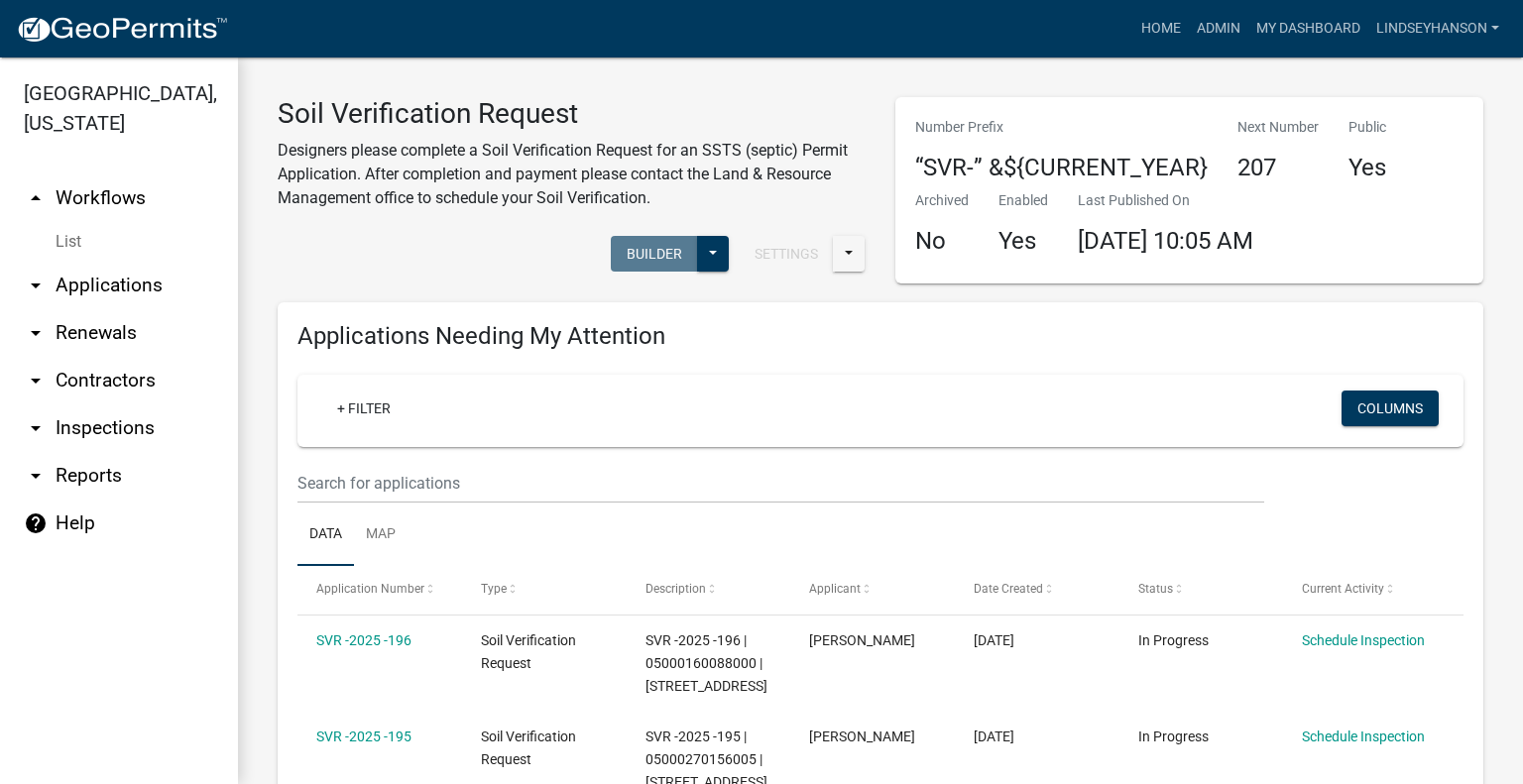 drag, startPoint x: 100, startPoint y: 272, endPoint x: 194, endPoint y: 294, distance: 96.54015 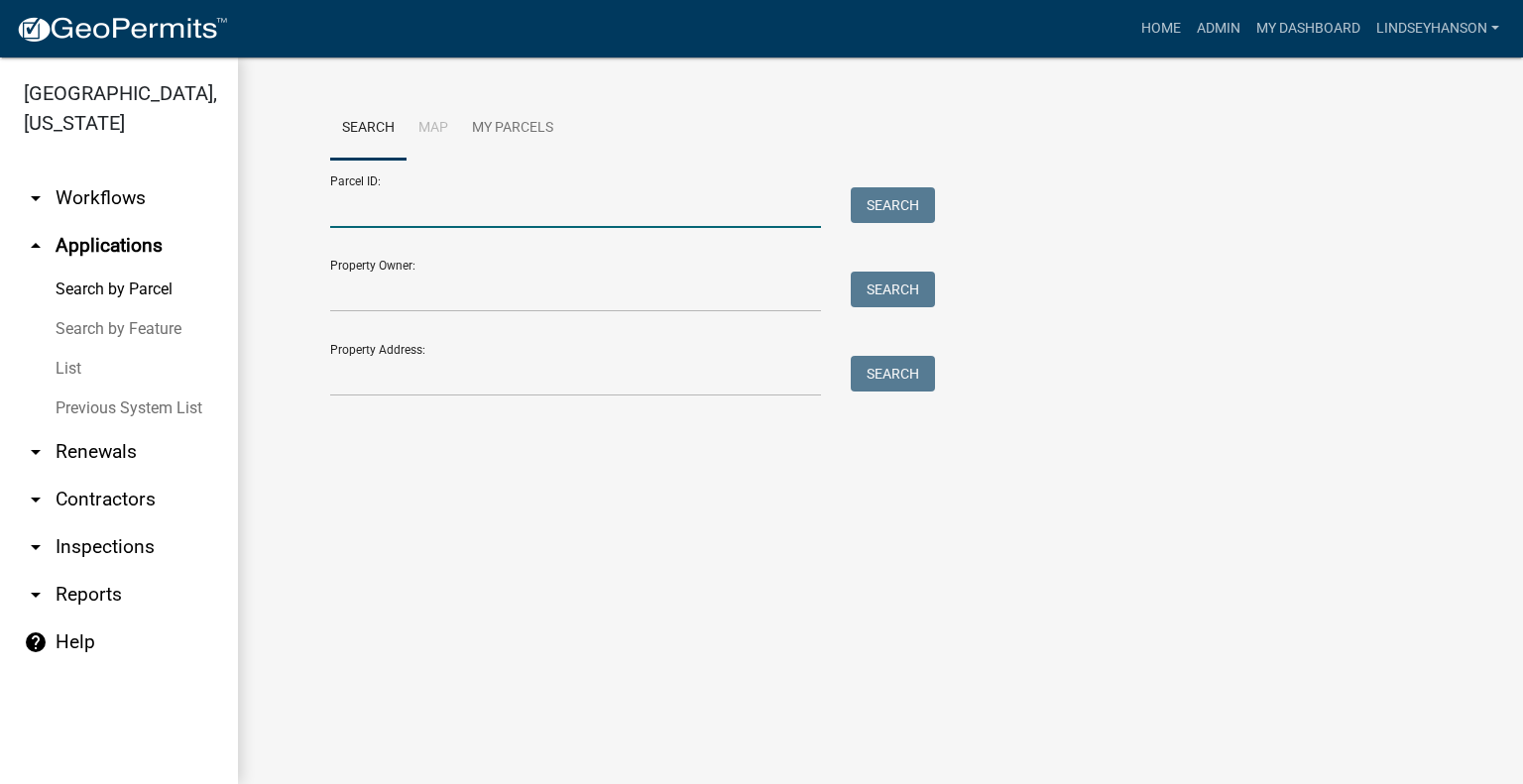 click on "Parcel ID:" at bounding box center [575, 207] 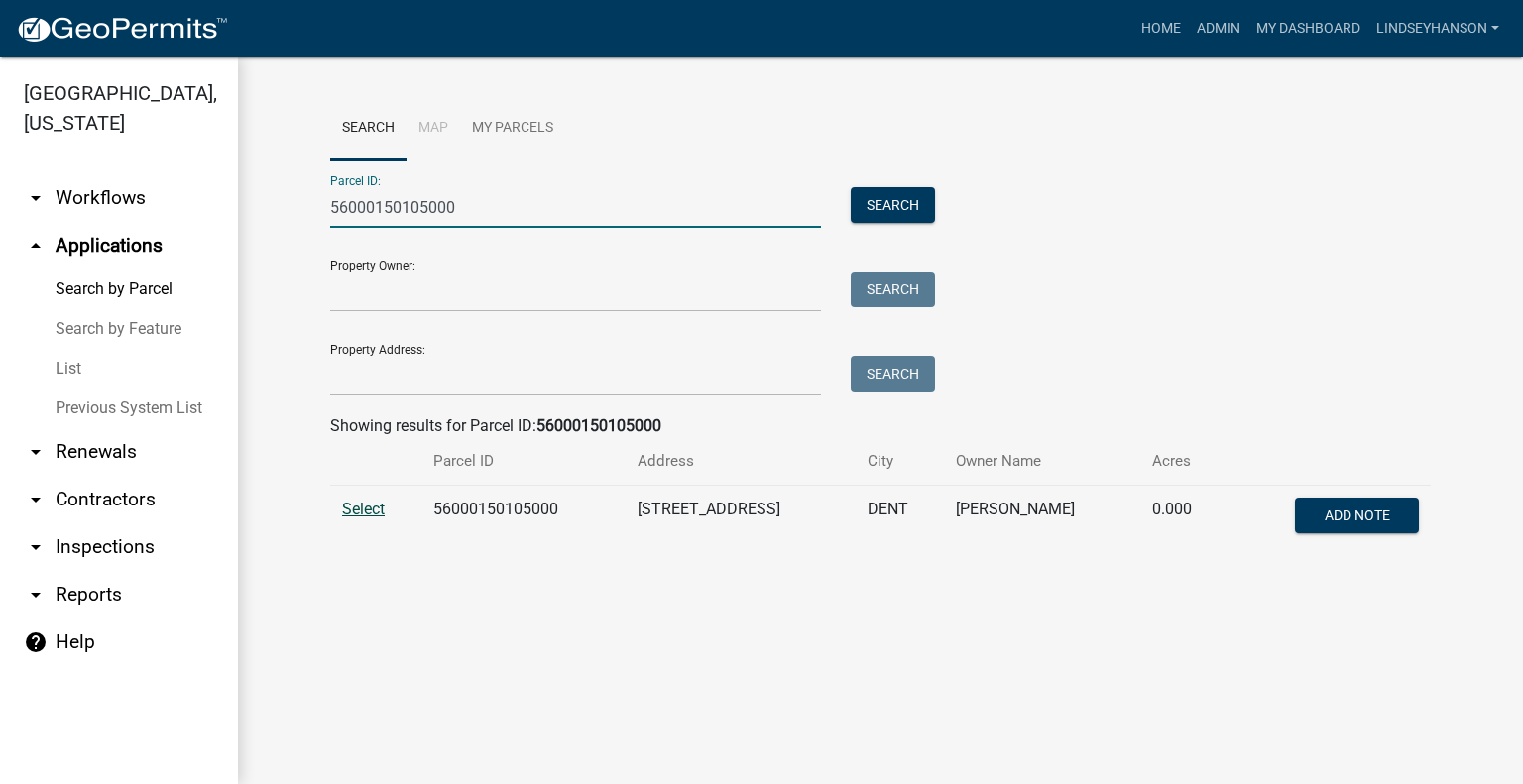type on "56000150105000" 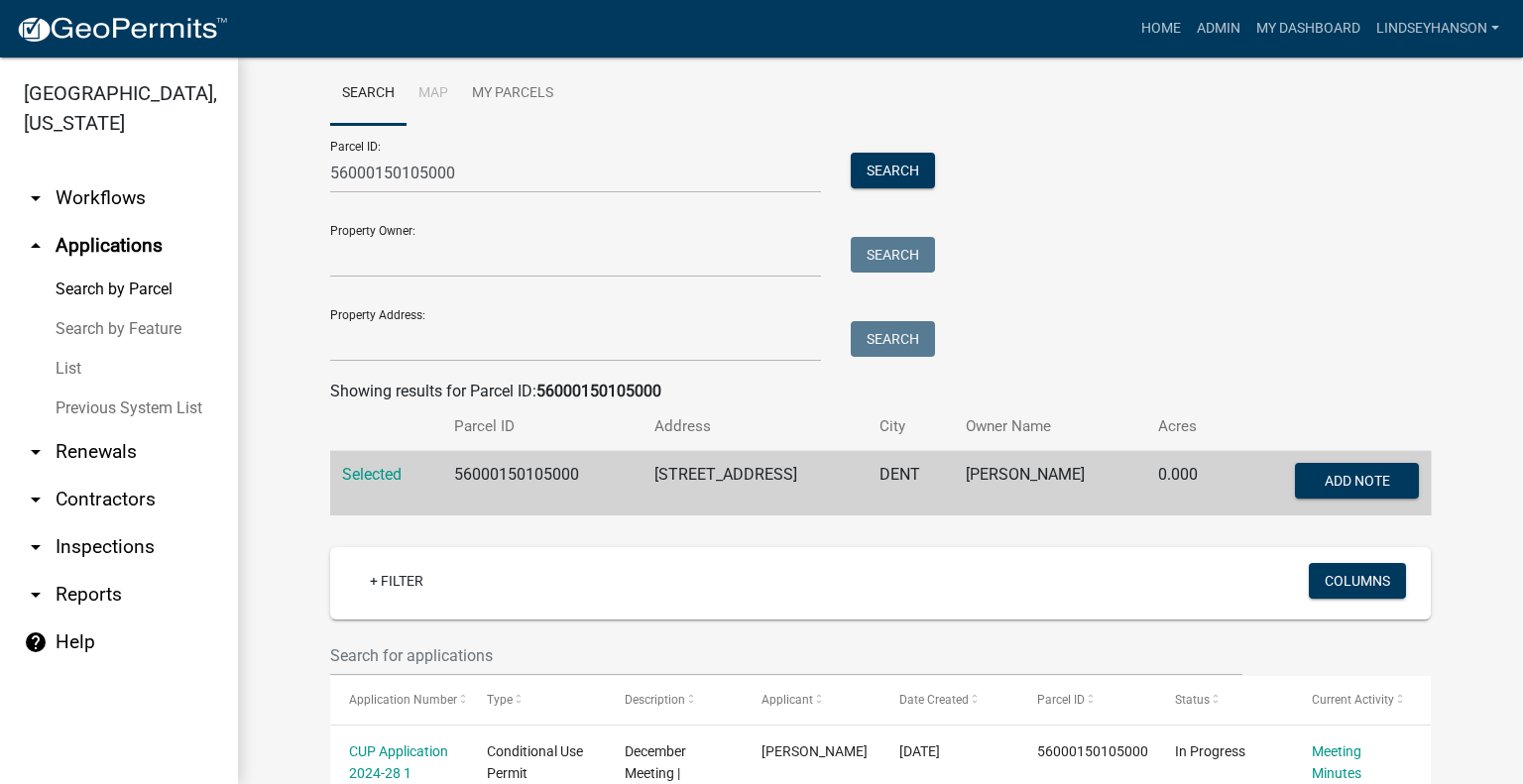 scroll, scrollTop: 99, scrollLeft: 0, axis: vertical 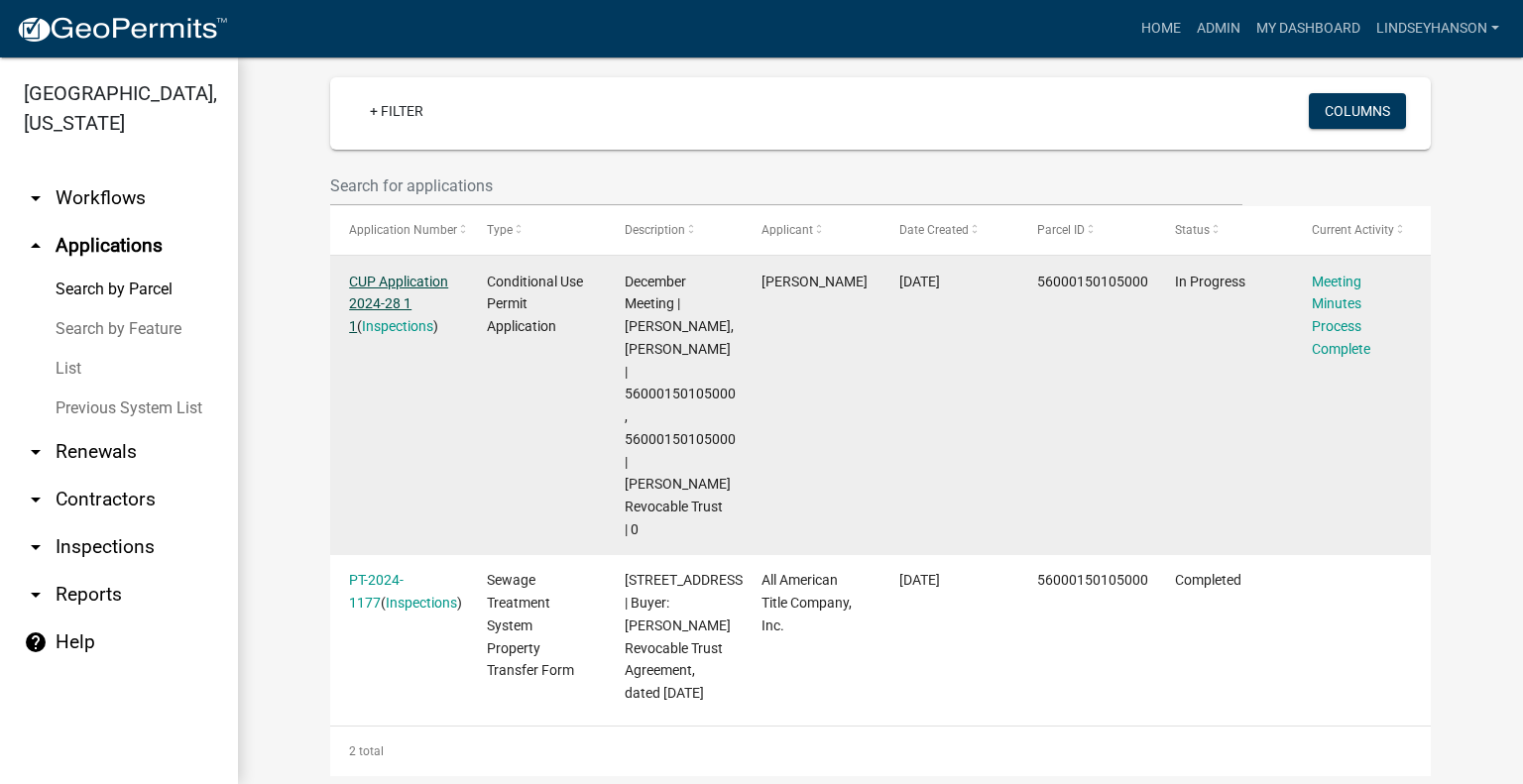 click on "CUP Application 2024-28 1 1" 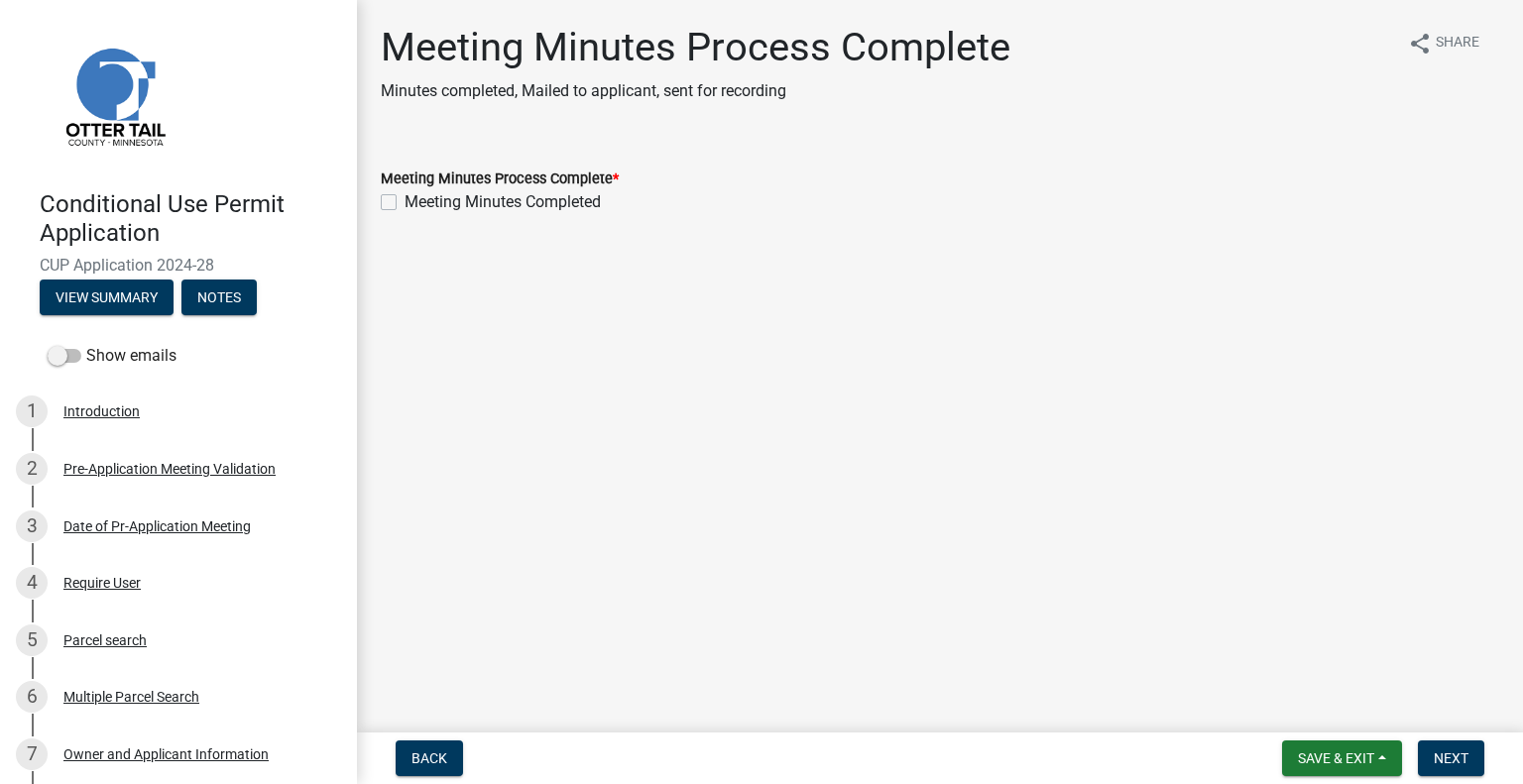 click on "Meeting Minutes Completed" 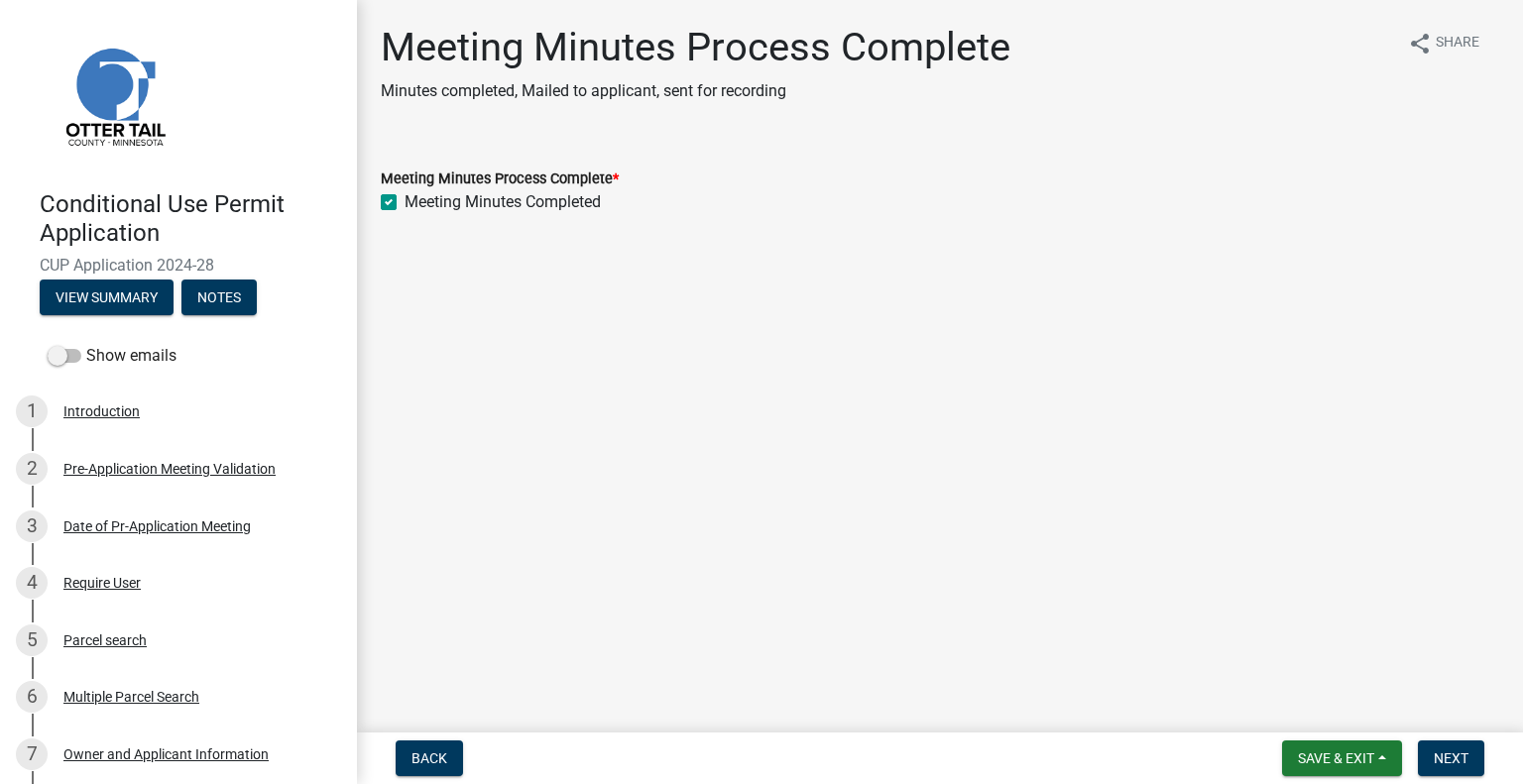 checkbox on "true" 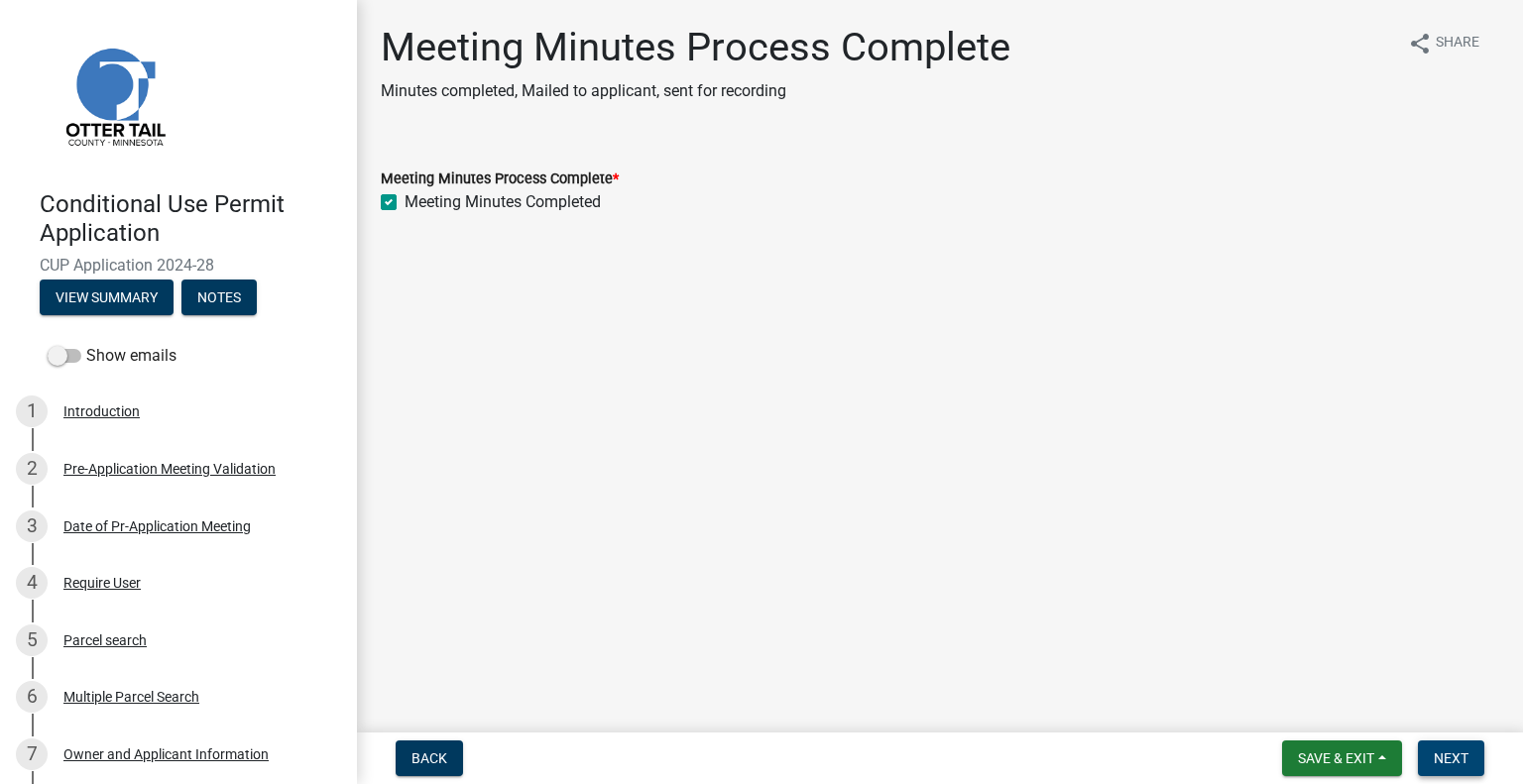 click on "Next" at bounding box center (1451, 758) 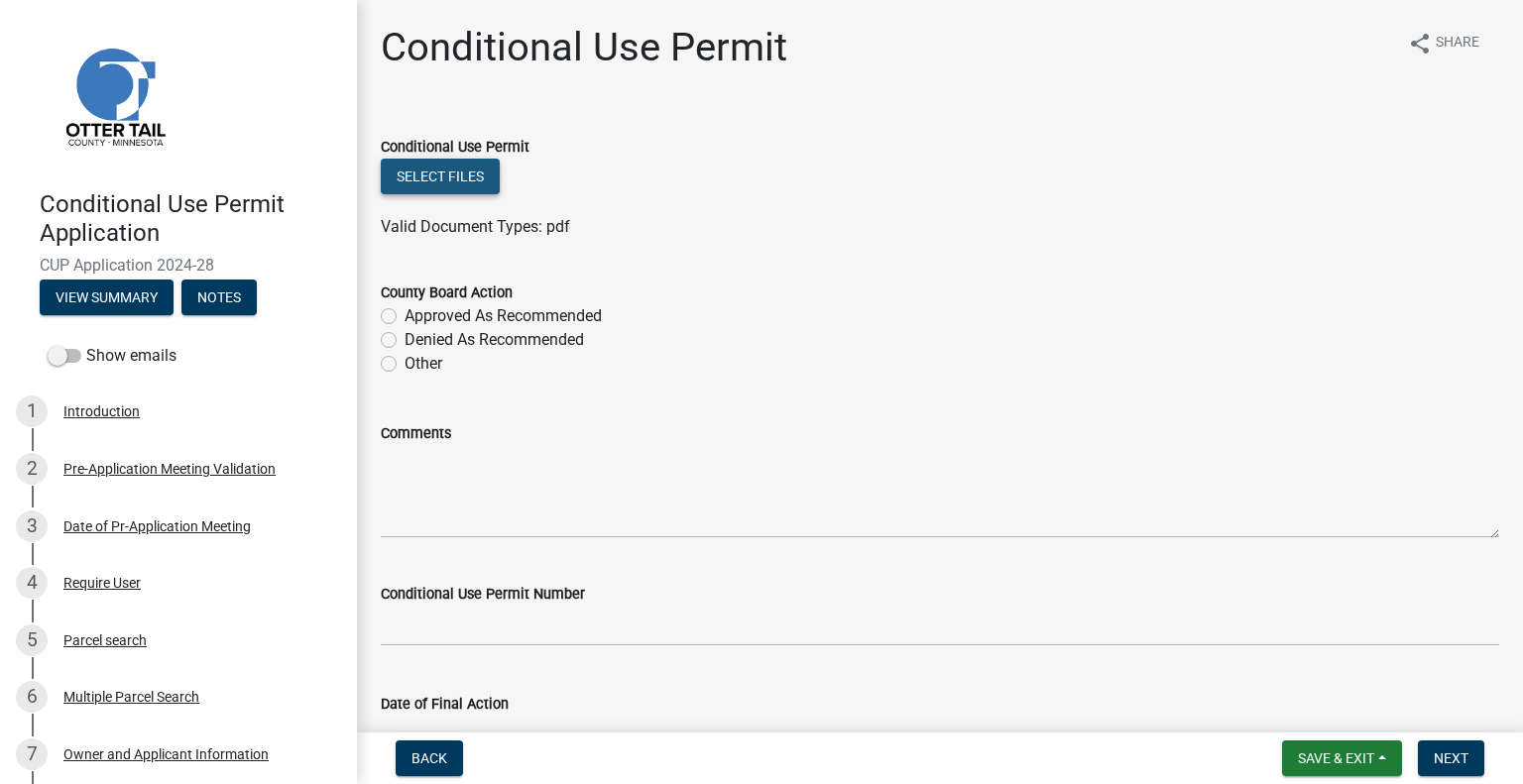 click on "Select files" 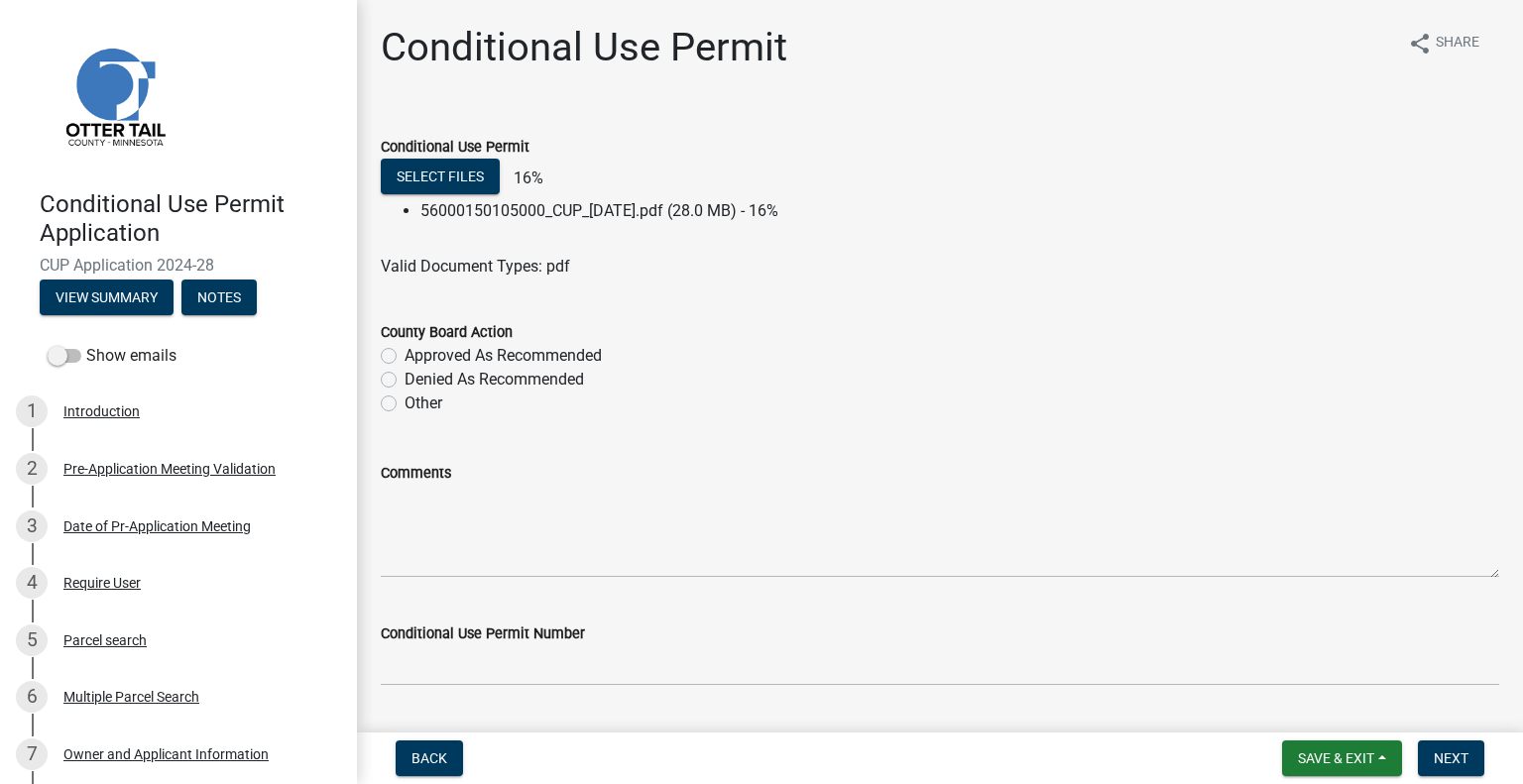 click on "Approved As Recommended" 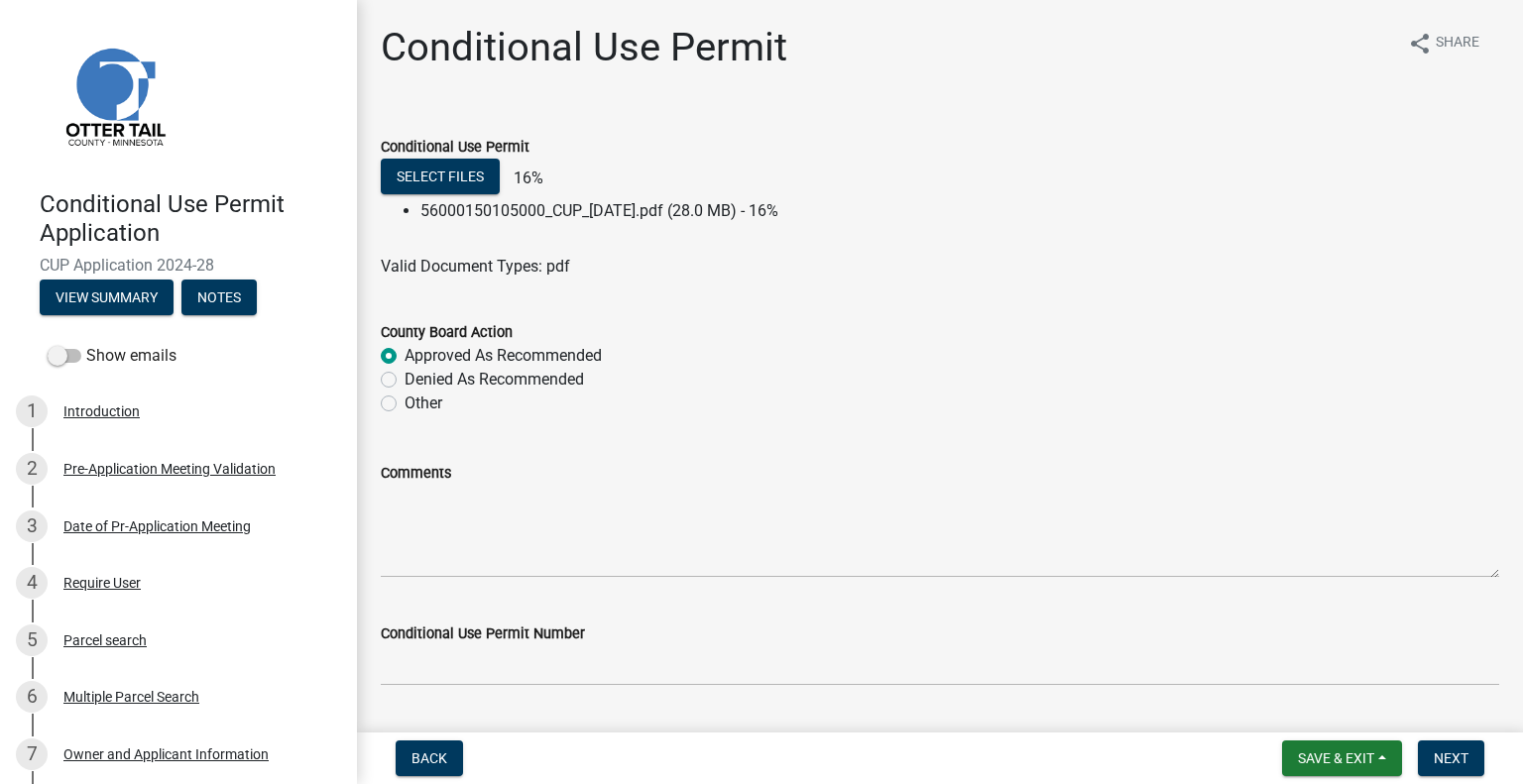 radio on "true" 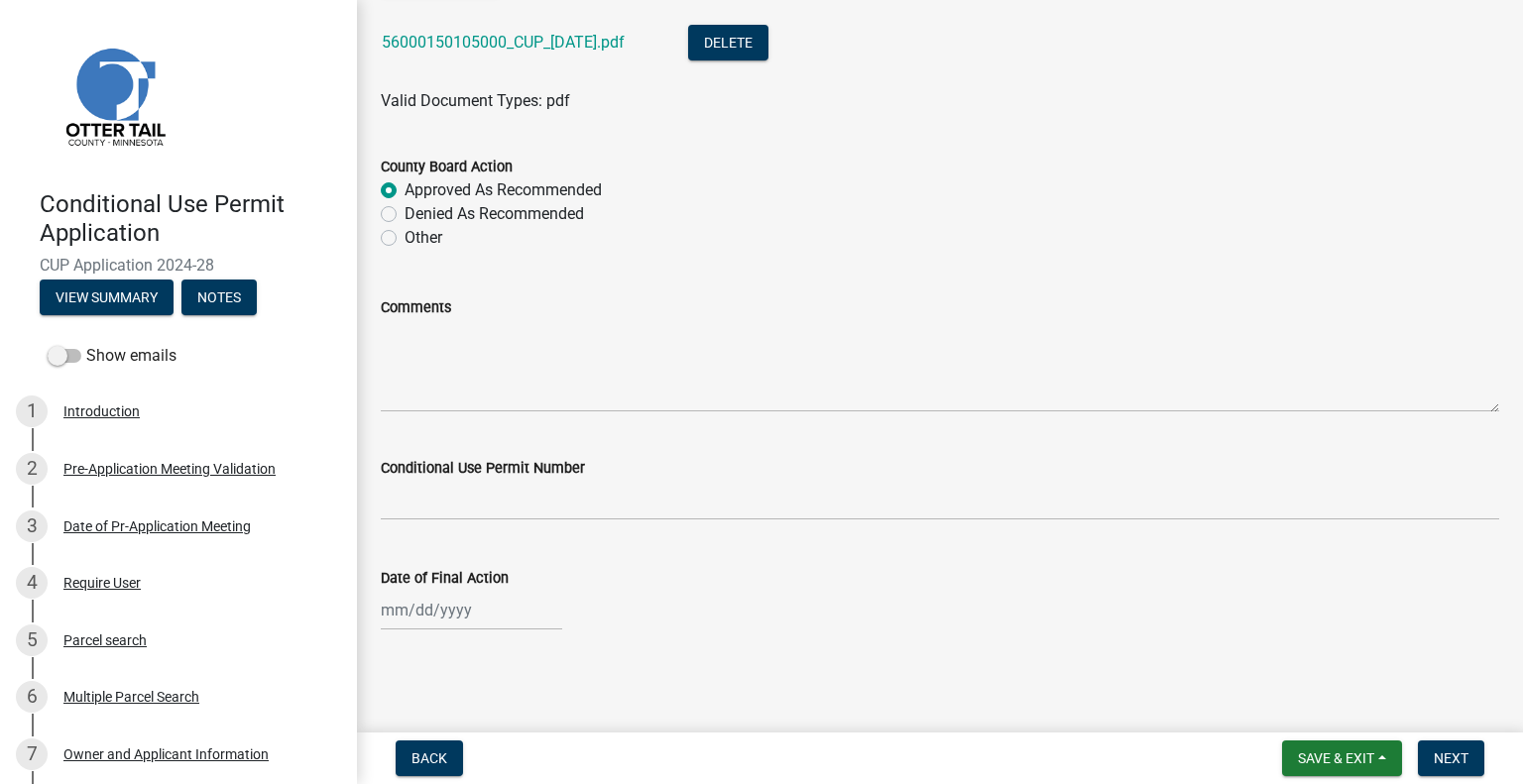 scroll, scrollTop: 198, scrollLeft: 0, axis: vertical 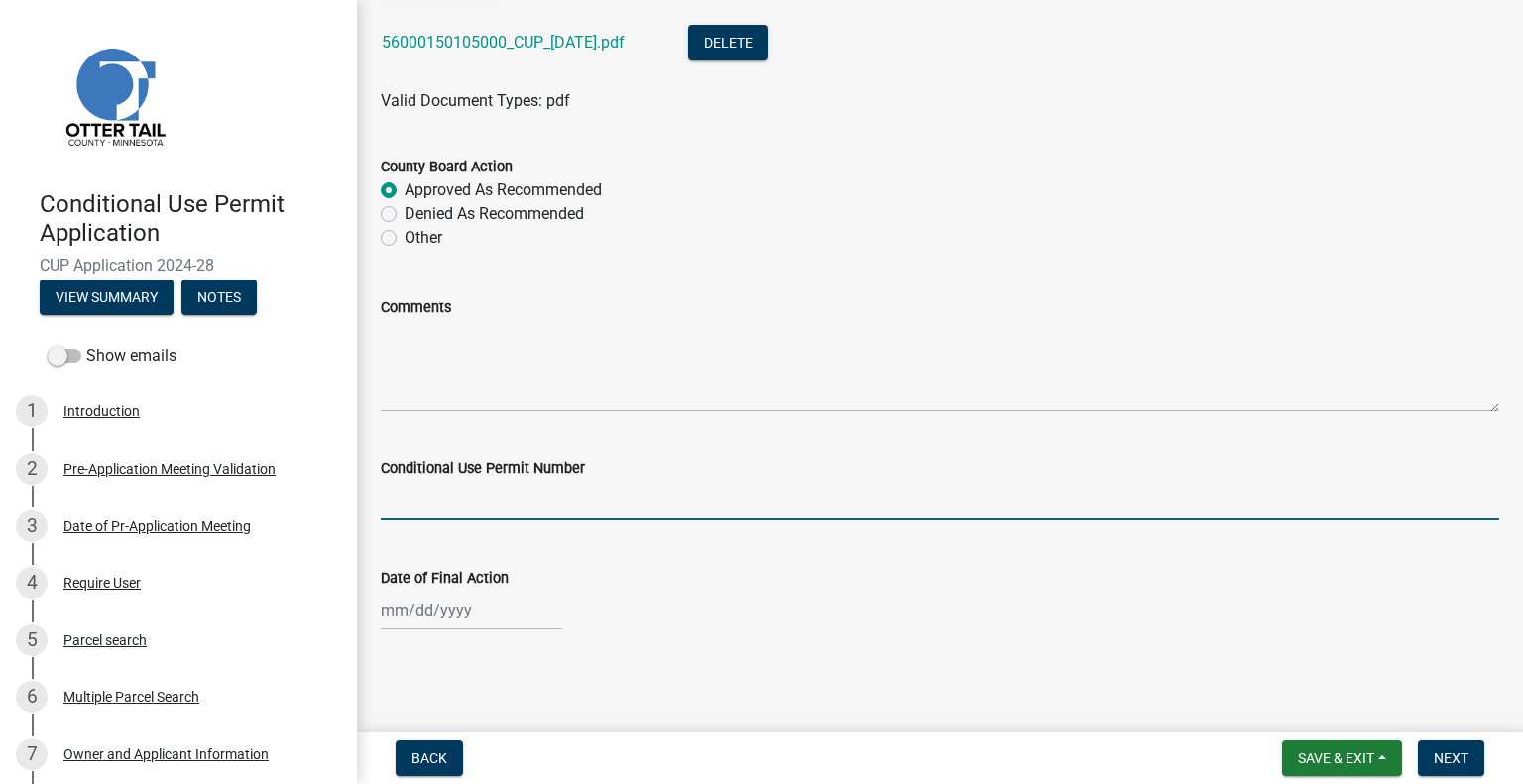 click 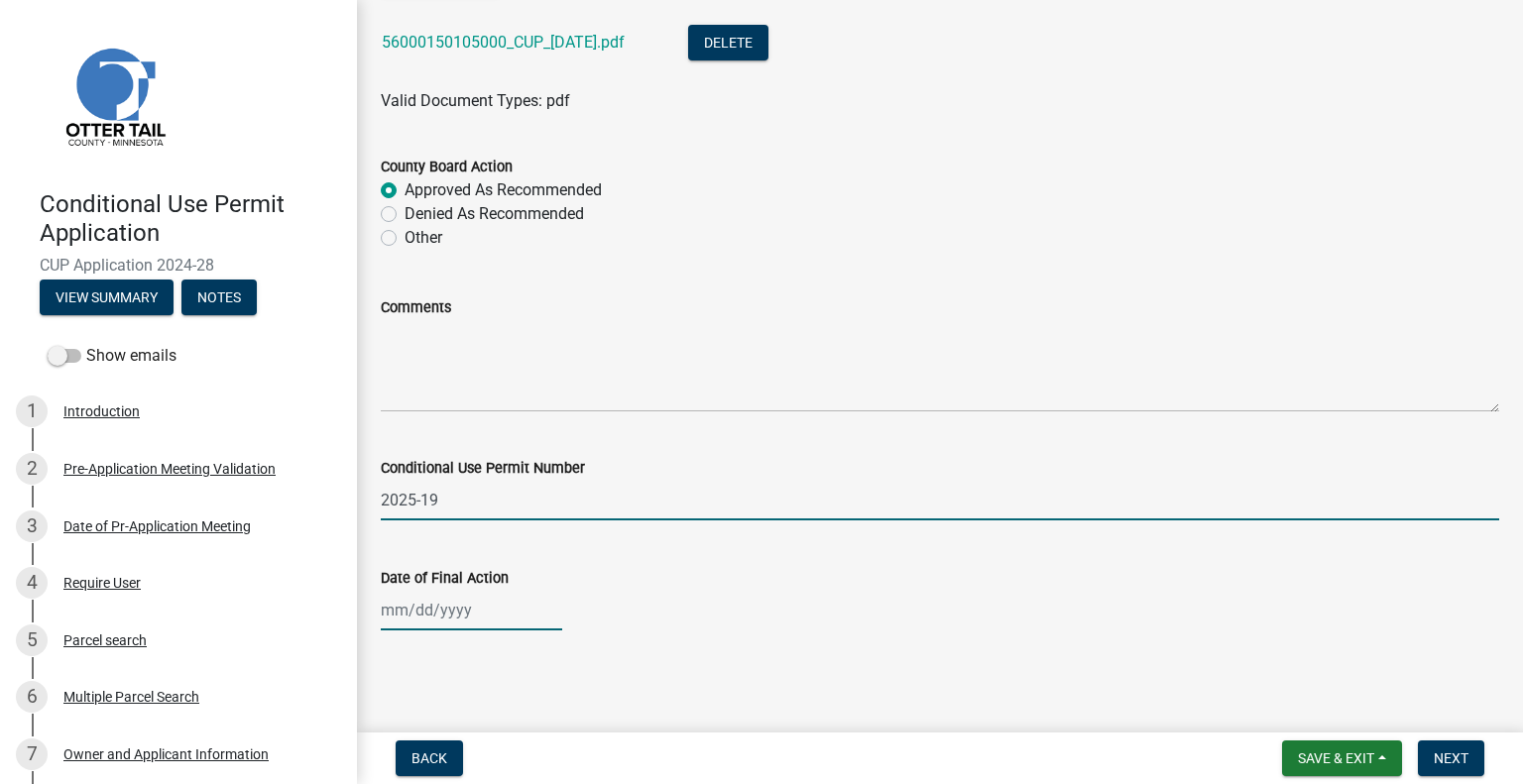 type on "-202519" 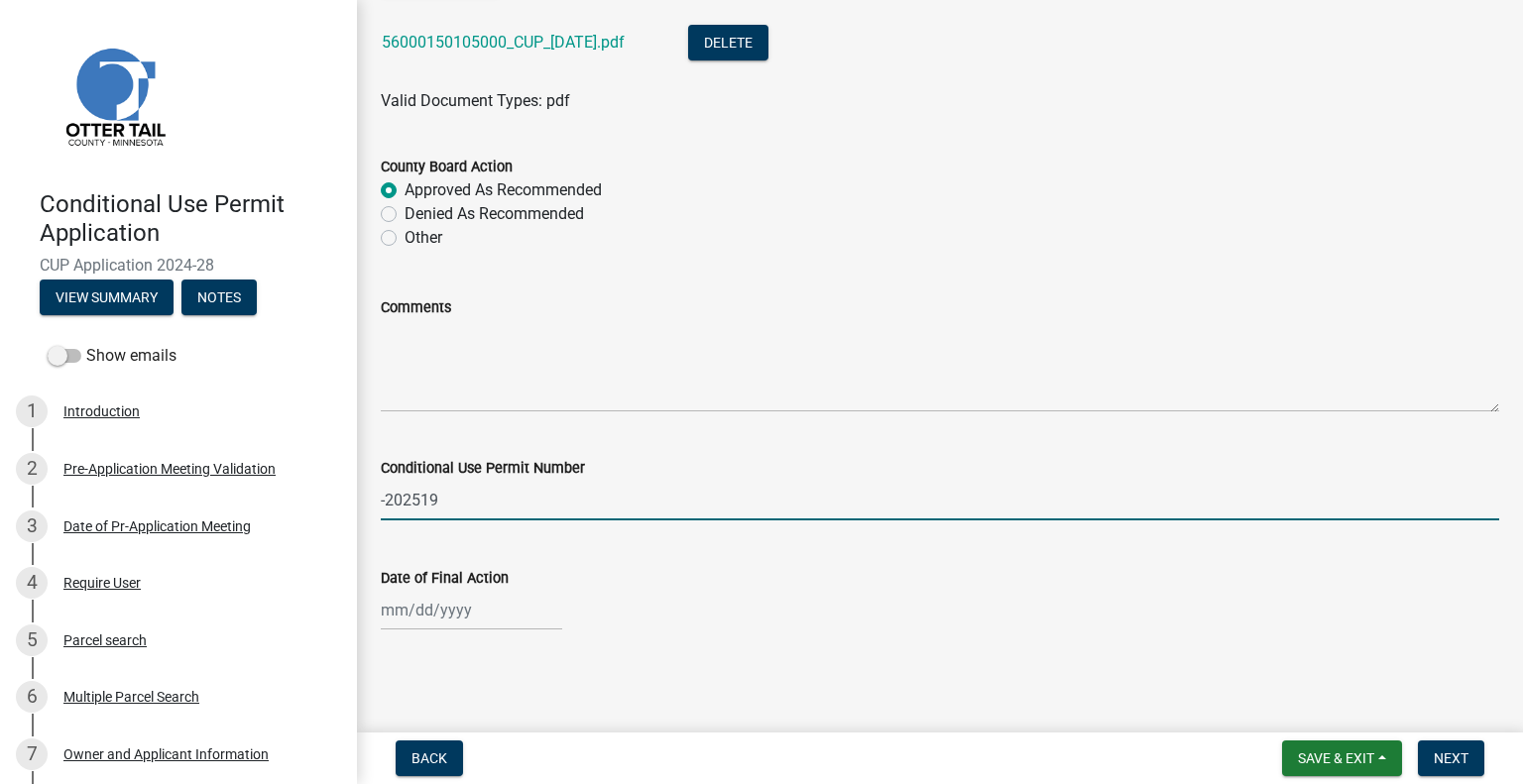 click 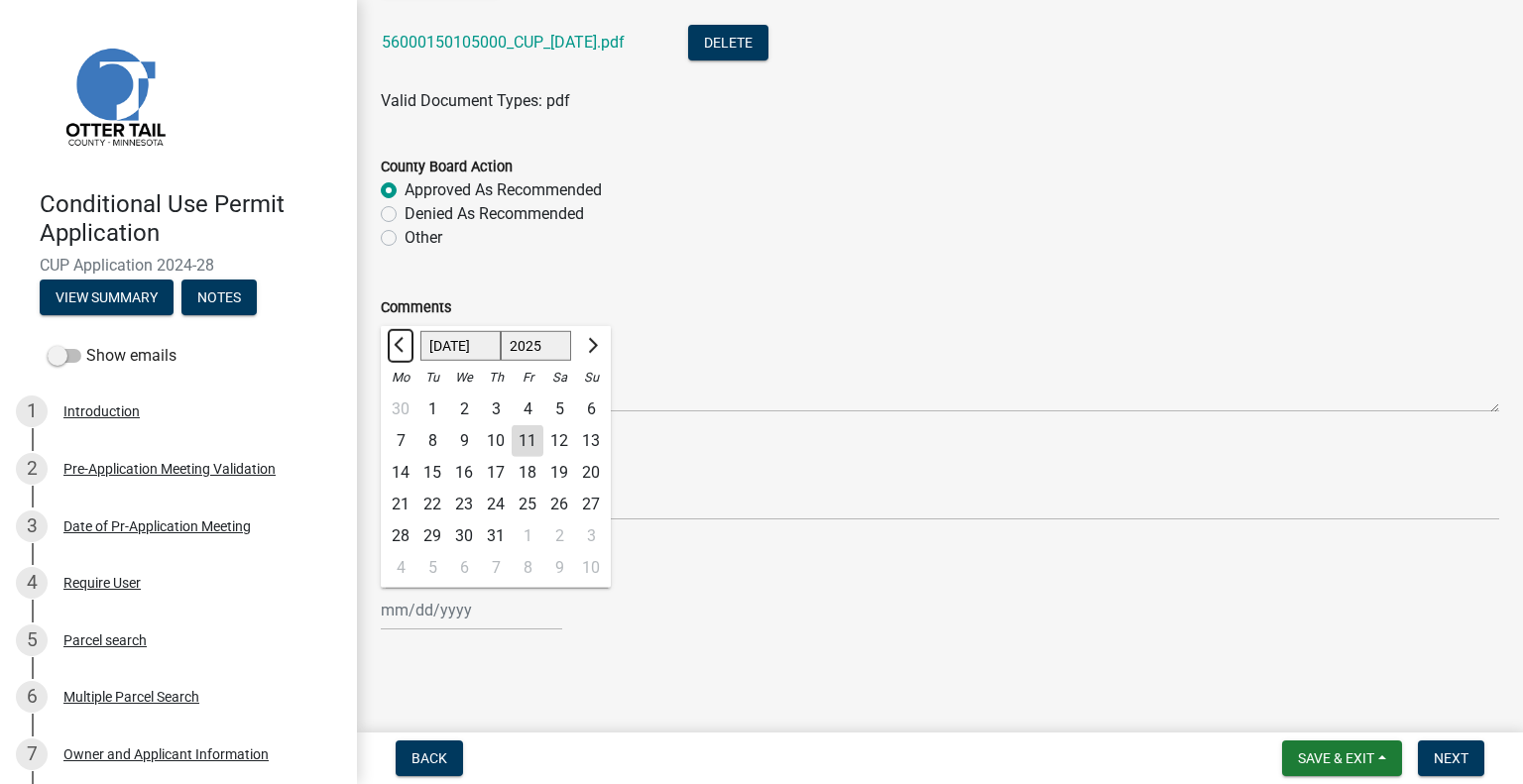 click 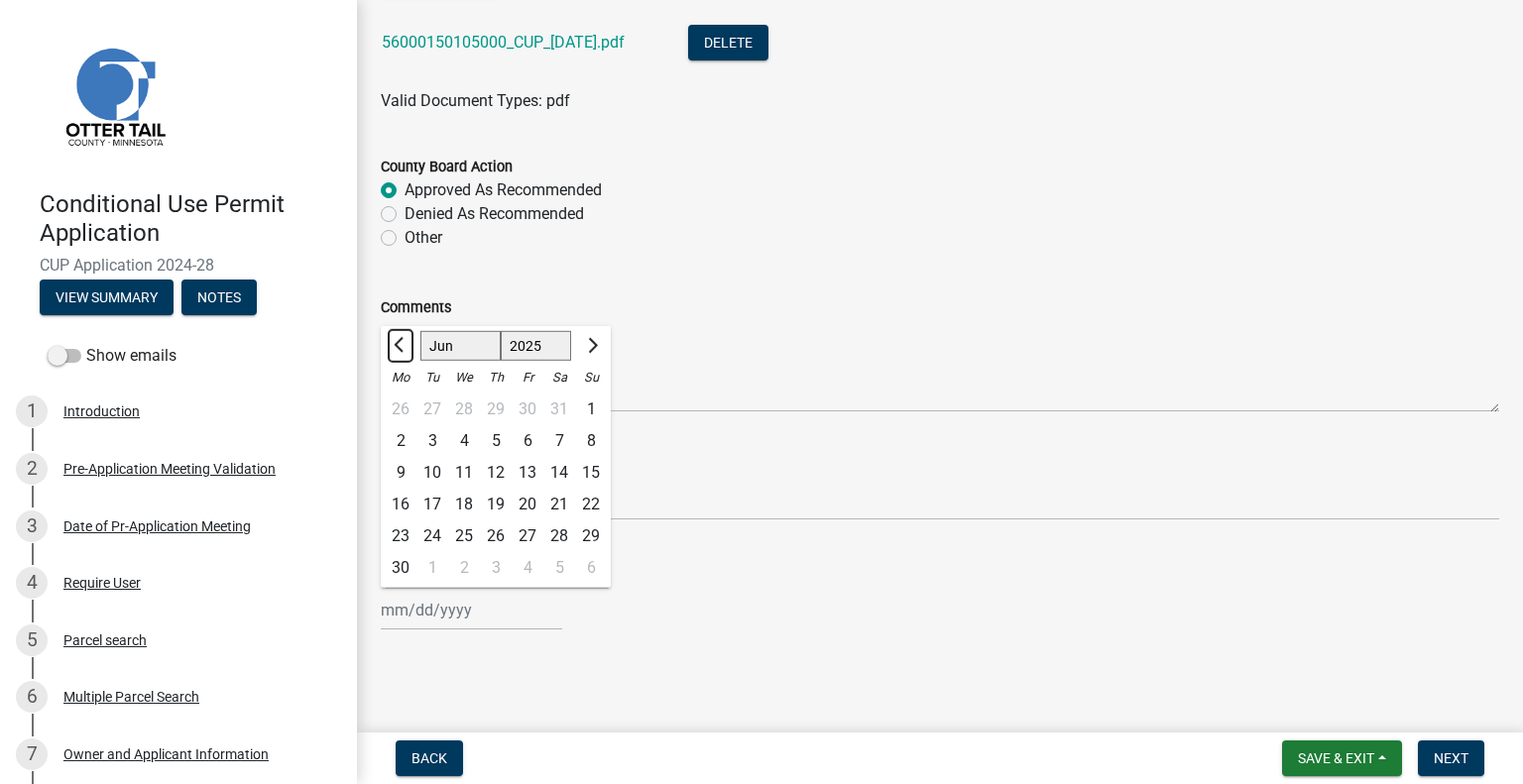 click 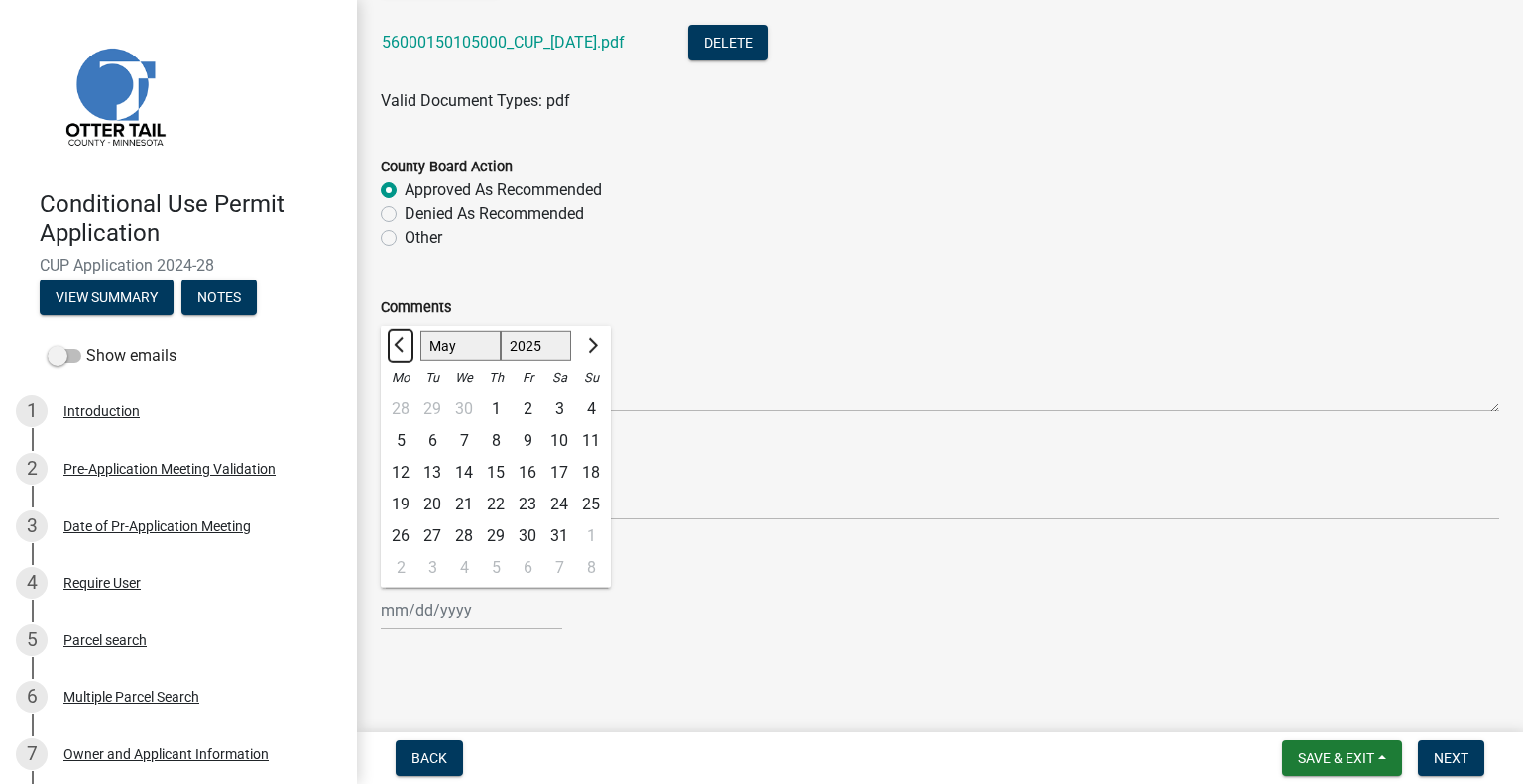 click 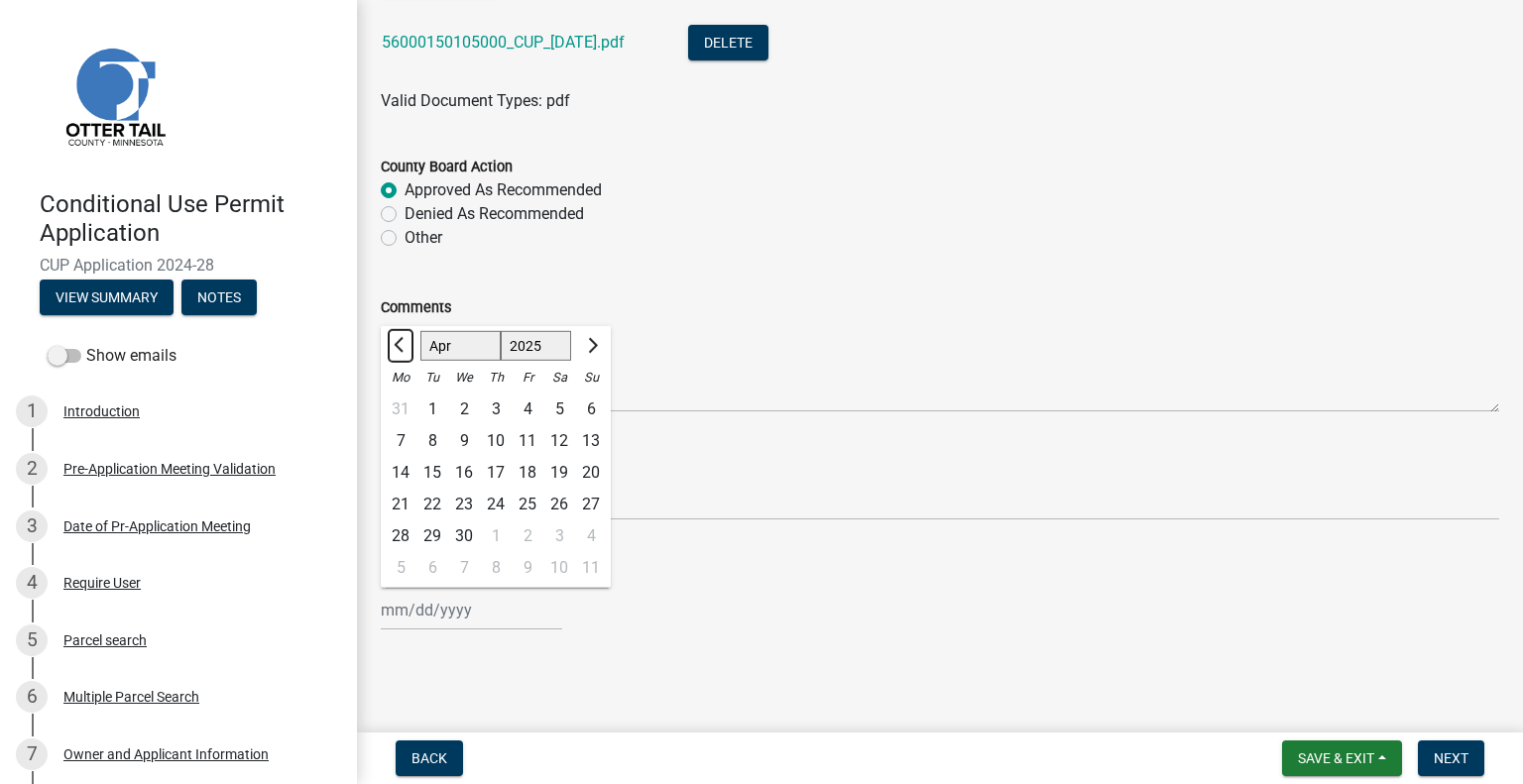 click 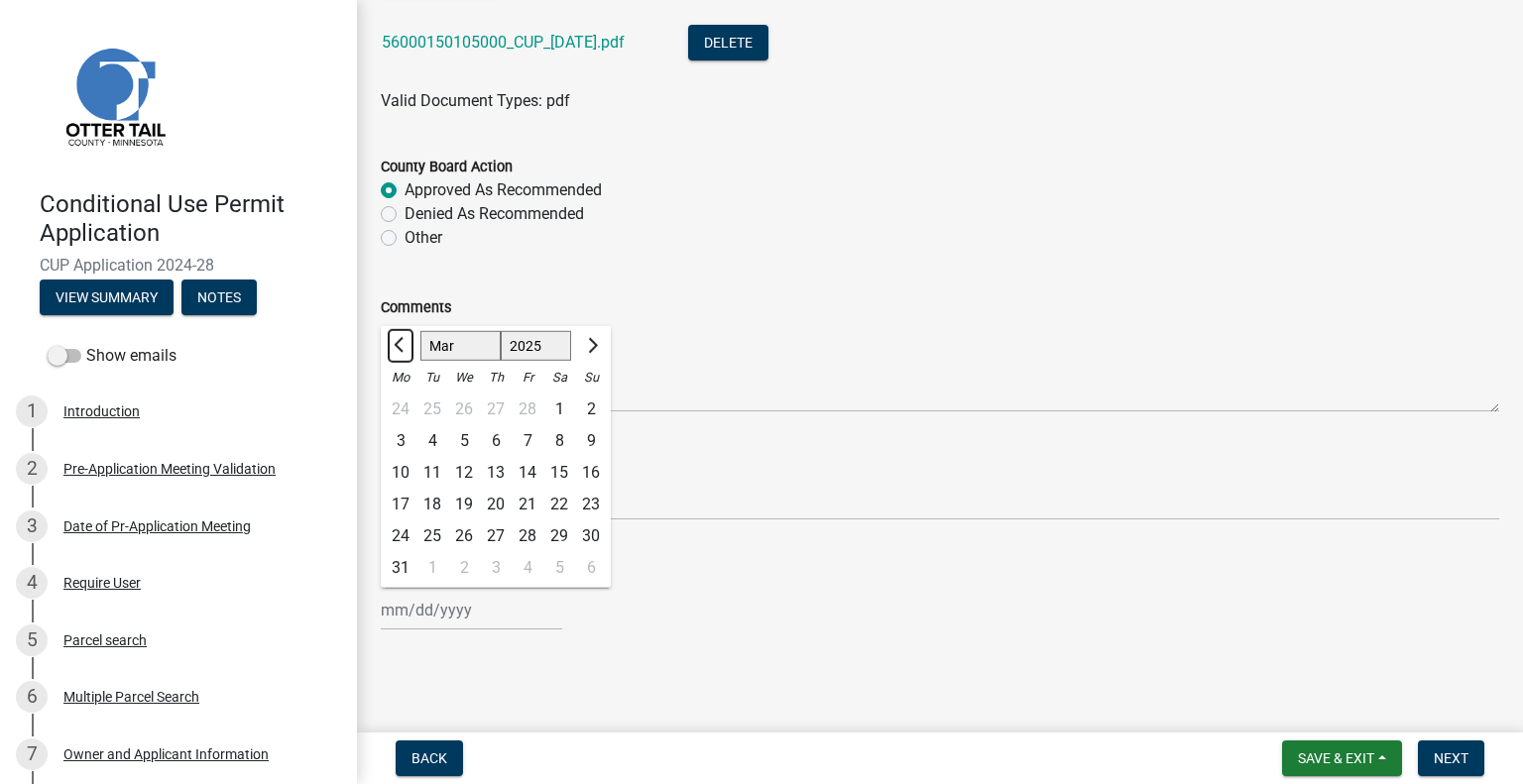click 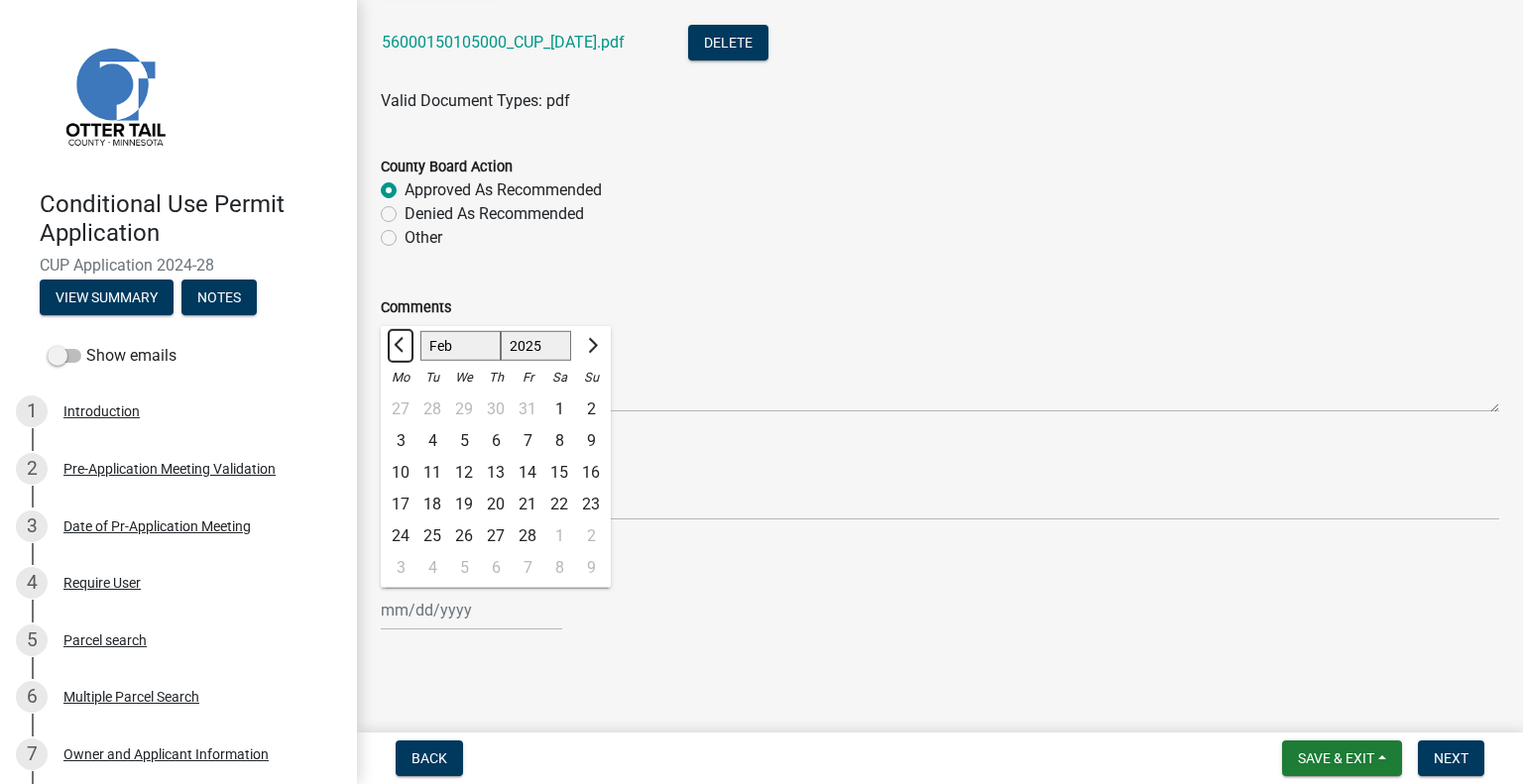 click 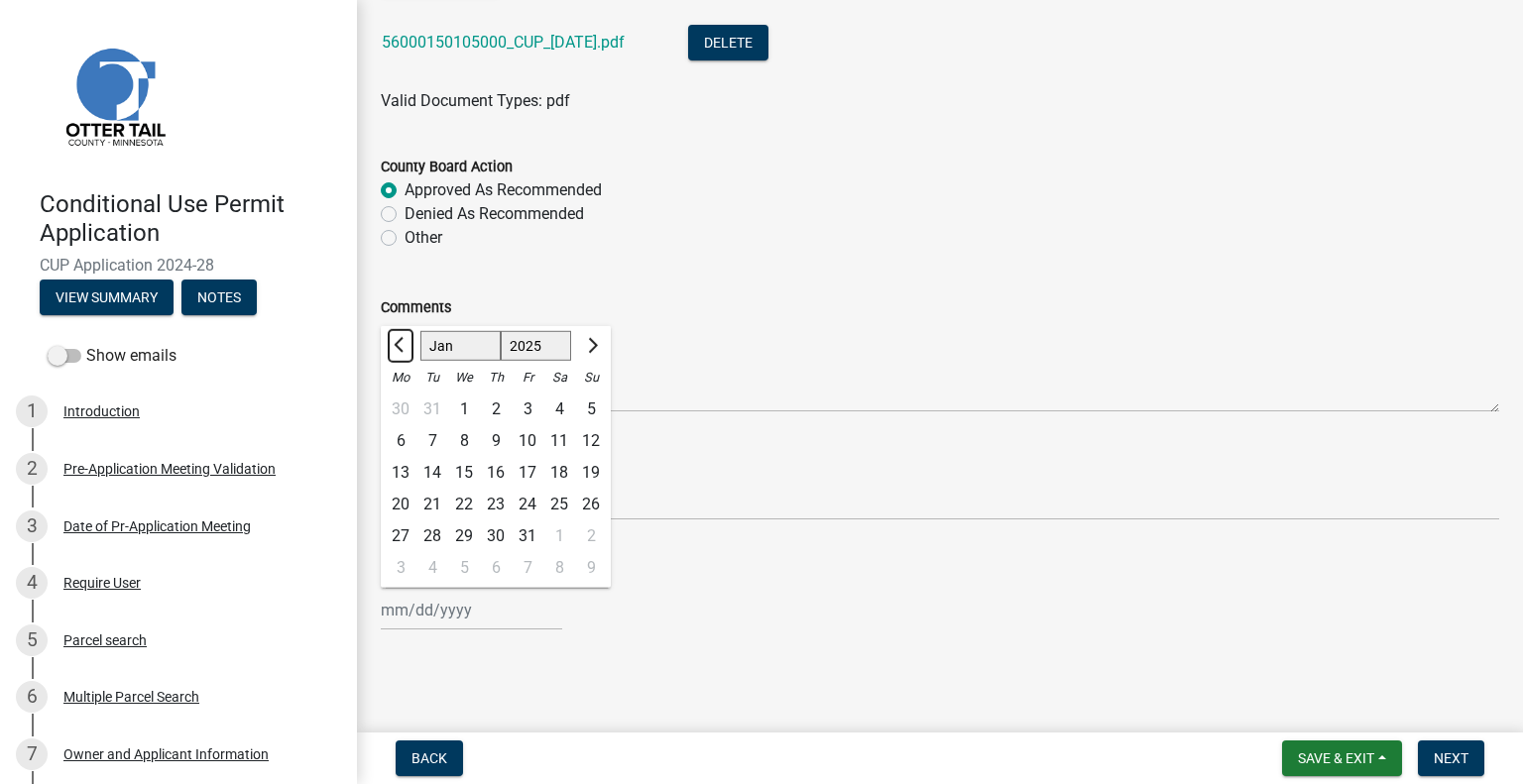 click 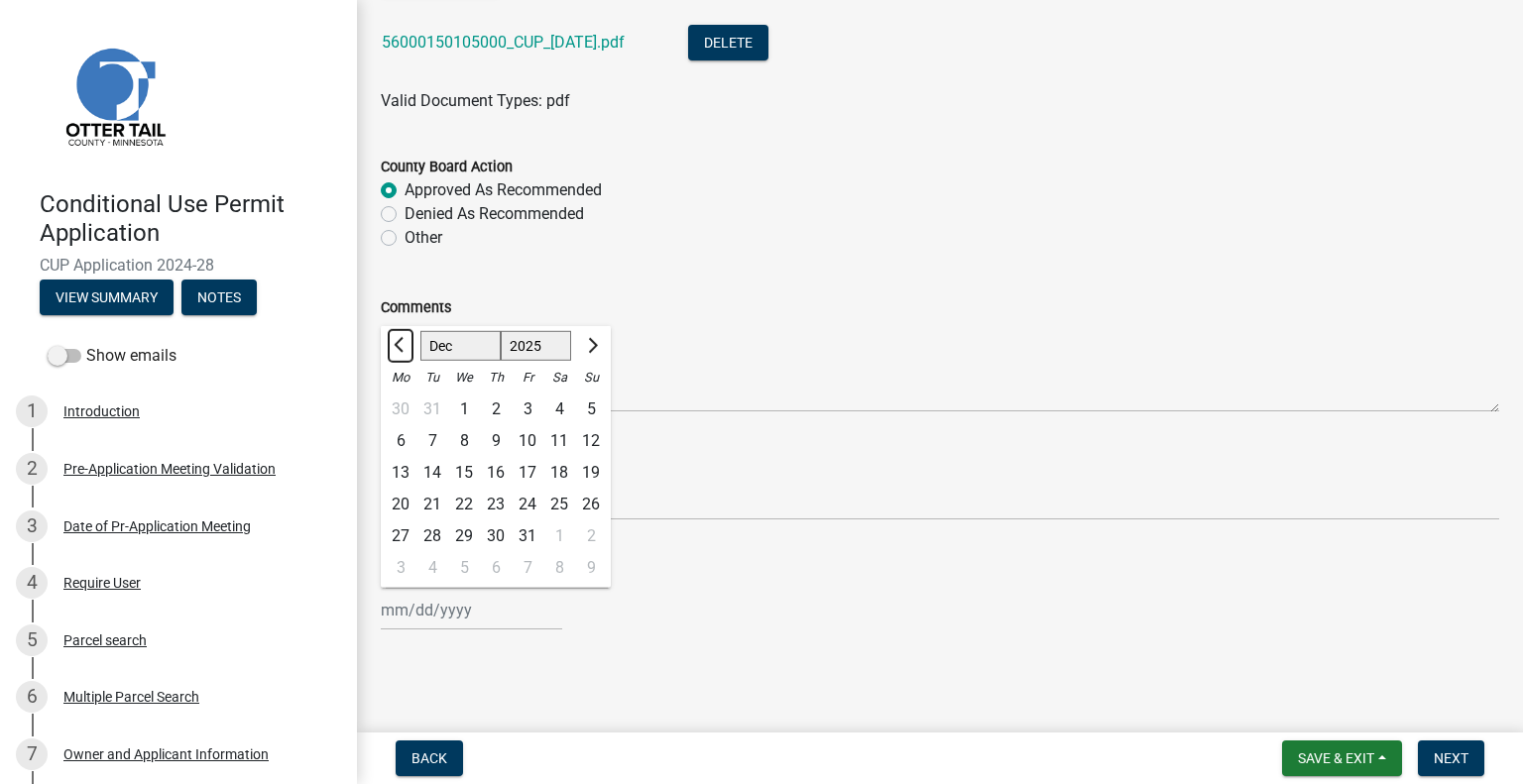 select on "2024" 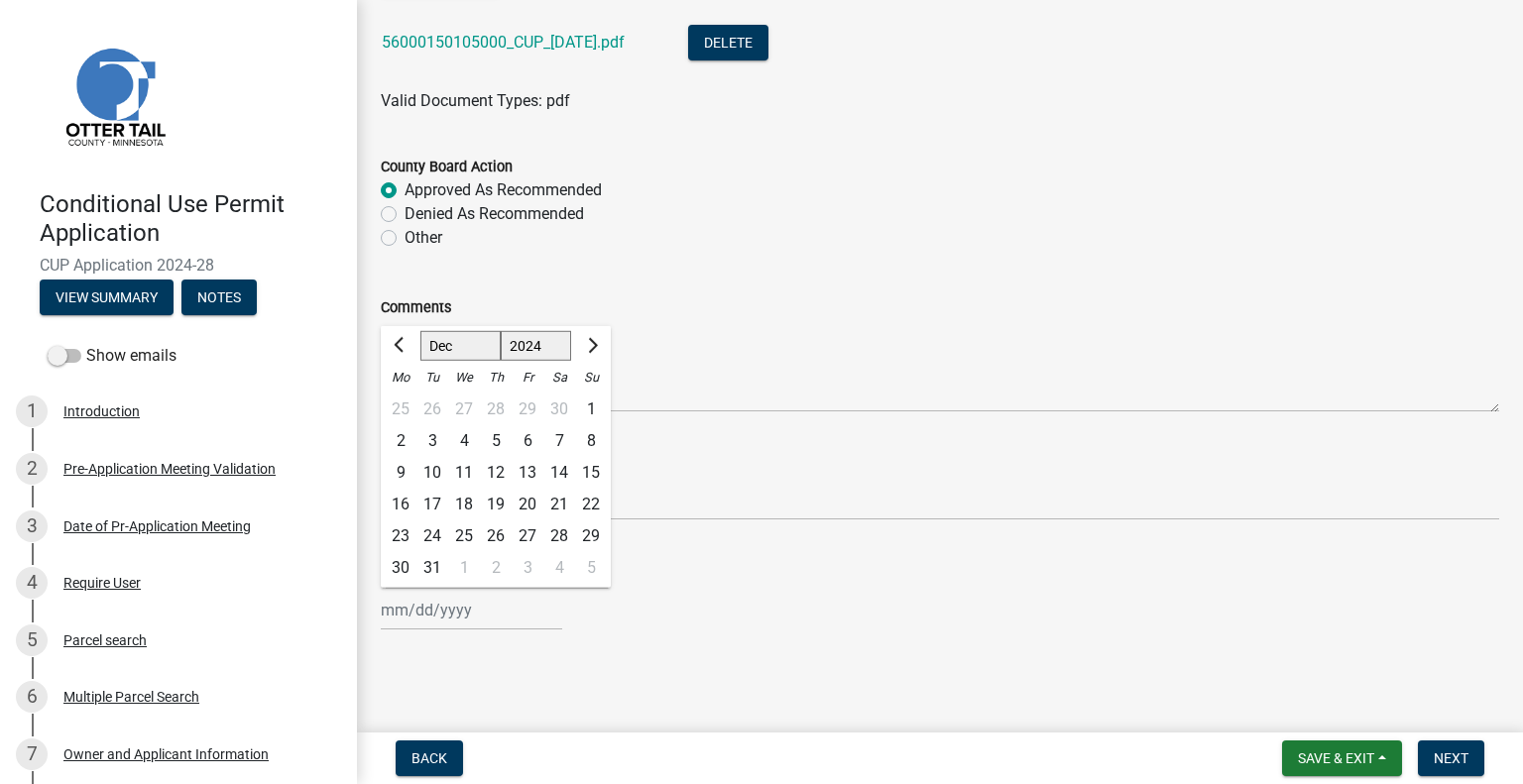click on "17" 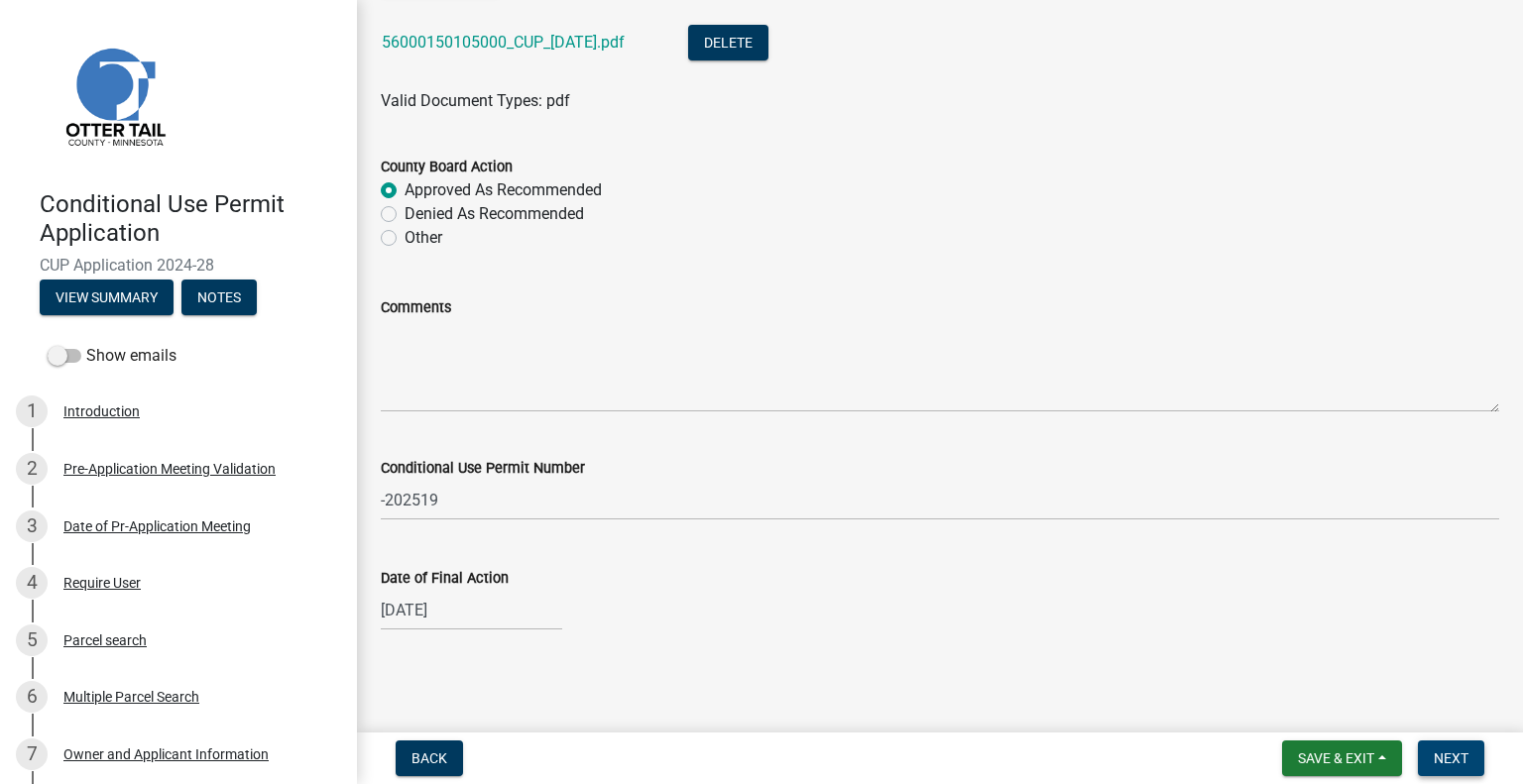 click on "Next" at bounding box center [1451, 758] 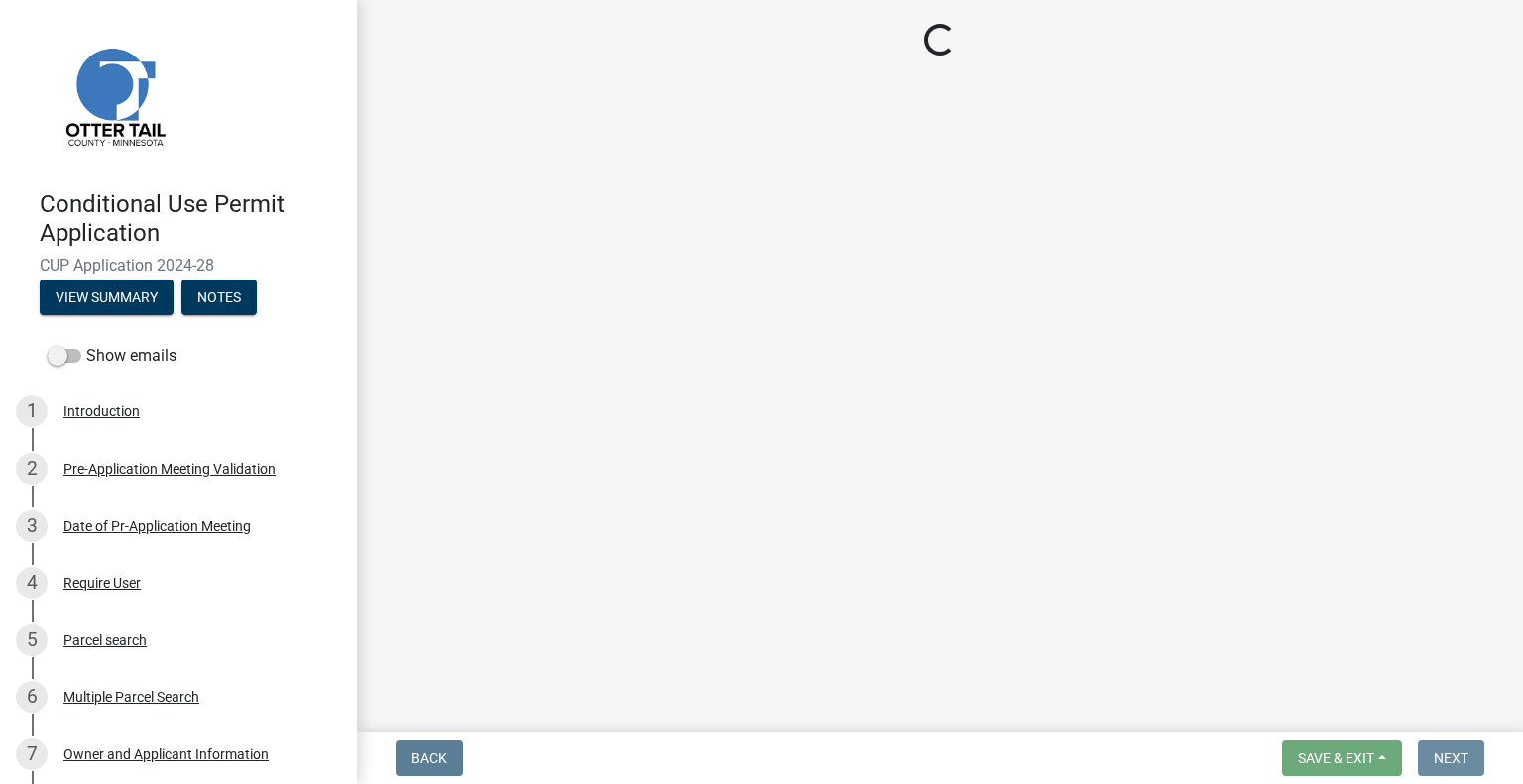 scroll, scrollTop: 0, scrollLeft: 0, axis: both 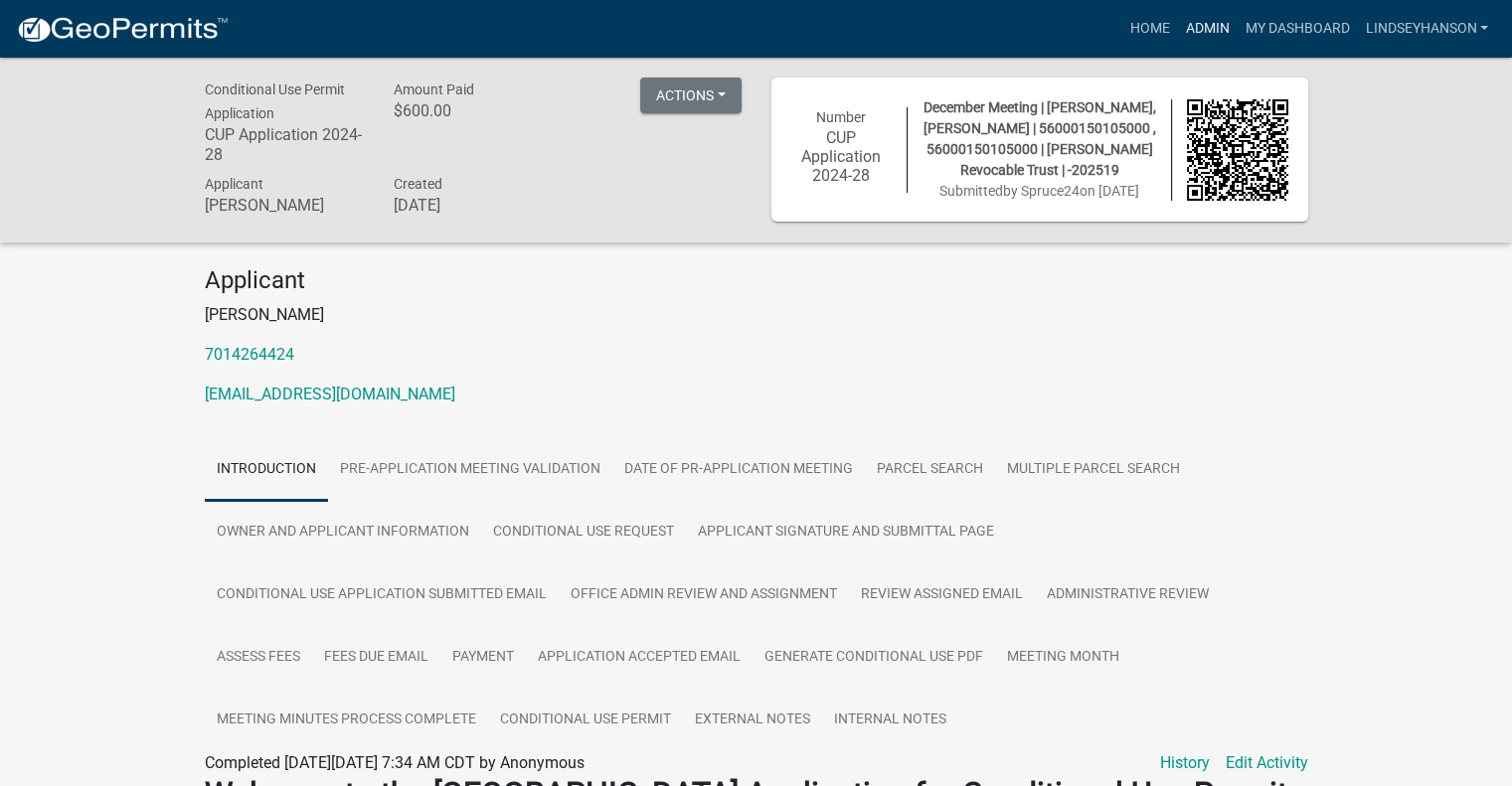 click on "Admin" at bounding box center (1207, 29) 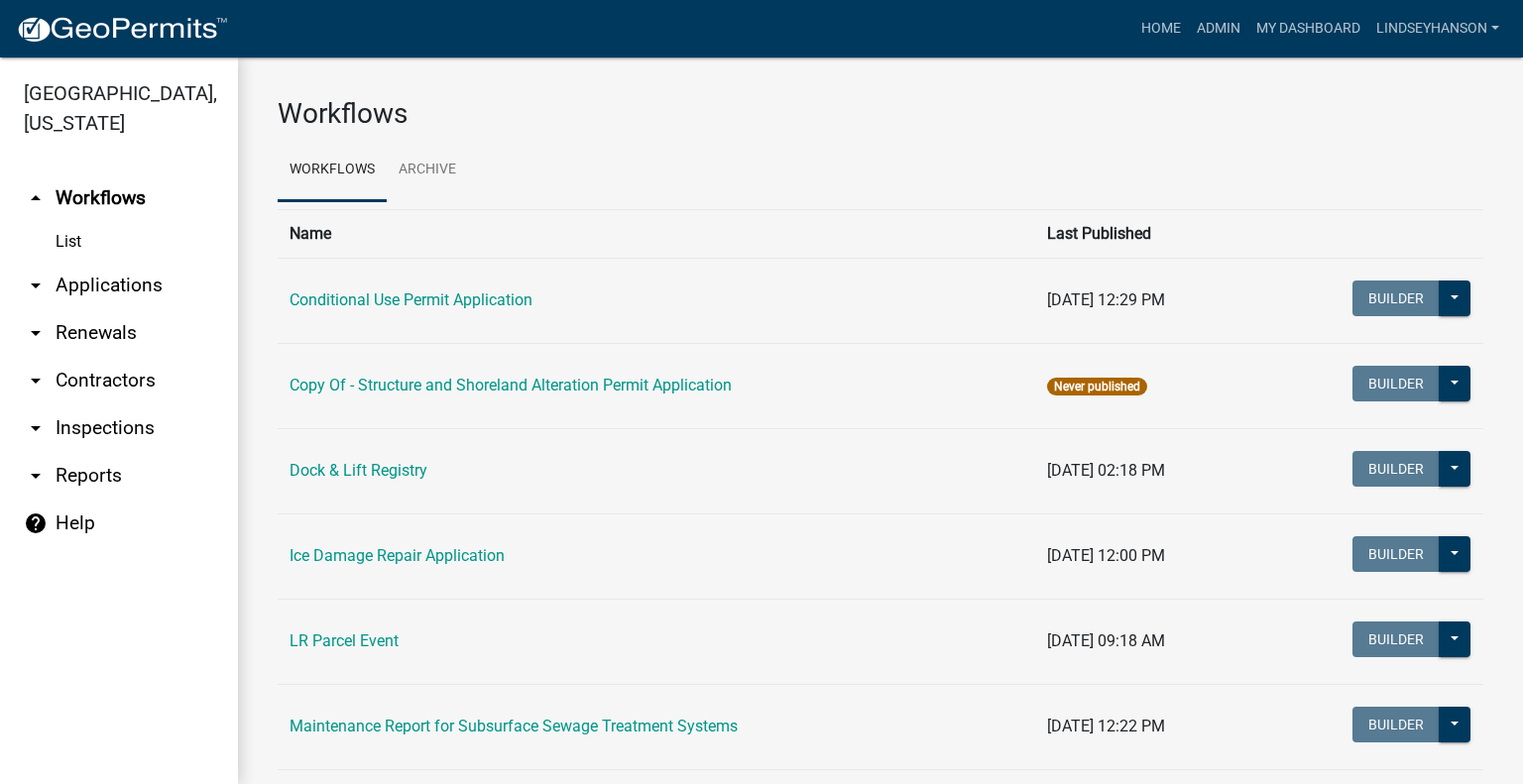 click on "arrow_drop_down   Applications" at bounding box center (119, 285) 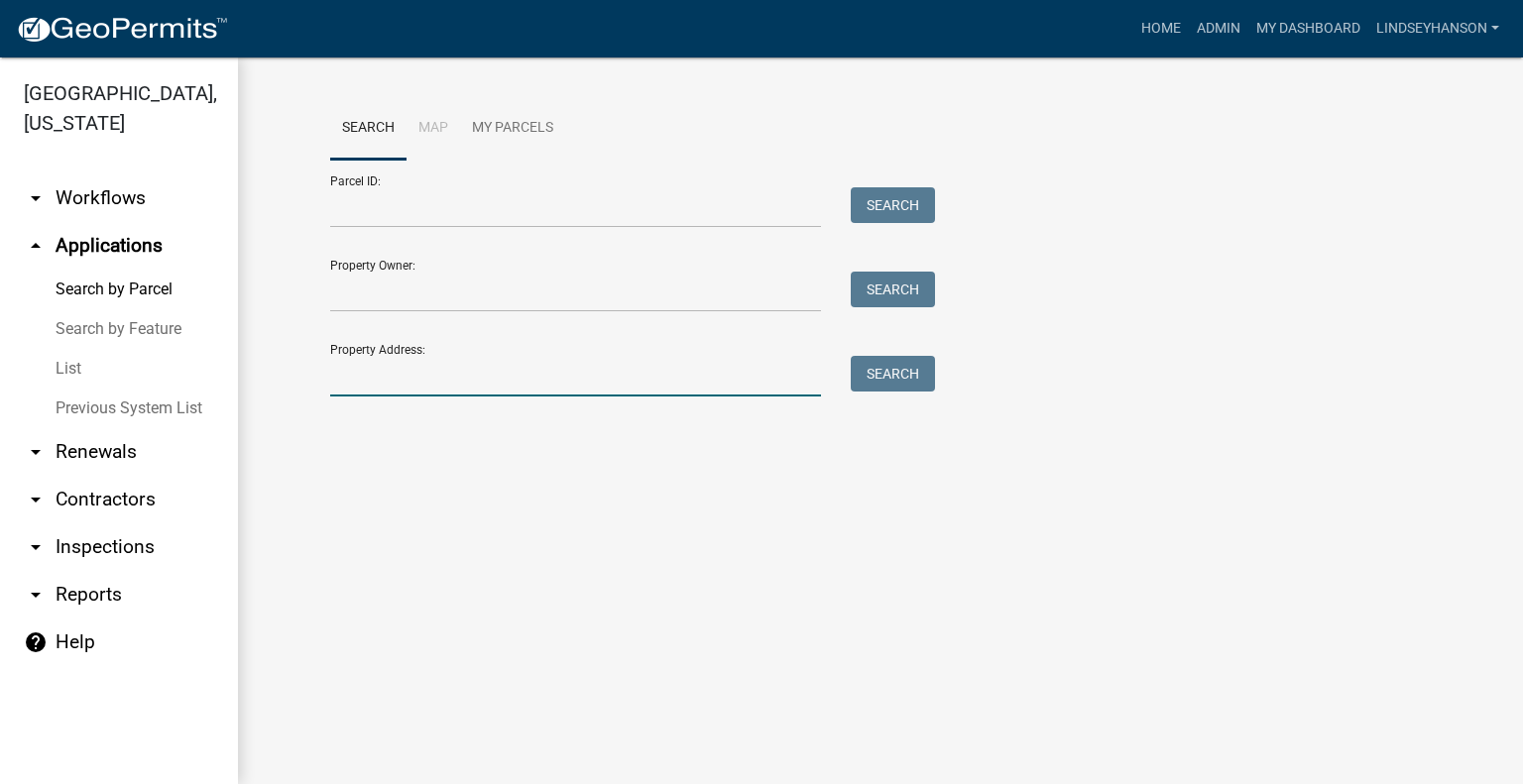 click on "Property Address:" at bounding box center [575, 376] 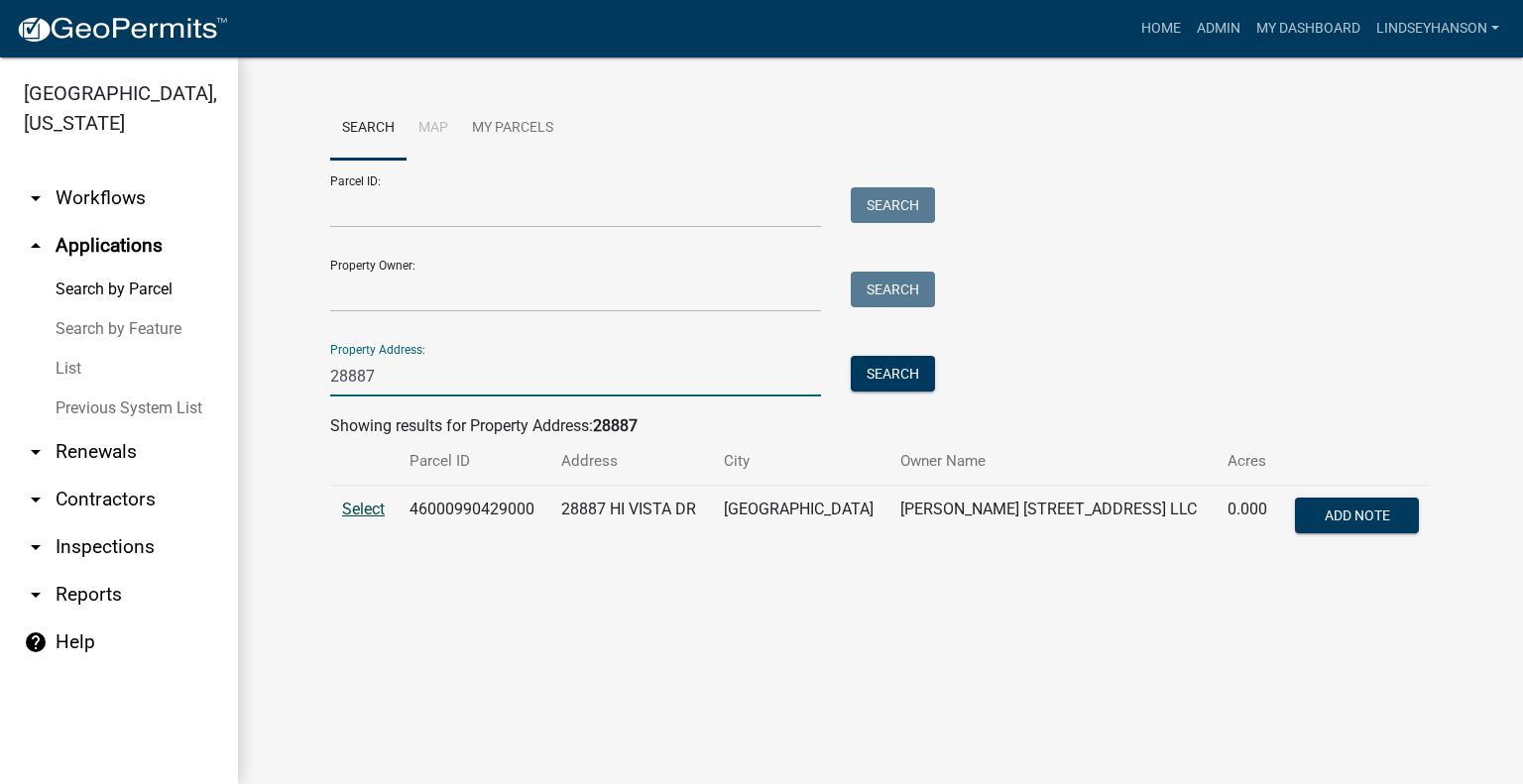 type on "28887" 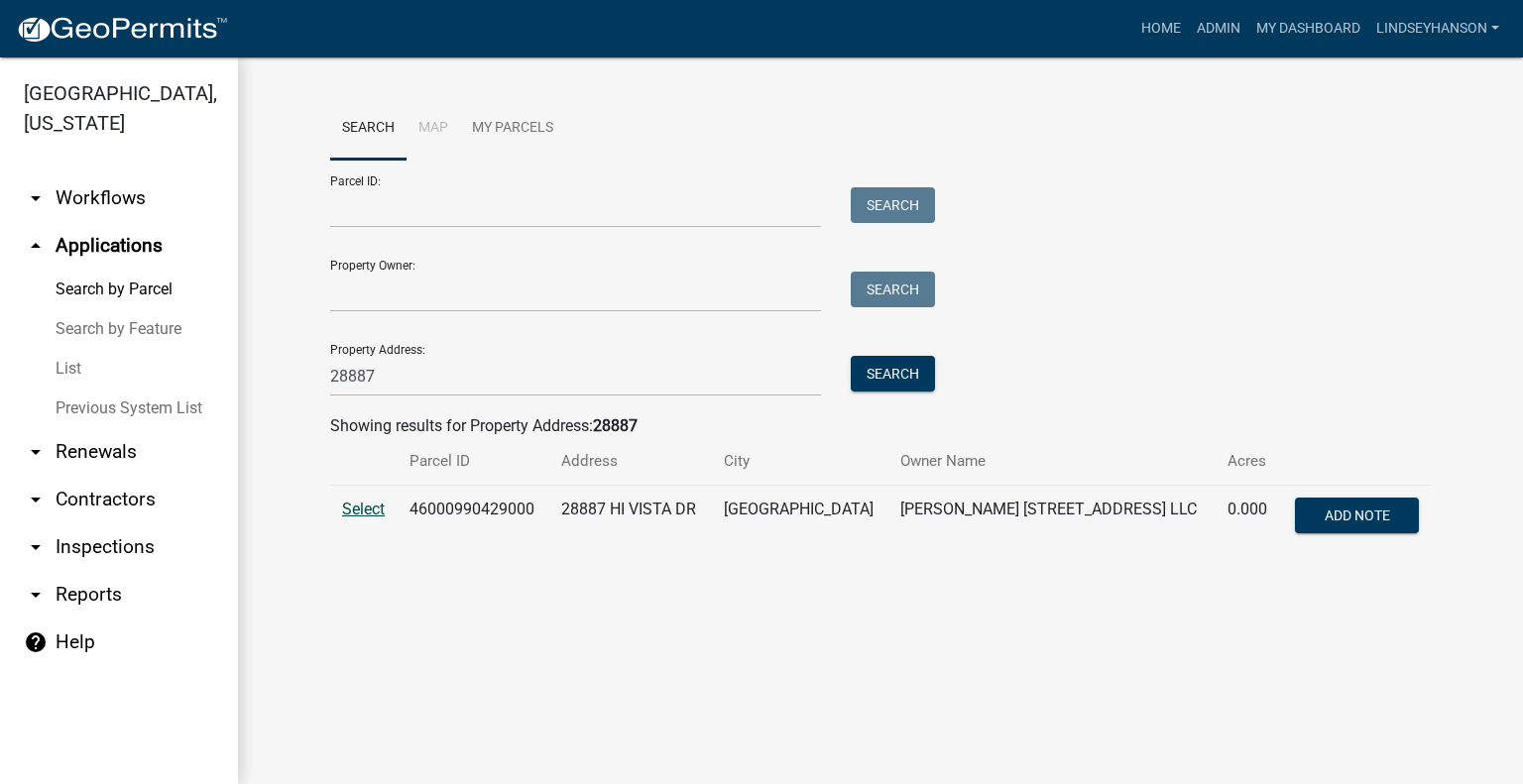 click on "Select" at bounding box center [363, 508] 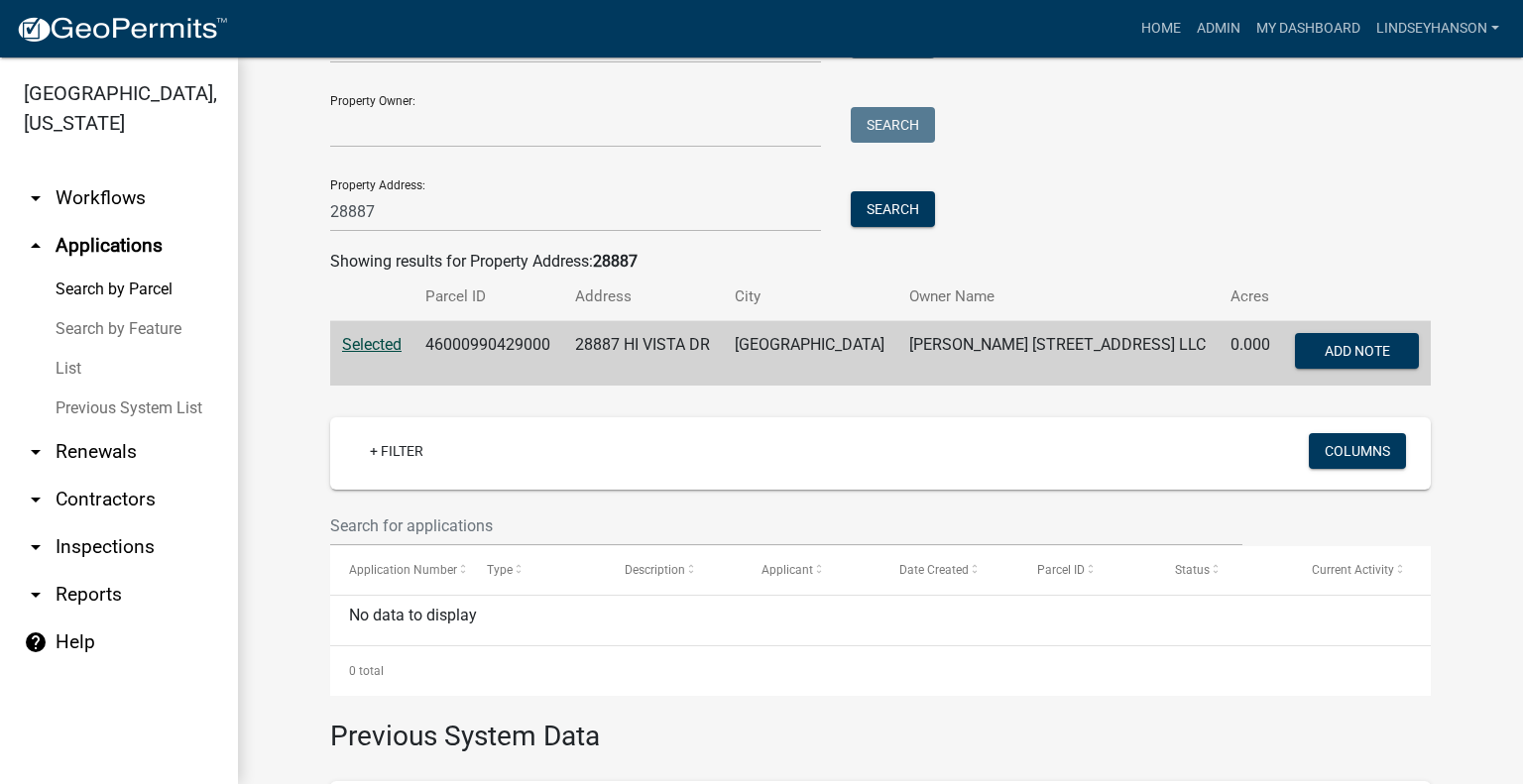 scroll, scrollTop: 198, scrollLeft: 0, axis: vertical 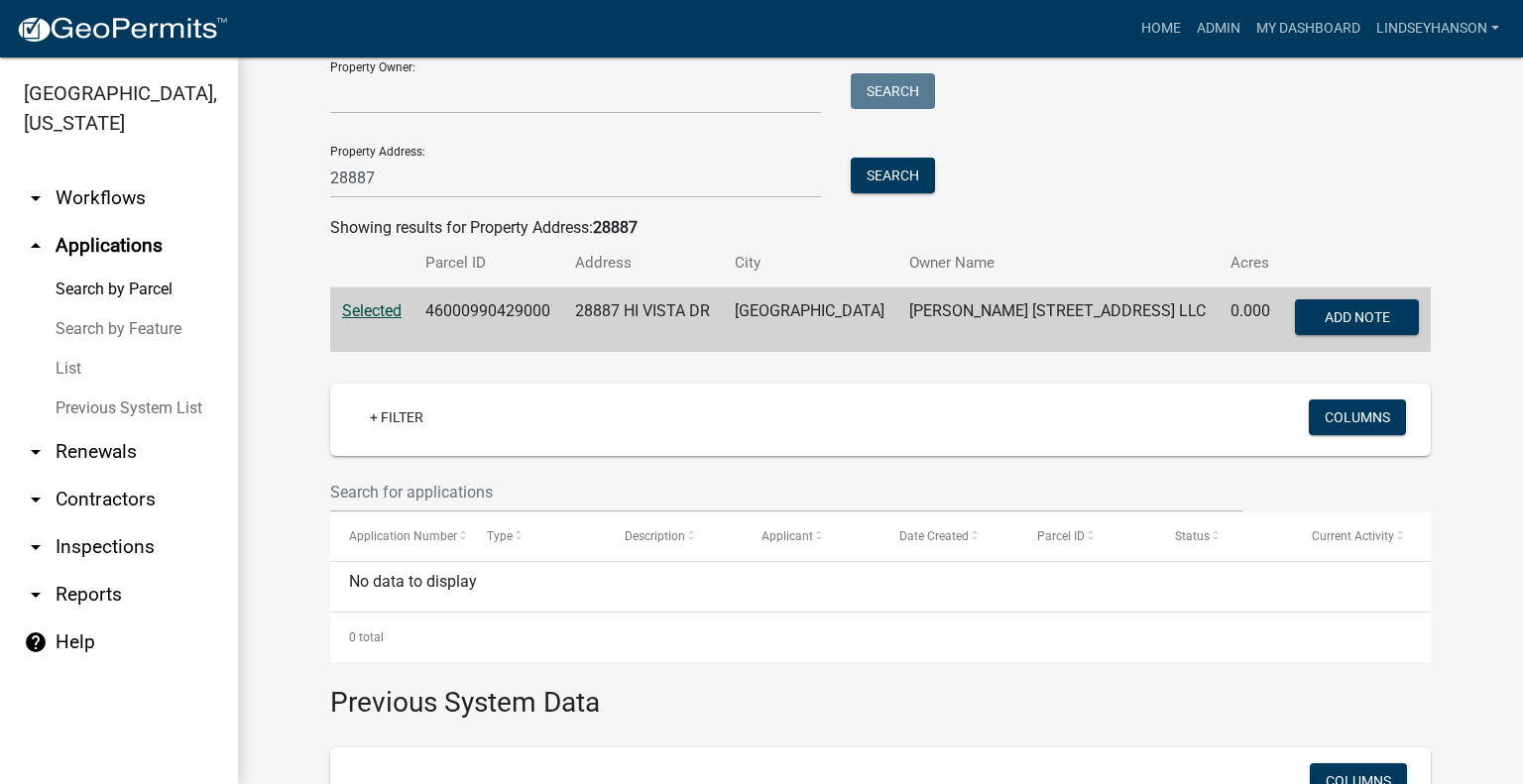 click on "46000990429000" at bounding box center [488, 320] 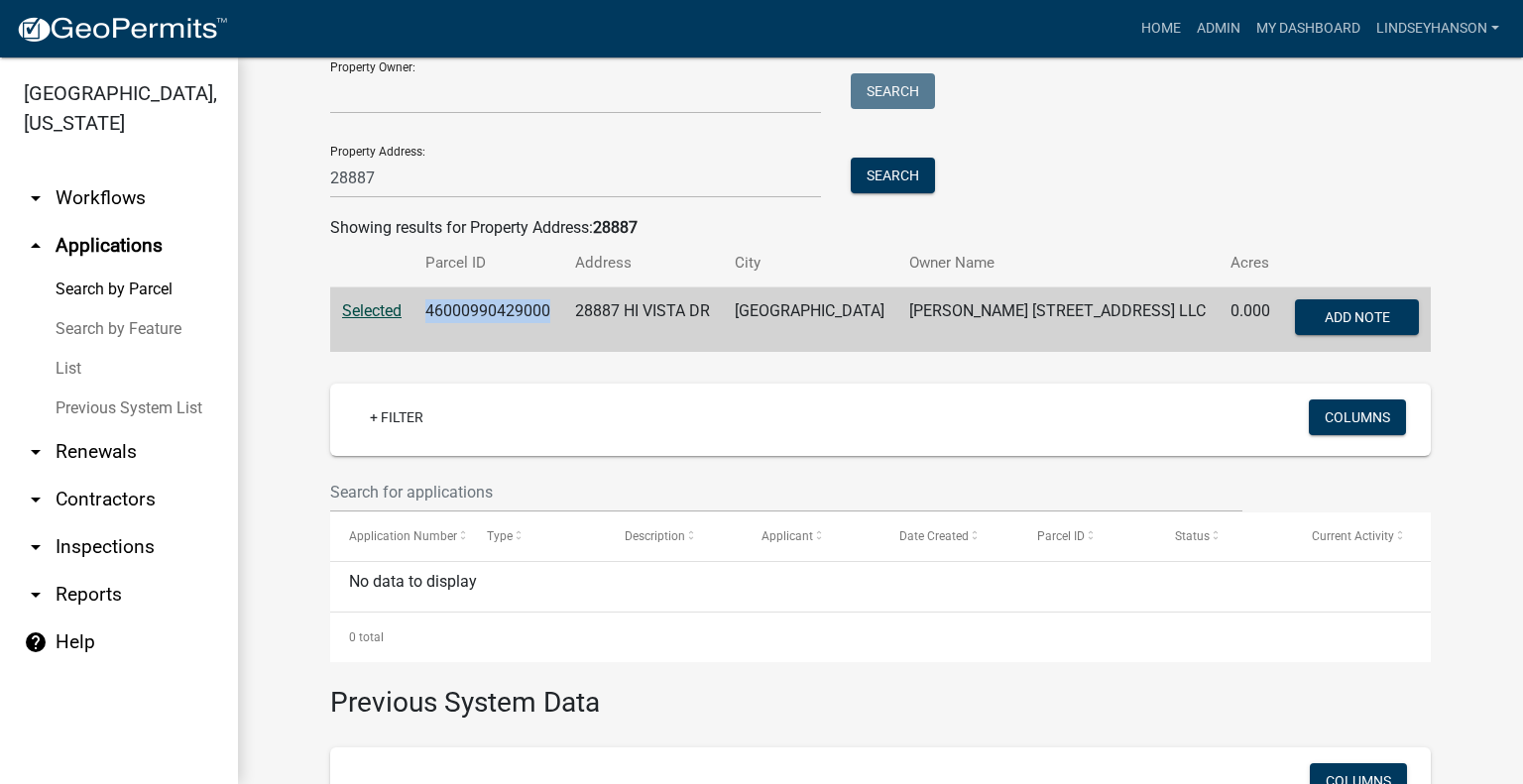click on "46000990429000" at bounding box center [488, 320] 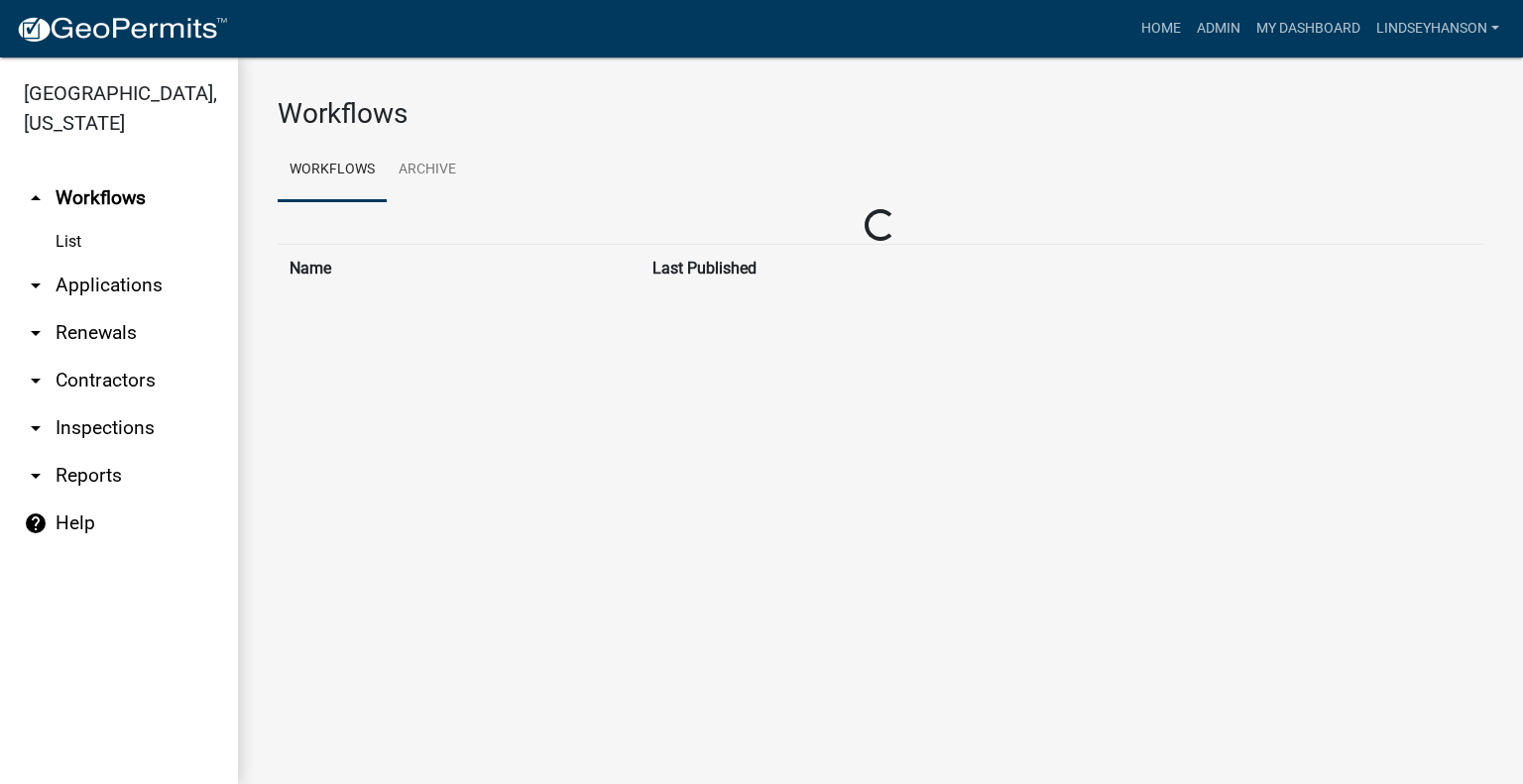 scroll, scrollTop: 0, scrollLeft: 0, axis: both 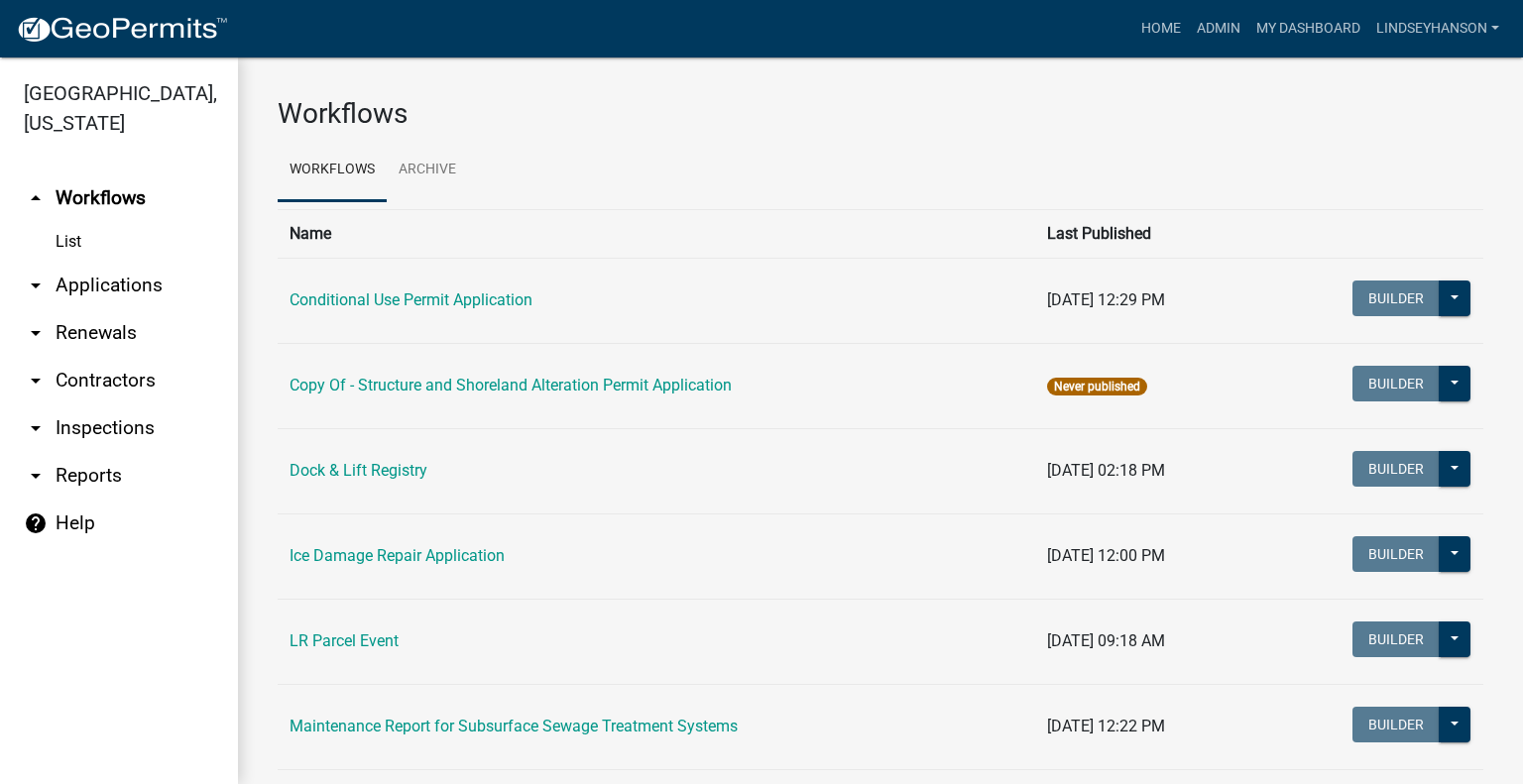 click on "arrow_drop_down   Applications" at bounding box center (119, 285) 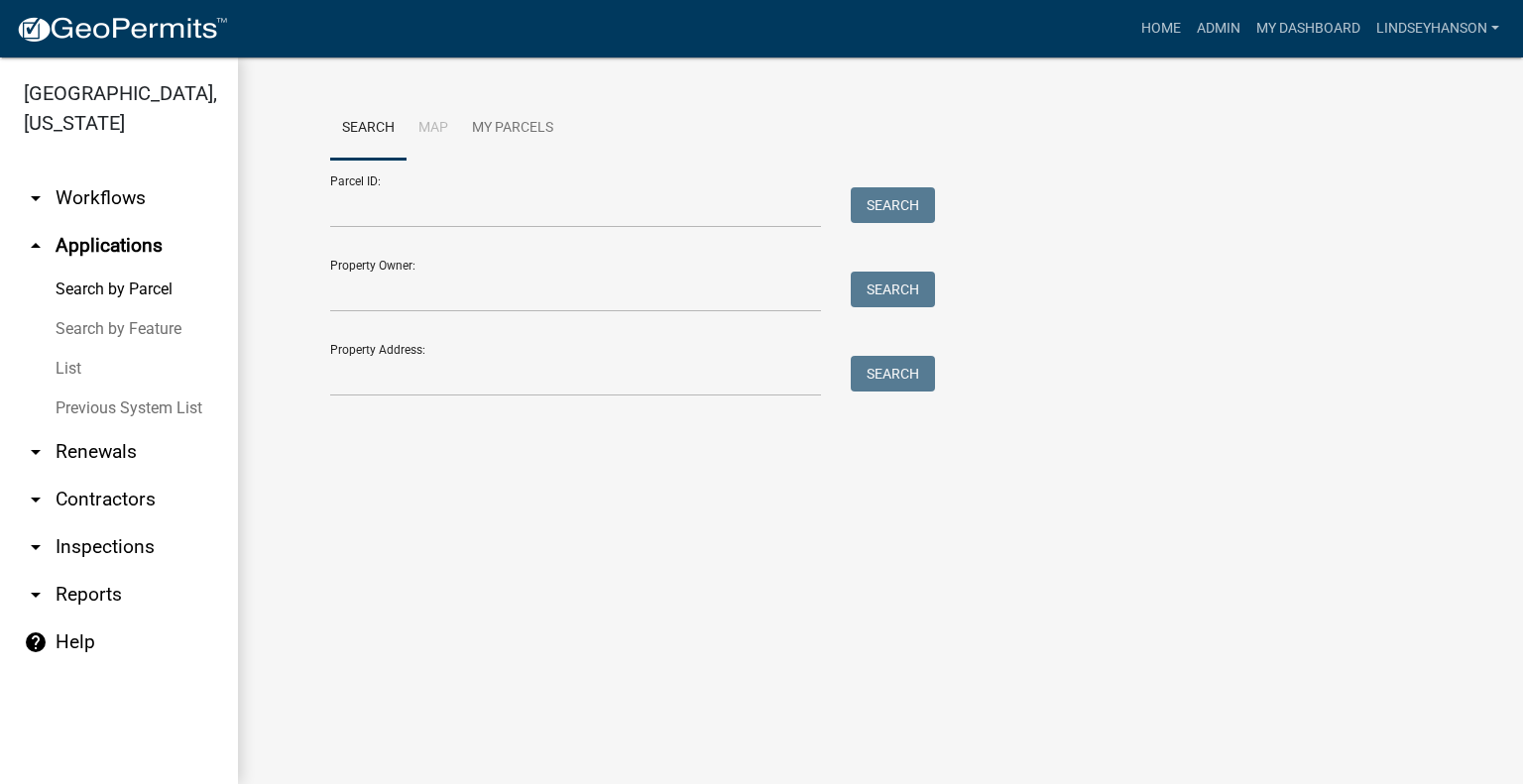 click on "arrow_drop_down   Workflows" at bounding box center (119, 198) 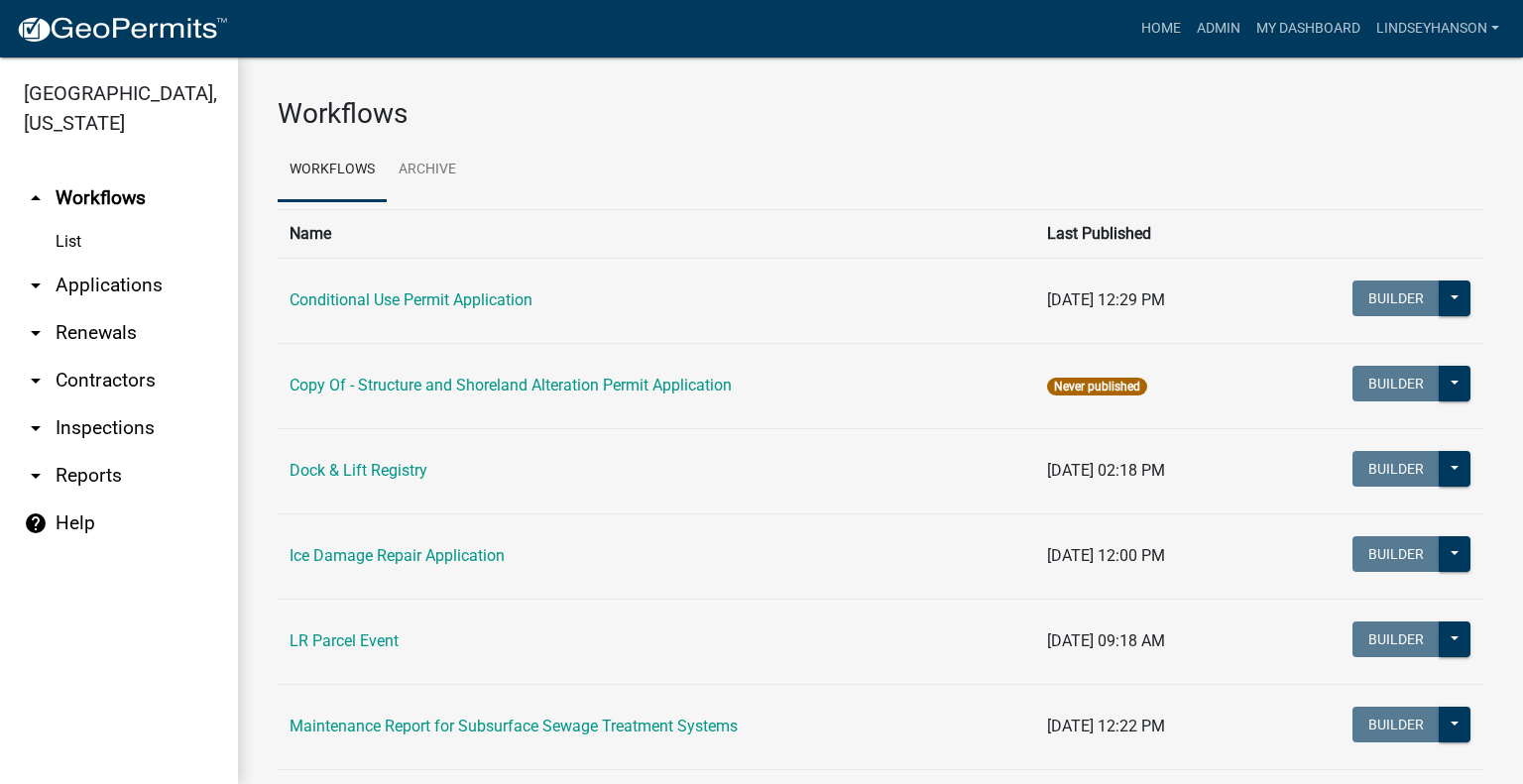 click on "arrow_drop_down   Applications" at bounding box center (119, 285) 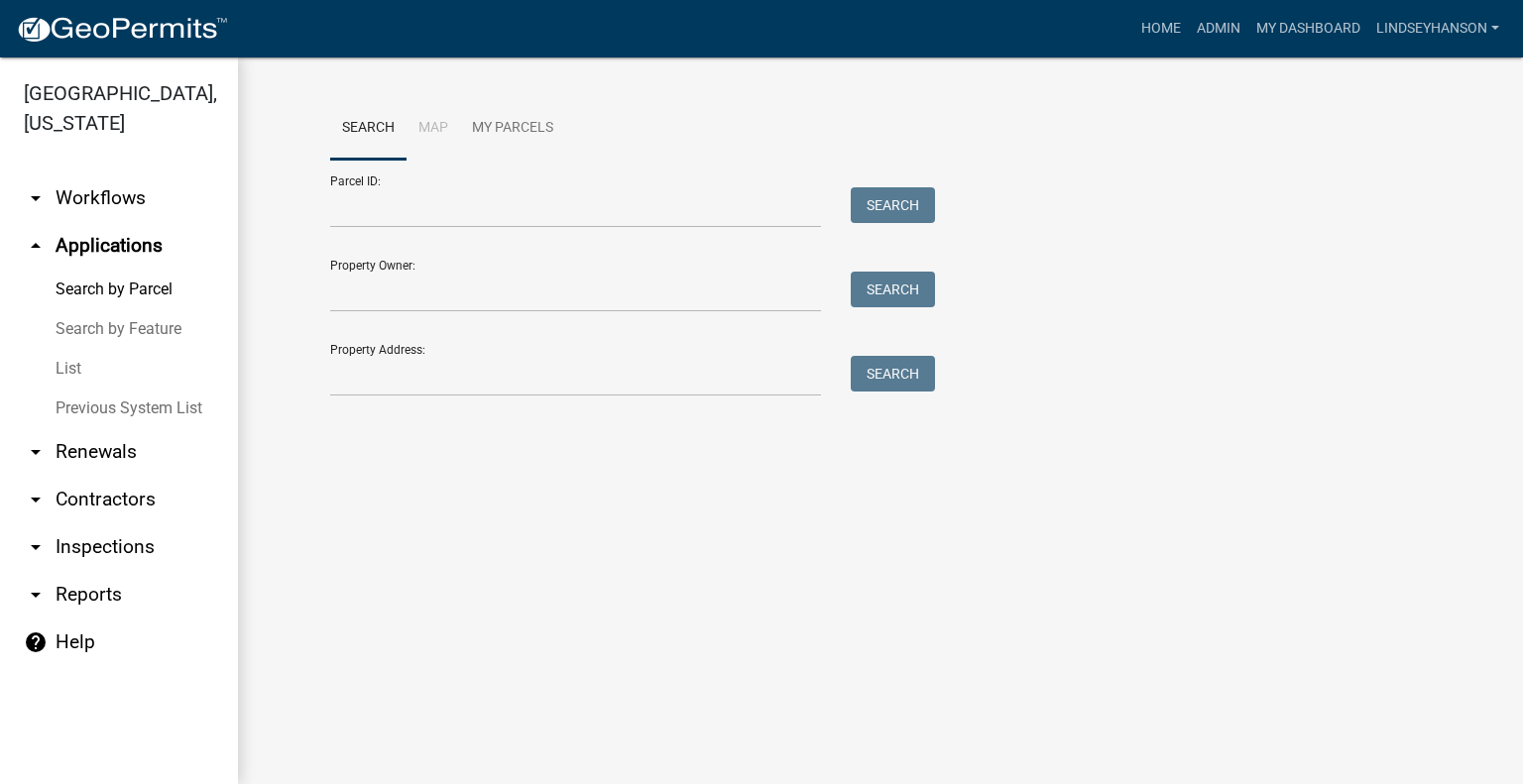 click on "arrow_drop_down   Workflows" at bounding box center [119, 198] 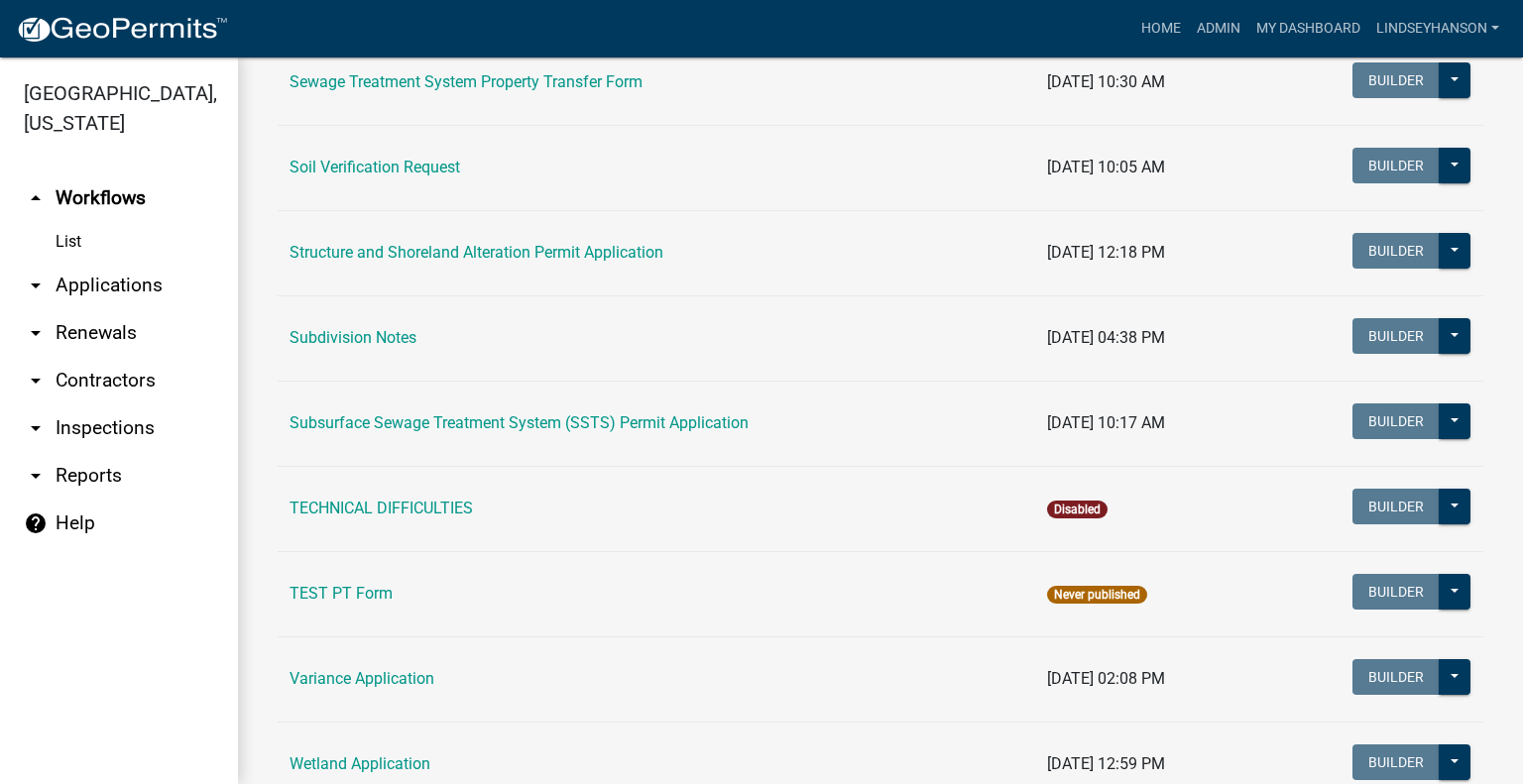 scroll, scrollTop: 1106, scrollLeft: 0, axis: vertical 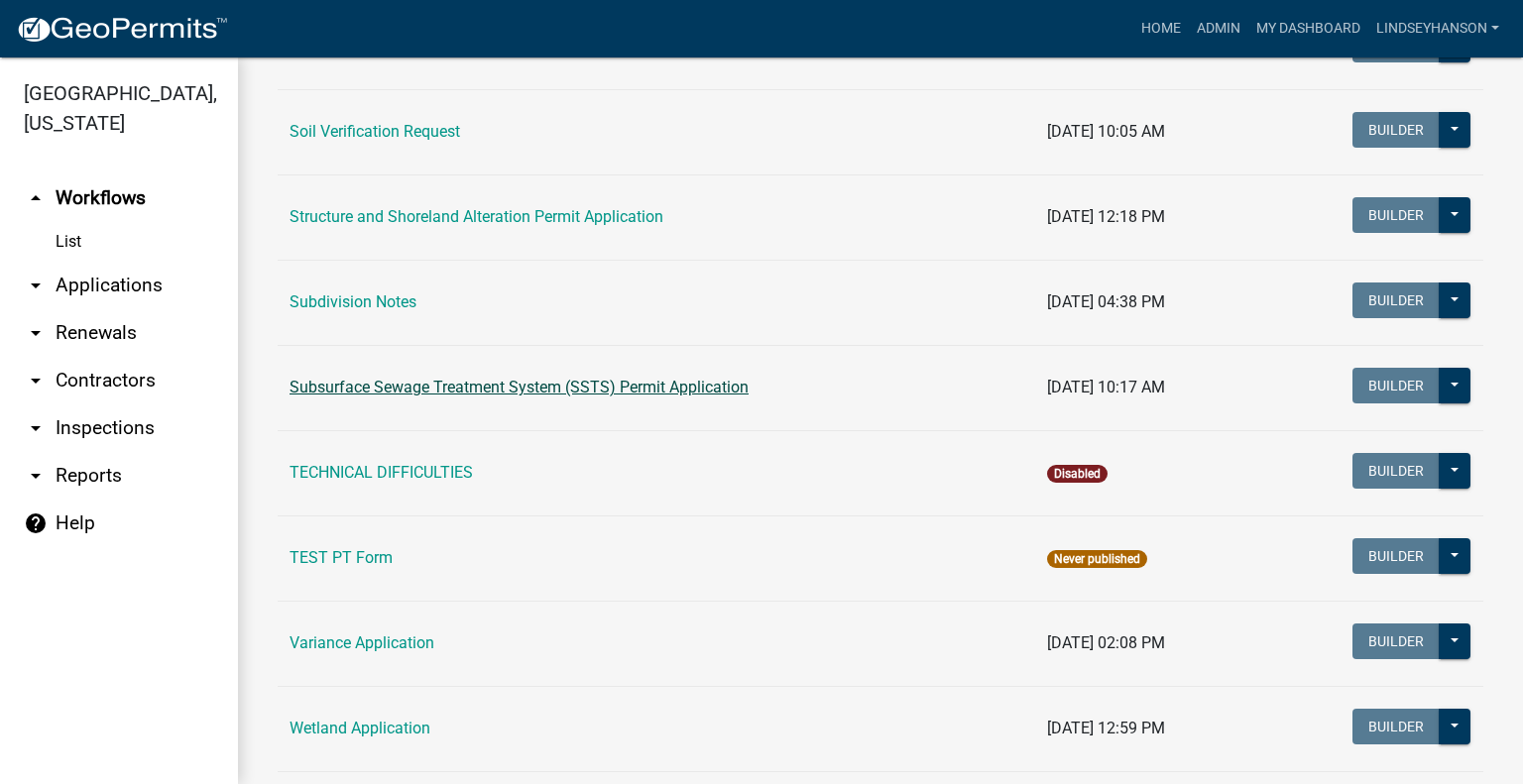 click on "Subsurface Sewage Treatment System (SSTS) Permit Application" at bounding box center [519, 387] 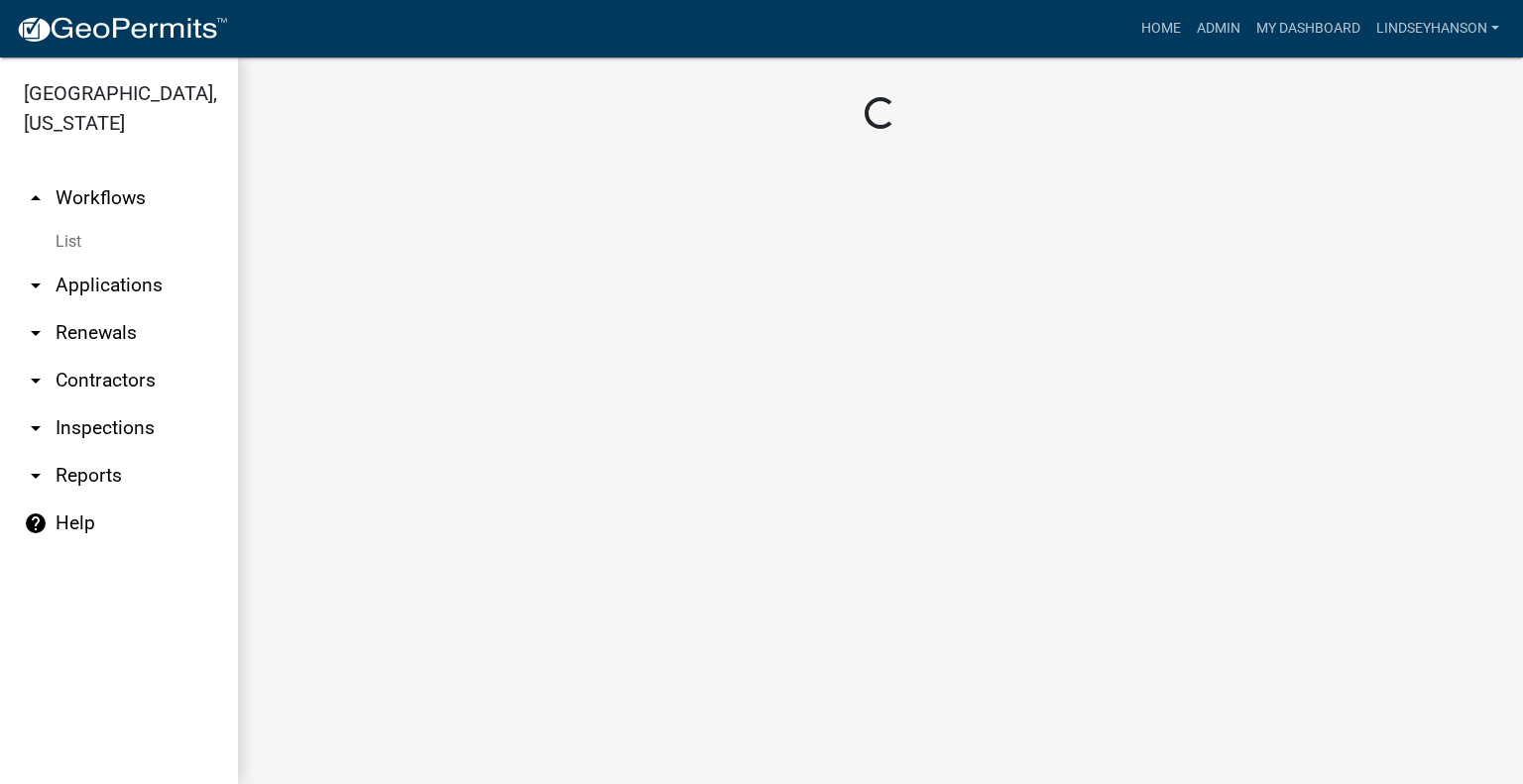 scroll, scrollTop: 0, scrollLeft: 0, axis: both 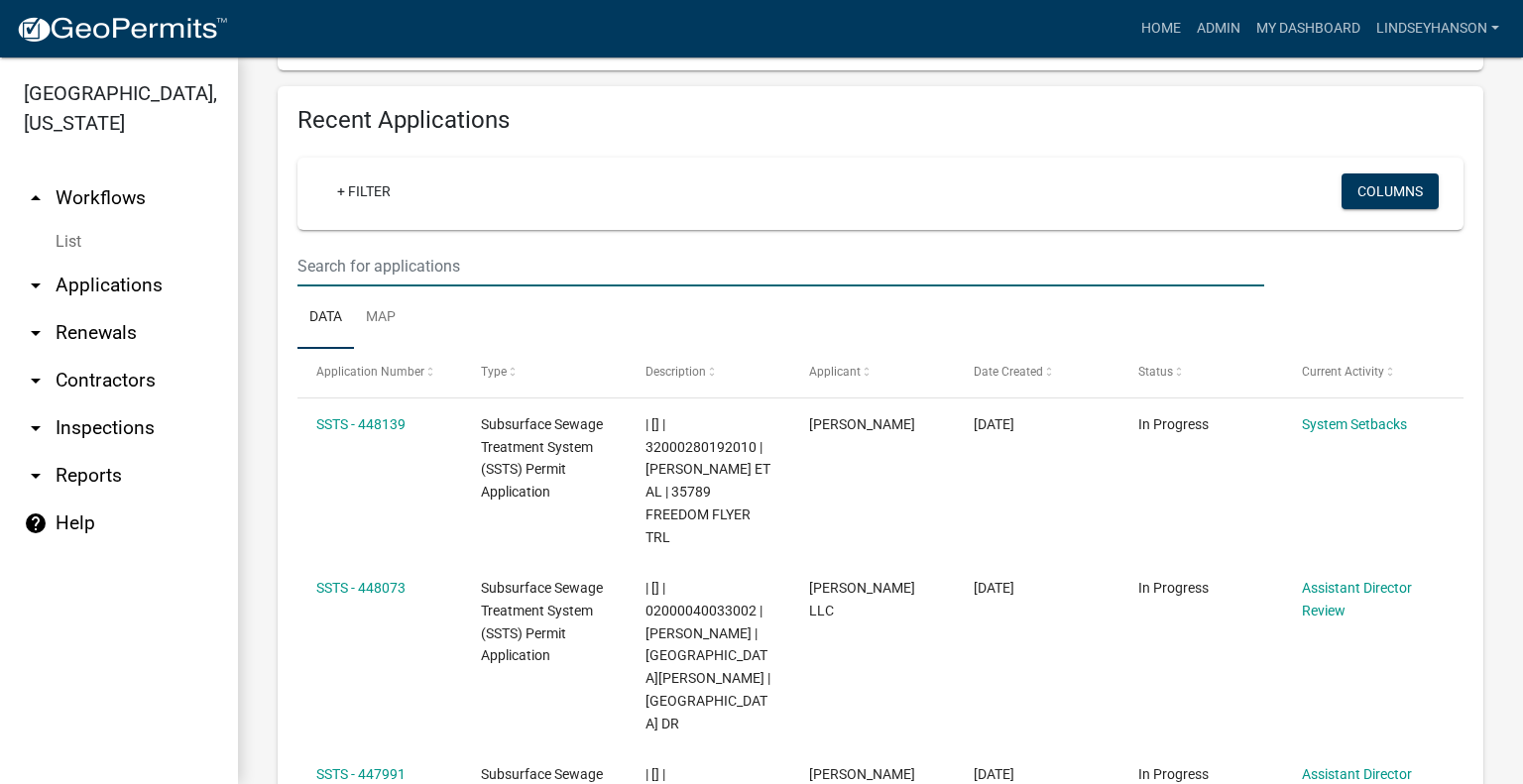 click at bounding box center [780, -1681] 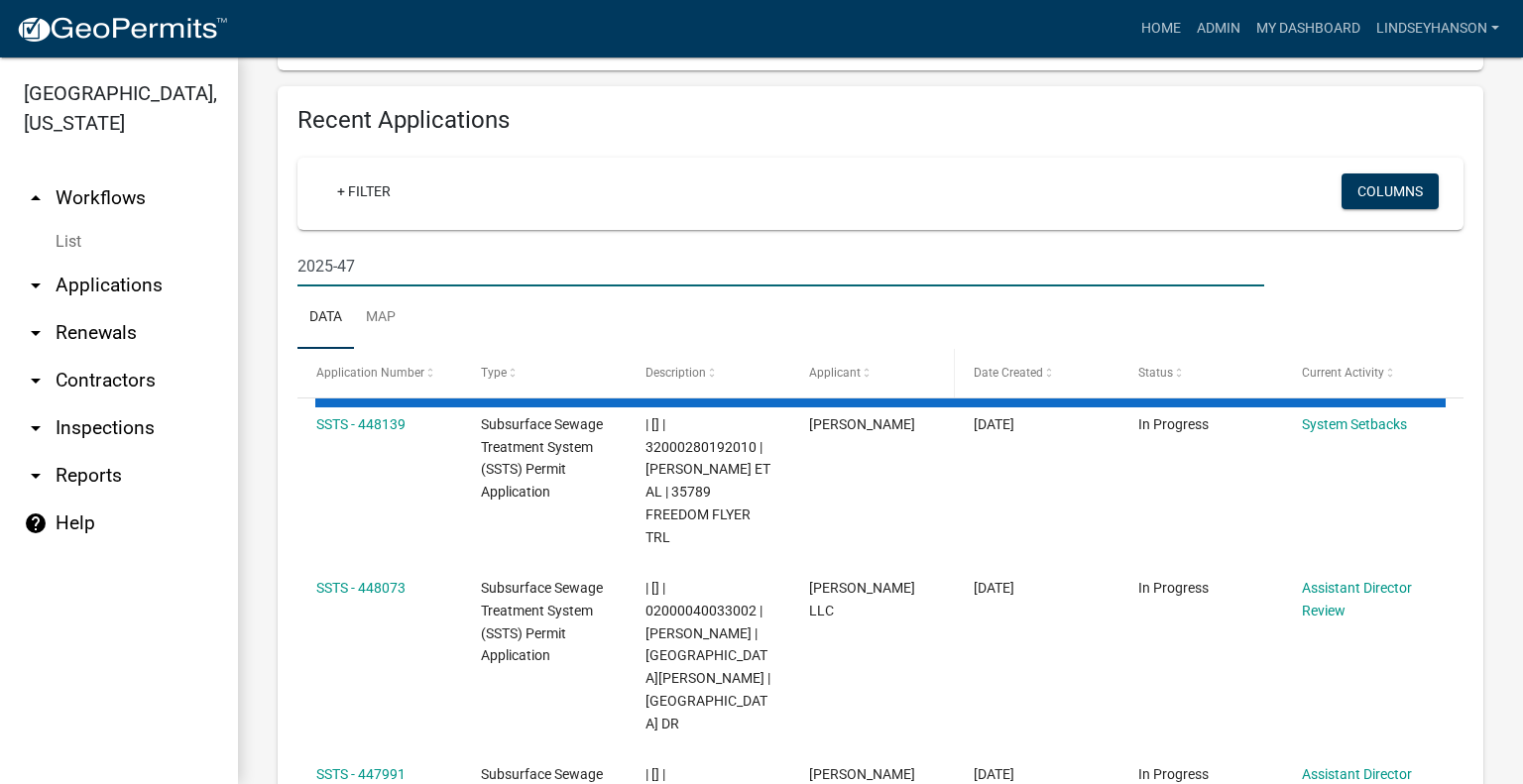 scroll, scrollTop: 2077, scrollLeft: 0, axis: vertical 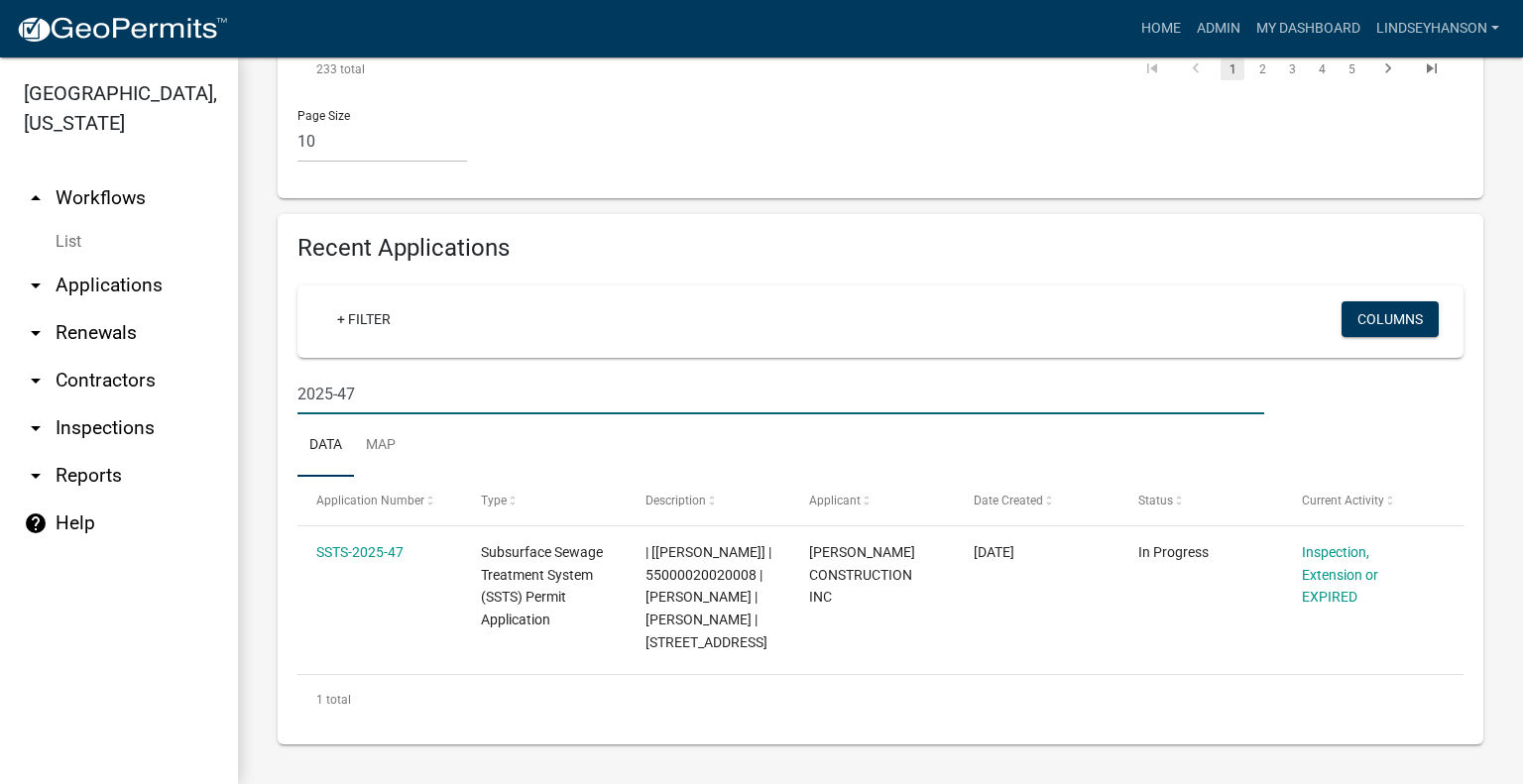 type on "2025-47" 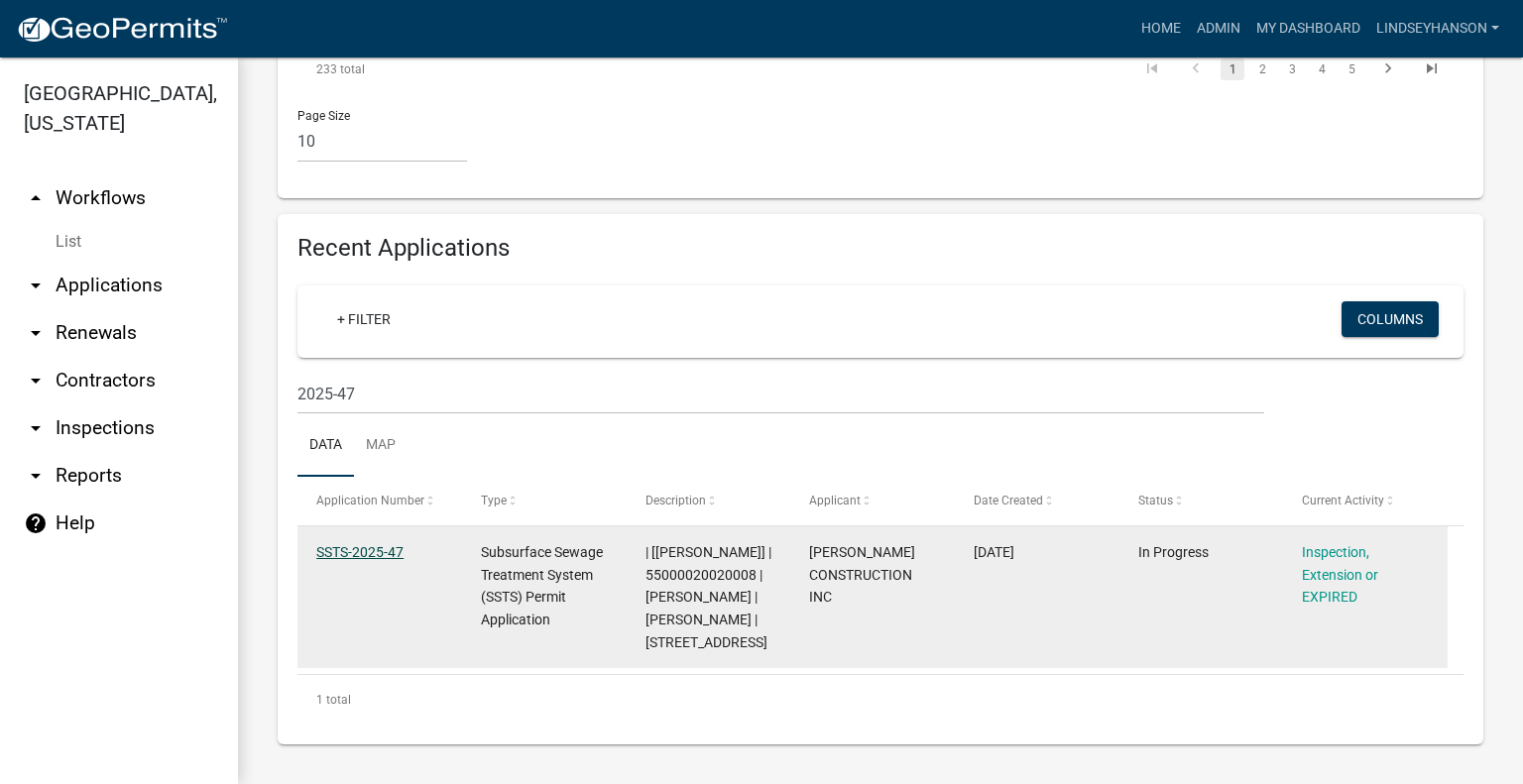 click on "SSTS-2025-47" 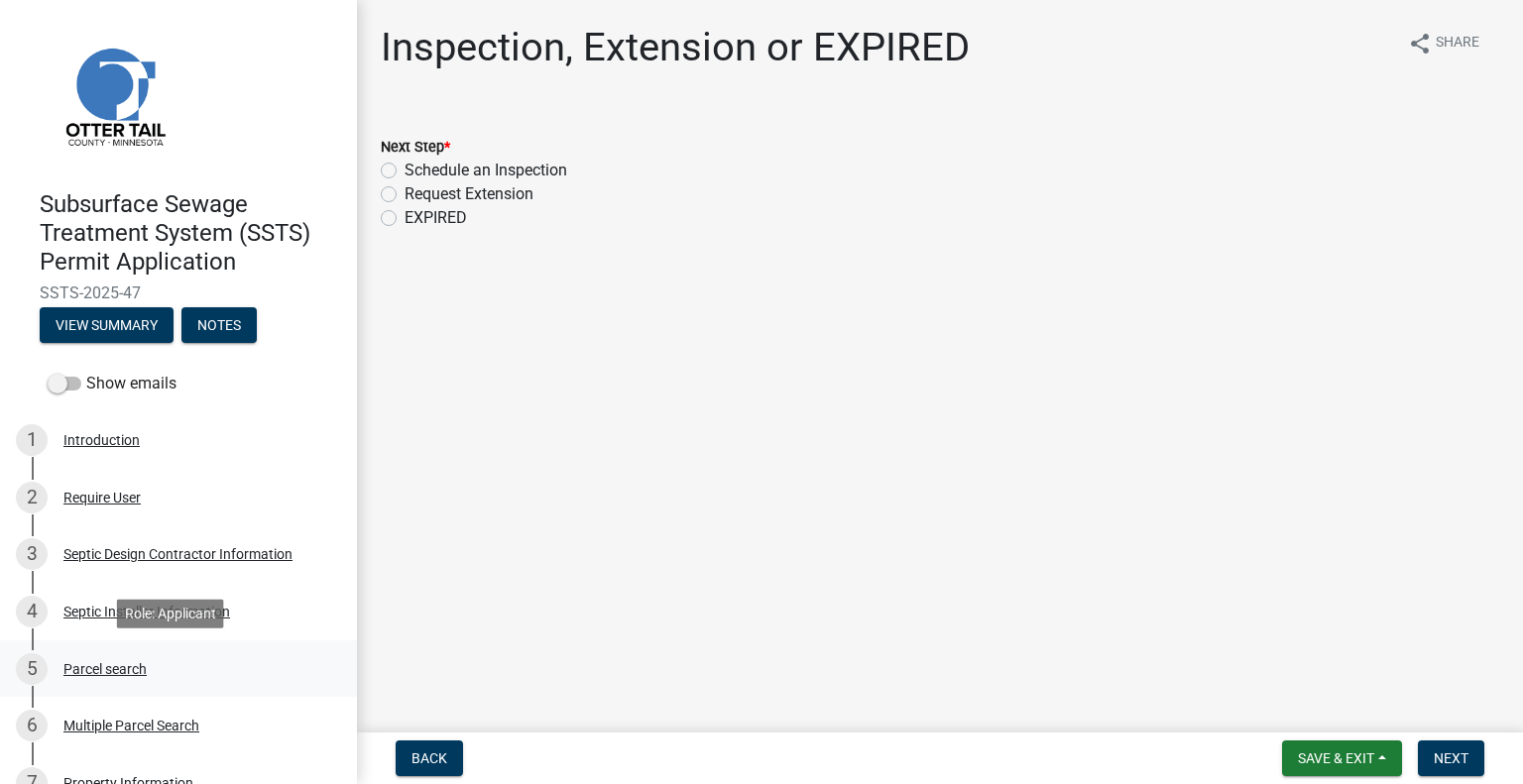 click on "5     Parcel search" at bounding box center (171, 669) 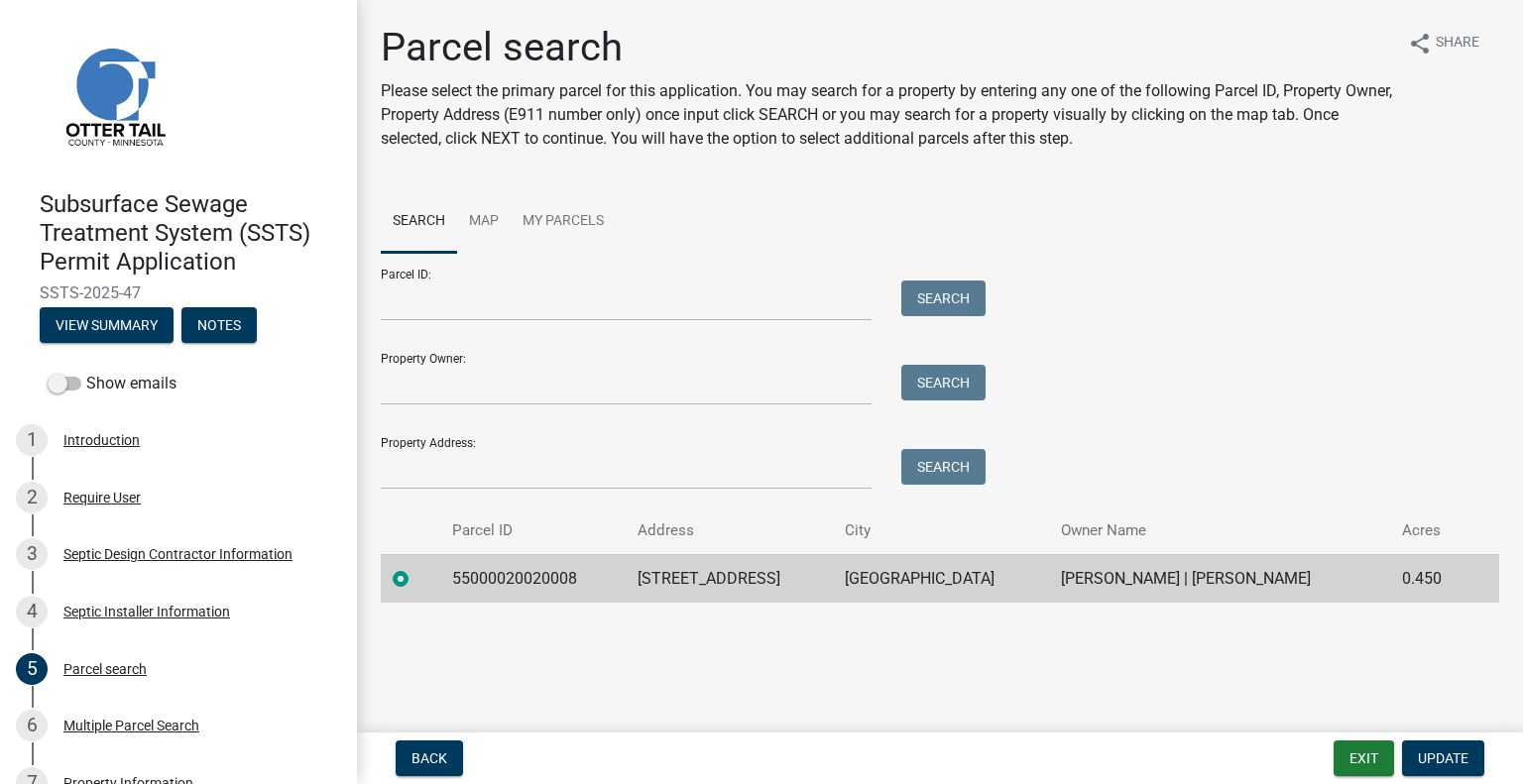 click on "55000020020008" 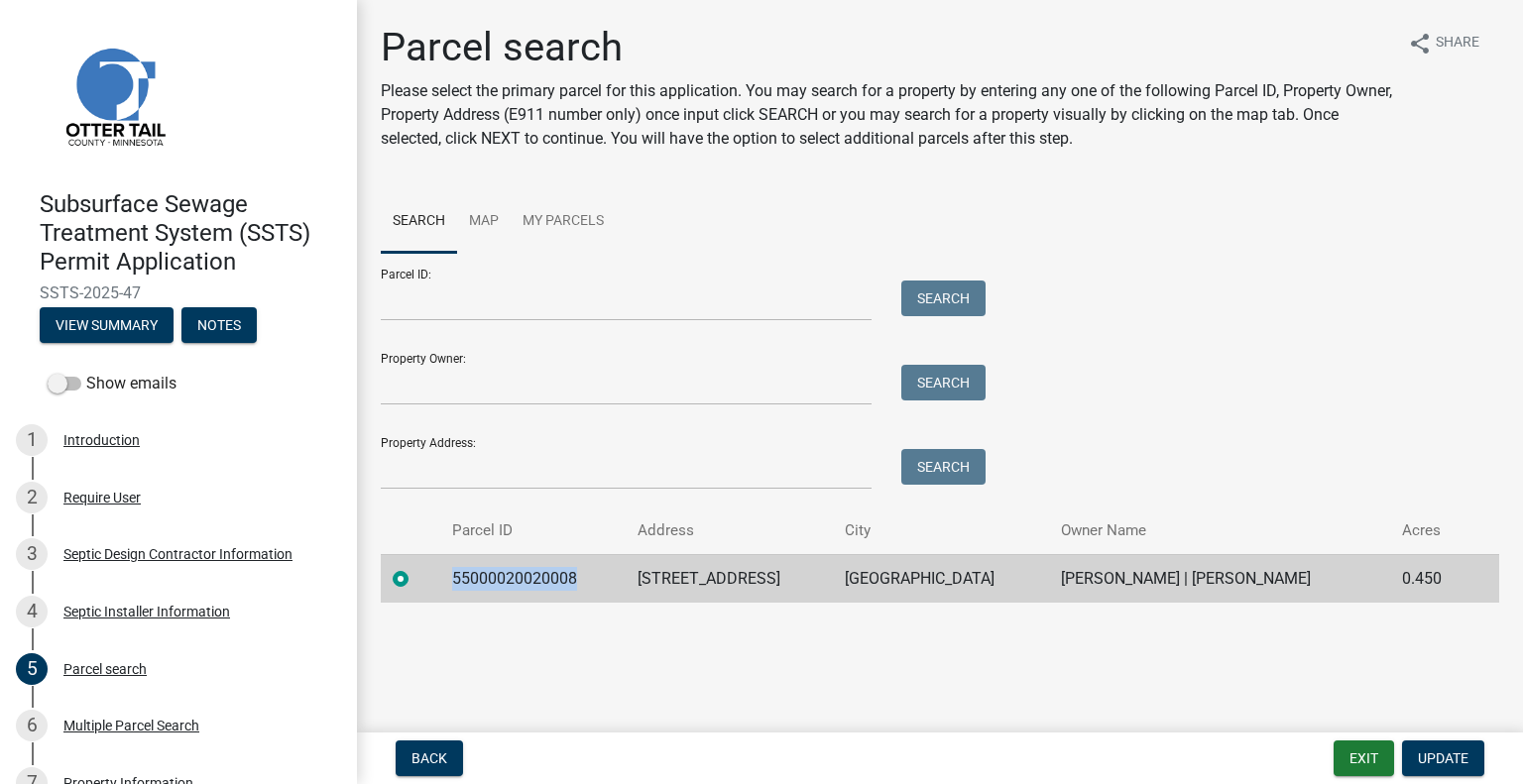 click on "55000020020008" 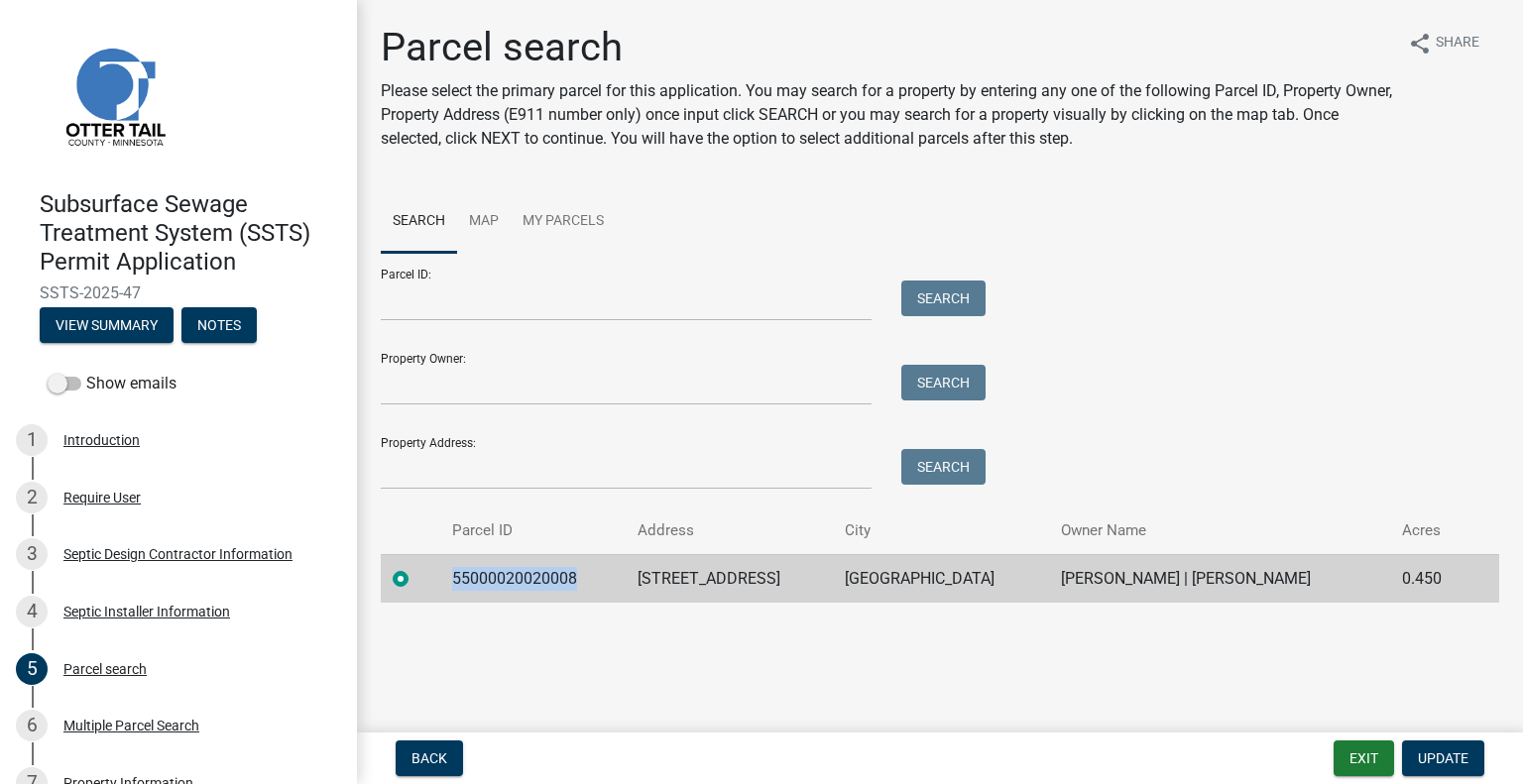 click on "51064 CO HWY 9" 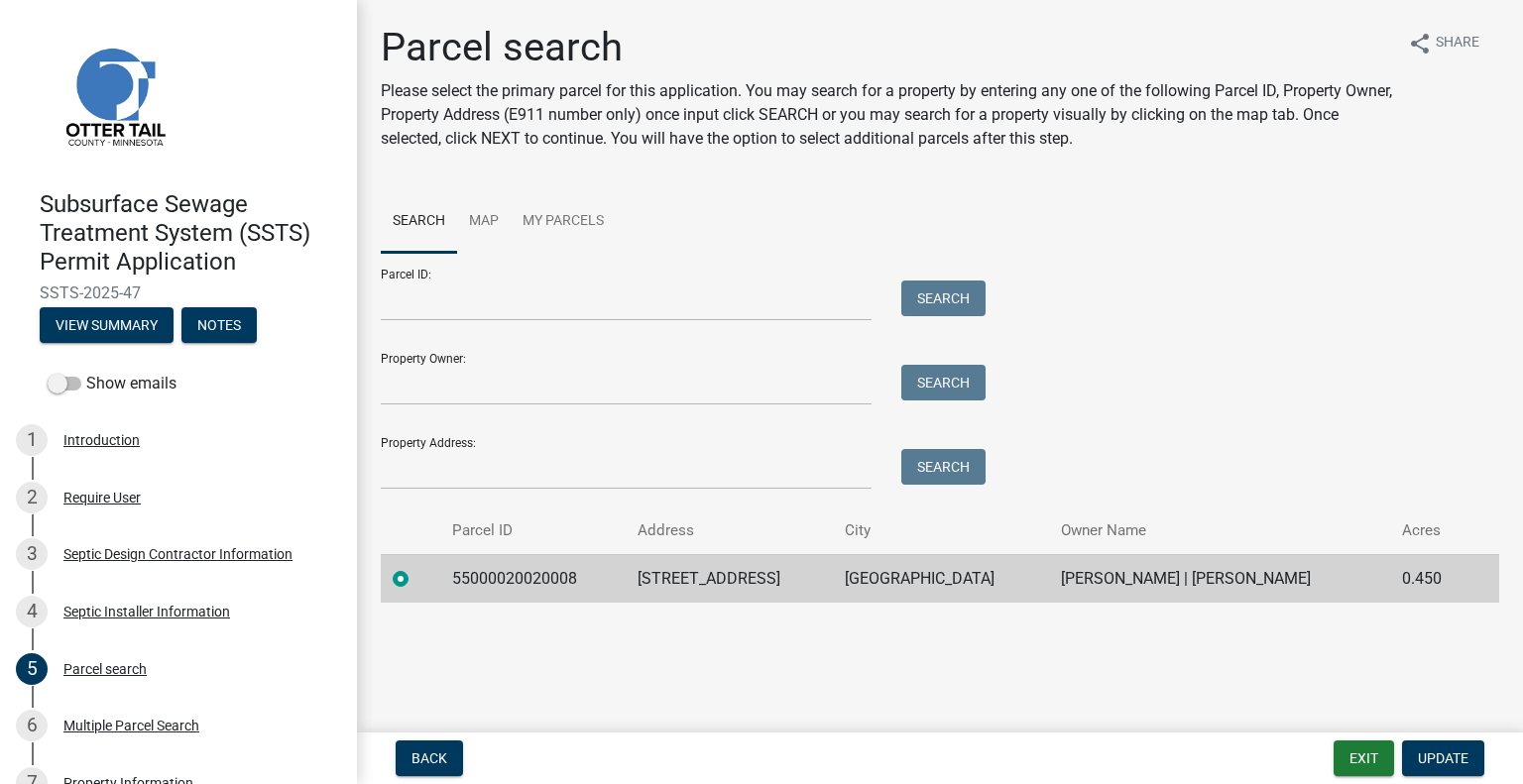 click on "51064 CO HWY 9" 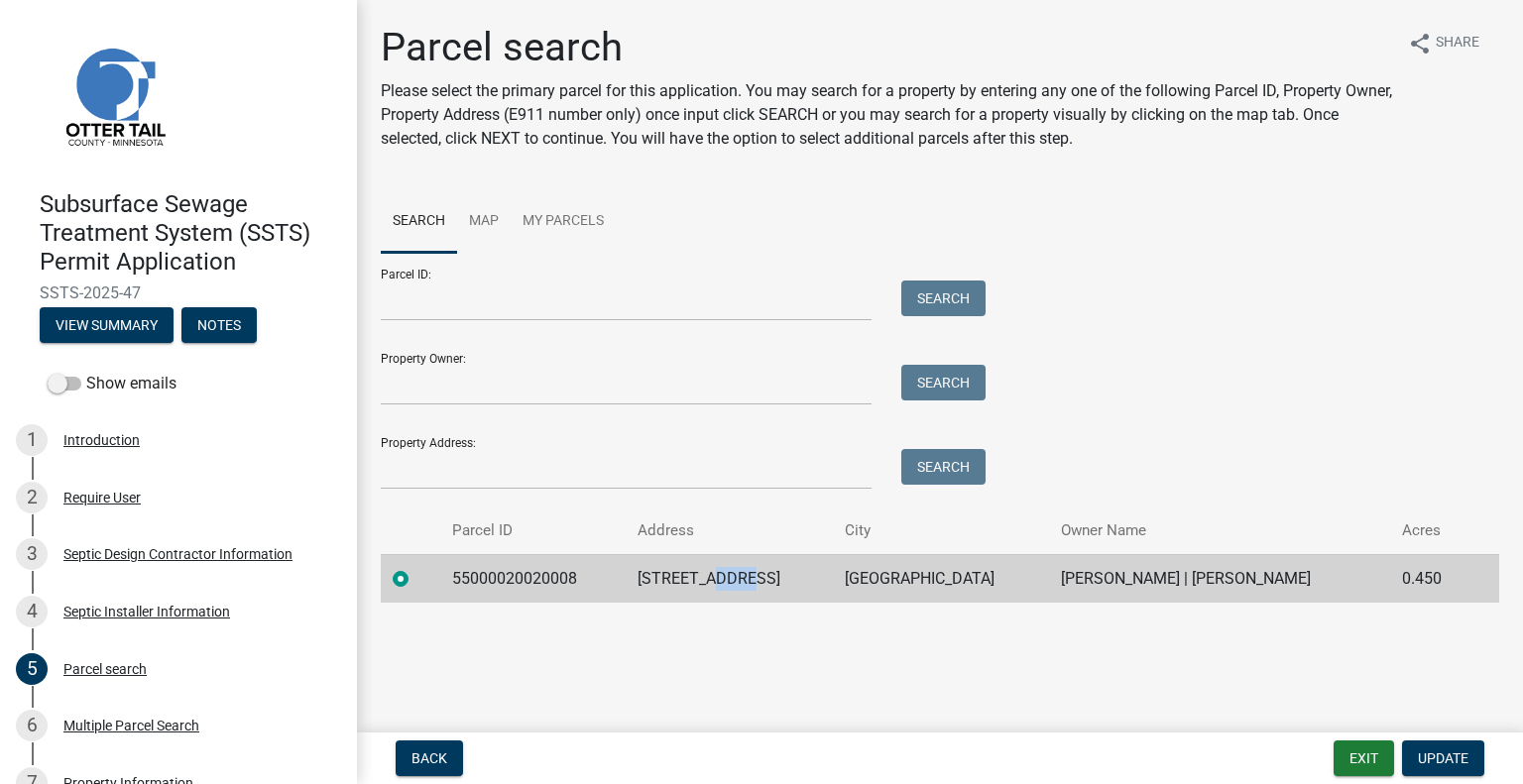 click on "51064 CO HWY 9" 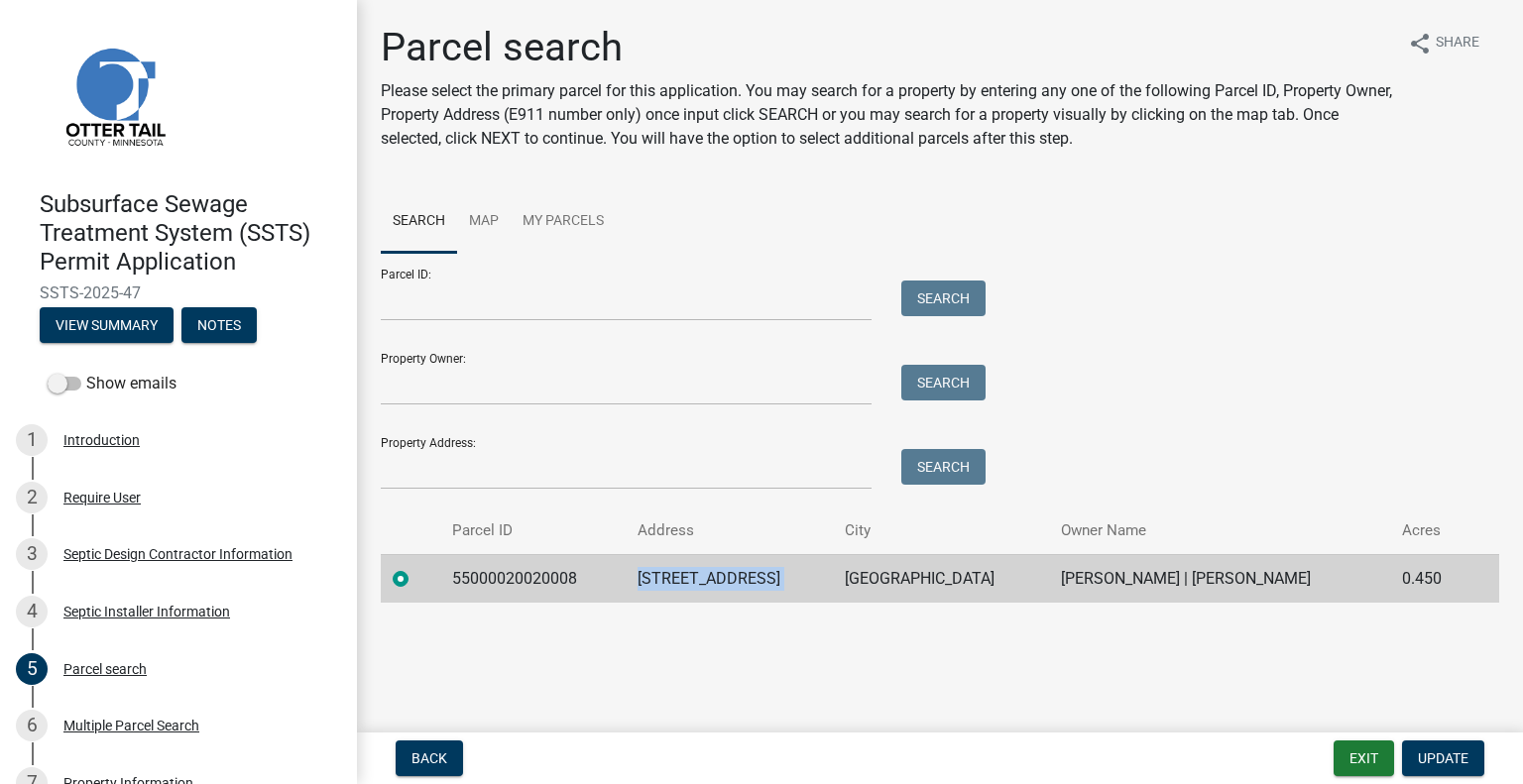 click on "51064 CO HWY 9" 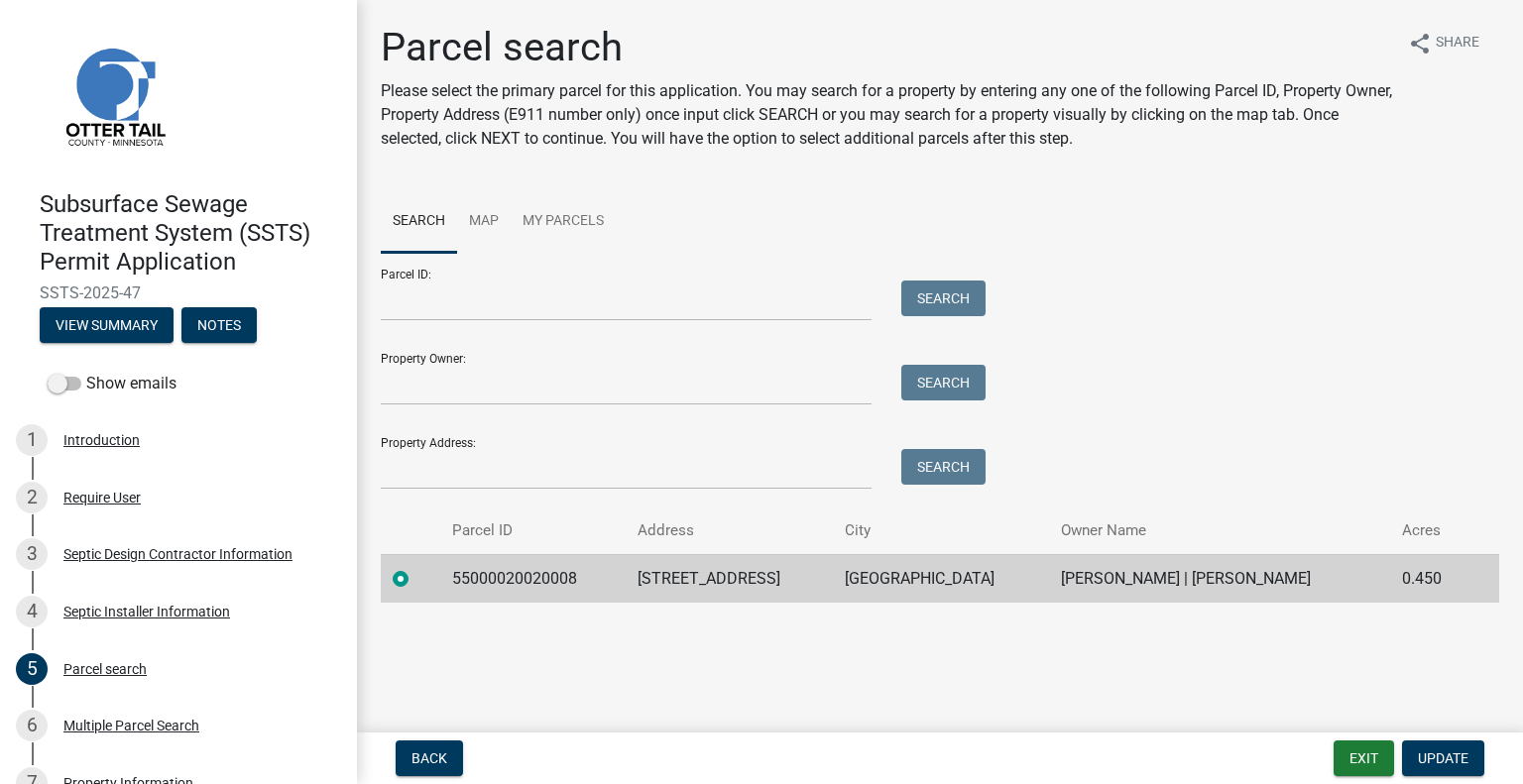 click on "PELICAN RAPIDS" 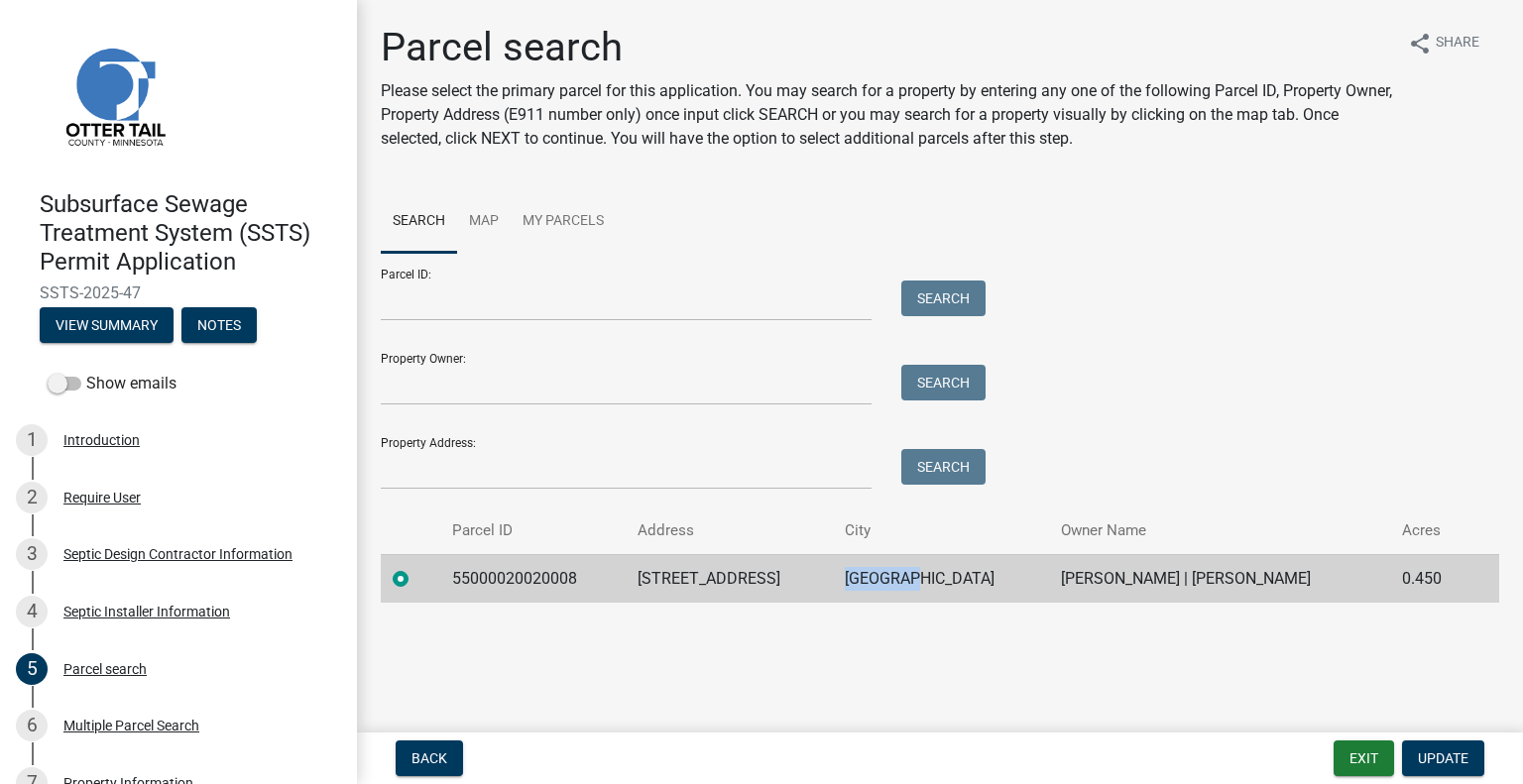click on "PELICAN RAPIDS" 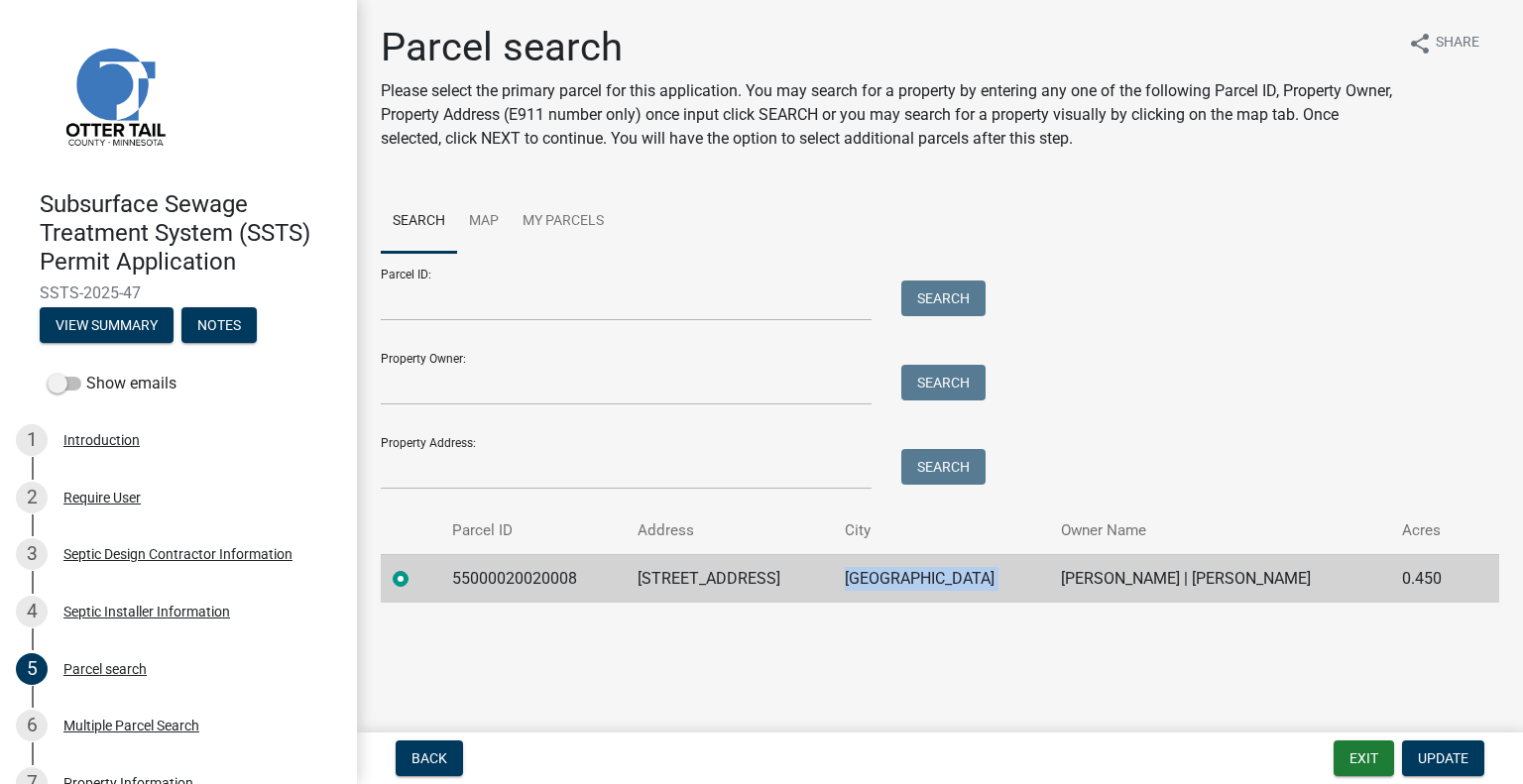 click on "PELICAN RAPIDS" 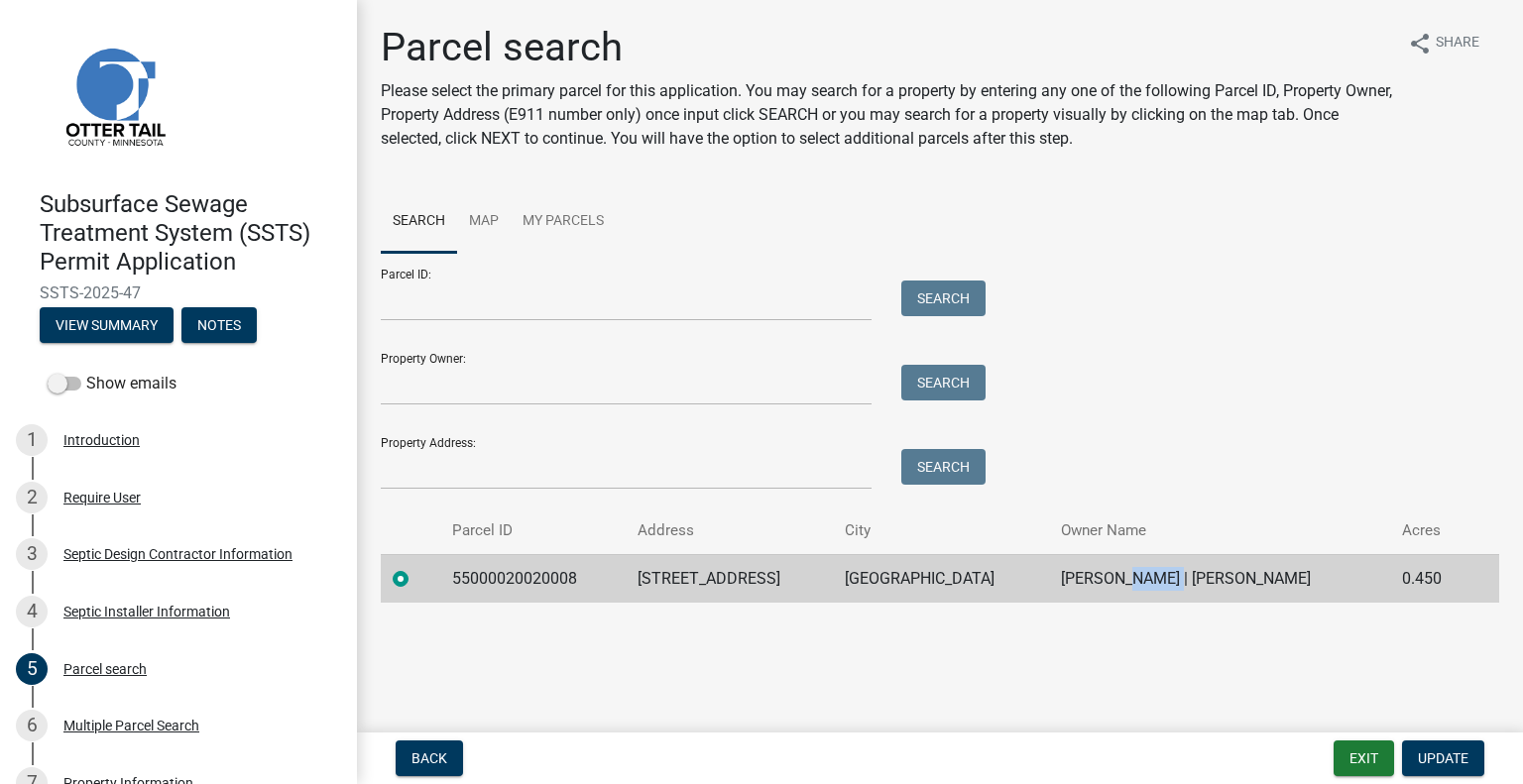 click on "BRENT D WICAL | JODI M WICAL" 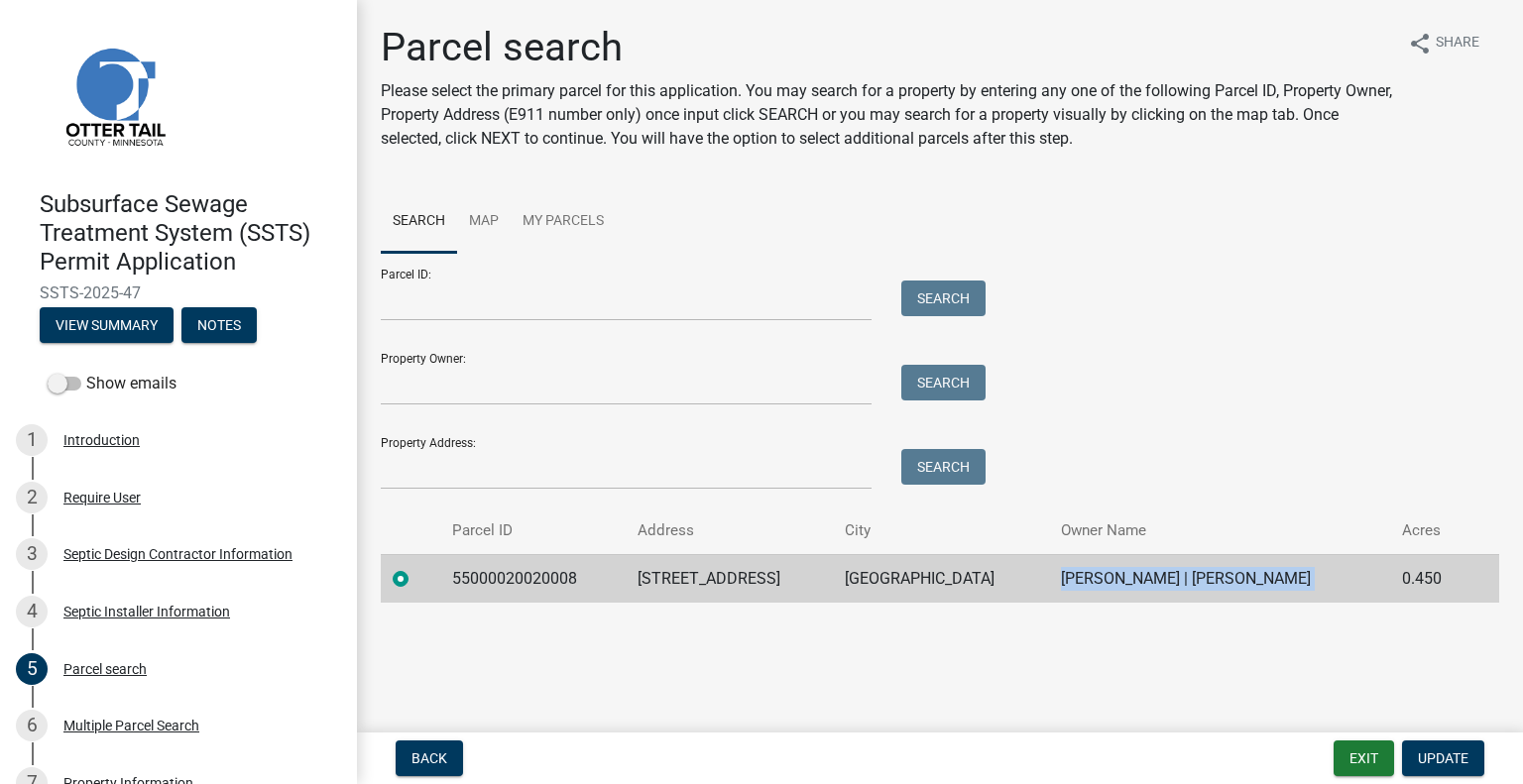 click on "BRENT D WICAL | JODI M WICAL" 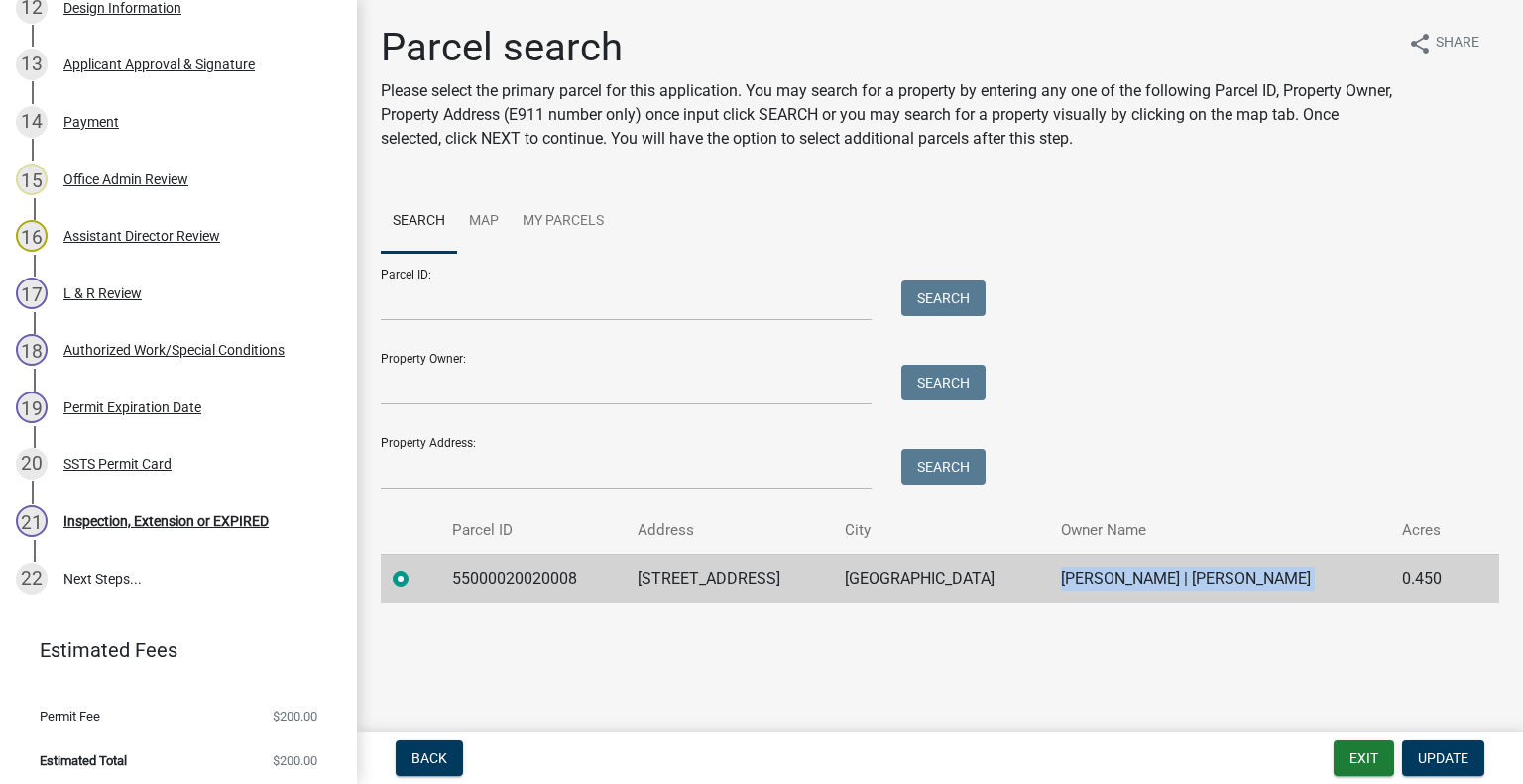 scroll, scrollTop: 1067, scrollLeft: 0, axis: vertical 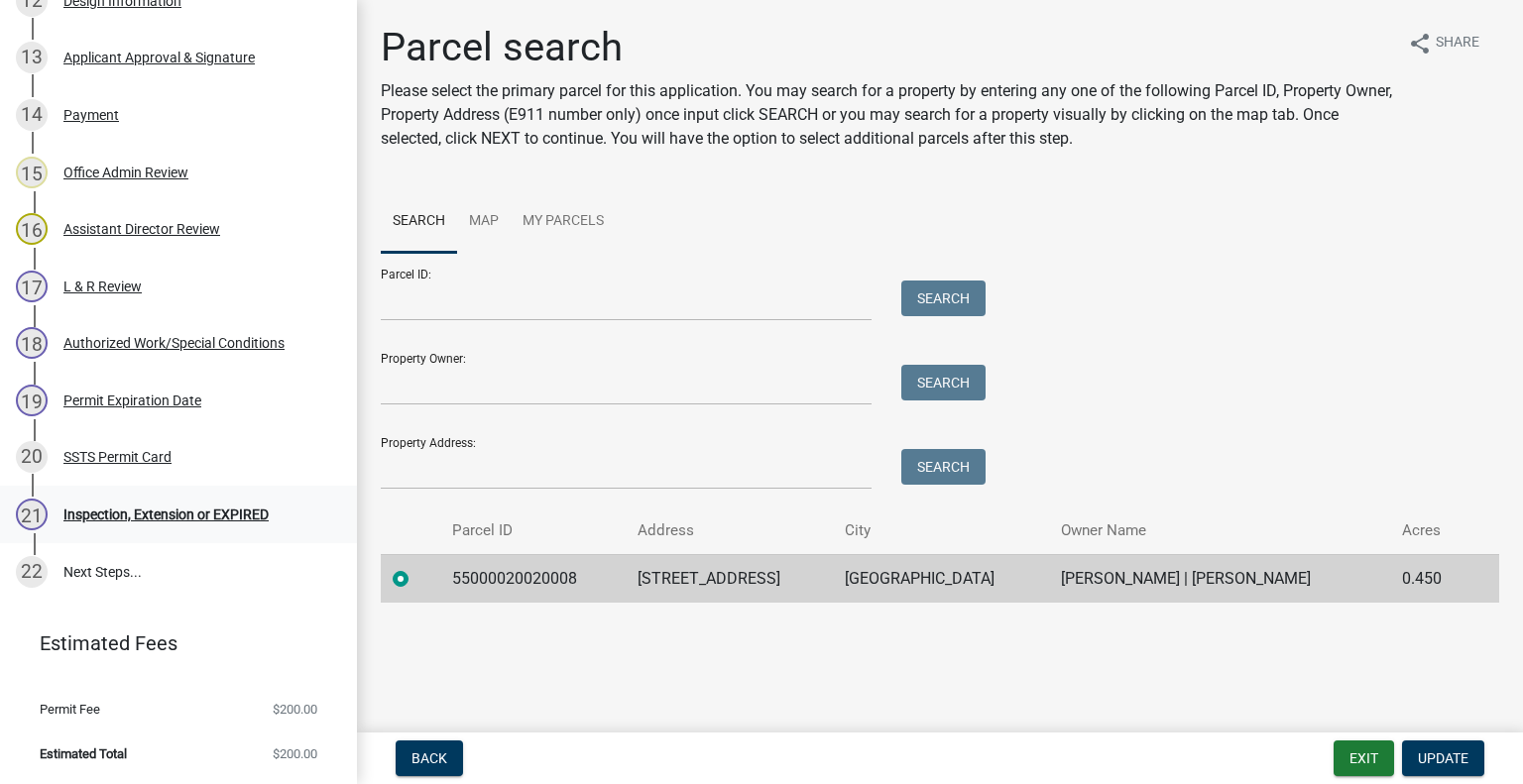click on "21     Inspection, Extension or EXPIRED" at bounding box center (178, 514) 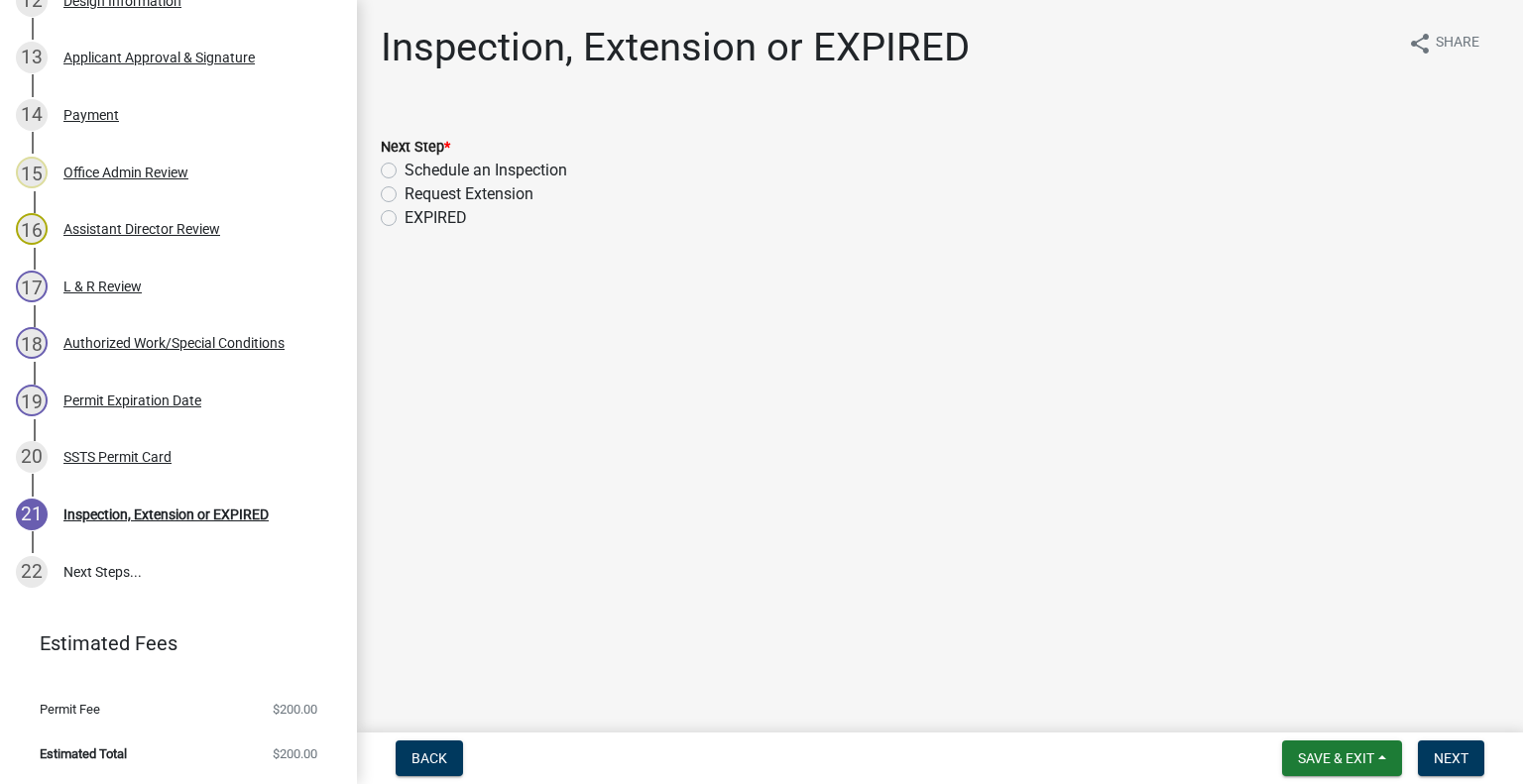 click on "Schedule an Inspection" 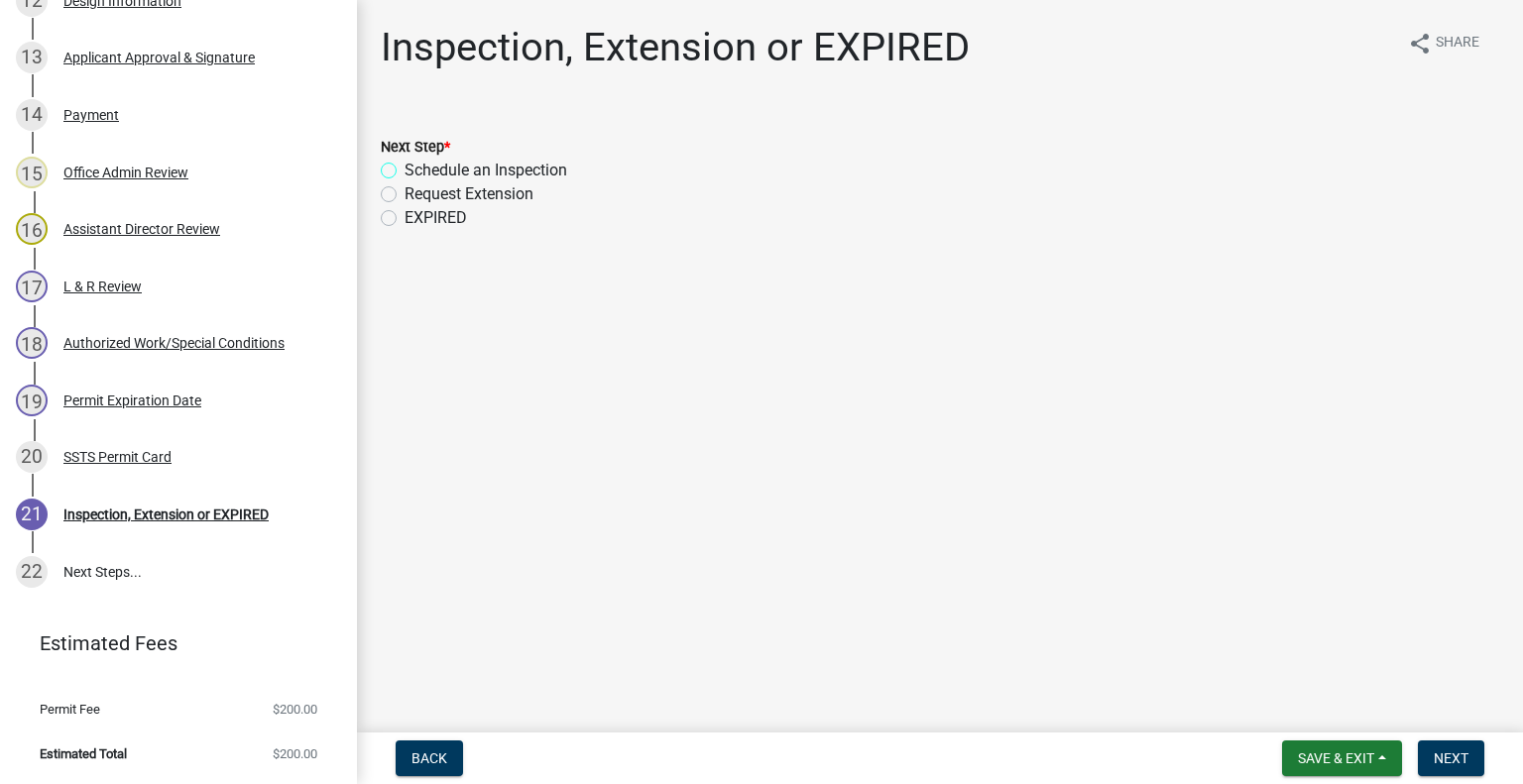 click on "Schedule an Inspection" at bounding box center [410, 165] 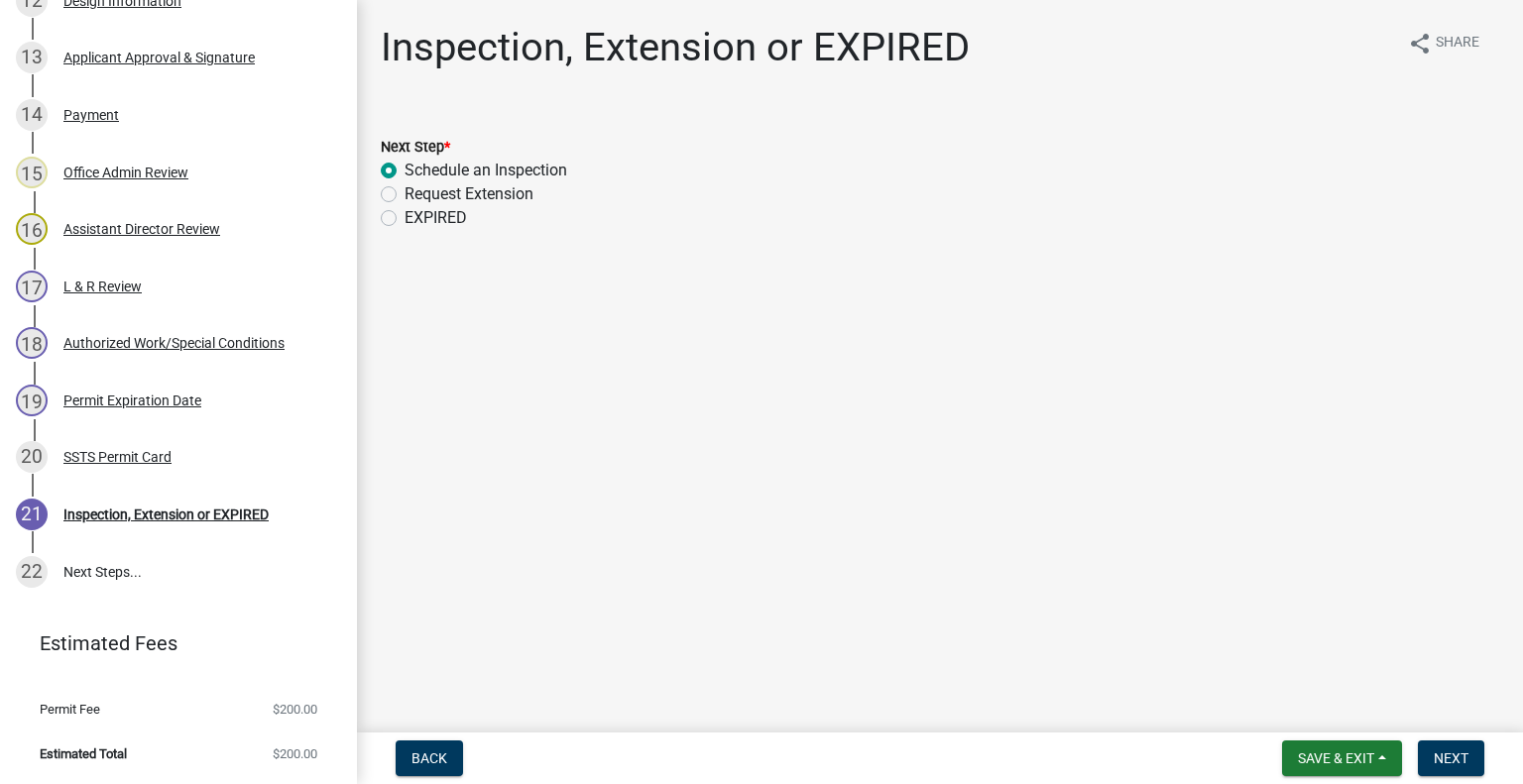 radio on "true" 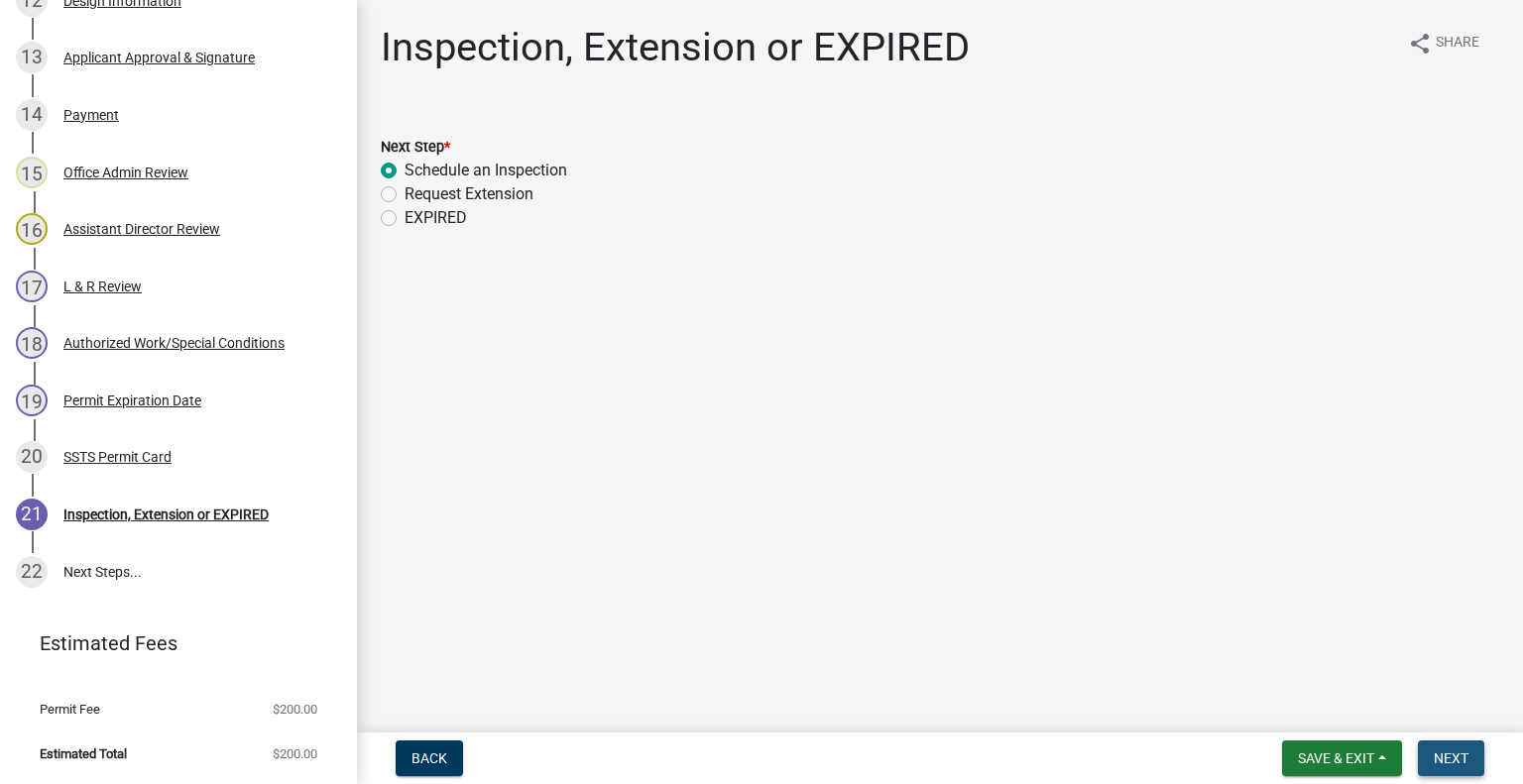 click on "Next" at bounding box center [1451, 758] 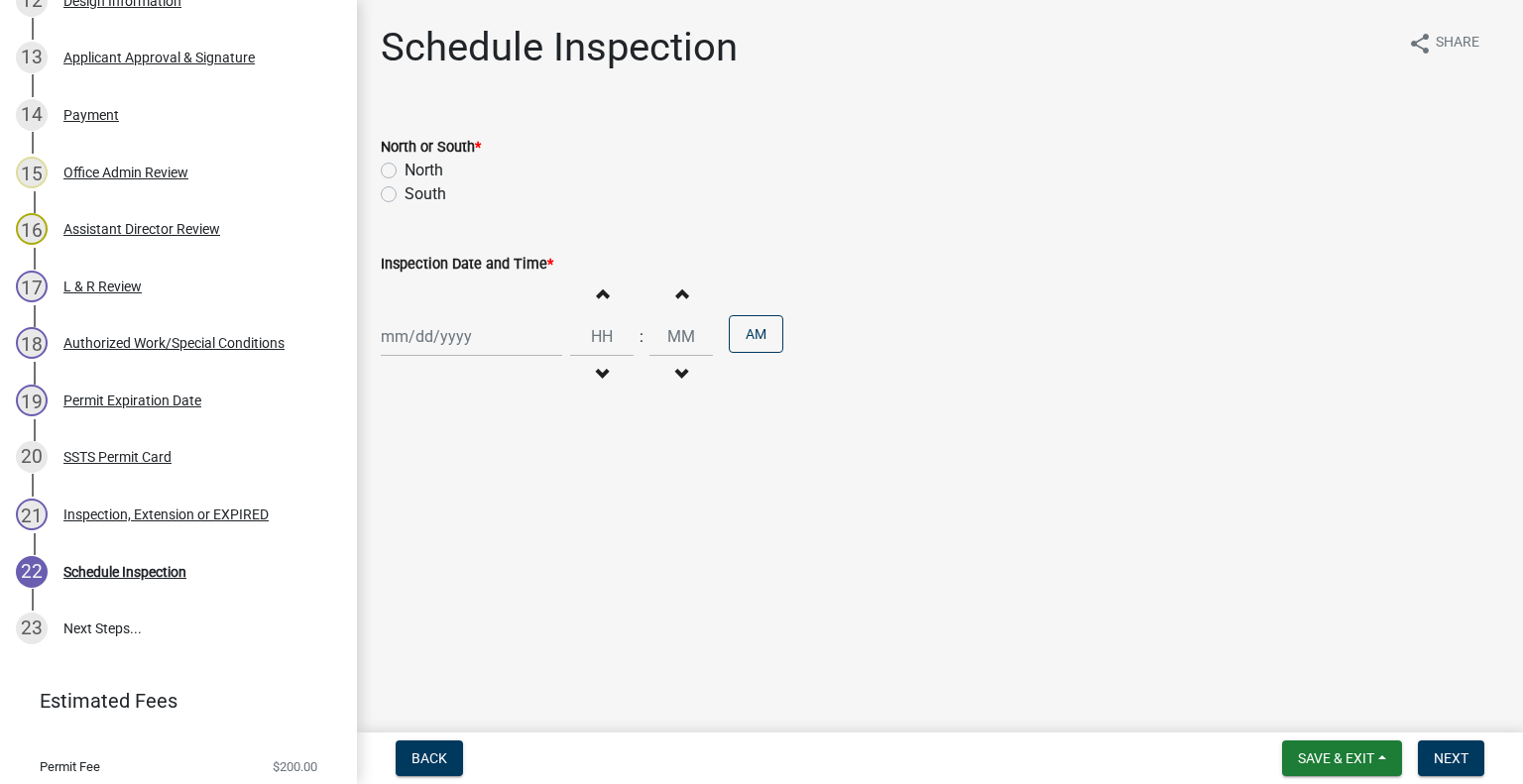 scroll, scrollTop: 1125, scrollLeft: 0, axis: vertical 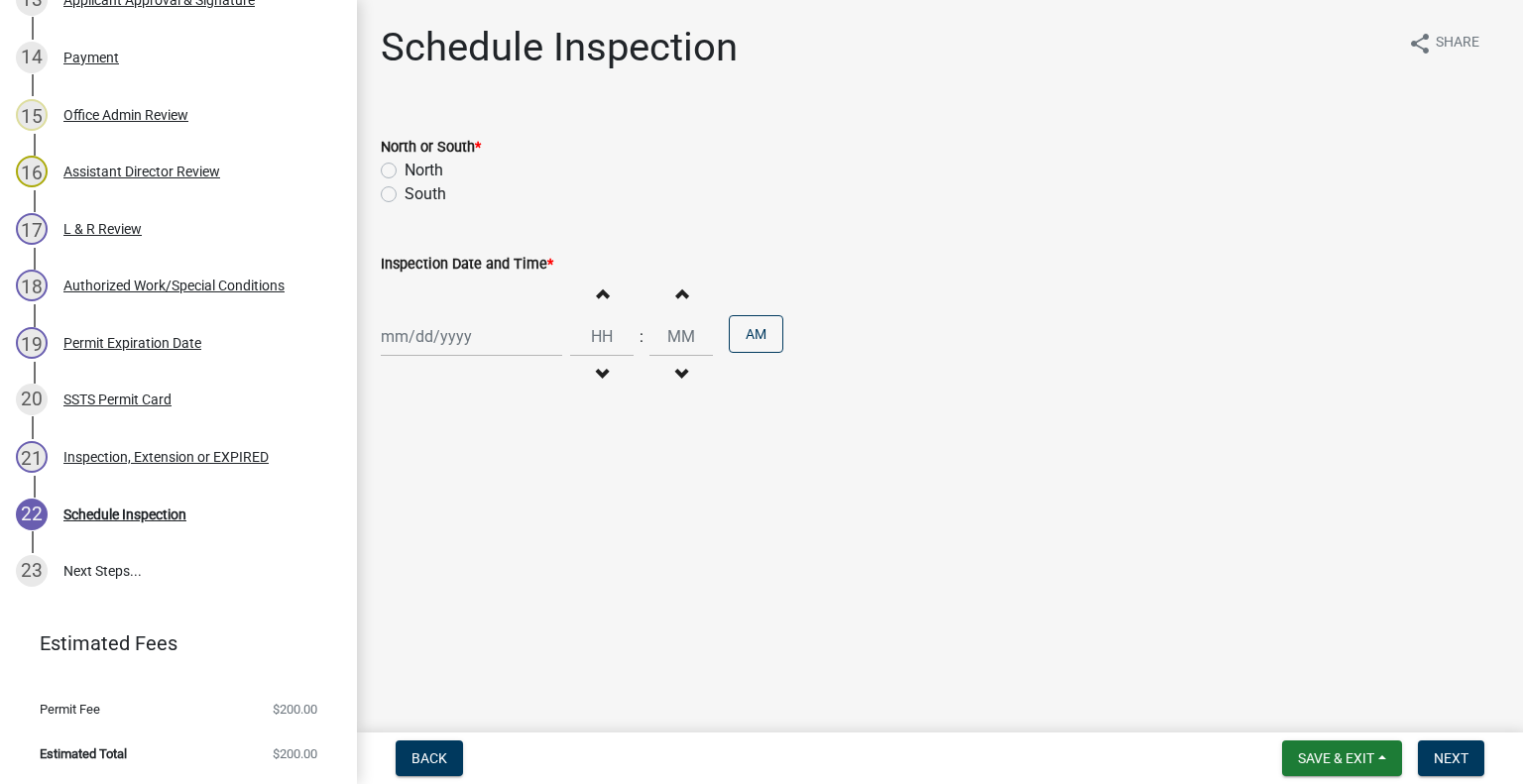 click on "North" 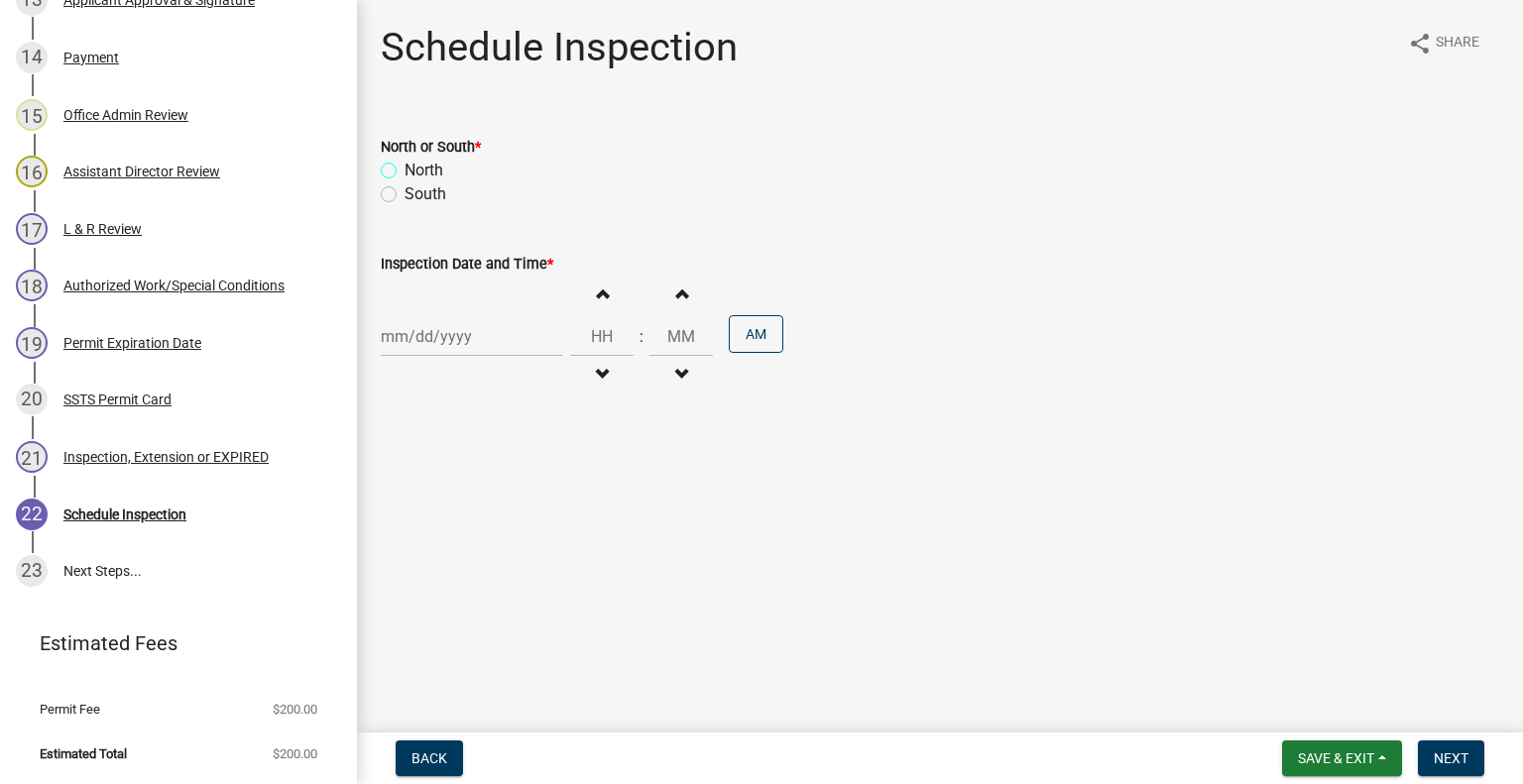 click on "North" at bounding box center (410, 165) 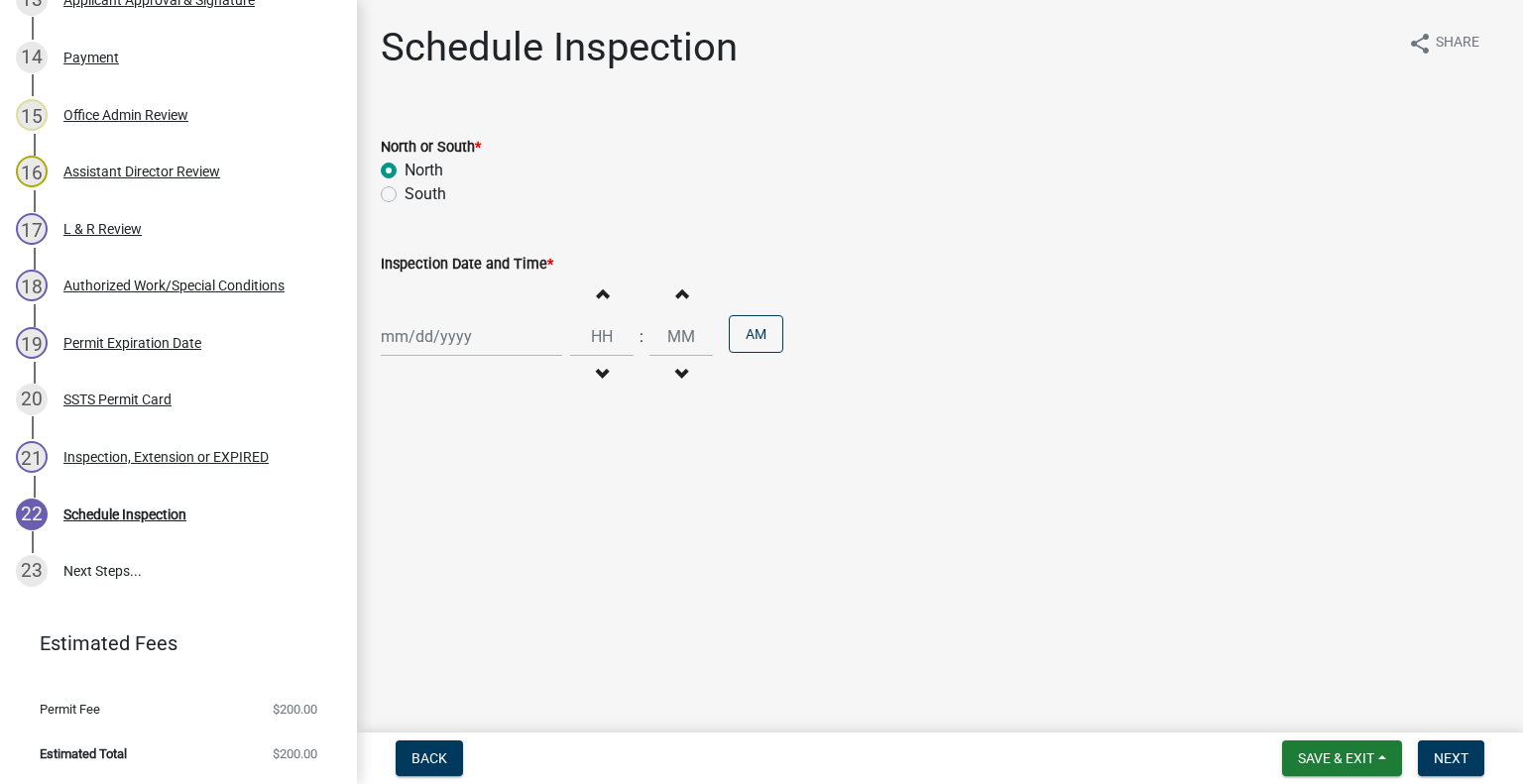 radio on "true" 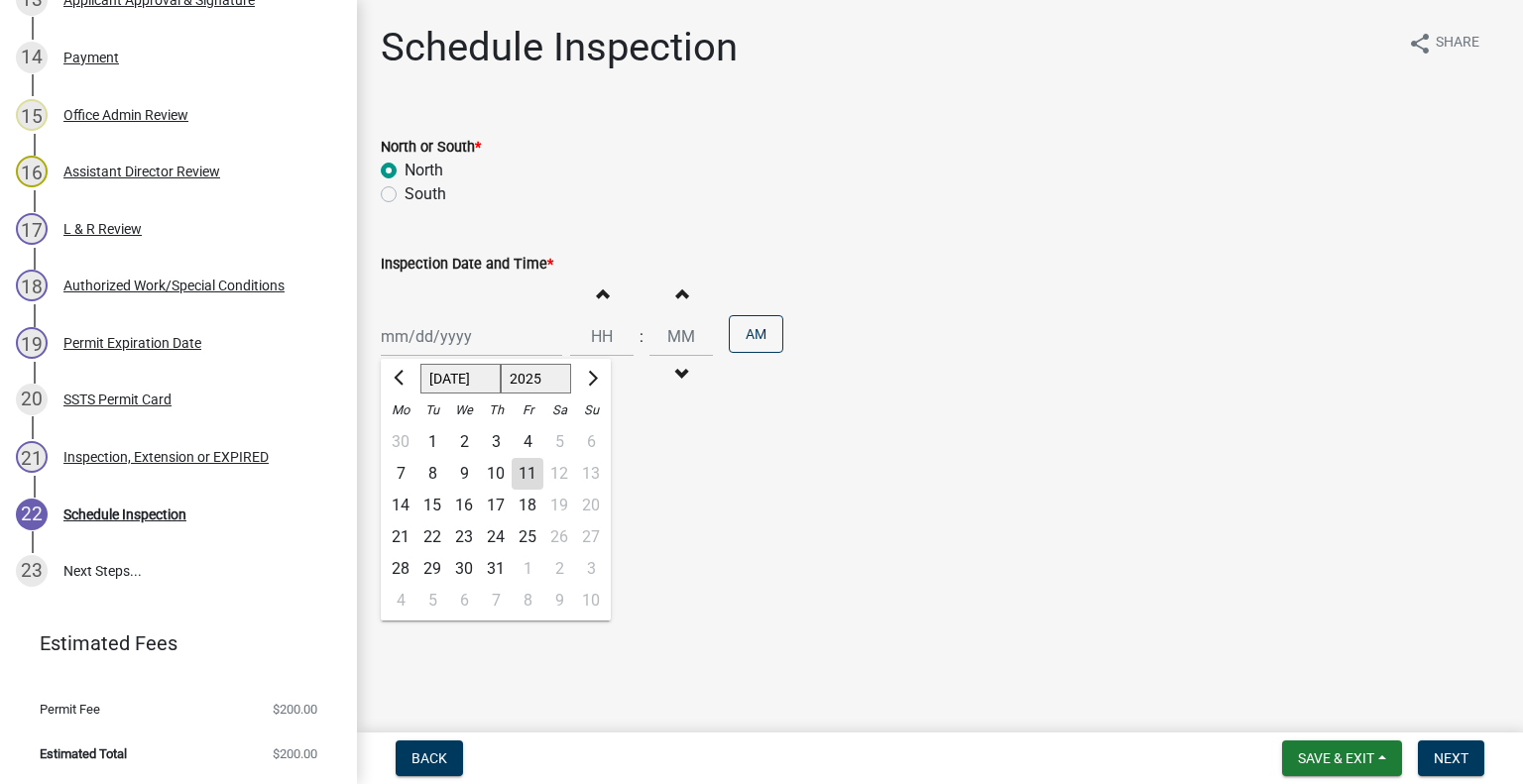 click on "Jan Feb Mar Apr May Jun Jul Aug Sep Oct Nov Dec 1525 1526 1527 1528 1529 1530 1531 1532 1533 1534 1535 1536 1537 1538 1539 1540 1541 1542 1543 1544 1545 1546 1547 1548 1549 1550 1551 1552 1553 1554 1555 1556 1557 1558 1559 1560 1561 1562 1563 1564 1565 1566 1567 1568 1569 1570 1571 1572 1573 1574 1575 1576 1577 1578 1579 1580 1581 1582 1583 1584 1585 1586 1587 1588 1589 1590 1591 1592 1593 1594 1595 1596 1597 1598 1599 1600 1601 1602 1603 1604 1605 1606 1607 1608 1609 1610 1611 1612 1613 1614 1615 1616 1617 1618 1619 1620 1621 1622 1623 1624 1625 1626 1627 1628 1629 1630 1631 1632 1633 1634 1635 1636 1637 1638 1639 1640 1641 1642 1643 1644 1645 1646 1647 1648 1649 1650 1651 1652 1653 1654 1655 1656 1657 1658 1659 1660 1661 1662 1663 1664 1665 1666 1667 1668 1669 1670 1671 1672 1673 1674 1675 1676 1677 1678 1679 1680 1681 1682 1683 1684 1685 1686 1687 1688 1689 1690 1691 1692 1693 1694 1695 1696 1697 1698 1699 1700 1701 1702 1703 1704 1705 1706 1707 1708 1709 1710 1711 1712 1713 1714 1715 1716 1717 1718 1719 1" 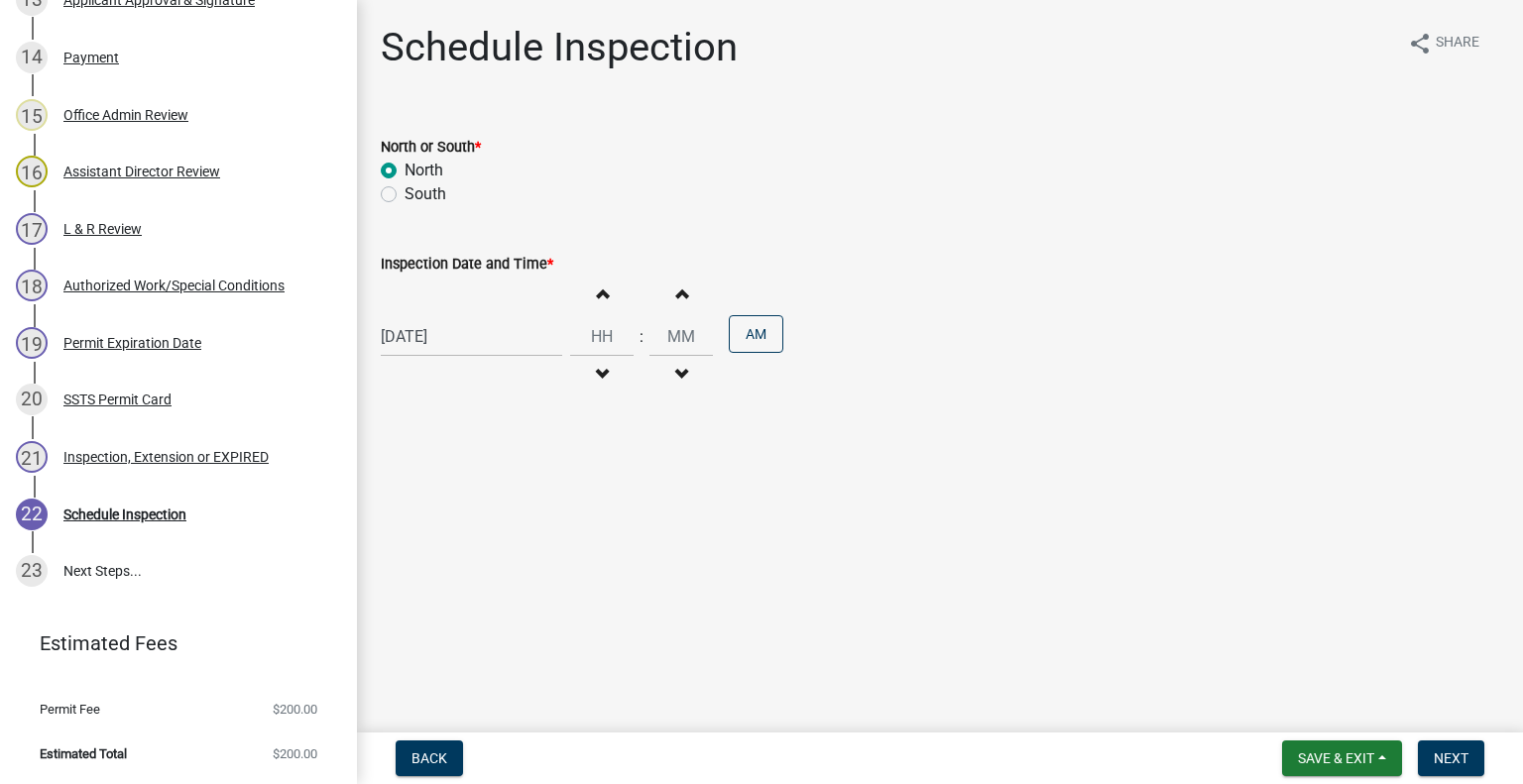 click on "Decrement hours" at bounding box center (602, 375) 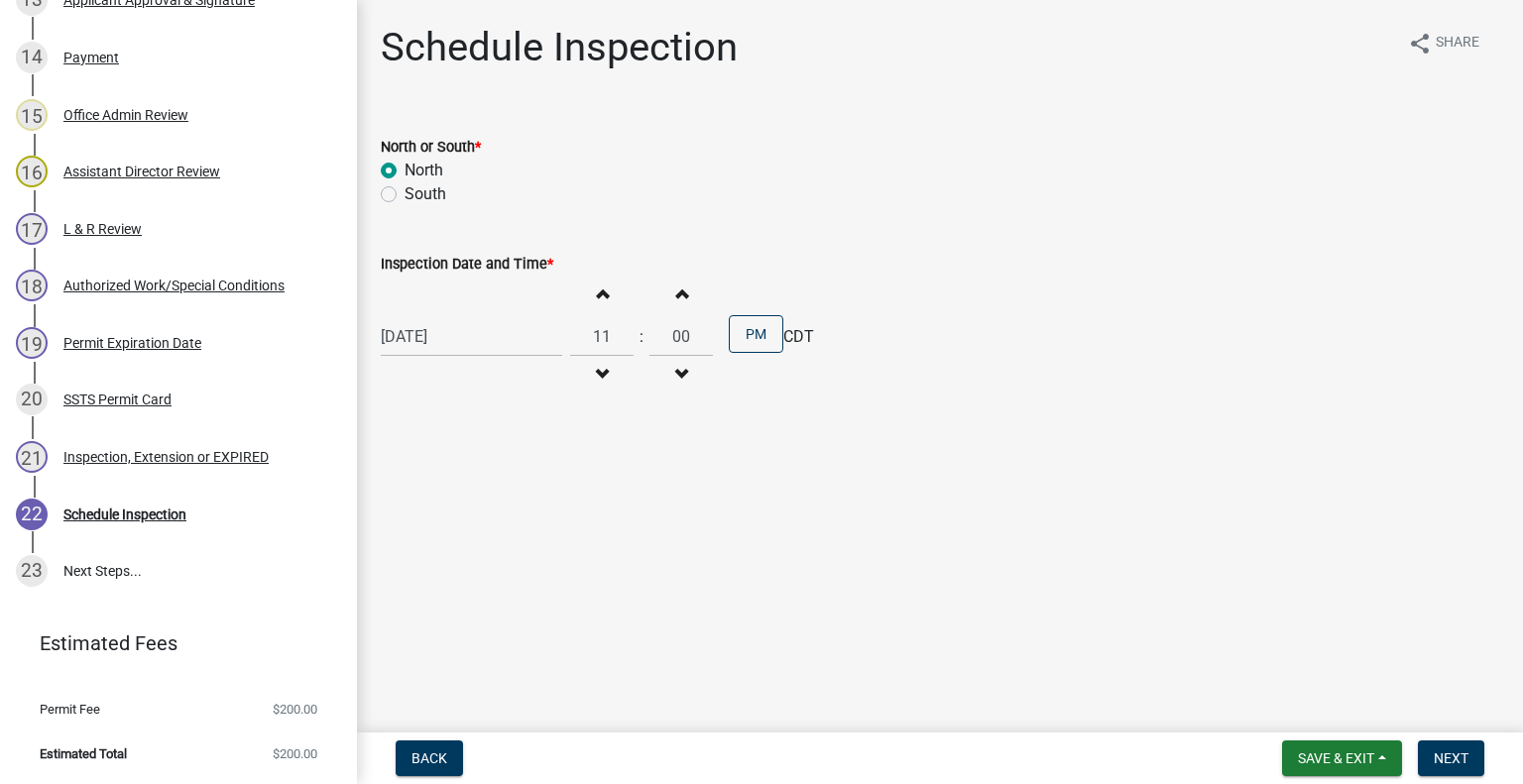 click on "Increment hours" at bounding box center [602, 293] 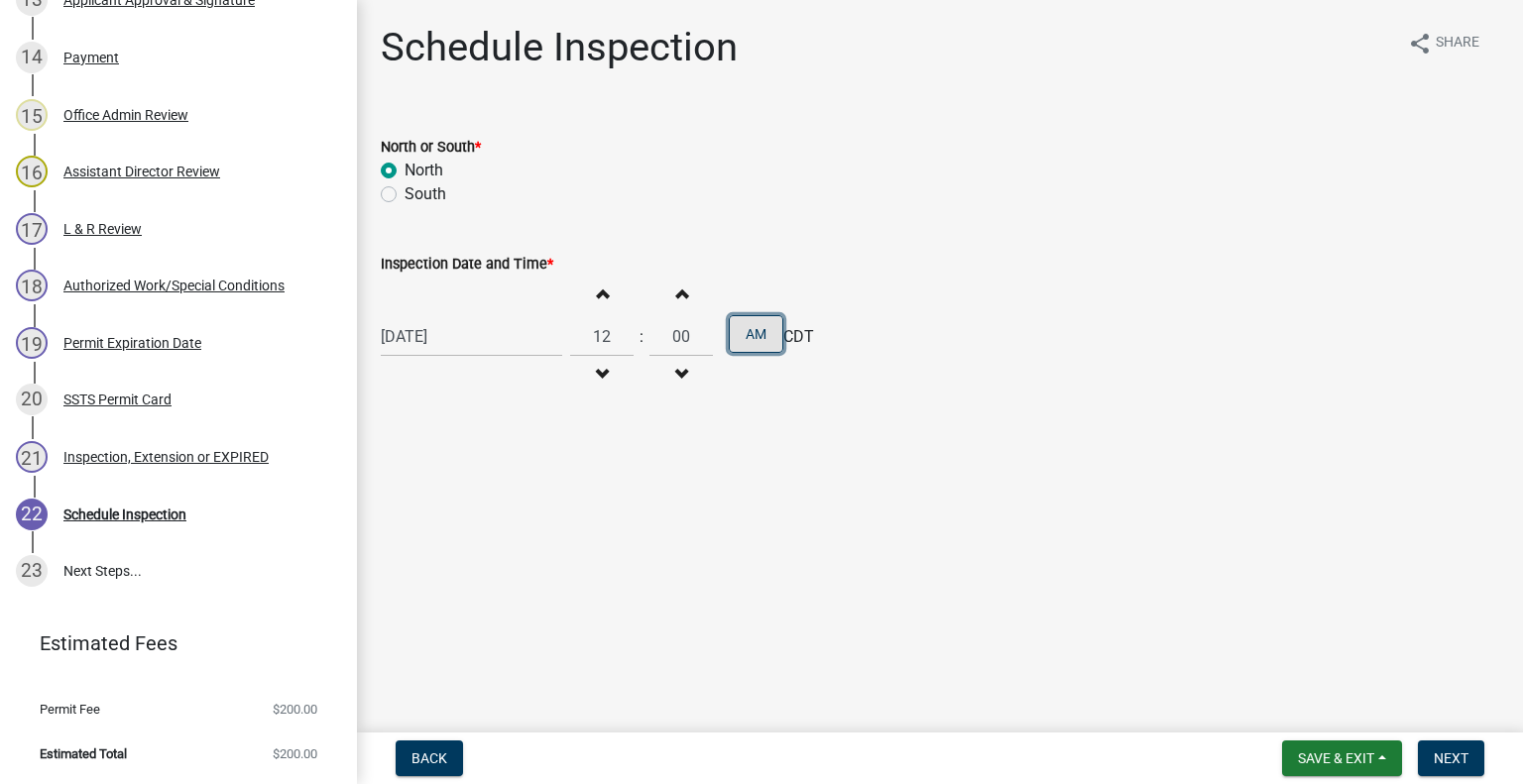 click on "AM" at bounding box center [756, 334] 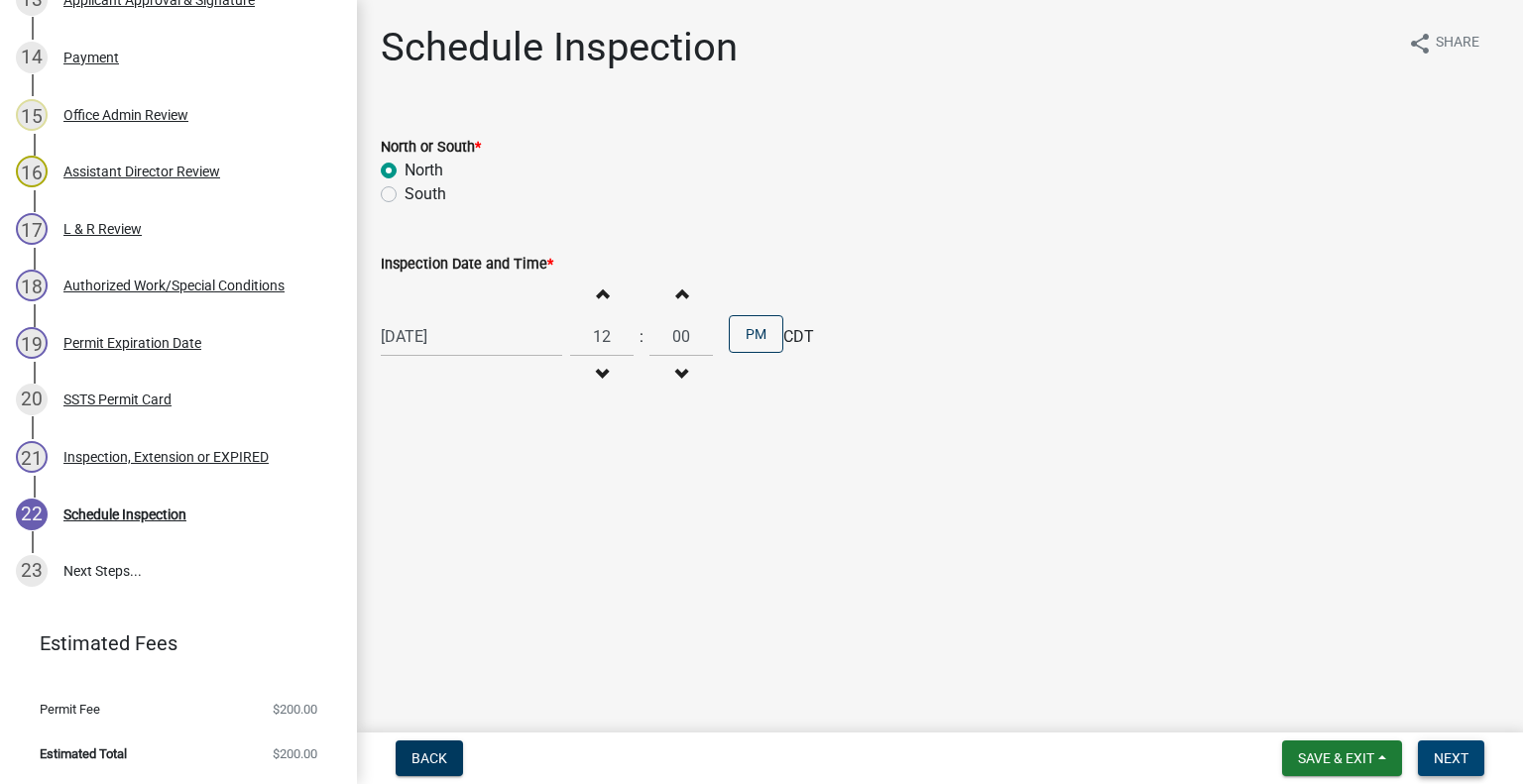 click on "Next" at bounding box center (1451, 758) 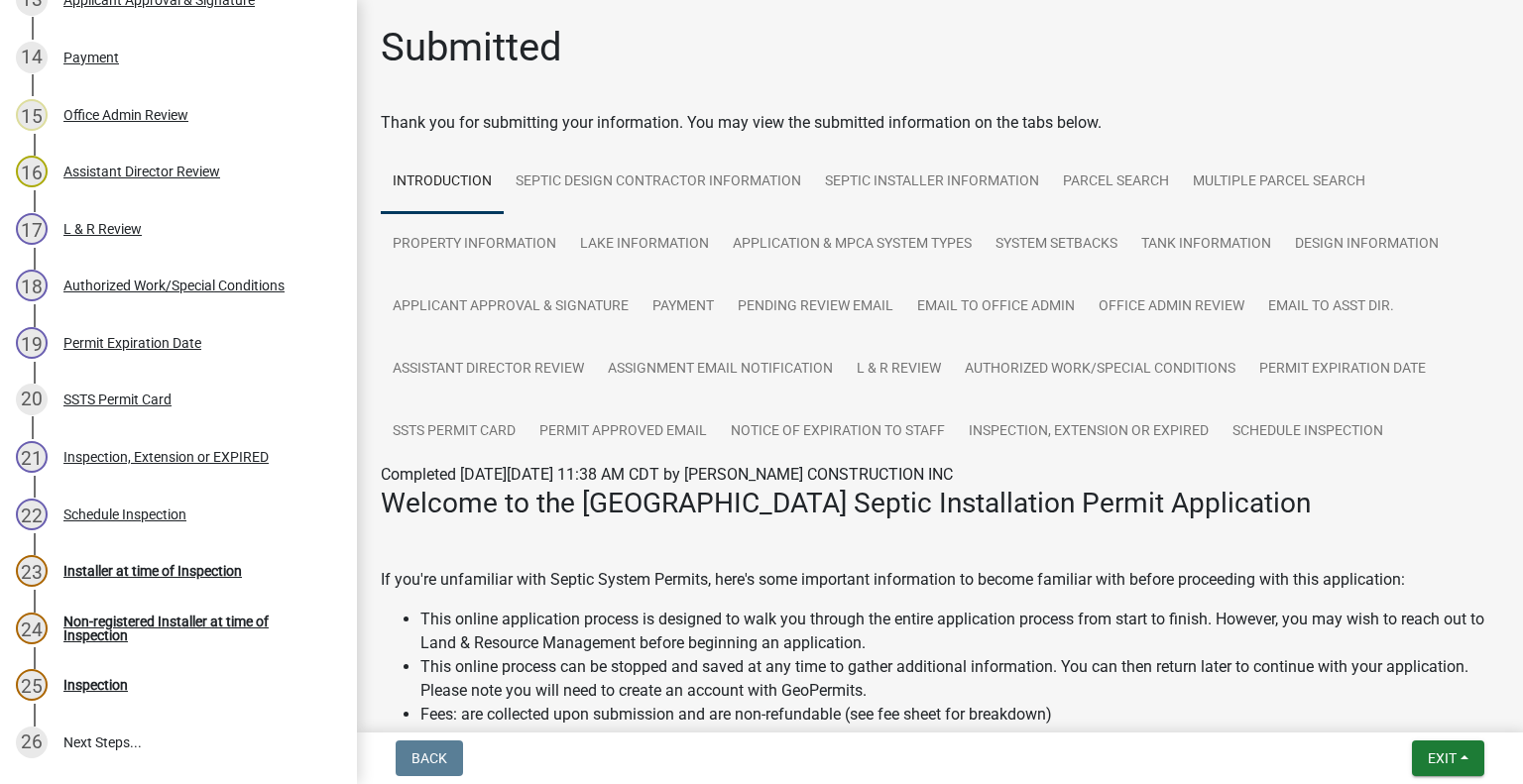 scroll, scrollTop: 1296, scrollLeft: 0, axis: vertical 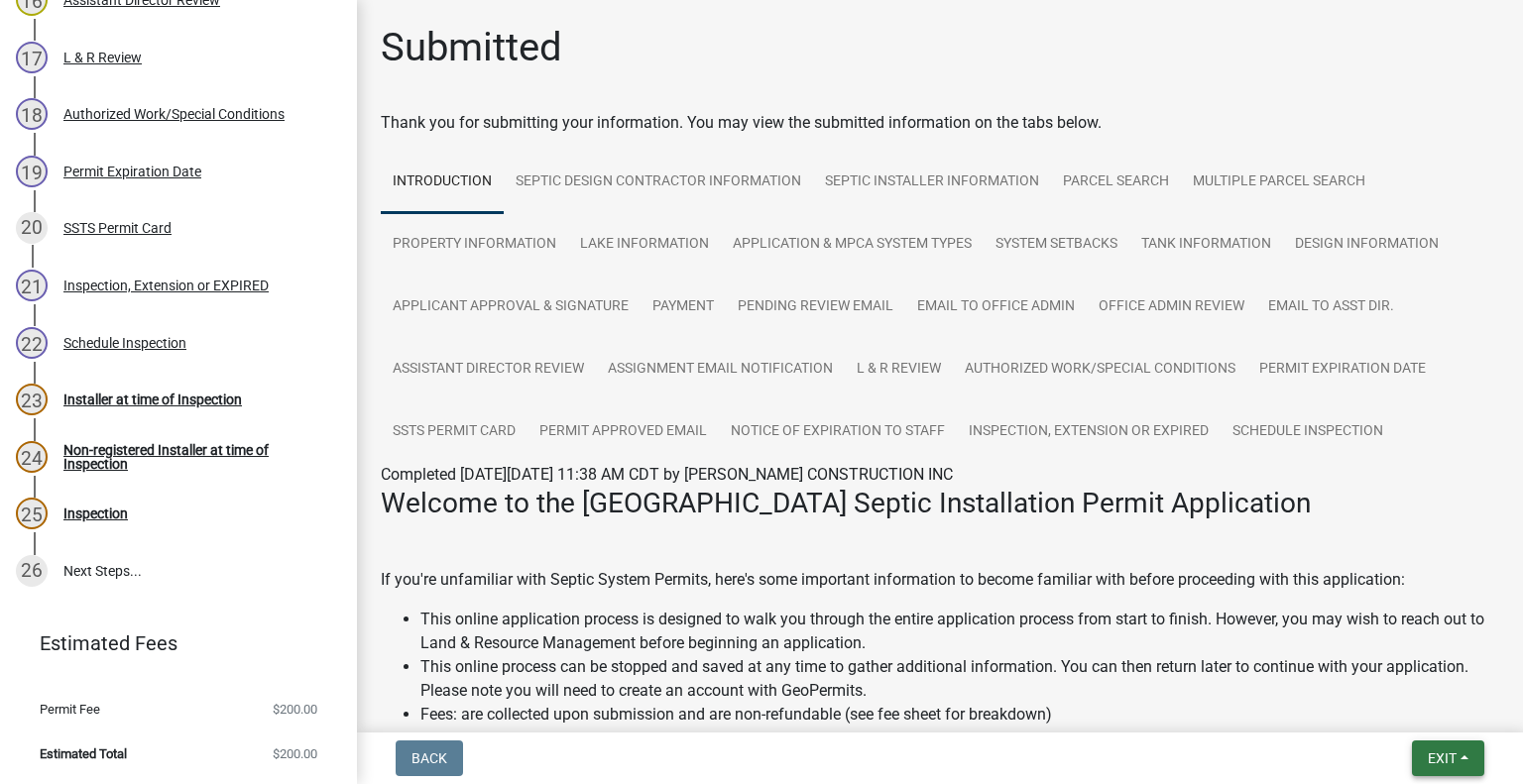 click on "Exit" at bounding box center [1442, 758] 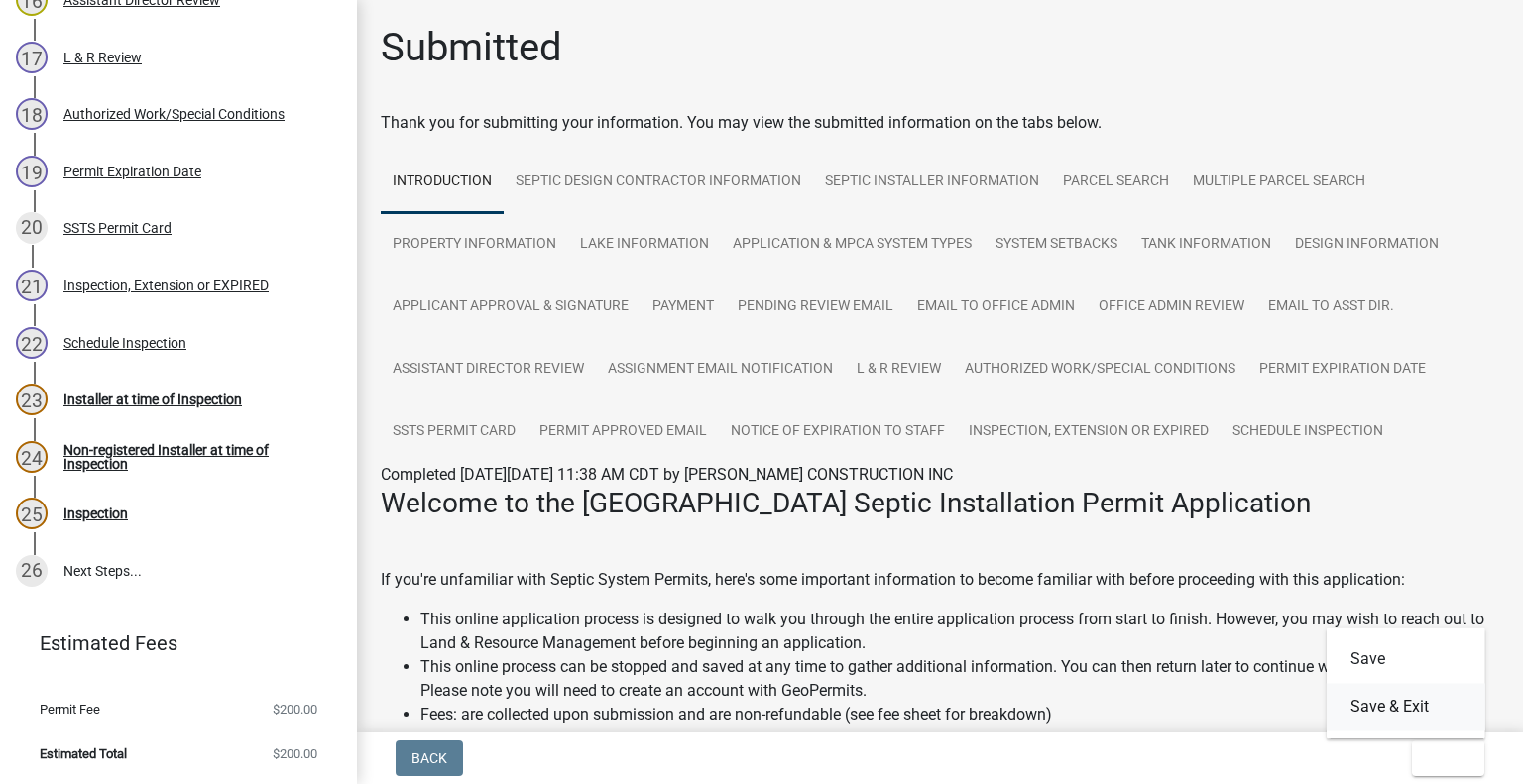 click on "Save & Exit" at bounding box center [1406, 707] 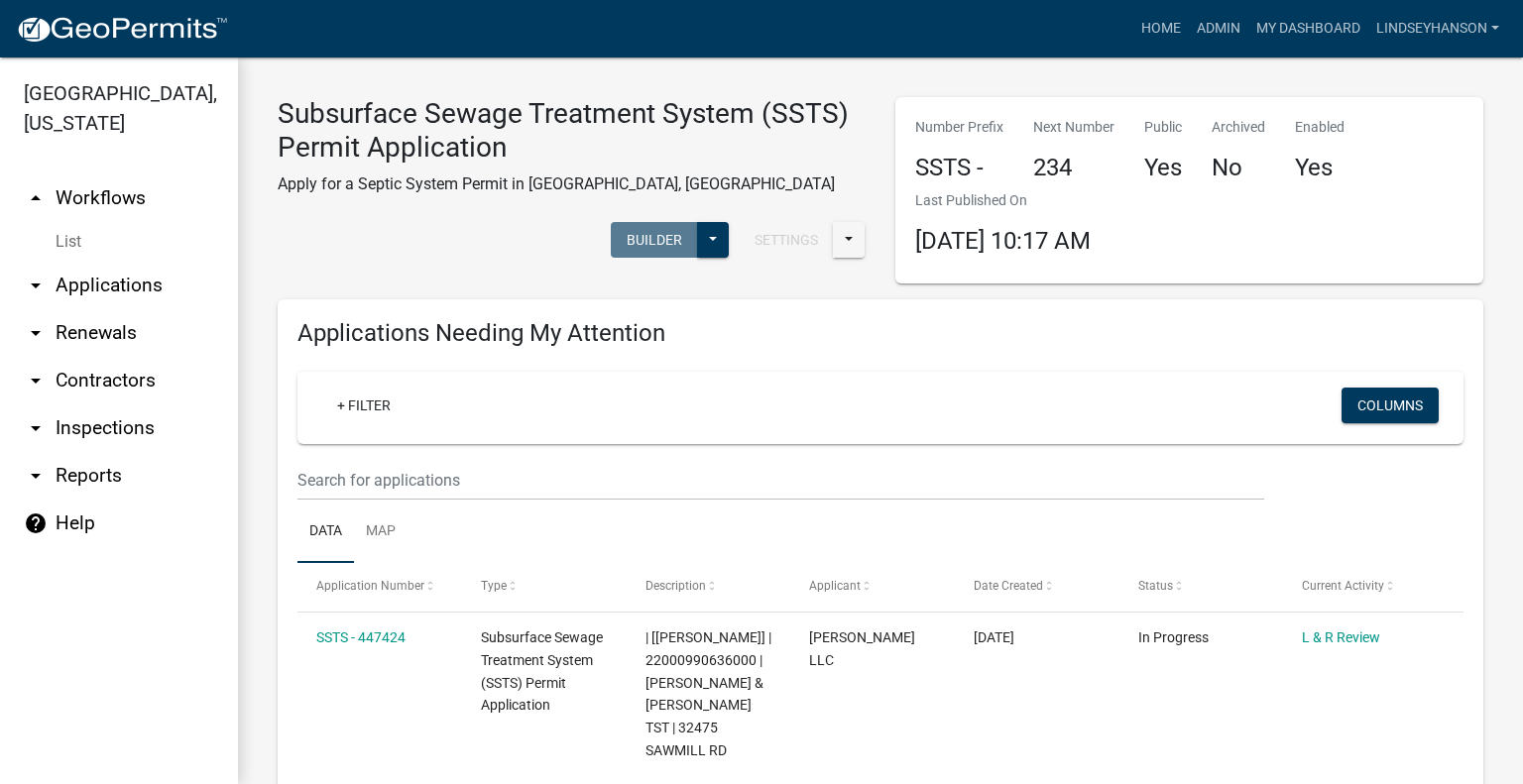 click on "arrow_drop_down   Applications" at bounding box center (119, 285) 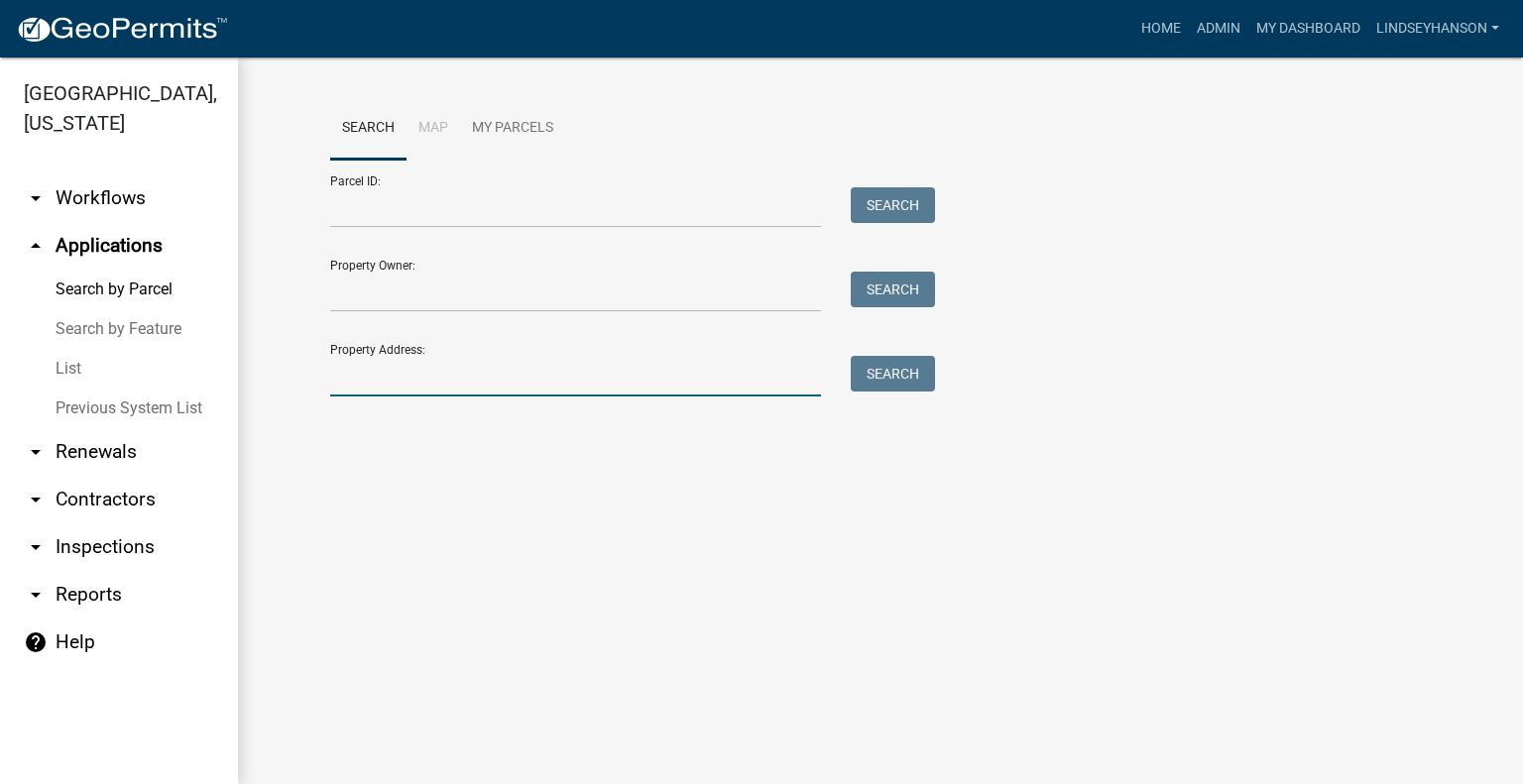 click on "Property Address:" at bounding box center (575, 376) 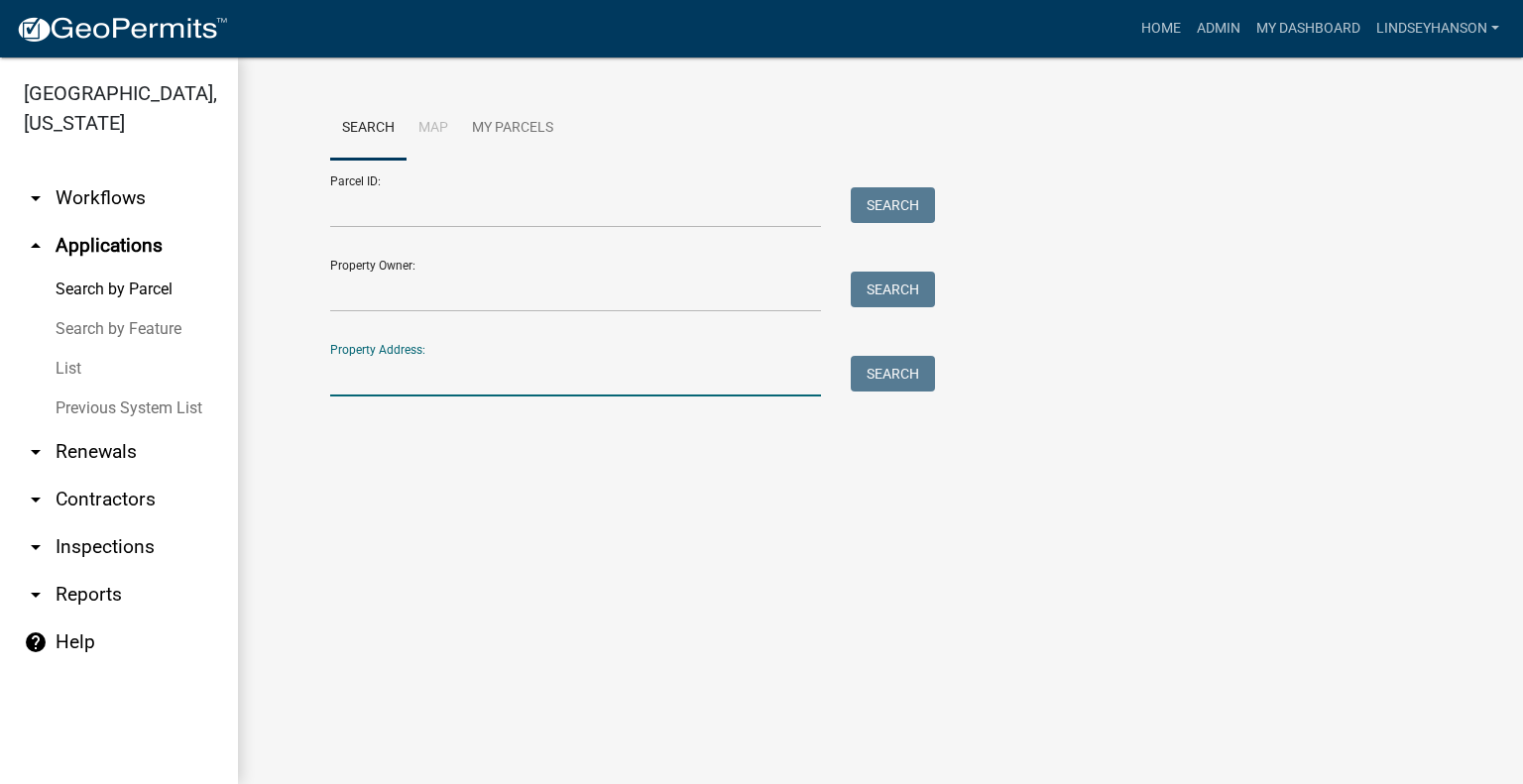 click on "Parcel ID:   Search" at bounding box center [628, 193] 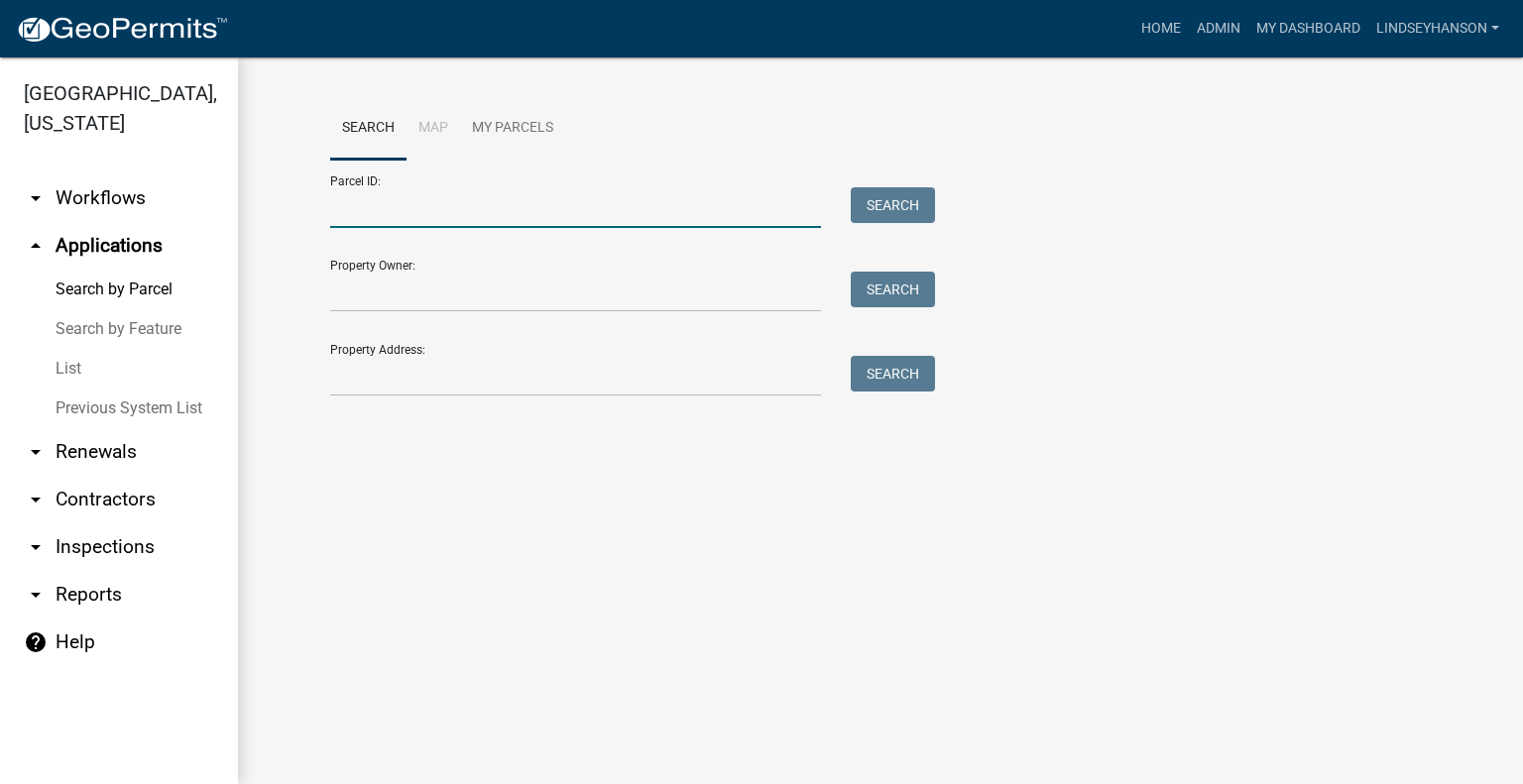 click on "Parcel ID:" at bounding box center [575, 207] 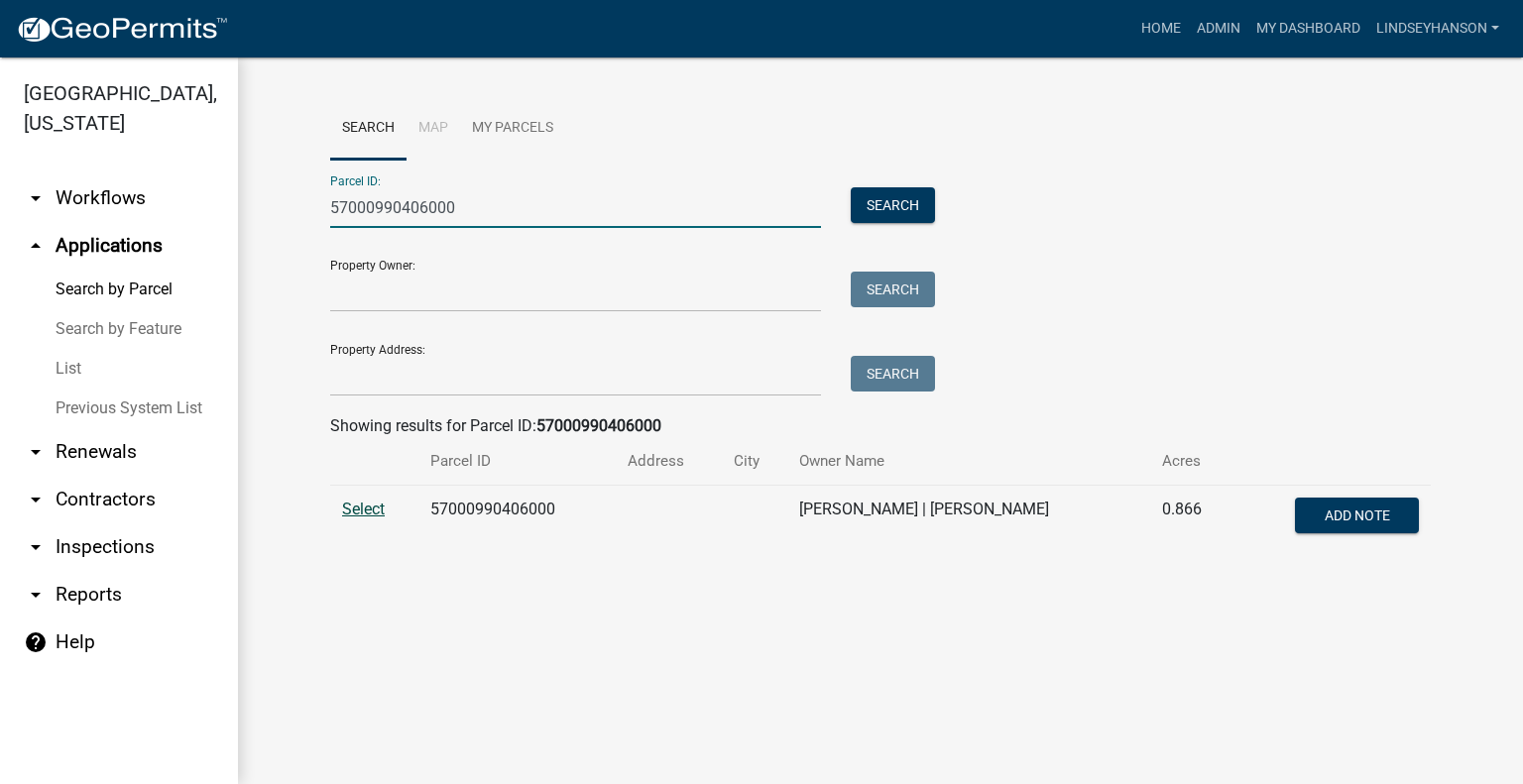 type on "57000990406000" 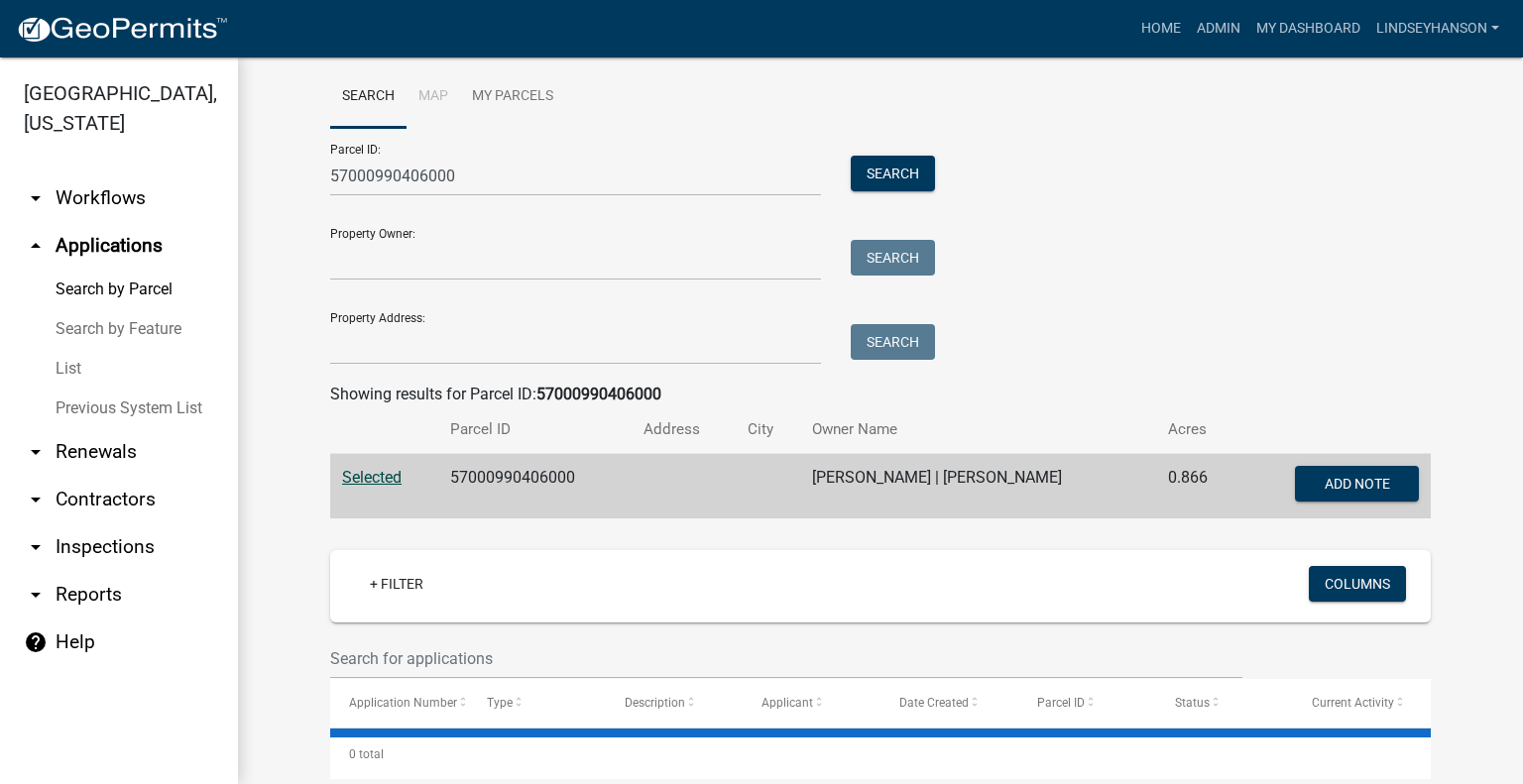 scroll, scrollTop: 198, scrollLeft: 0, axis: vertical 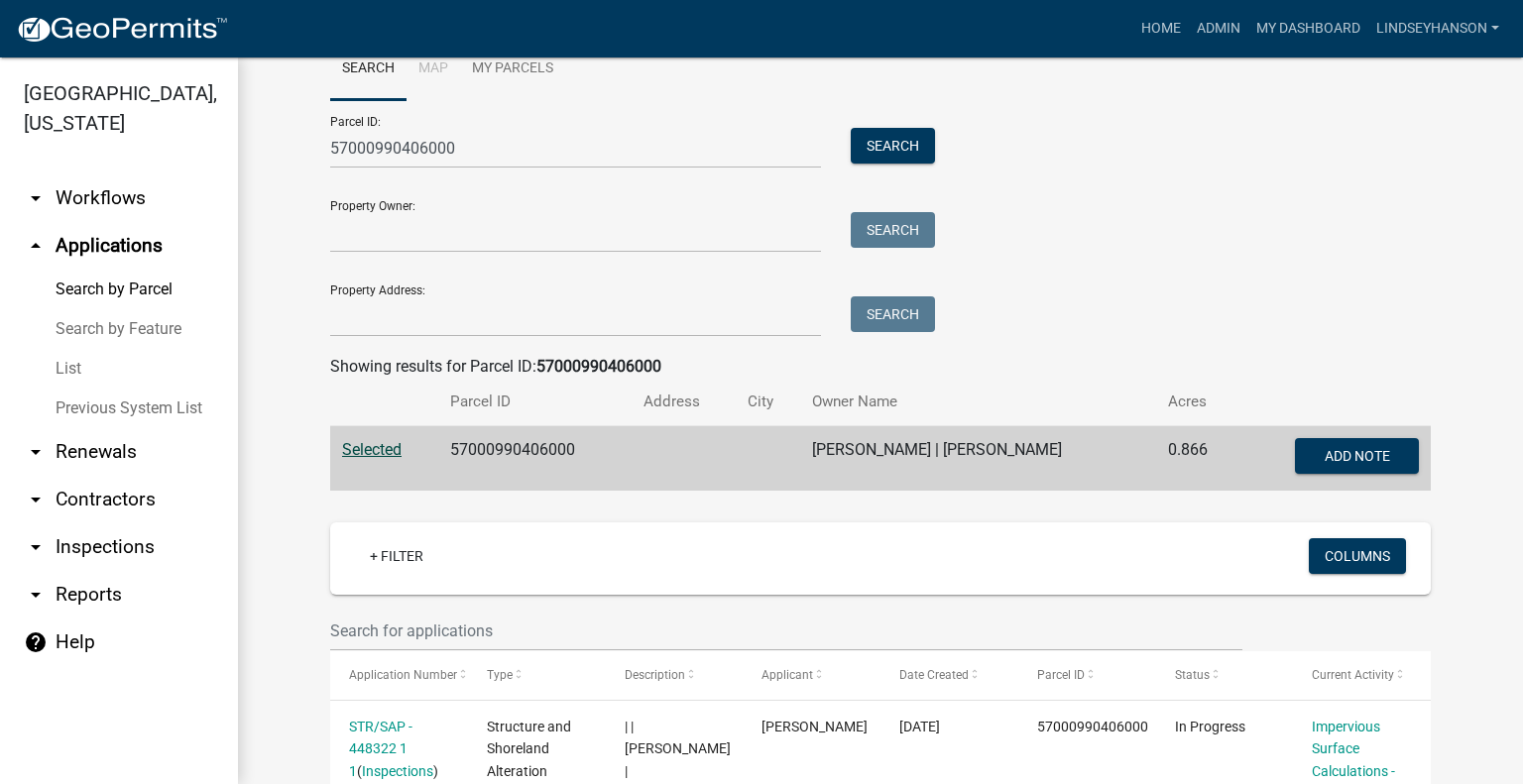 click on "57000990406000" at bounding box center [534, 459] 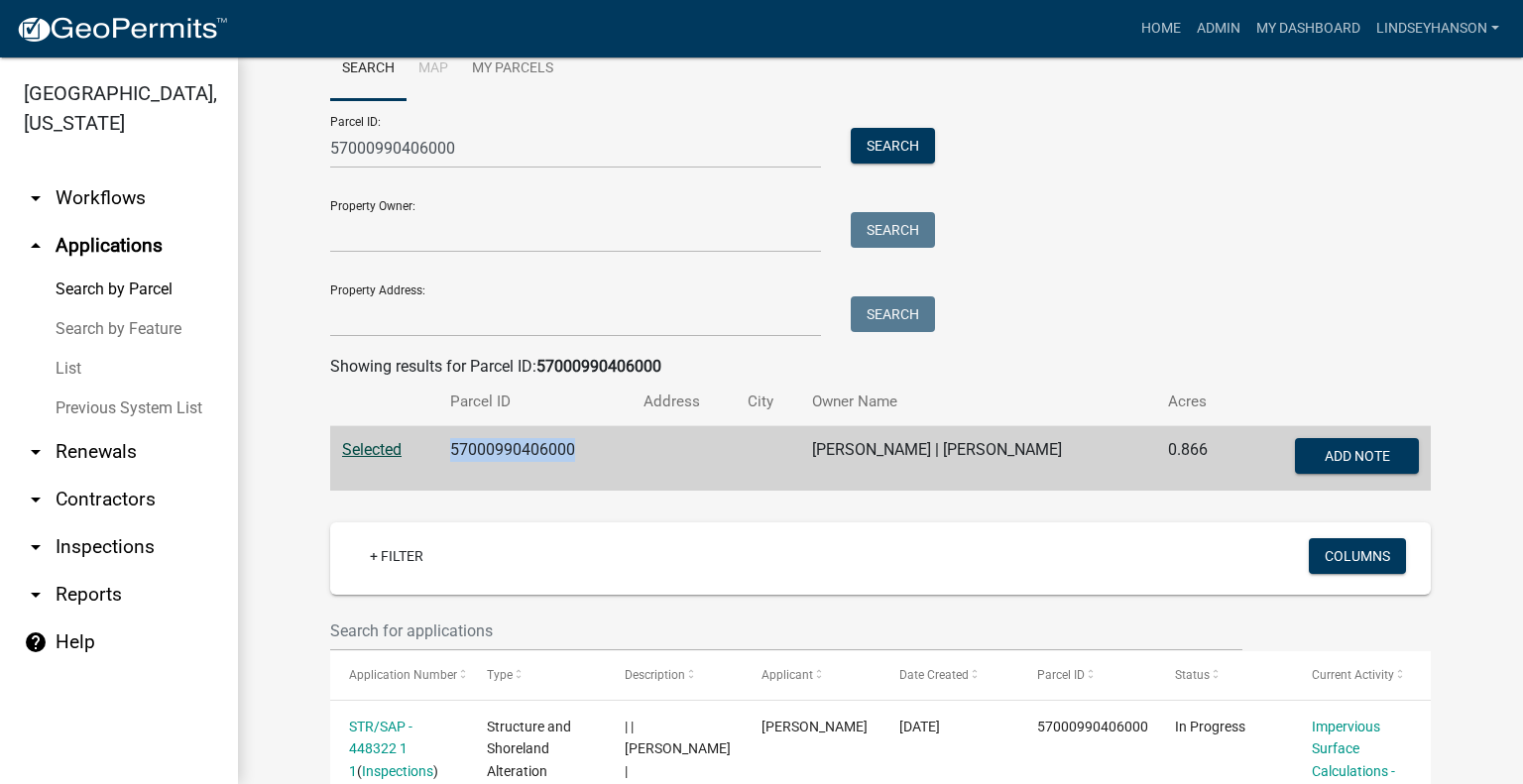 click on "57000990406000" at bounding box center [534, 459] 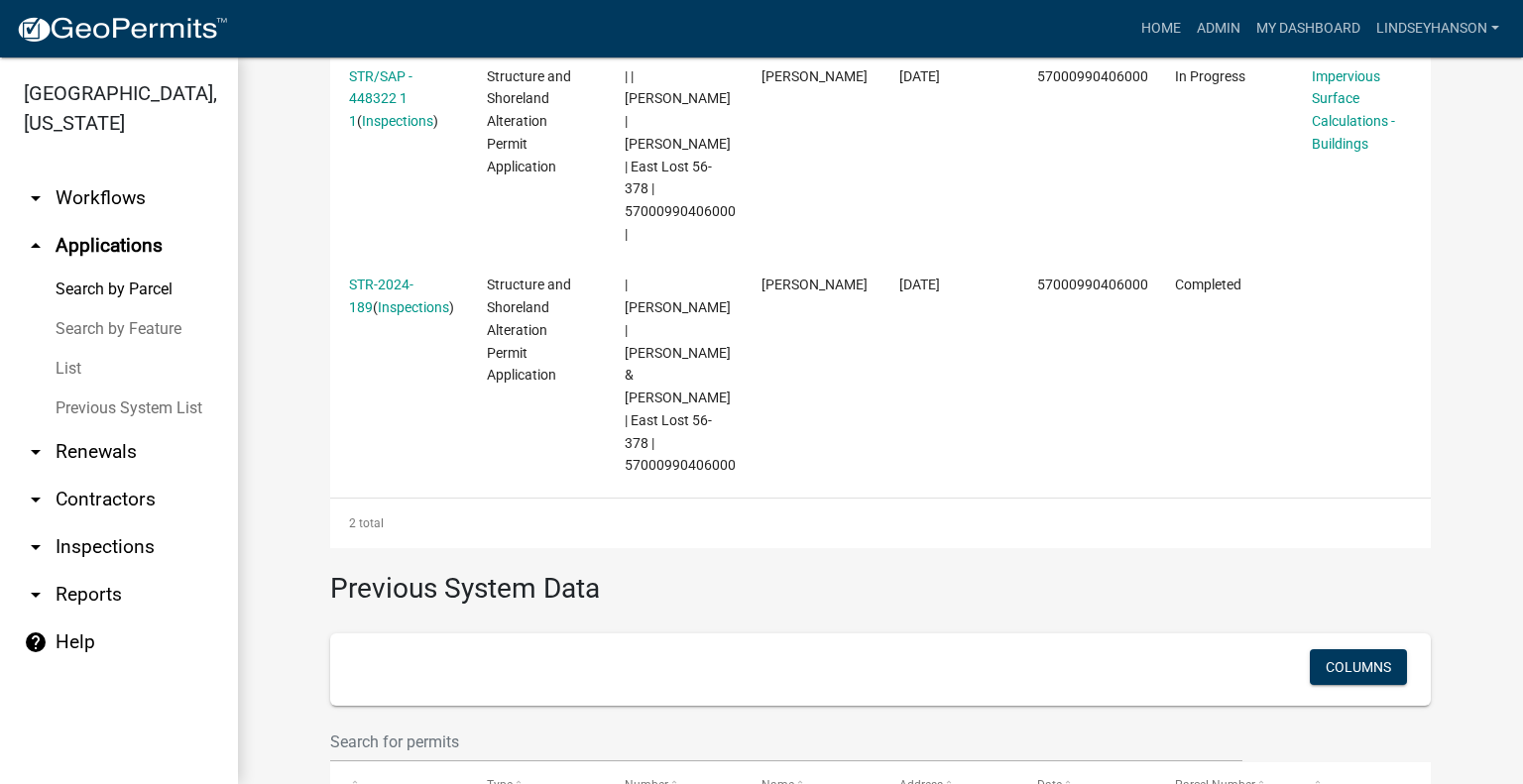 scroll, scrollTop: 714, scrollLeft: 0, axis: vertical 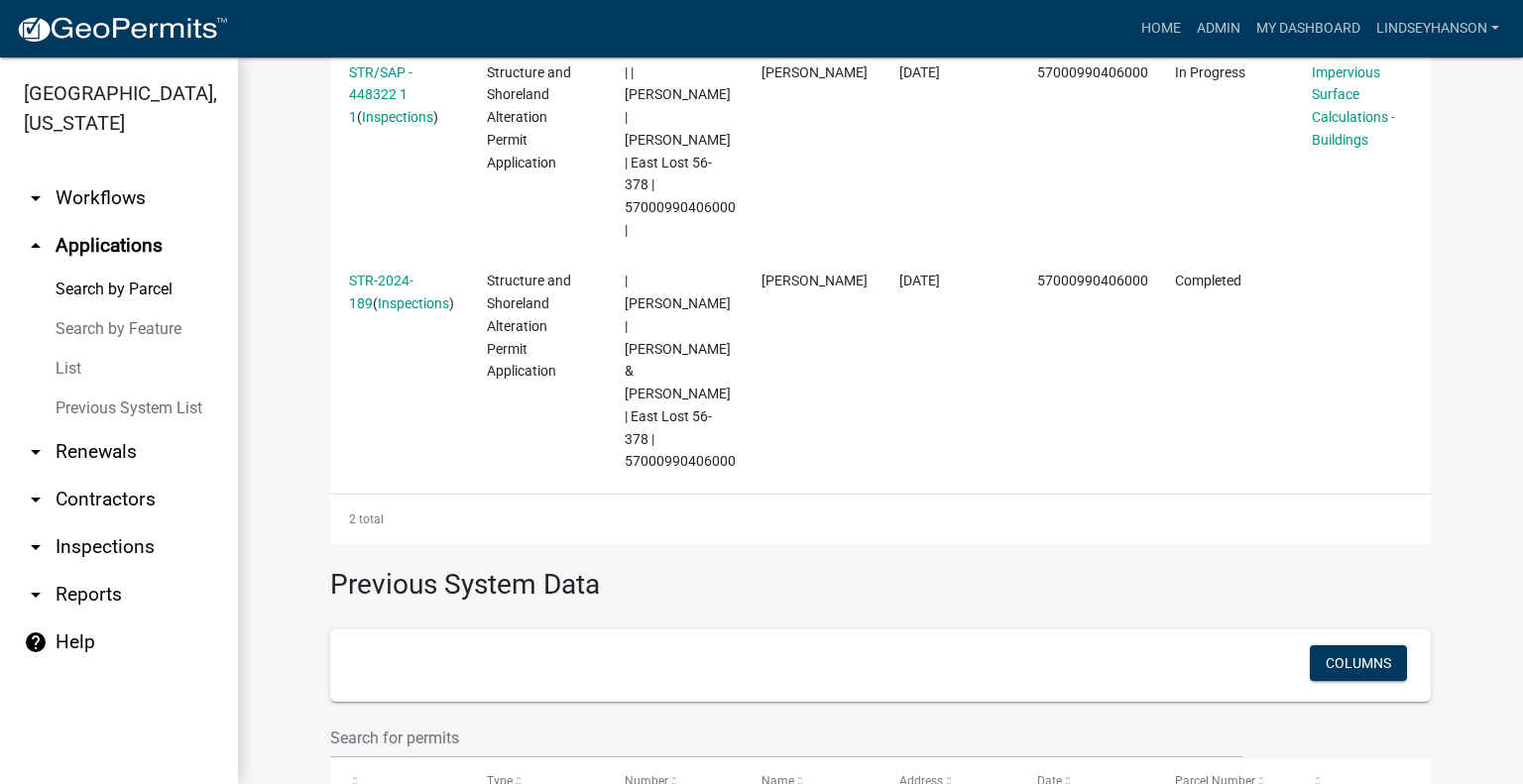 drag, startPoint x: 1490, startPoint y: 466, endPoint x: 1498, endPoint y: 451, distance: 17 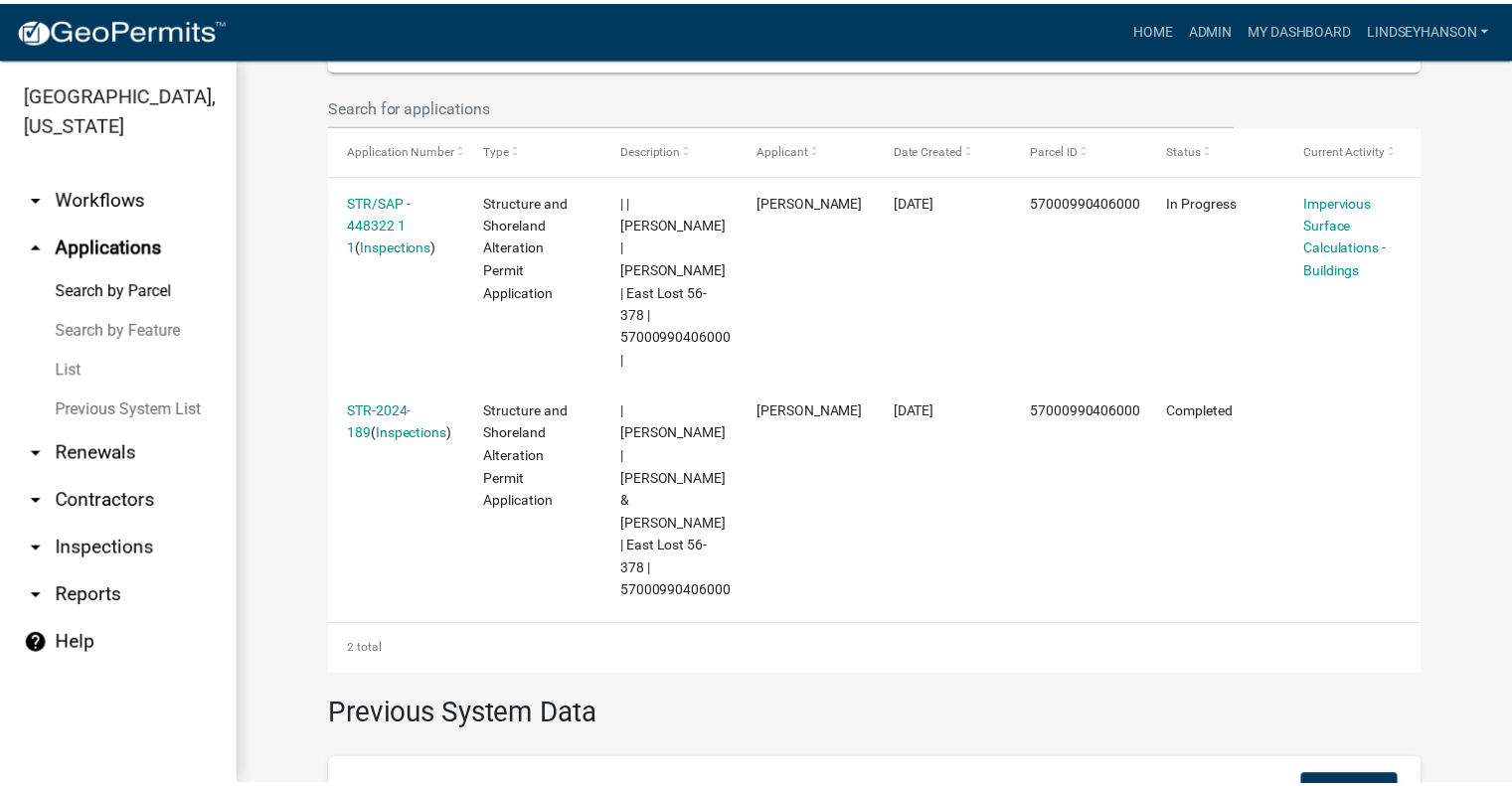 scroll, scrollTop: 501, scrollLeft: 0, axis: vertical 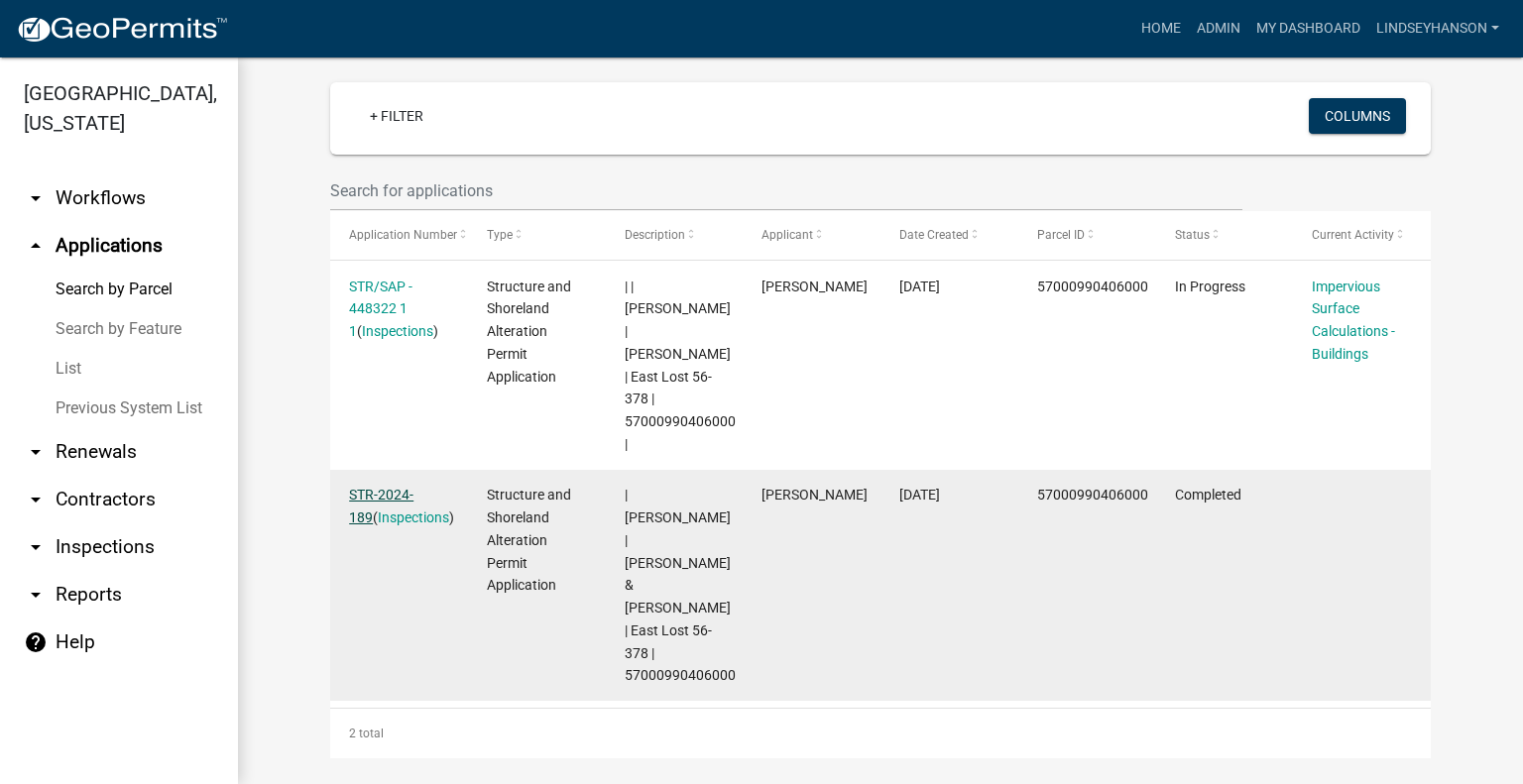 click on "STR-2024-189" 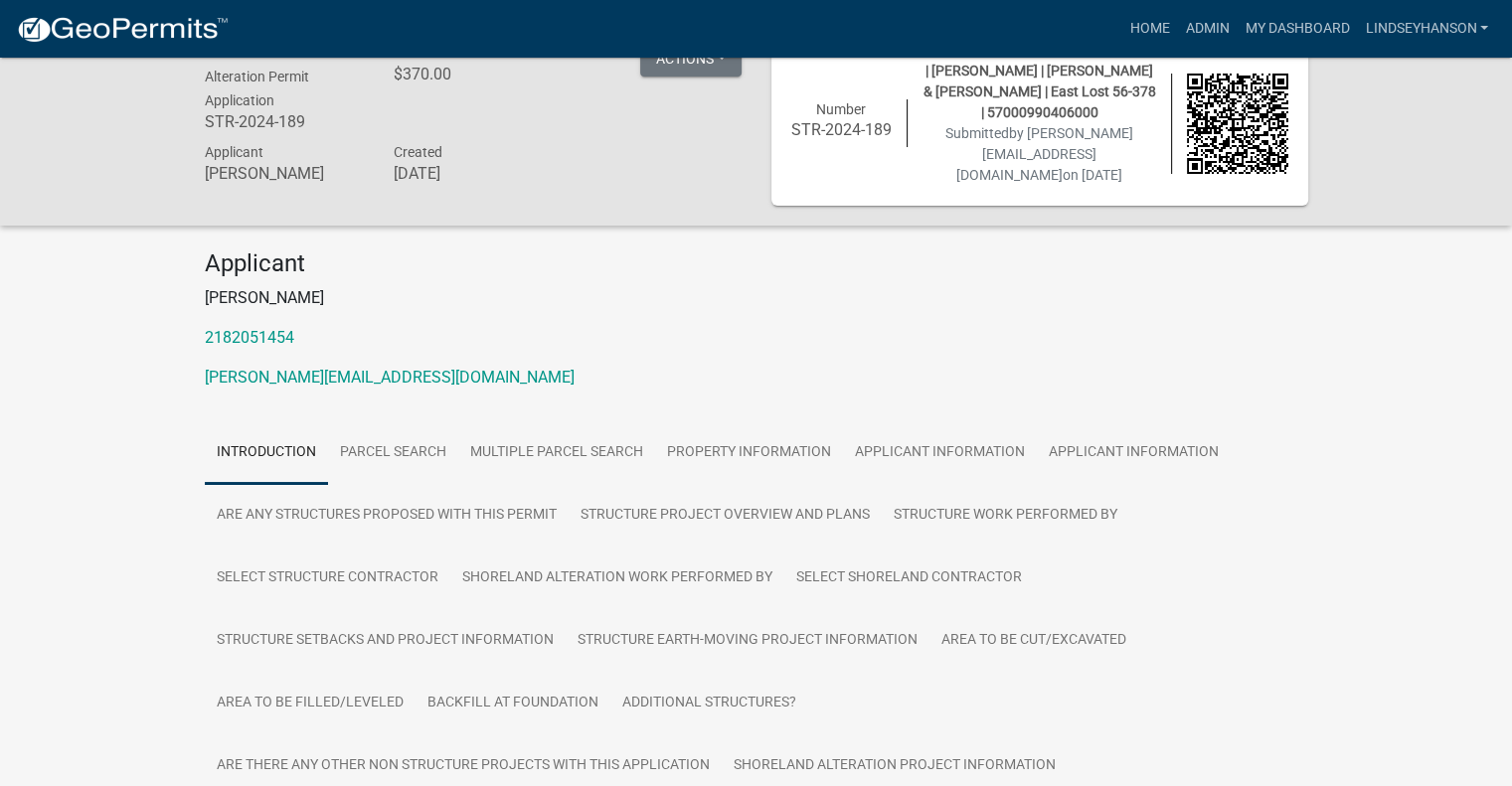 scroll, scrollTop: 0, scrollLeft: 0, axis: both 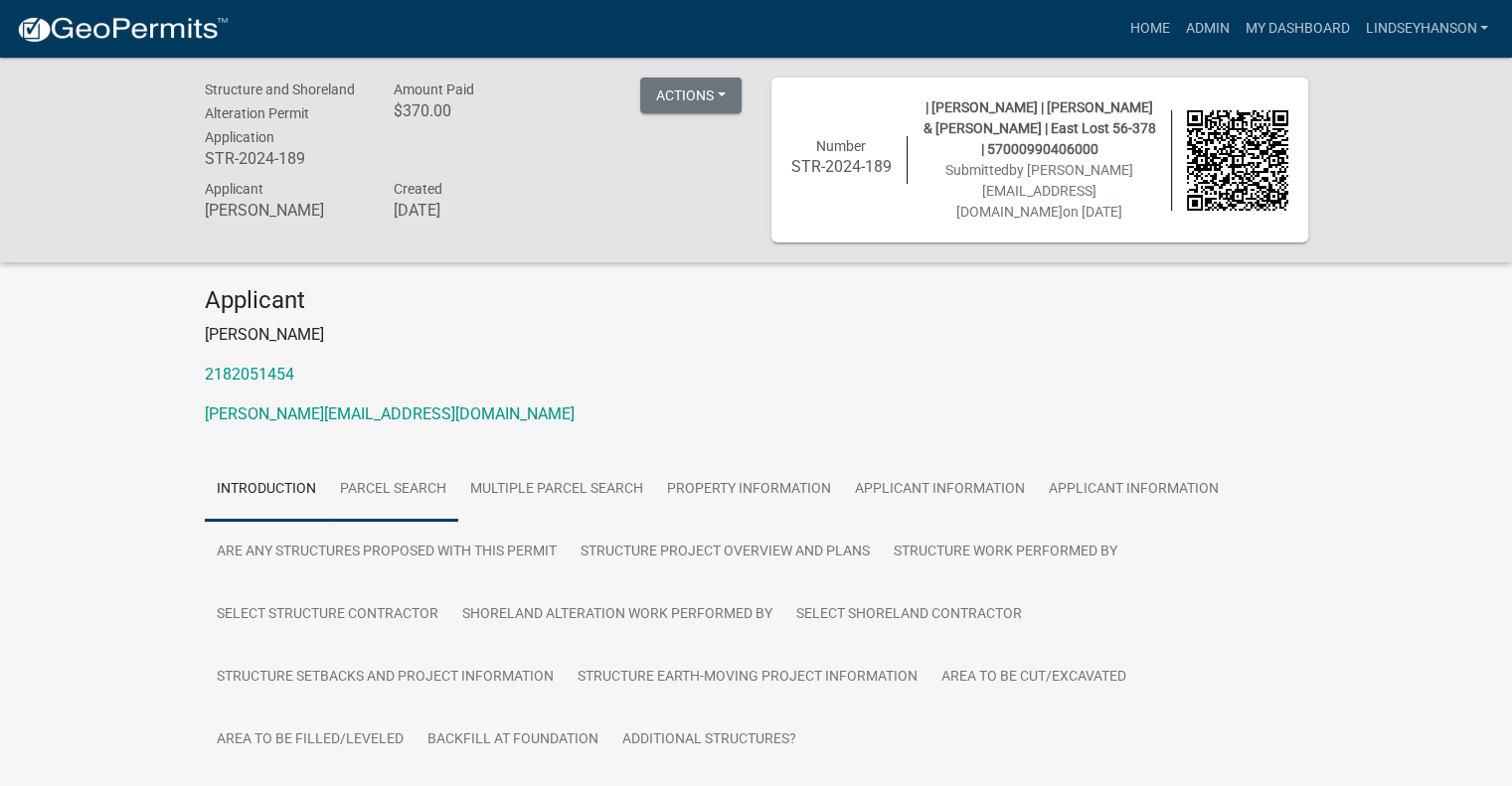 click on "Parcel search" at bounding box center [393, 490] 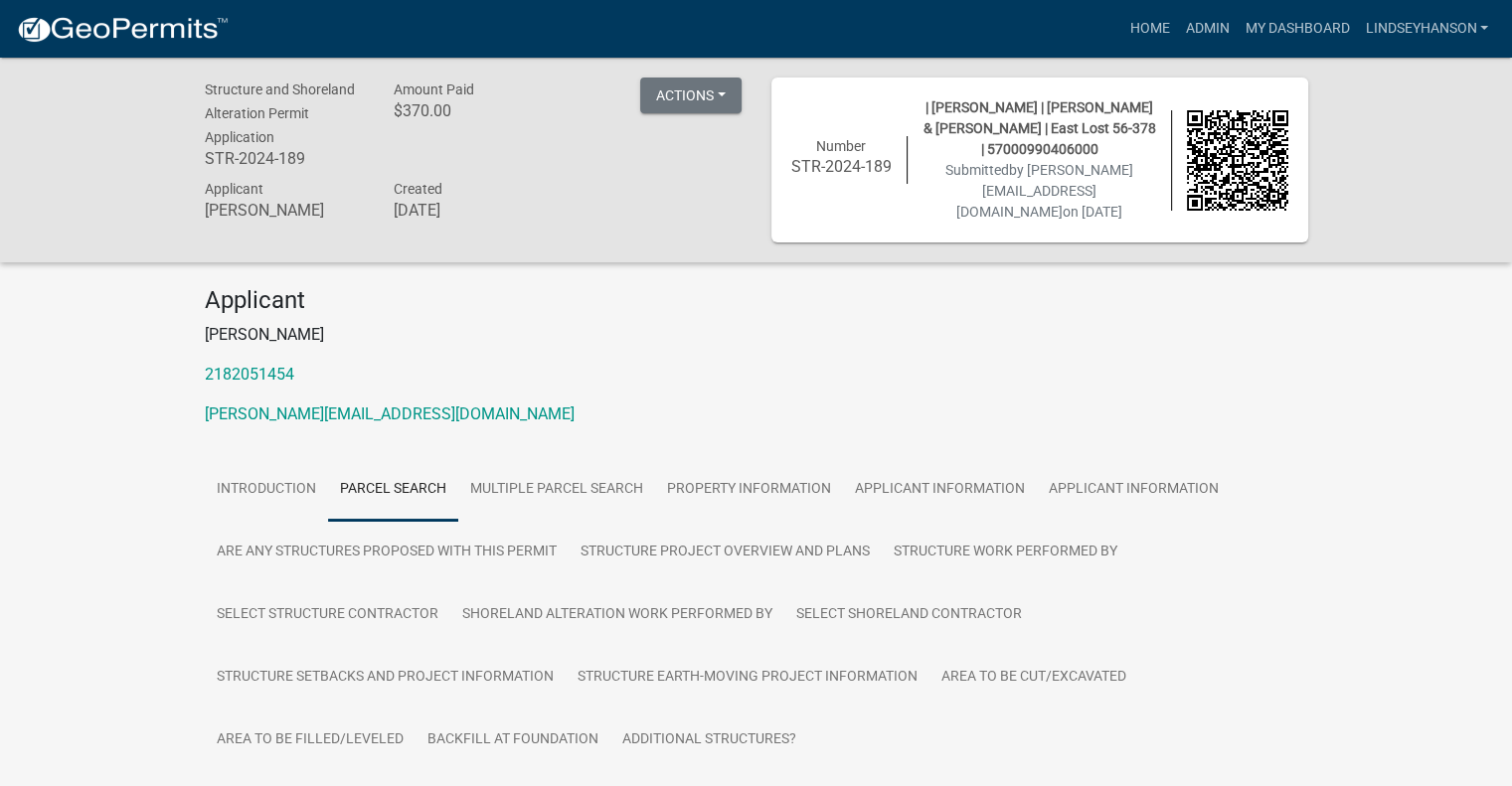 click on "Parcel search" at bounding box center (393, 490) 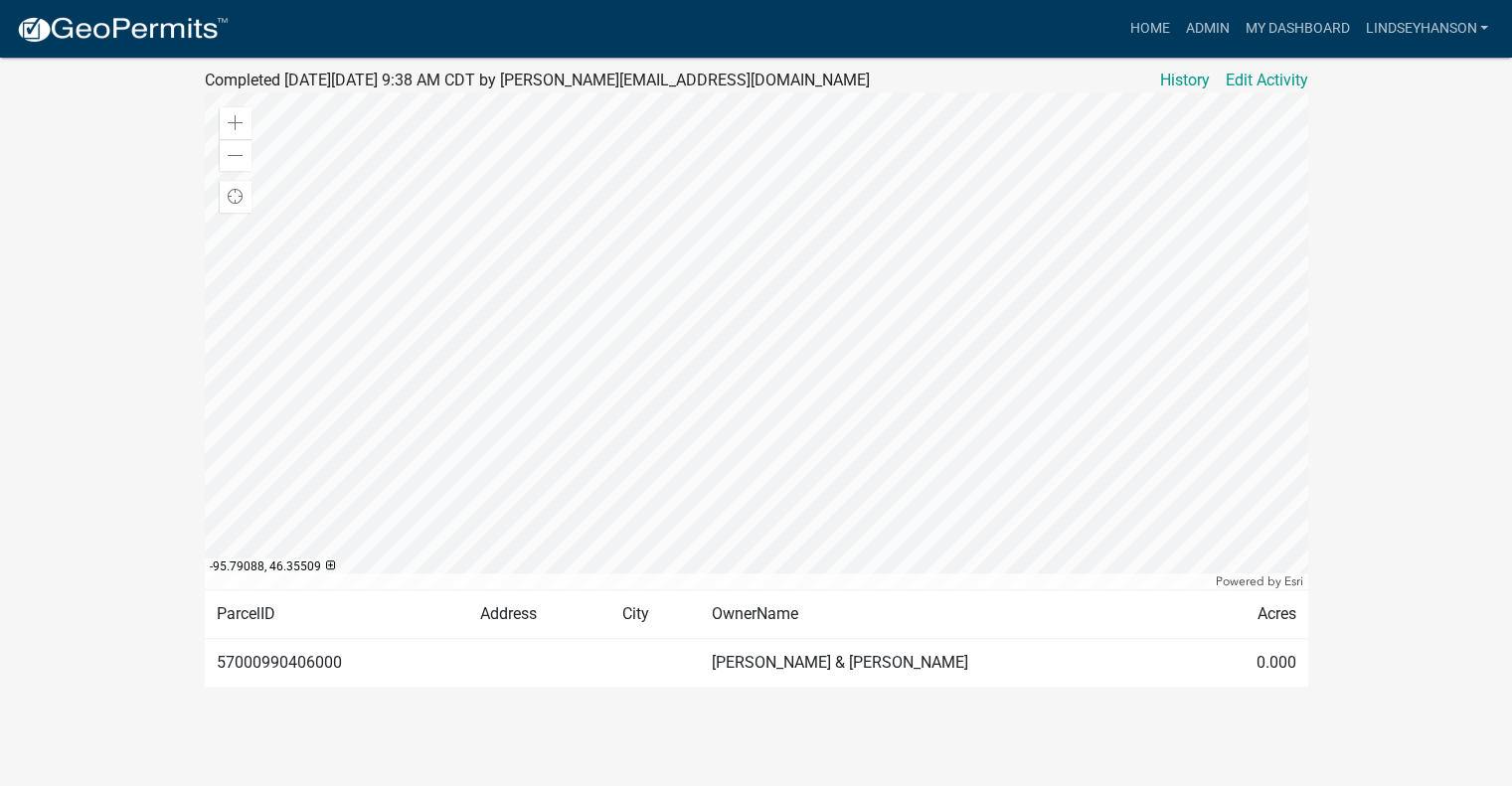 scroll, scrollTop: 1189, scrollLeft: 0, axis: vertical 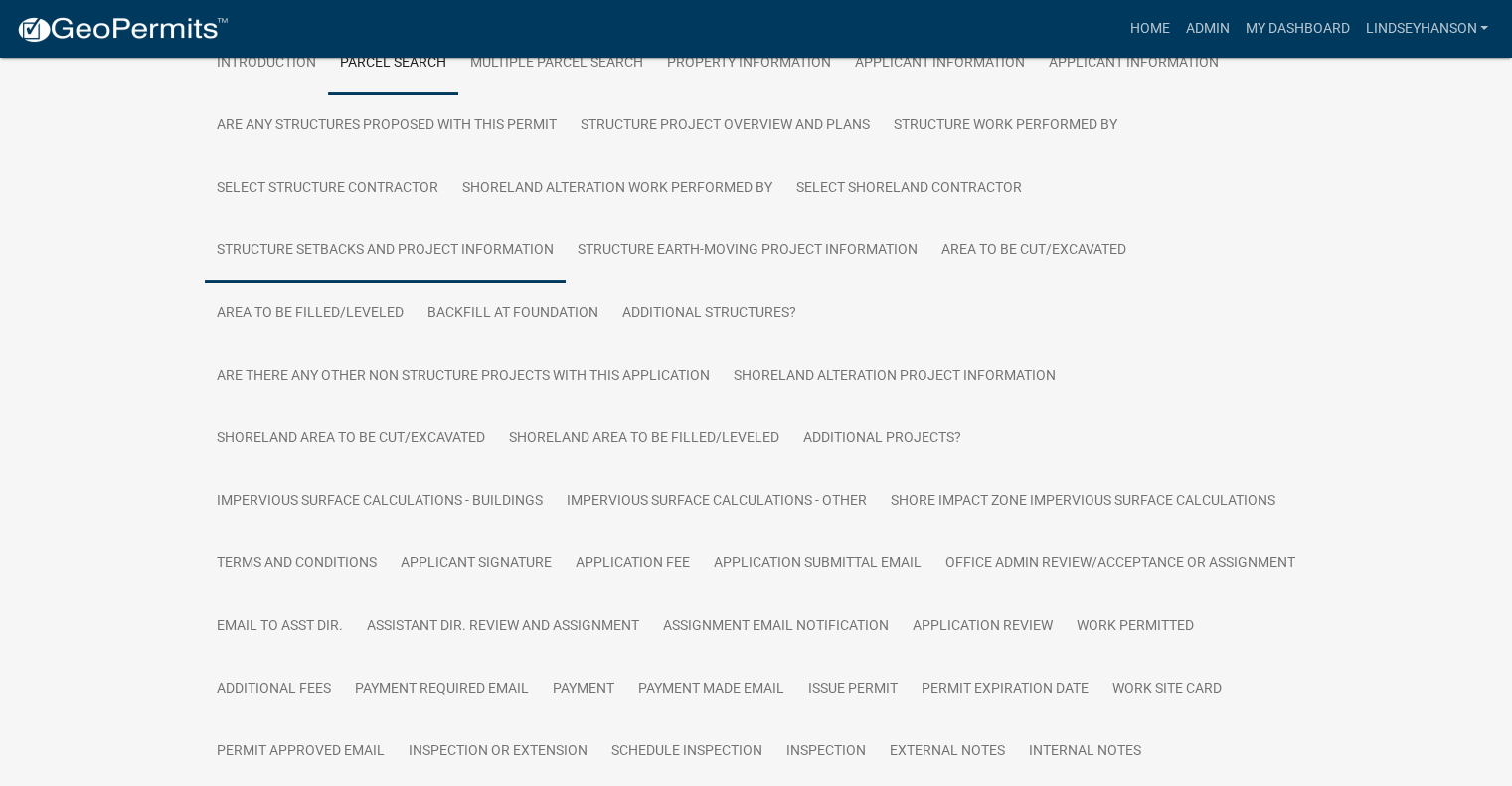 click on "Structure Setbacks and project information" at bounding box center (385, 251) 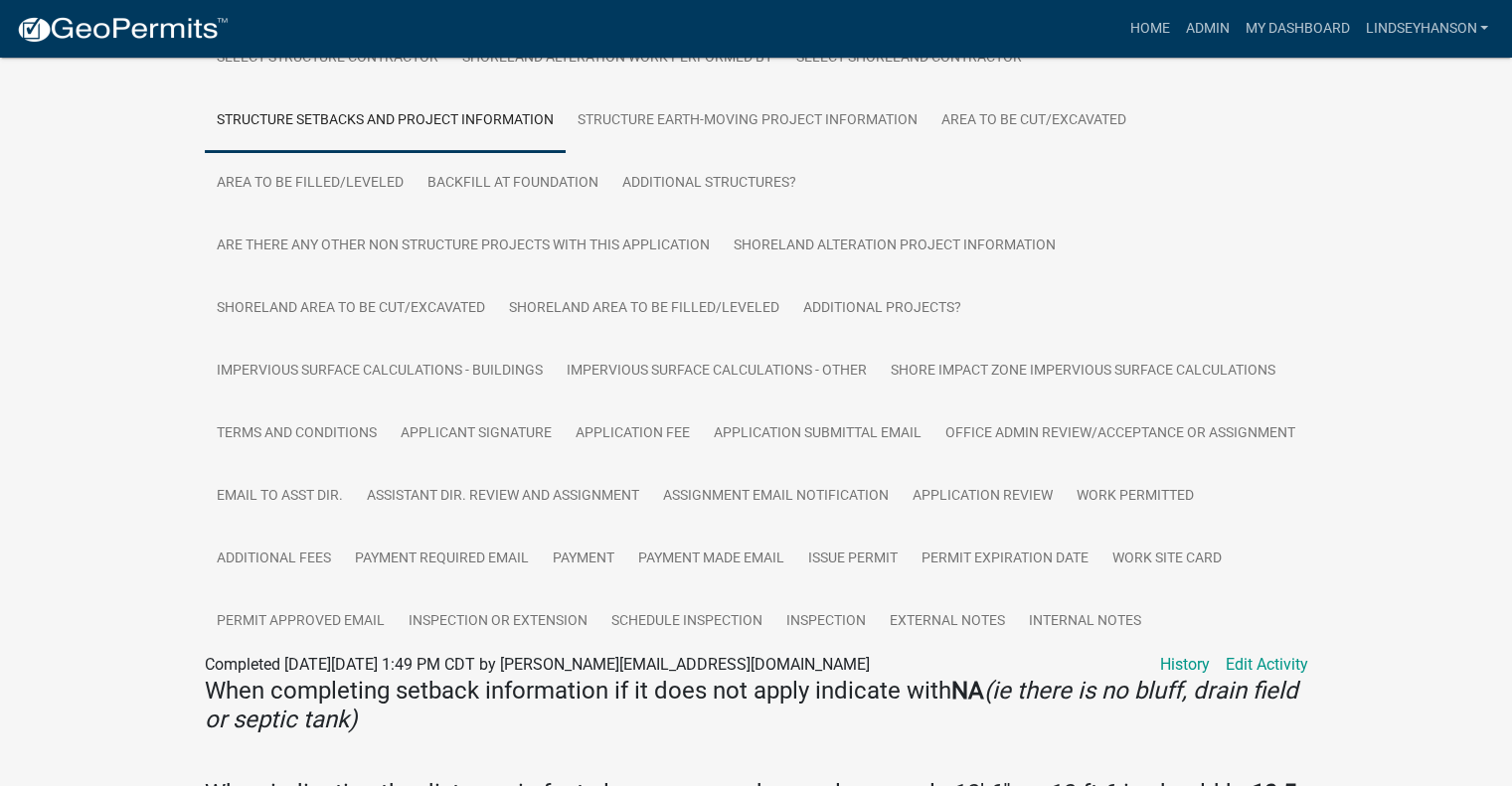 scroll, scrollTop: 549, scrollLeft: 0, axis: vertical 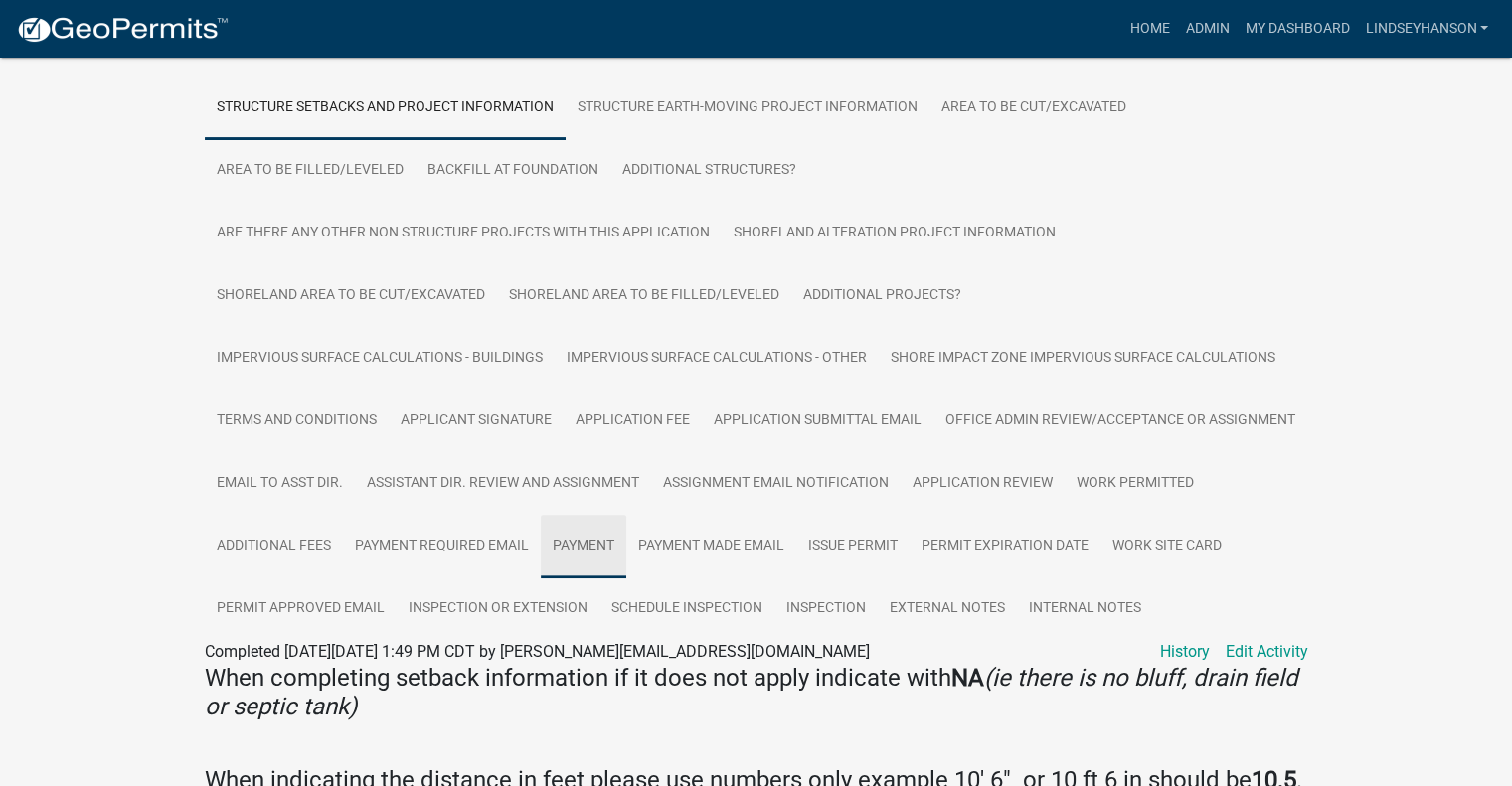 click on "Payment" at bounding box center (584, 547) 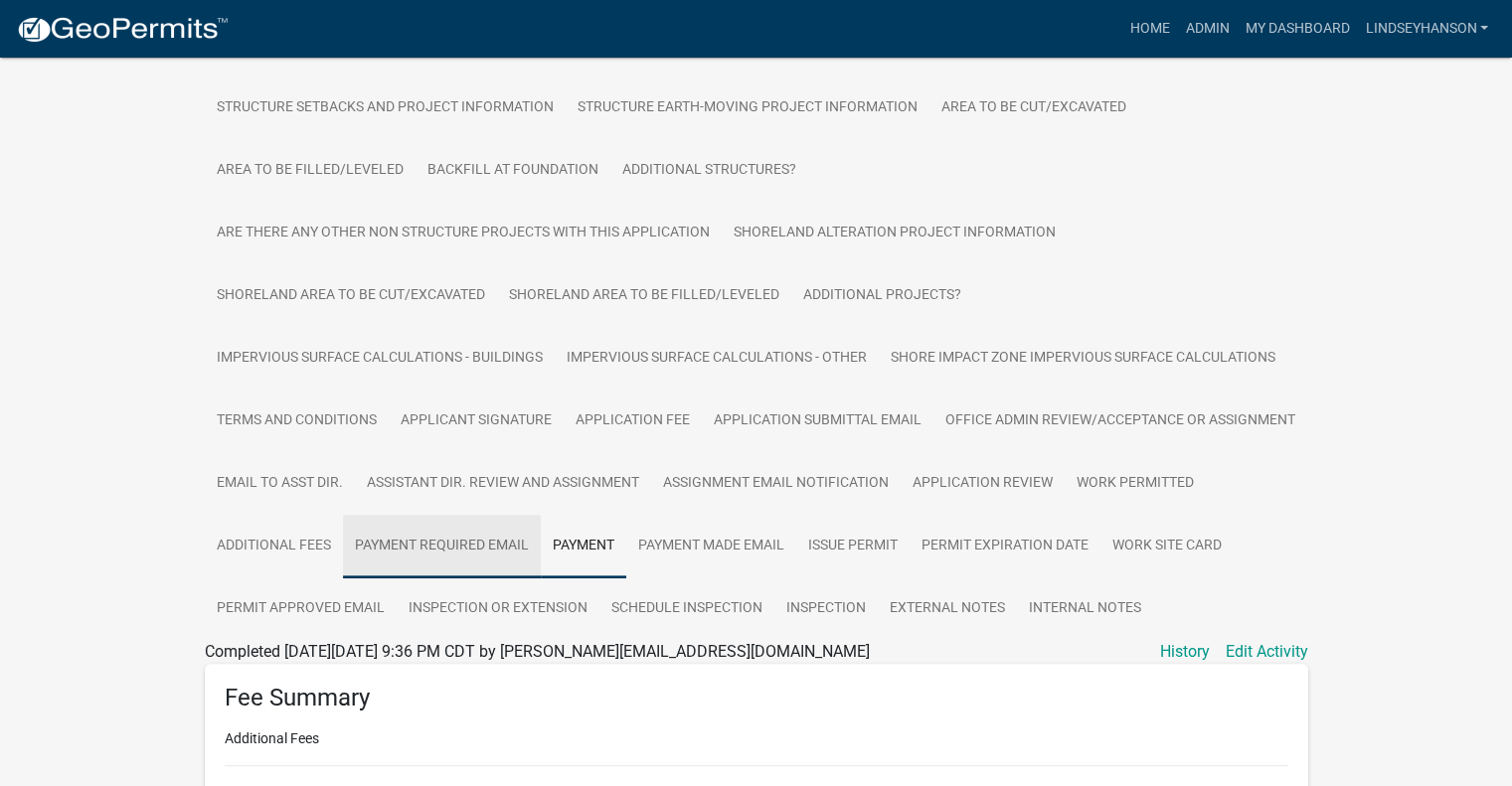 click on "Payment Required Email" at bounding box center (441, 547) 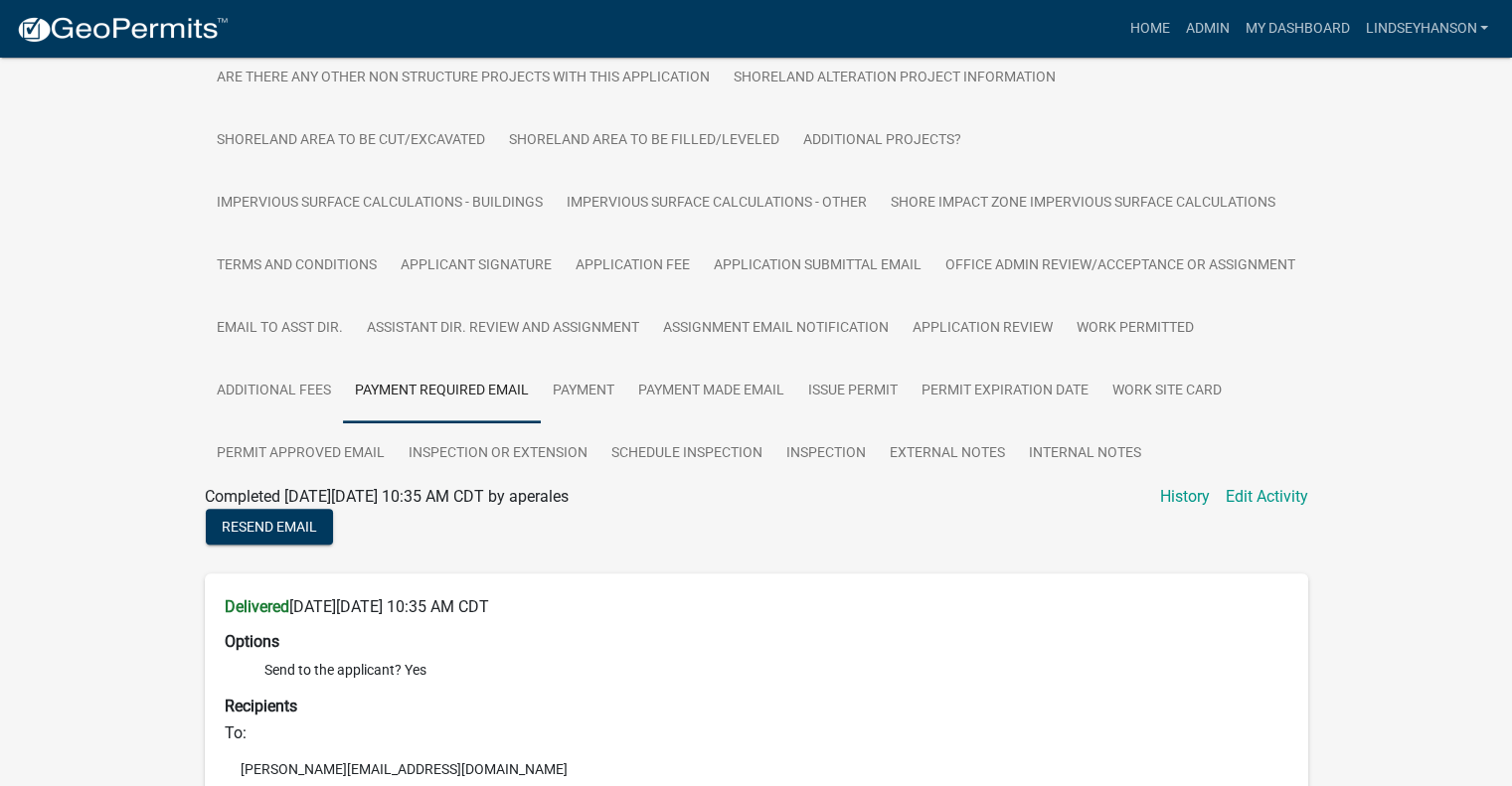 scroll, scrollTop: 811, scrollLeft: 0, axis: vertical 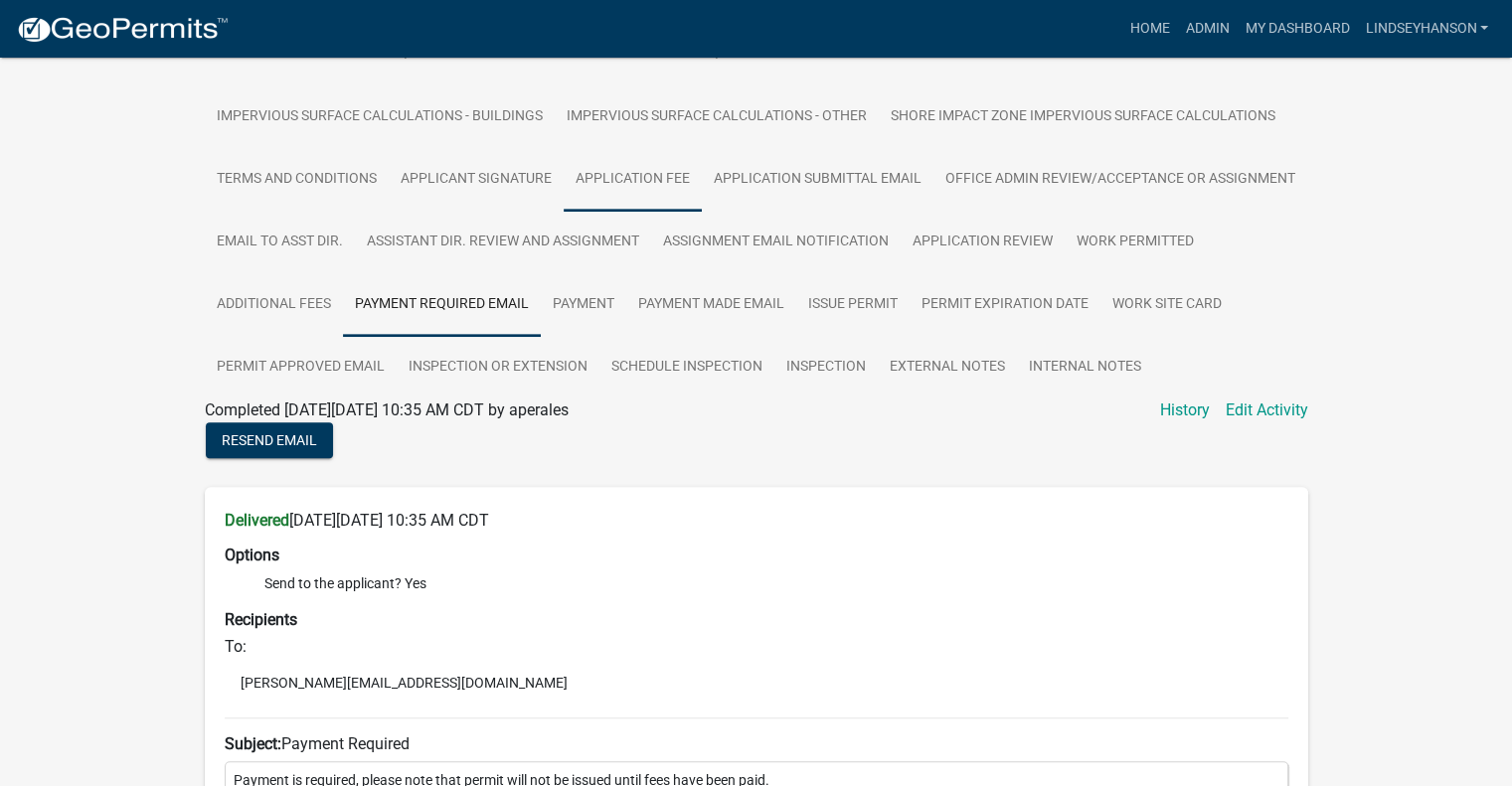 click on "Application Fee" at bounding box center [632, 180] 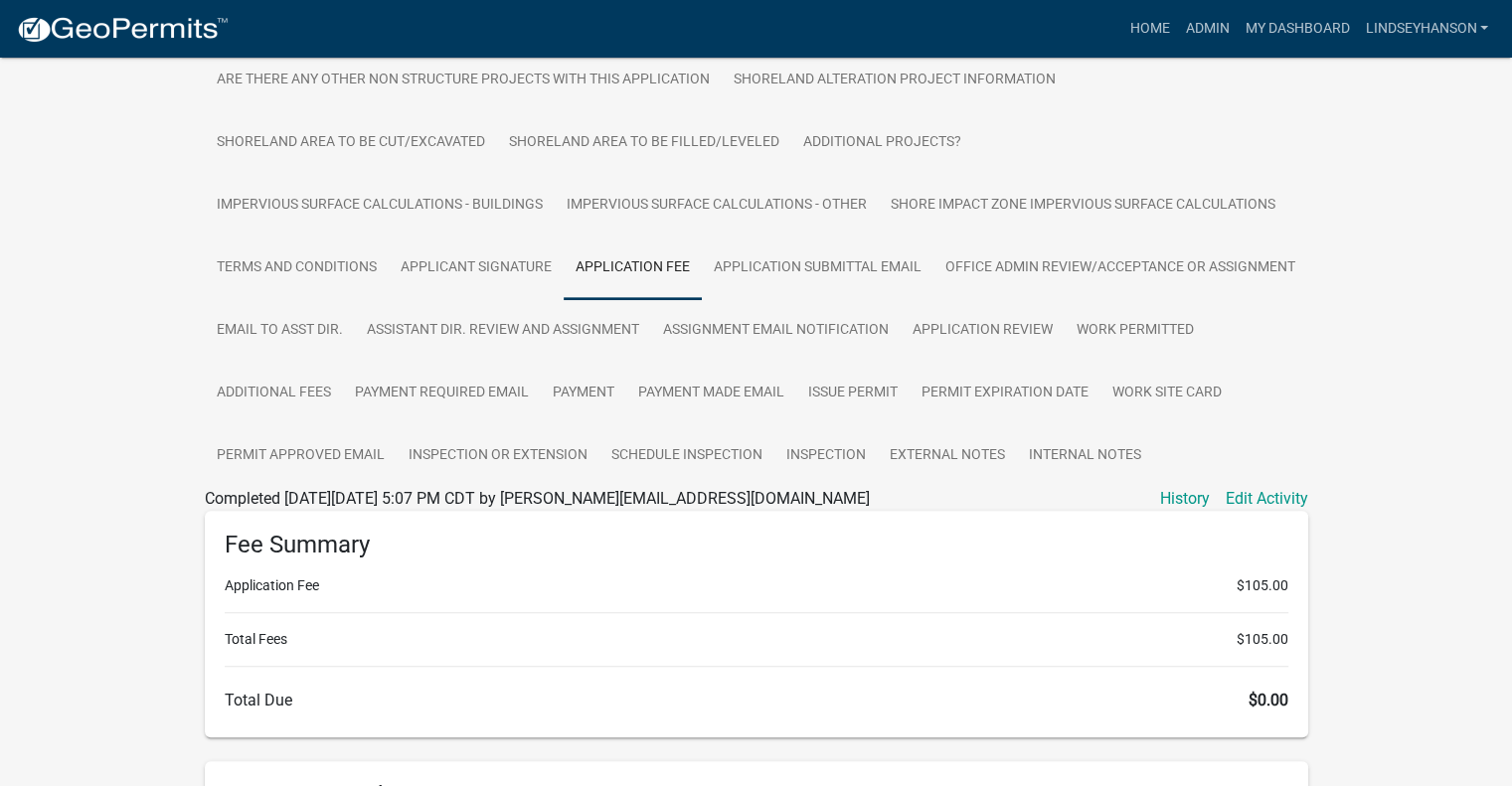 scroll, scrollTop: 734, scrollLeft: 0, axis: vertical 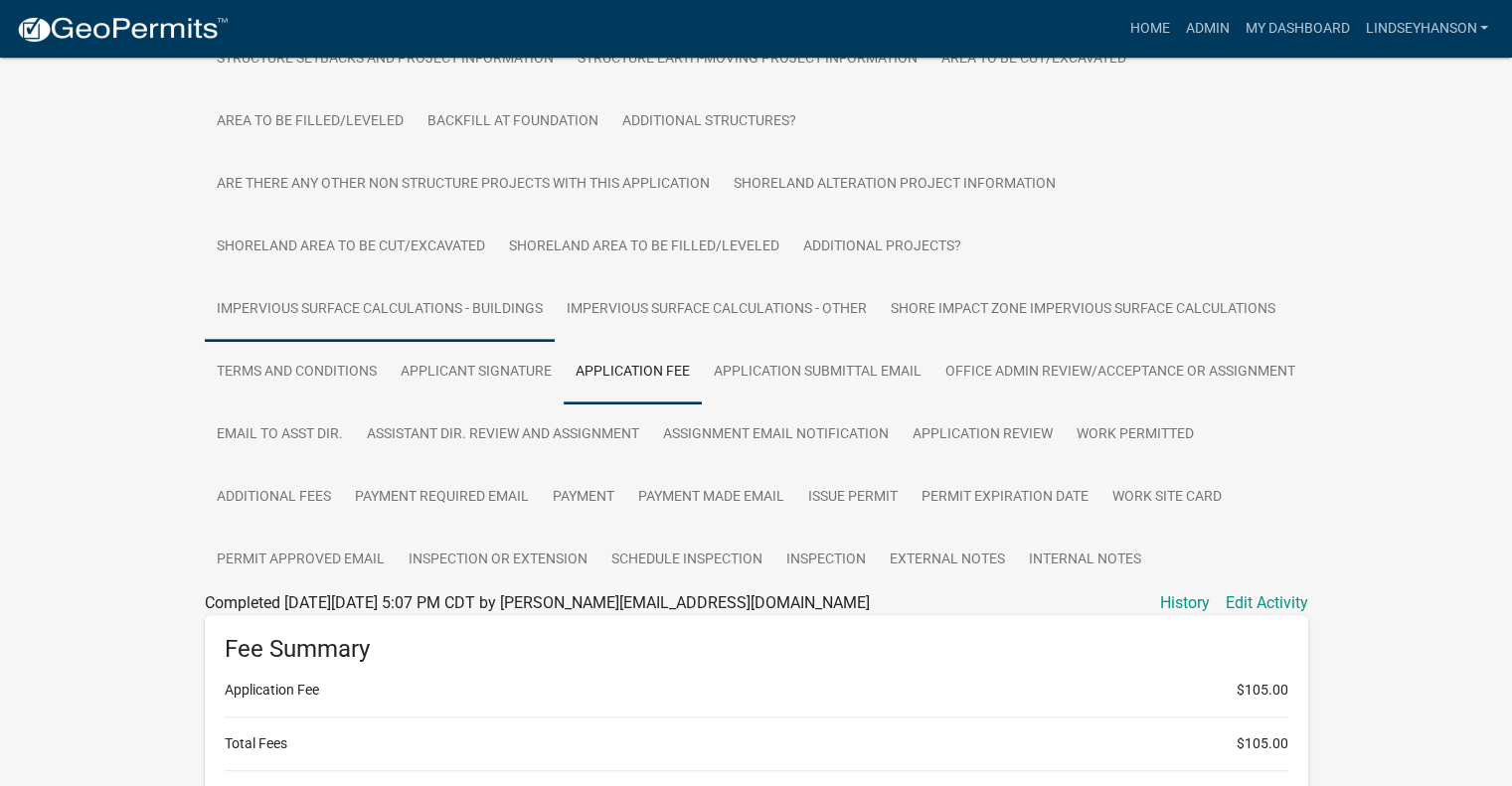 click on "Impervious Surface Calculations - Buildings" at bounding box center [380, 310] 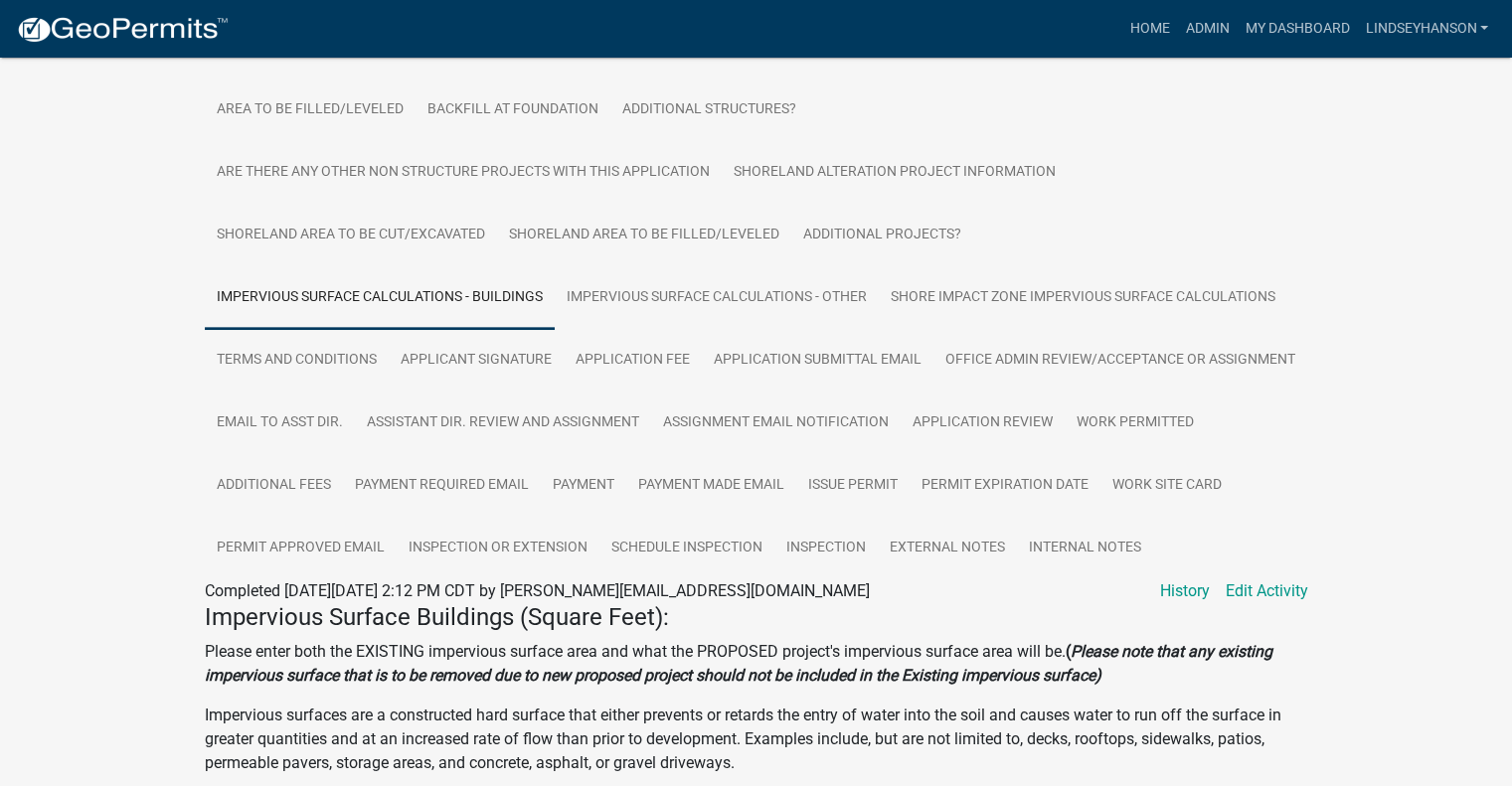 scroll, scrollTop: 626, scrollLeft: 0, axis: vertical 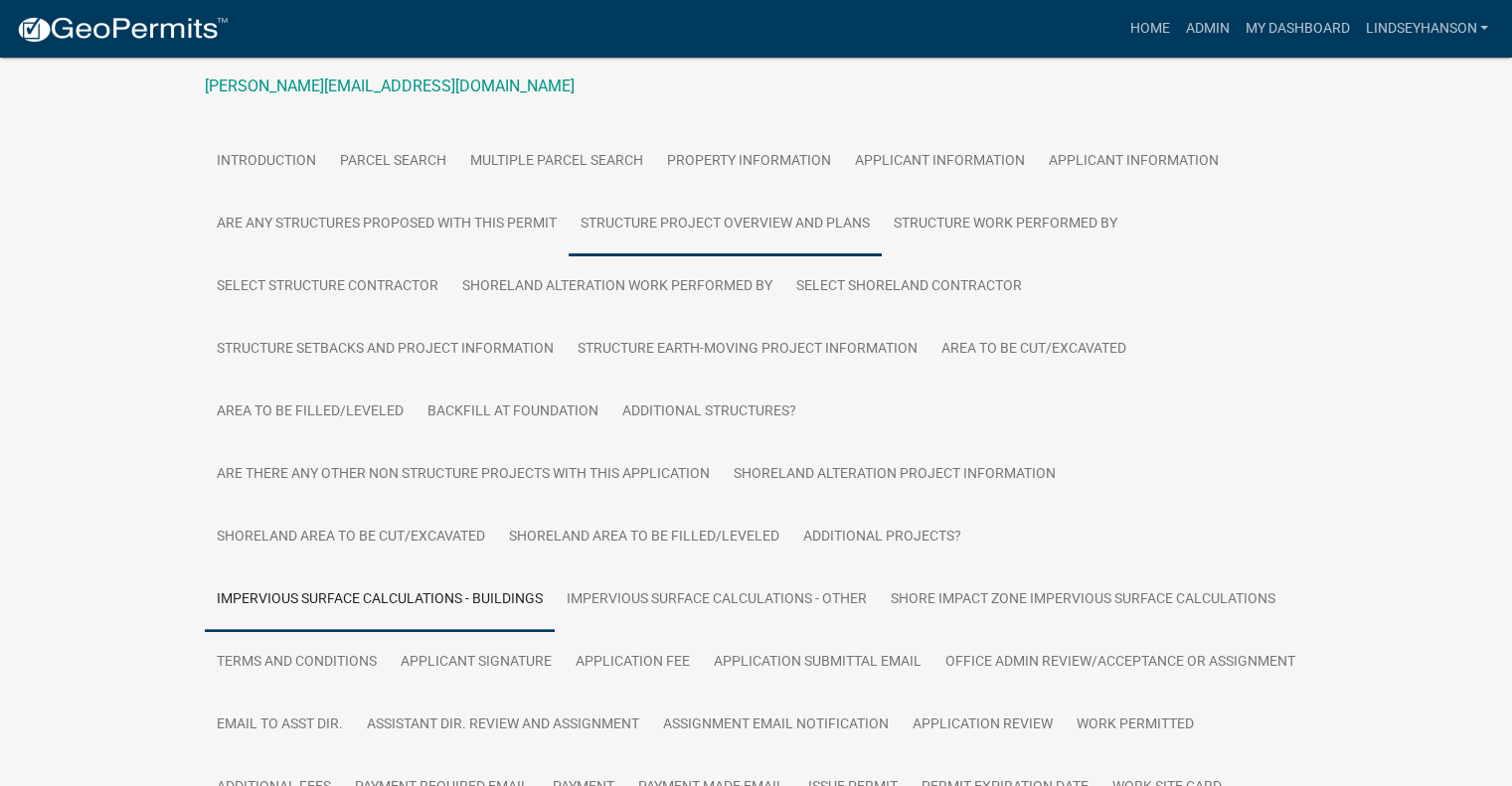click on "Structure Project Overview and Plans" at bounding box center [725, 225] 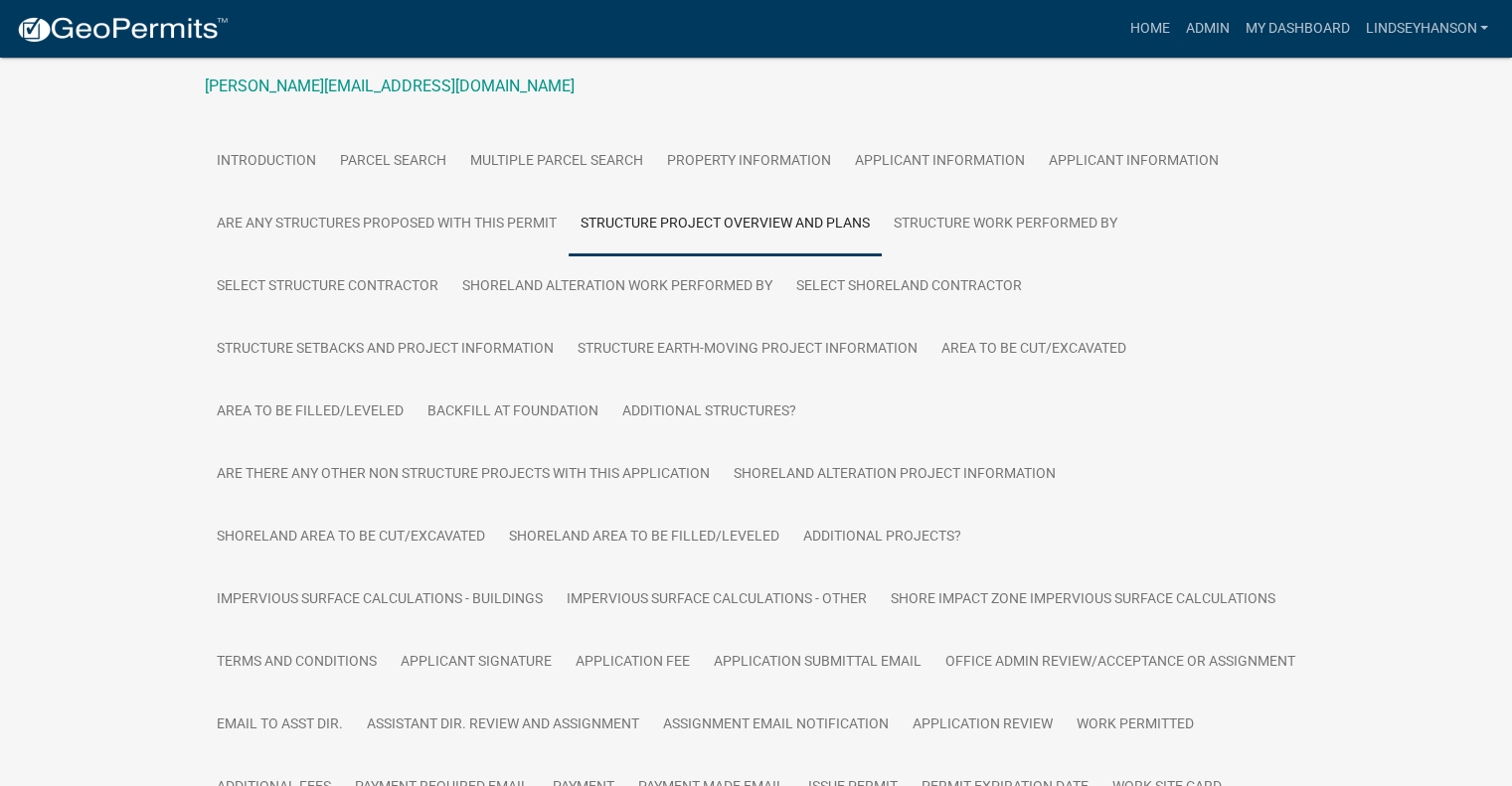 click on "Structure Project Overview and Plans" at bounding box center (725, 225) 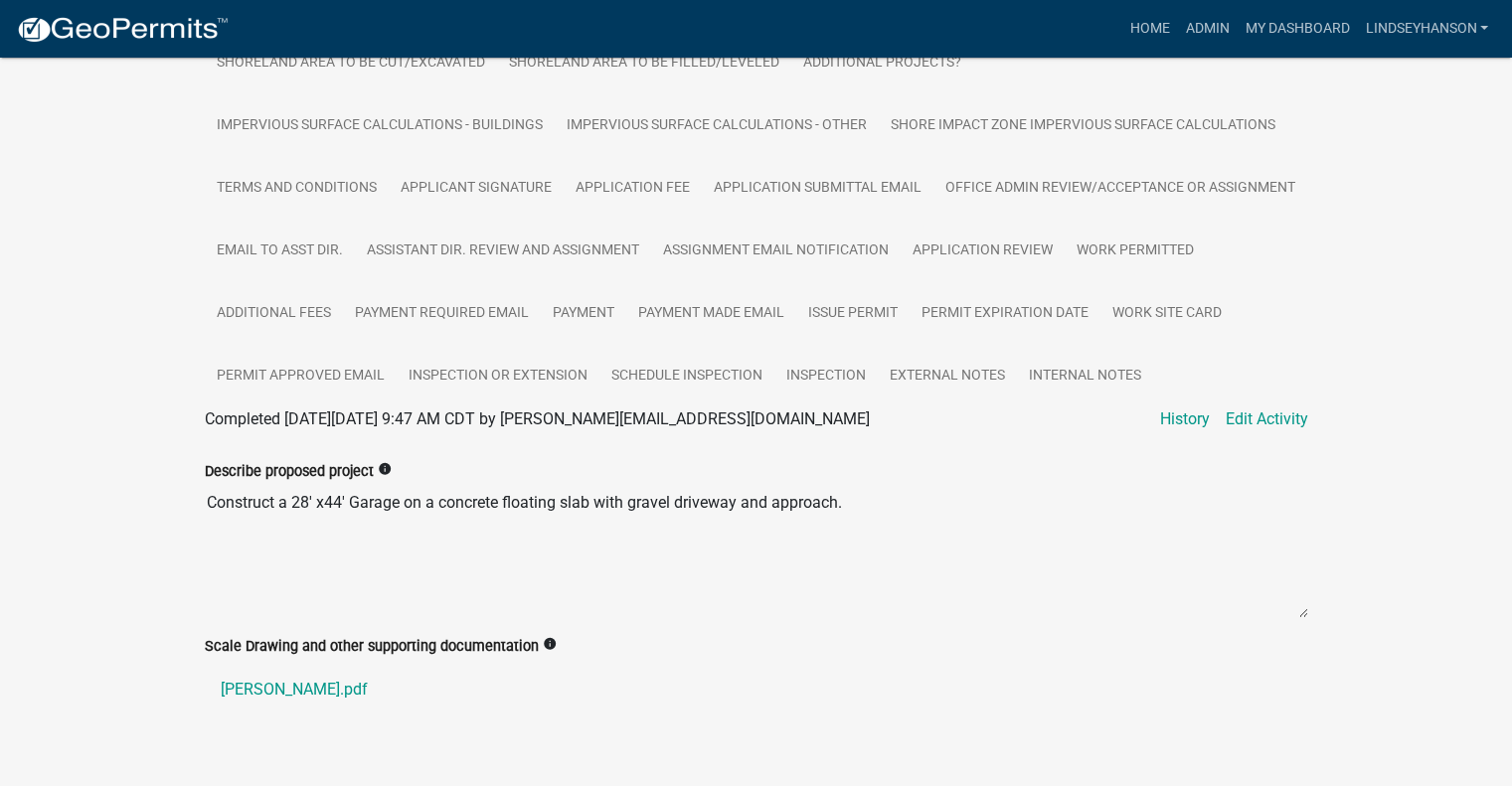 scroll, scrollTop: 885, scrollLeft: 0, axis: vertical 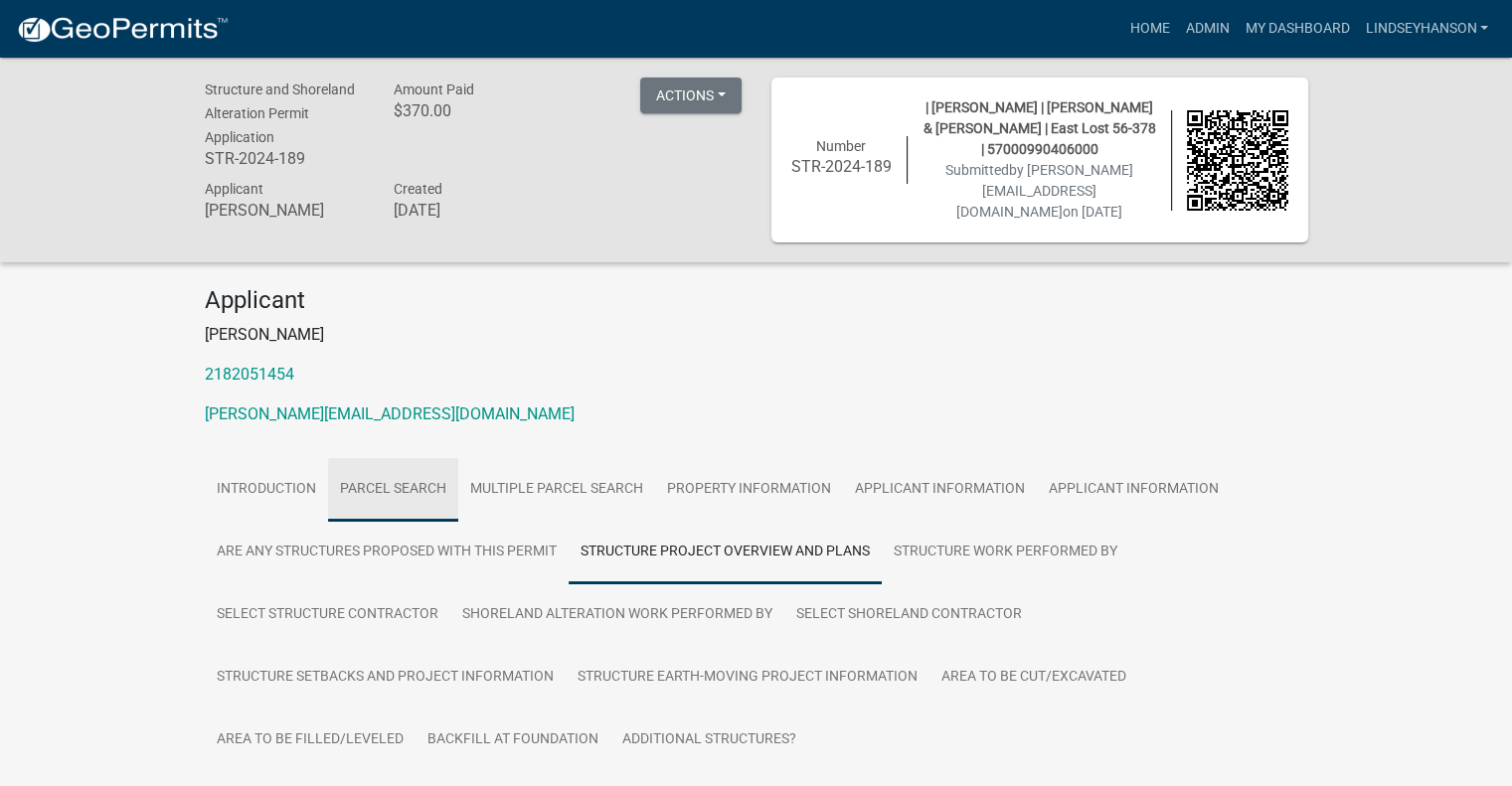 click on "Parcel search" at bounding box center [393, 490] 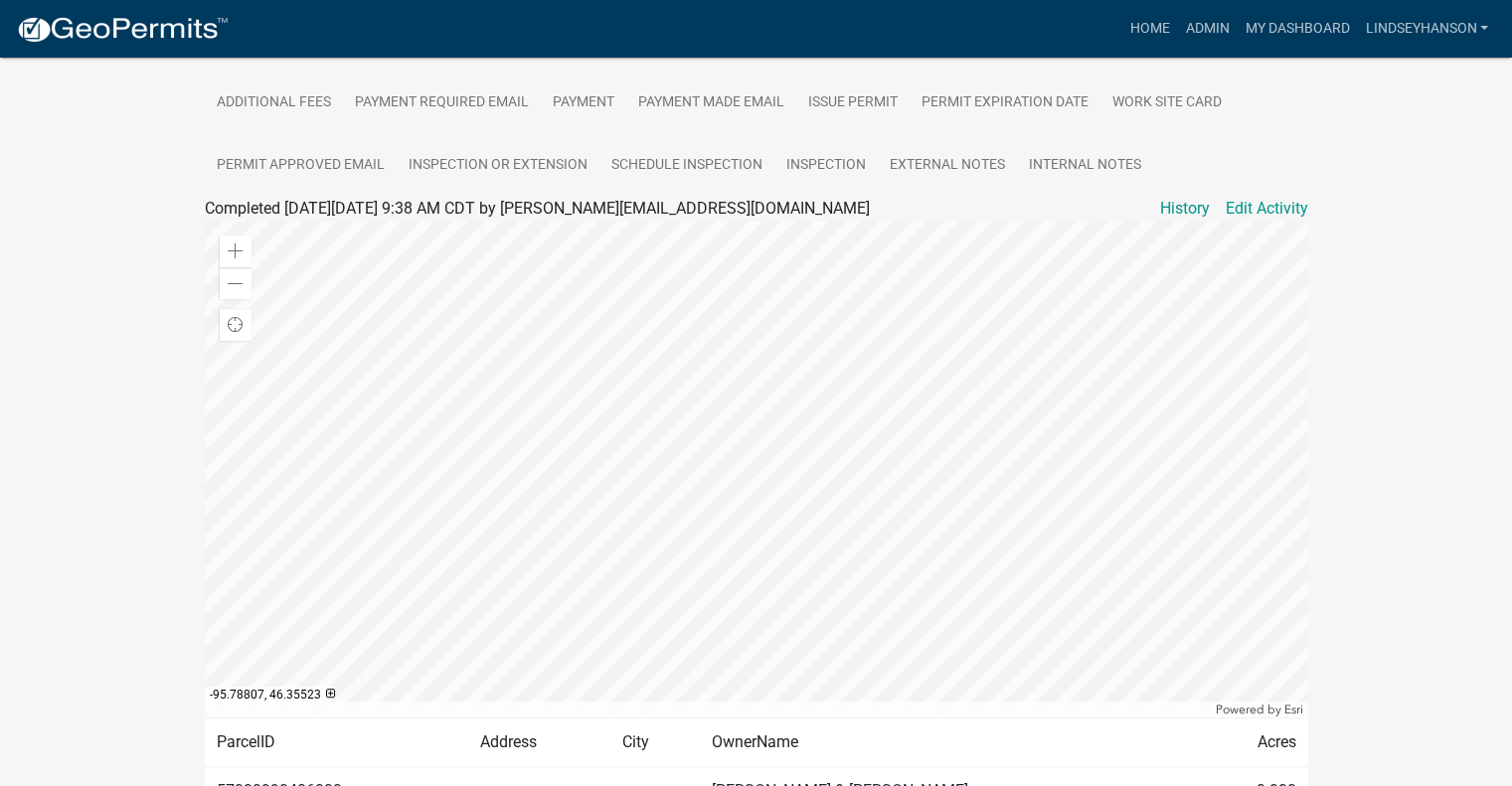 scroll, scrollTop: 1189, scrollLeft: 0, axis: vertical 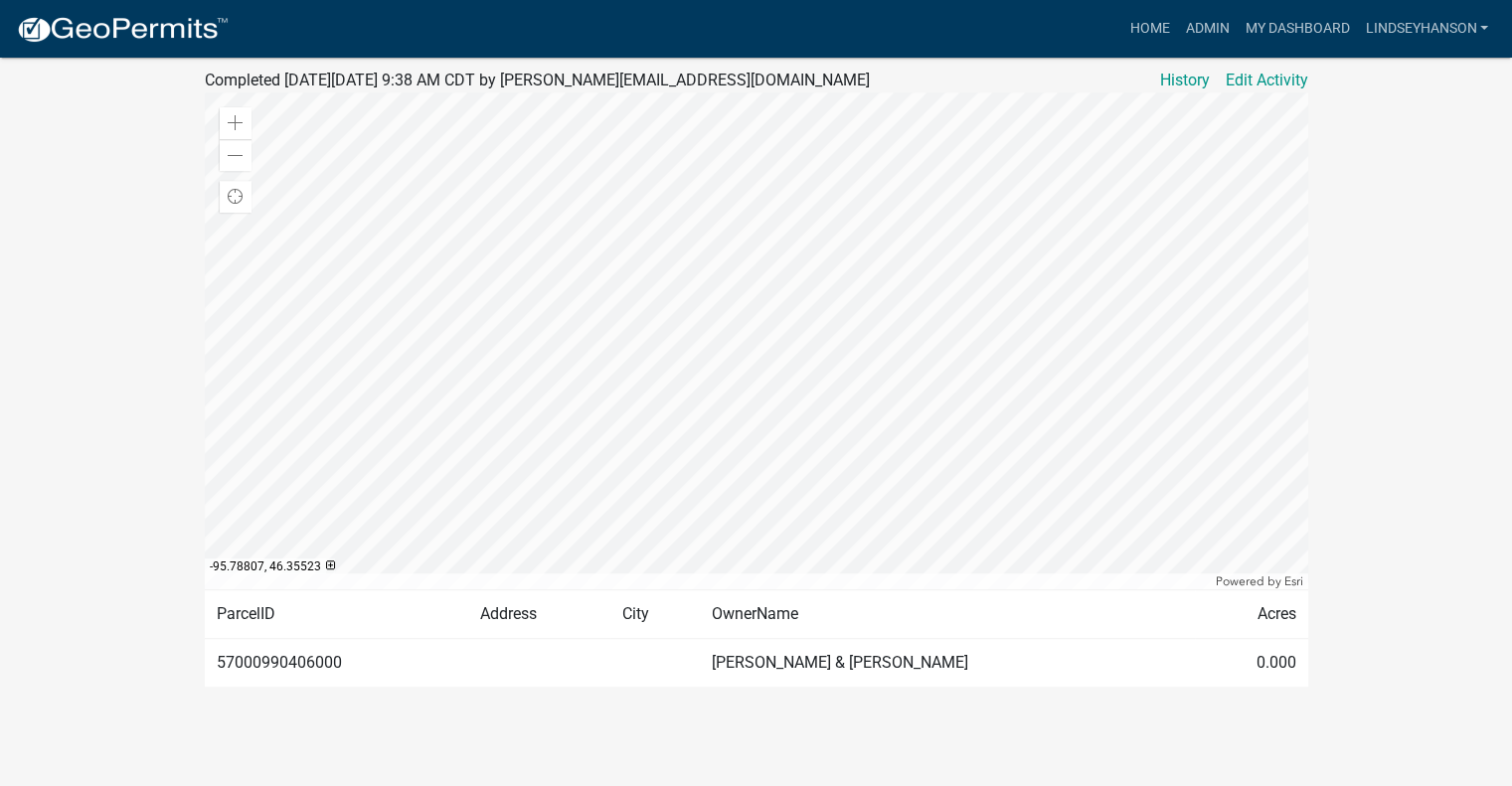 click on "57000990406000" 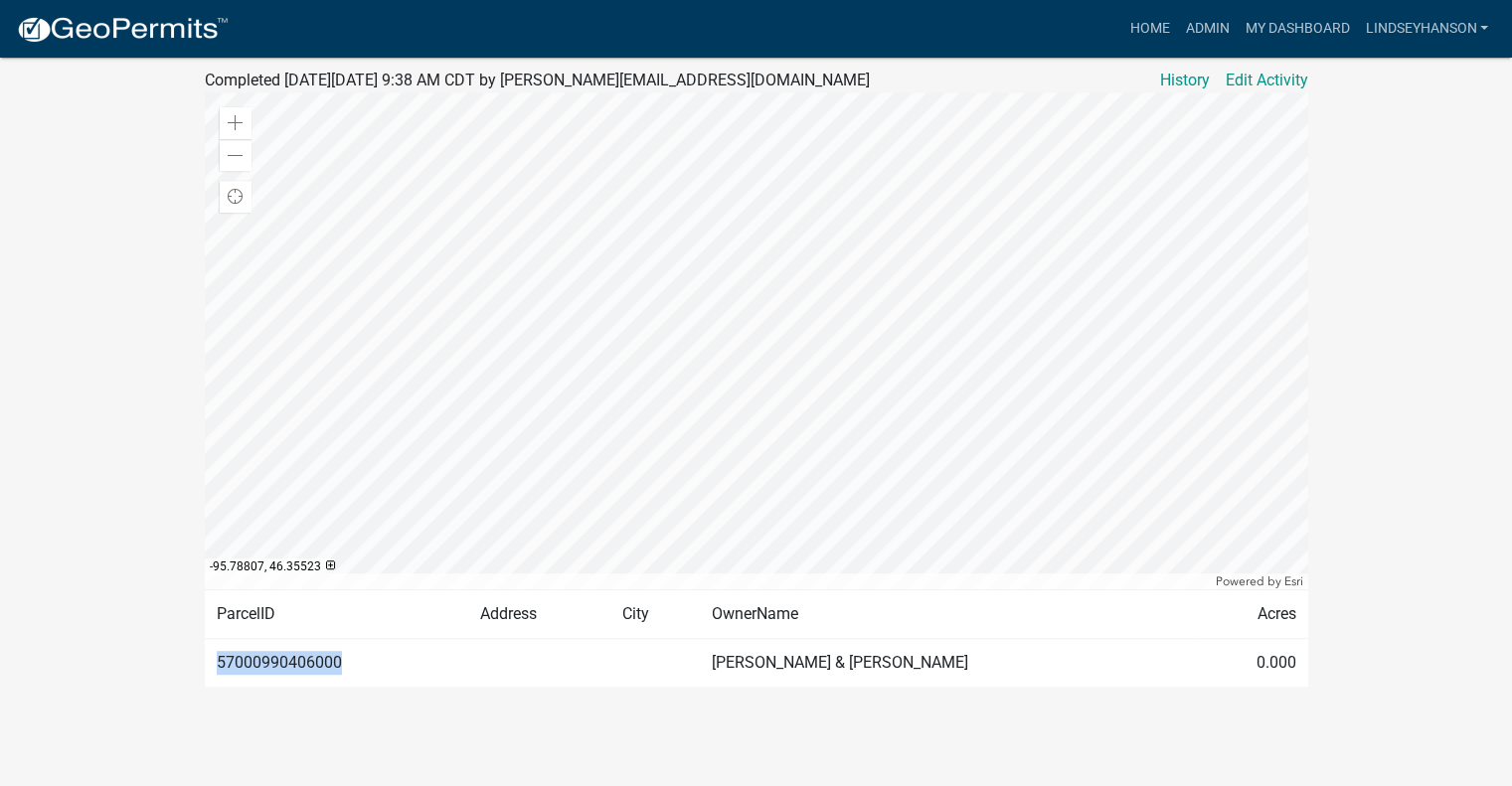 click on "57000990406000" 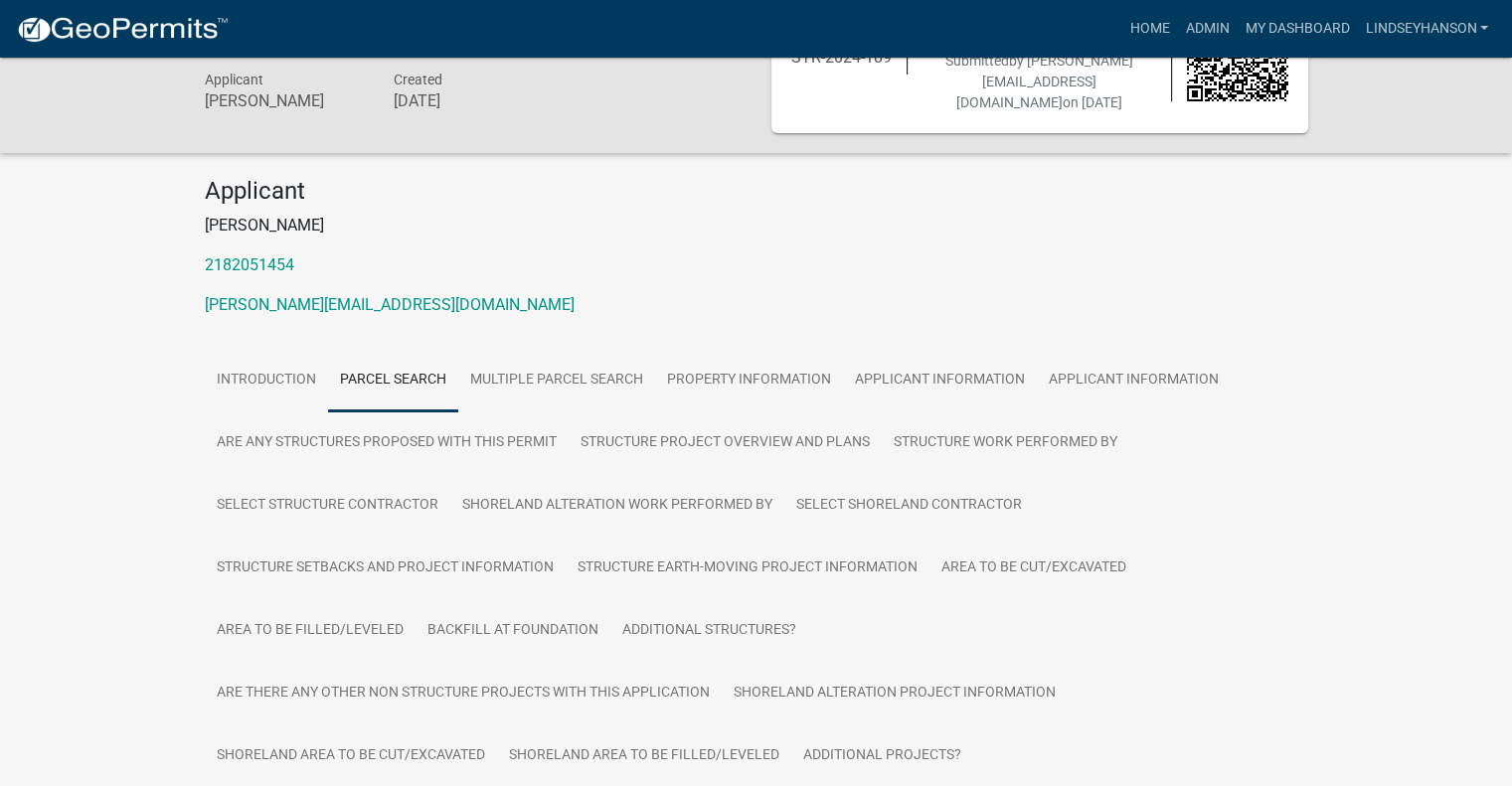 scroll, scrollTop: 0, scrollLeft: 0, axis: both 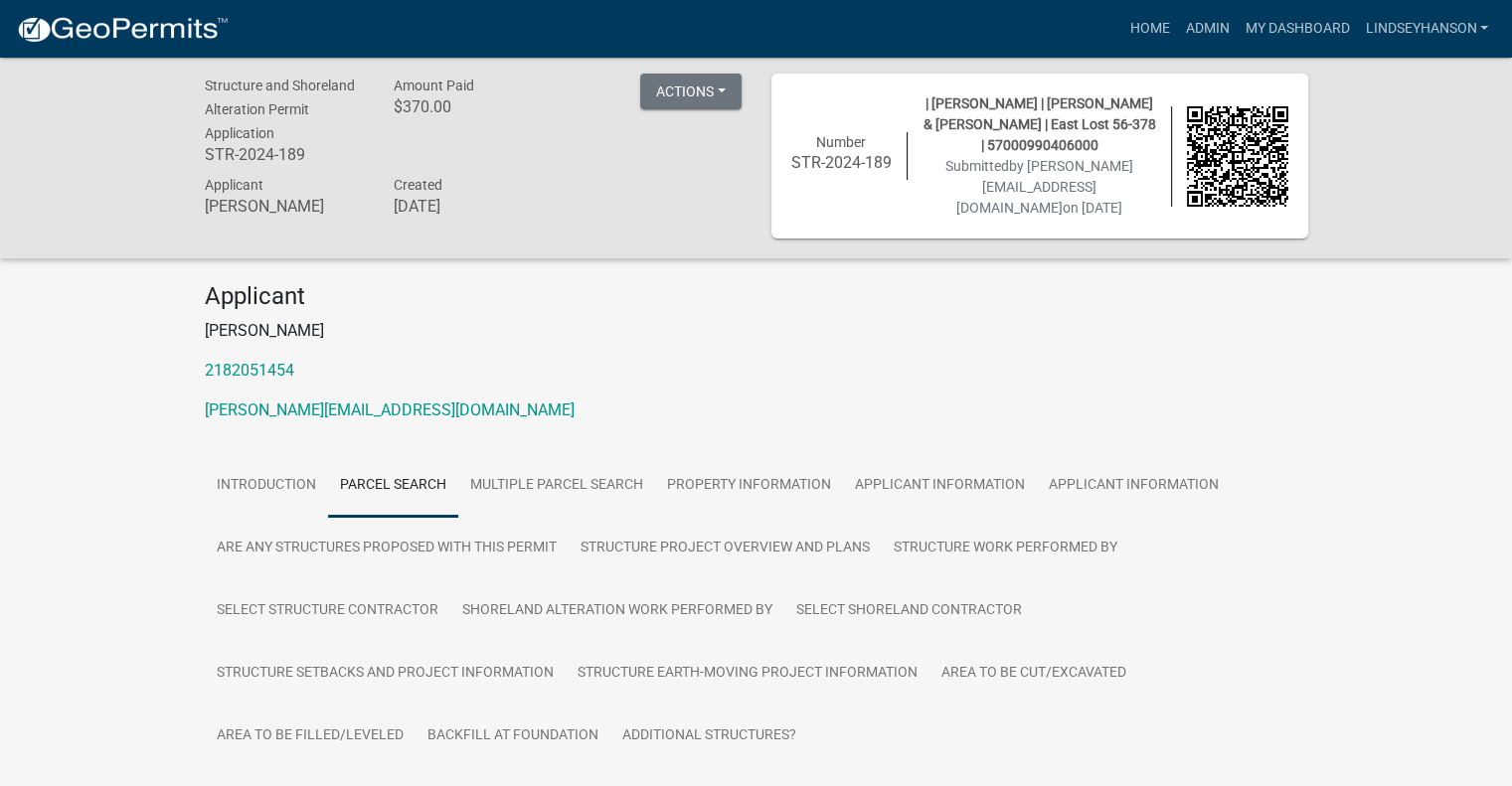 click on "Structure and Shoreland Alteration Permit Application STR-2024-189 Amount Paid $370.00  Actions   View receipt  #1  View receipt  #2 Printer Friendly Recalculate Application Description Reopen Application Applicant Keith Sellner Created April 16, 2024 Number STR-2024-189  | Andrea Perales | RODNING,MARK D & SHEILA J | East Lost   56-378 | 57000990406000 Submitted   by sellner@prtel.com   on 4/16/2024" 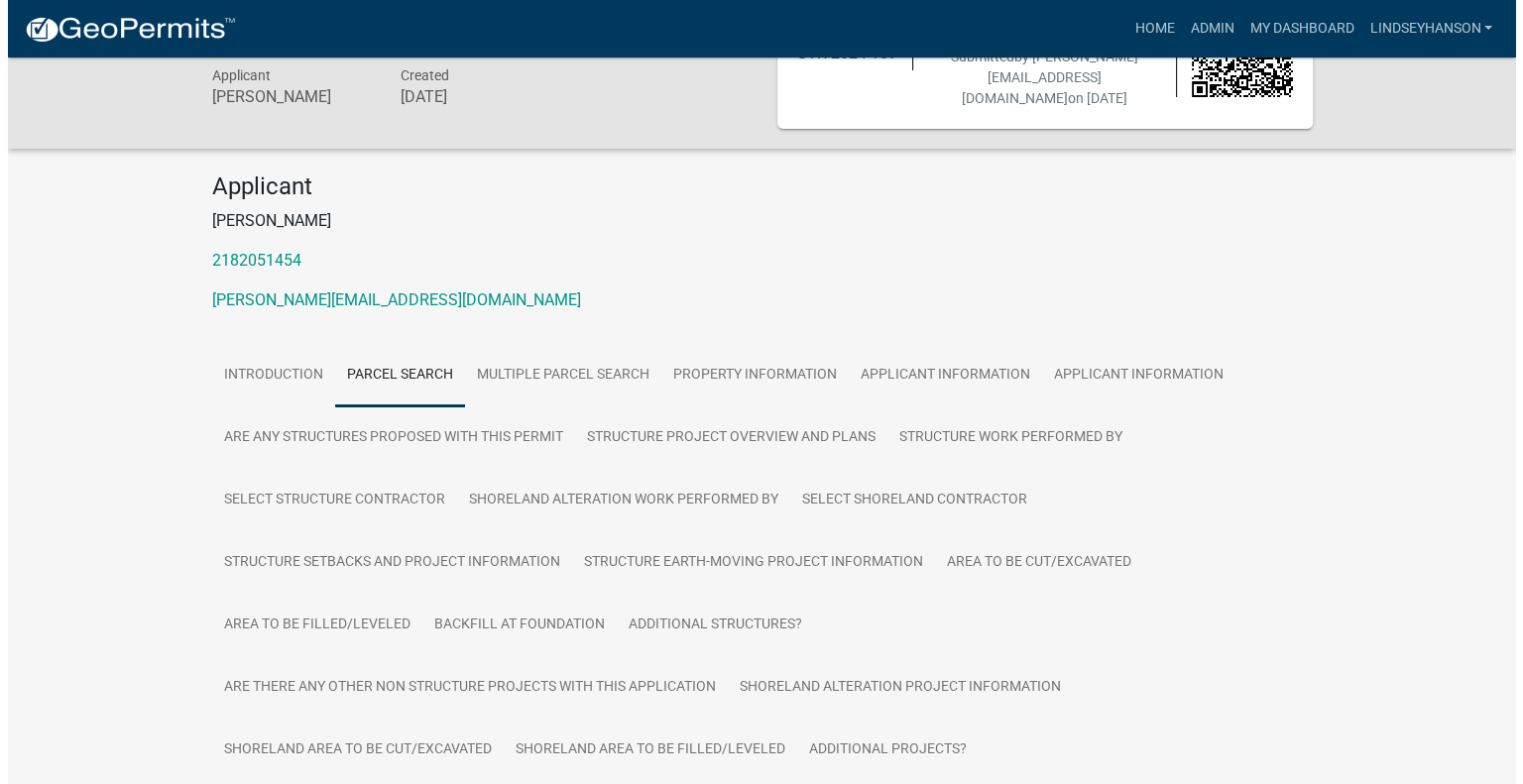 scroll, scrollTop: 0, scrollLeft: 0, axis: both 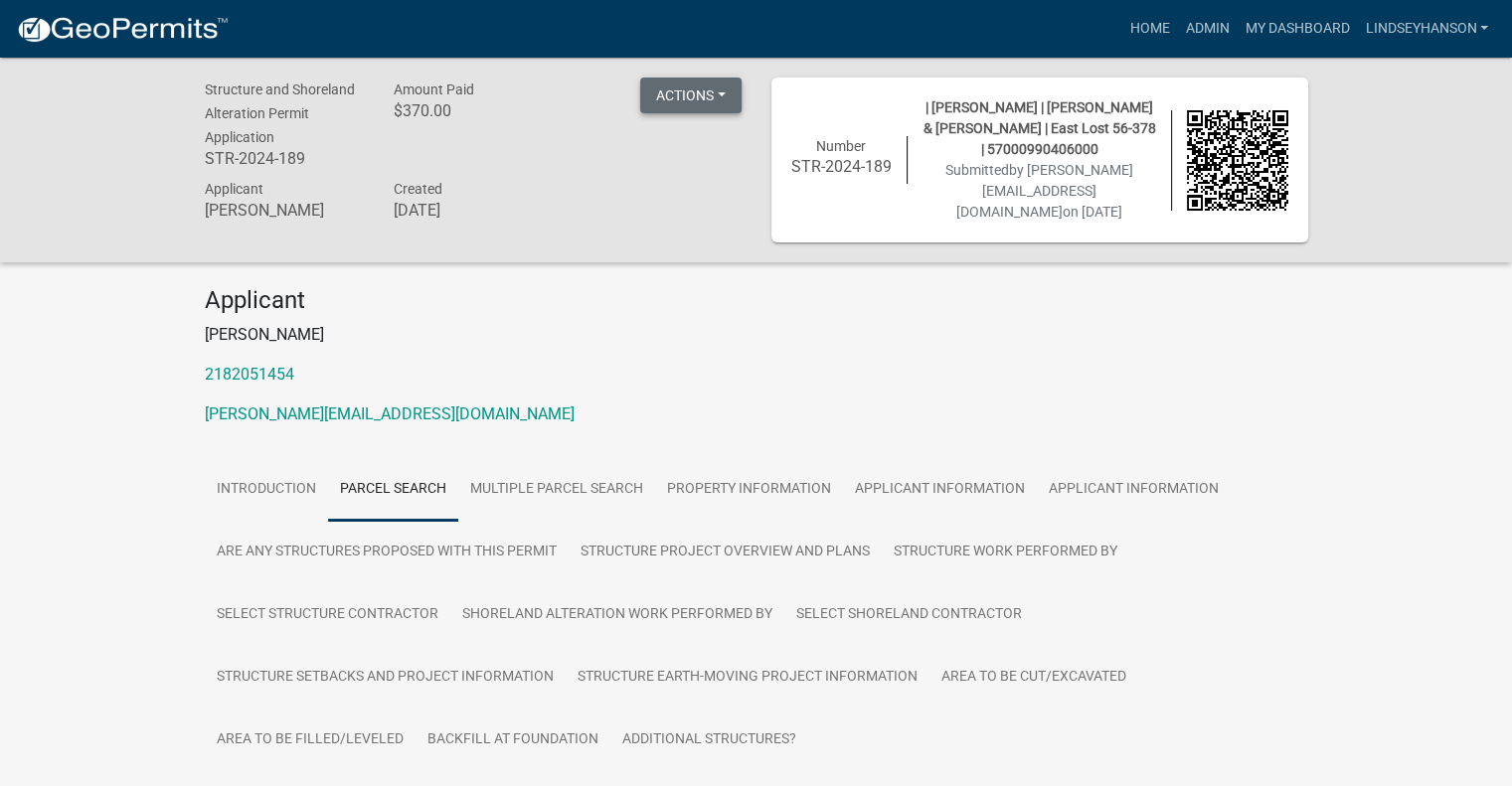 click on "Actions" at bounding box center (691, 95) 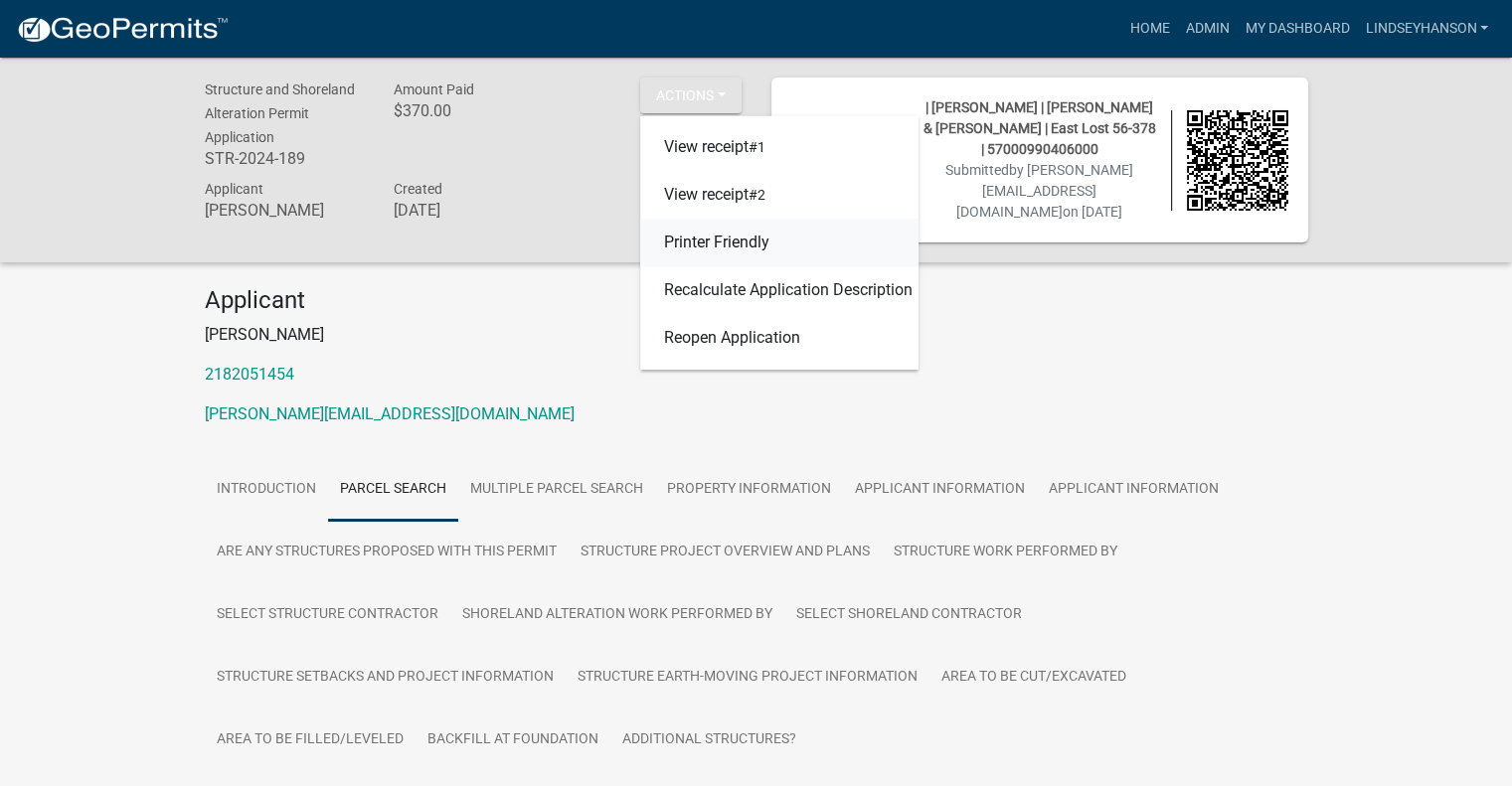 click on "Printer Friendly" 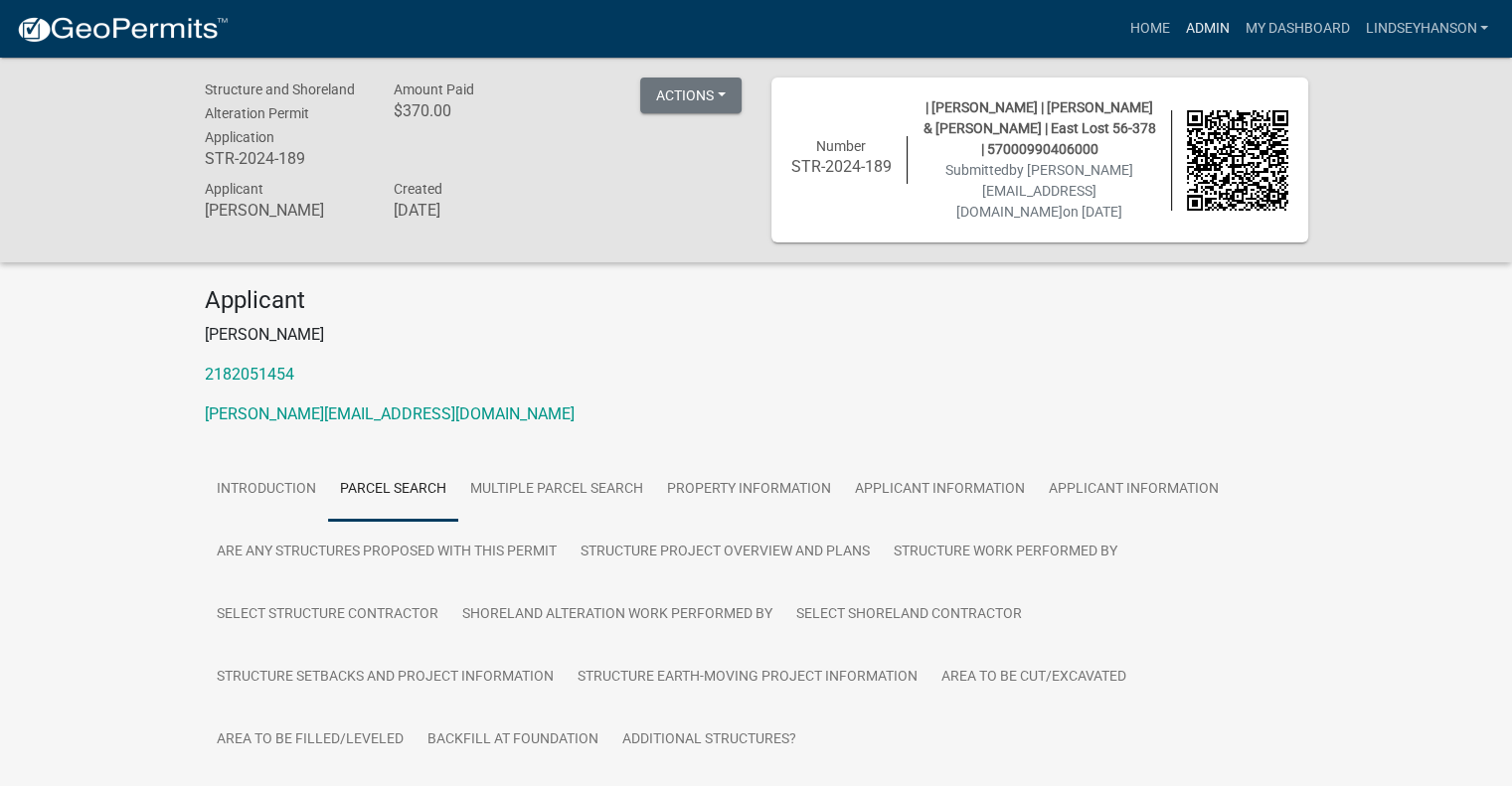 click on "Admin" at bounding box center [1207, 29] 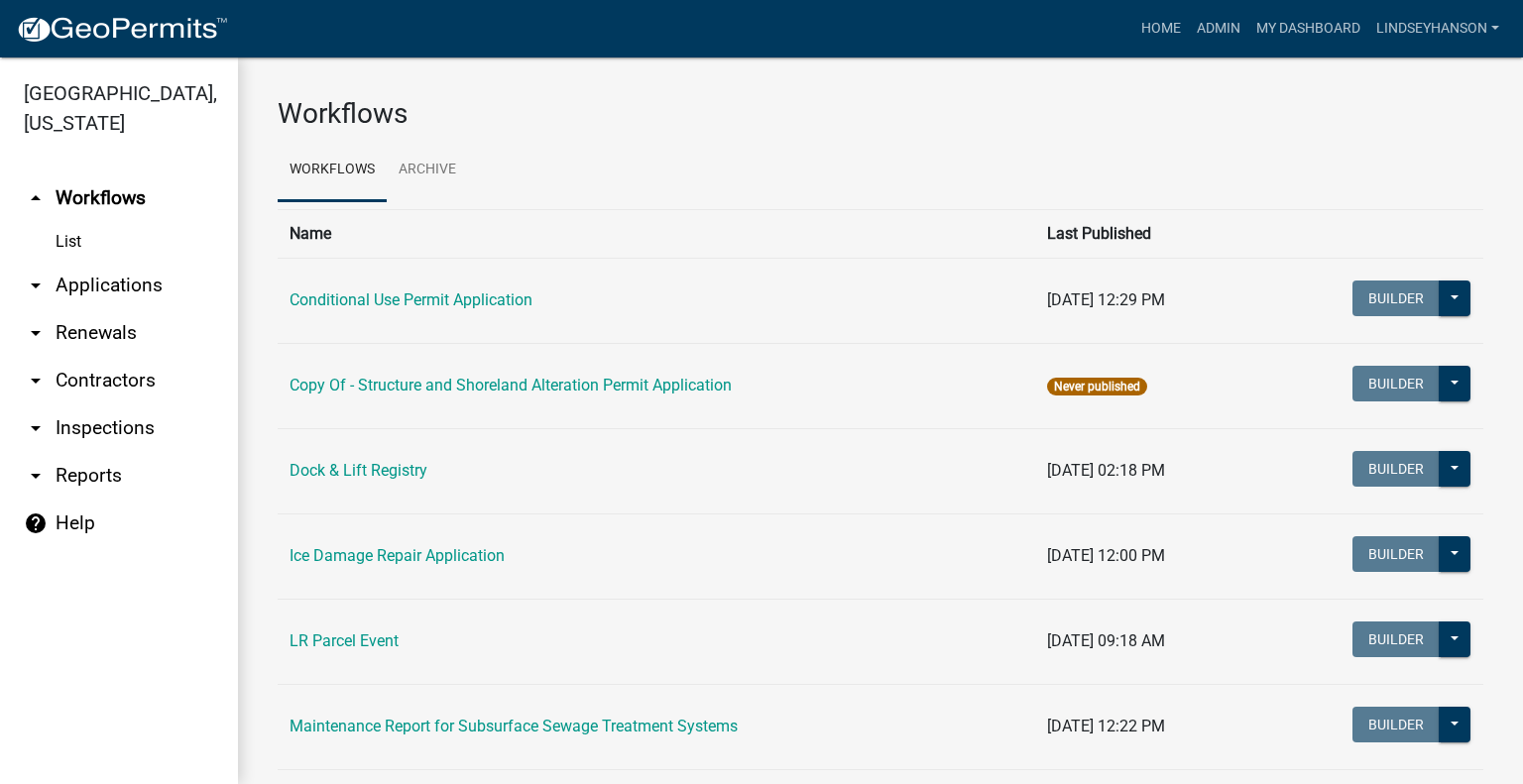 click on "arrow_drop_down   Applications" at bounding box center [119, 285] 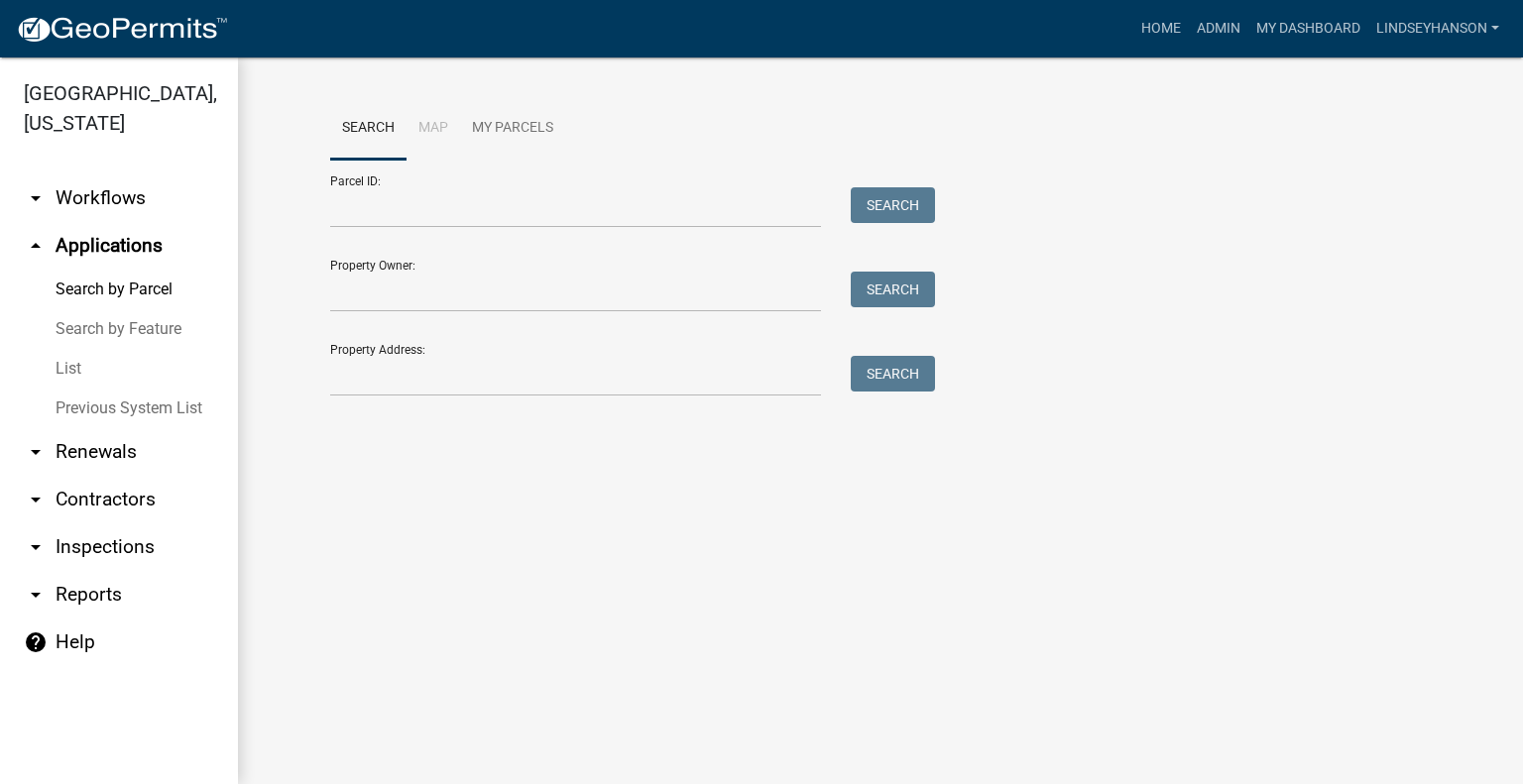 click on "arrow_drop_down   Workflows" at bounding box center (119, 198) 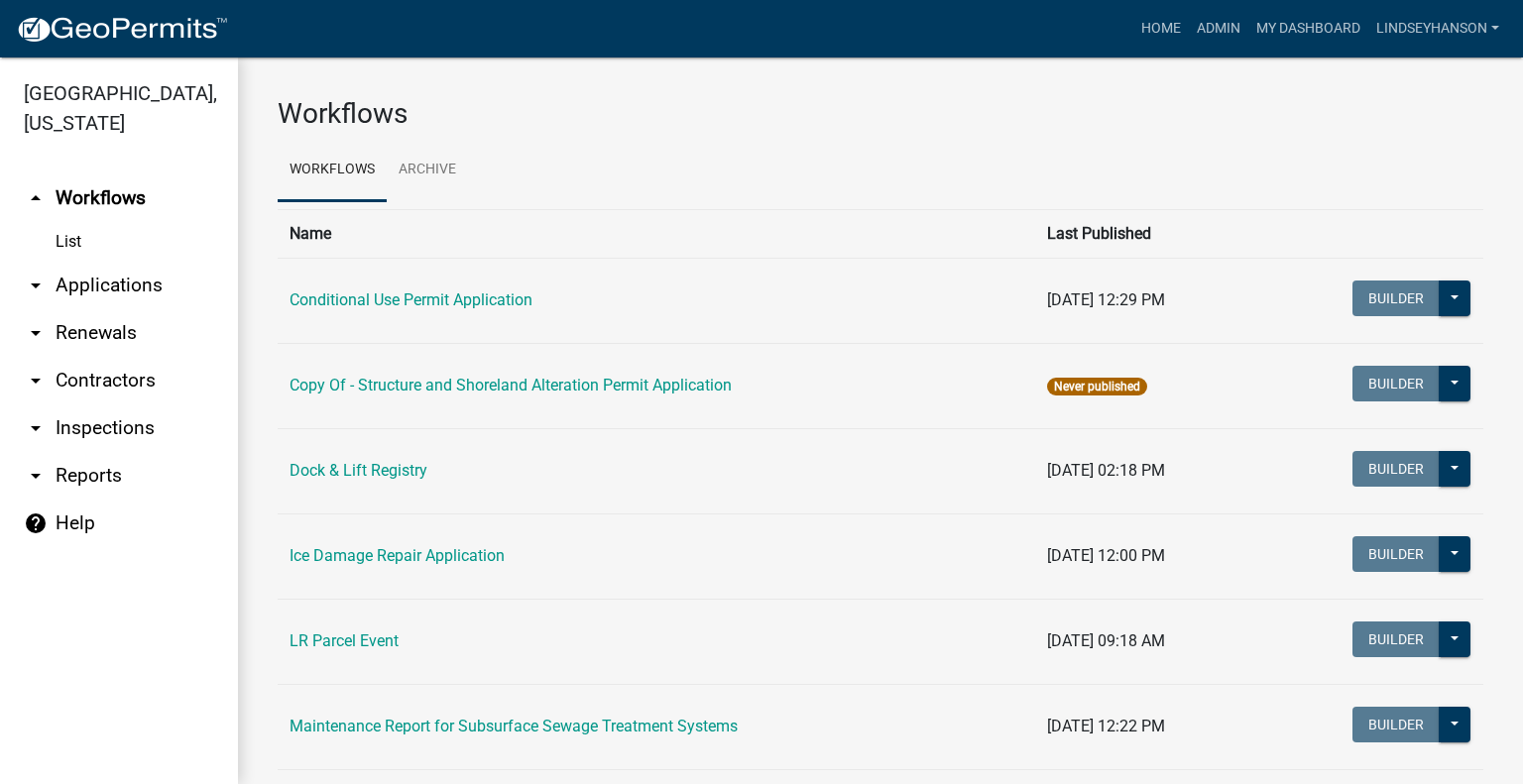 click on "arrow_drop_down   Applications" at bounding box center [119, 285] 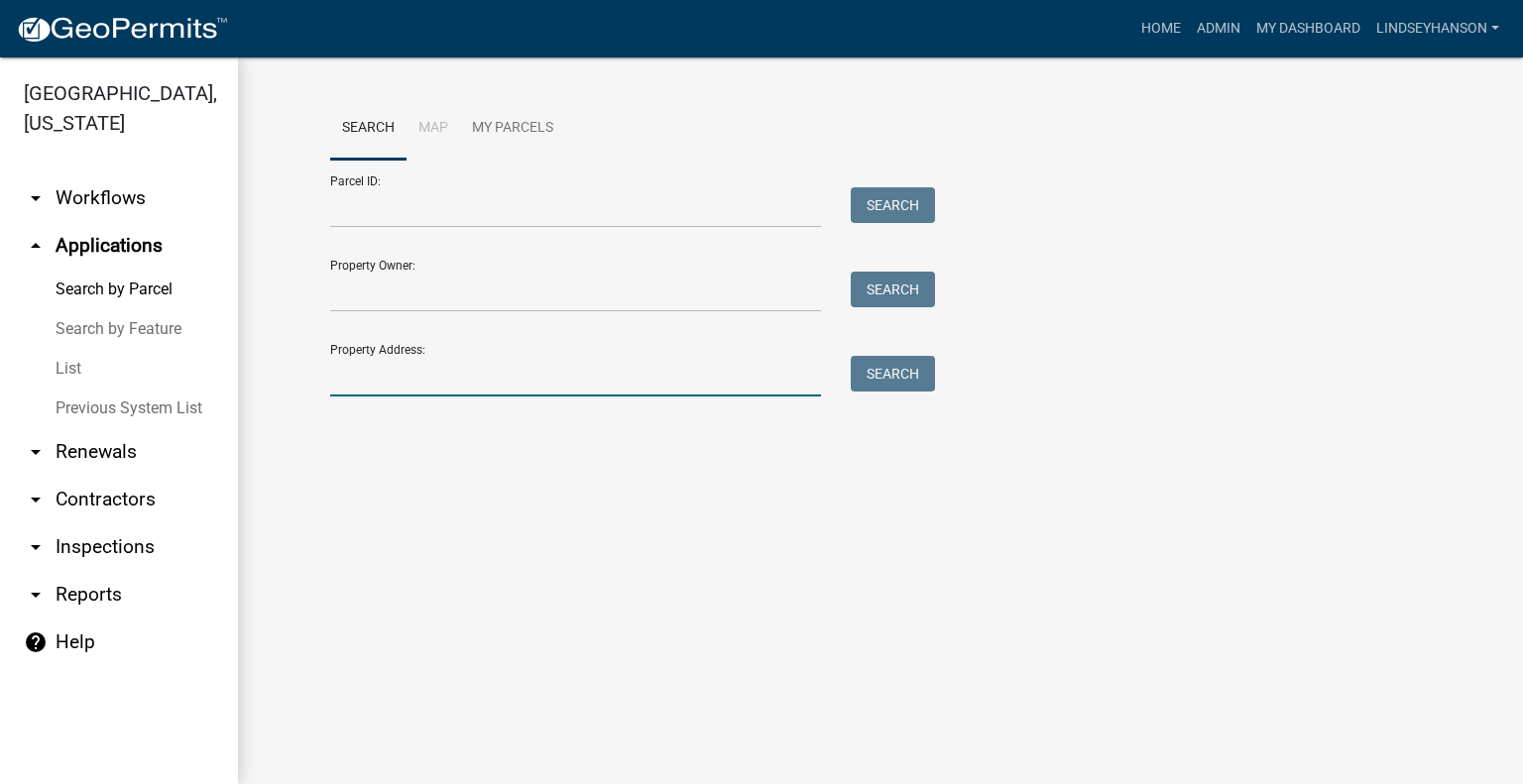 click on "Property Address:" at bounding box center (575, 376) 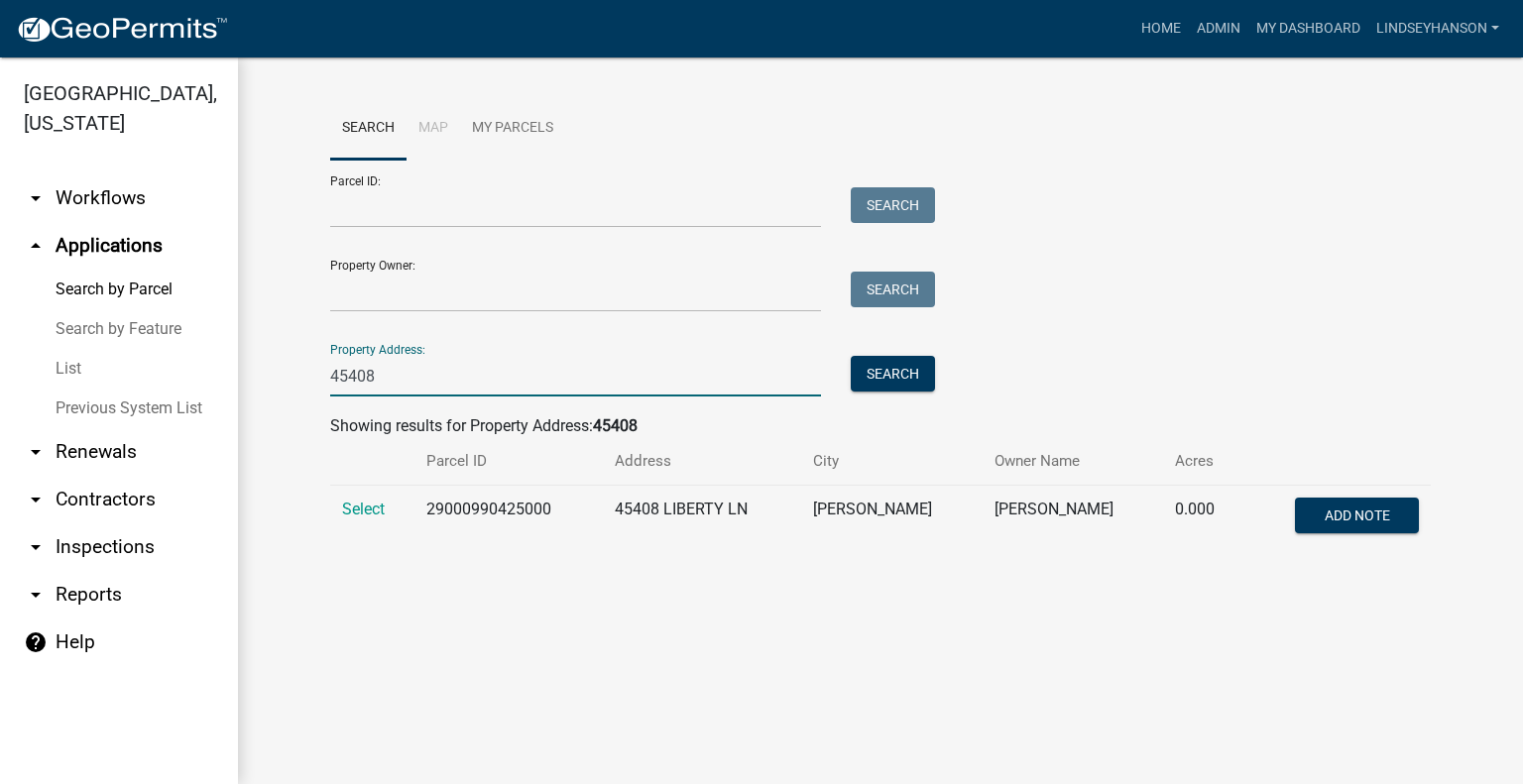 type on "45408" 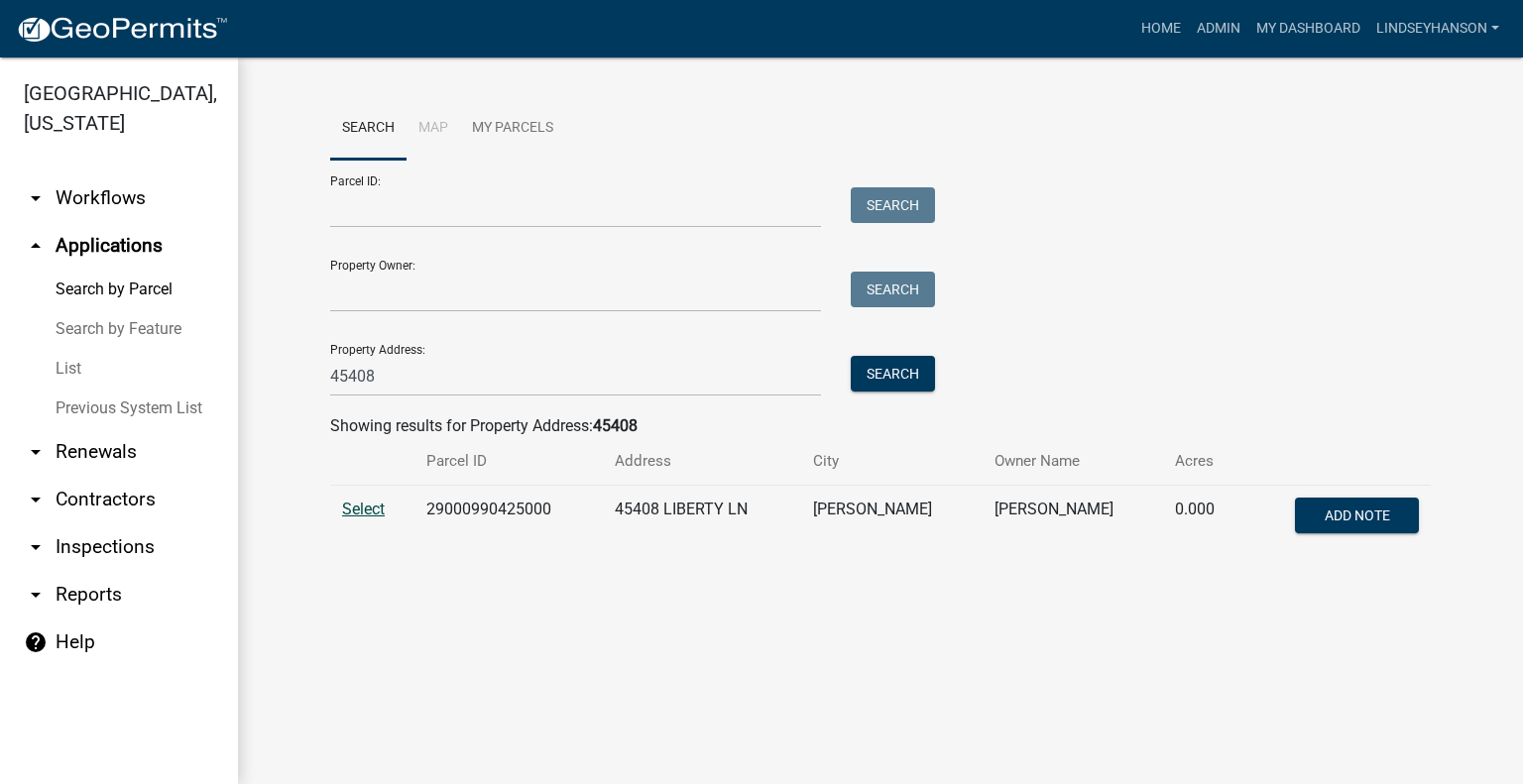 click on "Select" at bounding box center [363, 508] 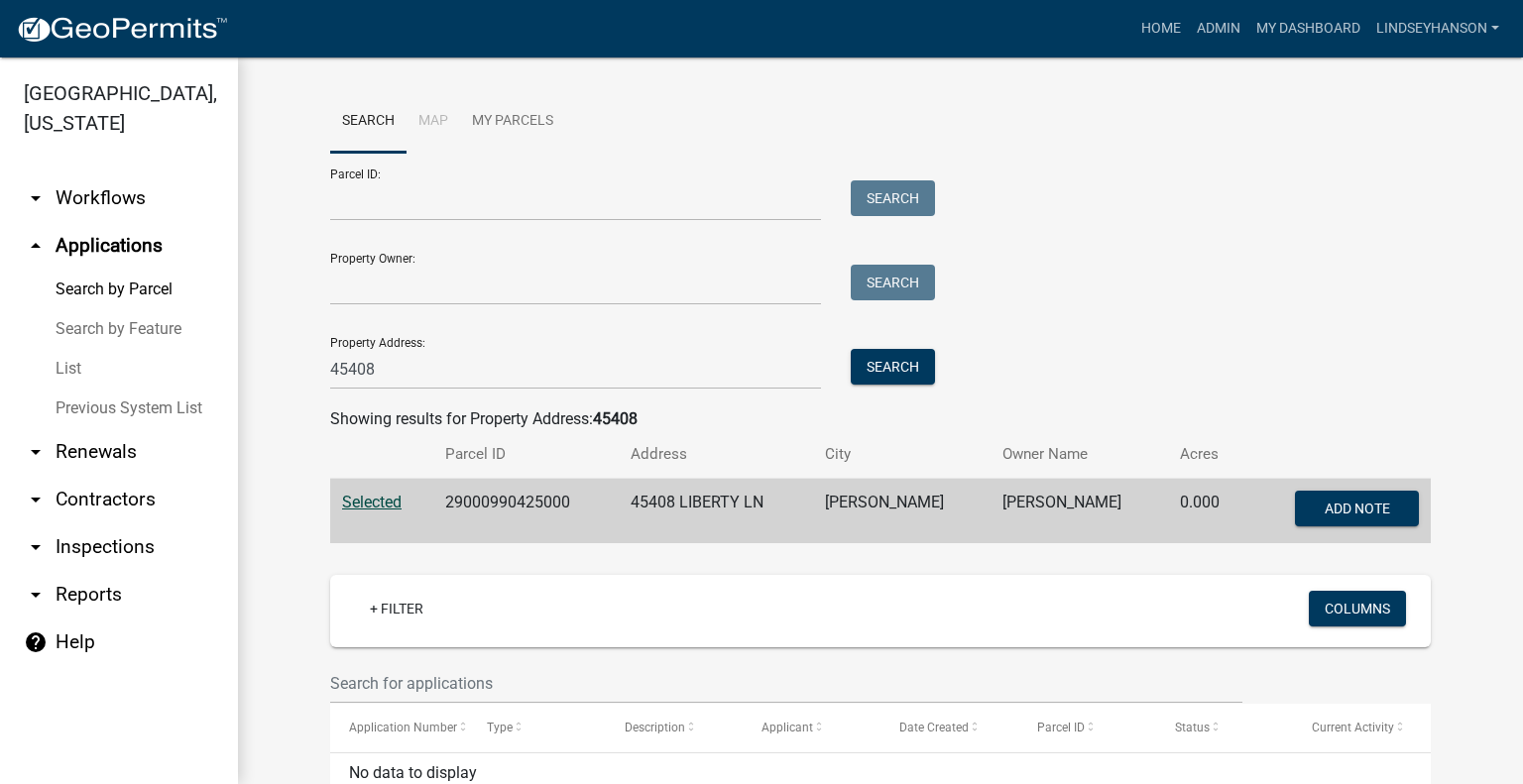 scroll, scrollTop: 0, scrollLeft: 0, axis: both 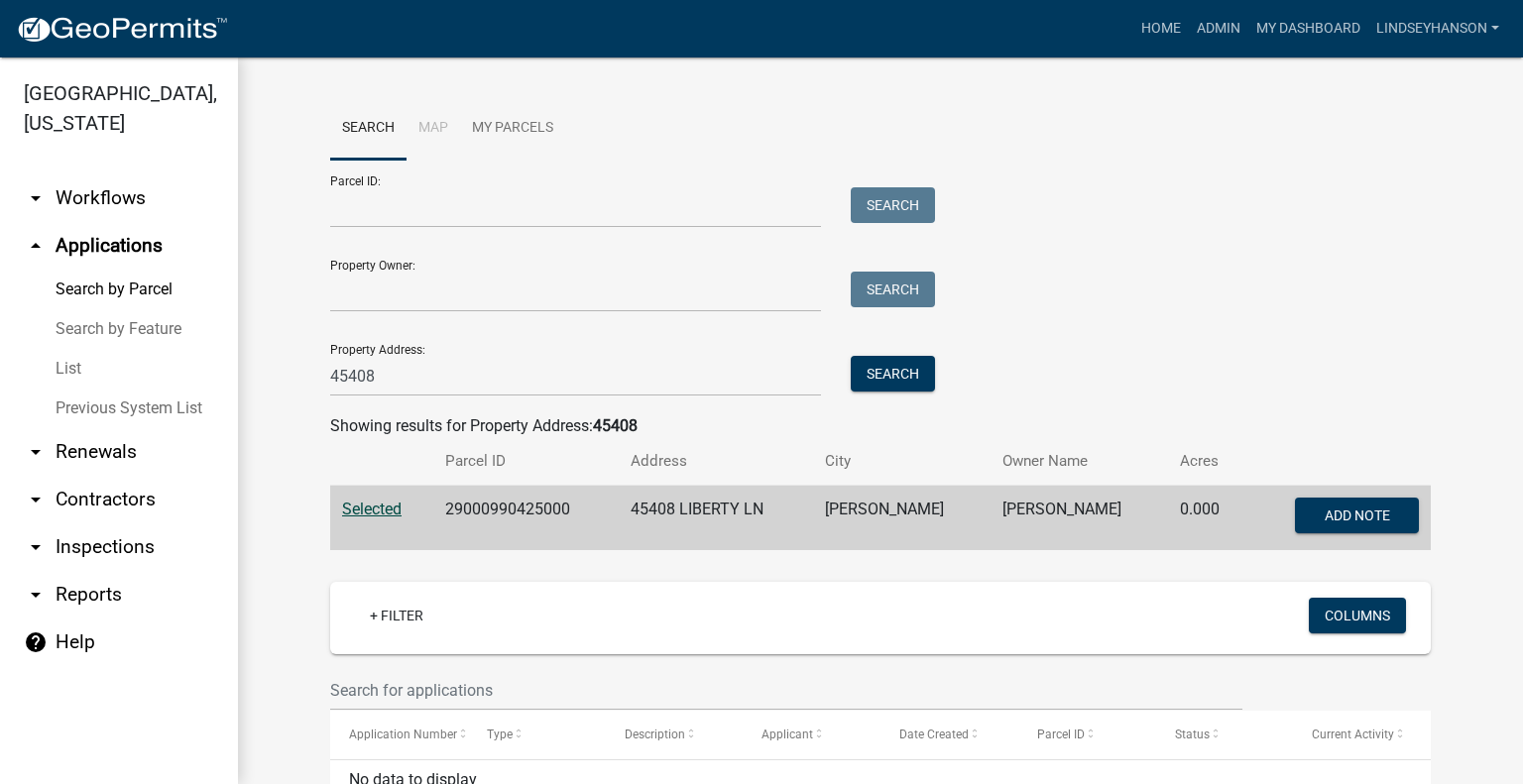 click on "Selected" at bounding box center (372, 508) 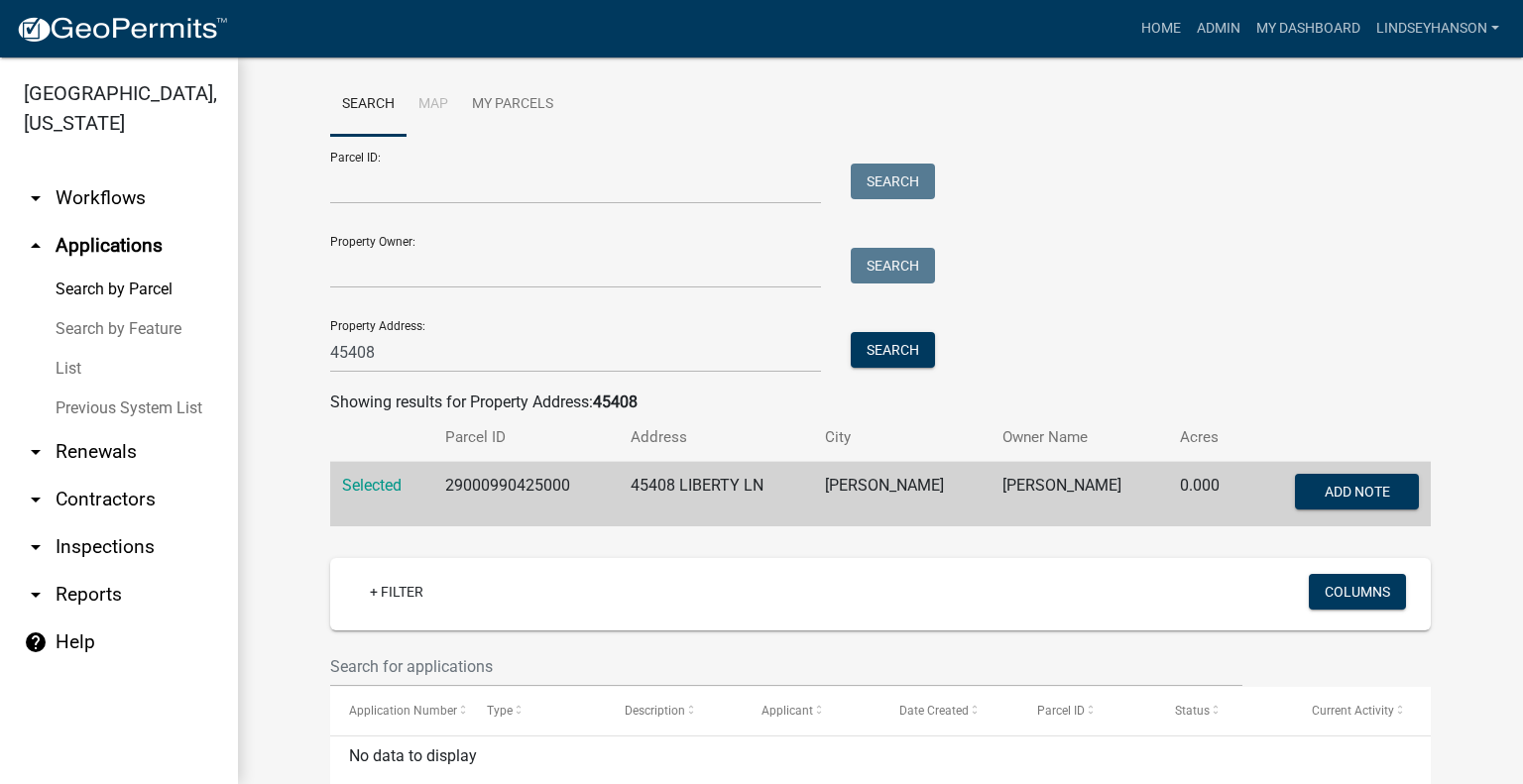 scroll, scrollTop: 0, scrollLeft: 0, axis: both 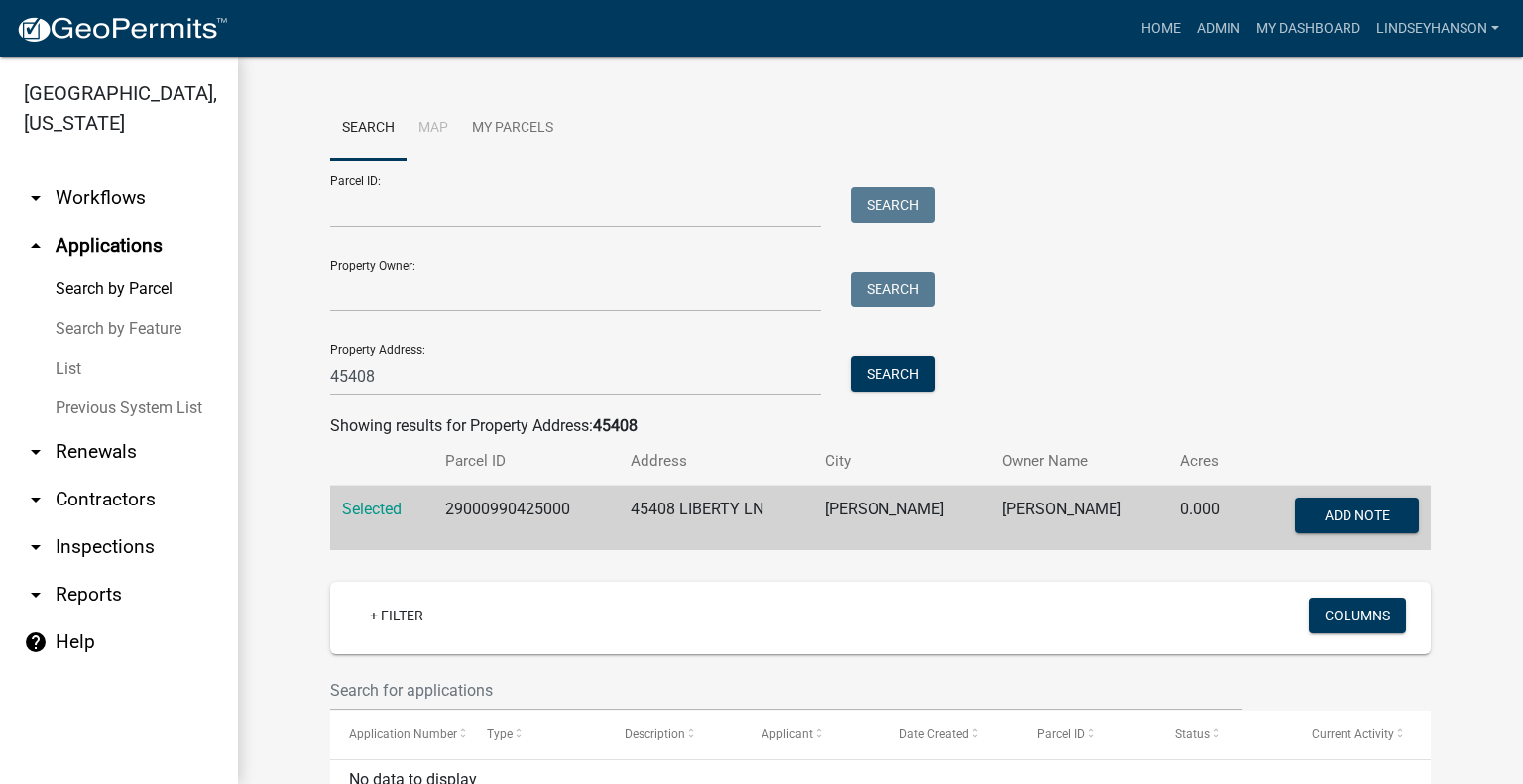 click on "arrow_drop_down   Workflows" at bounding box center [119, 198] 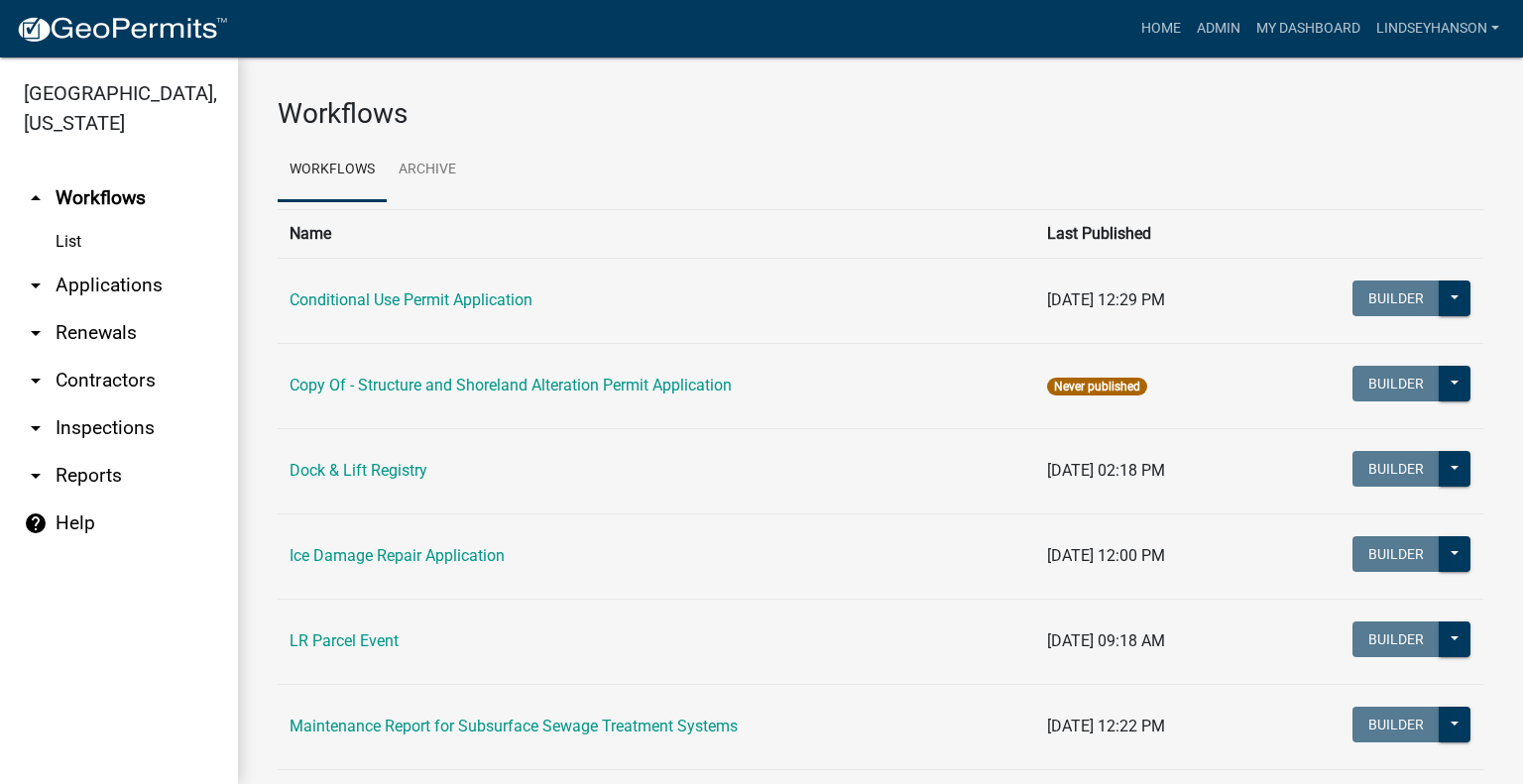 click on "arrow_drop_down   Applications" at bounding box center (119, 285) 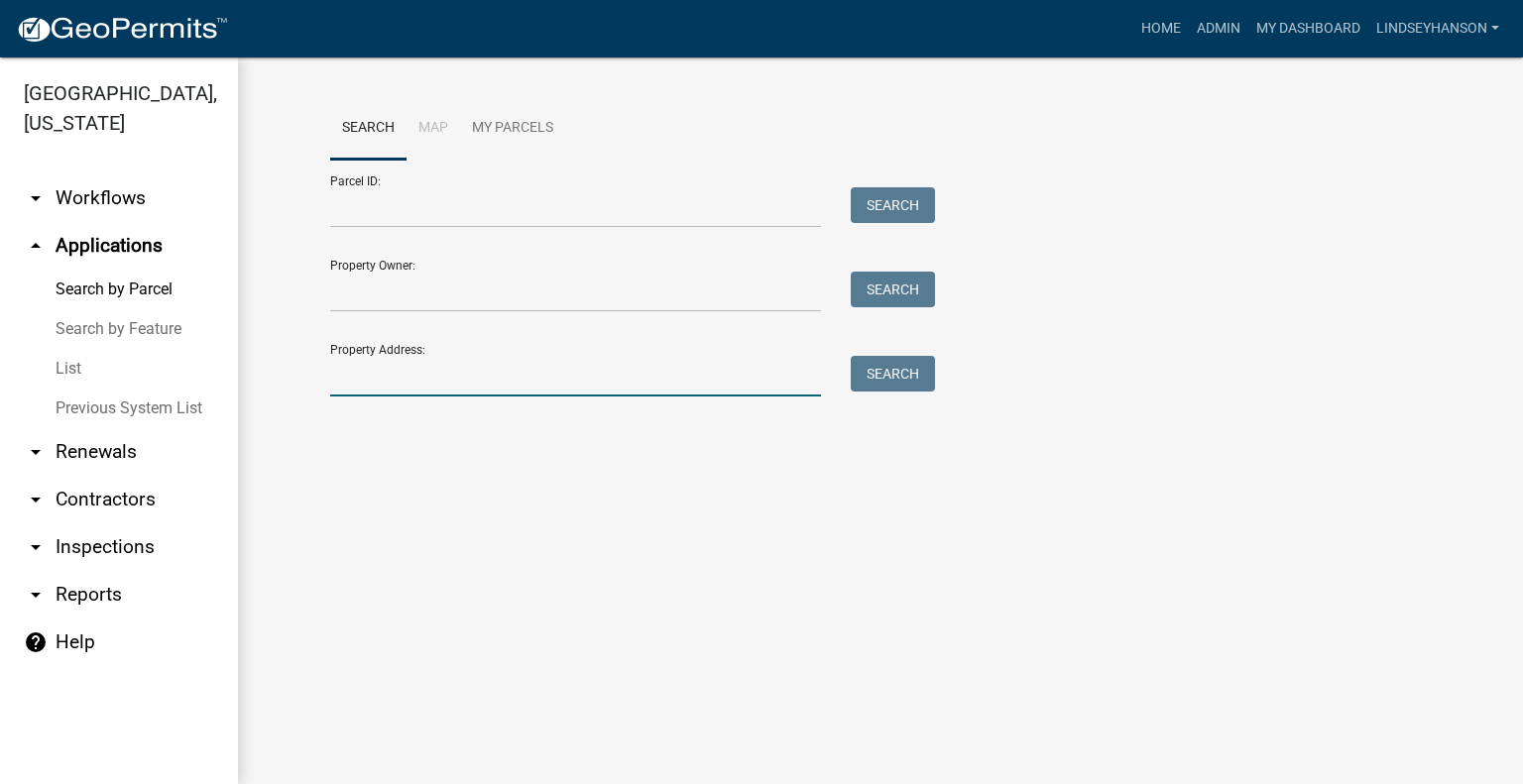click on "Property Address:" at bounding box center (575, 376) 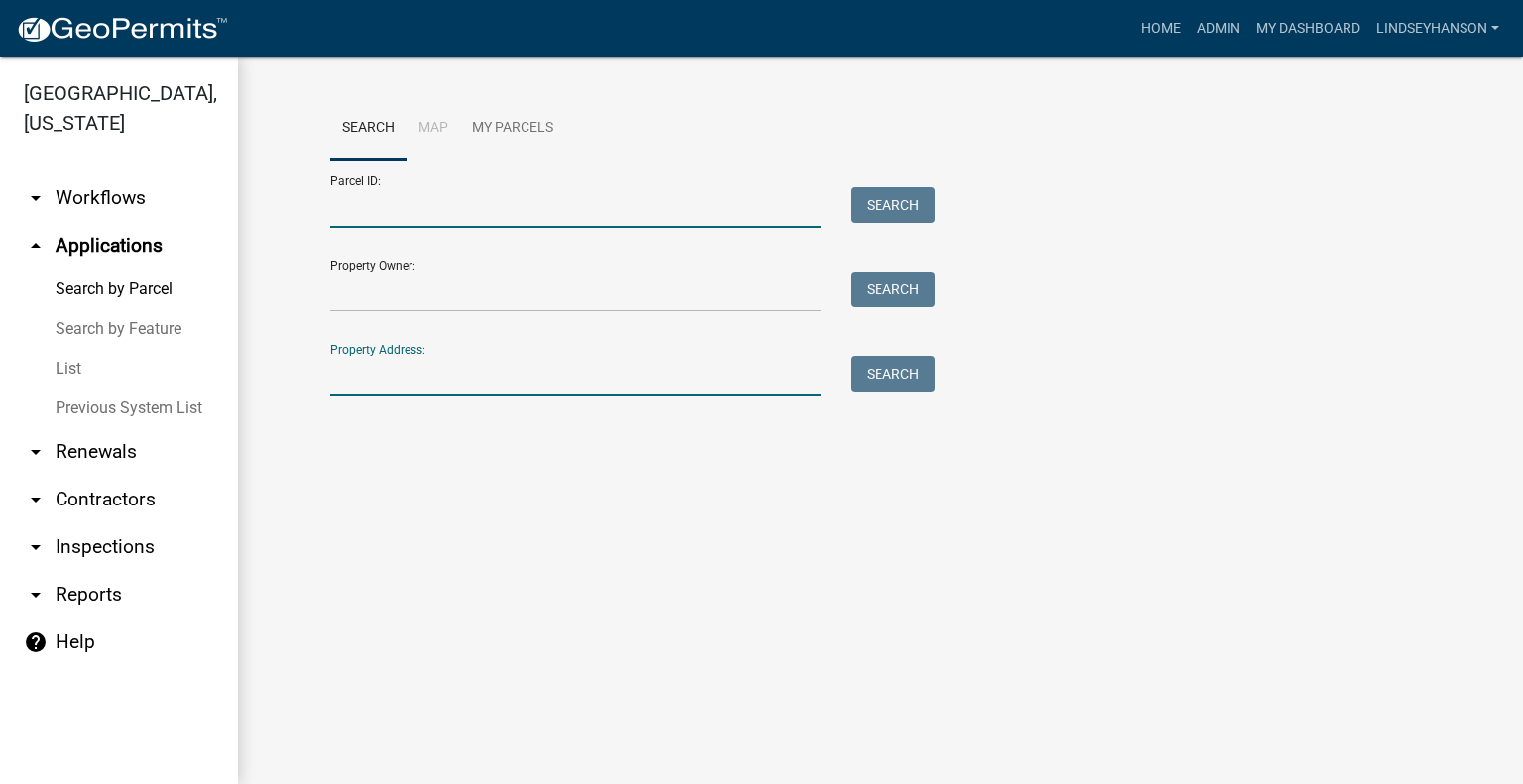 click on "Parcel ID:" at bounding box center (575, 207) 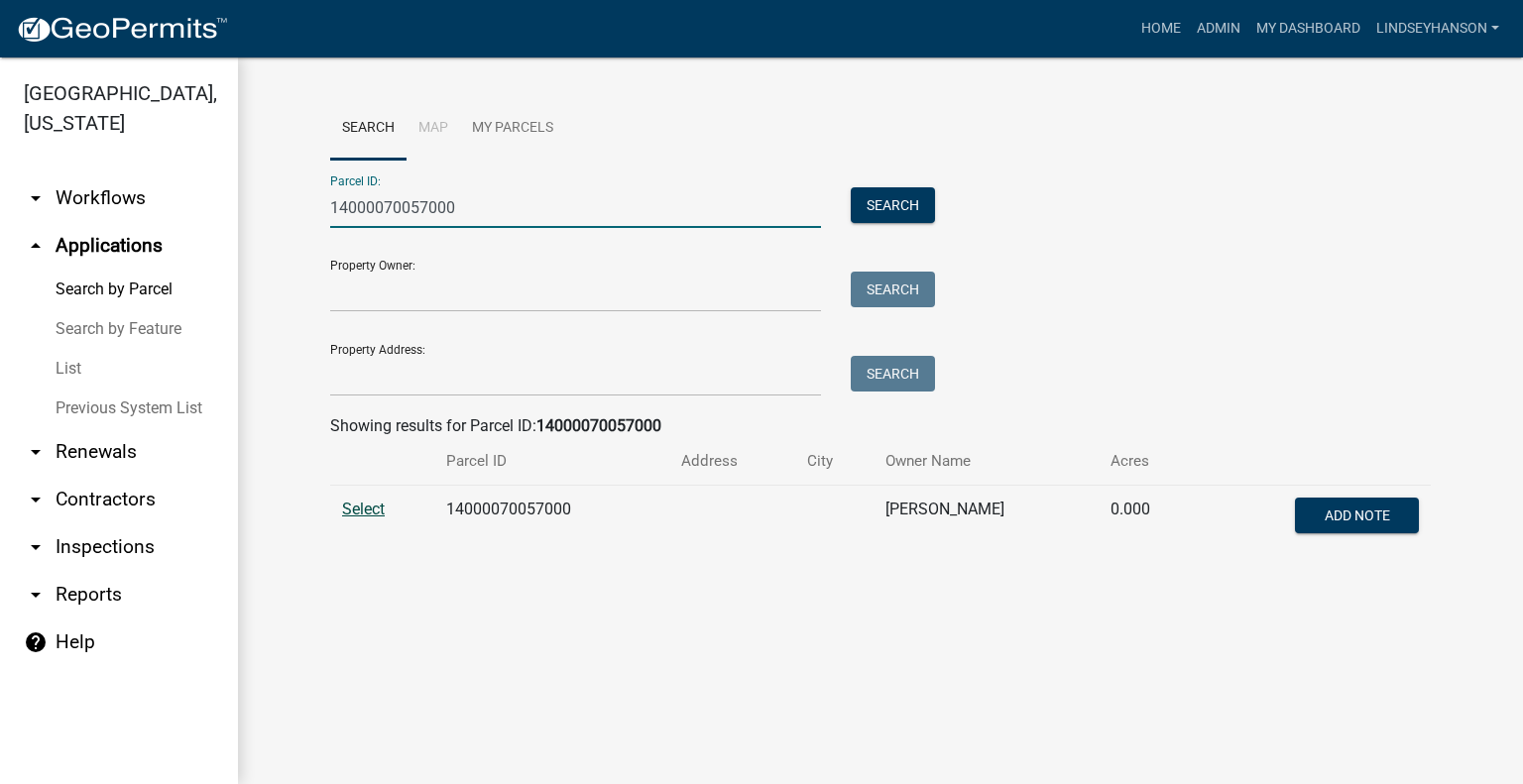 type on "14000070057000" 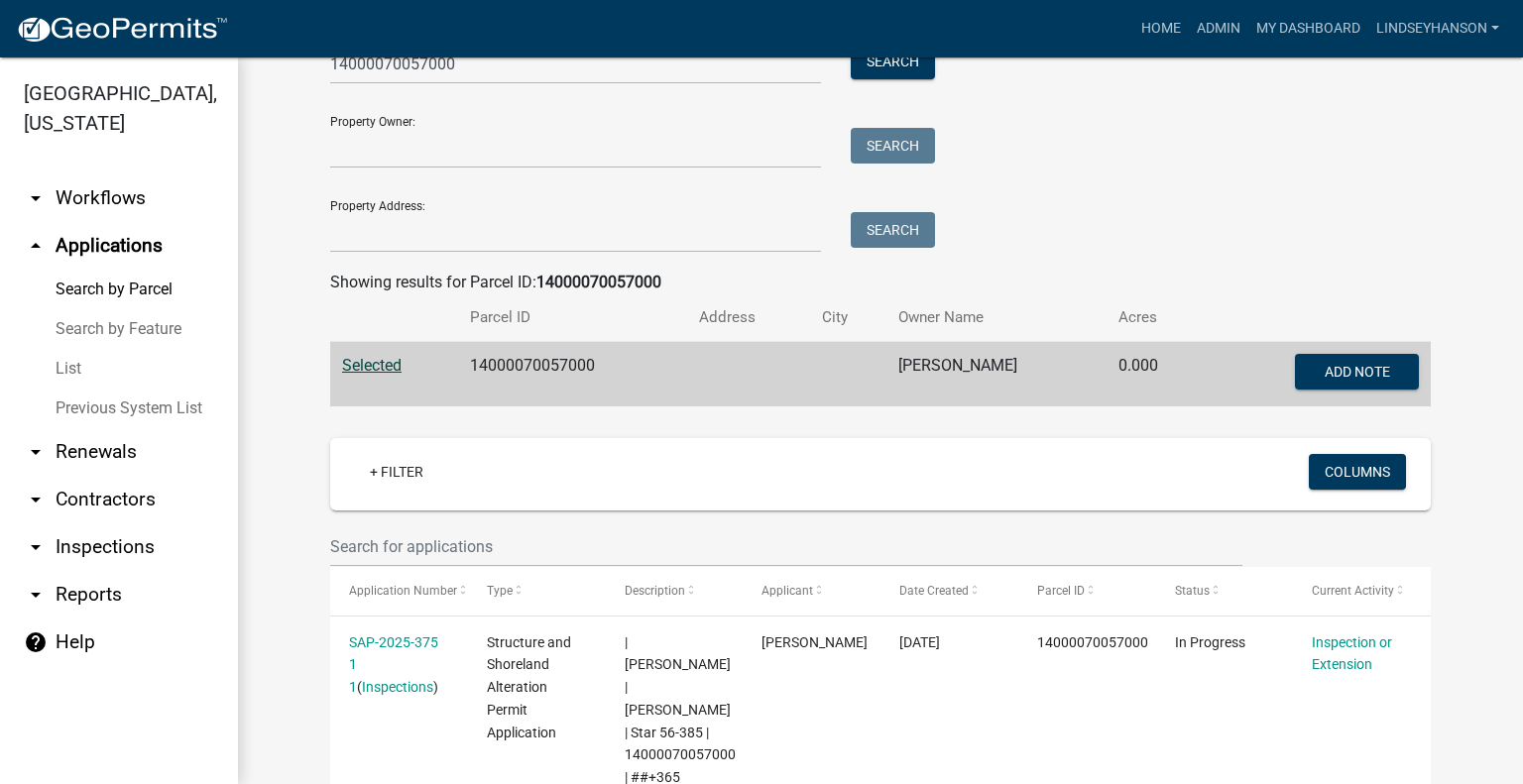 scroll, scrollTop: 0, scrollLeft: 0, axis: both 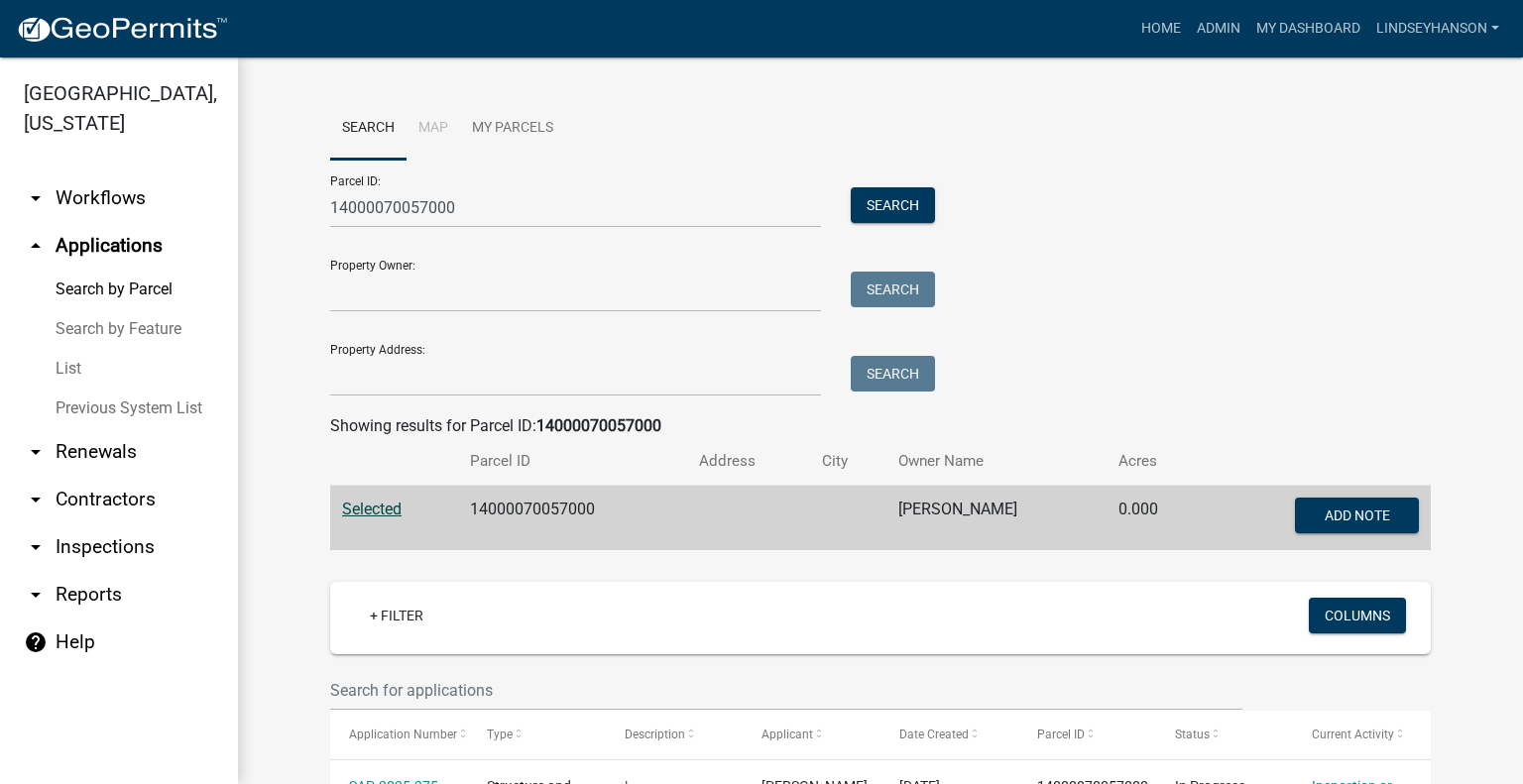 click on "arrow_drop_down   Workflows" at bounding box center (119, 198) 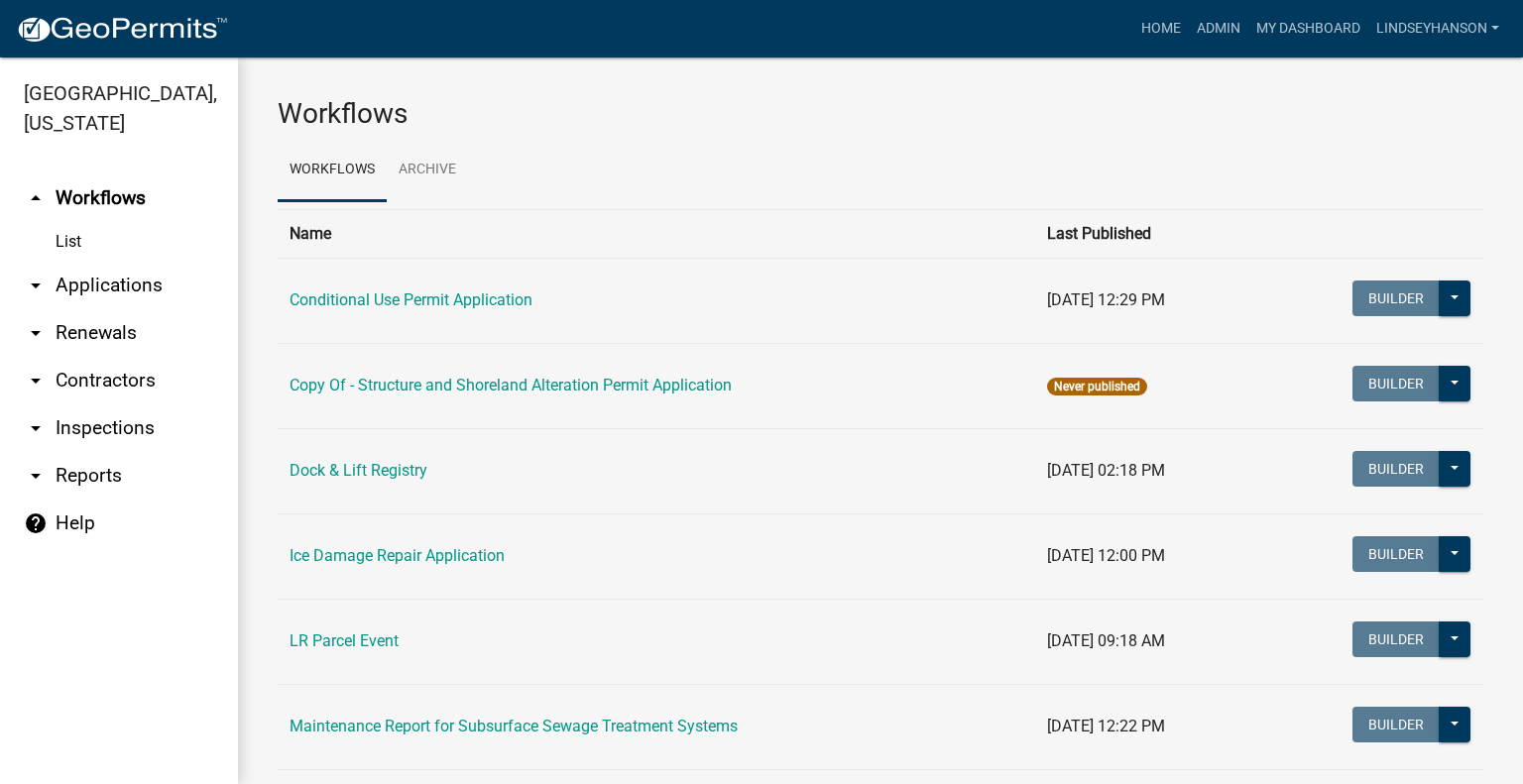 click on "arrow_drop_down   Applications" at bounding box center [119, 285] 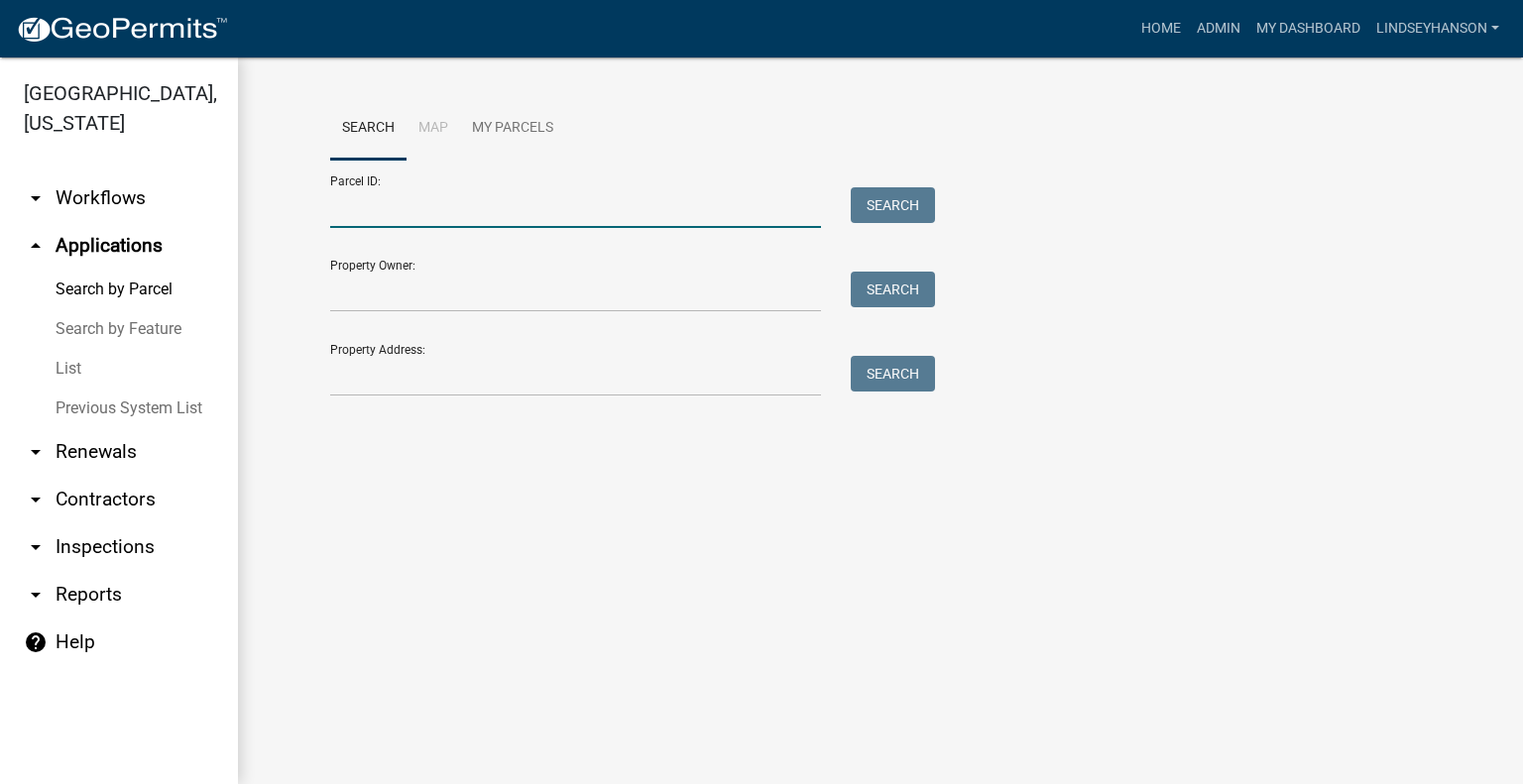 click on "Parcel ID:" at bounding box center [575, 207] 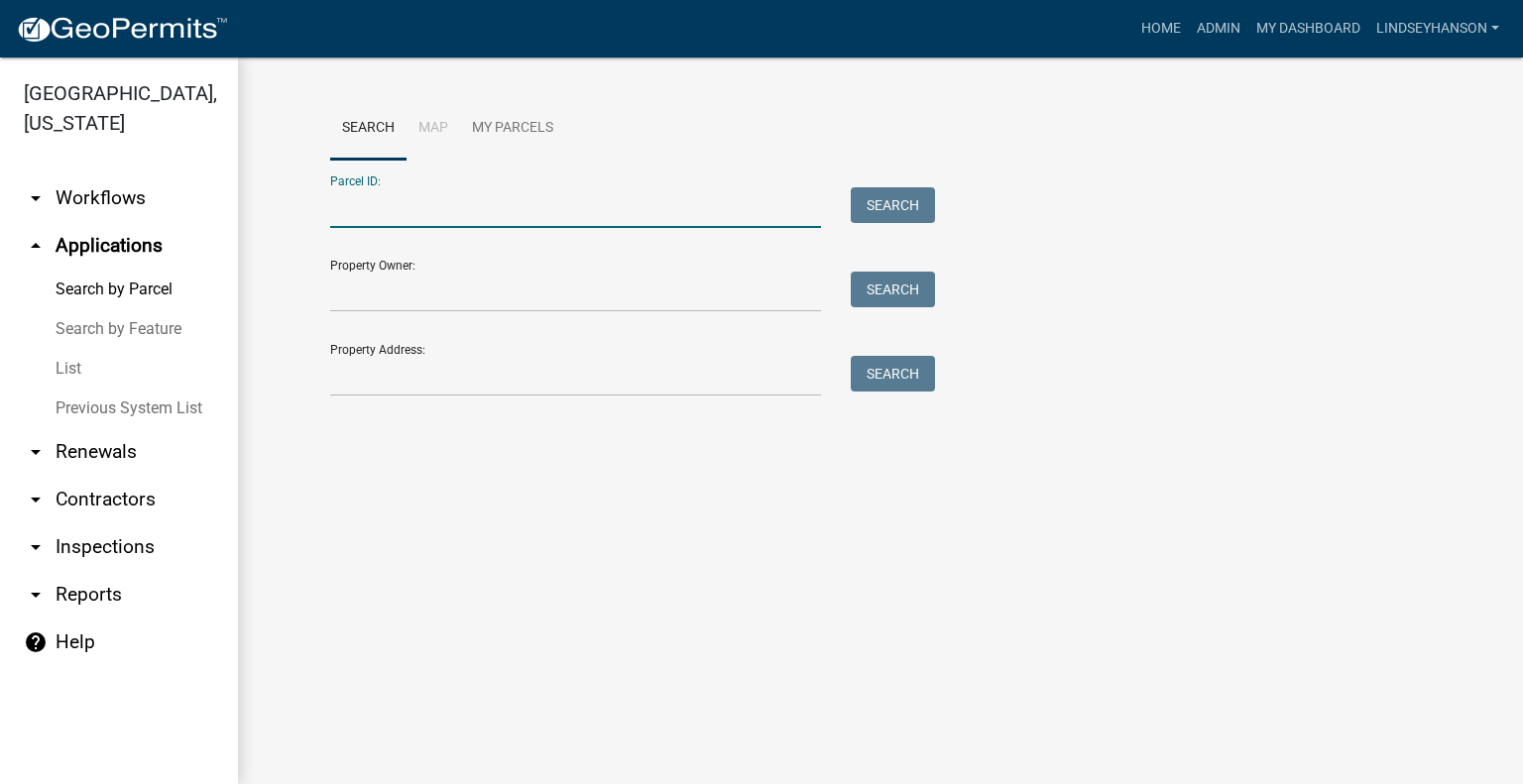 paste on "52000990485000" 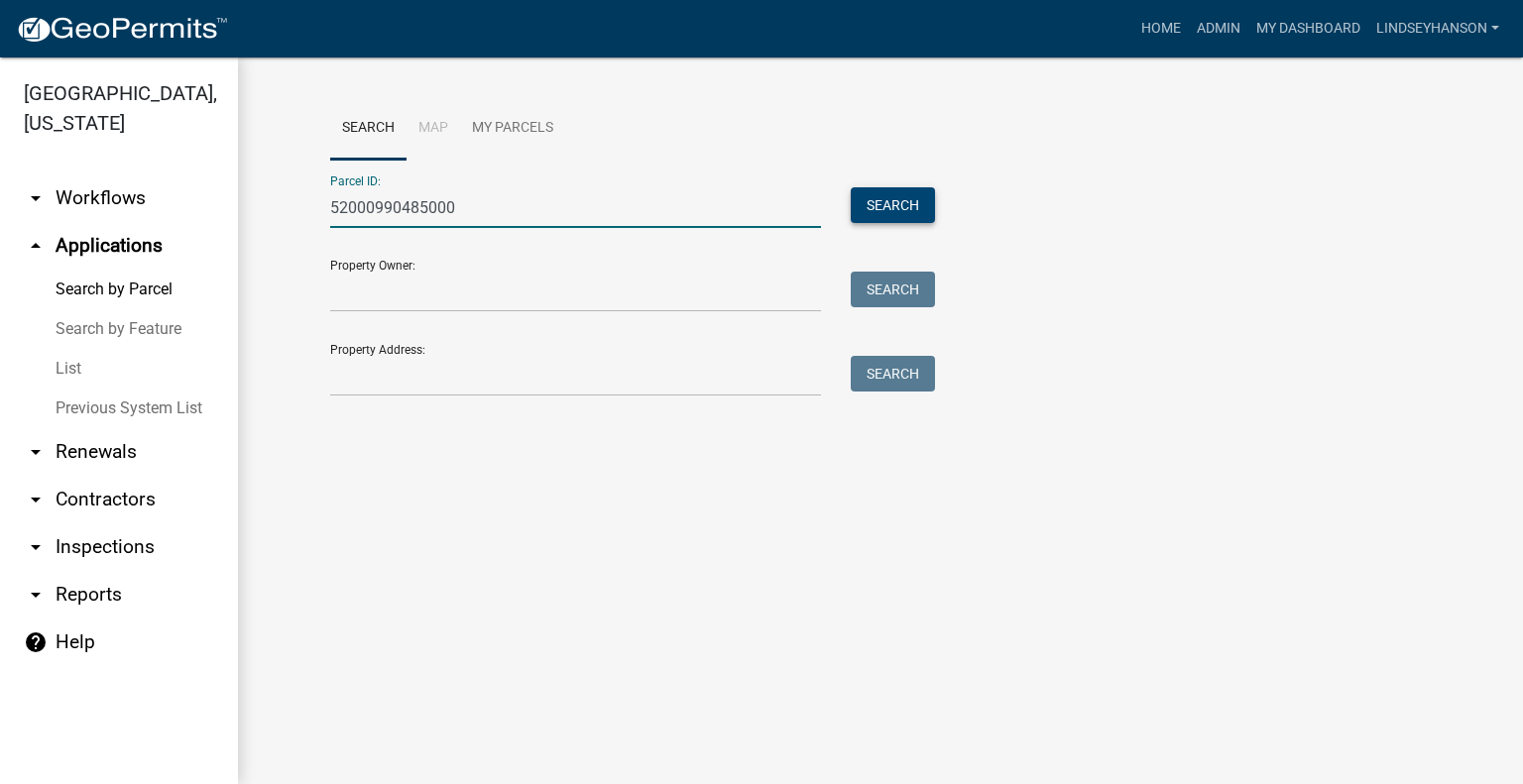 type on "52000990485000" 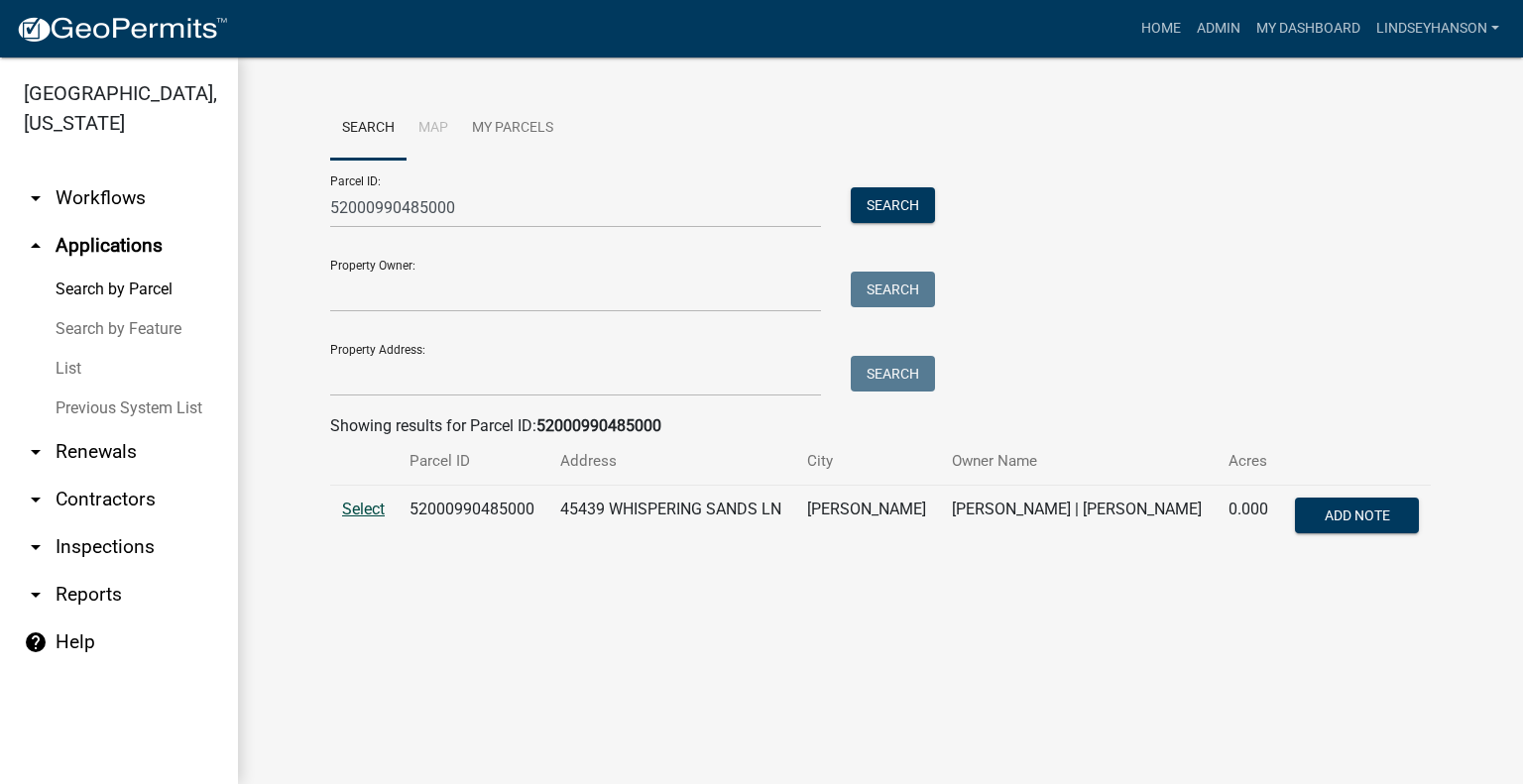 click on "Select" at bounding box center (363, 508) 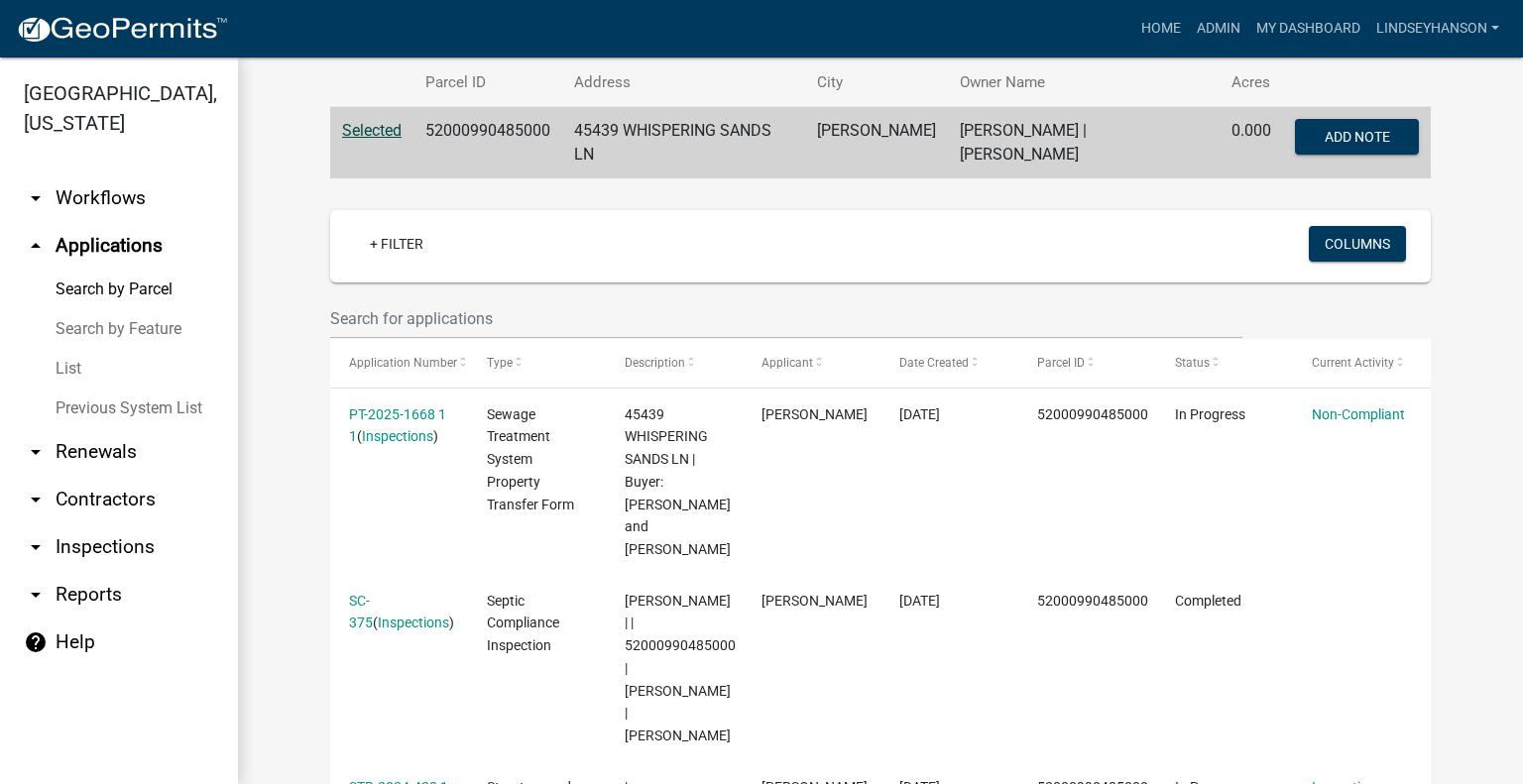 scroll, scrollTop: 0, scrollLeft: 0, axis: both 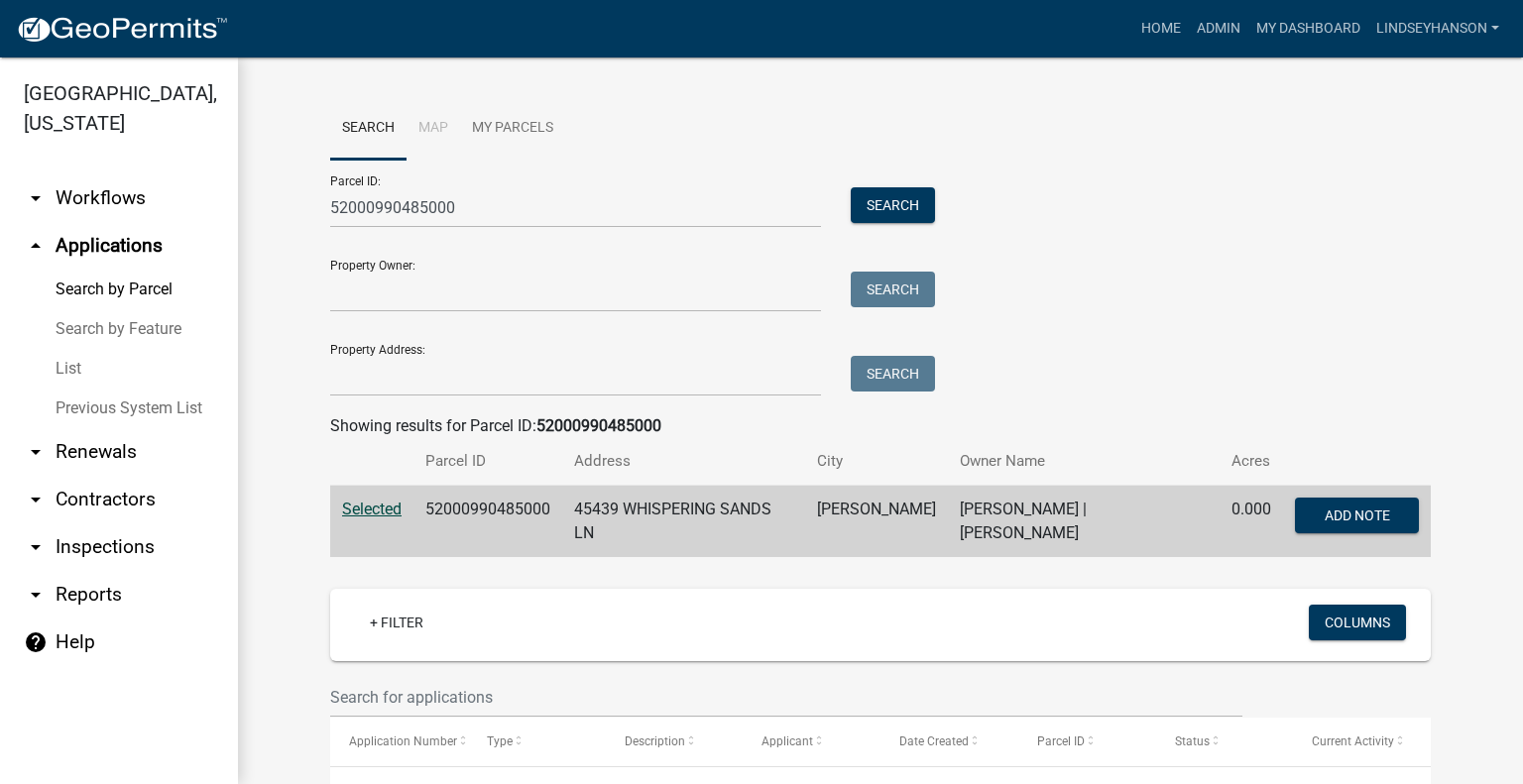 click on "arrow_drop_down   Workflows" at bounding box center (119, 198) 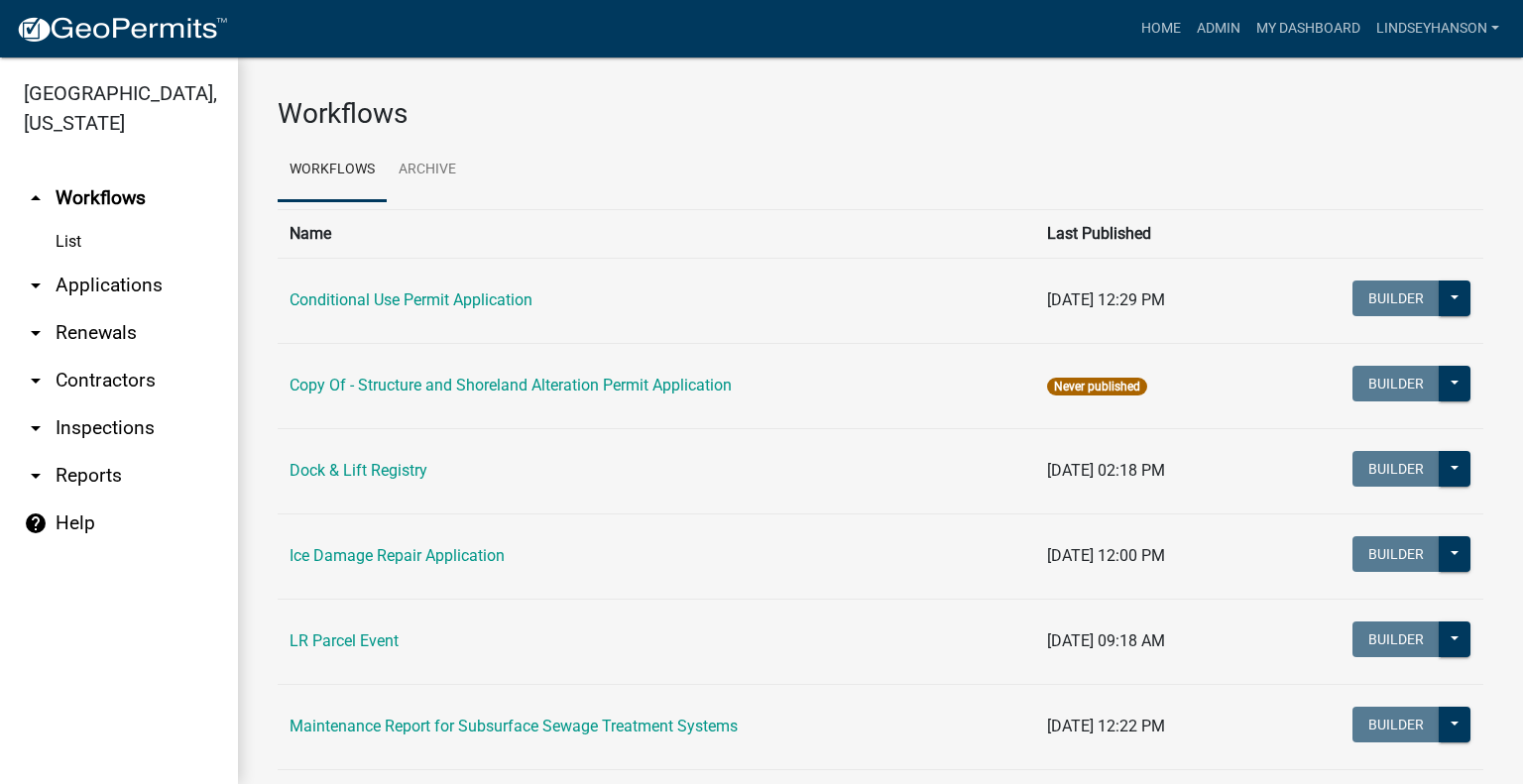 click on "arrow_drop_down   Applications" at bounding box center [119, 285] 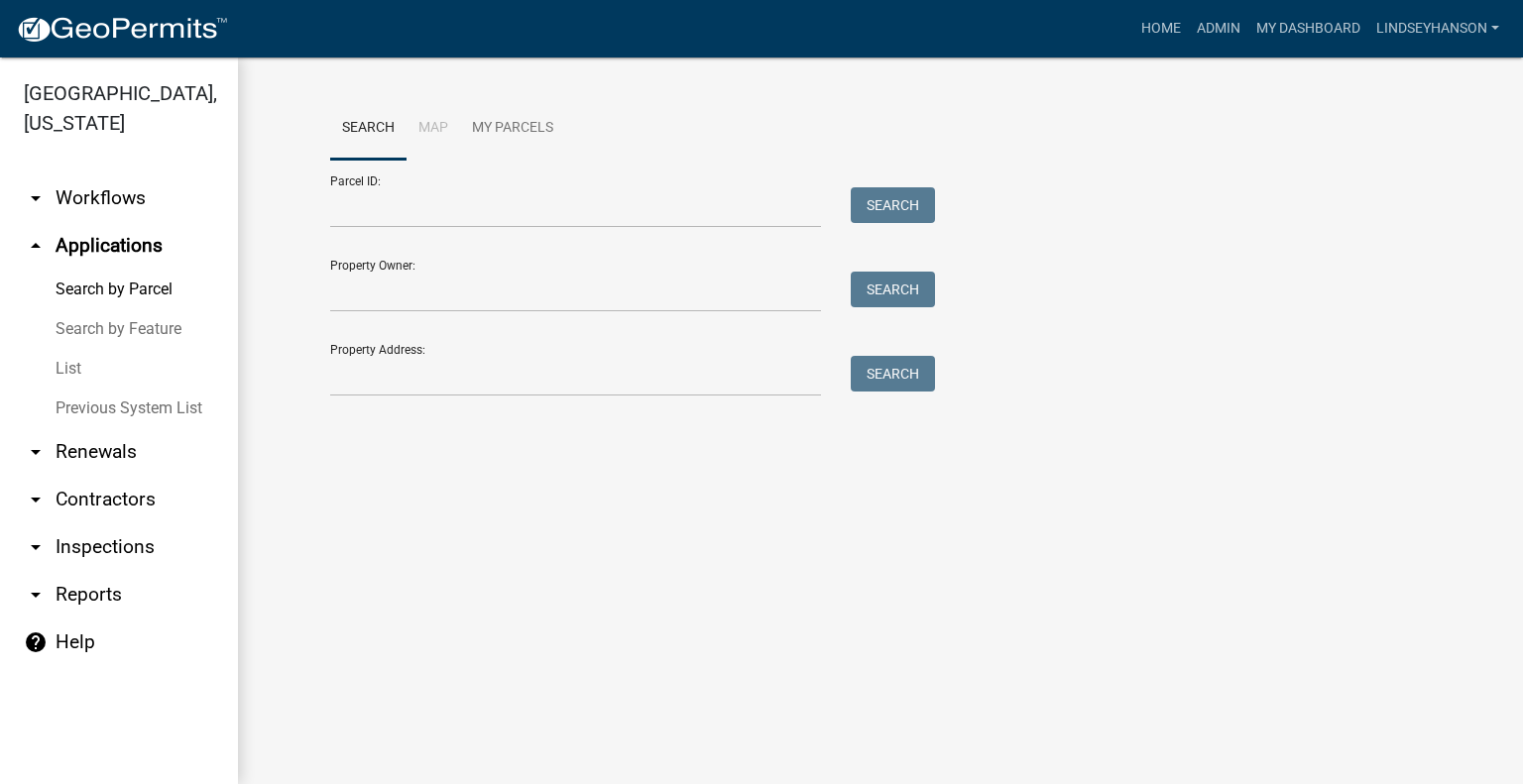 click on "arrow_drop_down   Workflows" at bounding box center (119, 198) 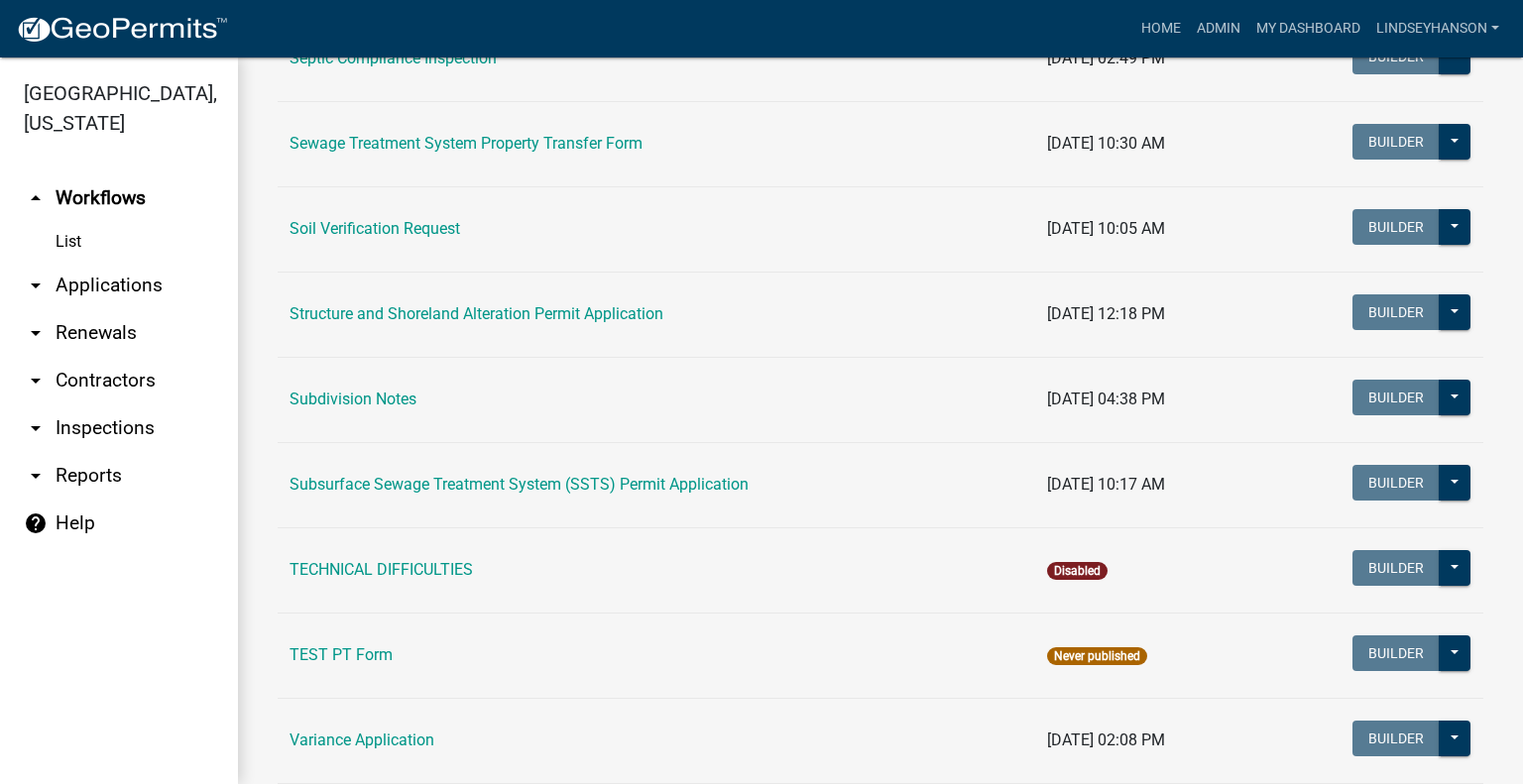 scroll, scrollTop: 1014, scrollLeft: 0, axis: vertical 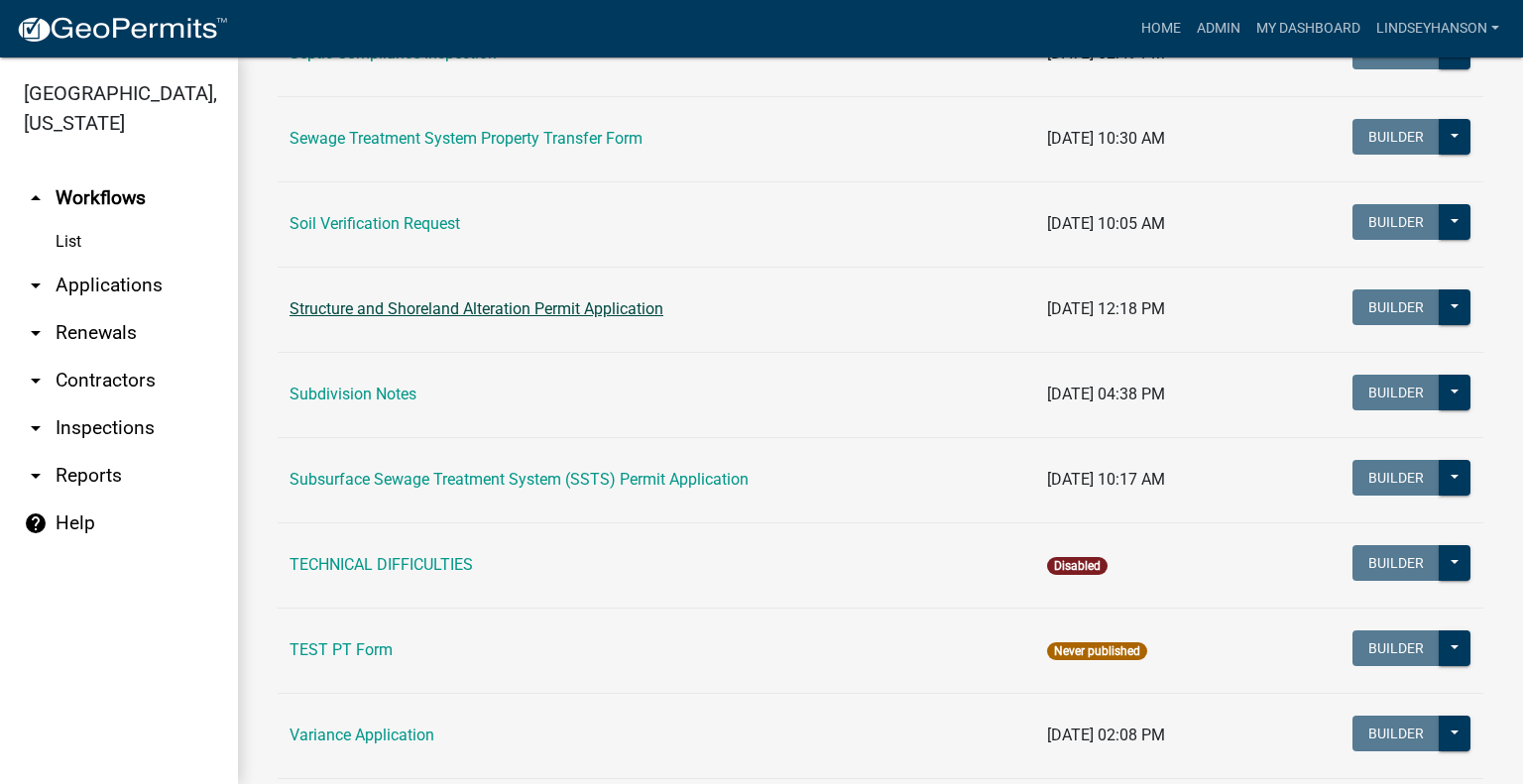 click on "Structure and Shoreland Alteration Permit Application" at bounding box center [476, 308] 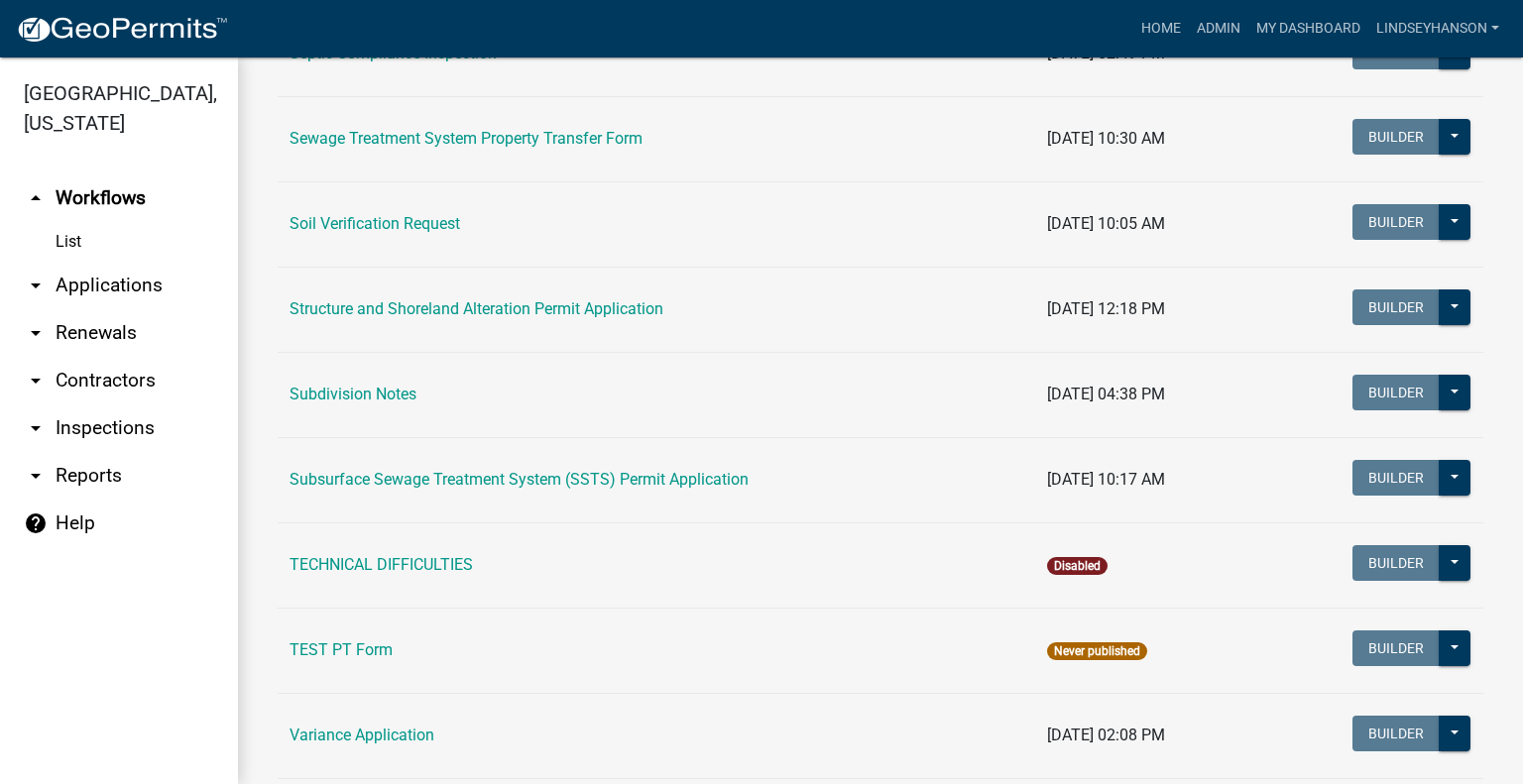 scroll, scrollTop: 0, scrollLeft: 0, axis: both 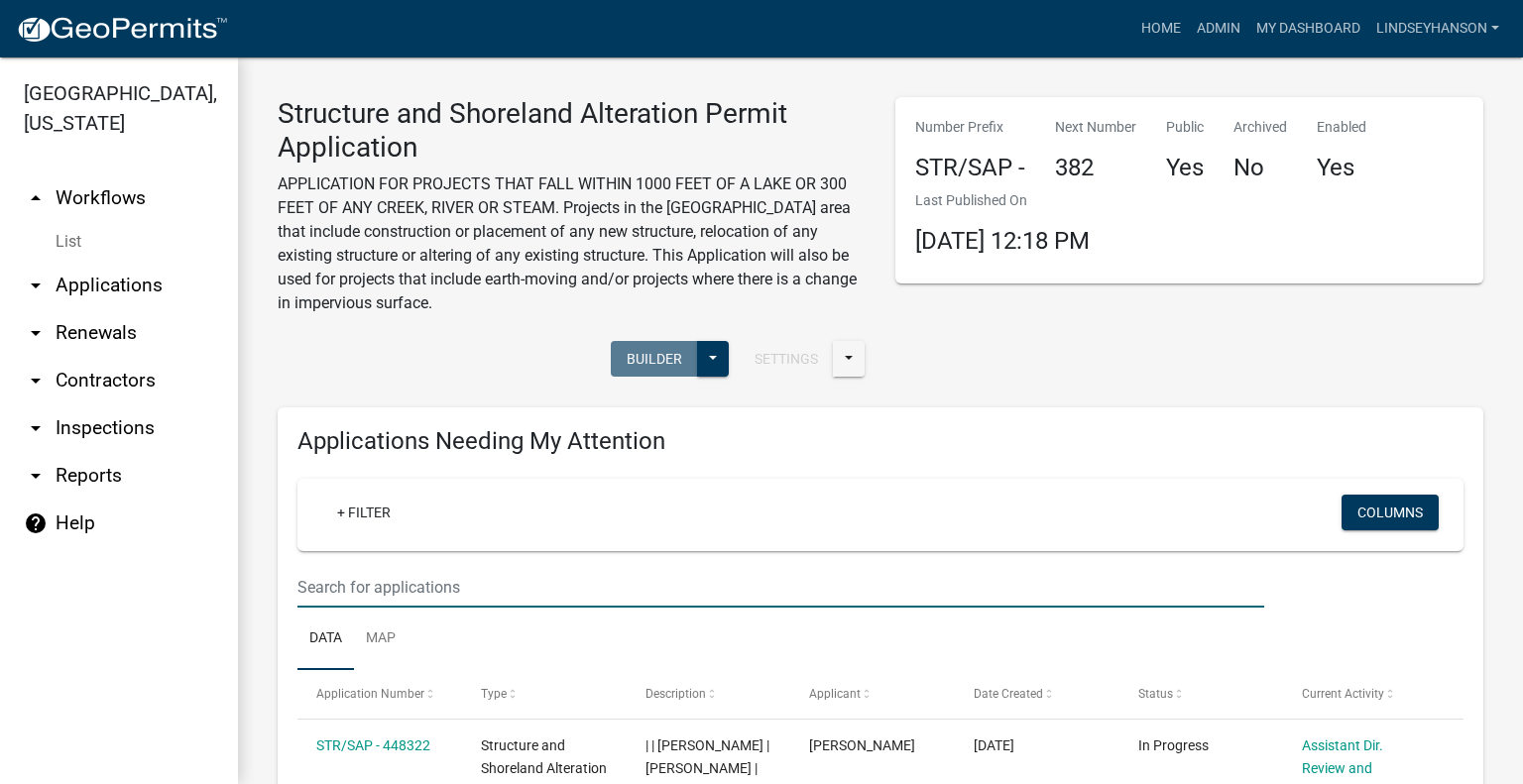 click at bounding box center [780, 587] 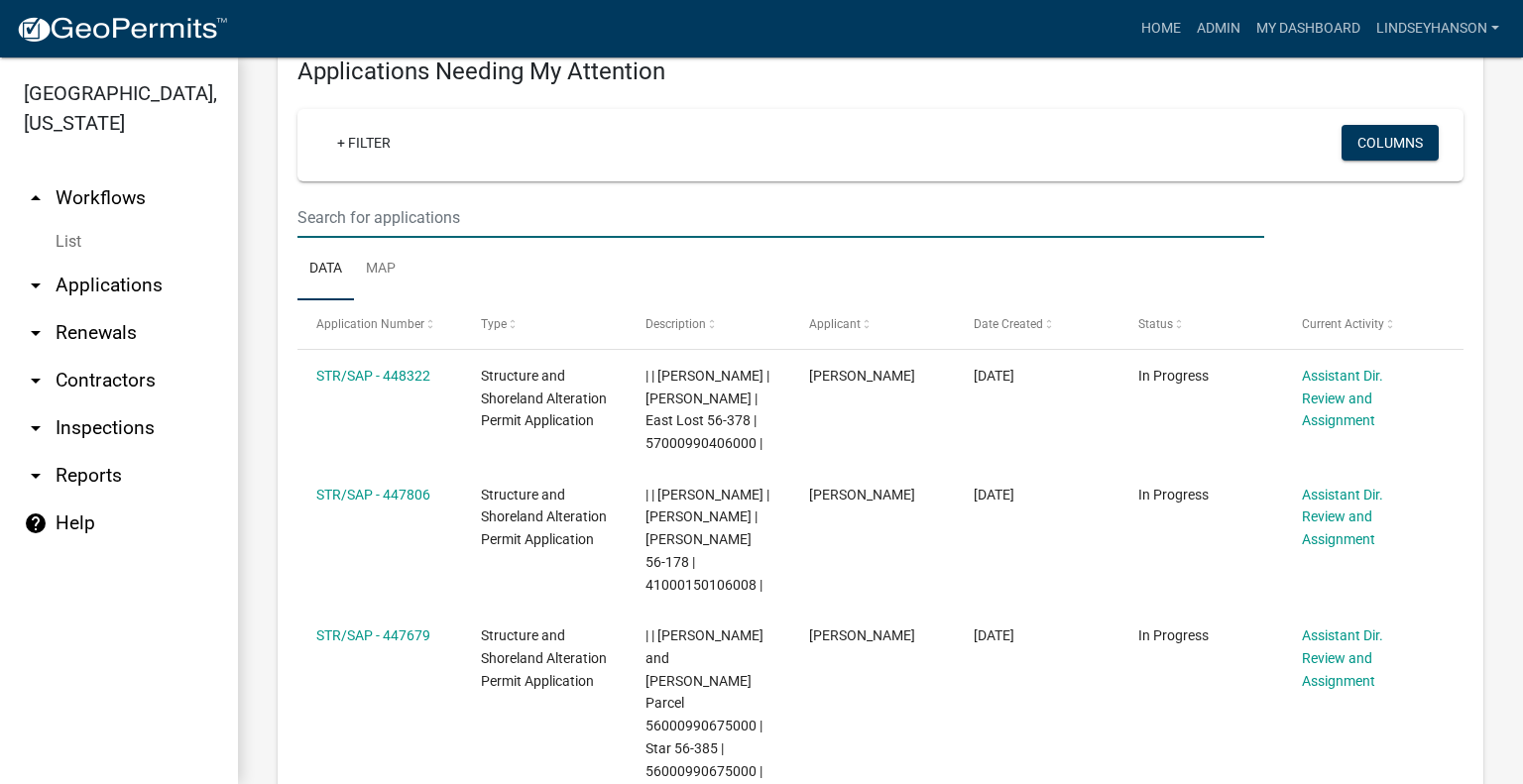 scroll, scrollTop: 365, scrollLeft: 0, axis: vertical 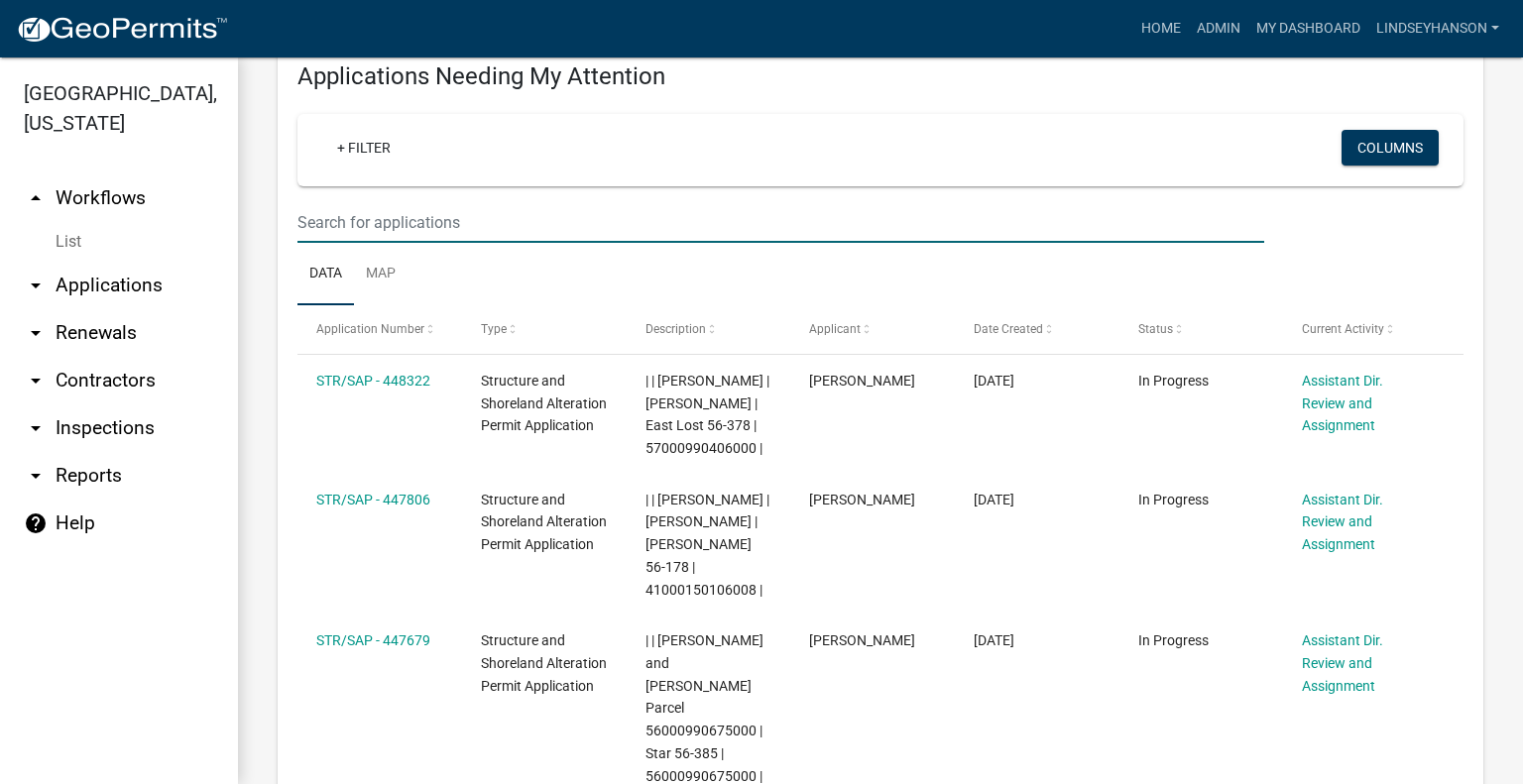 click at bounding box center (780, 222) 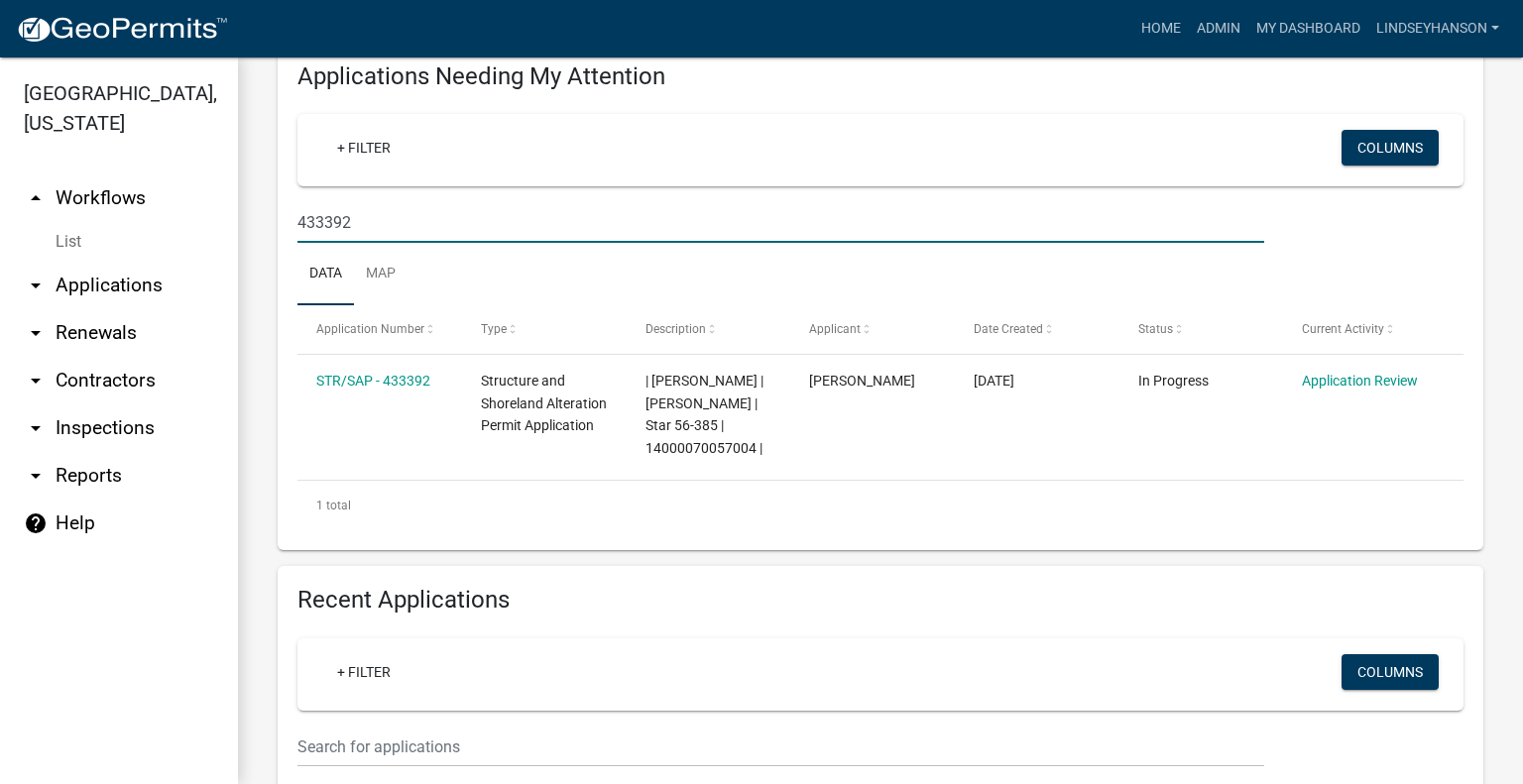 type on "433392" 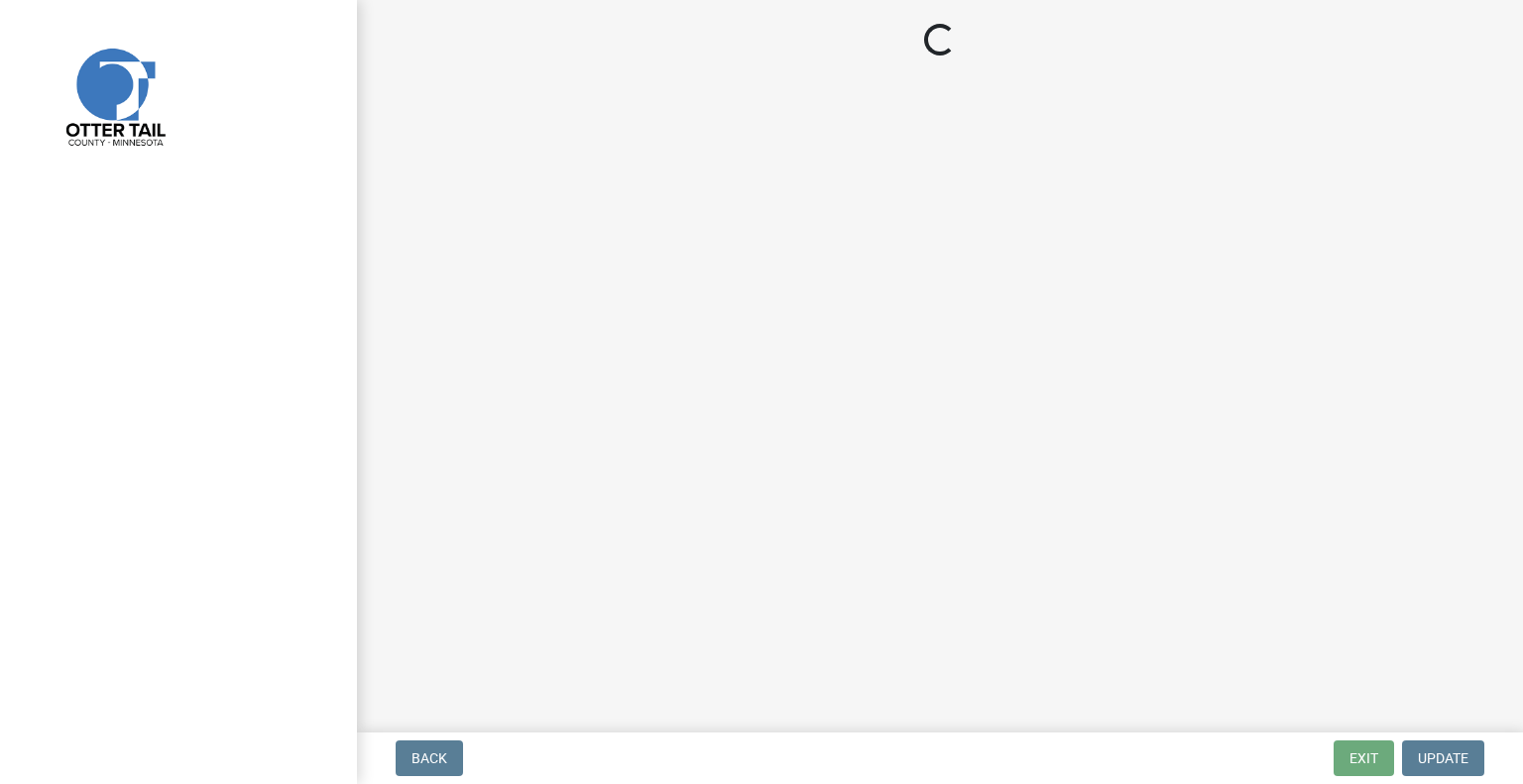 scroll, scrollTop: 0, scrollLeft: 0, axis: both 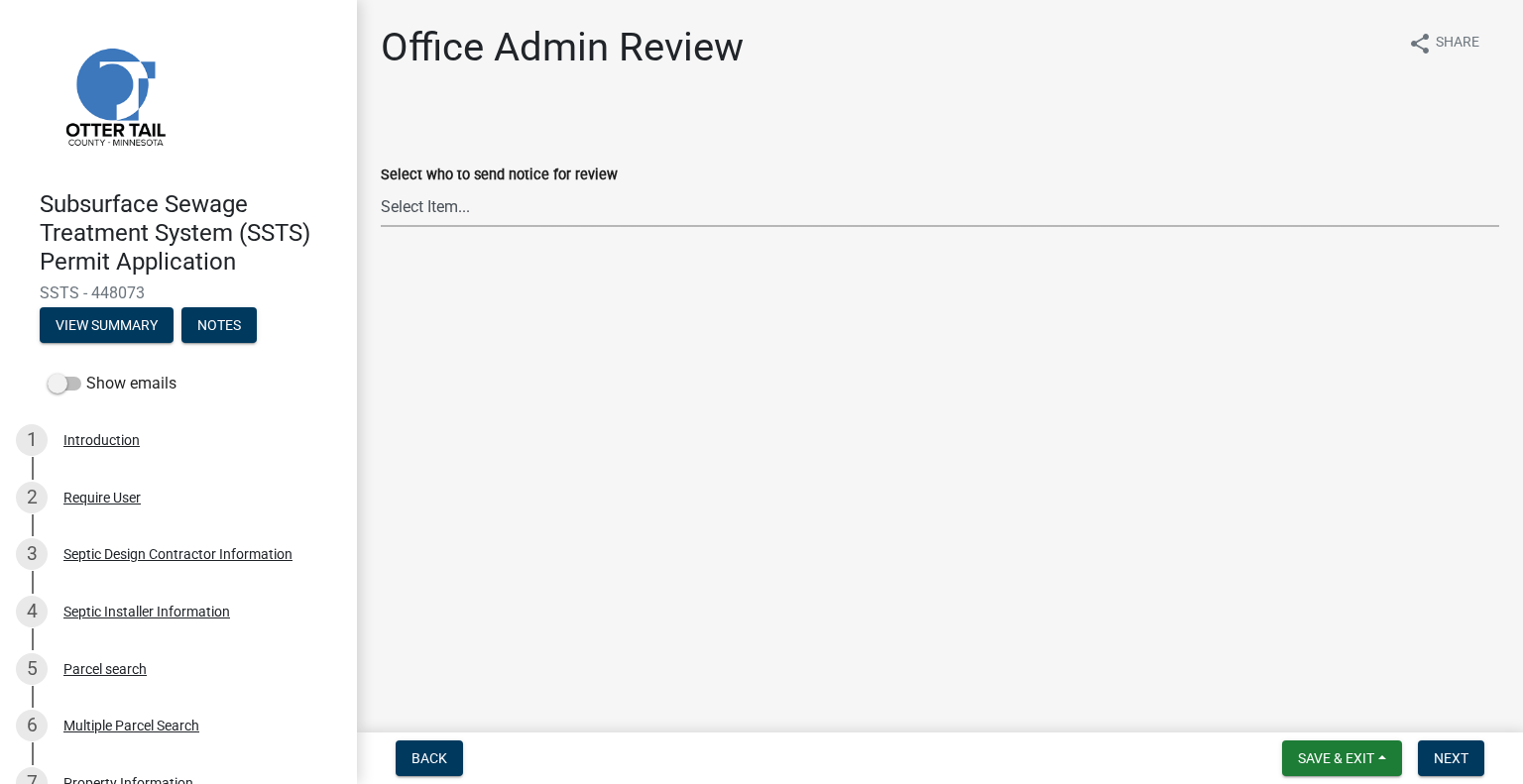 click on "Select Item...   [PERSON_NAME] ([EMAIL_ADDRESS][DOMAIN_NAME])   [PERSON_NAME] ([EMAIL_ADDRESS][DOMAIN_NAME])   [PERSON_NAME] ([EMAIL_ADDRESS][DOMAIN_NAME])   [PERSON_NAME] ([EMAIL_ADDRESS][DOMAIN_NAME])   [PERSON_NAME] ([EMAIL_ADDRESS][DOMAIN_NAME])   [PERSON_NAME] ([EMAIL_ADDRESS][DOMAIN_NAME])   [PERSON_NAME] ([EMAIL_ADDRESS][DOMAIN_NAME])   [PERSON_NAME] ([EMAIL_ADDRESS][DOMAIN_NAME])   [PERSON_NAME] ([EMAIL_ADDRESS][DOMAIN_NAME])   [PERSON_NAME] ([EMAIL_ADDRESS][DOMAIN_NAME])   [PERSON_NAME] ([EMAIL_ADDRESS][DOMAIN_NAME])   [PERSON_NAME] ([EMAIL_ADDRESS][DOMAIN_NAME])   [PERSON_NAME] ([PERSON_NAME][EMAIL_ADDRESS][DOMAIN_NAME])   [PERSON_NAME] ([EMAIL_ADDRESS][DOMAIN_NAME])" at bounding box center [940, 206] 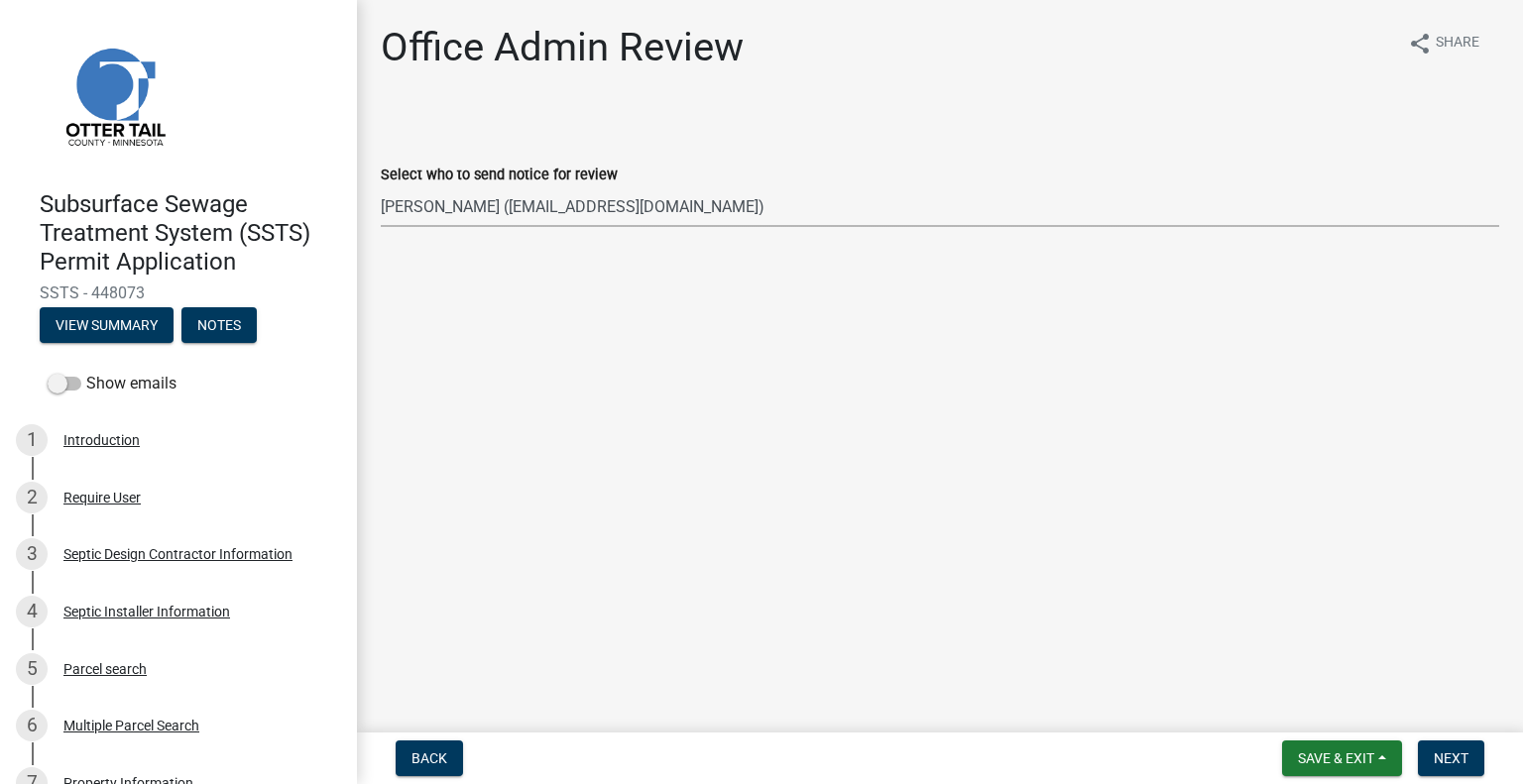 click on "Select Item...   [PERSON_NAME] ([EMAIL_ADDRESS][DOMAIN_NAME])   [PERSON_NAME] ([EMAIL_ADDRESS][DOMAIN_NAME])   [PERSON_NAME] ([EMAIL_ADDRESS][DOMAIN_NAME])   [PERSON_NAME] ([EMAIL_ADDRESS][DOMAIN_NAME])   [PERSON_NAME] ([EMAIL_ADDRESS][DOMAIN_NAME])   [PERSON_NAME] ([EMAIL_ADDRESS][DOMAIN_NAME])   [PERSON_NAME] ([EMAIL_ADDRESS][DOMAIN_NAME])   [PERSON_NAME] ([EMAIL_ADDRESS][DOMAIN_NAME])   [PERSON_NAME] ([EMAIL_ADDRESS][DOMAIN_NAME])   [PERSON_NAME] ([EMAIL_ADDRESS][DOMAIN_NAME])   [PERSON_NAME] ([EMAIL_ADDRESS][DOMAIN_NAME])   [PERSON_NAME] ([EMAIL_ADDRESS][DOMAIN_NAME])   [PERSON_NAME] ([PERSON_NAME][EMAIL_ADDRESS][DOMAIN_NAME])   [PERSON_NAME] ([EMAIL_ADDRESS][DOMAIN_NAME])" at bounding box center (940, 206) 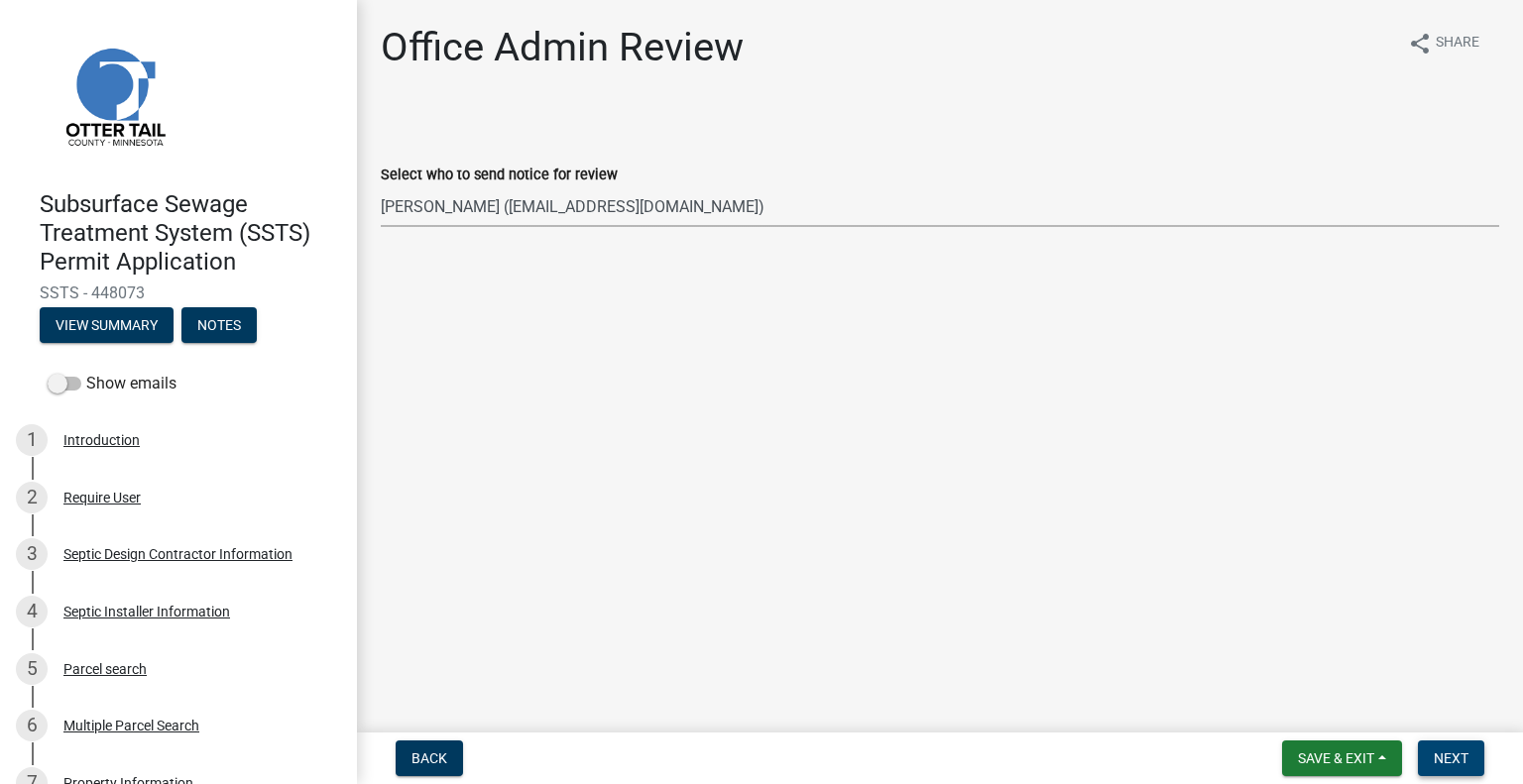 click on "Next" at bounding box center (1451, 758) 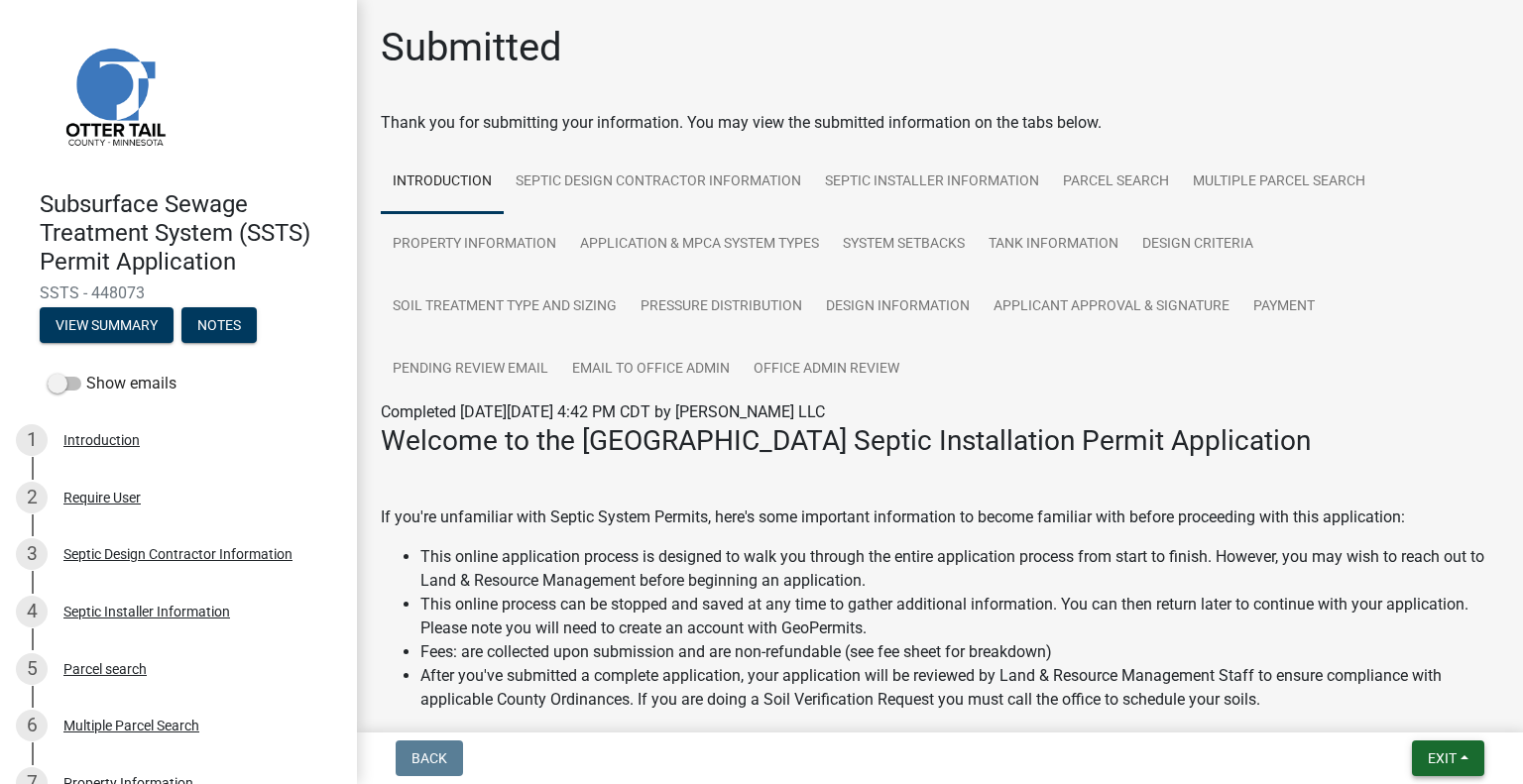 click on "Exit" at bounding box center (1442, 758) 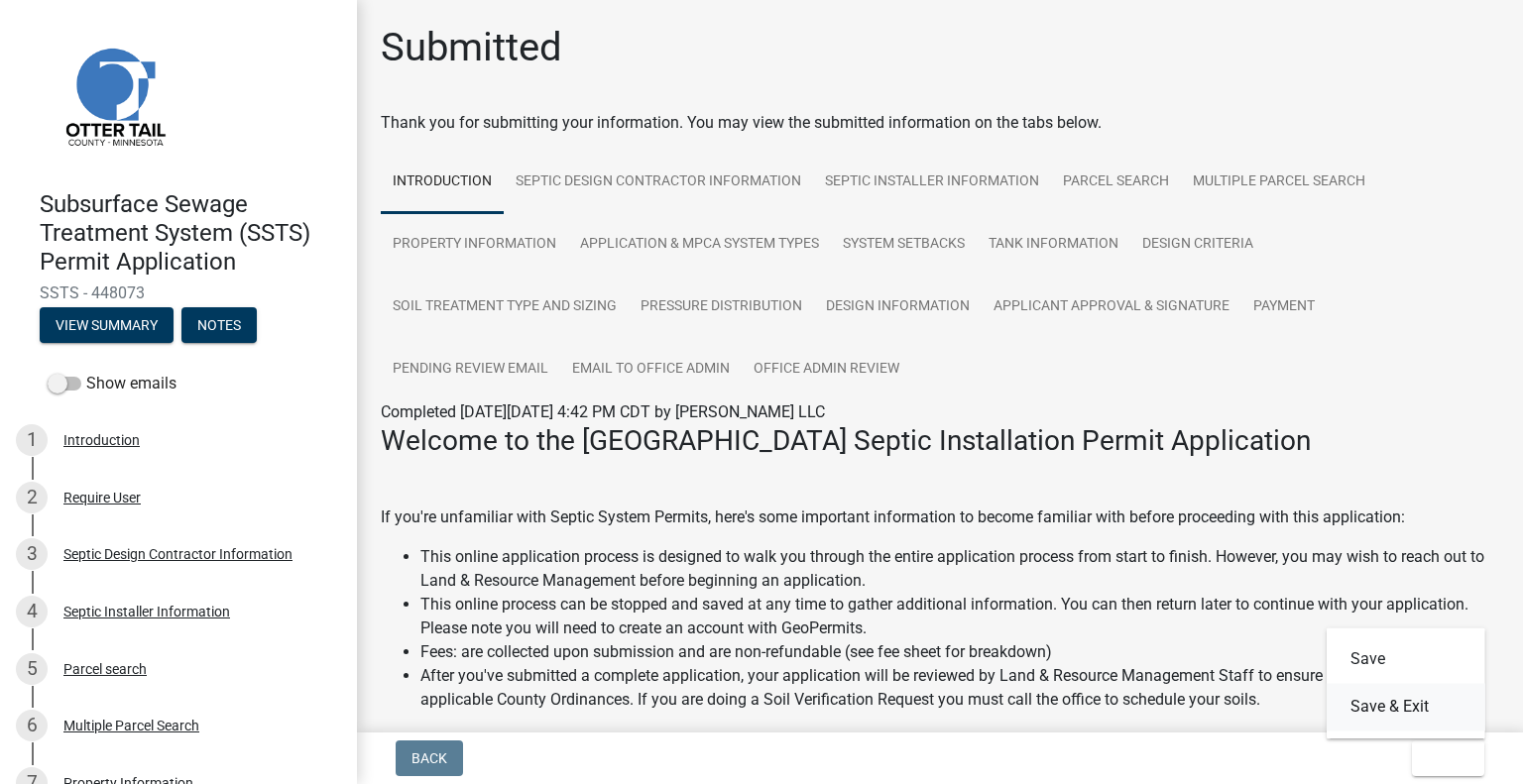 click on "Save & Exit" at bounding box center (1406, 707) 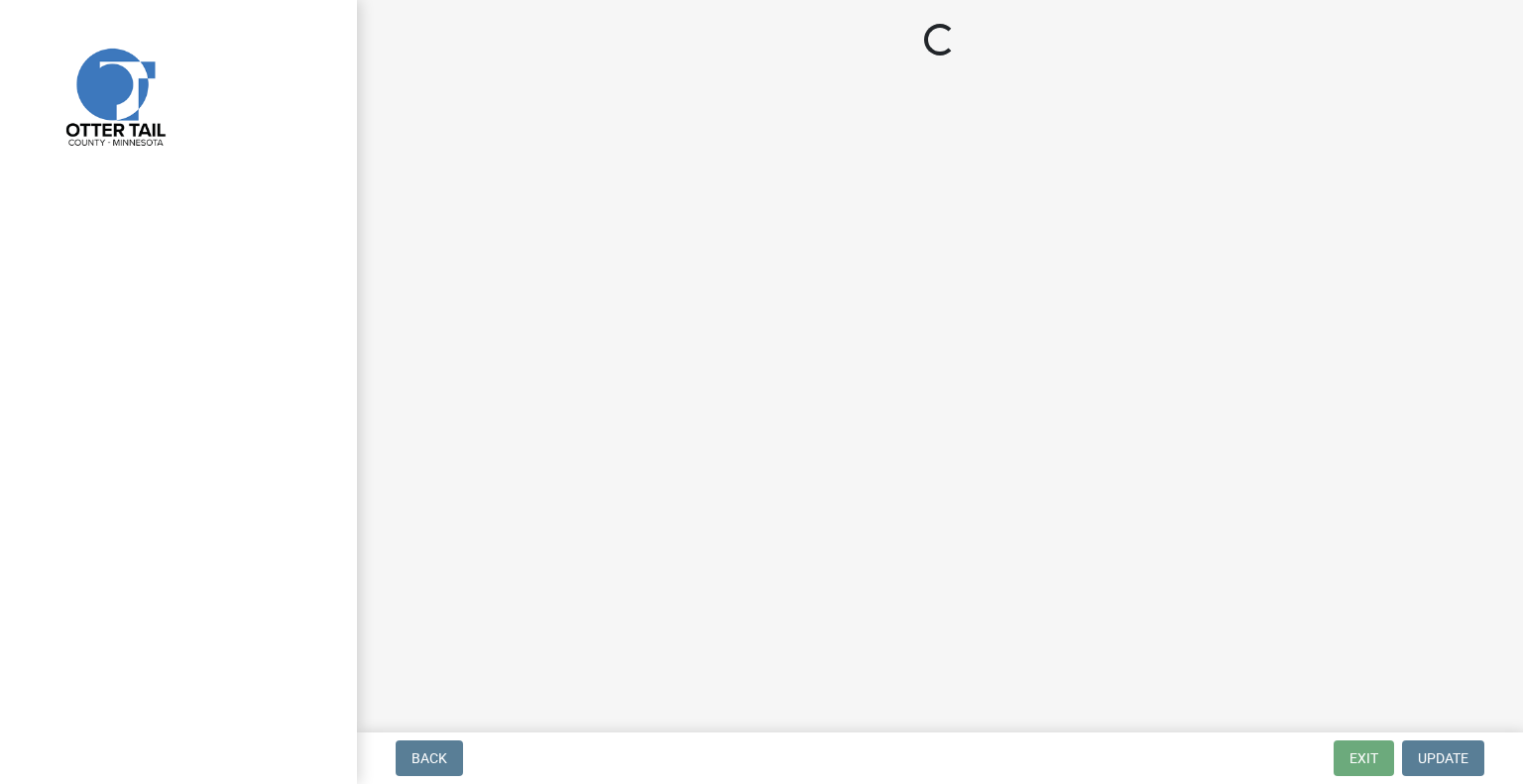 scroll, scrollTop: 0, scrollLeft: 0, axis: both 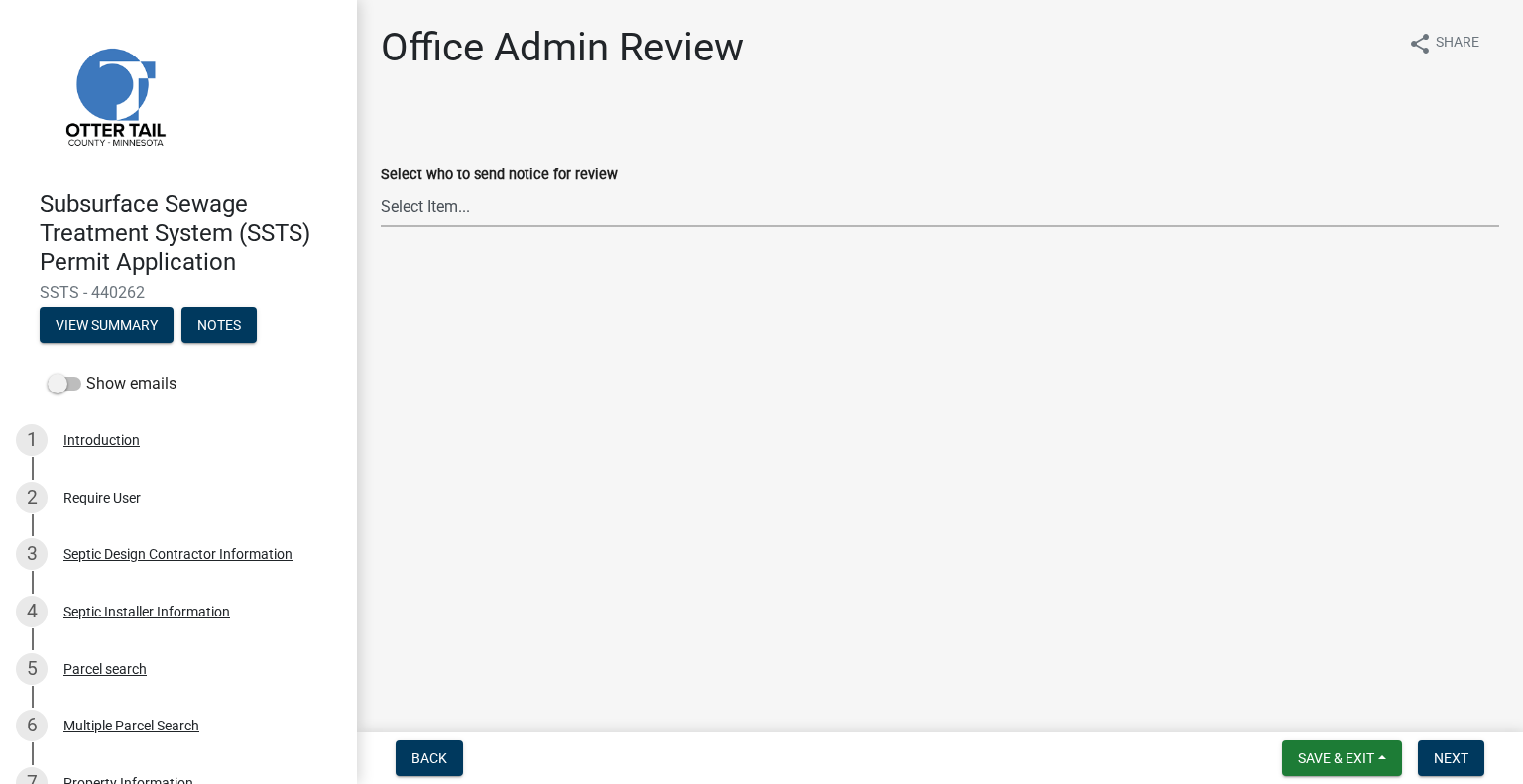 click on "Select Item...   [PERSON_NAME] ([EMAIL_ADDRESS][DOMAIN_NAME])   [PERSON_NAME] ([EMAIL_ADDRESS][DOMAIN_NAME])   [PERSON_NAME] ([EMAIL_ADDRESS][DOMAIN_NAME])   [PERSON_NAME] ([EMAIL_ADDRESS][DOMAIN_NAME])   [PERSON_NAME] ([EMAIL_ADDRESS][DOMAIN_NAME])   [PERSON_NAME] ([EMAIL_ADDRESS][DOMAIN_NAME])   [PERSON_NAME] ([EMAIL_ADDRESS][DOMAIN_NAME])   [PERSON_NAME] ([EMAIL_ADDRESS][DOMAIN_NAME])   [PERSON_NAME] ([EMAIL_ADDRESS][DOMAIN_NAME])   [PERSON_NAME] ([EMAIL_ADDRESS][DOMAIN_NAME])   [PERSON_NAME] ([EMAIL_ADDRESS][DOMAIN_NAME])   [PERSON_NAME] ([EMAIL_ADDRESS][DOMAIN_NAME])   [PERSON_NAME] ([PERSON_NAME][EMAIL_ADDRESS][DOMAIN_NAME])   [PERSON_NAME] ([EMAIL_ADDRESS][DOMAIN_NAME])" at bounding box center [940, 206] 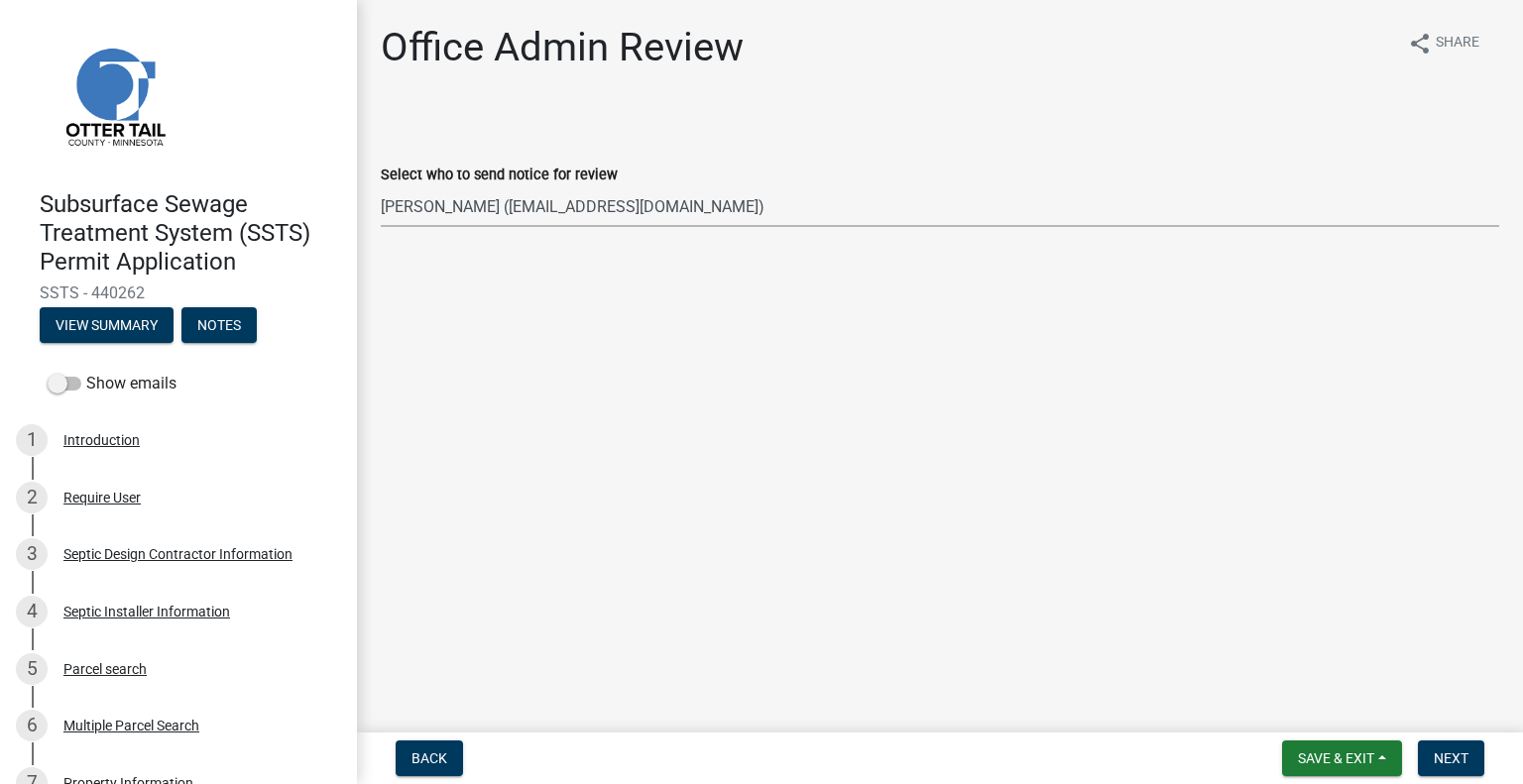 click on "Select Item...   [PERSON_NAME] ([EMAIL_ADDRESS][DOMAIN_NAME])   [PERSON_NAME] ([EMAIL_ADDRESS][DOMAIN_NAME])   [PERSON_NAME] ([EMAIL_ADDRESS][DOMAIN_NAME])   [PERSON_NAME] ([EMAIL_ADDRESS][DOMAIN_NAME])   [PERSON_NAME] ([EMAIL_ADDRESS][DOMAIN_NAME])   [PERSON_NAME] ([EMAIL_ADDRESS][DOMAIN_NAME])   [PERSON_NAME] ([EMAIL_ADDRESS][DOMAIN_NAME])   [PERSON_NAME] ([EMAIL_ADDRESS][DOMAIN_NAME])   [PERSON_NAME] ([EMAIL_ADDRESS][DOMAIN_NAME])   [PERSON_NAME] ([EMAIL_ADDRESS][DOMAIN_NAME])   [PERSON_NAME] ([EMAIL_ADDRESS][DOMAIN_NAME])   [PERSON_NAME] ([EMAIL_ADDRESS][DOMAIN_NAME])   [PERSON_NAME] ([PERSON_NAME][EMAIL_ADDRESS][DOMAIN_NAME])   [PERSON_NAME] ([EMAIL_ADDRESS][DOMAIN_NAME])" at bounding box center (940, 206) 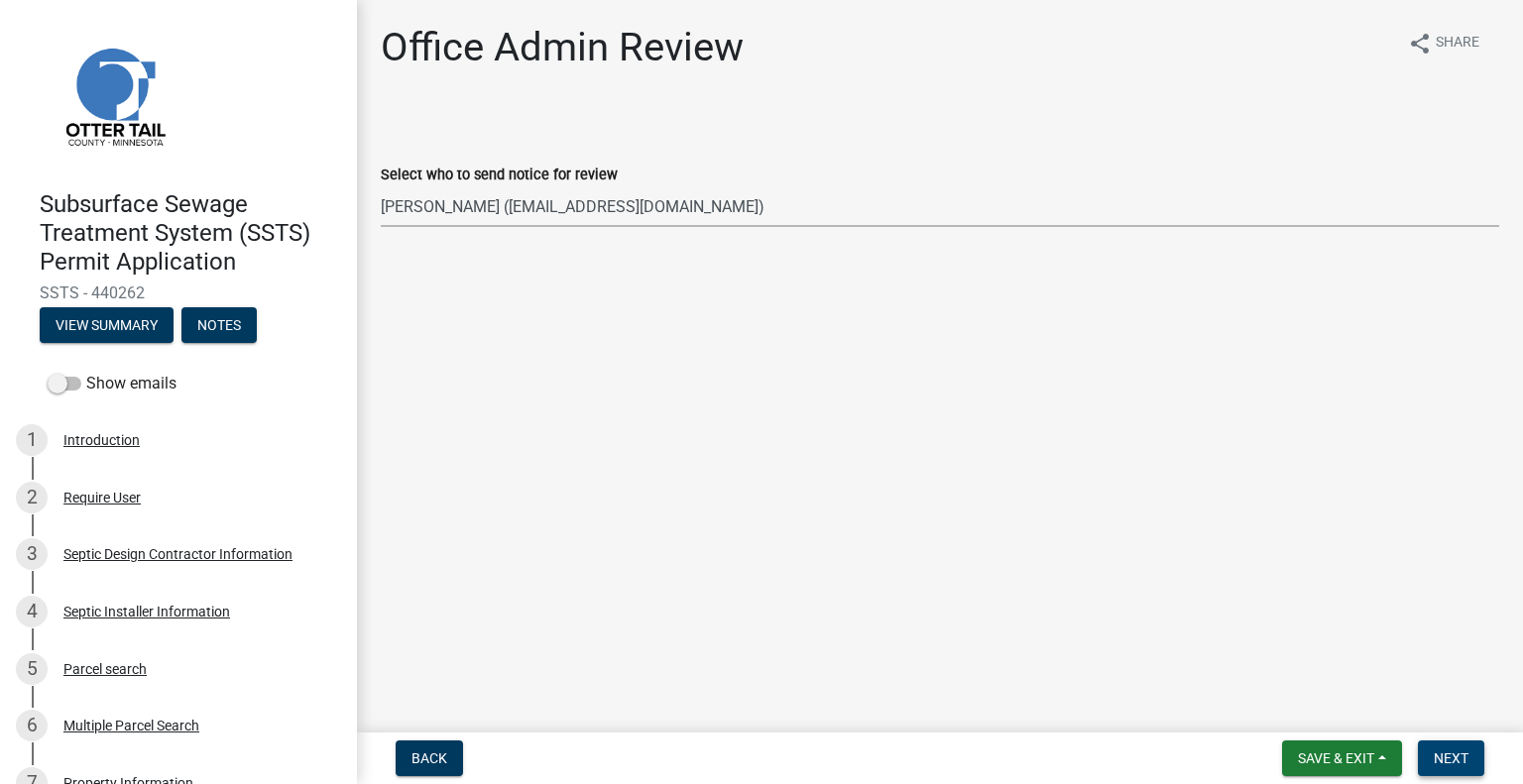 click on "Next" at bounding box center (1451, 758) 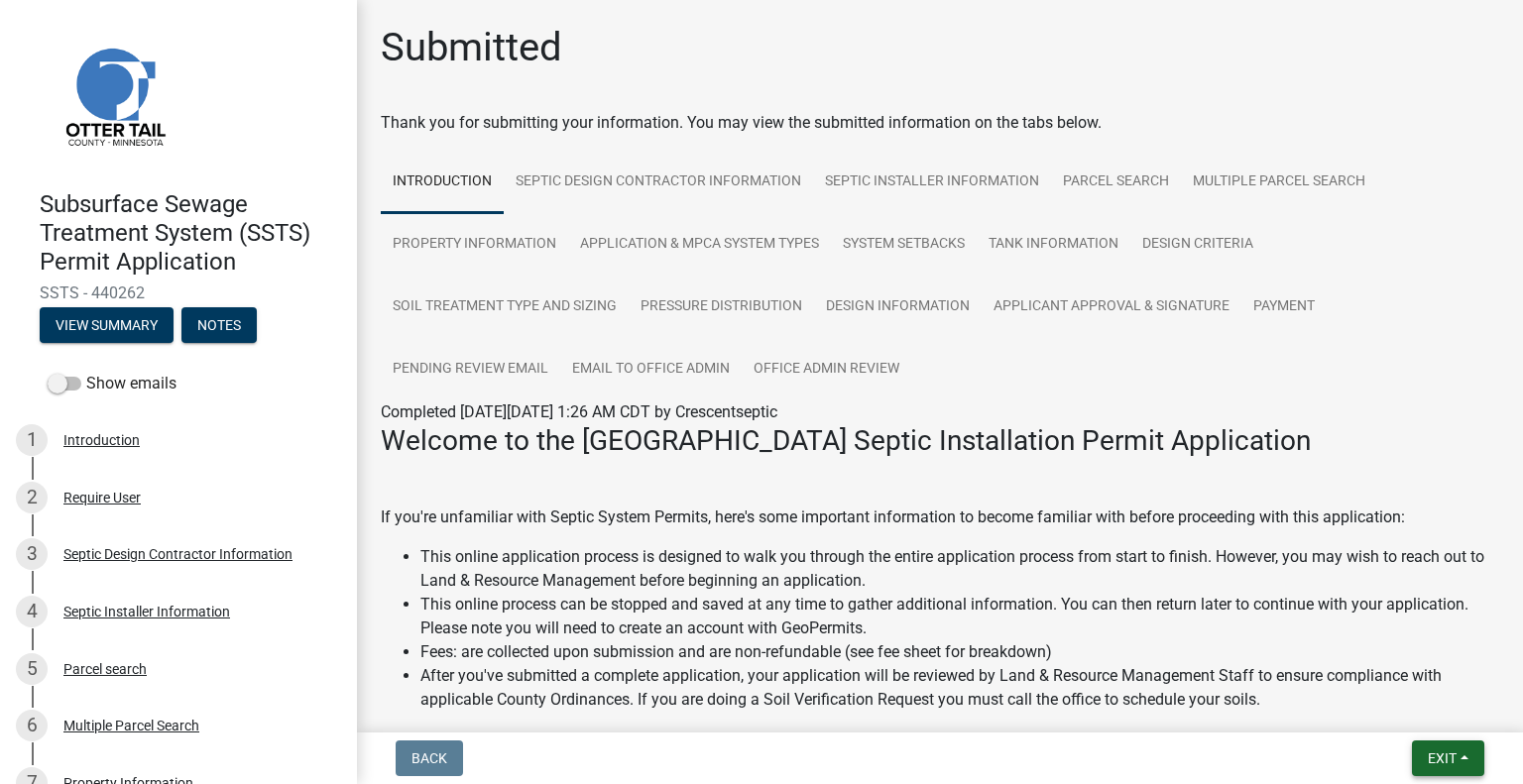 click on "Exit" at bounding box center [1442, 758] 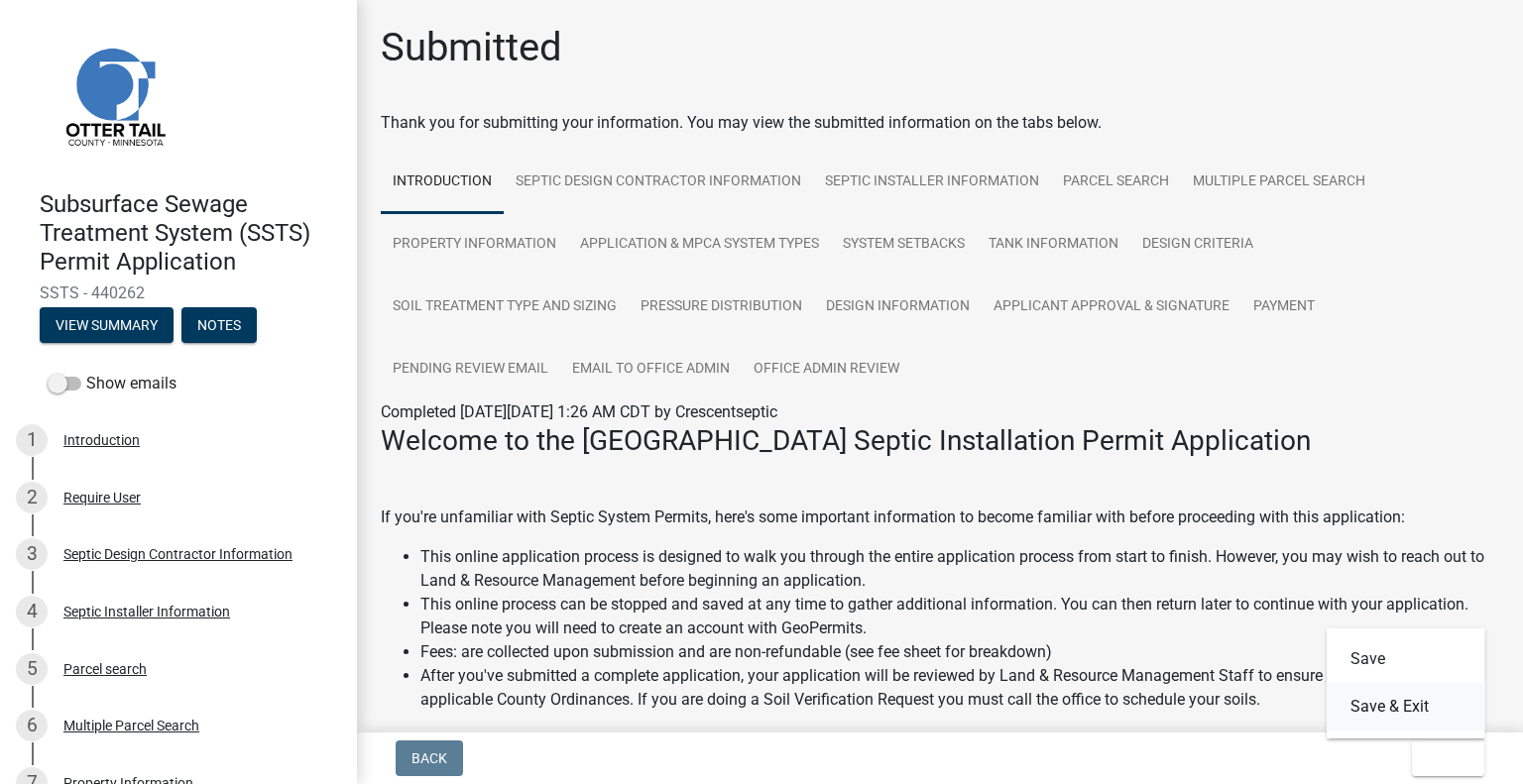 click on "Save & Exit" at bounding box center (1406, 707) 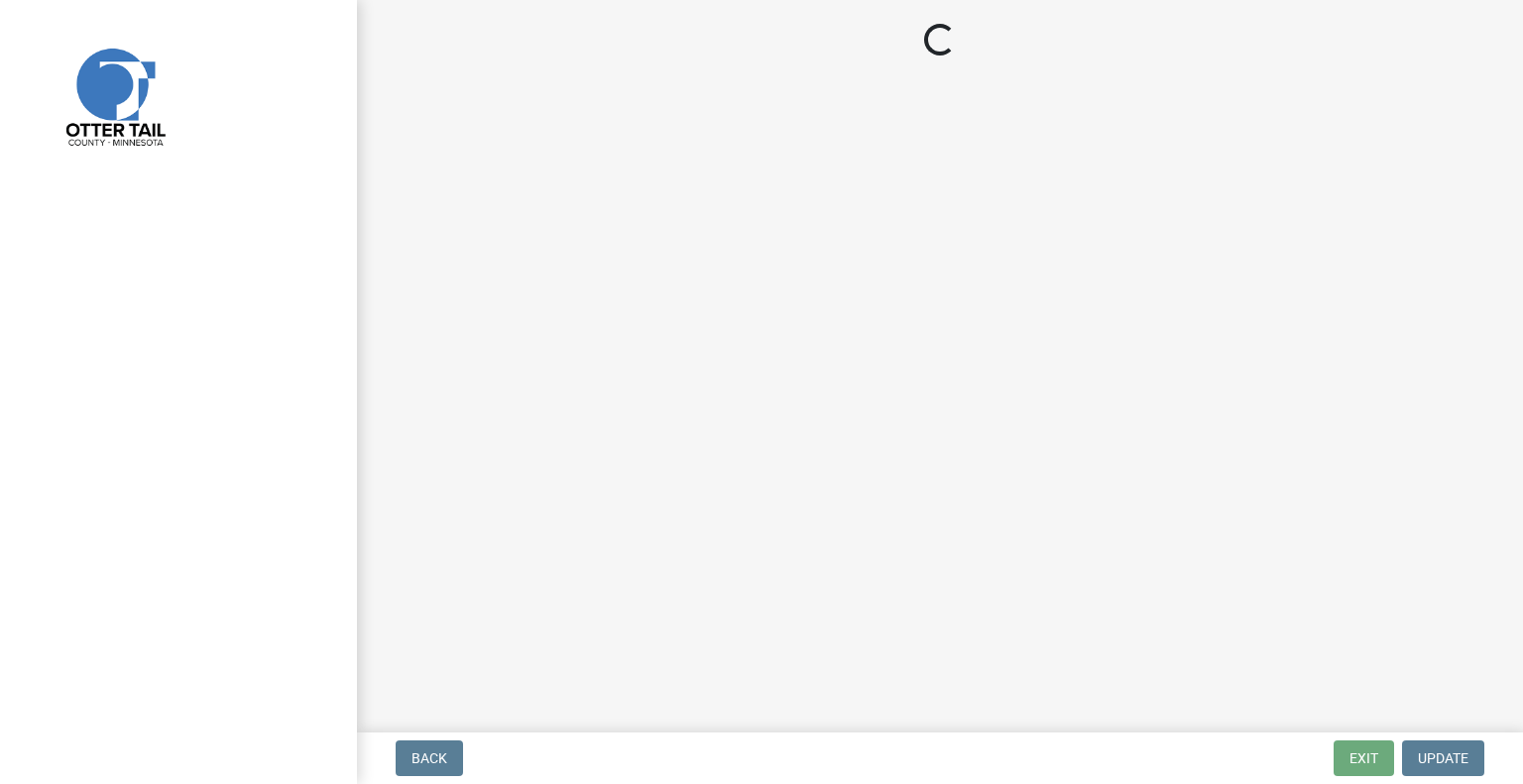 scroll, scrollTop: 0, scrollLeft: 0, axis: both 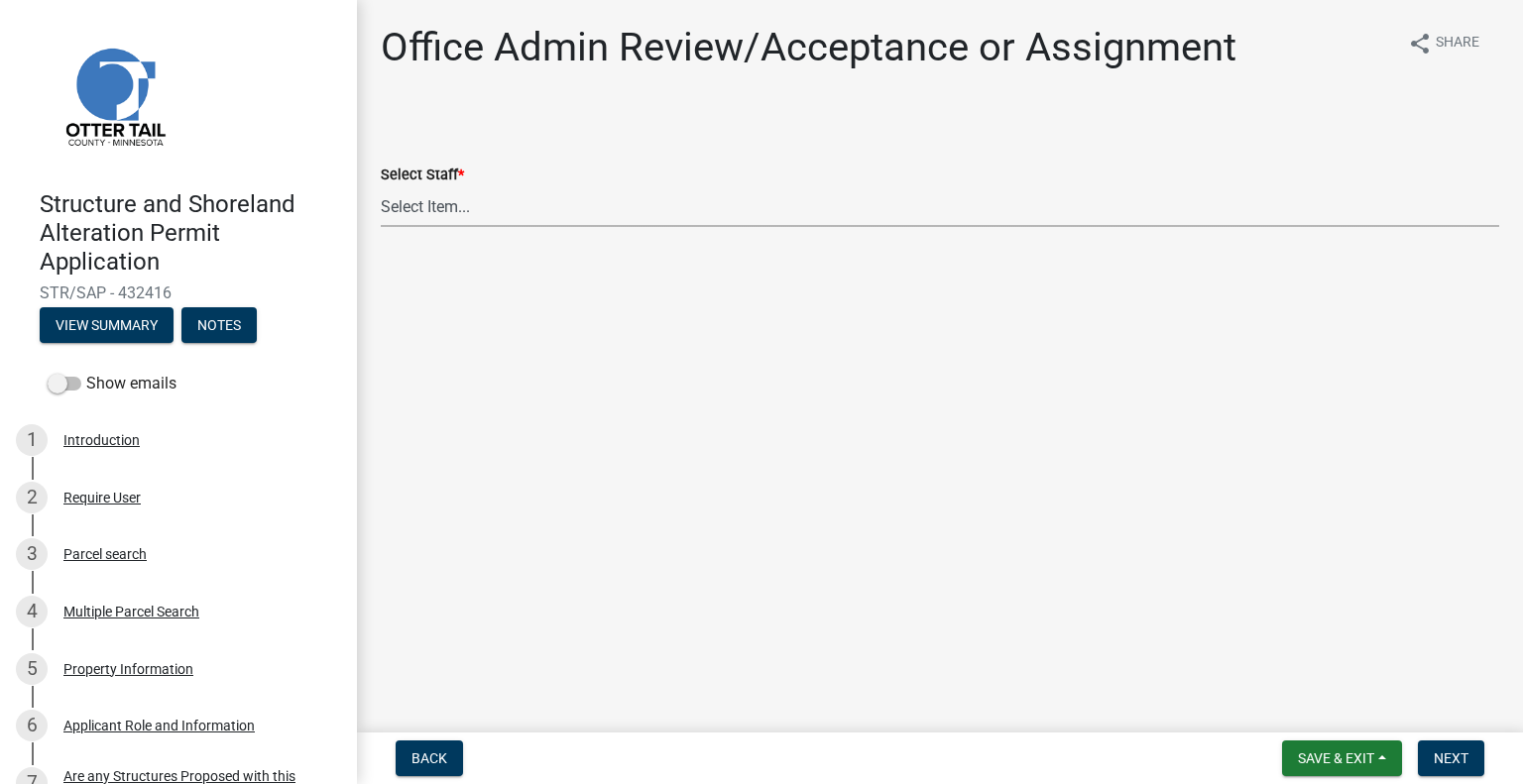 click on "Select Item...   [PERSON_NAME] ([EMAIL_ADDRESS][DOMAIN_NAME])   [PERSON_NAME] ([EMAIL_ADDRESS][DOMAIN_NAME])   [PERSON_NAME] ([EMAIL_ADDRESS][DOMAIN_NAME])   [PERSON_NAME] ([EMAIL_ADDRESS][DOMAIN_NAME])   [PERSON_NAME] ([EMAIL_ADDRESS][DOMAIN_NAME])   [PERSON_NAME] ([EMAIL_ADDRESS][DOMAIN_NAME])   [PERSON_NAME] ([EMAIL_ADDRESS][DOMAIN_NAME])   [PERSON_NAME] ([EMAIL_ADDRESS][DOMAIN_NAME])   [PERSON_NAME] ([EMAIL_ADDRESS][DOMAIN_NAME])   [PERSON_NAME] ([EMAIL_ADDRESS][DOMAIN_NAME])   [PERSON_NAME] ([EMAIL_ADDRESS][DOMAIN_NAME])   [PERSON_NAME] ([EMAIL_ADDRESS][DOMAIN_NAME])   [PERSON_NAME] ([PERSON_NAME][EMAIL_ADDRESS][DOMAIN_NAME])   [PERSON_NAME] ([EMAIL_ADDRESS][DOMAIN_NAME])" at bounding box center (940, 206) 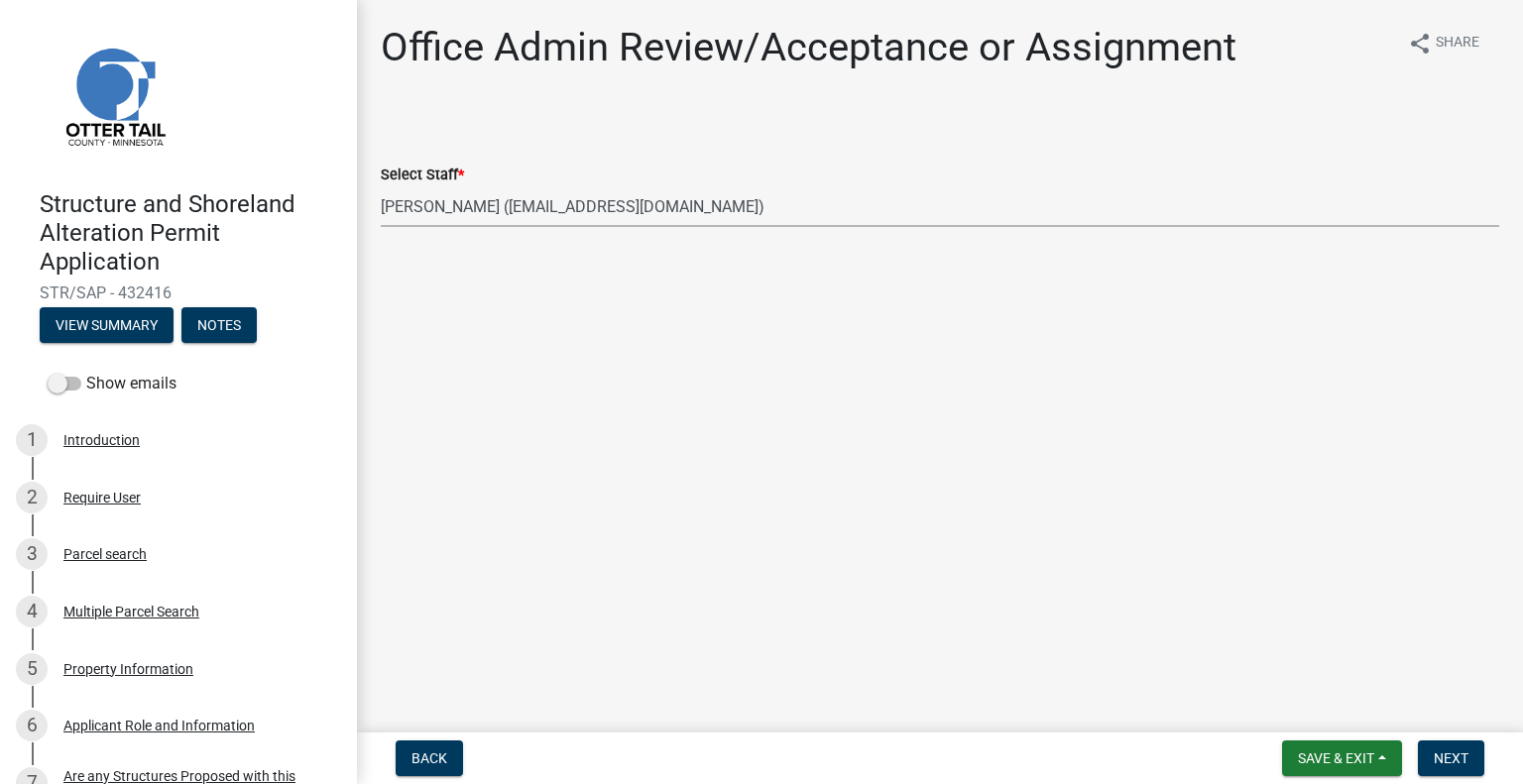 click on "Select Item...   [PERSON_NAME] ([EMAIL_ADDRESS][DOMAIN_NAME])   [PERSON_NAME] ([EMAIL_ADDRESS][DOMAIN_NAME])   [PERSON_NAME] ([EMAIL_ADDRESS][DOMAIN_NAME])   [PERSON_NAME] ([EMAIL_ADDRESS][DOMAIN_NAME])   [PERSON_NAME] ([EMAIL_ADDRESS][DOMAIN_NAME])   [PERSON_NAME] ([EMAIL_ADDRESS][DOMAIN_NAME])   [PERSON_NAME] ([EMAIL_ADDRESS][DOMAIN_NAME])   [PERSON_NAME] ([EMAIL_ADDRESS][DOMAIN_NAME])   [PERSON_NAME] ([EMAIL_ADDRESS][DOMAIN_NAME])   [PERSON_NAME] ([EMAIL_ADDRESS][DOMAIN_NAME])   [PERSON_NAME] ([EMAIL_ADDRESS][DOMAIN_NAME])   [PERSON_NAME] ([EMAIL_ADDRESS][DOMAIN_NAME])   [PERSON_NAME] ([PERSON_NAME][EMAIL_ADDRESS][DOMAIN_NAME])   [PERSON_NAME] ([EMAIL_ADDRESS][DOMAIN_NAME])" at bounding box center (940, 206) 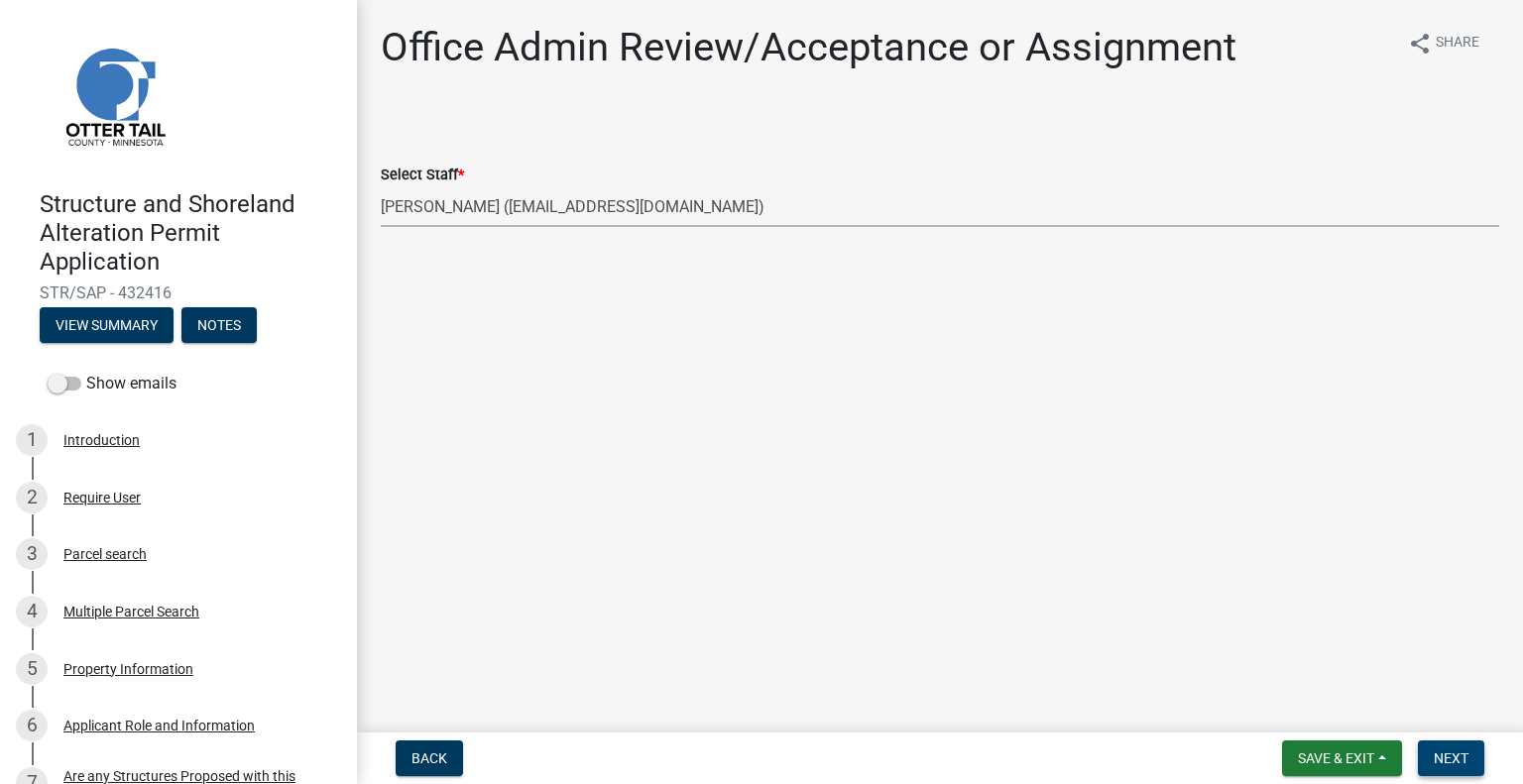 click on "Next" at bounding box center (1451, 758) 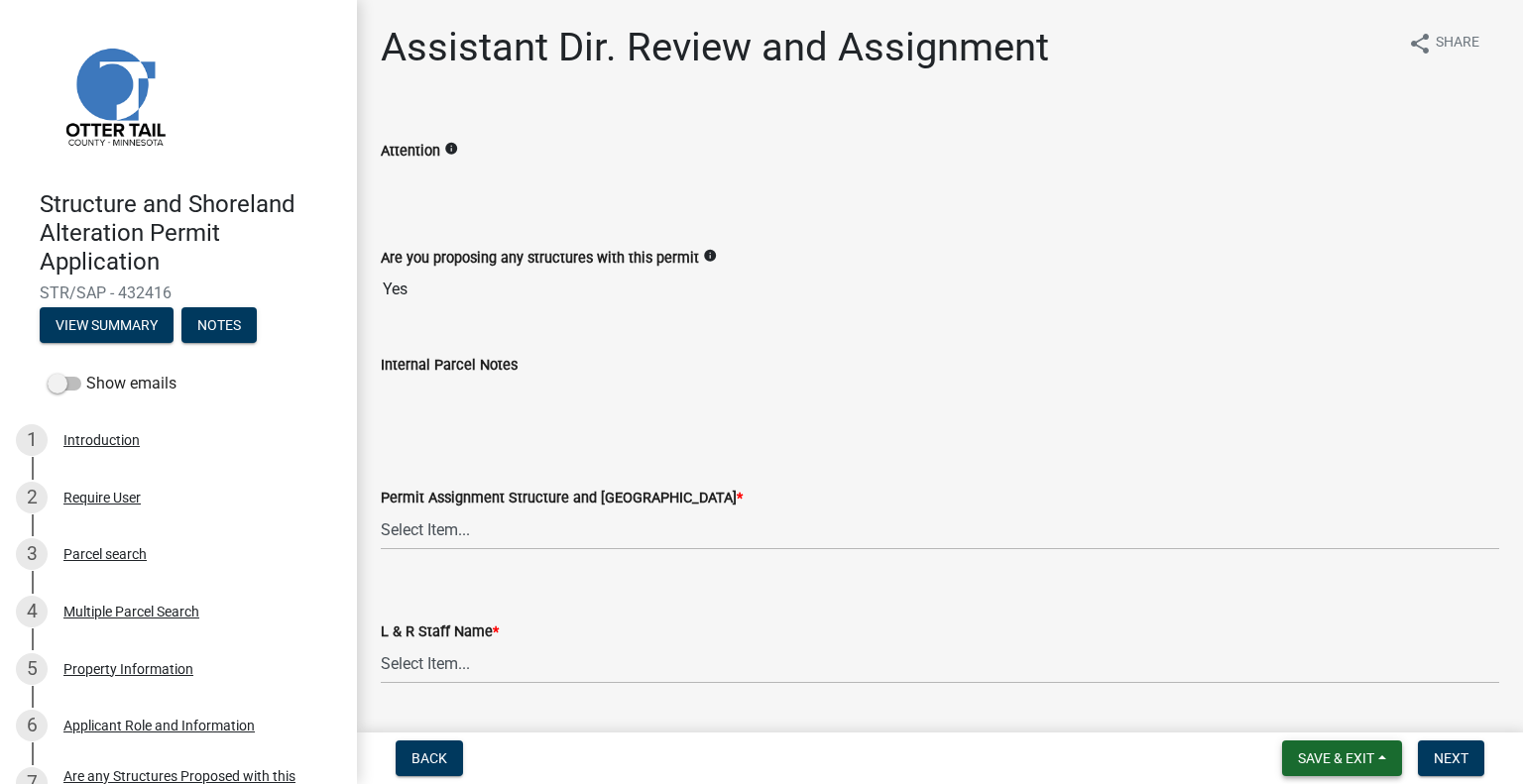 click on "Save & Exit" at bounding box center (1336, 758) 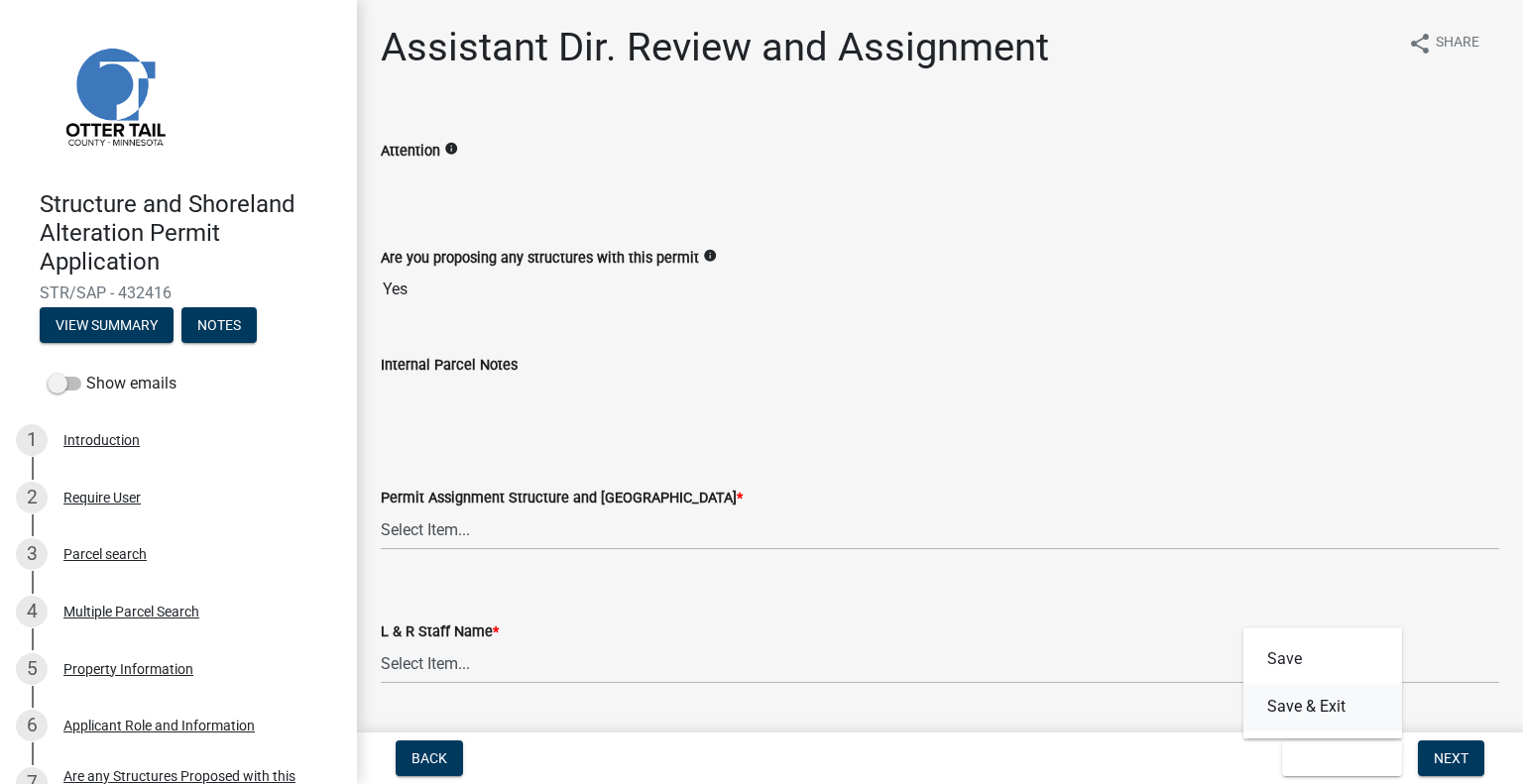 click on "Save & Exit" at bounding box center [1323, 707] 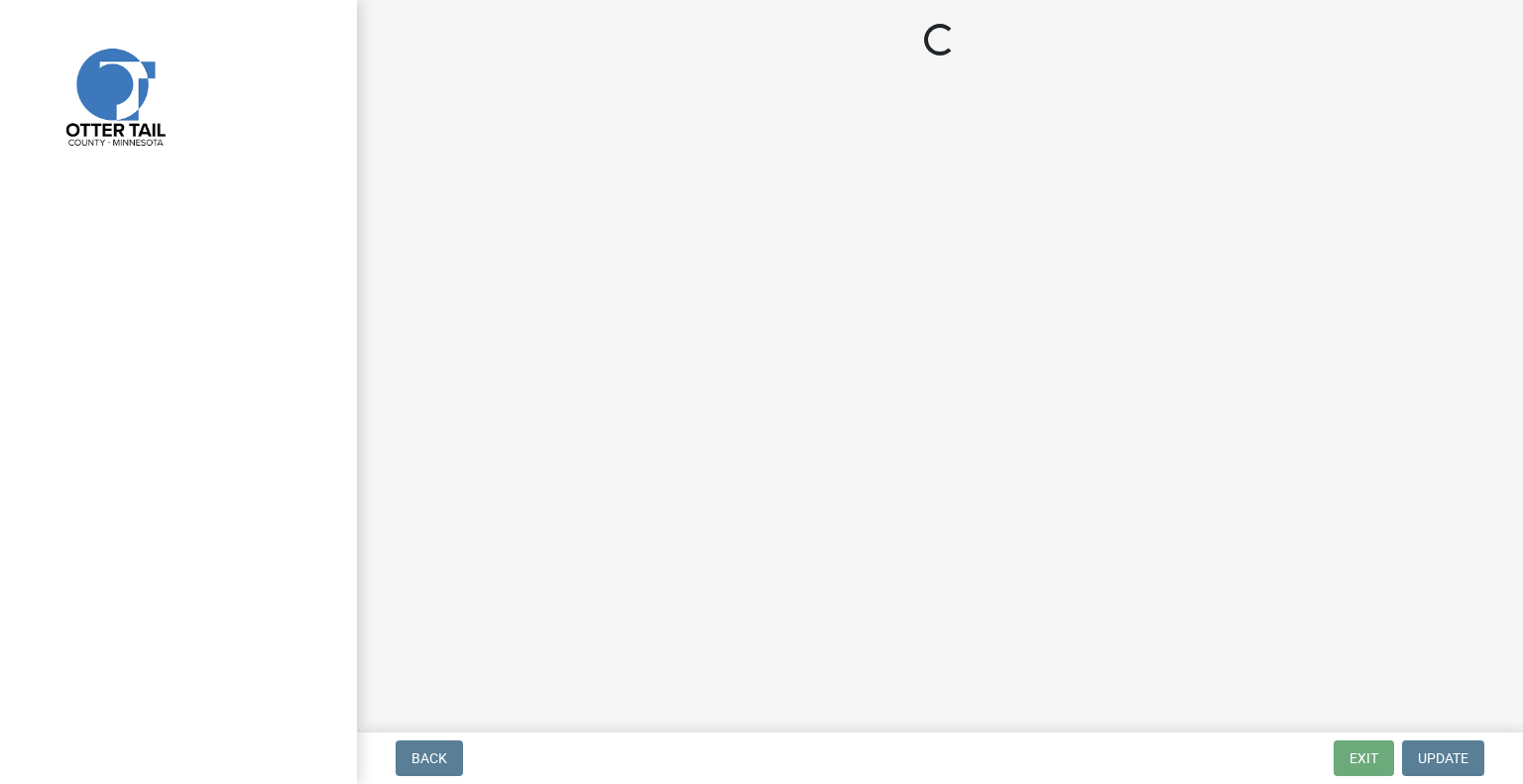 scroll, scrollTop: 0, scrollLeft: 0, axis: both 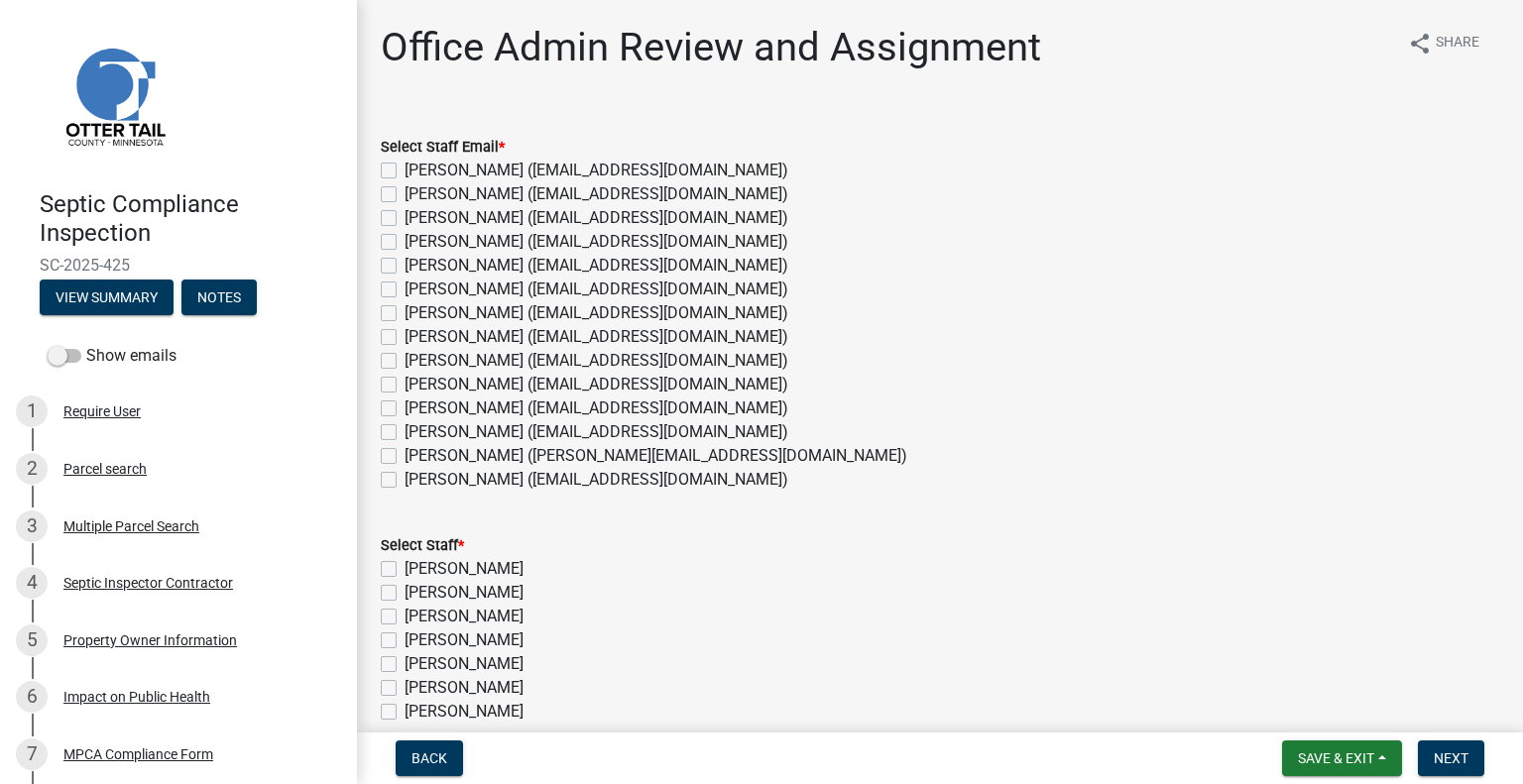 click on "[PERSON_NAME] ([EMAIL_ADDRESS][DOMAIN_NAME])" 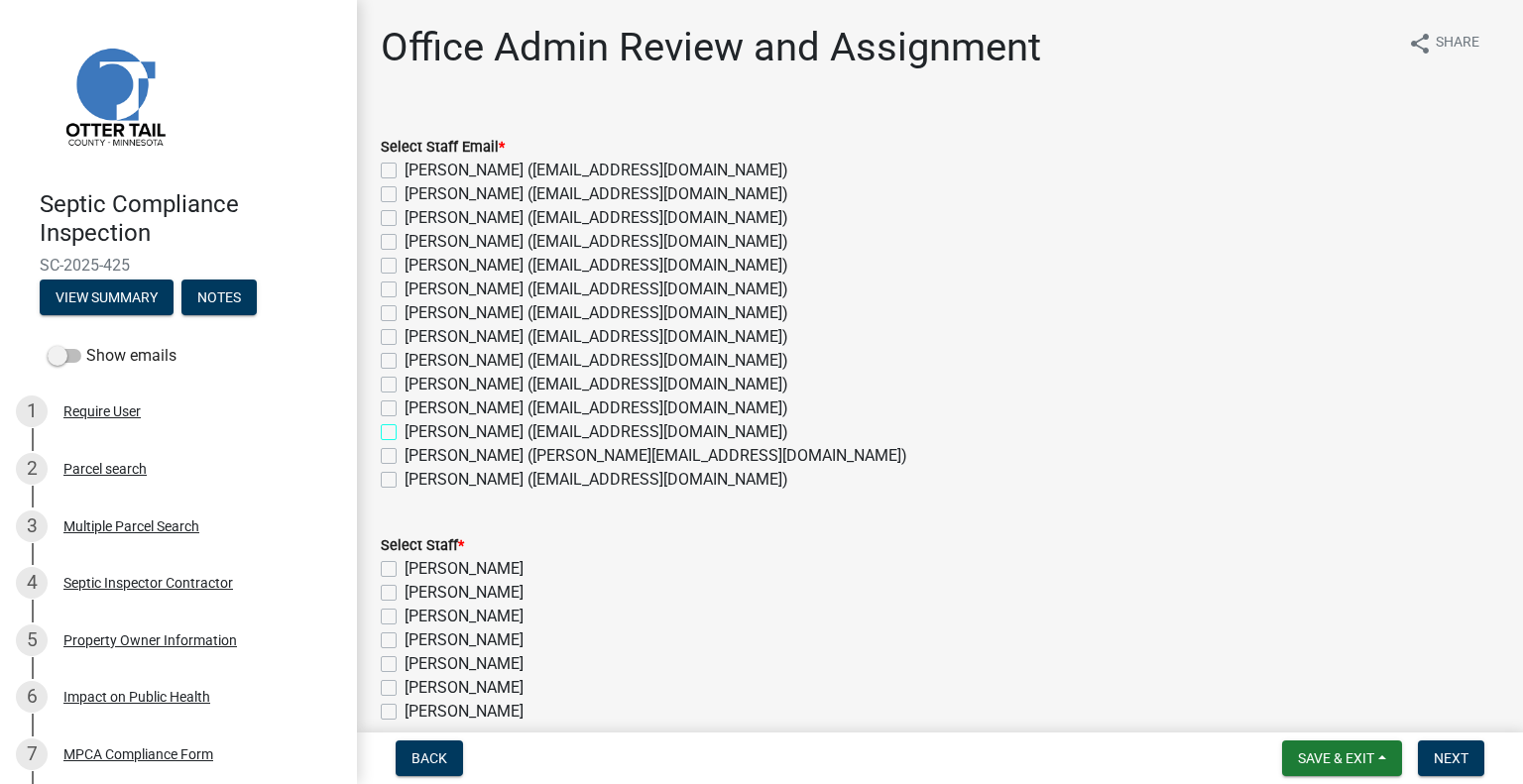 click on "[PERSON_NAME] ([EMAIL_ADDRESS][DOMAIN_NAME])" at bounding box center [410, 426] 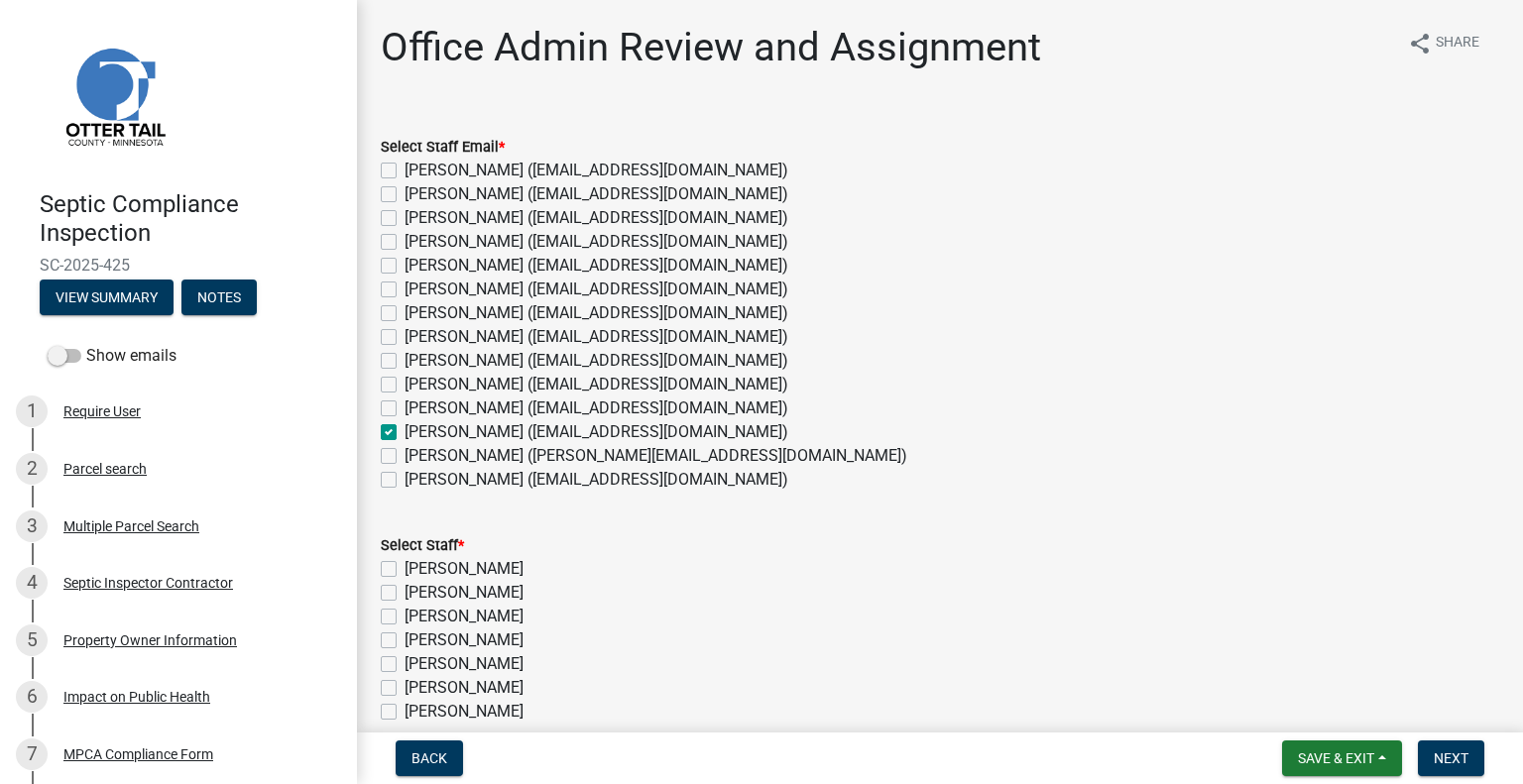 checkbox on "false" 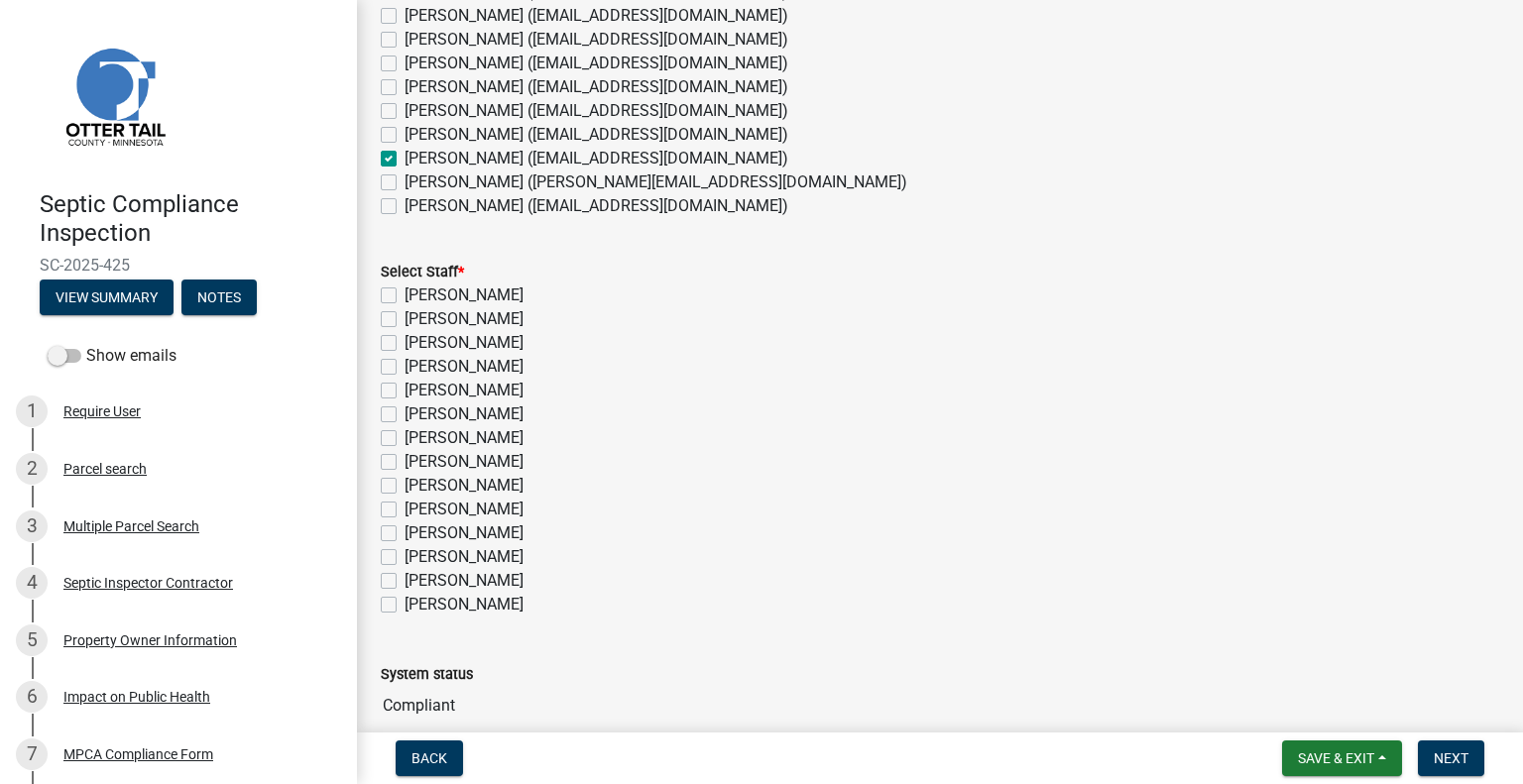 scroll, scrollTop: 268, scrollLeft: 0, axis: vertical 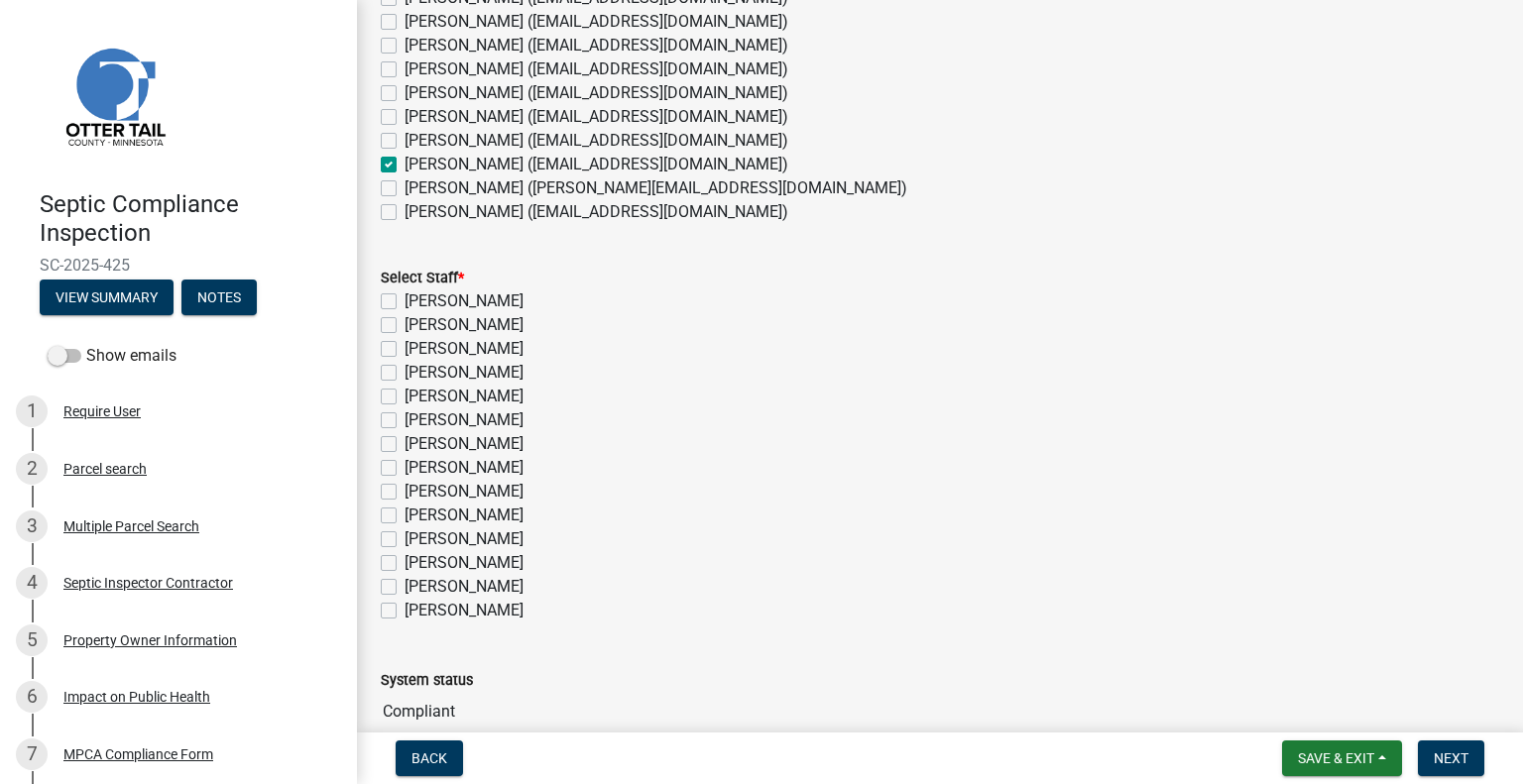 click on "[PERSON_NAME]" 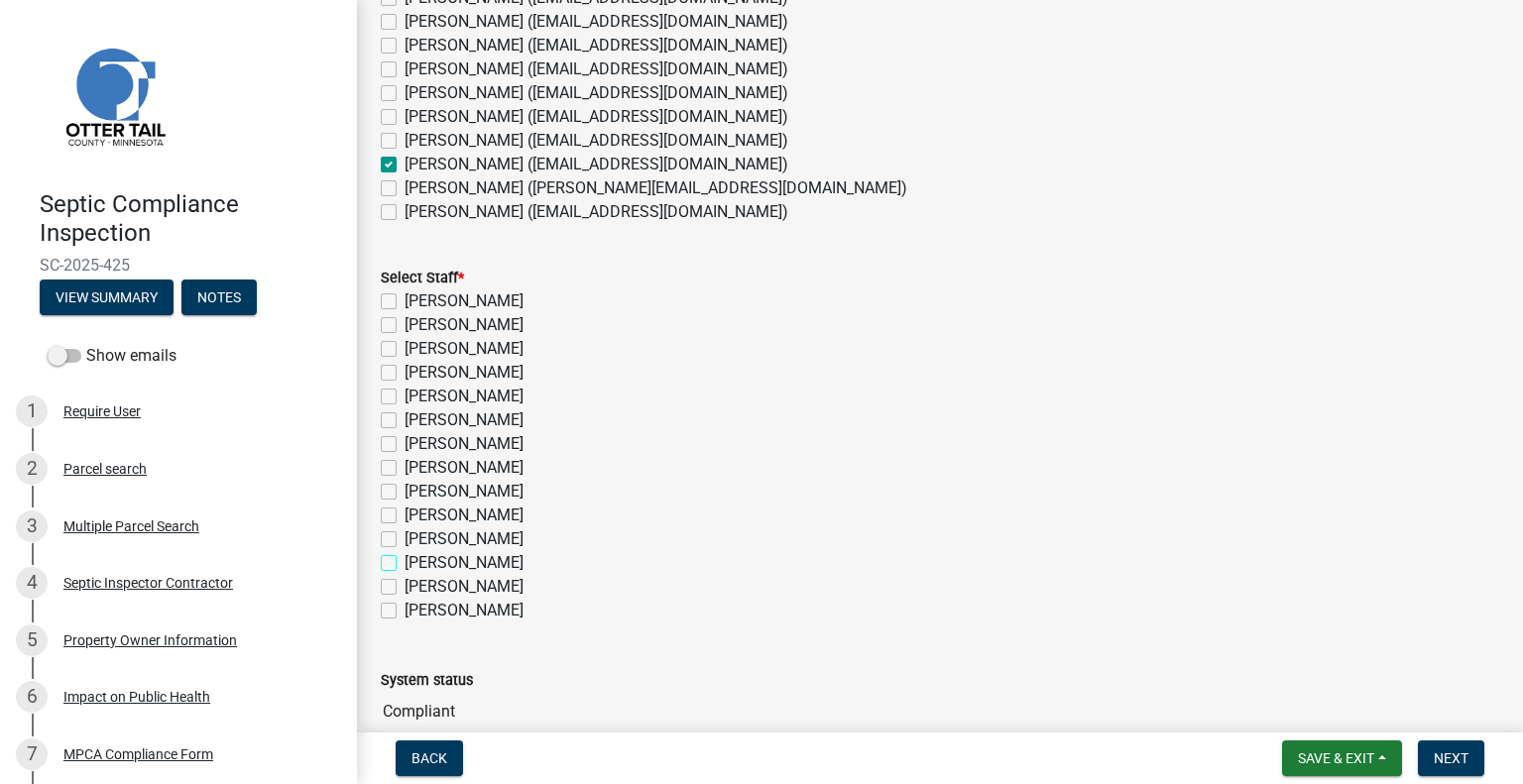 click on "[PERSON_NAME]" at bounding box center [410, 557] 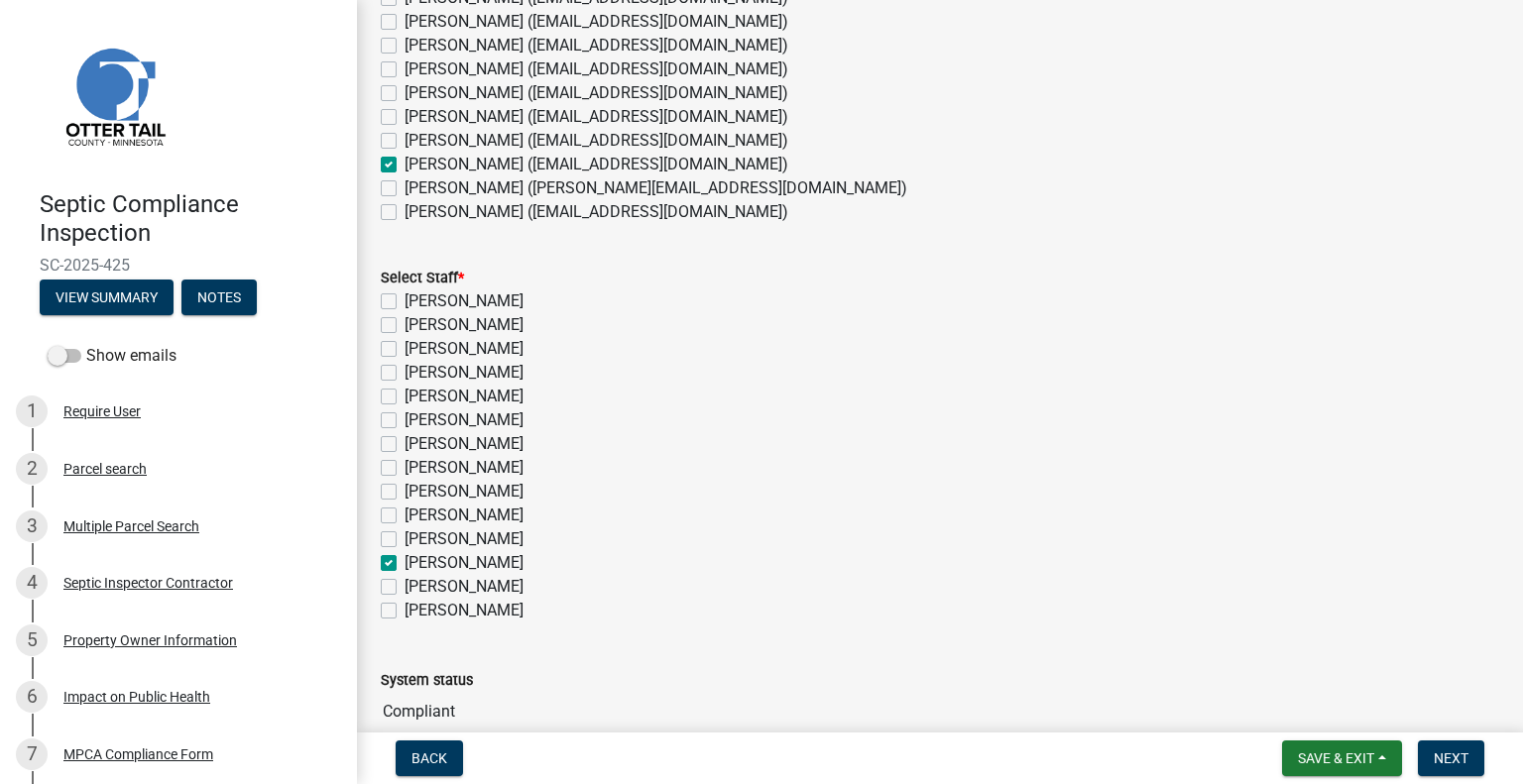checkbox on "false" 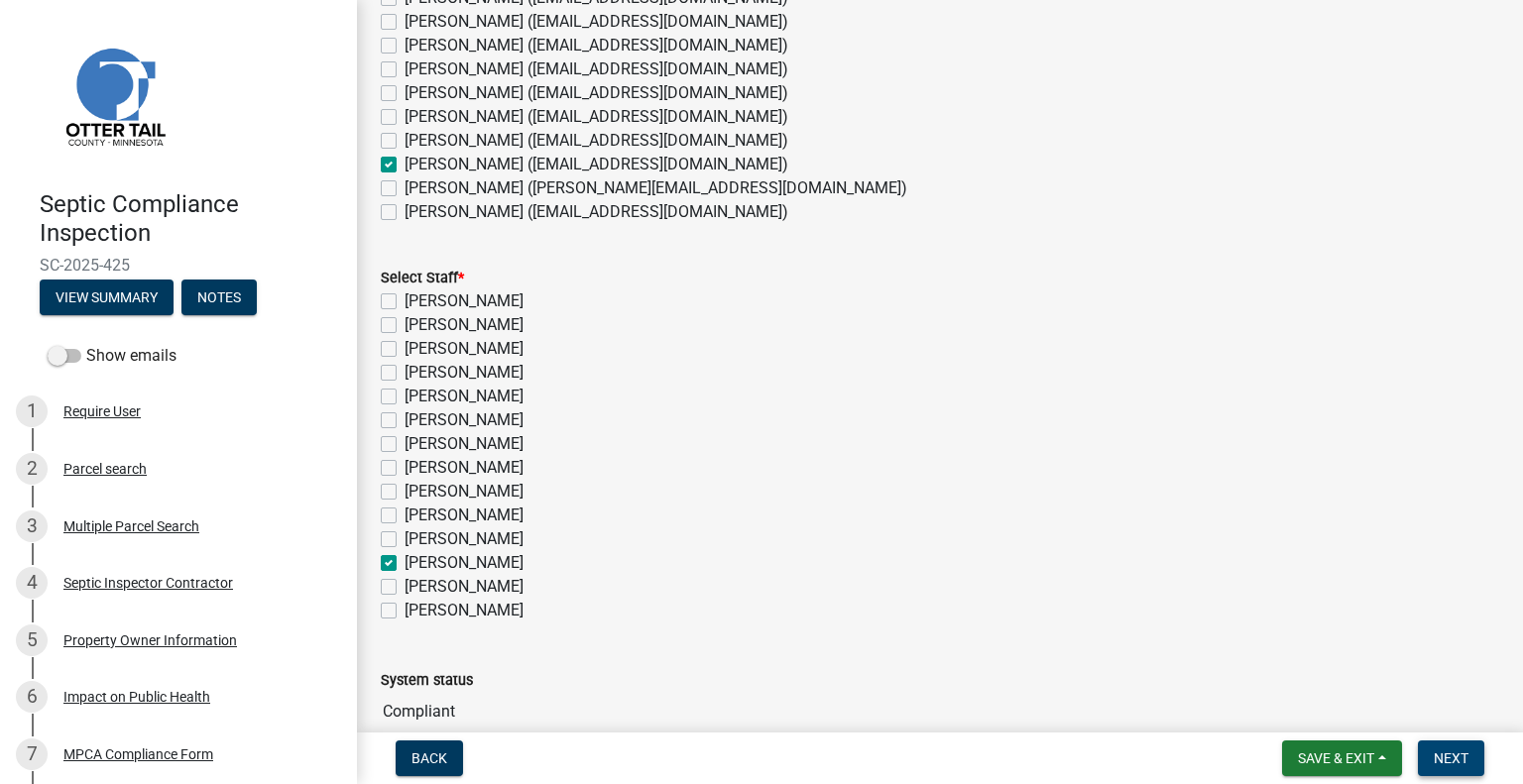 click on "Next" at bounding box center [1451, 758] 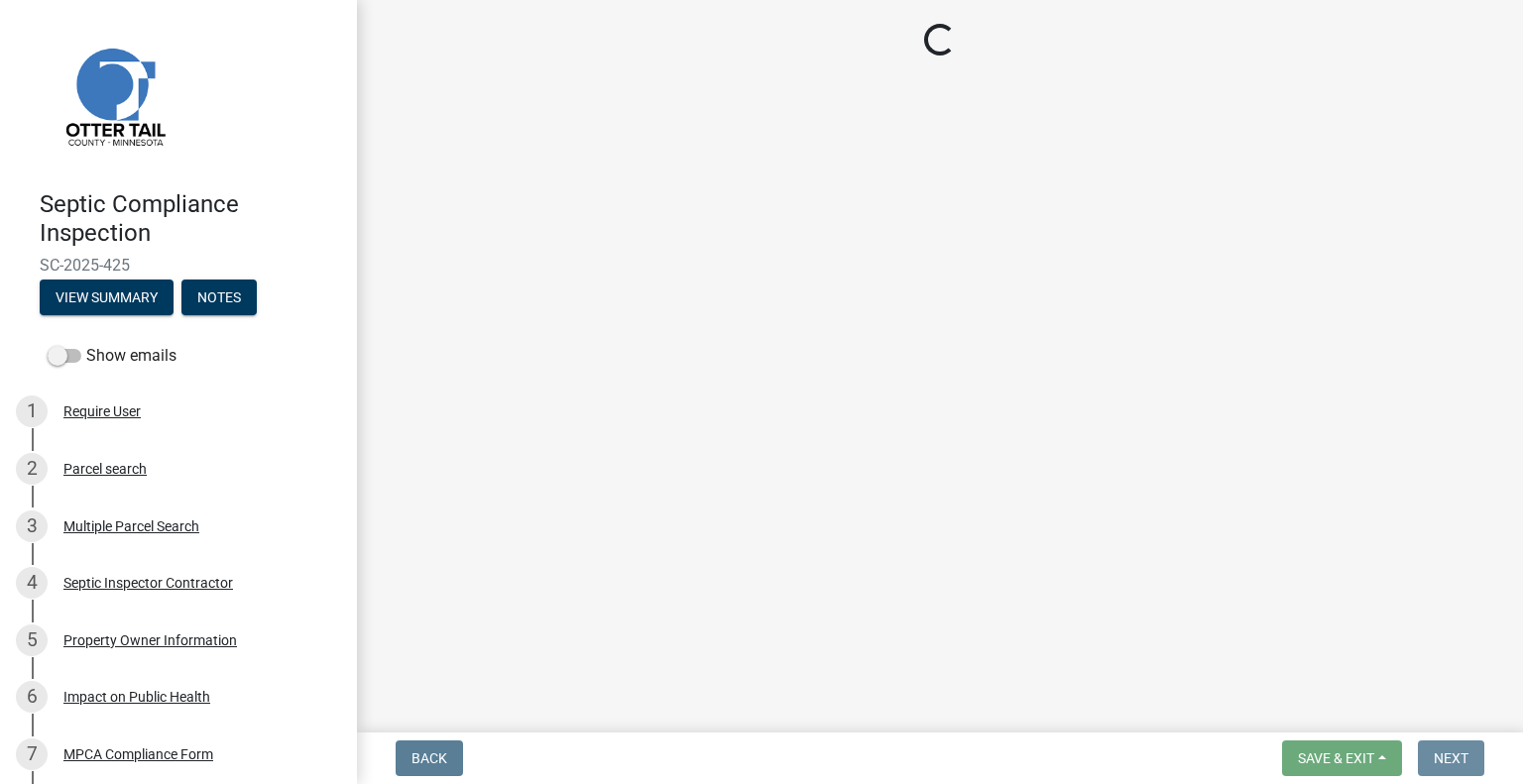 scroll, scrollTop: 0, scrollLeft: 0, axis: both 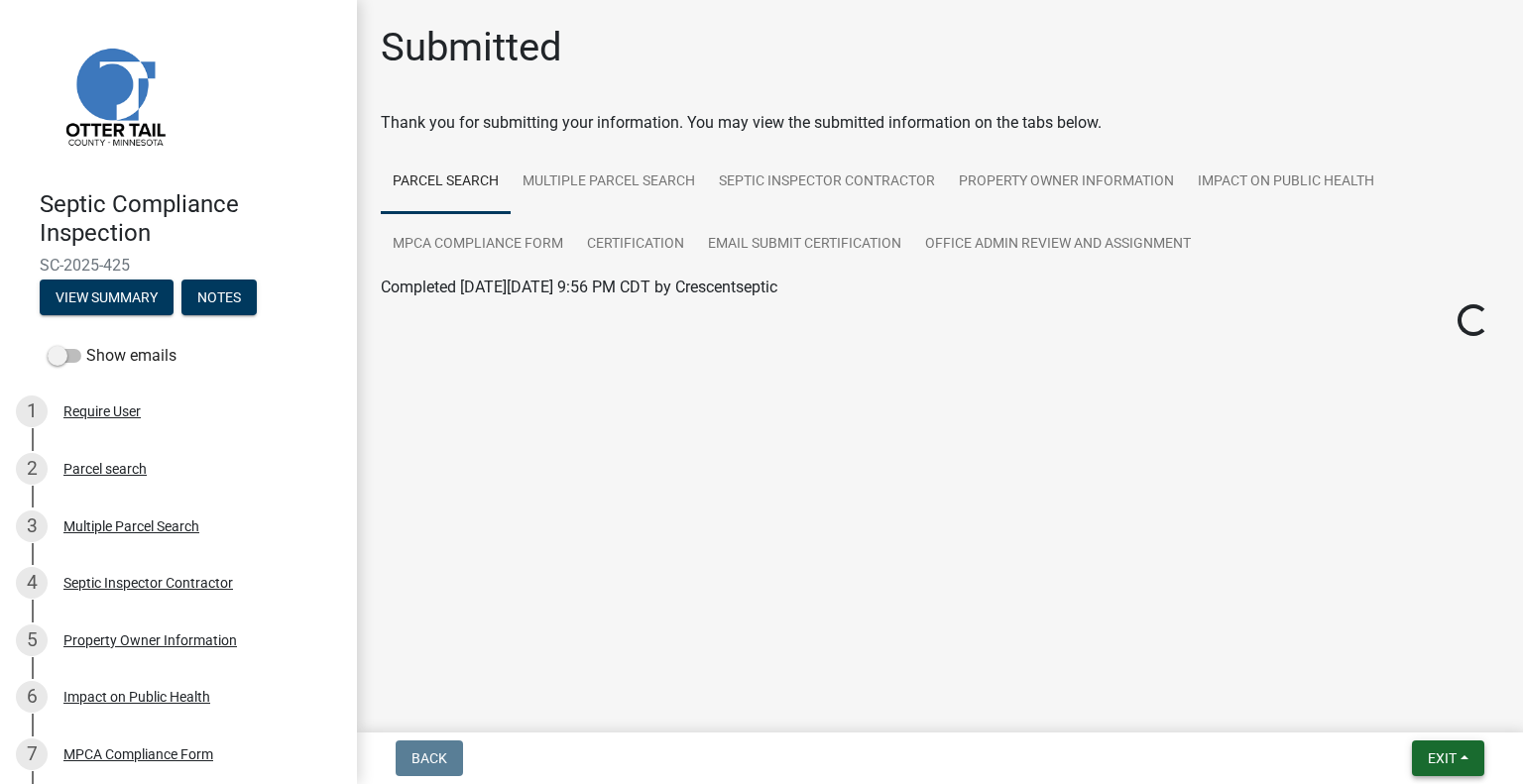 click on "Exit" at bounding box center (1442, 758) 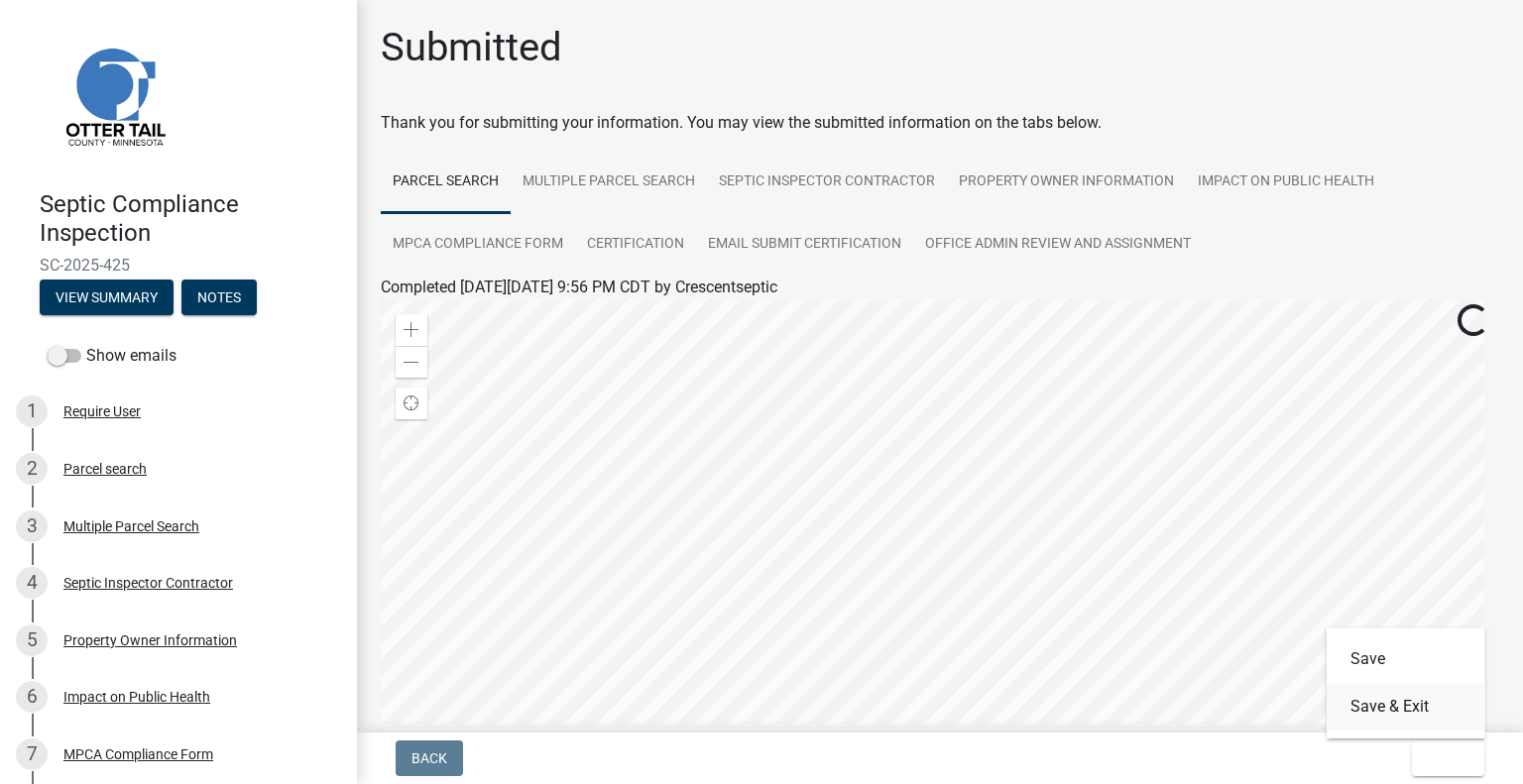 click on "Save & Exit" at bounding box center (1406, 707) 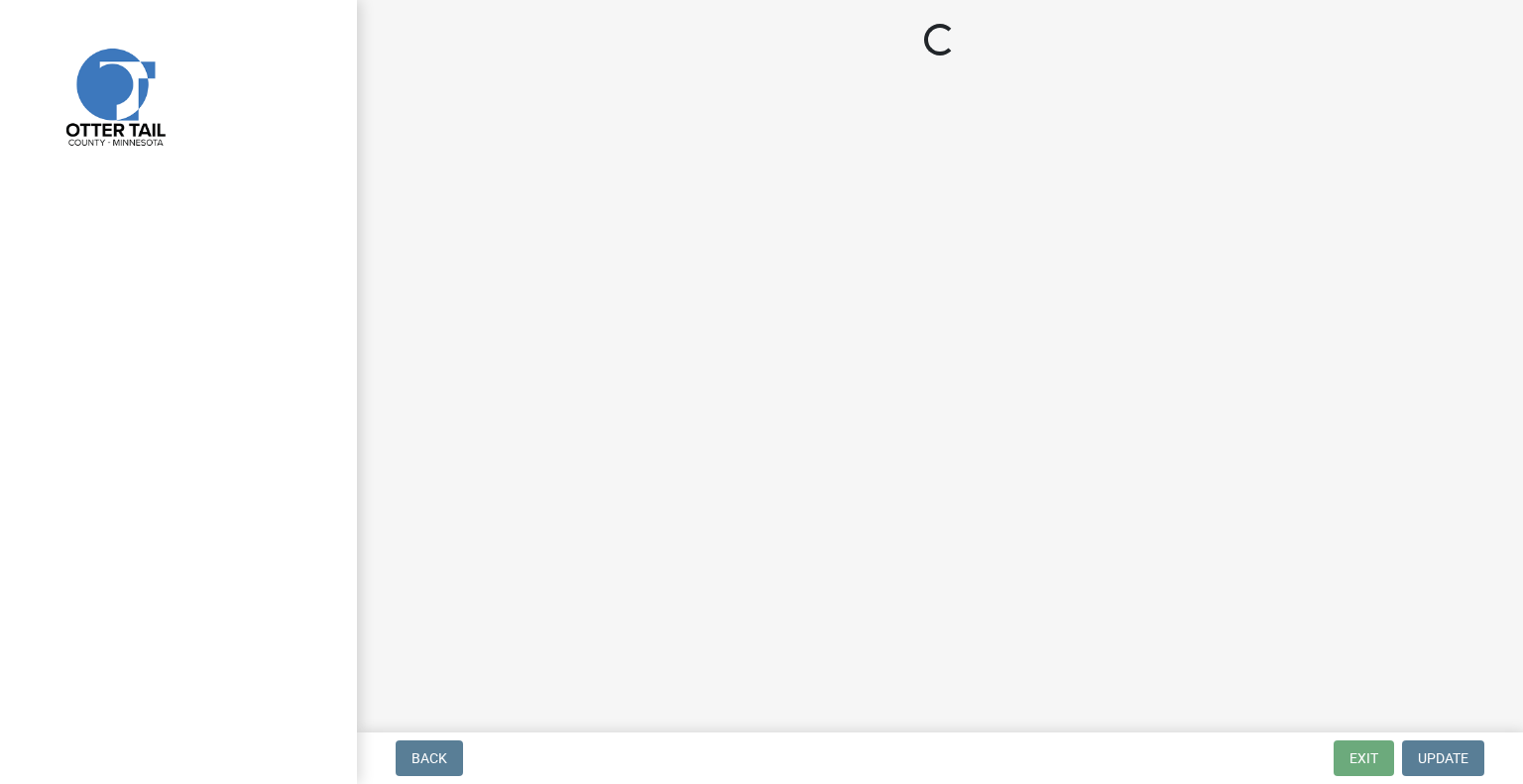 scroll, scrollTop: 0, scrollLeft: 0, axis: both 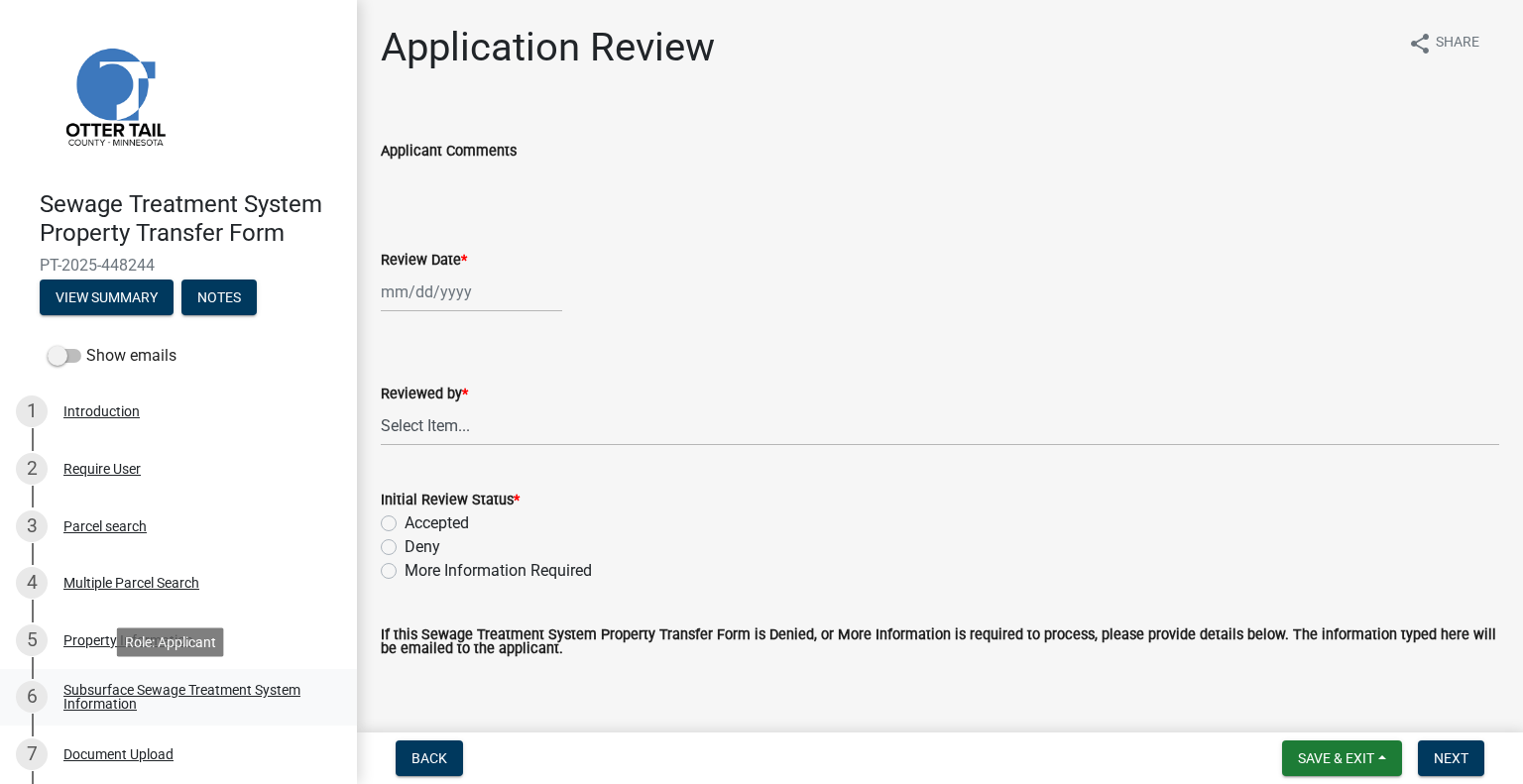 click on "Subsurface Sewage Treatment System Information" at bounding box center [194, 697] 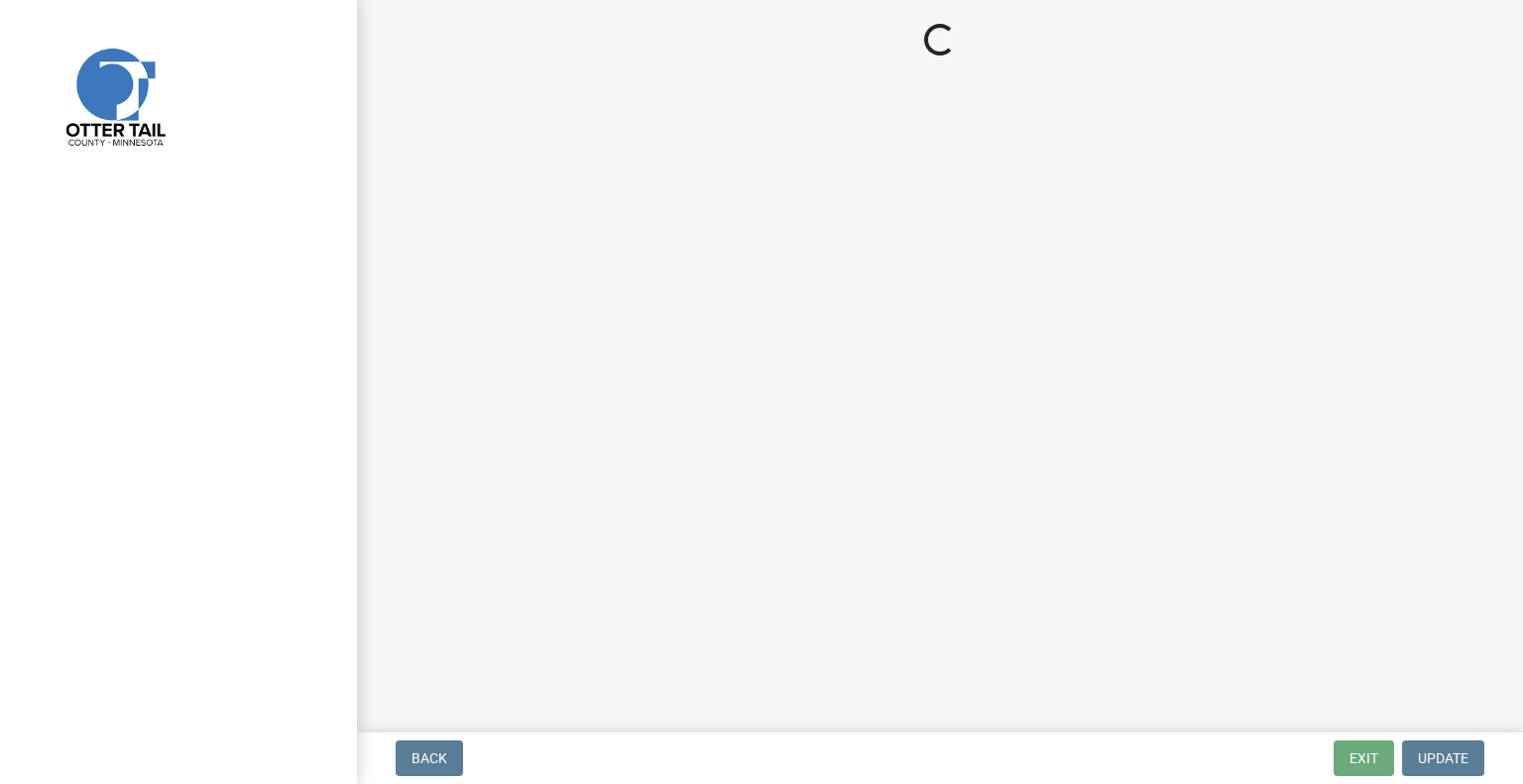 scroll, scrollTop: 0, scrollLeft: 0, axis: both 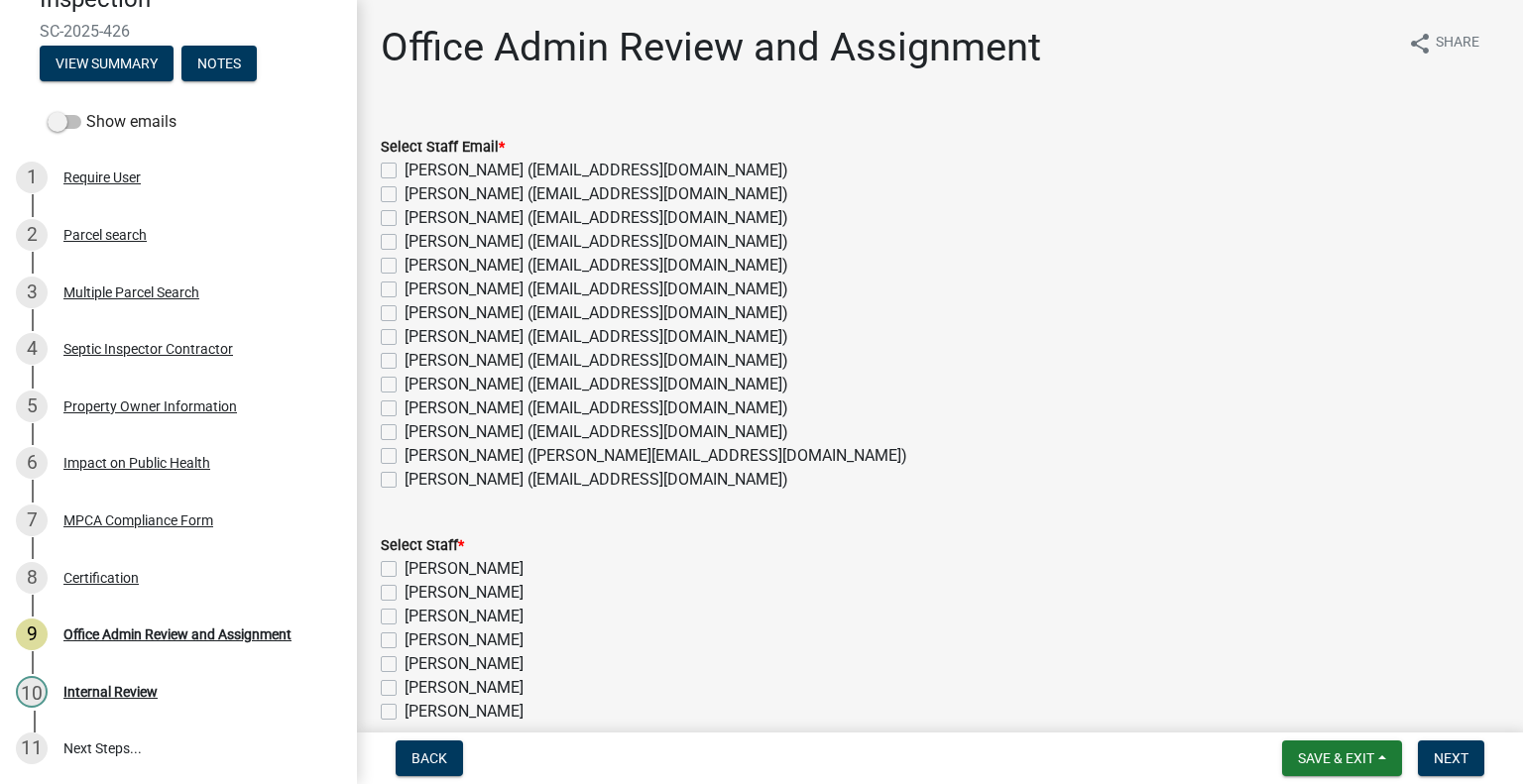 click on "[PERSON_NAME] ([EMAIL_ADDRESS][DOMAIN_NAME])" 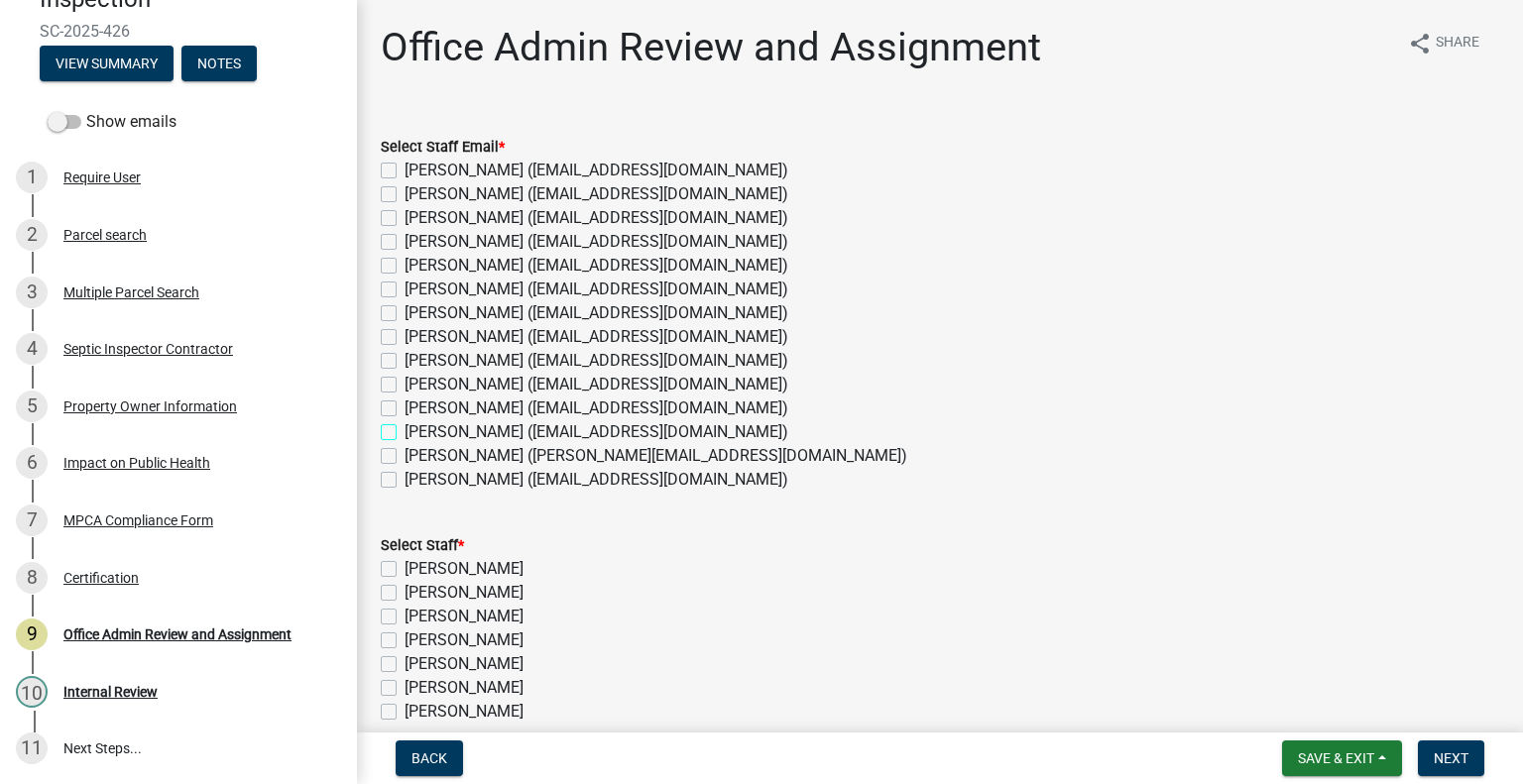 click on "Michelle Jevne (mjevne@ottertailcounty.gov)" at bounding box center [410, 426] 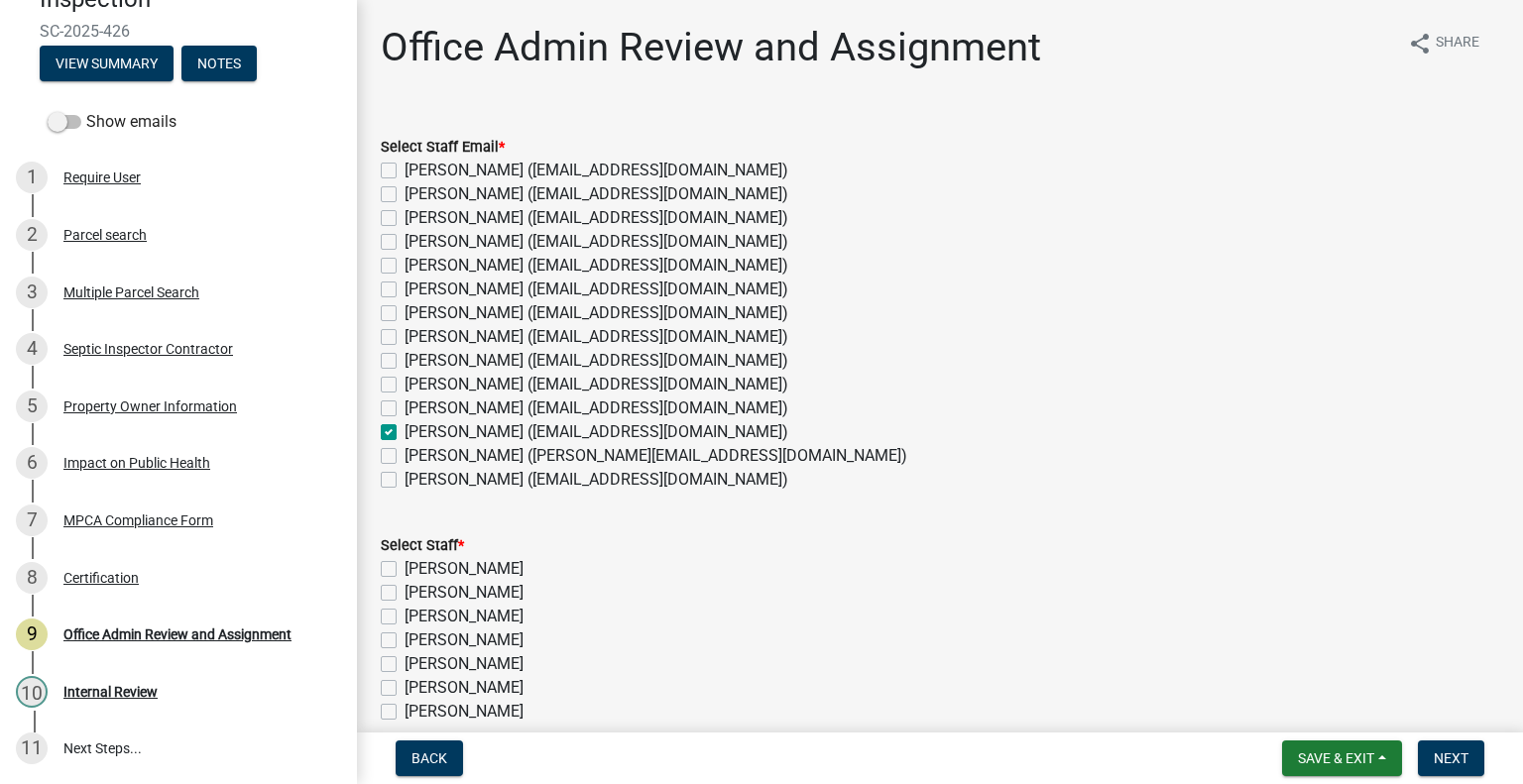 checkbox on "false" 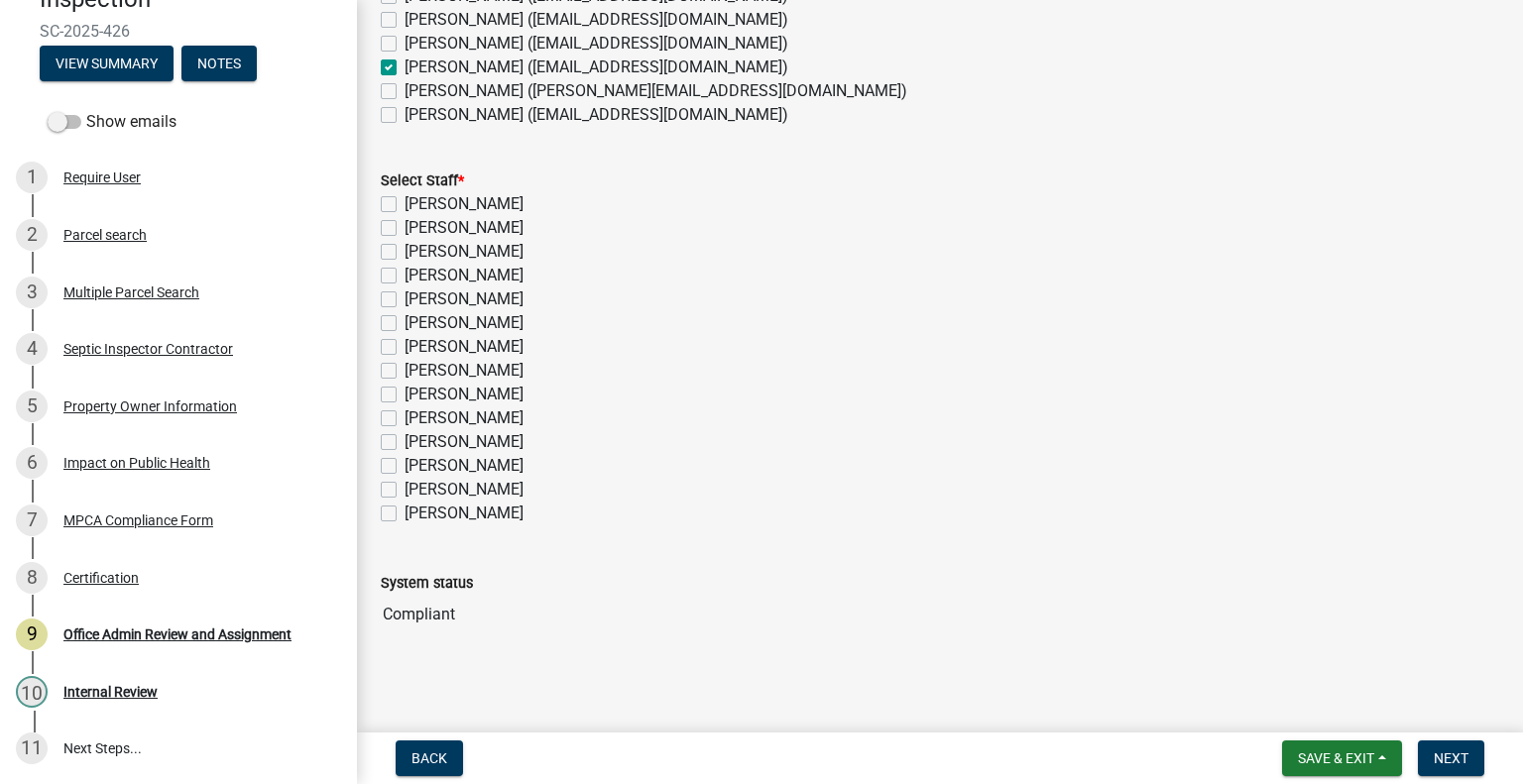 scroll, scrollTop: 367, scrollLeft: 0, axis: vertical 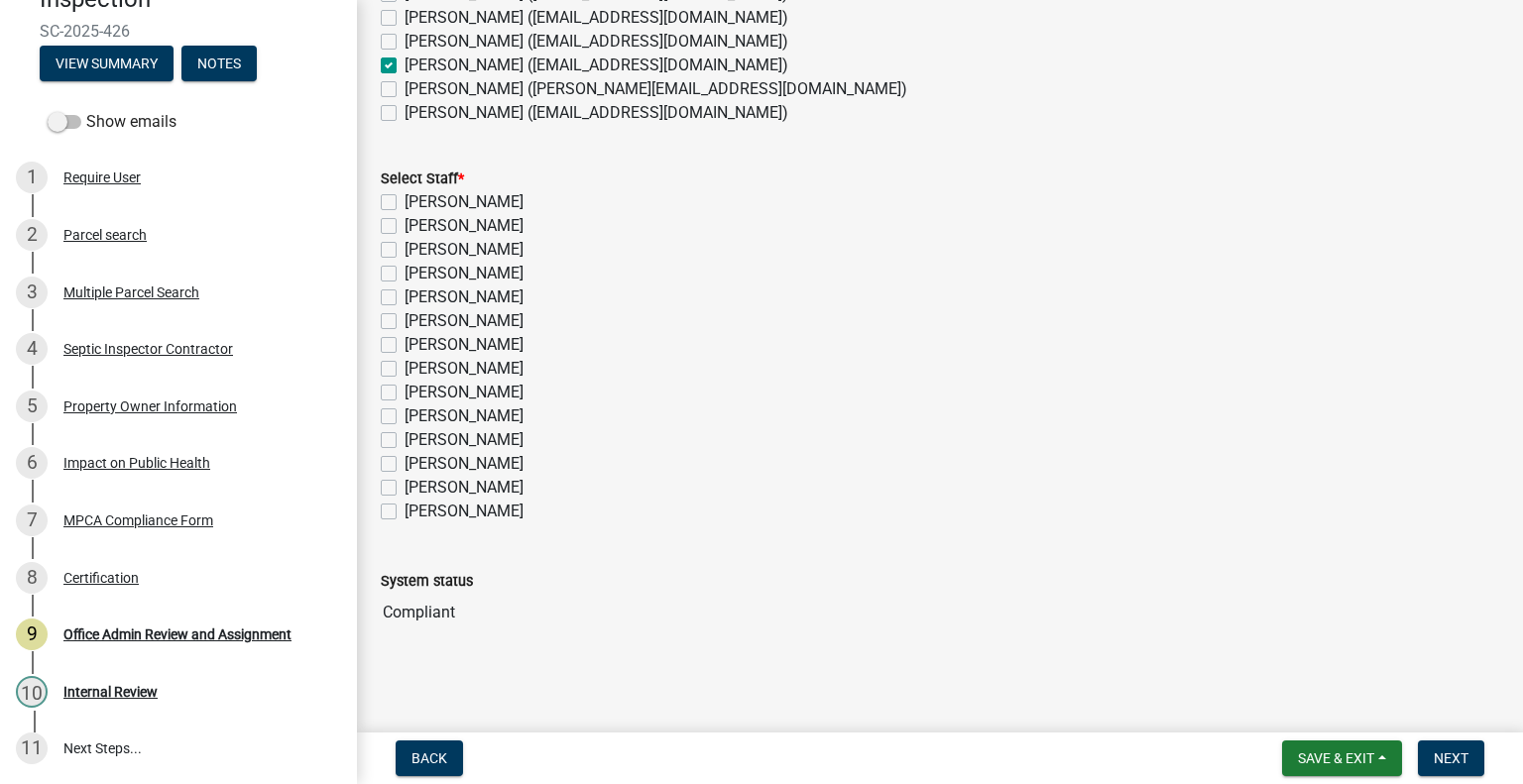 click on "[PERSON_NAME]" 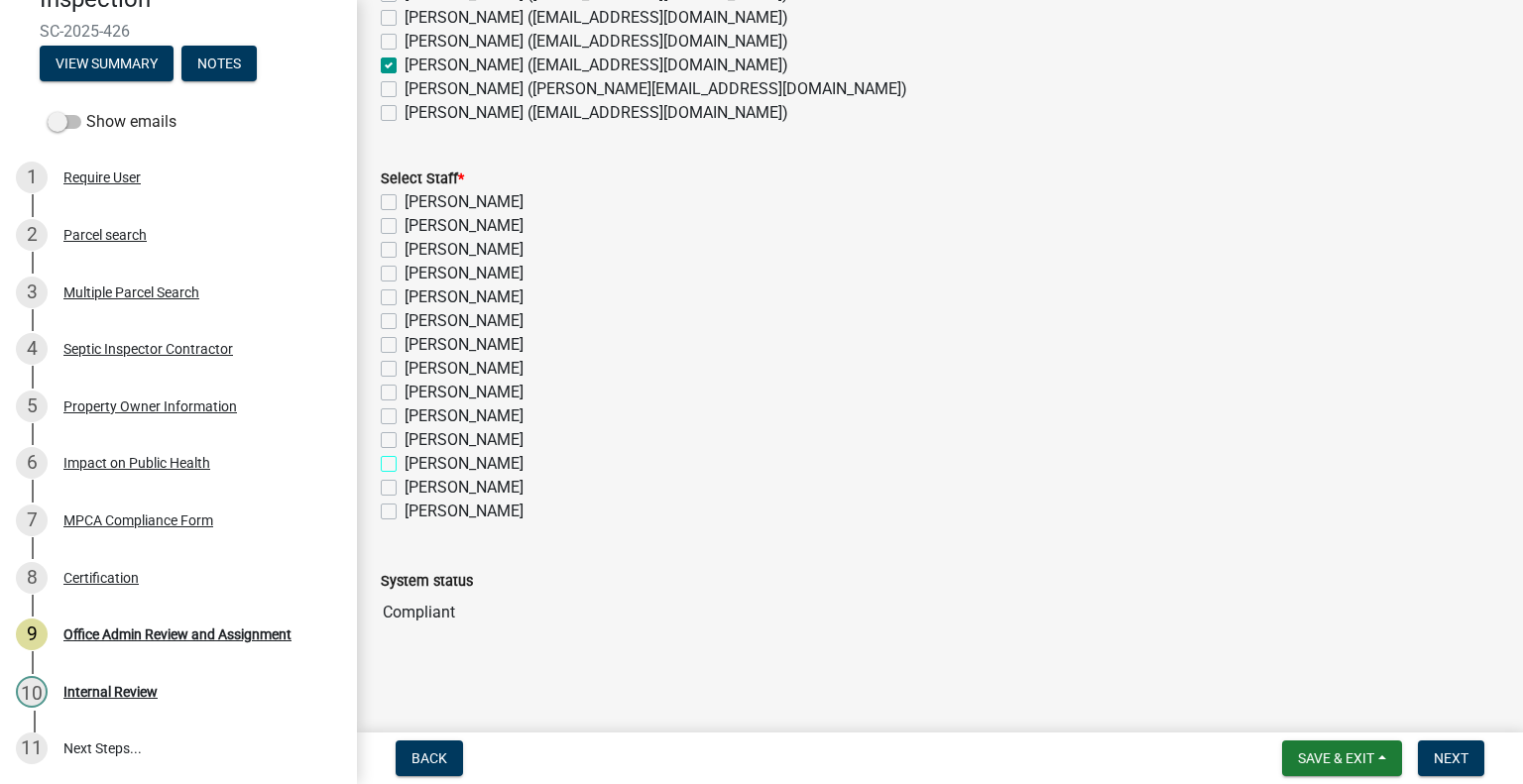 click on "[PERSON_NAME]" at bounding box center (410, 458) 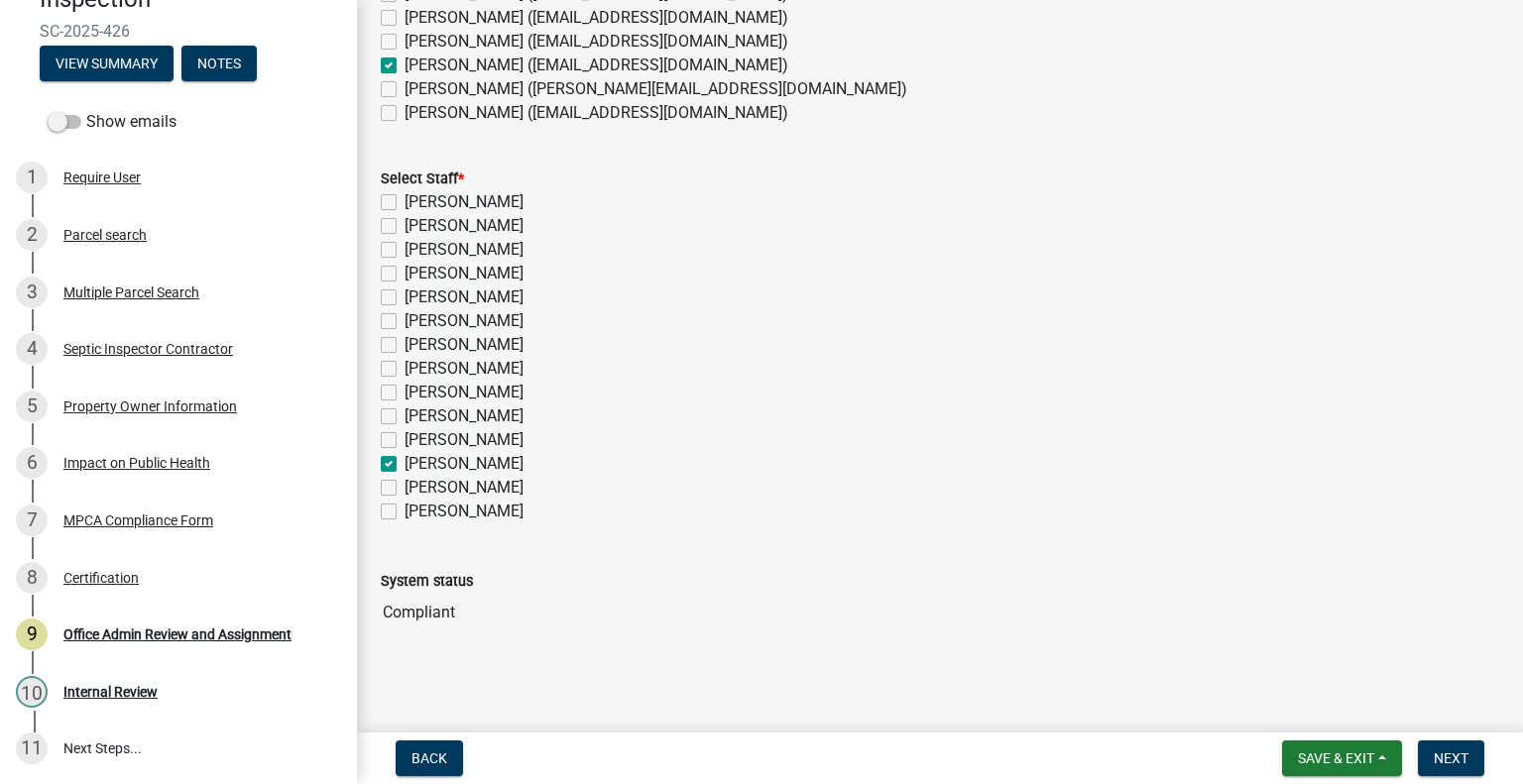 checkbox on "false" 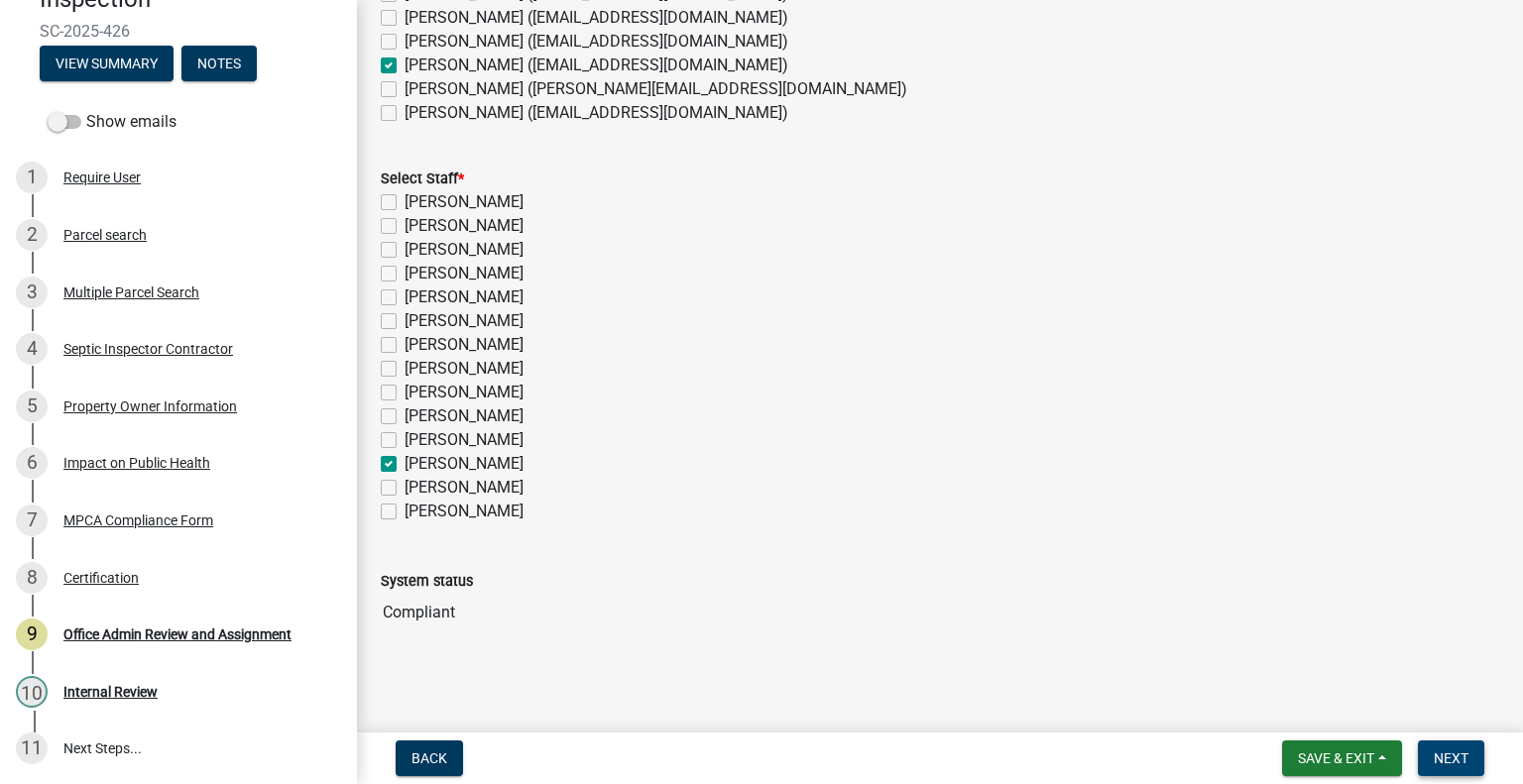 click on "Next" at bounding box center [1451, 758] 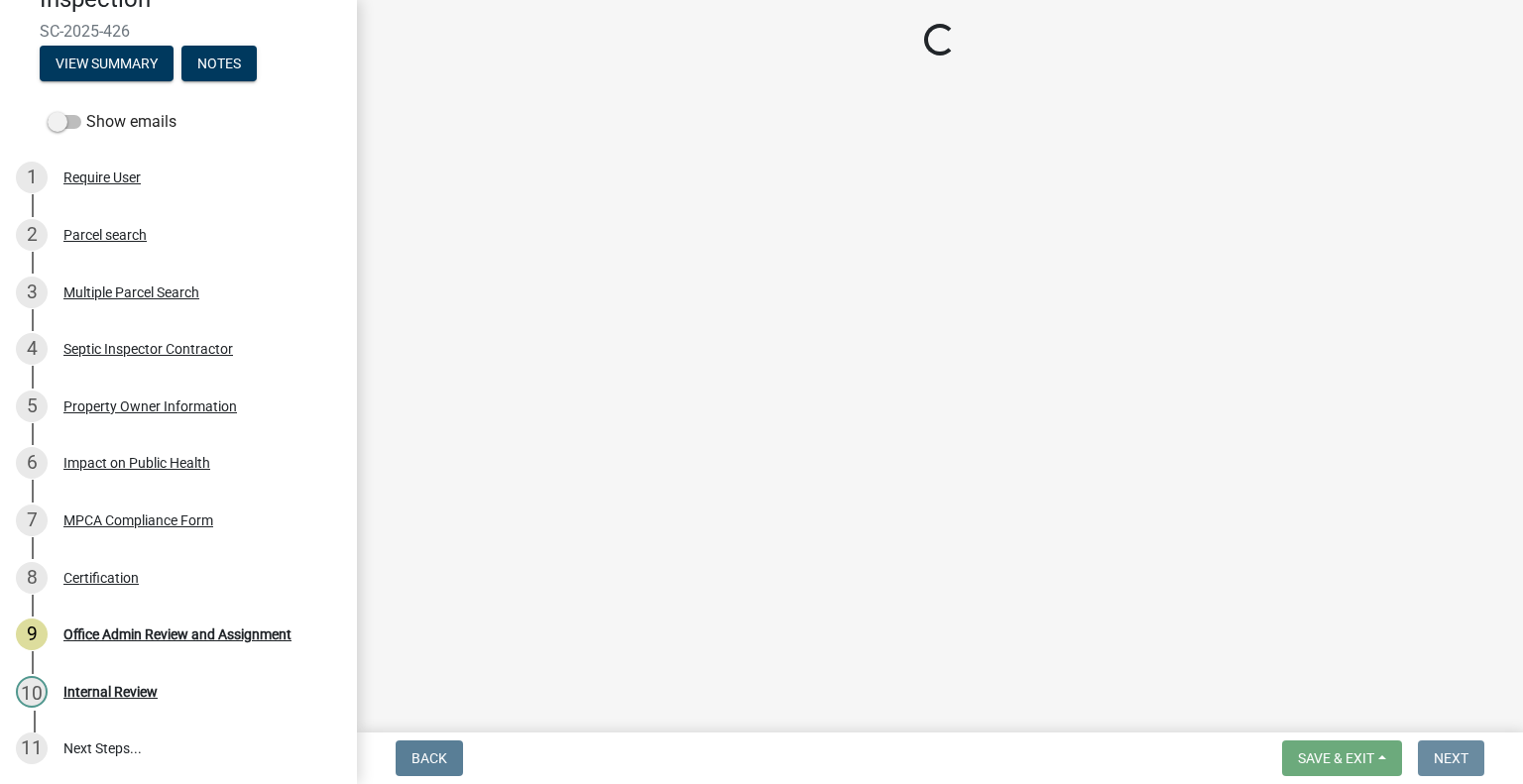 scroll, scrollTop: 0, scrollLeft: 0, axis: both 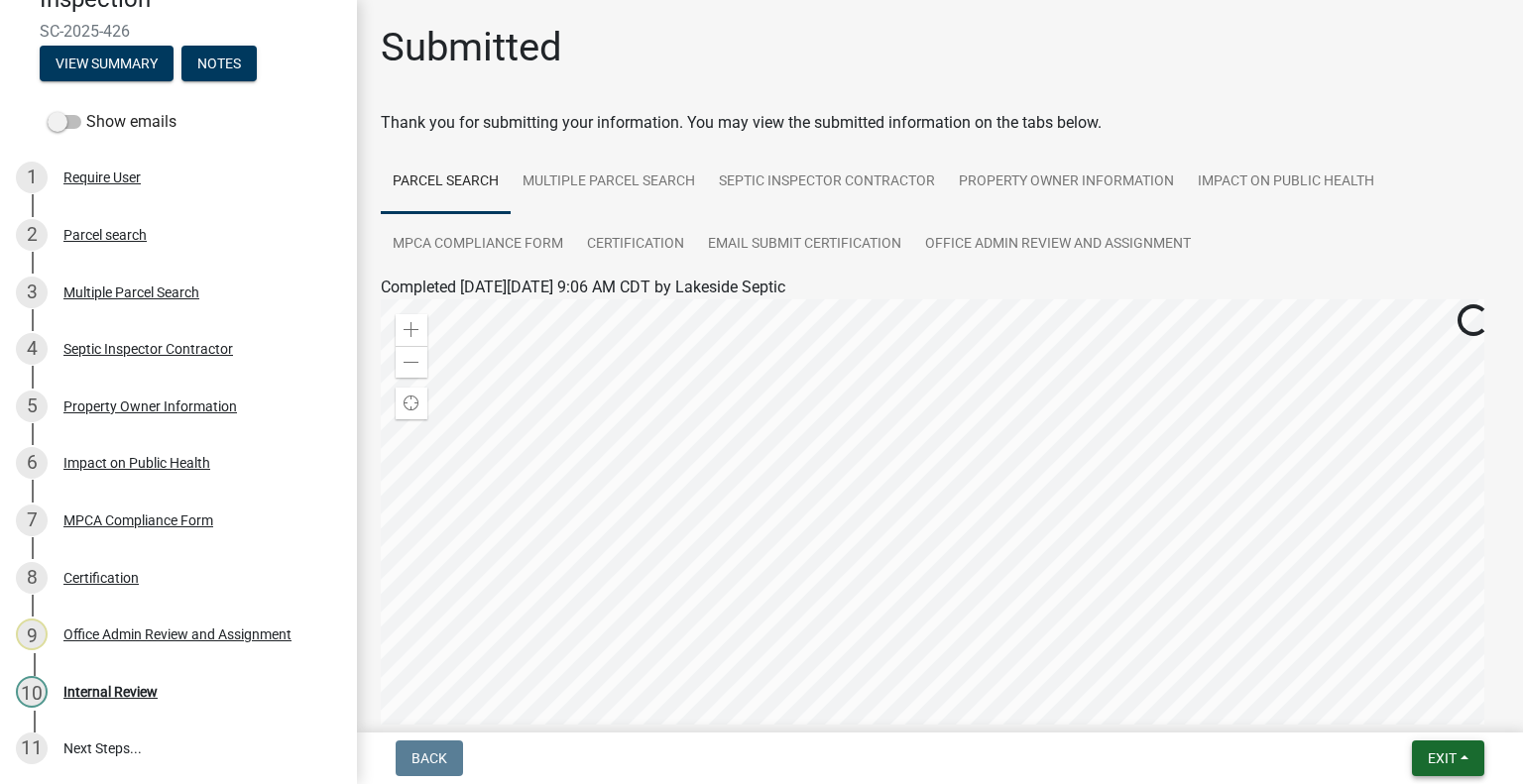 drag, startPoint x: 1448, startPoint y: 768, endPoint x: 1443, endPoint y: 759, distance: 10.29563 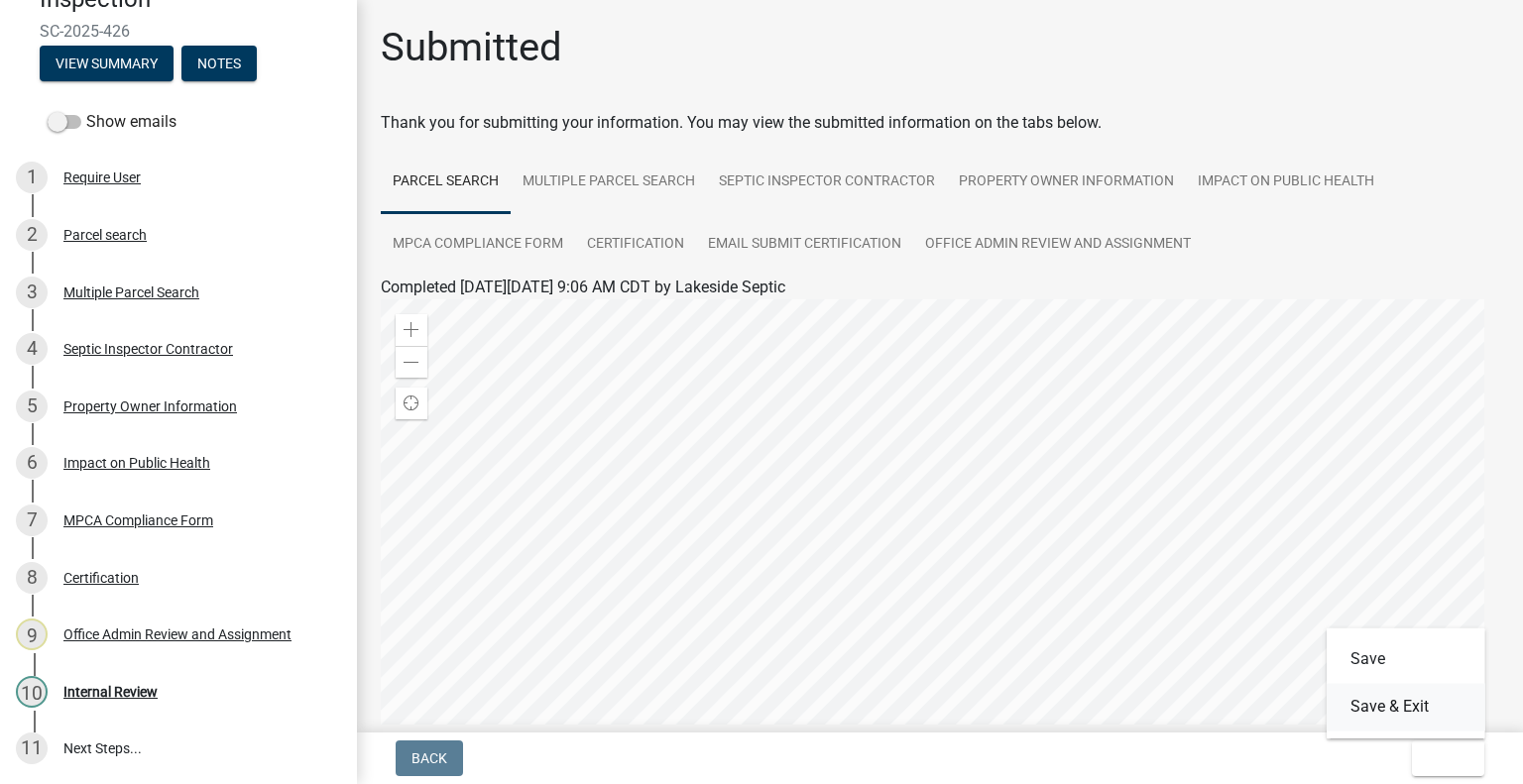 click on "Save & Exit" at bounding box center (1406, 707) 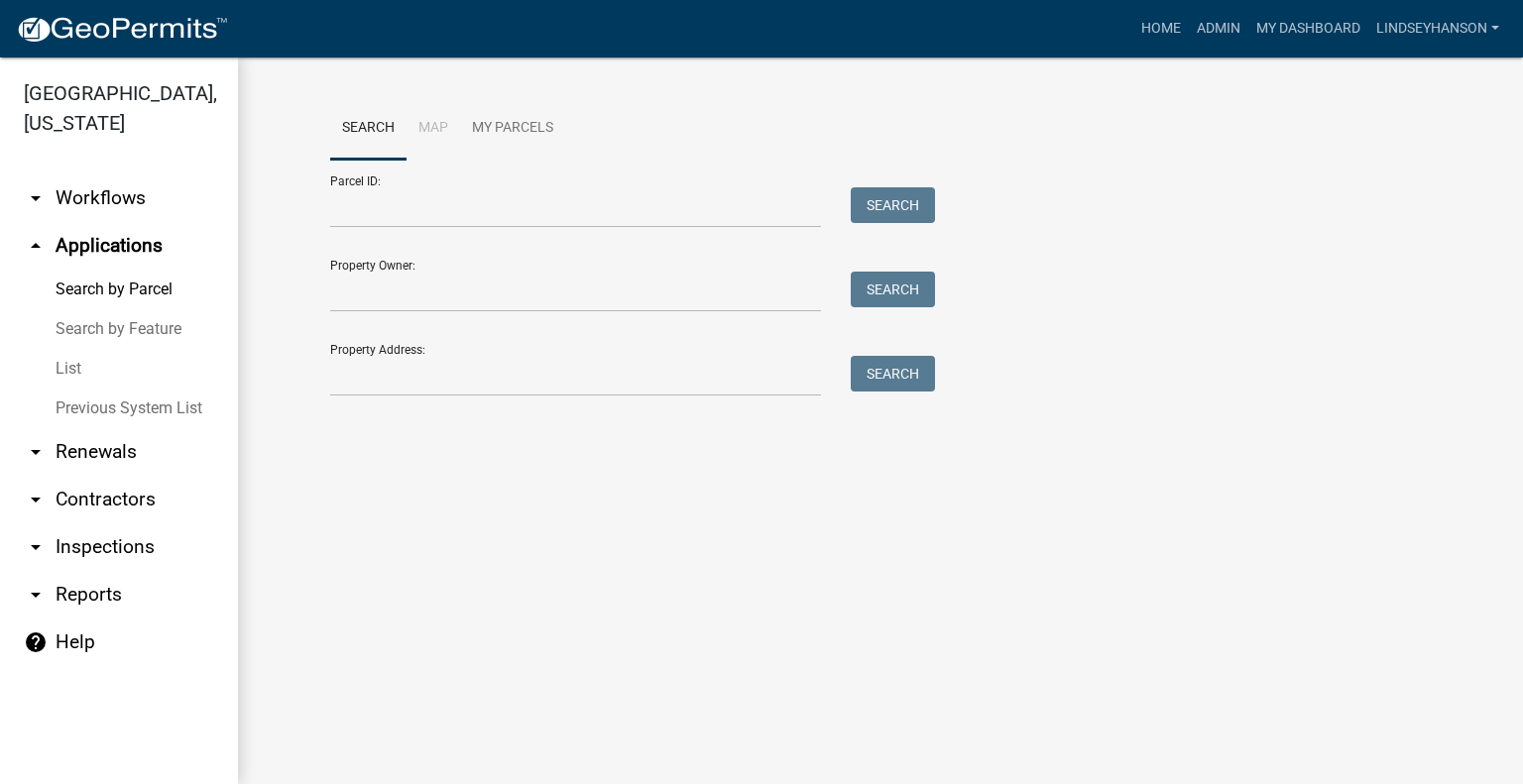 click on "arrow_drop_up   Applications" at bounding box center (119, 246) 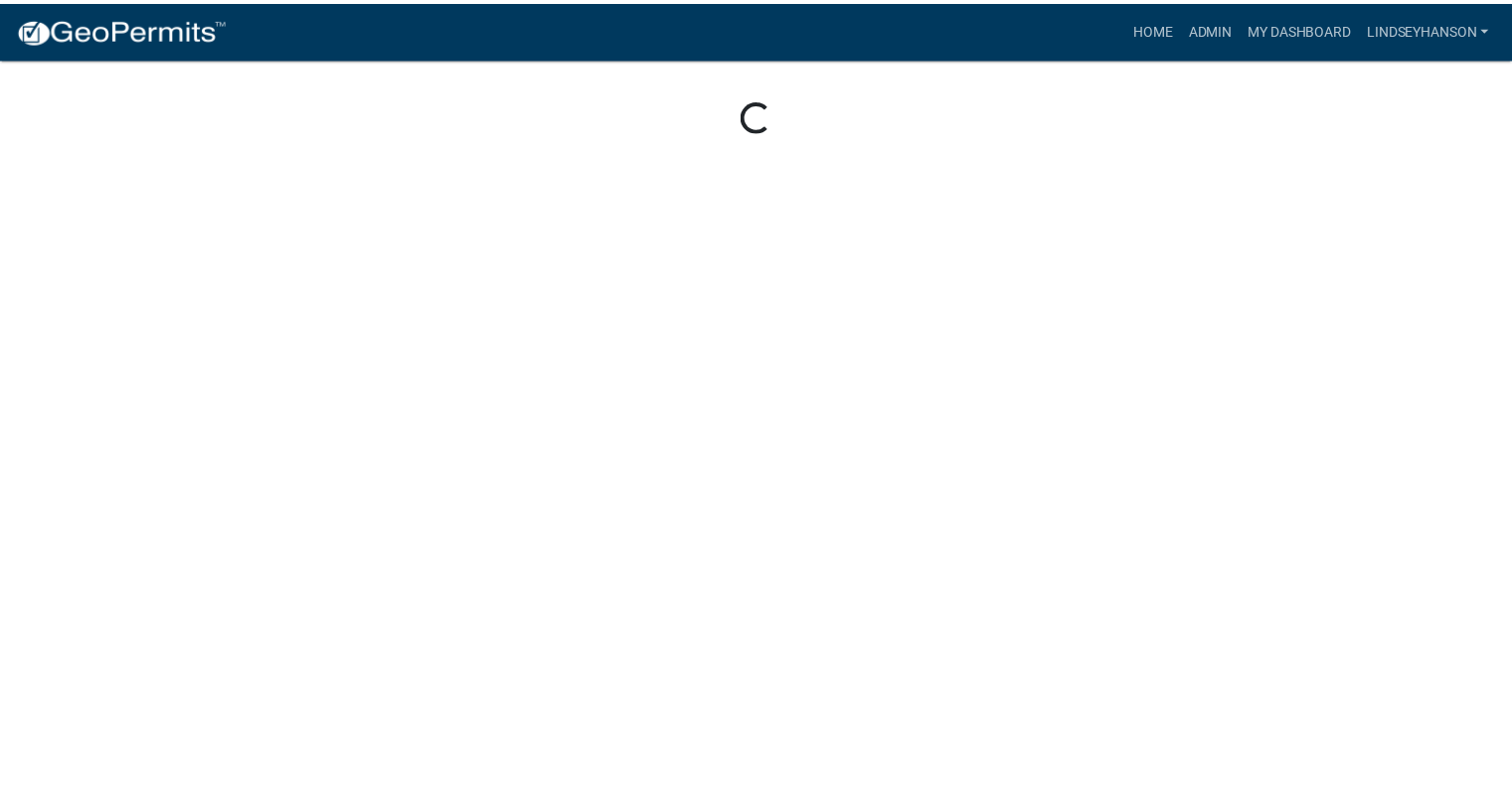 scroll, scrollTop: 0, scrollLeft: 0, axis: both 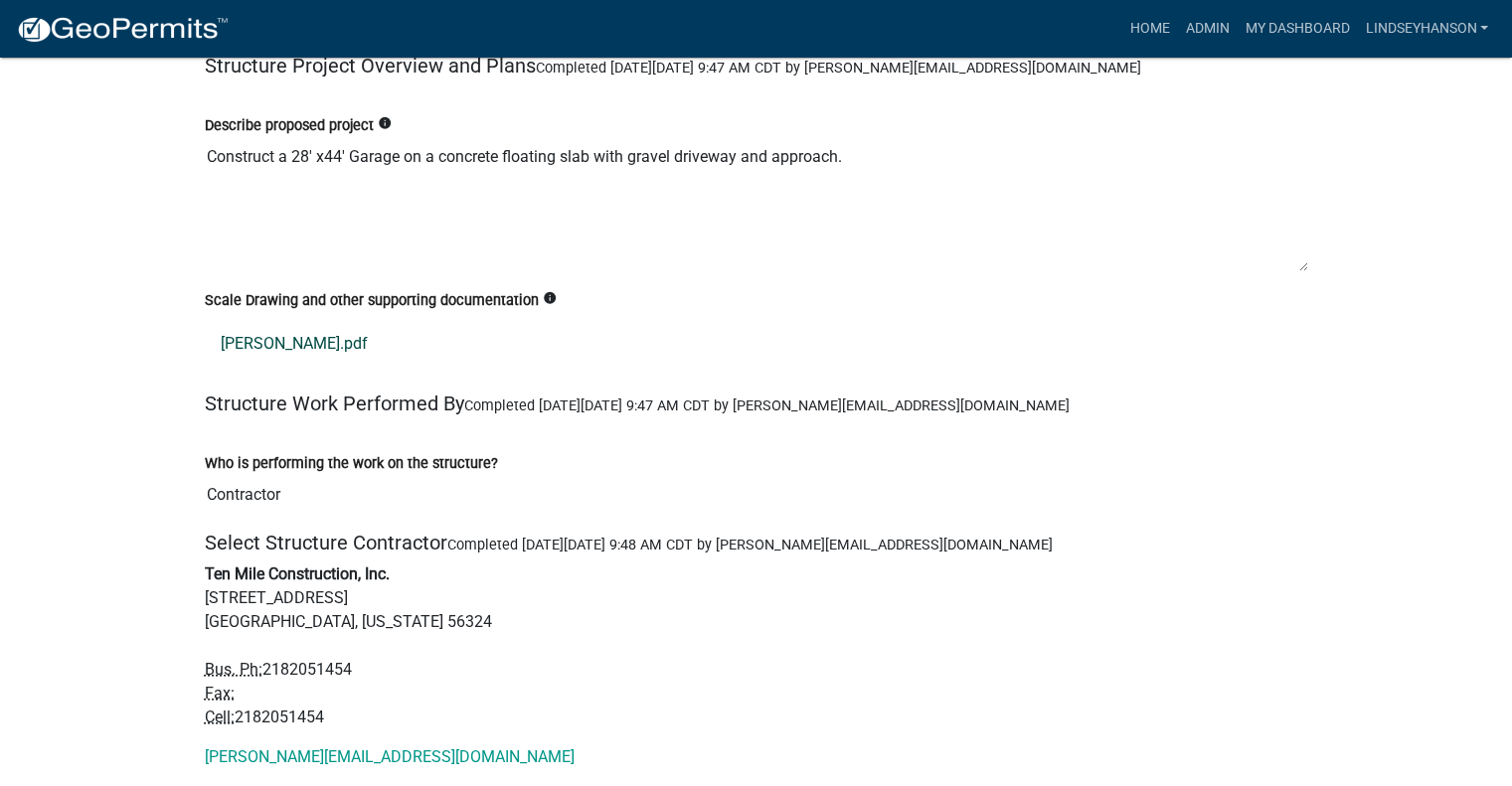 click on "rodning.pdf" 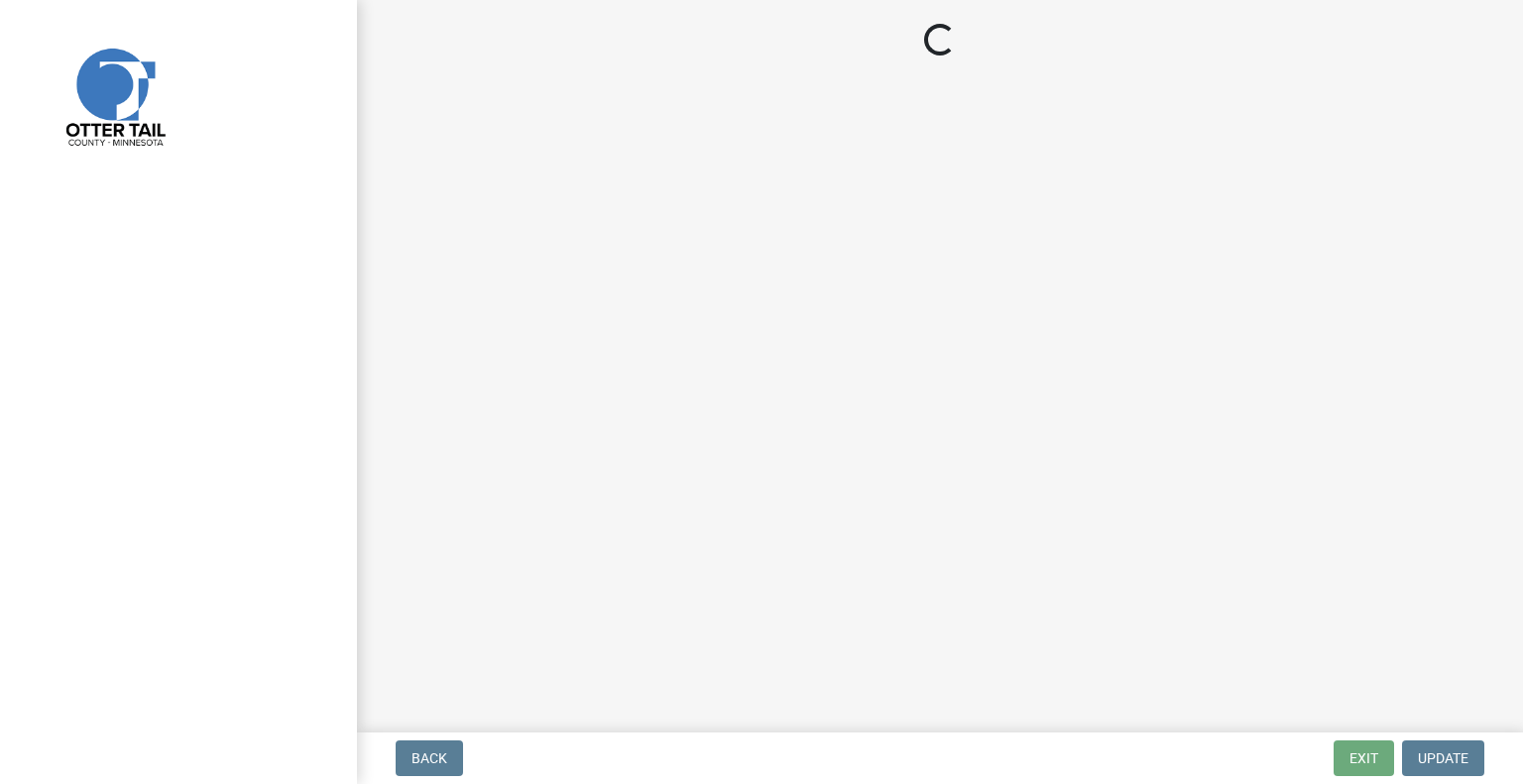 scroll, scrollTop: 0, scrollLeft: 0, axis: both 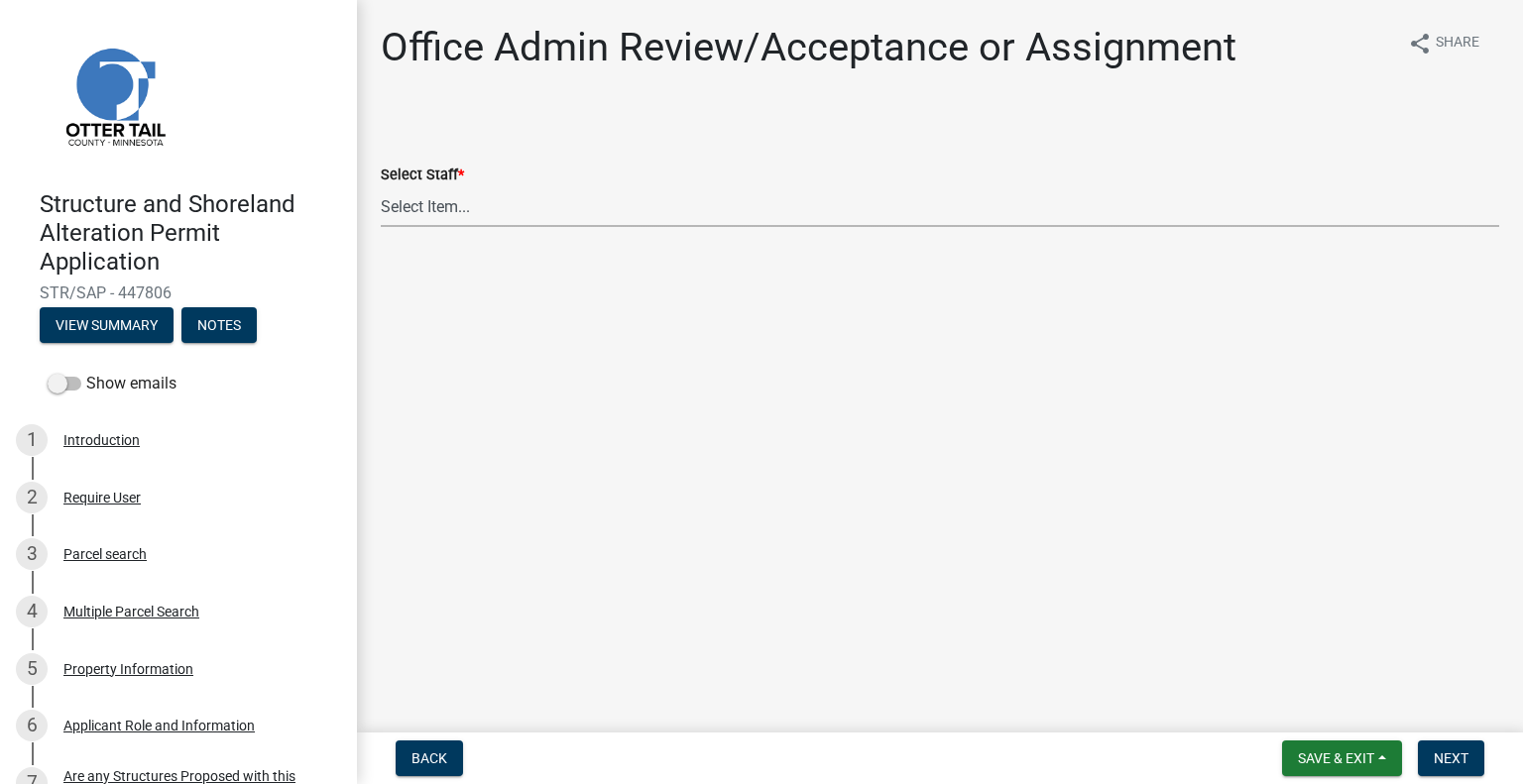click on "Select Item...   Alexis Newark (anewark@ottertailcounty.gov)   Amy Busko (abusko@ottertailcounty.gov)   Andrea Perales (aperales@ottertailcounty.gov)   Brittany Tollefson (btollefson@ottertailcounty.gov)   Chris LeClair (cleclair@ottertailcounty.gov)   Courtney Roth (croth@ottertailcounty.gov)   Elizabeth Plaster (eplaster@ottertailcounty.gov)   Emma Swenson (eswenson@ottertailcounty.gov)   Eric Babolian (ebabolian@ottertailcounty.gov)   Kyle Westergard (kwestergard@ottertailcounty.gov)   Lindsey Hanson (lhanson@ottertailcounty.gov)   Michelle Jevne (mjevne@ottertailcounty.gov)   Noah Brenden (brenden@ottertailcounty.gov)   Sheila Dahl (sdahl@ottertailcounty.gov)" at bounding box center [940, 206] 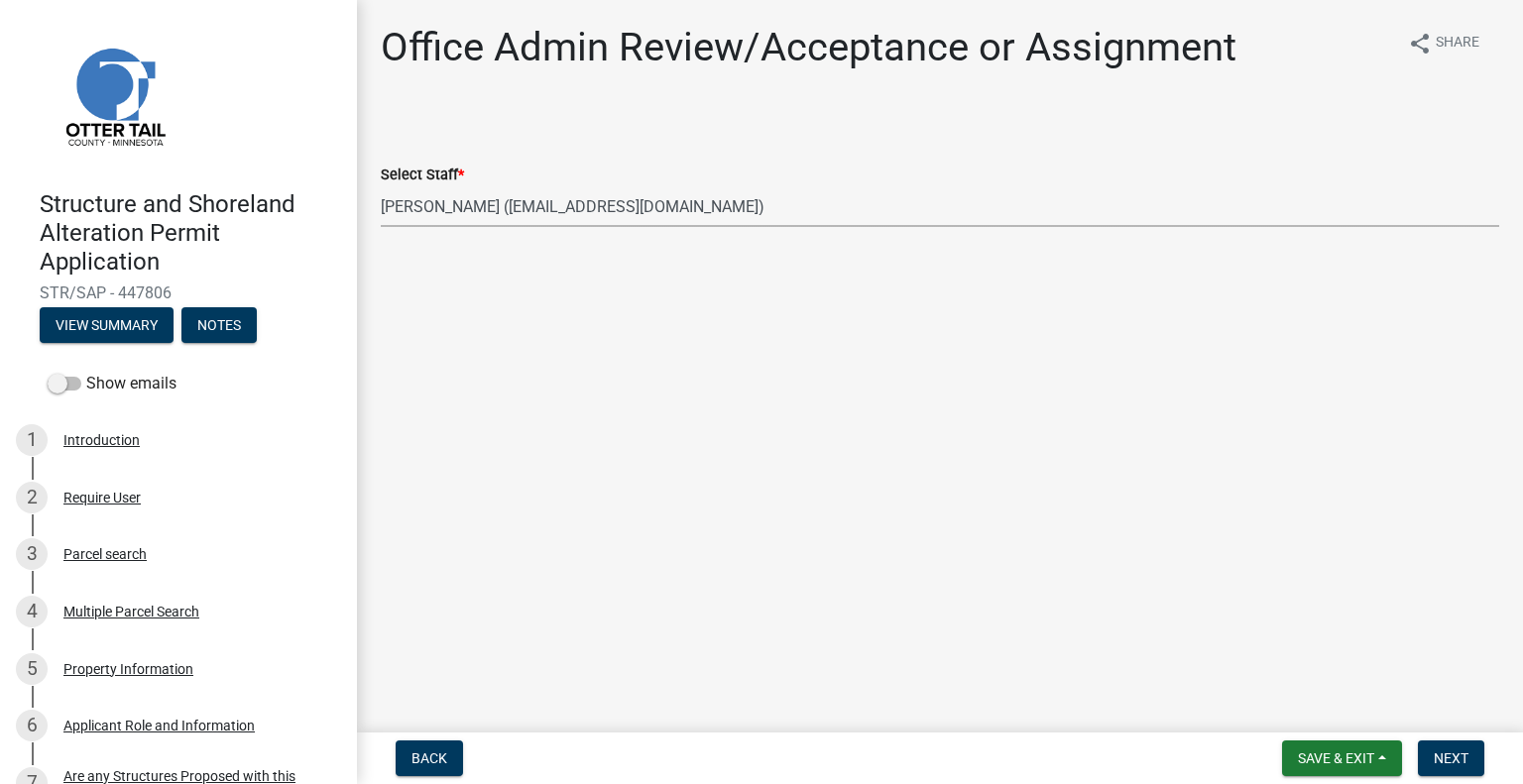 click on "Select Item...   [PERSON_NAME] ([EMAIL_ADDRESS][DOMAIN_NAME])   [PERSON_NAME] ([EMAIL_ADDRESS][DOMAIN_NAME])   [PERSON_NAME] ([EMAIL_ADDRESS][DOMAIN_NAME])   [PERSON_NAME] ([EMAIL_ADDRESS][DOMAIN_NAME])   [PERSON_NAME] ([EMAIL_ADDRESS][DOMAIN_NAME])   [PERSON_NAME] ([EMAIL_ADDRESS][DOMAIN_NAME])   [PERSON_NAME] ([EMAIL_ADDRESS][DOMAIN_NAME])   [PERSON_NAME] ([EMAIL_ADDRESS][DOMAIN_NAME])   [PERSON_NAME] ([EMAIL_ADDRESS][DOMAIN_NAME])   [PERSON_NAME] ([EMAIL_ADDRESS][DOMAIN_NAME])   [PERSON_NAME] ([EMAIL_ADDRESS][DOMAIN_NAME])   [PERSON_NAME] ([EMAIL_ADDRESS][DOMAIN_NAME])   [PERSON_NAME] ([PERSON_NAME][EMAIL_ADDRESS][DOMAIN_NAME])   [PERSON_NAME] ([EMAIL_ADDRESS][DOMAIN_NAME])" at bounding box center [940, 206] 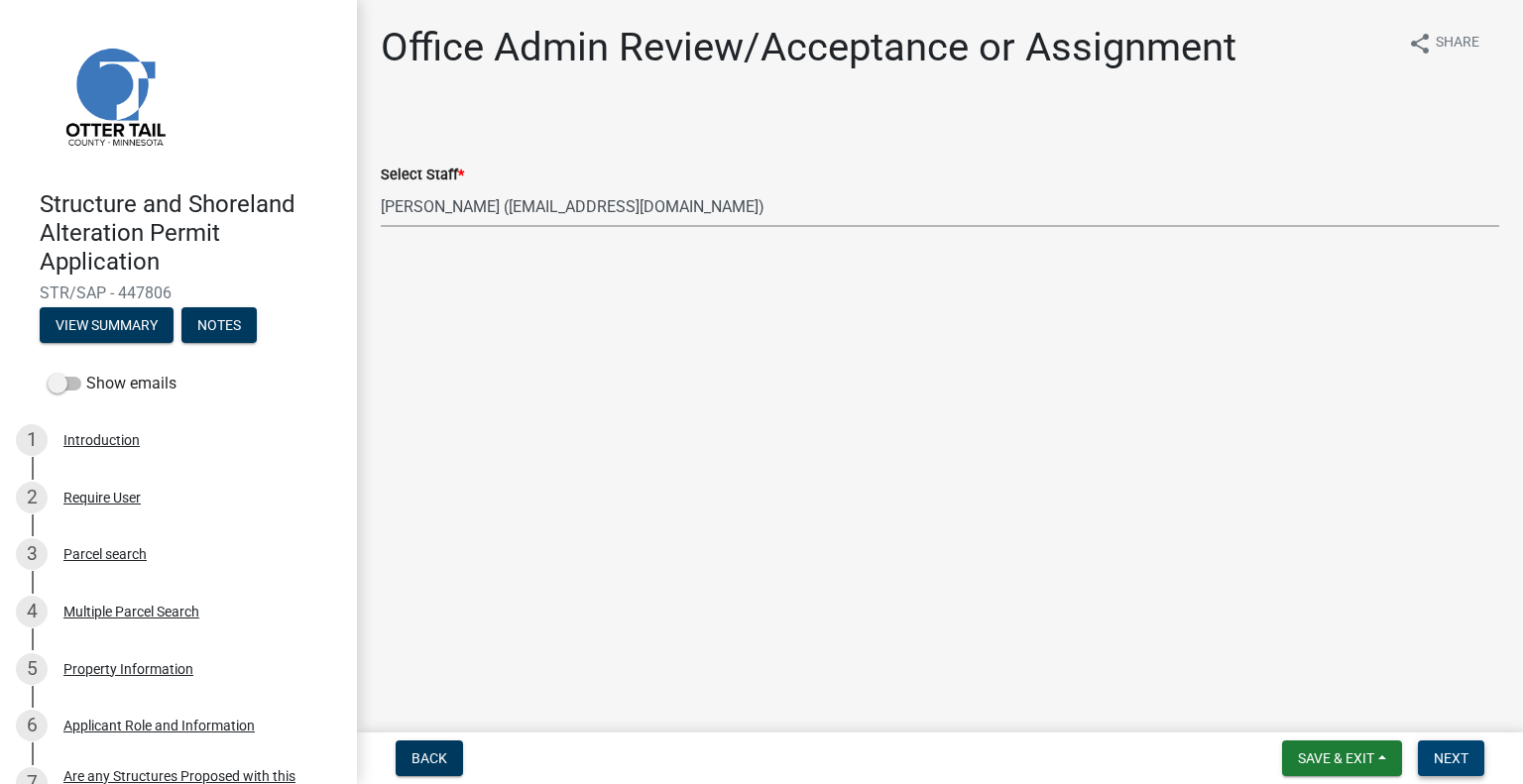 click on "Next" at bounding box center (1451, 758) 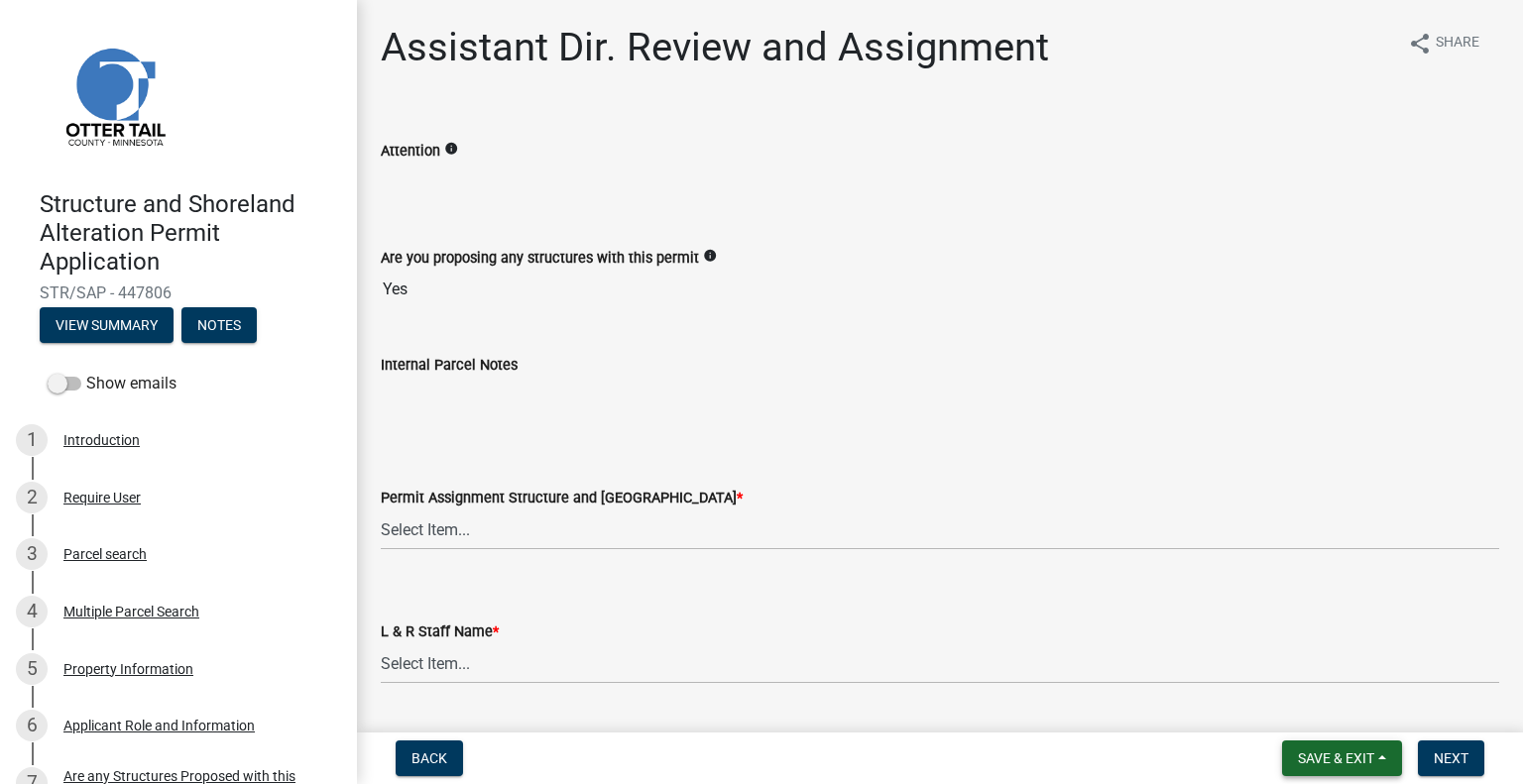 drag, startPoint x: 1304, startPoint y: 756, endPoint x: 1308, endPoint y: 741, distance: 15.524175 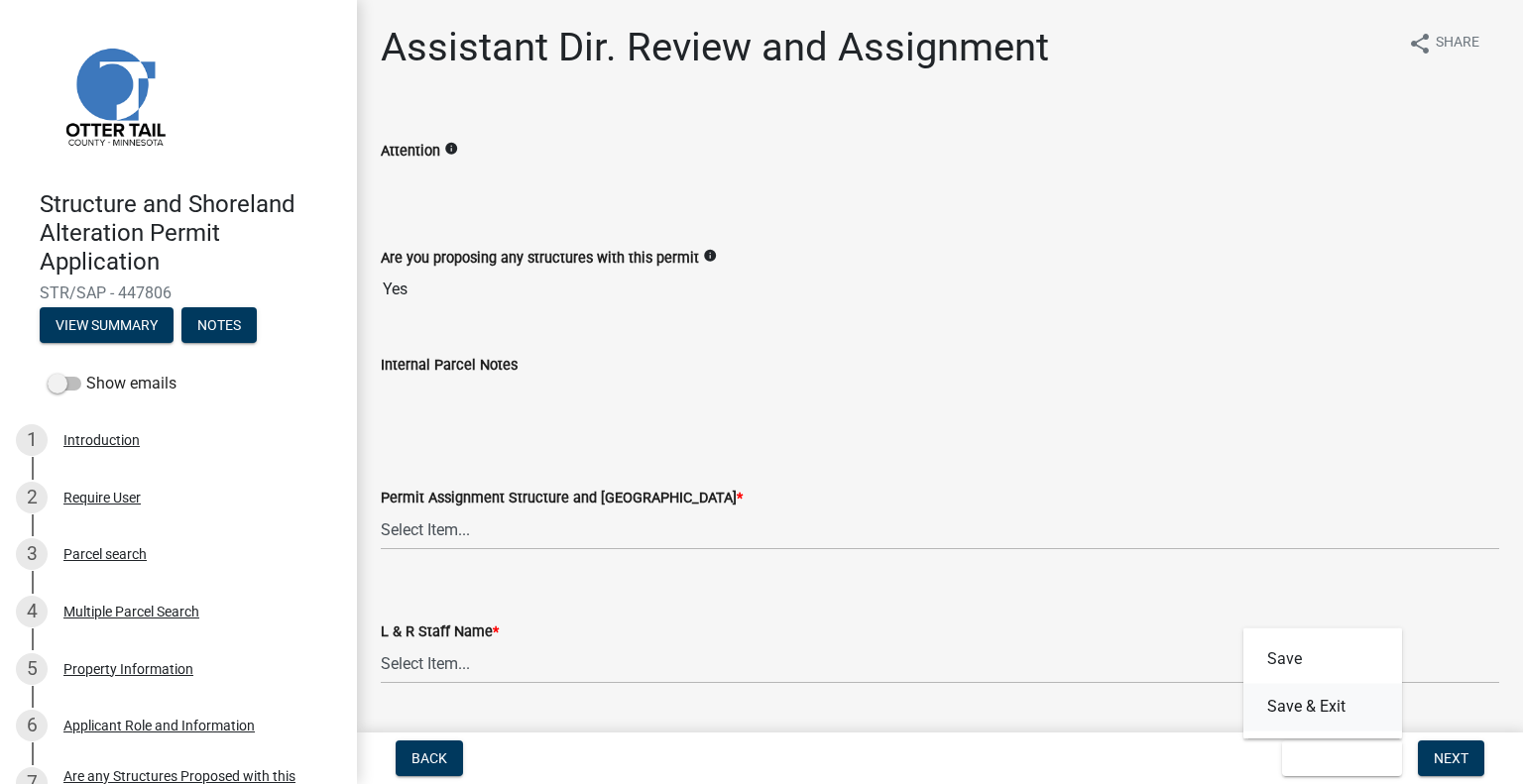click on "Save & Exit" at bounding box center [1323, 707] 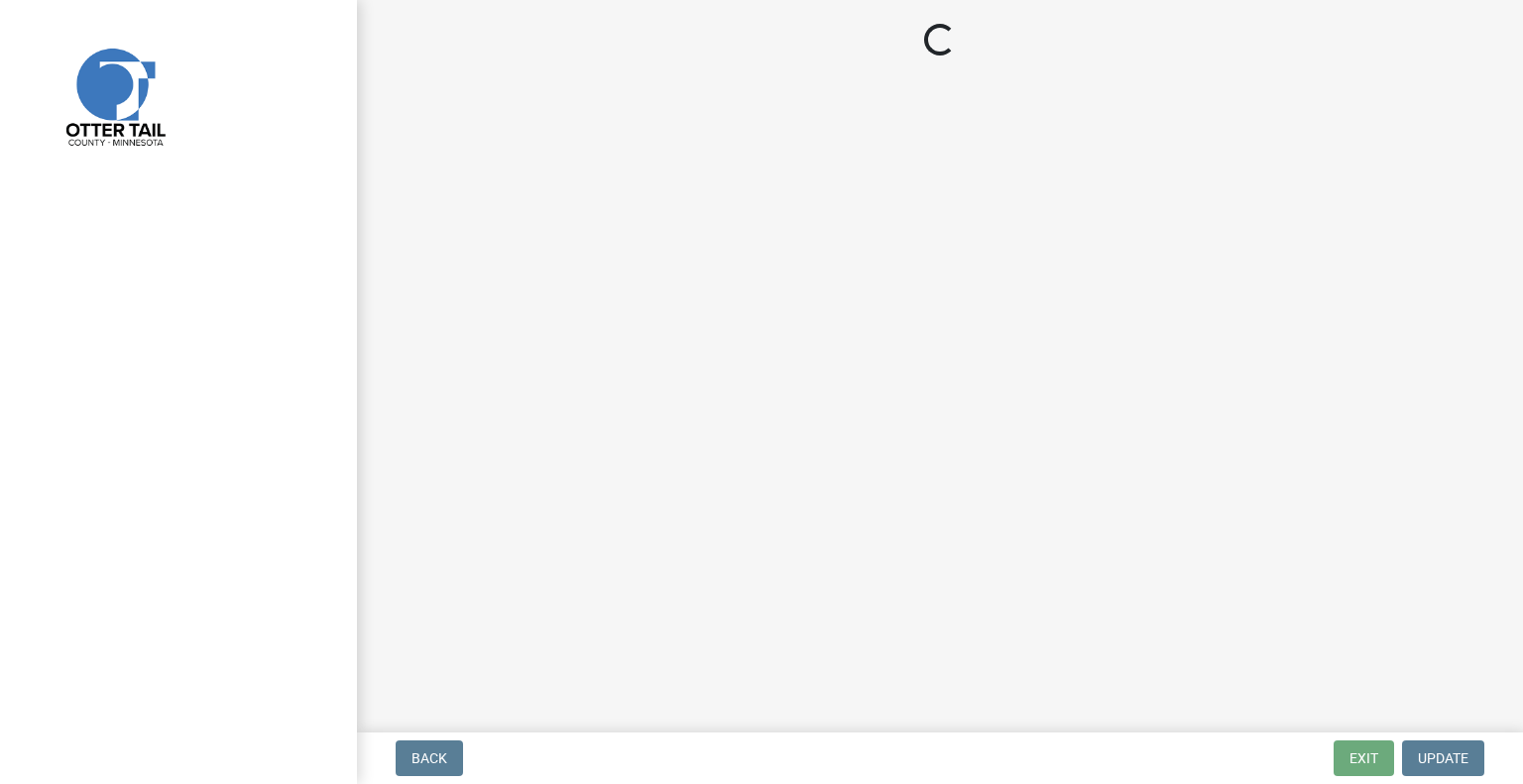 scroll, scrollTop: 0, scrollLeft: 0, axis: both 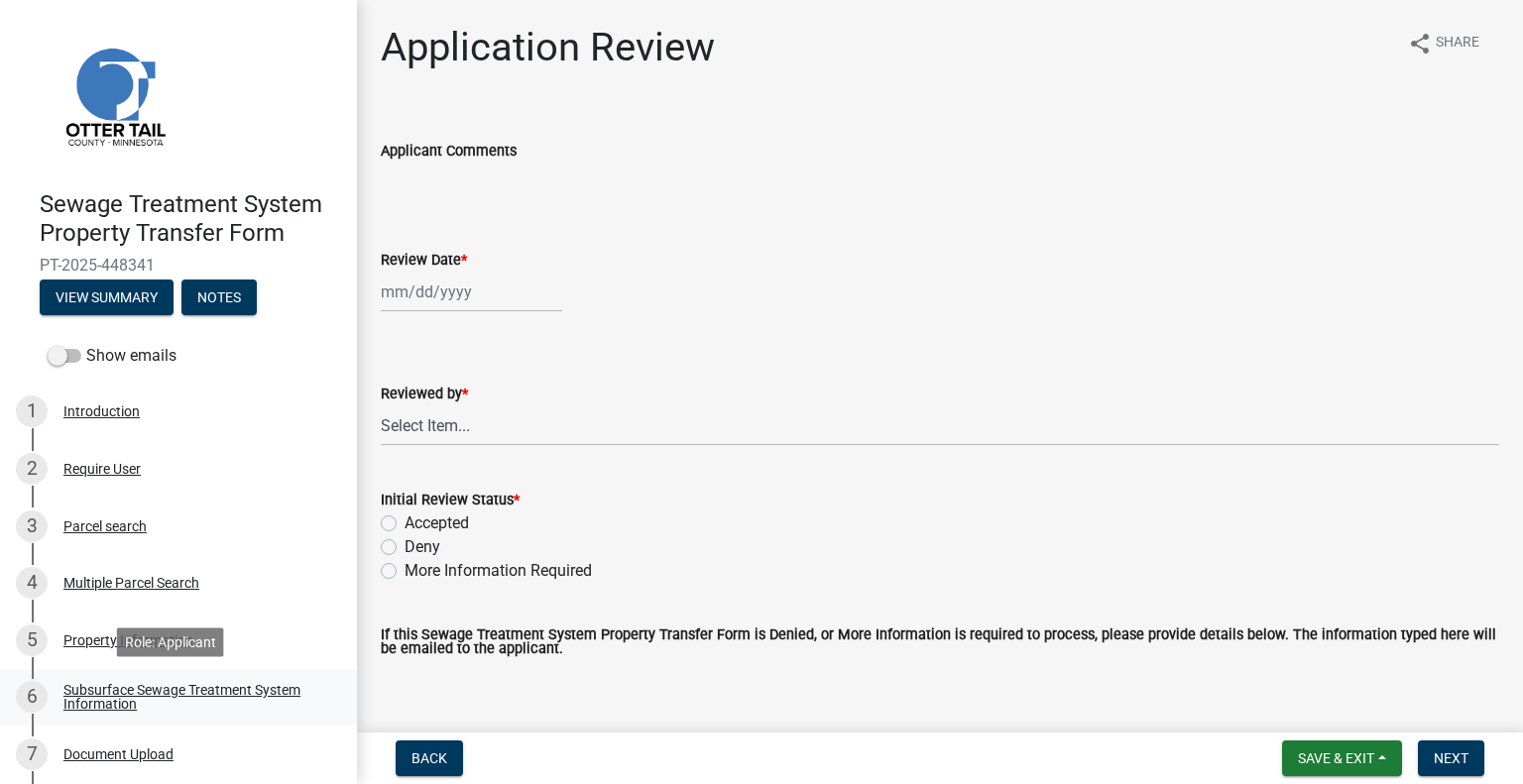 click on "6     Subsurface Sewage Treatment System Information" at bounding box center (178, 698) 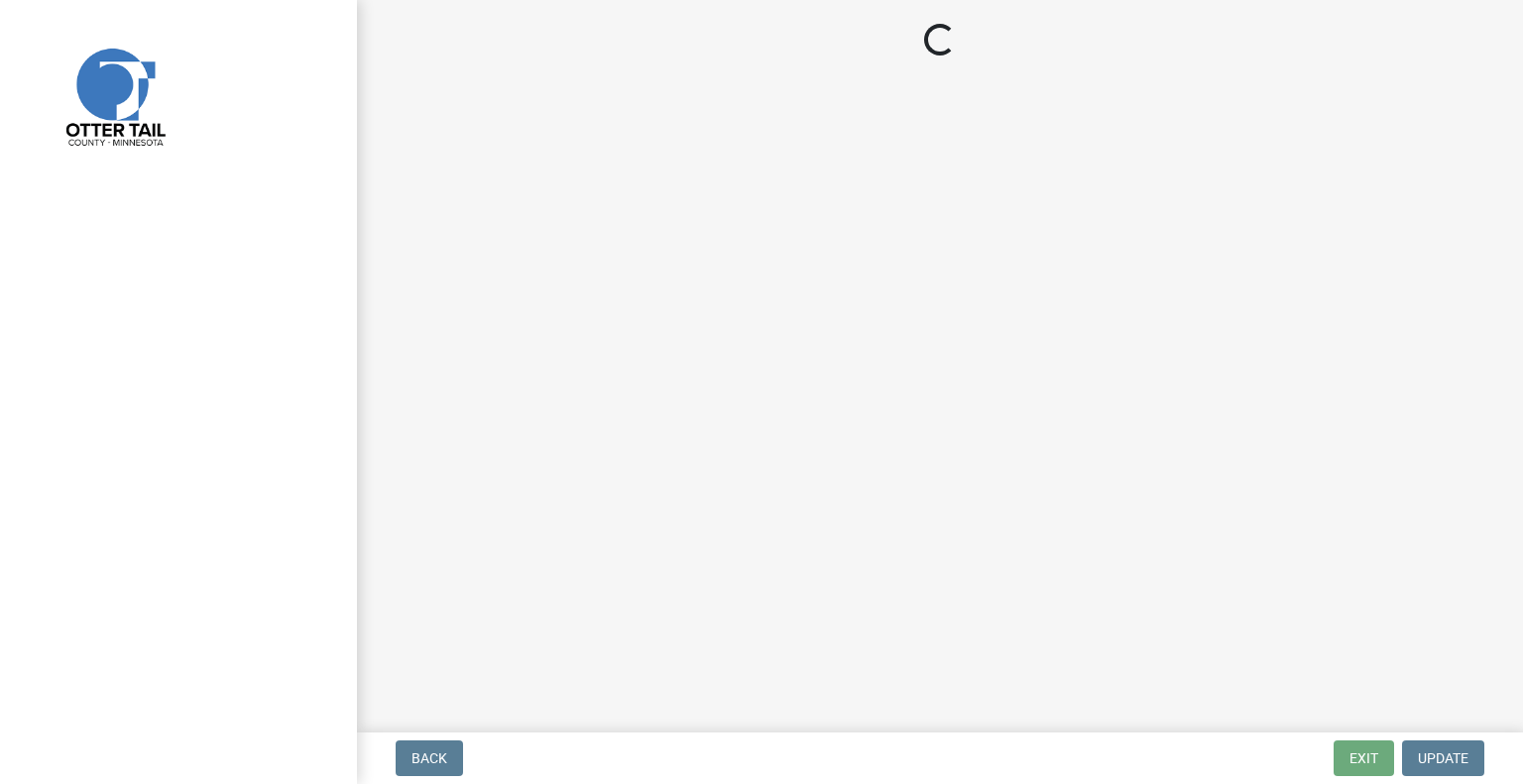 scroll, scrollTop: 0, scrollLeft: 0, axis: both 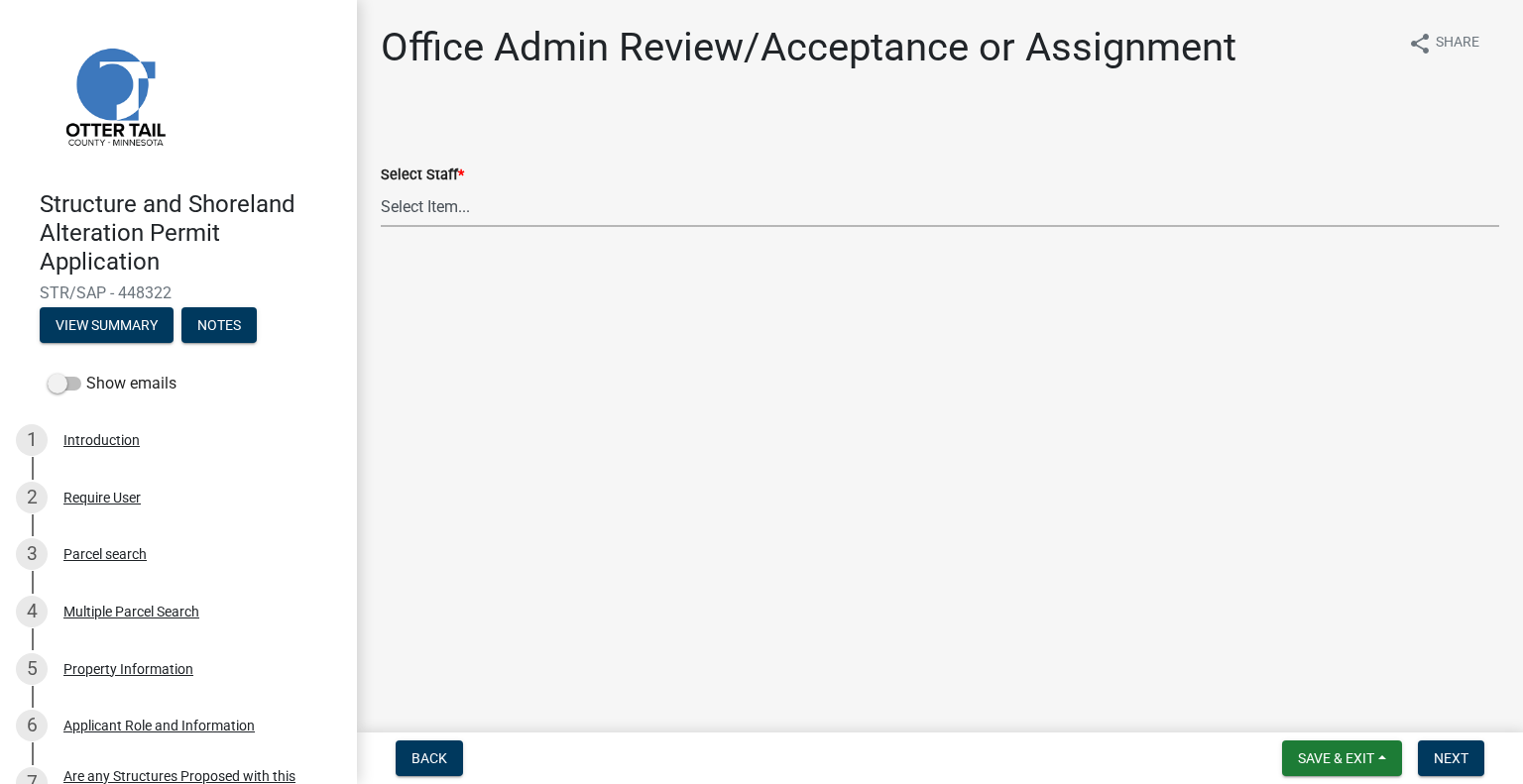 click on "Select Item...   [PERSON_NAME] ([EMAIL_ADDRESS][DOMAIN_NAME])   [PERSON_NAME] ([EMAIL_ADDRESS][DOMAIN_NAME])   [PERSON_NAME] ([EMAIL_ADDRESS][DOMAIN_NAME])   [PERSON_NAME] ([EMAIL_ADDRESS][DOMAIN_NAME])   [PERSON_NAME] ([EMAIL_ADDRESS][DOMAIN_NAME])   [PERSON_NAME] ([EMAIL_ADDRESS][DOMAIN_NAME])   [PERSON_NAME] ([EMAIL_ADDRESS][DOMAIN_NAME])   [PERSON_NAME] ([EMAIL_ADDRESS][DOMAIN_NAME])   [PERSON_NAME] ([EMAIL_ADDRESS][DOMAIN_NAME])   [PERSON_NAME] ([EMAIL_ADDRESS][DOMAIN_NAME])   [PERSON_NAME] ([EMAIL_ADDRESS][DOMAIN_NAME])   [PERSON_NAME] ([EMAIL_ADDRESS][DOMAIN_NAME])   [PERSON_NAME] ([PERSON_NAME][EMAIL_ADDRESS][DOMAIN_NAME])   [PERSON_NAME] ([EMAIL_ADDRESS][DOMAIN_NAME])" at bounding box center [940, 206] 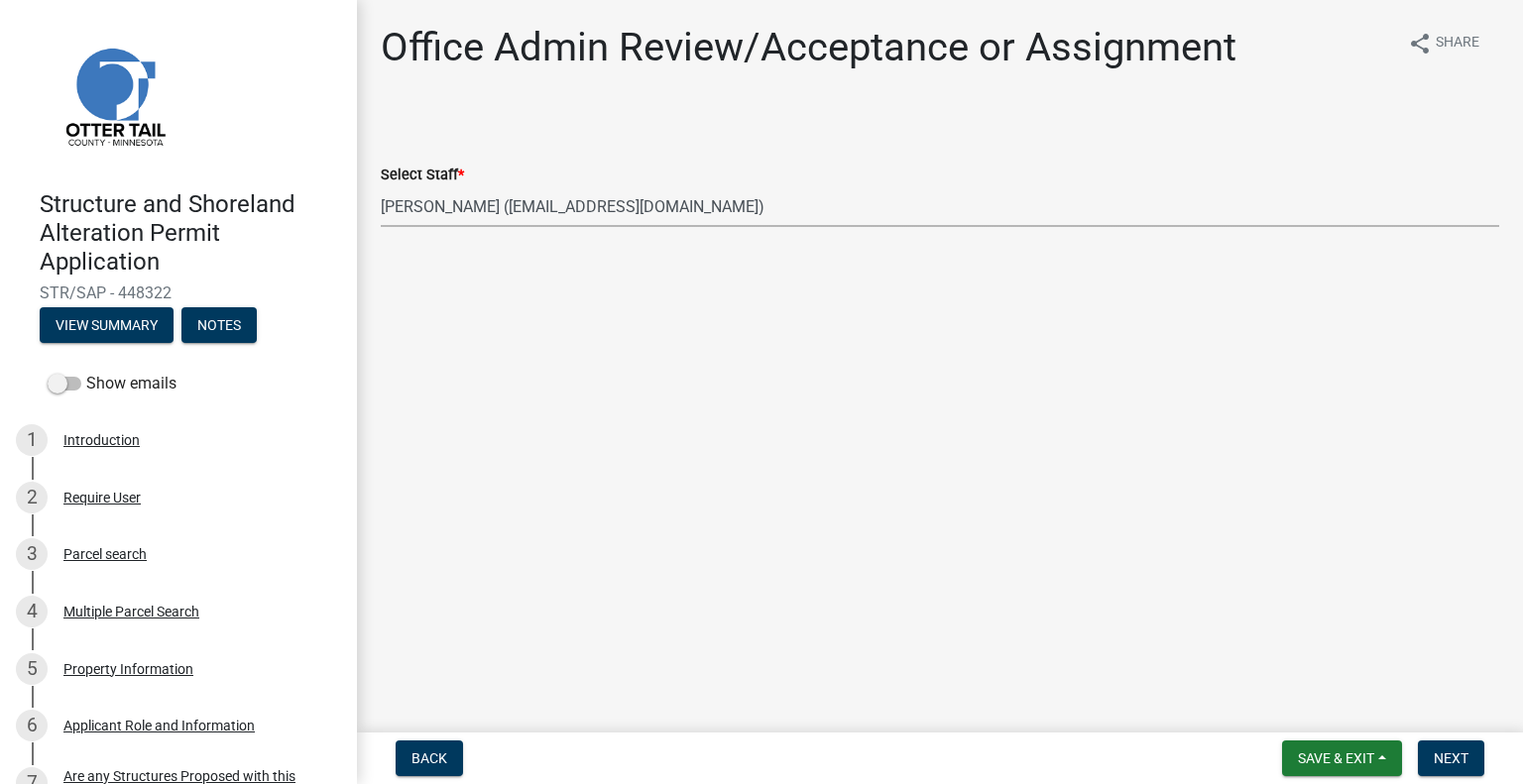 click on "Select Item...   [PERSON_NAME] ([EMAIL_ADDRESS][DOMAIN_NAME])   [PERSON_NAME] ([EMAIL_ADDRESS][DOMAIN_NAME])   [PERSON_NAME] ([EMAIL_ADDRESS][DOMAIN_NAME])   [PERSON_NAME] ([EMAIL_ADDRESS][DOMAIN_NAME])   [PERSON_NAME] ([EMAIL_ADDRESS][DOMAIN_NAME])   [PERSON_NAME] ([EMAIL_ADDRESS][DOMAIN_NAME])   [PERSON_NAME] ([EMAIL_ADDRESS][DOMAIN_NAME])   [PERSON_NAME] ([EMAIL_ADDRESS][DOMAIN_NAME])   [PERSON_NAME] ([EMAIL_ADDRESS][DOMAIN_NAME])   [PERSON_NAME] ([EMAIL_ADDRESS][DOMAIN_NAME])   [PERSON_NAME] ([EMAIL_ADDRESS][DOMAIN_NAME])   [PERSON_NAME] ([EMAIL_ADDRESS][DOMAIN_NAME])   [PERSON_NAME] ([PERSON_NAME][EMAIL_ADDRESS][DOMAIN_NAME])   [PERSON_NAME] ([EMAIL_ADDRESS][DOMAIN_NAME])" at bounding box center [940, 206] 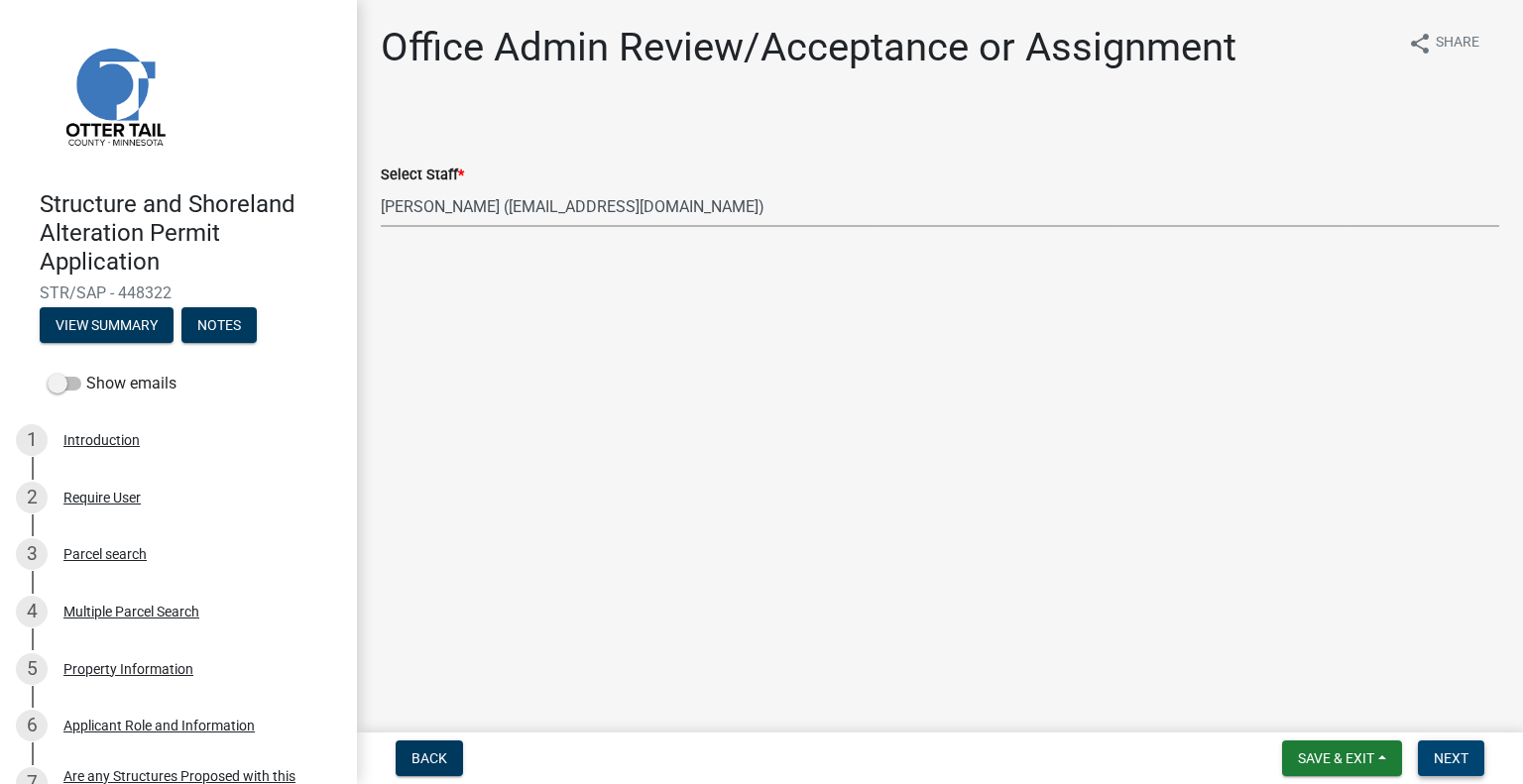click on "Next" at bounding box center (1451, 758) 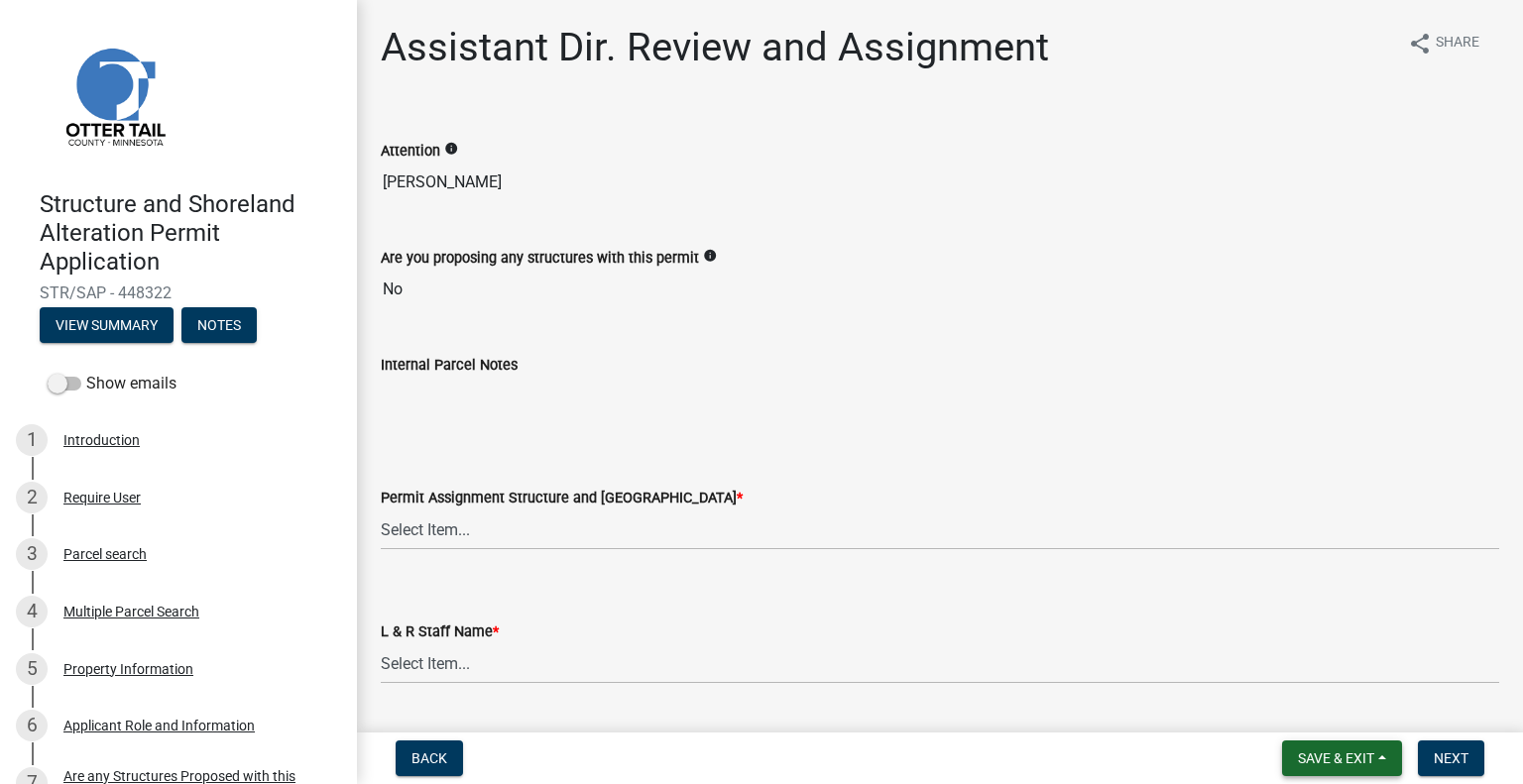 click on "Save & Exit" at bounding box center (1342, 758) 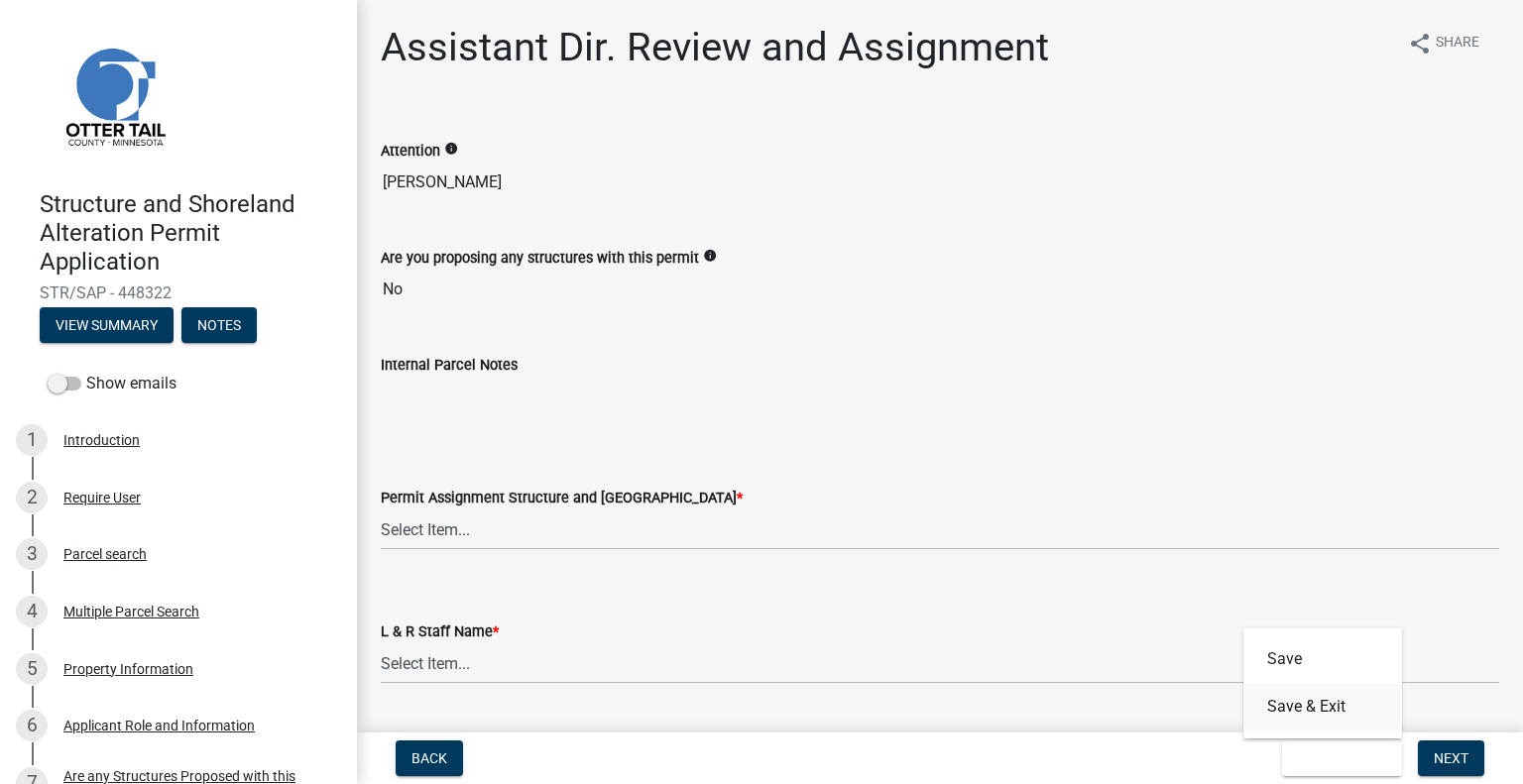 click on "Save & Exit" at bounding box center (1323, 707) 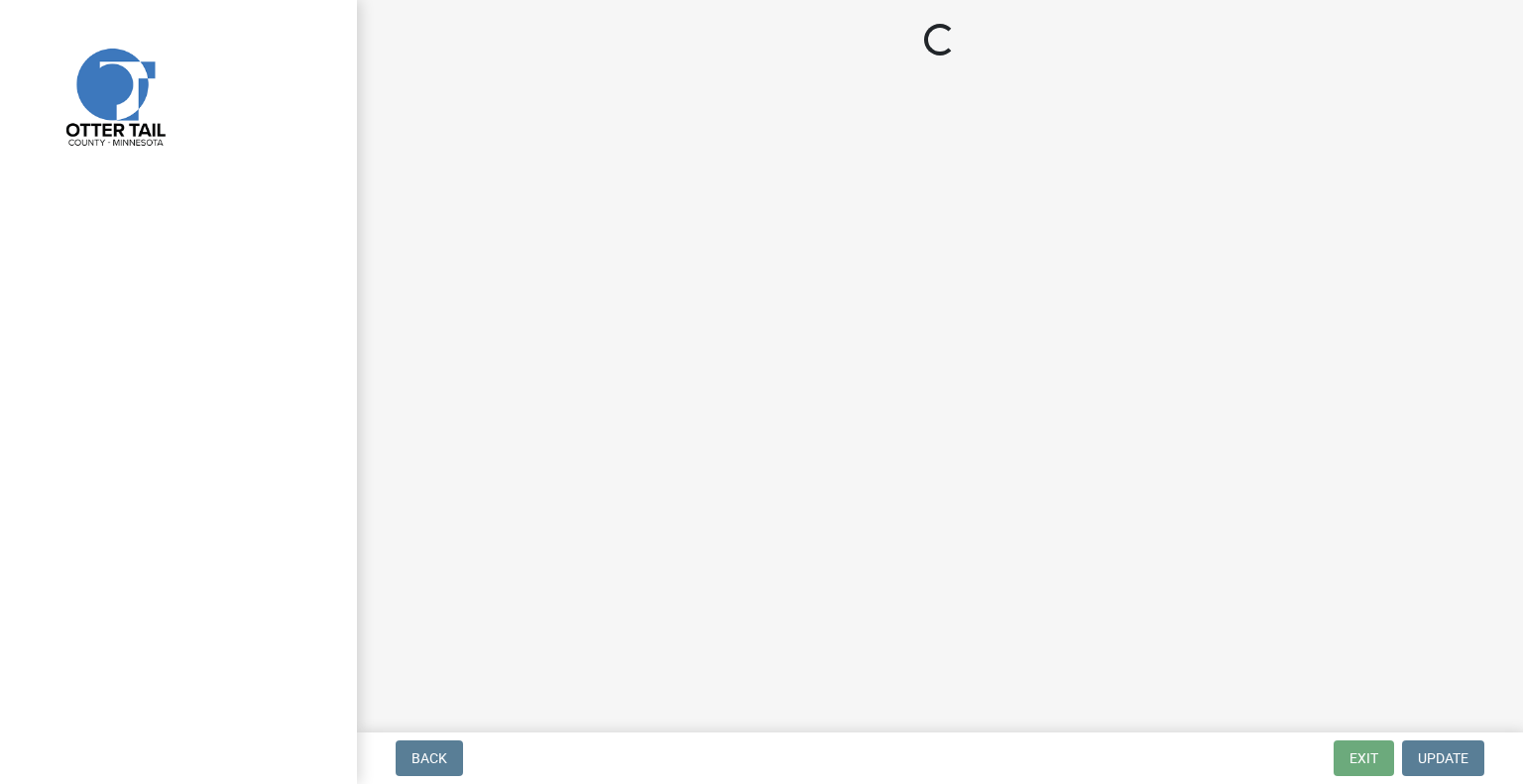 scroll, scrollTop: 0, scrollLeft: 0, axis: both 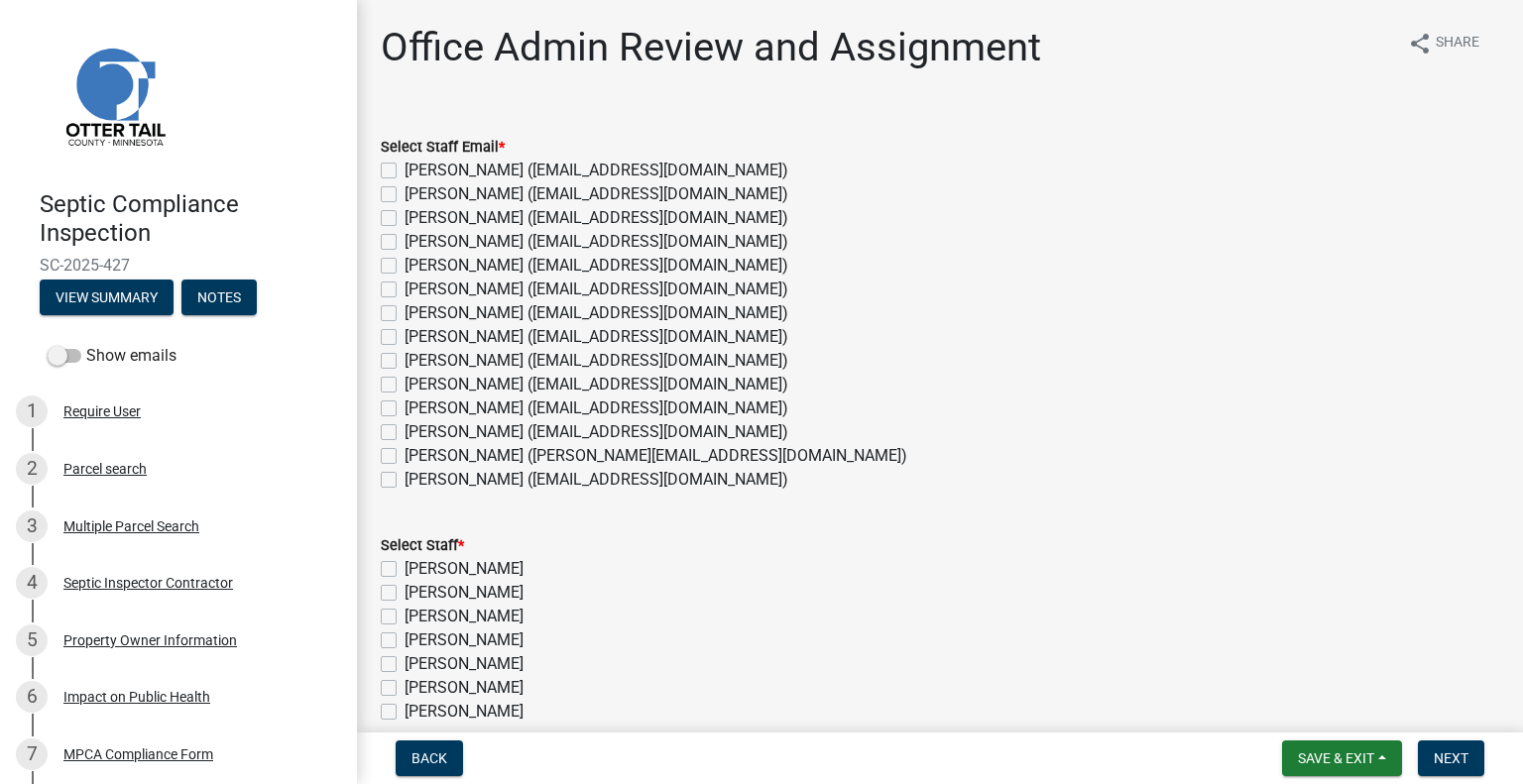 click on "[PERSON_NAME] ([EMAIL_ADDRESS][DOMAIN_NAME])" 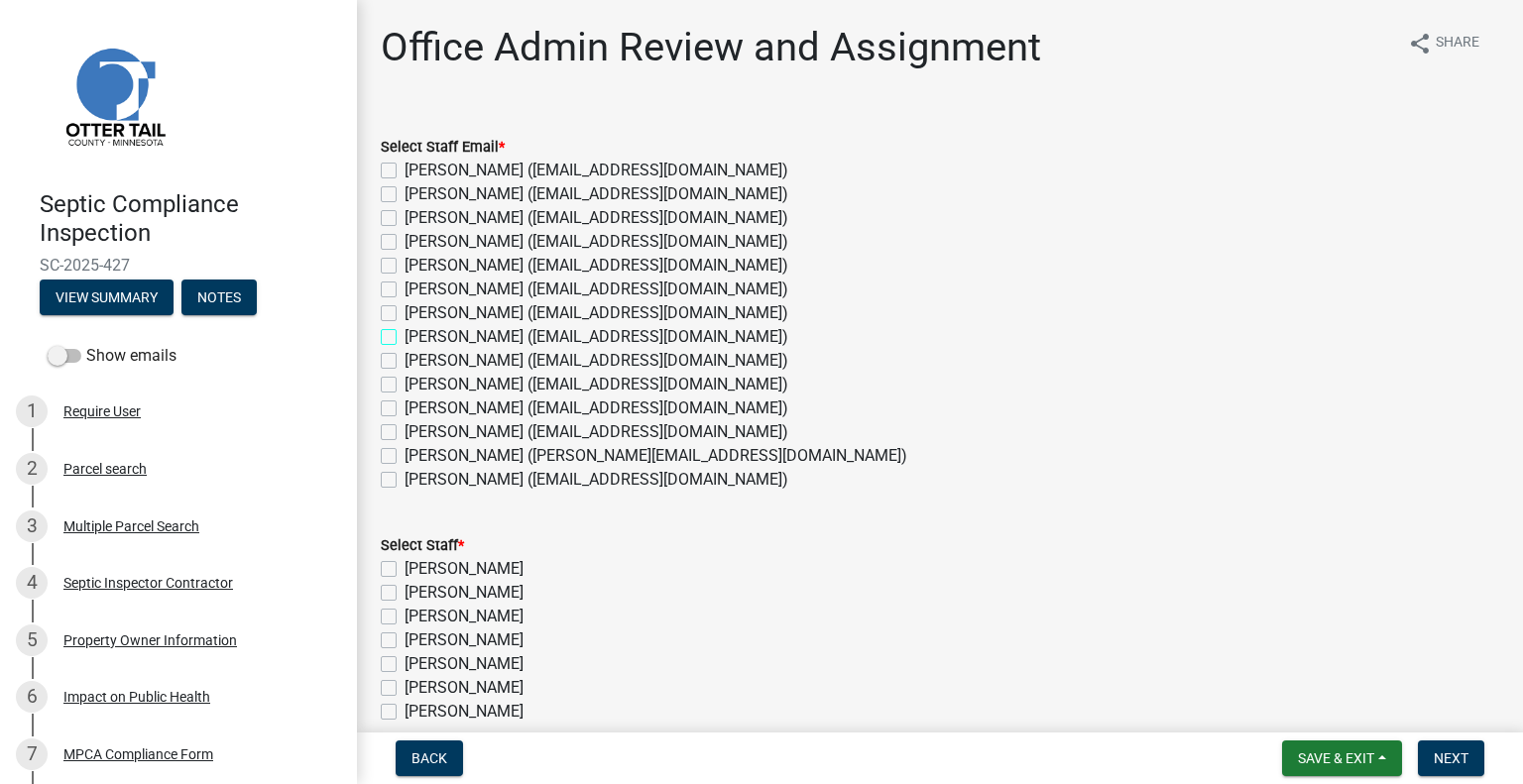click on "[PERSON_NAME] ([EMAIL_ADDRESS][DOMAIN_NAME])" at bounding box center (410, 331) 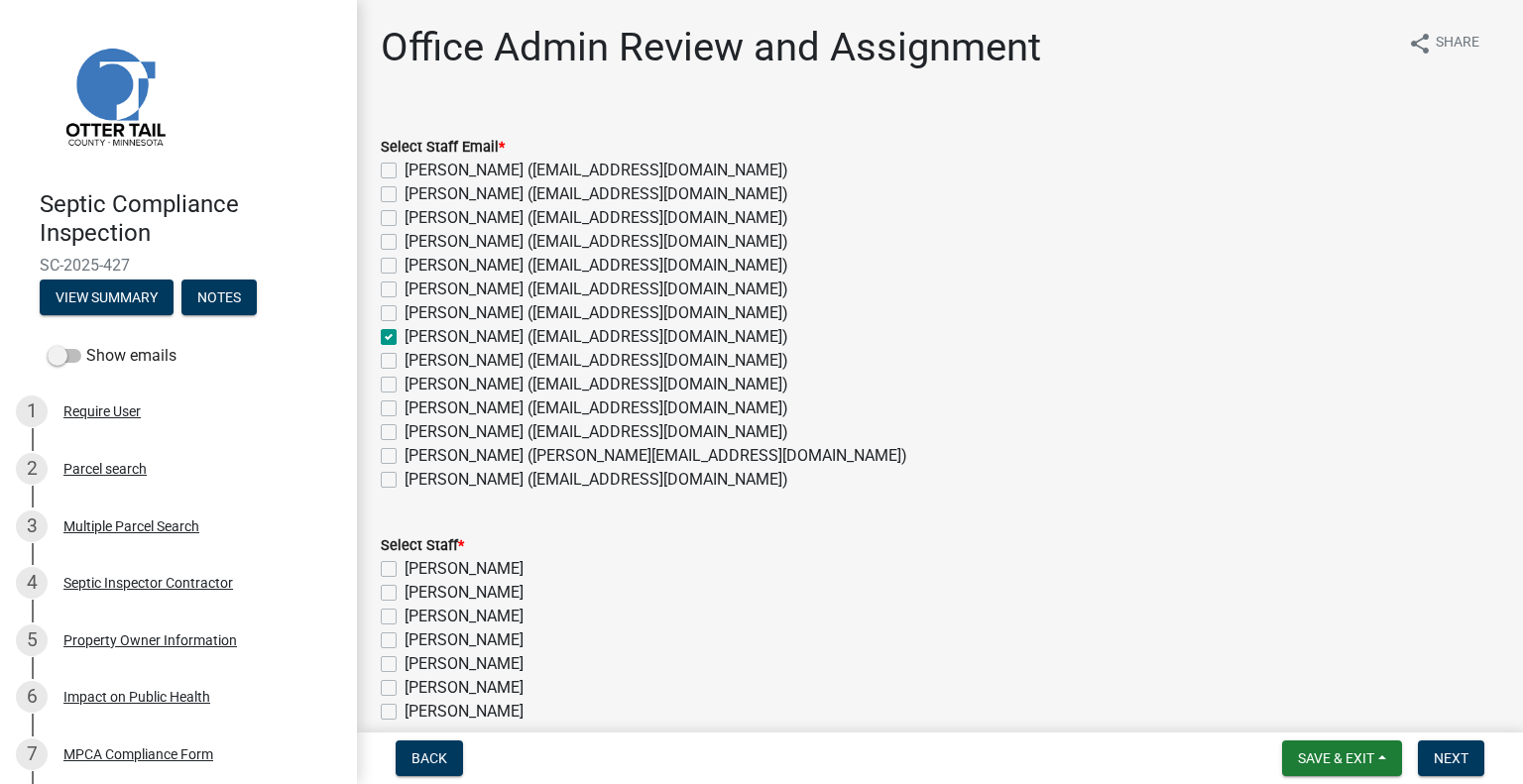 checkbox on "false" 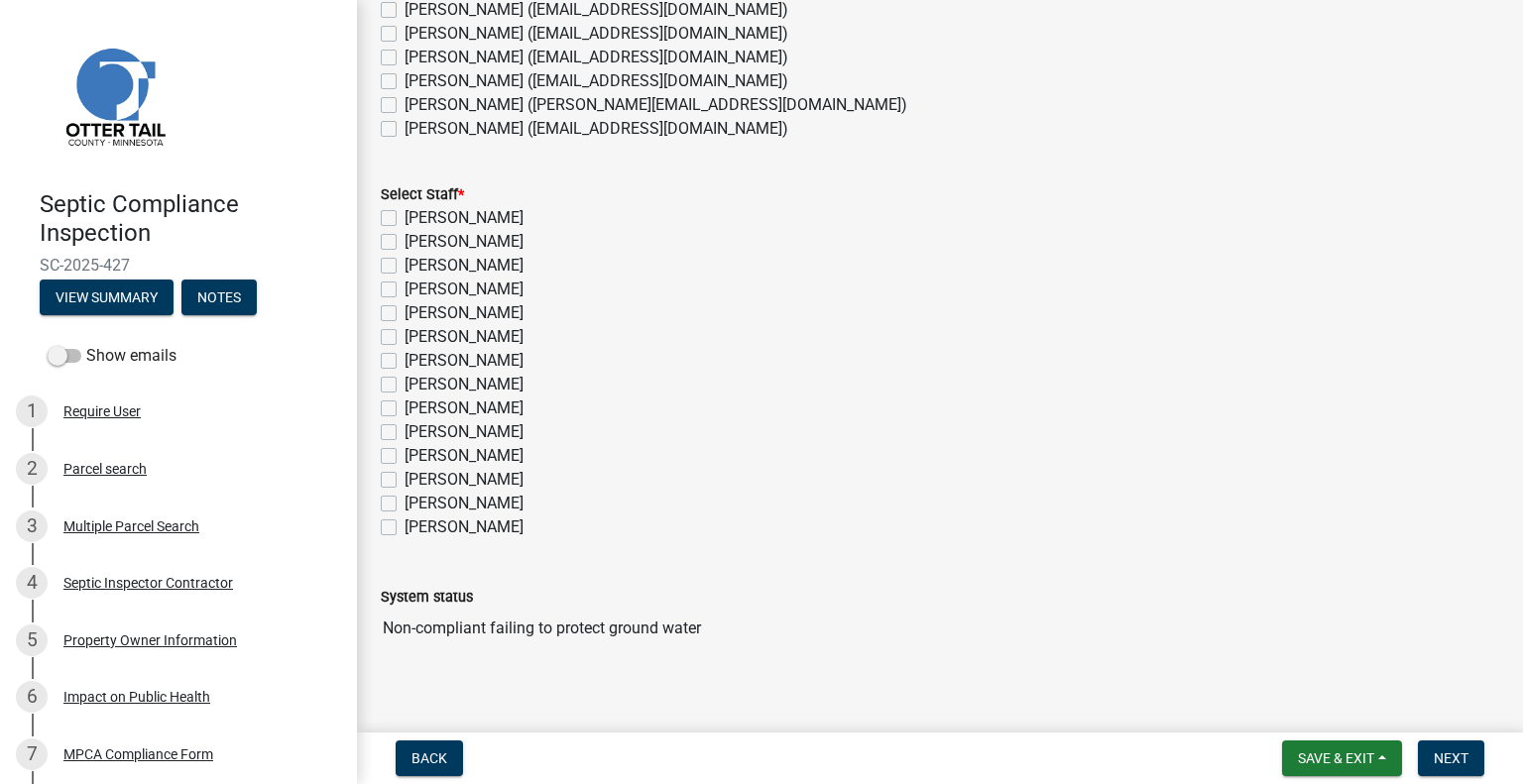 scroll, scrollTop: 366, scrollLeft: 0, axis: vertical 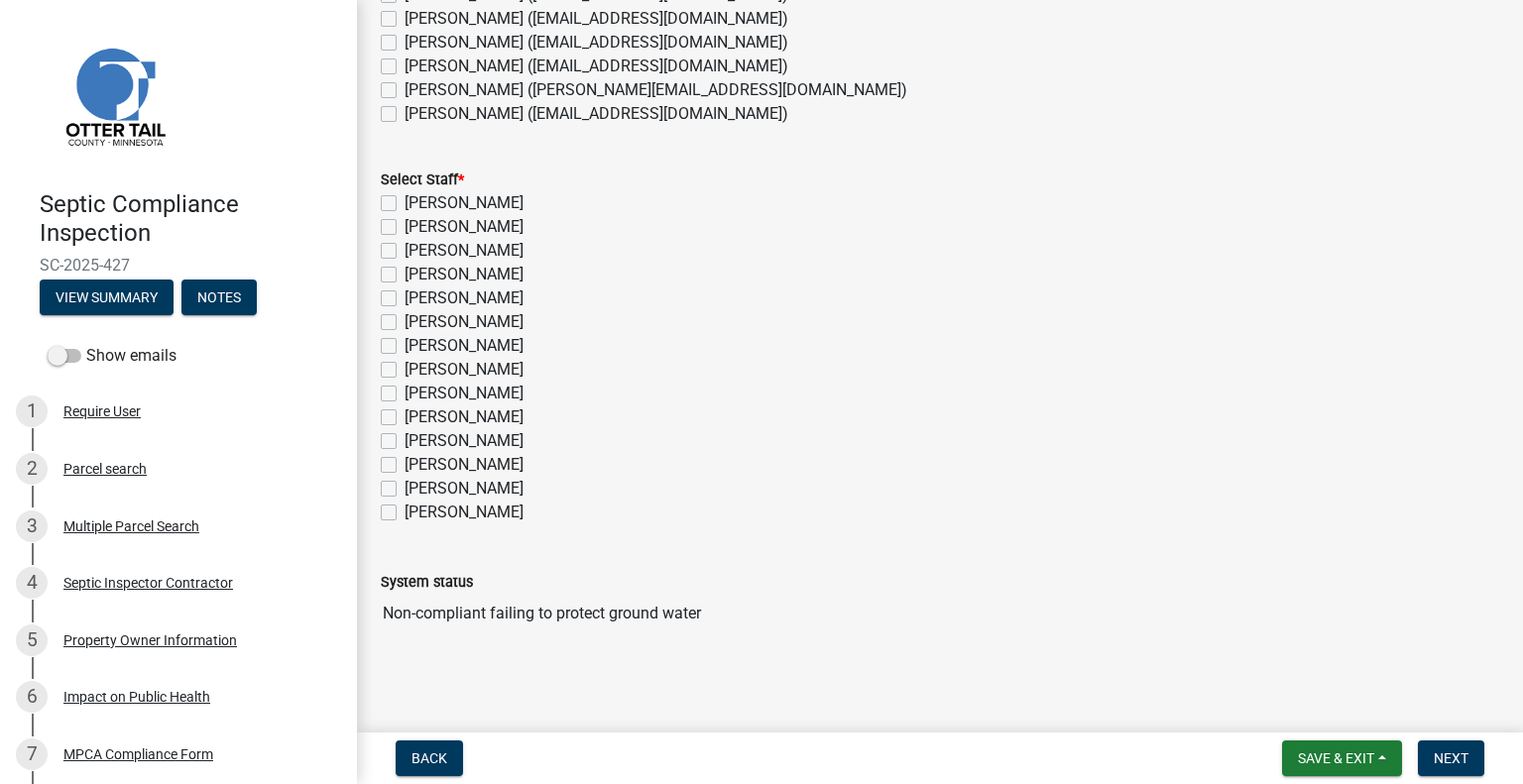 click on "Emma Swenson" 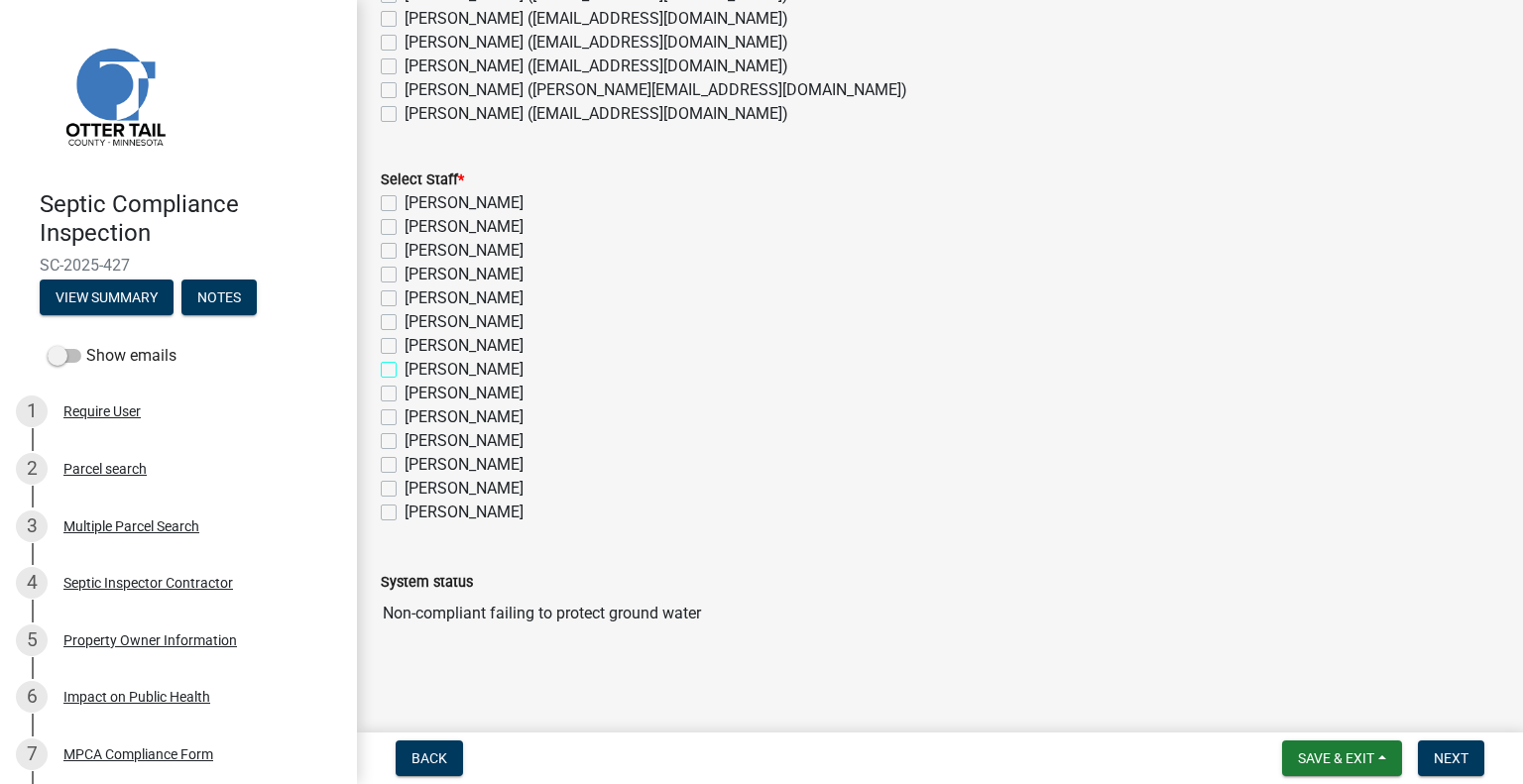 checkbox on "true" 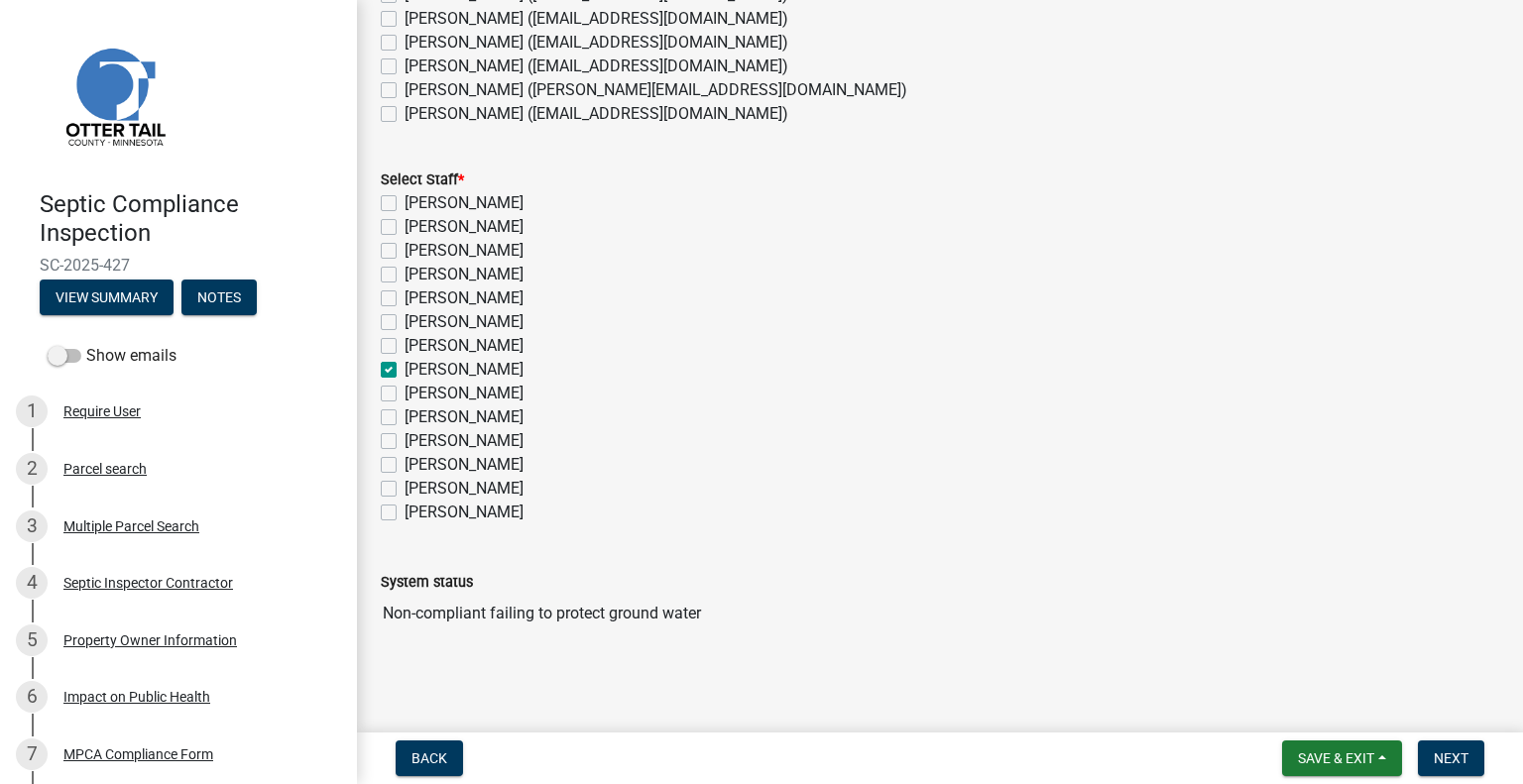 checkbox on "false" 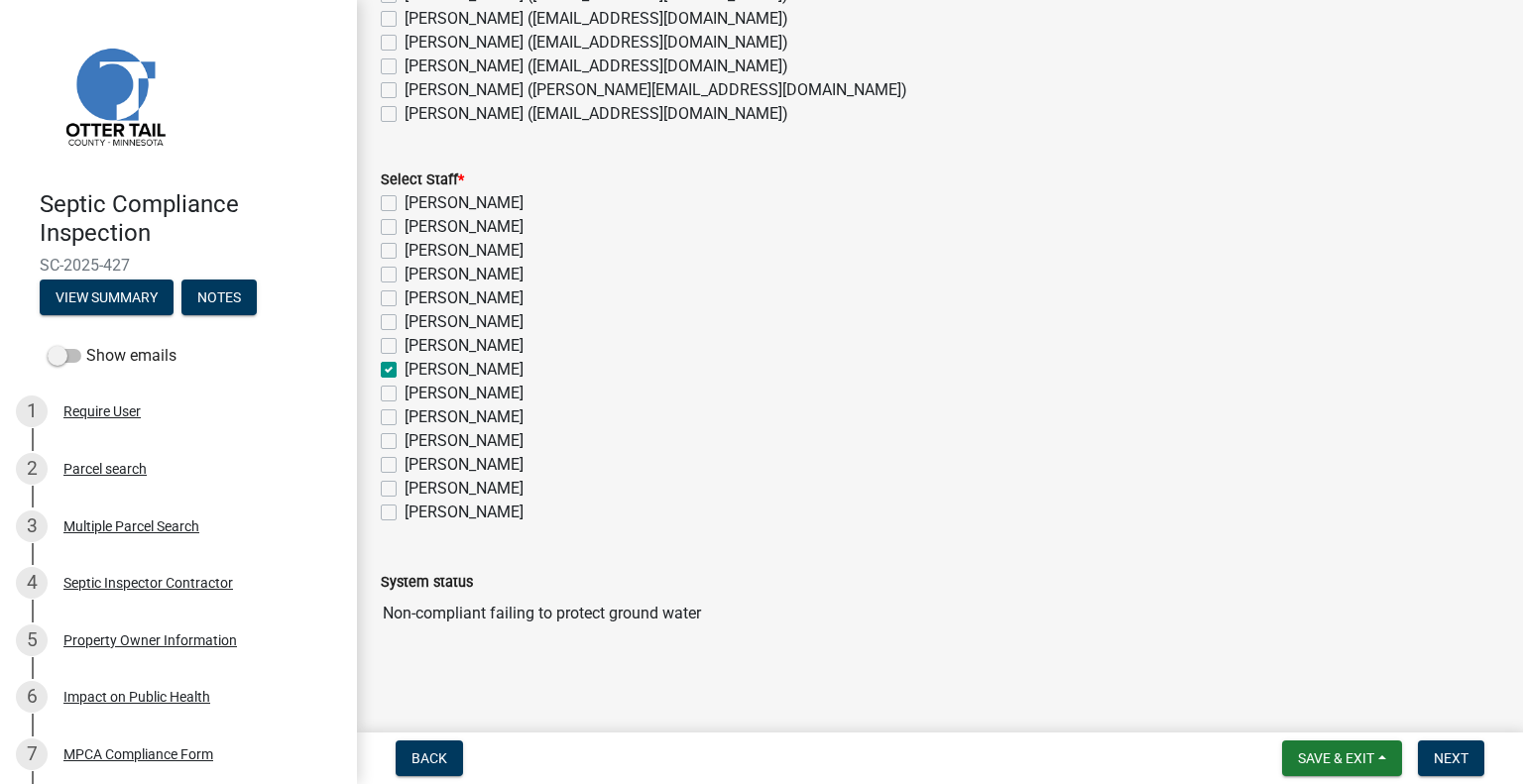 scroll, scrollTop: 367, scrollLeft: 0, axis: vertical 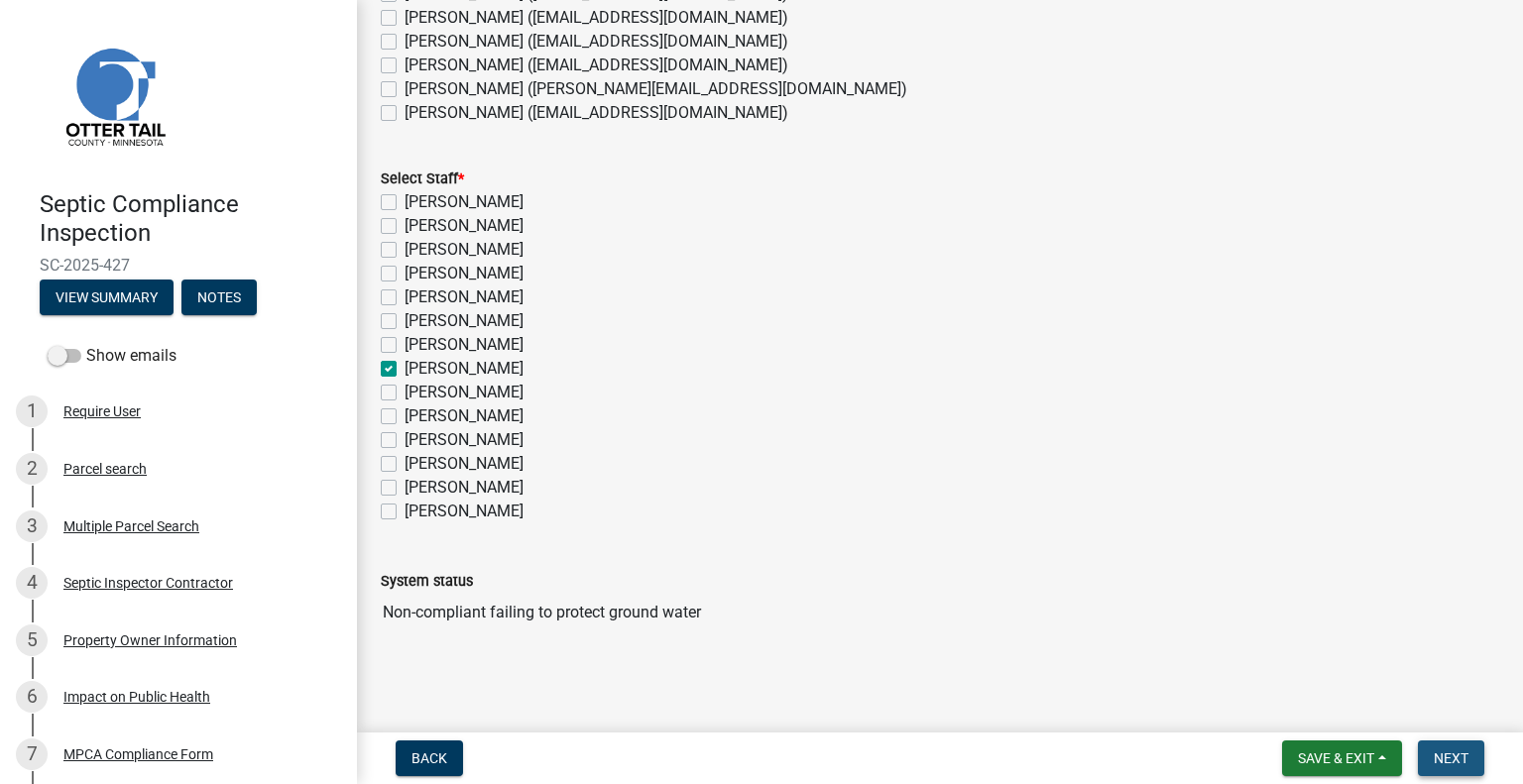 click on "Next" at bounding box center (1451, 758) 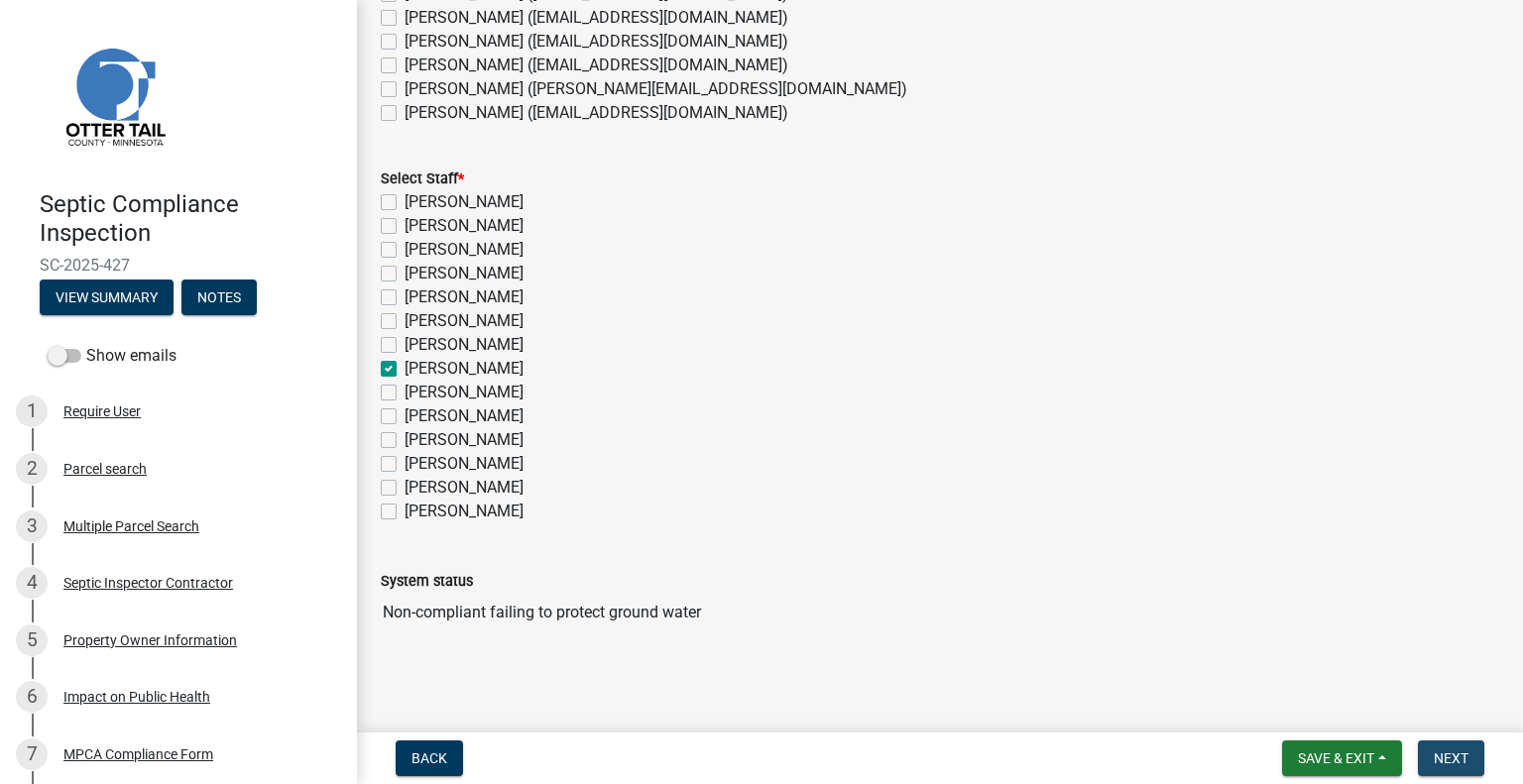 scroll, scrollTop: 0, scrollLeft: 0, axis: both 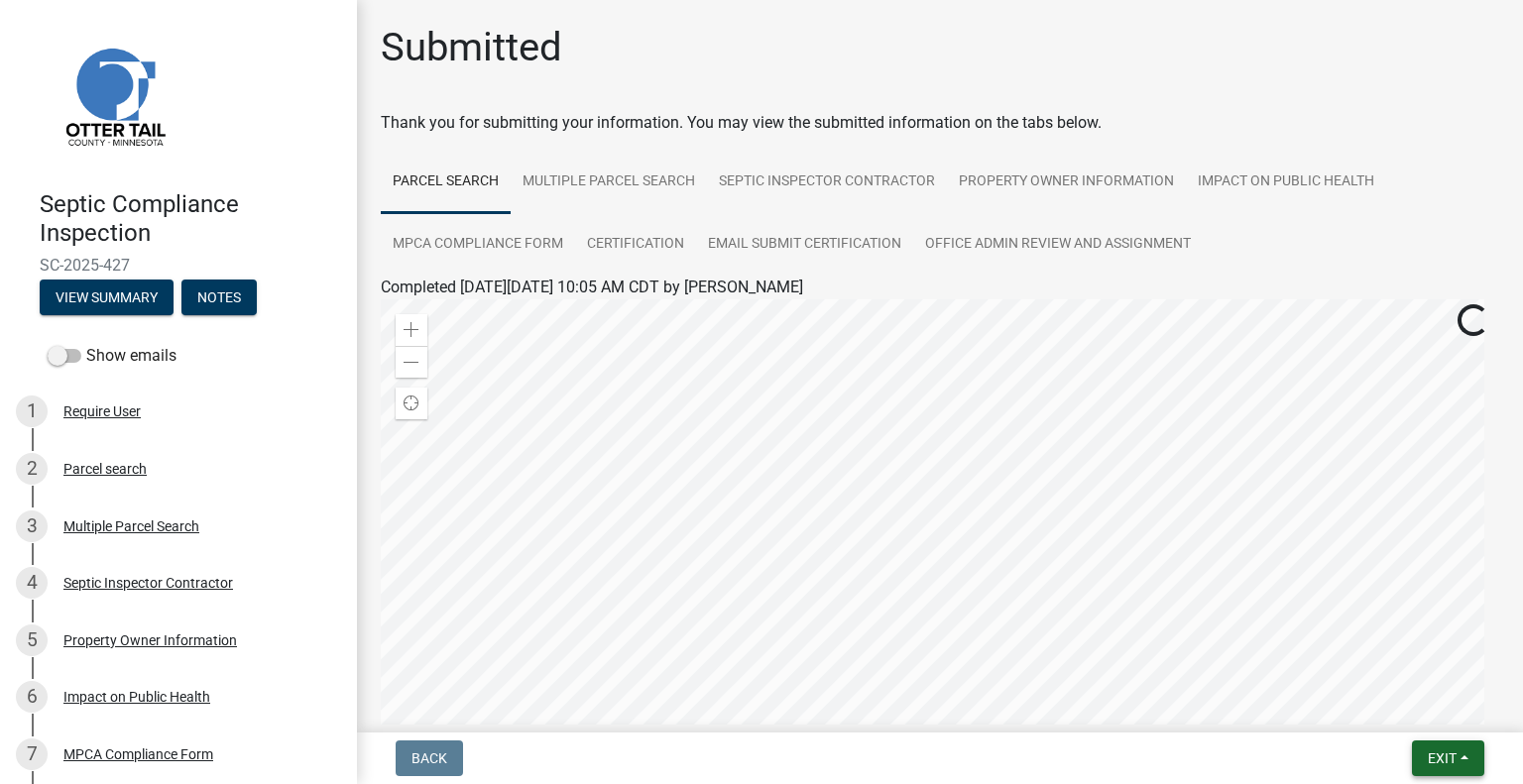 click on "Exit" at bounding box center (1448, 758) 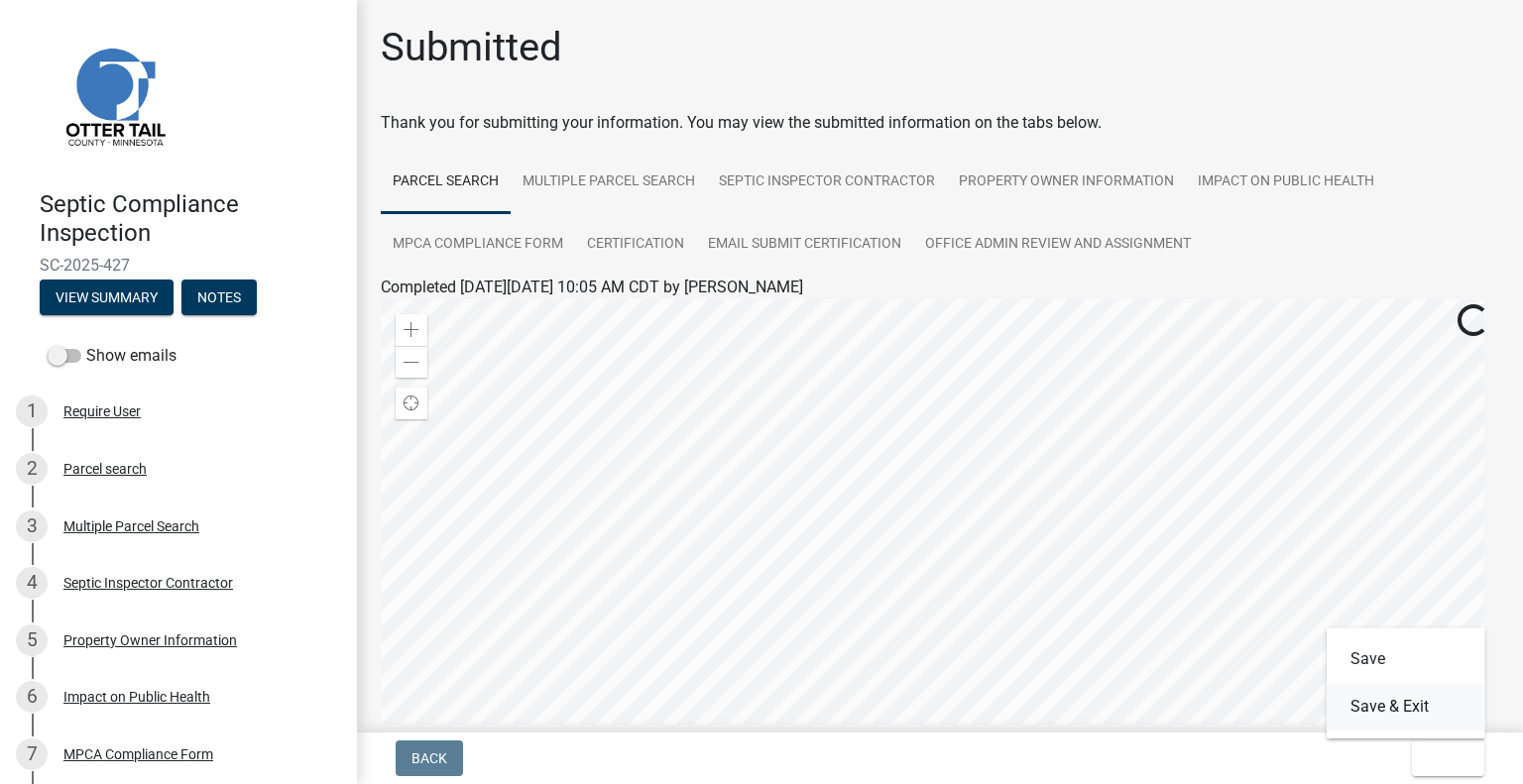 click on "Save & Exit" at bounding box center (1406, 707) 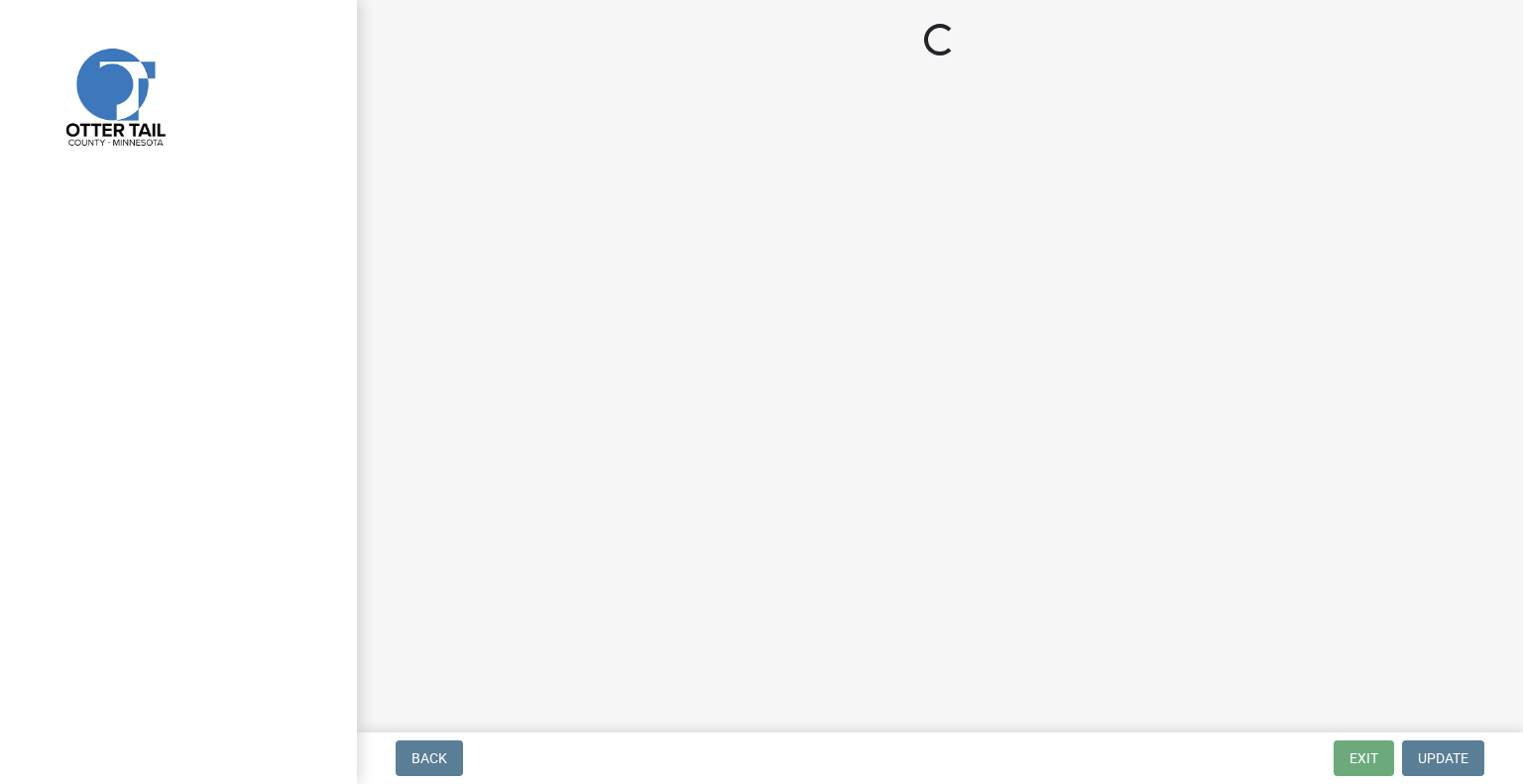 scroll, scrollTop: 0, scrollLeft: 0, axis: both 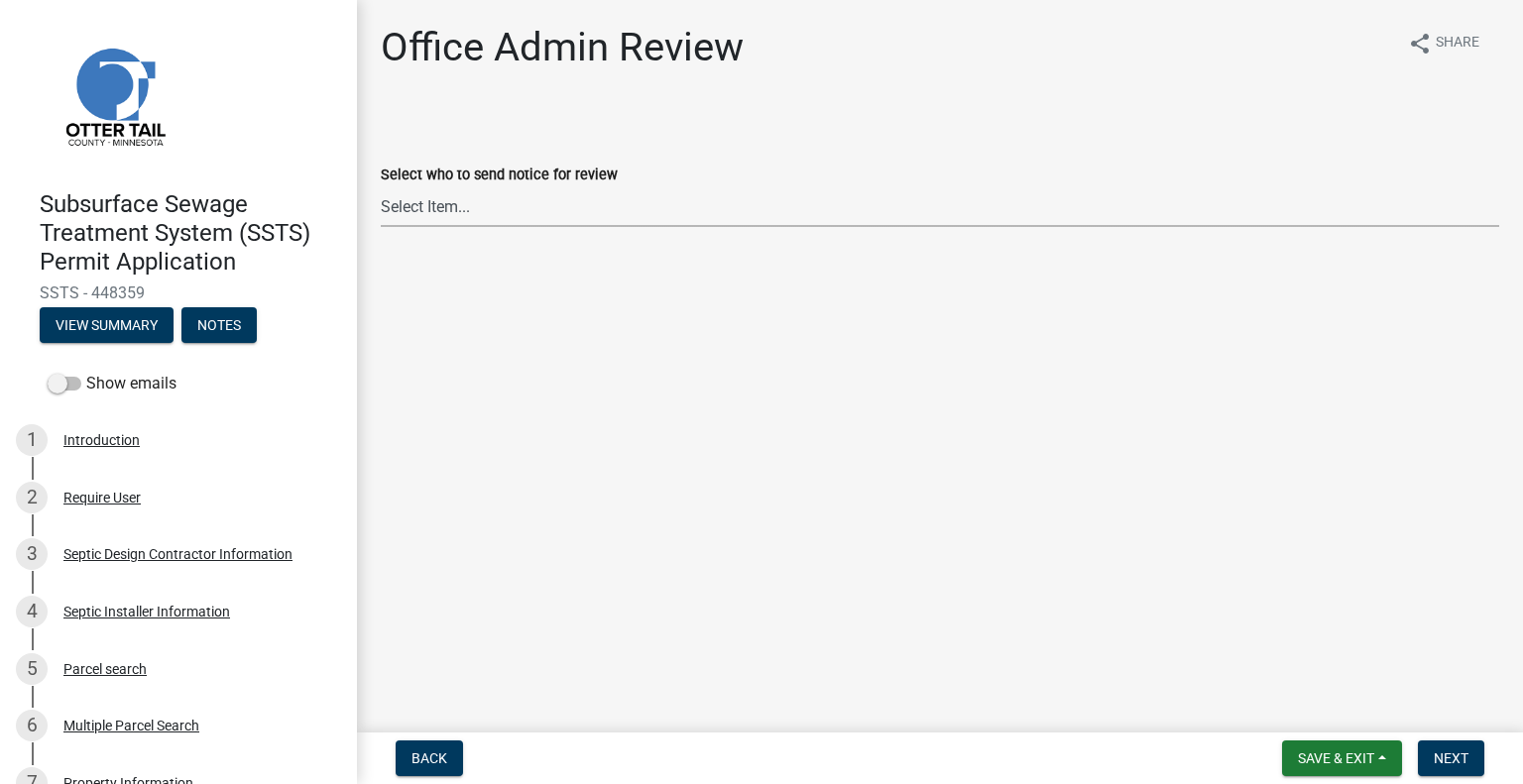 click on "Select Item...   [PERSON_NAME] ([EMAIL_ADDRESS][DOMAIN_NAME])   [PERSON_NAME] ([EMAIL_ADDRESS][DOMAIN_NAME])   [PERSON_NAME] ([EMAIL_ADDRESS][DOMAIN_NAME])   [PERSON_NAME] ([EMAIL_ADDRESS][DOMAIN_NAME])   [PERSON_NAME] ([EMAIL_ADDRESS][DOMAIN_NAME])   [PERSON_NAME] ([EMAIL_ADDRESS][DOMAIN_NAME])   [PERSON_NAME] ([EMAIL_ADDRESS][DOMAIN_NAME])   [PERSON_NAME] ([EMAIL_ADDRESS][DOMAIN_NAME])   [PERSON_NAME] ([EMAIL_ADDRESS][DOMAIN_NAME])   [PERSON_NAME] ([EMAIL_ADDRESS][DOMAIN_NAME])   [PERSON_NAME] ([EMAIL_ADDRESS][DOMAIN_NAME])   [PERSON_NAME] ([EMAIL_ADDRESS][DOMAIN_NAME])   [PERSON_NAME] ([PERSON_NAME][EMAIL_ADDRESS][DOMAIN_NAME])   [PERSON_NAME] ([EMAIL_ADDRESS][DOMAIN_NAME])" at bounding box center [940, 206] 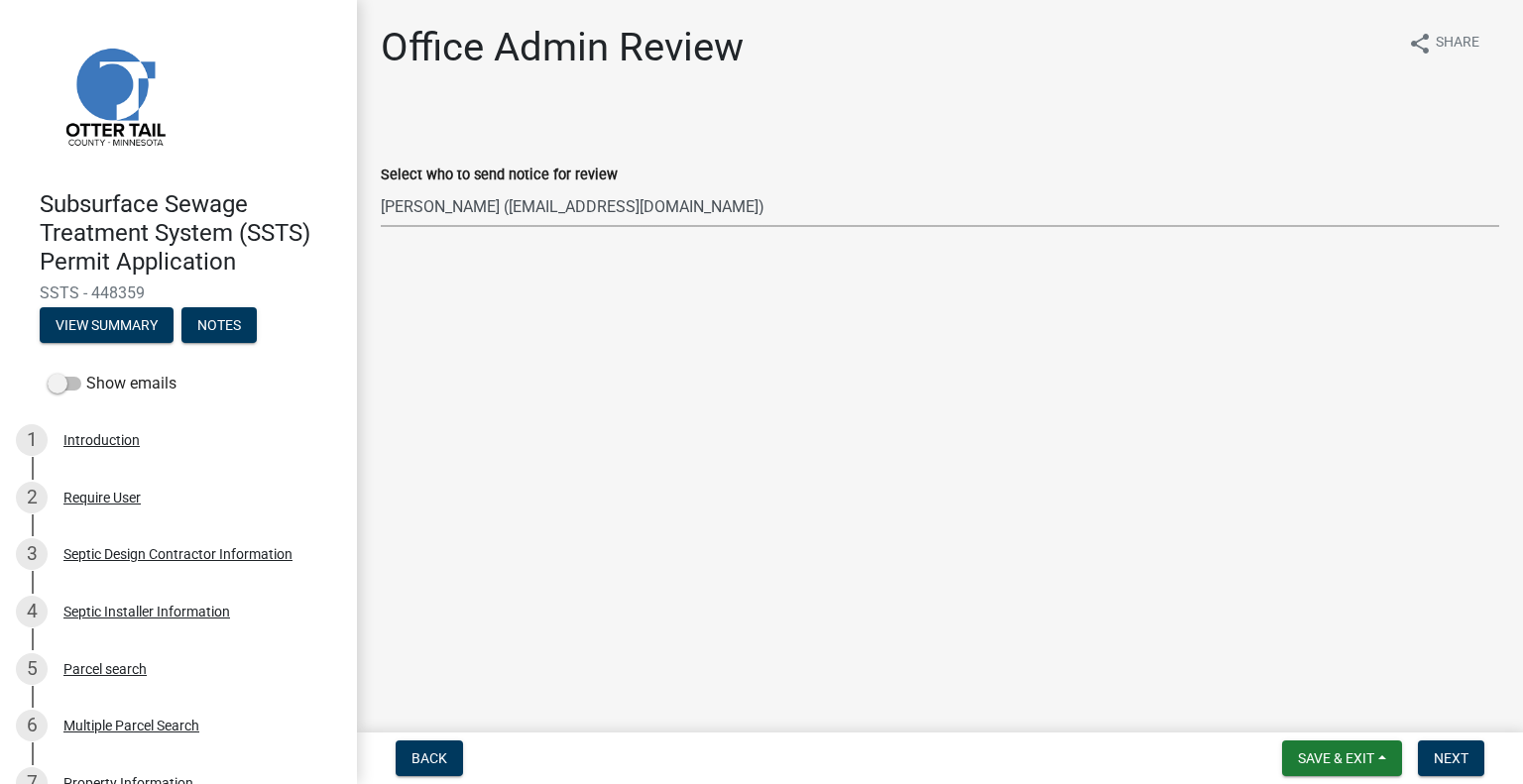 click on "Select Item...   [PERSON_NAME] ([EMAIL_ADDRESS][DOMAIN_NAME])   [PERSON_NAME] ([EMAIL_ADDRESS][DOMAIN_NAME])   [PERSON_NAME] ([EMAIL_ADDRESS][DOMAIN_NAME])   [PERSON_NAME] ([EMAIL_ADDRESS][DOMAIN_NAME])   [PERSON_NAME] ([EMAIL_ADDRESS][DOMAIN_NAME])   [PERSON_NAME] ([EMAIL_ADDRESS][DOMAIN_NAME])   [PERSON_NAME] ([EMAIL_ADDRESS][DOMAIN_NAME])   [PERSON_NAME] ([EMAIL_ADDRESS][DOMAIN_NAME])   [PERSON_NAME] ([EMAIL_ADDRESS][DOMAIN_NAME])   [PERSON_NAME] ([EMAIL_ADDRESS][DOMAIN_NAME])   [PERSON_NAME] ([EMAIL_ADDRESS][DOMAIN_NAME])   [PERSON_NAME] ([EMAIL_ADDRESS][DOMAIN_NAME])   [PERSON_NAME] ([PERSON_NAME][EMAIL_ADDRESS][DOMAIN_NAME])   [PERSON_NAME] ([EMAIL_ADDRESS][DOMAIN_NAME])" at bounding box center [940, 206] 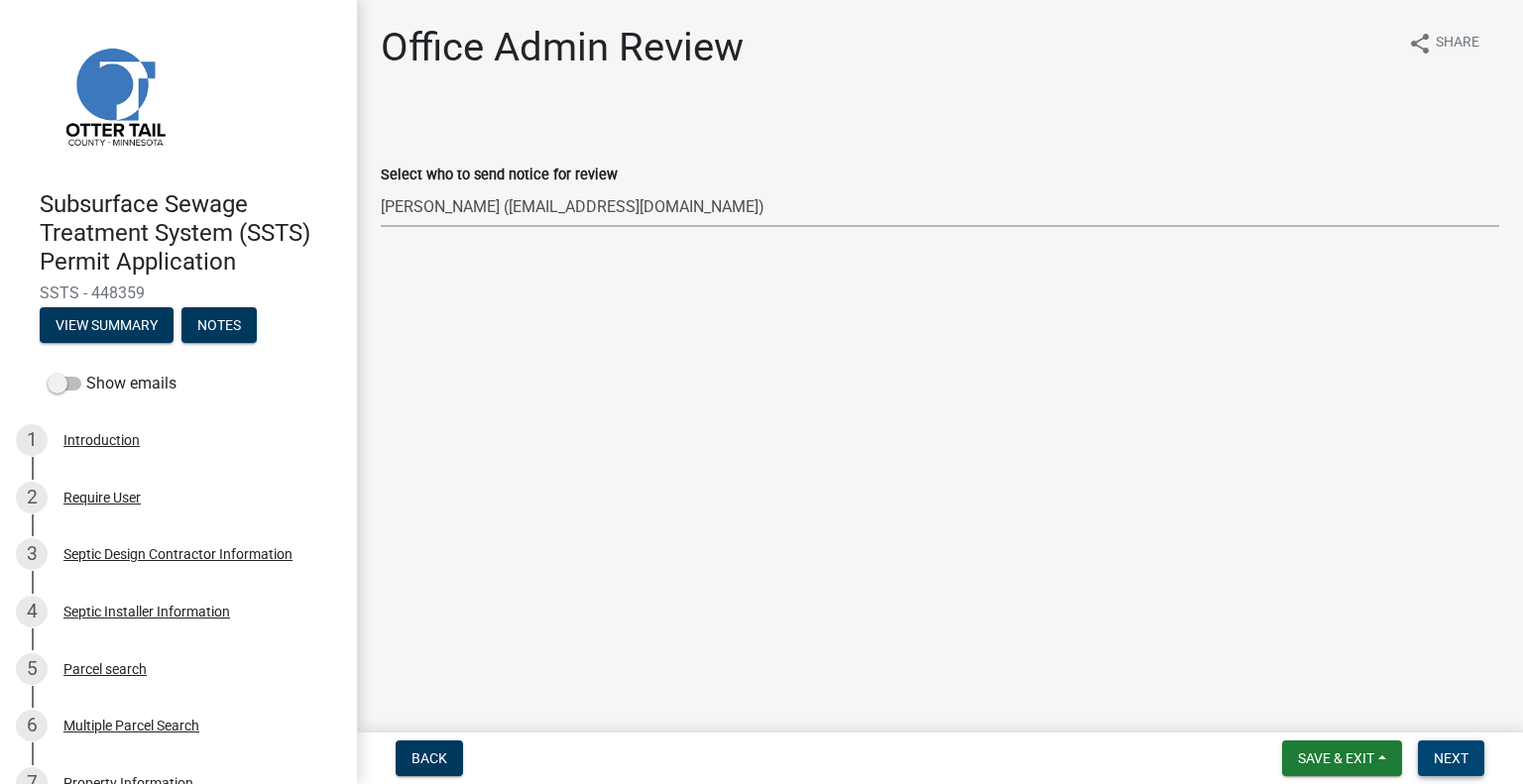 click on "Next" at bounding box center [1451, 758] 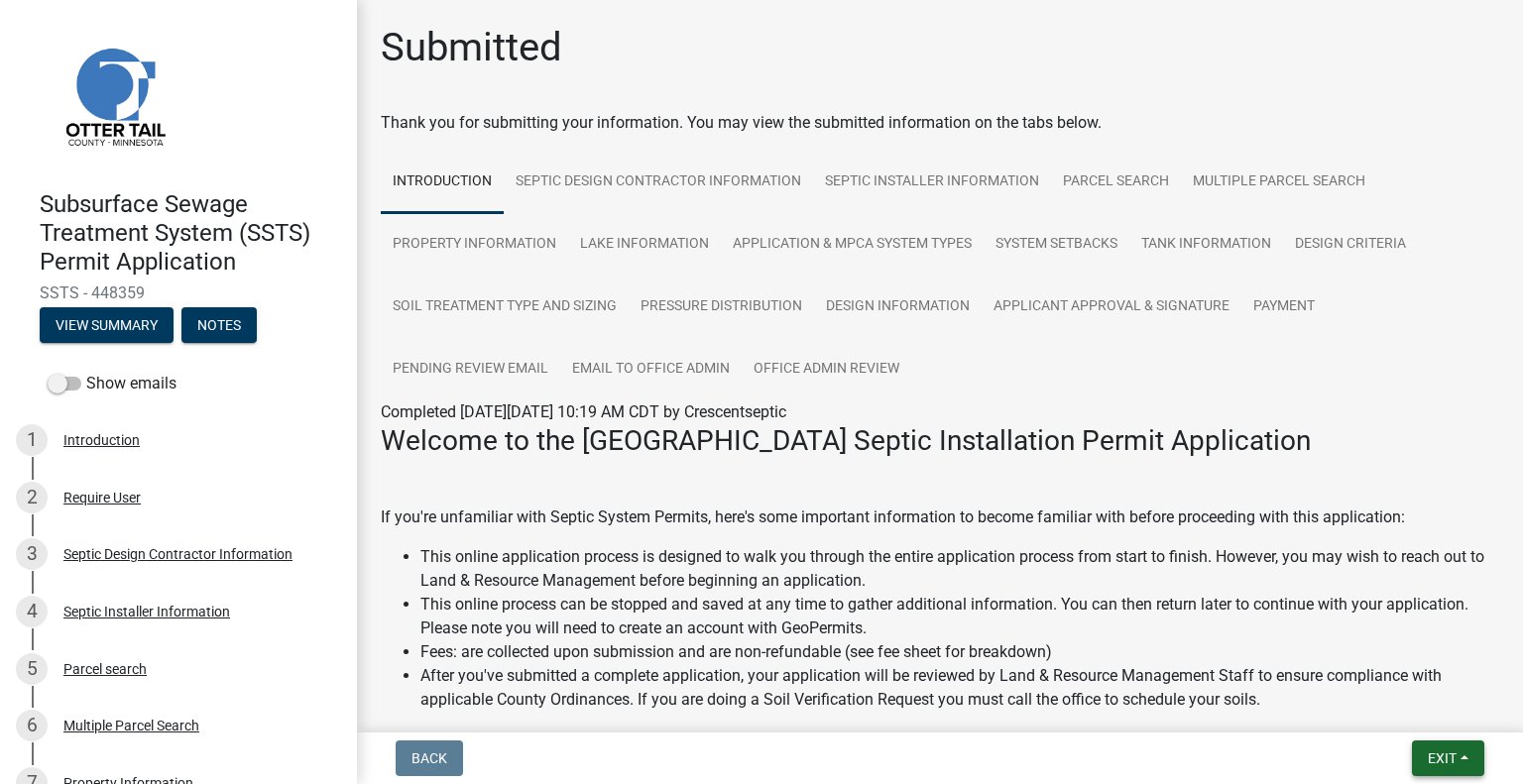click on "Exit" at bounding box center (1442, 758) 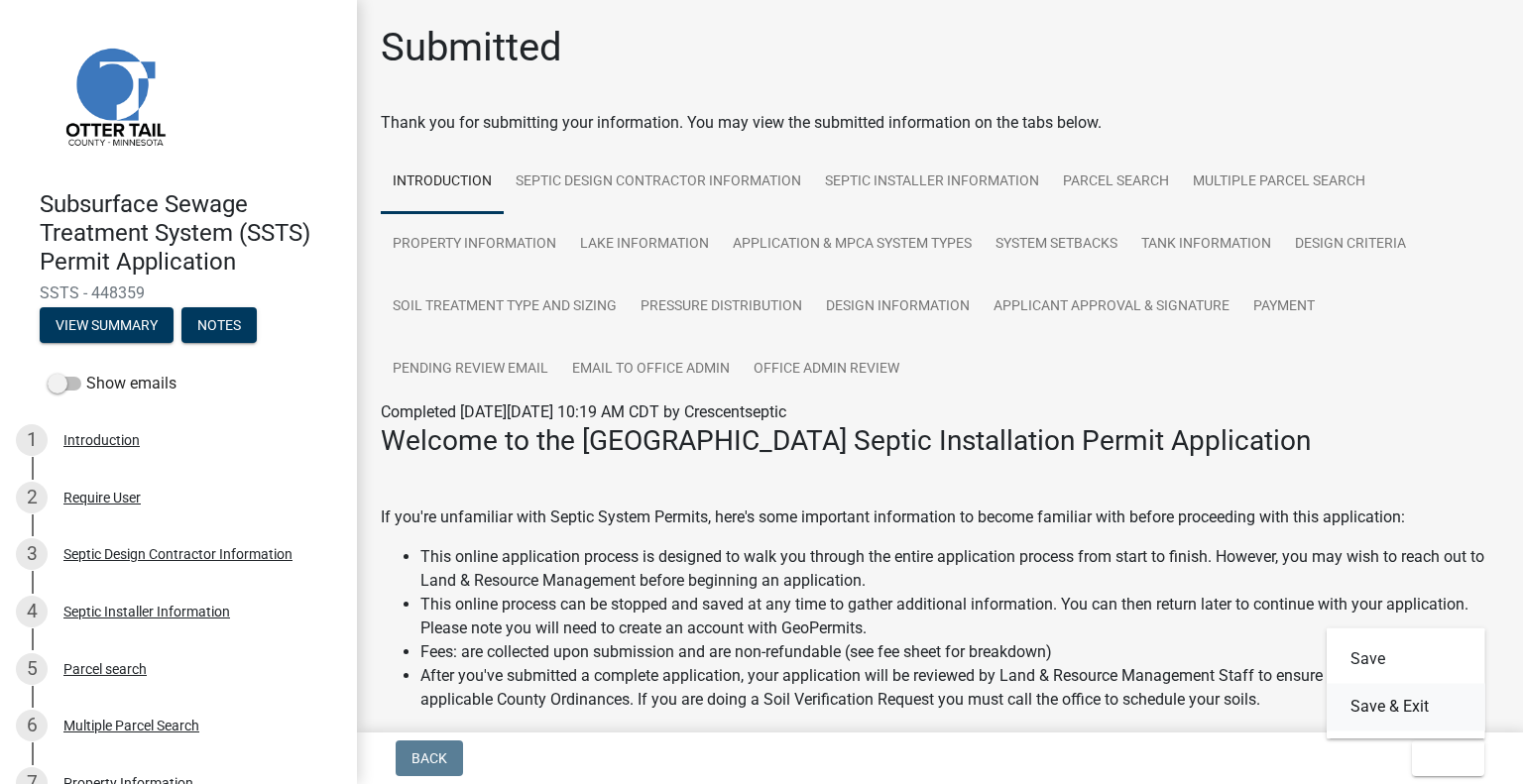 click on "Save & Exit" at bounding box center (1406, 707) 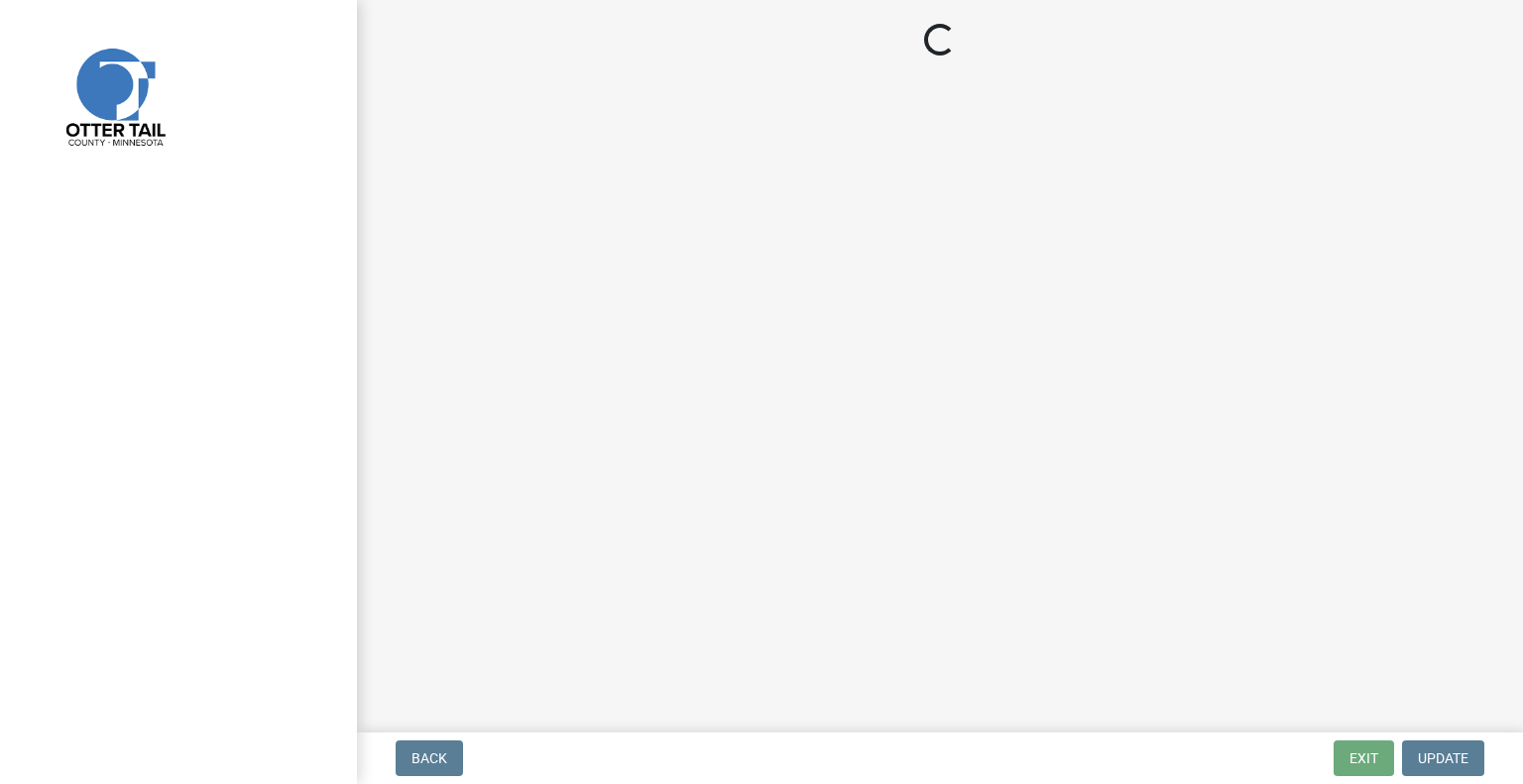 scroll, scrollTop: 0, scrollLeft: 0, axis: both 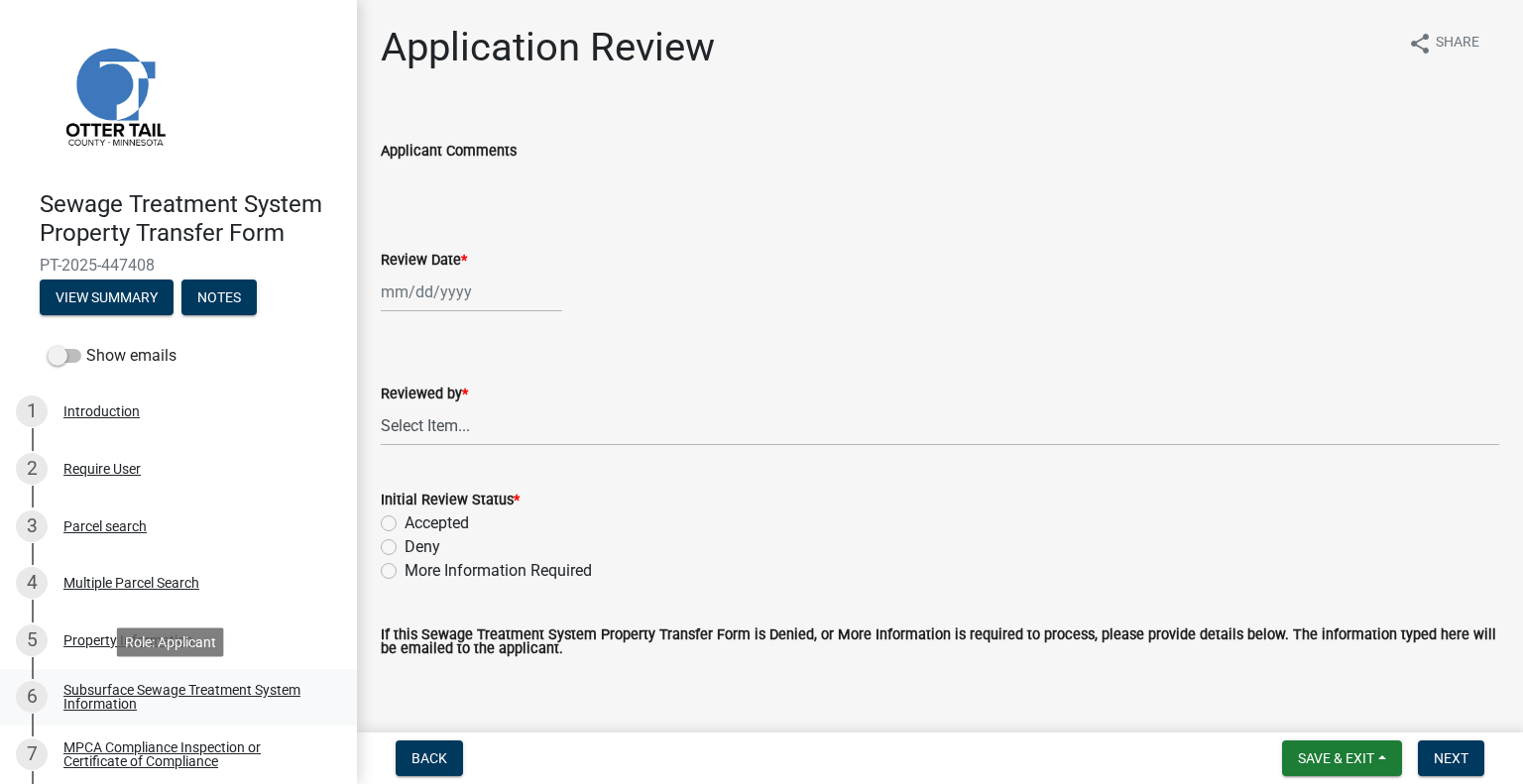 click on "Subsurface Sewage Treatment System Information" at bounding box center (194, 697) 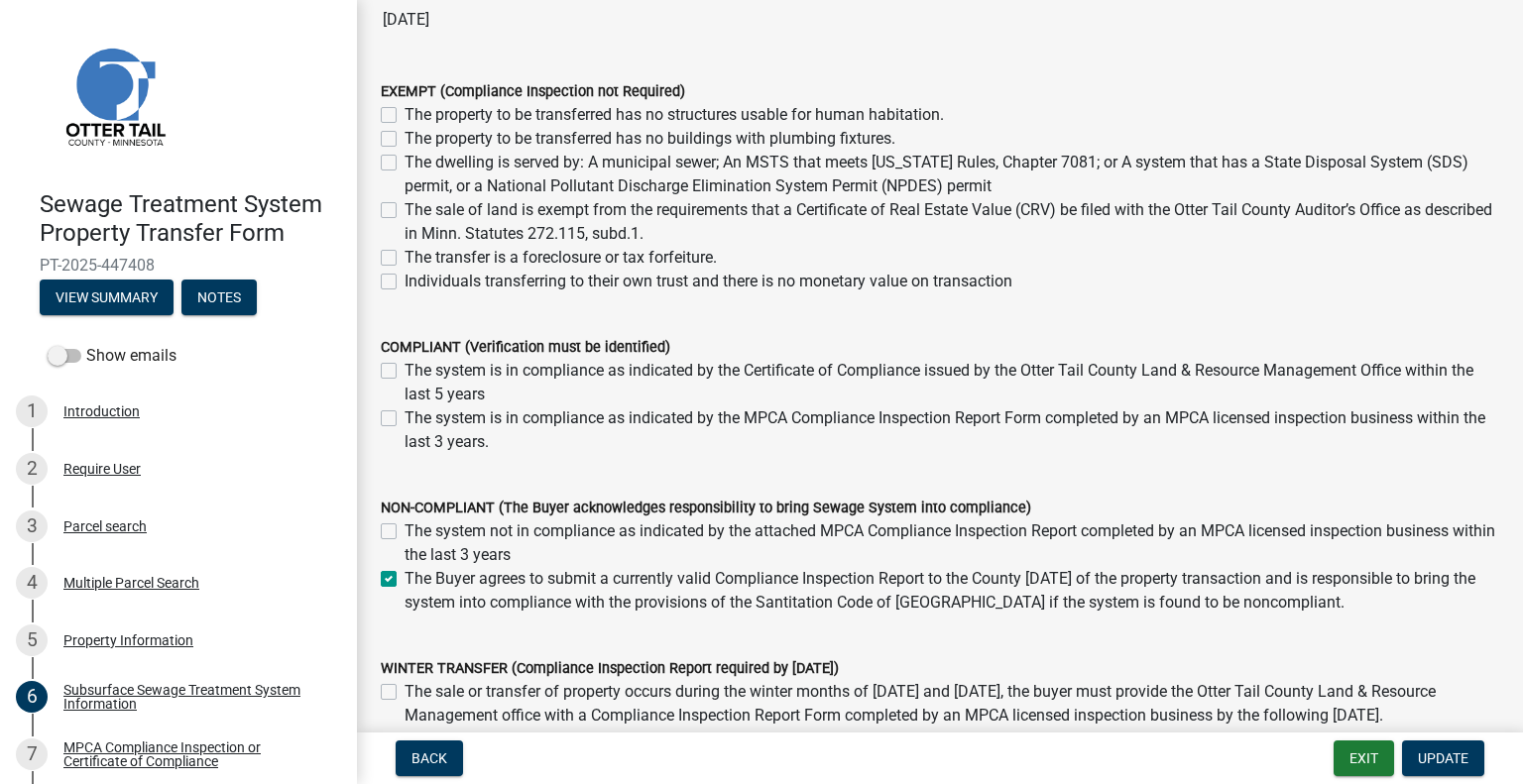 scroll, scrollTop: 198, scrollLeft: 0, axis: vertical 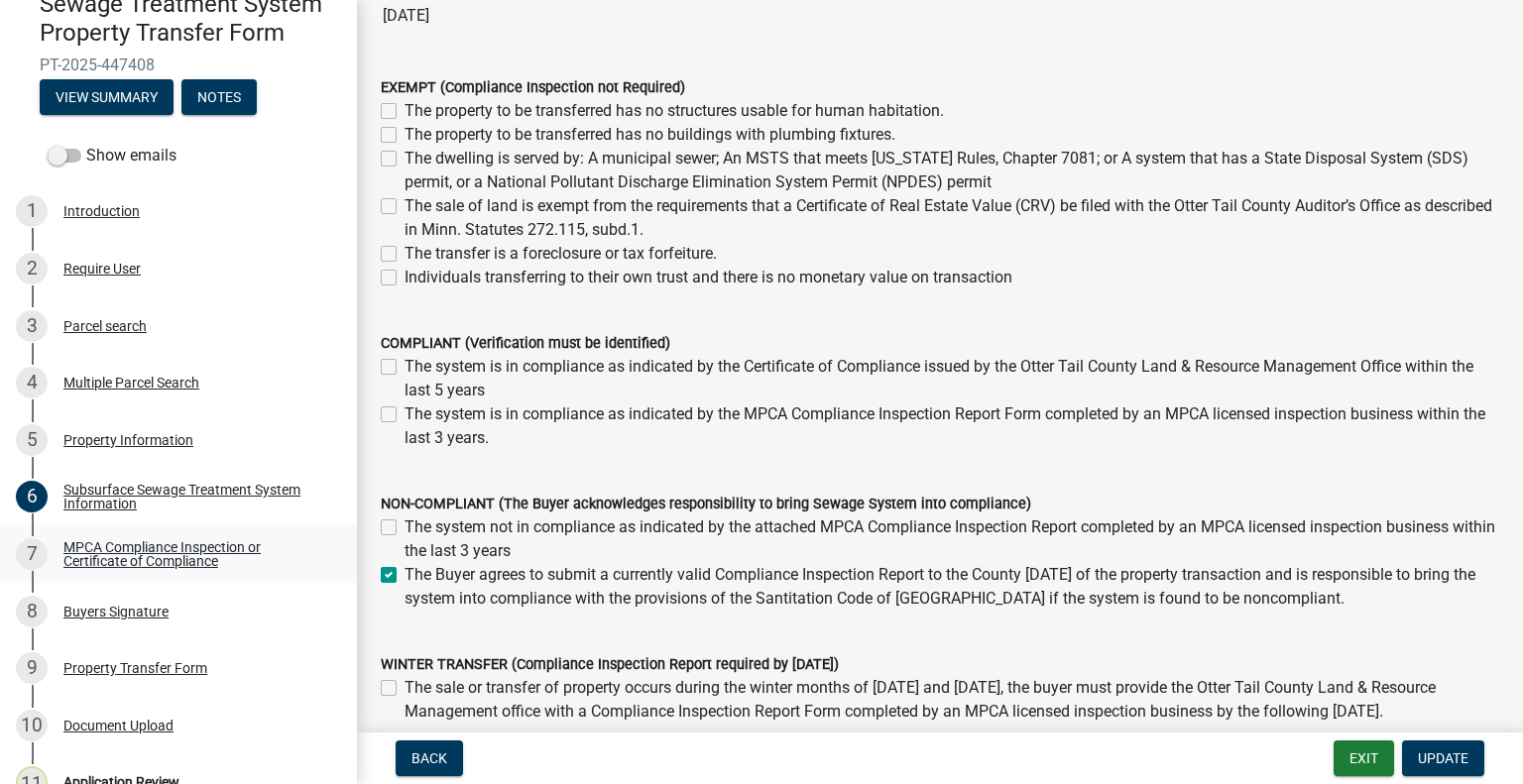 click on "MPCA Compliance Inspection  or Certificate of Compliance" at bounding box center (194, 554) 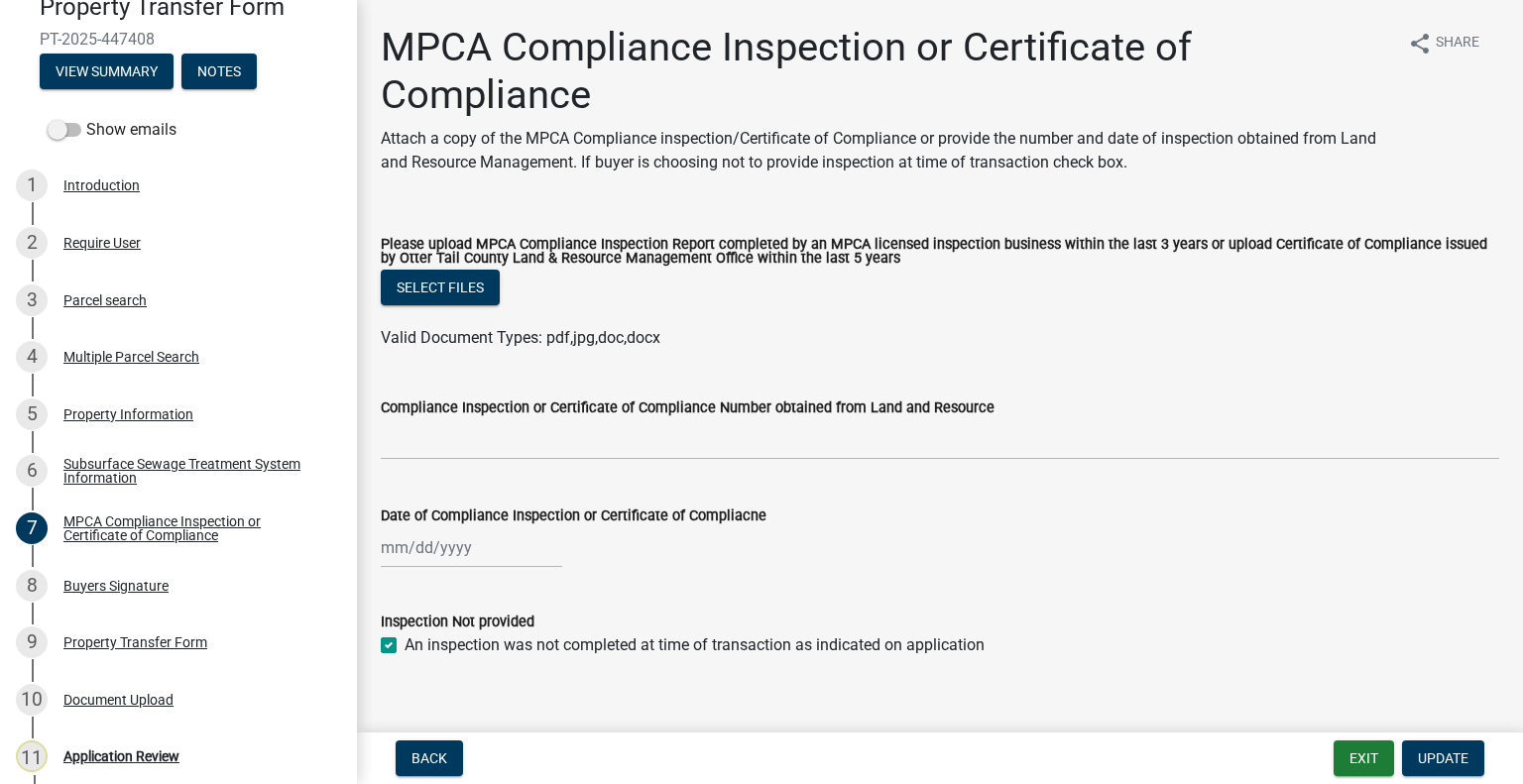 scroll, scrollTop: 291, scrollLeft: 0, axis: vertical 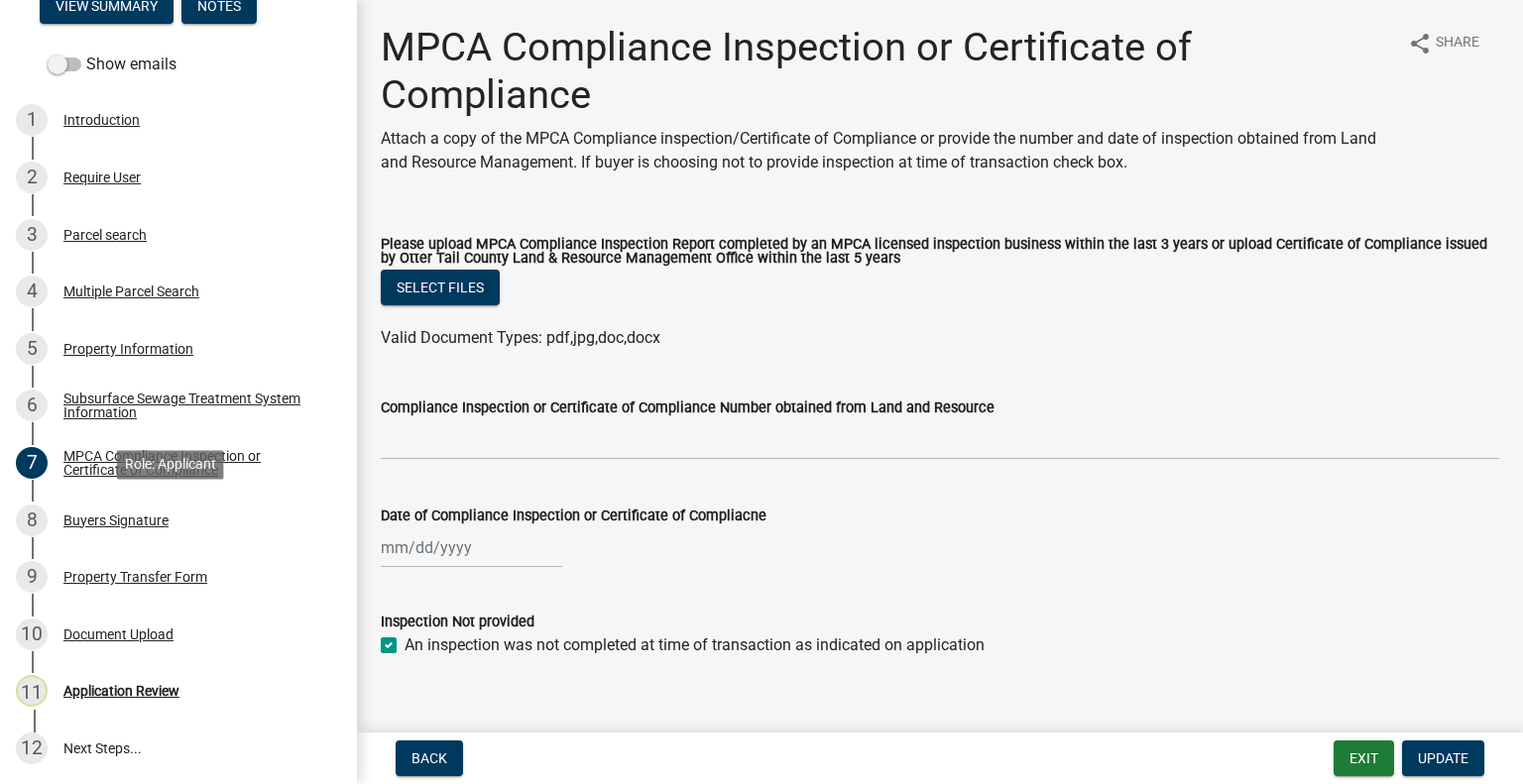 click on "Buyers Signature" at bounding box center [116, 520] 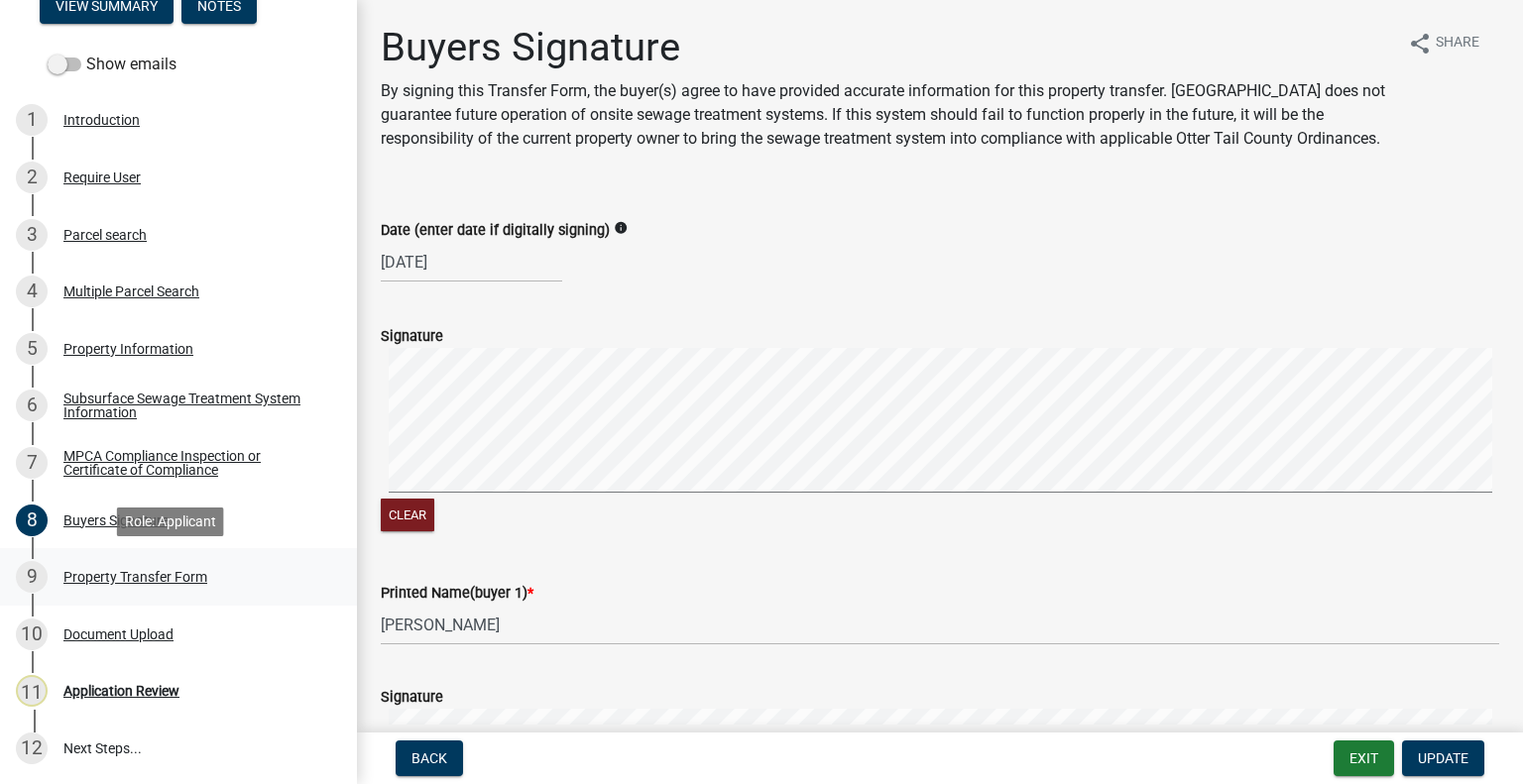 click on "9     Property Transfer Form" at bounding box center [171, 577] 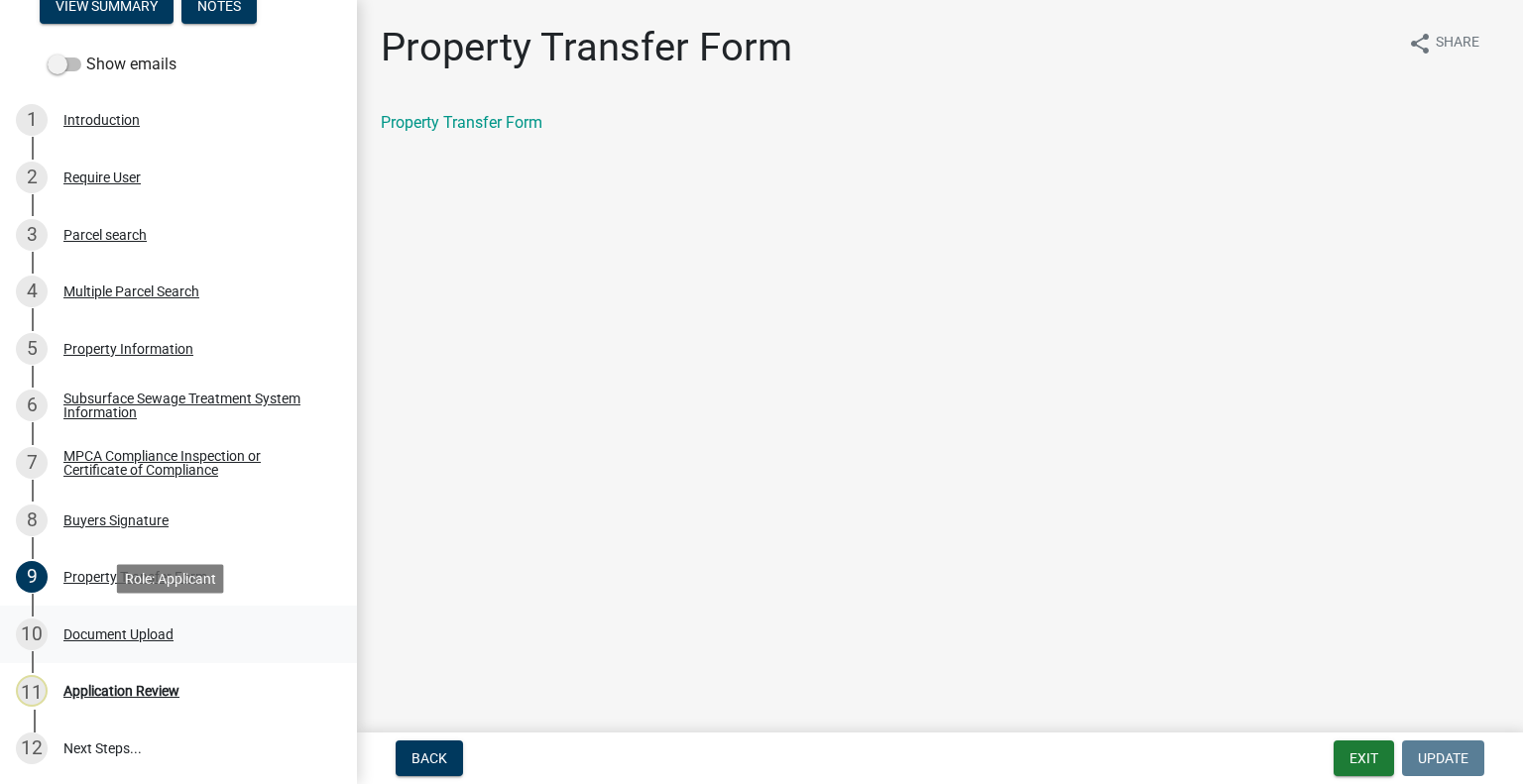 click on "Document Upload" at bounding box center (118, 634) 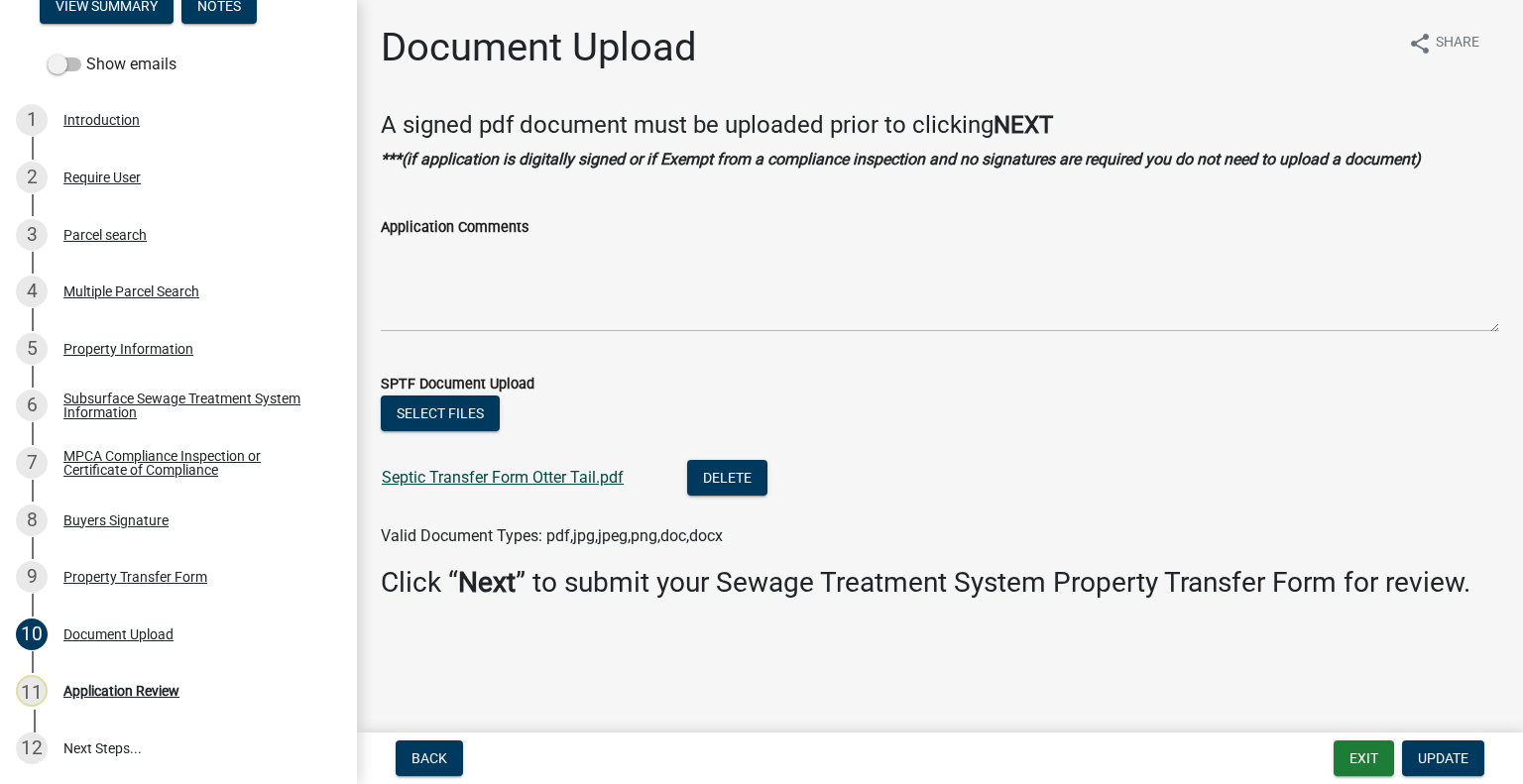 click on "Septic Transfer Form Otter Tail.pdf" 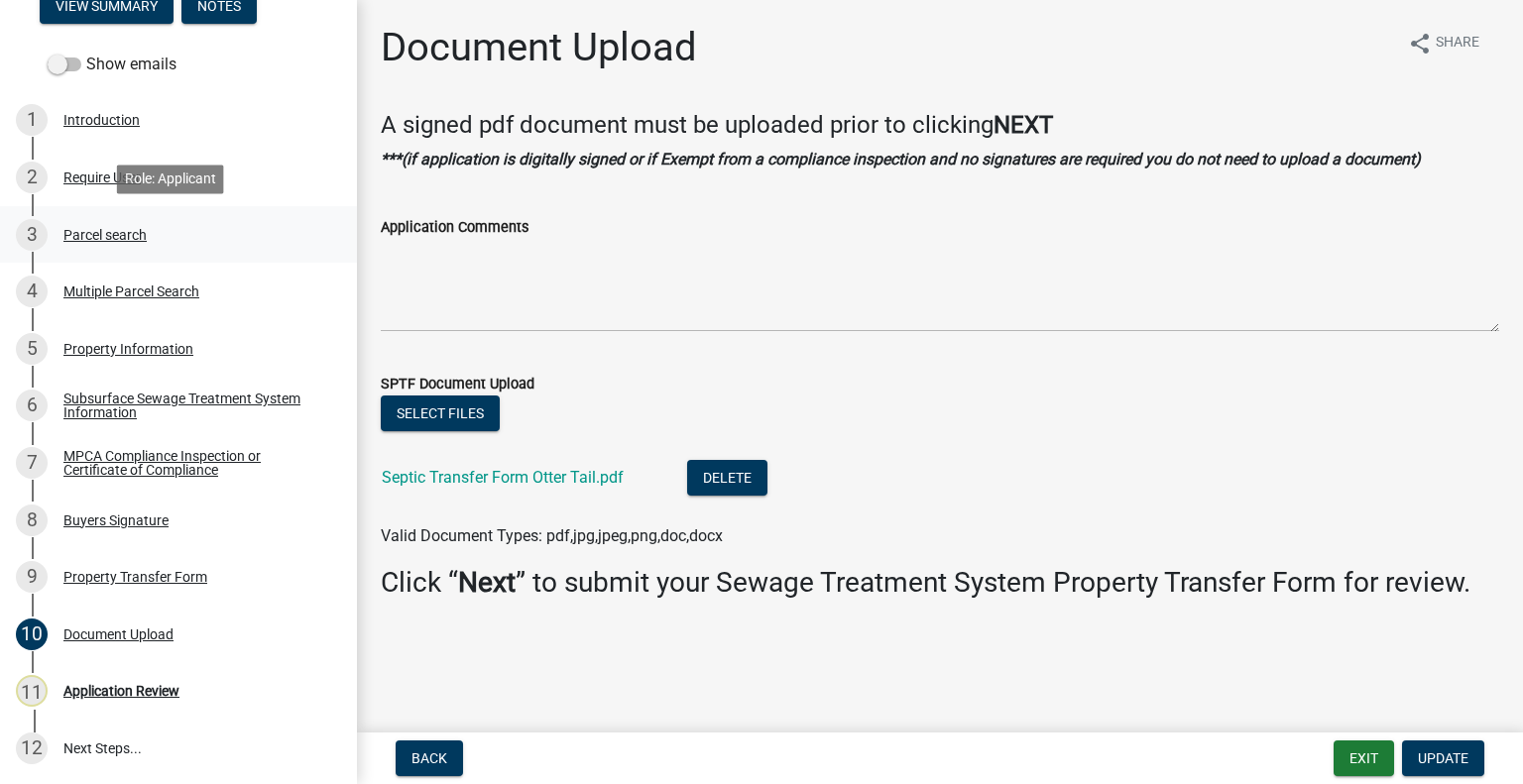 click on "Parcel search" at bounding box center [105, 235] 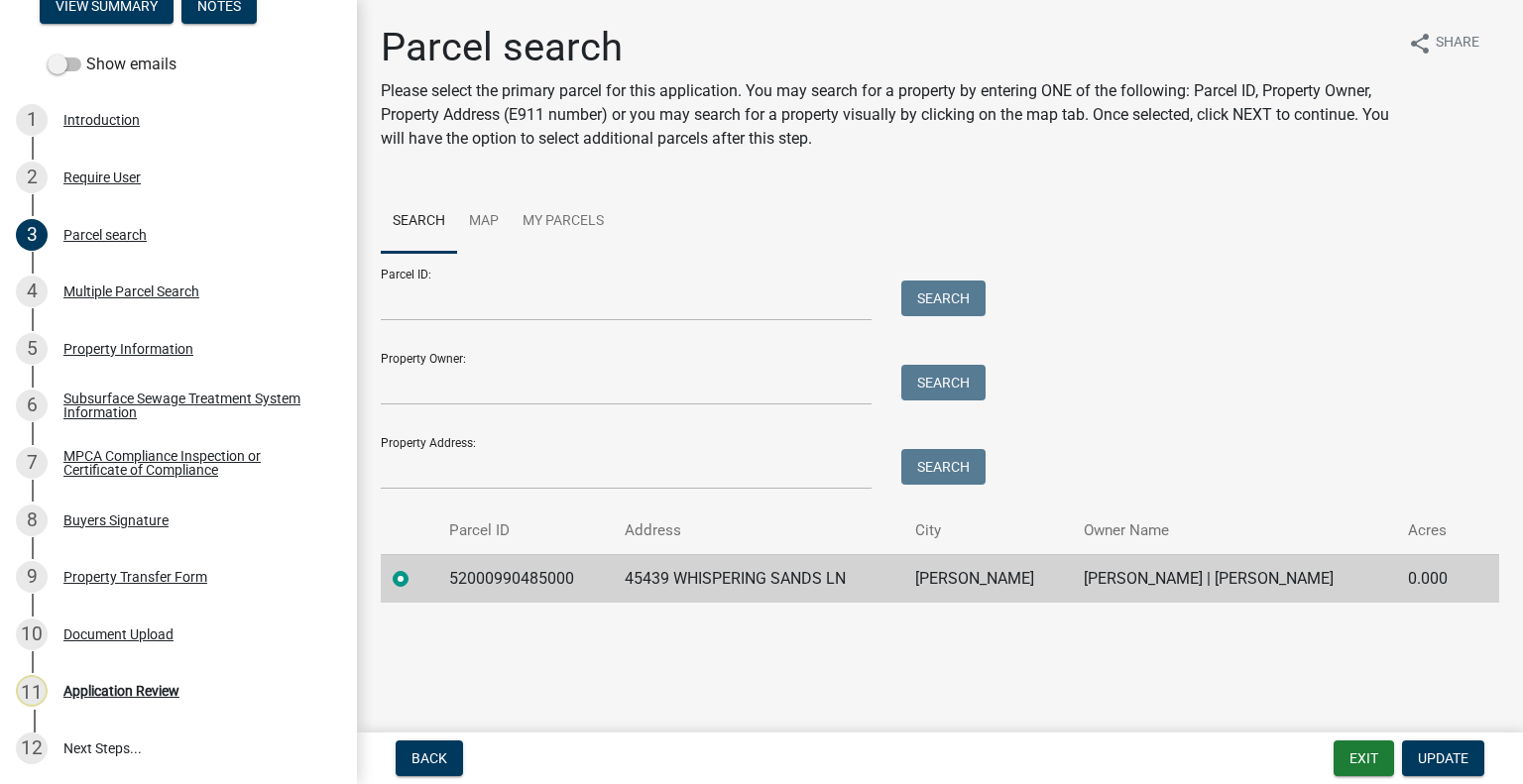 click on "52000990485000" 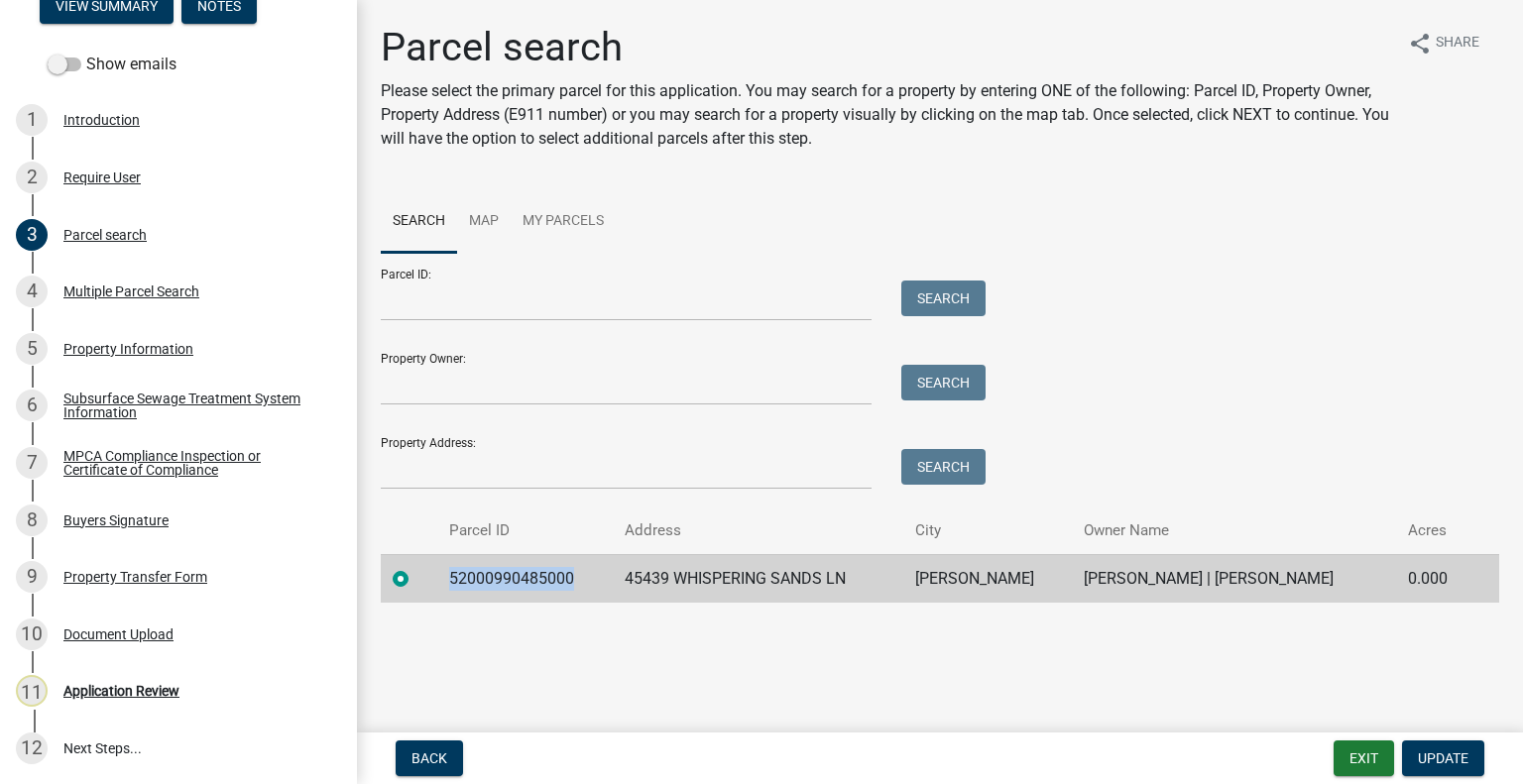click on "52000990485000" 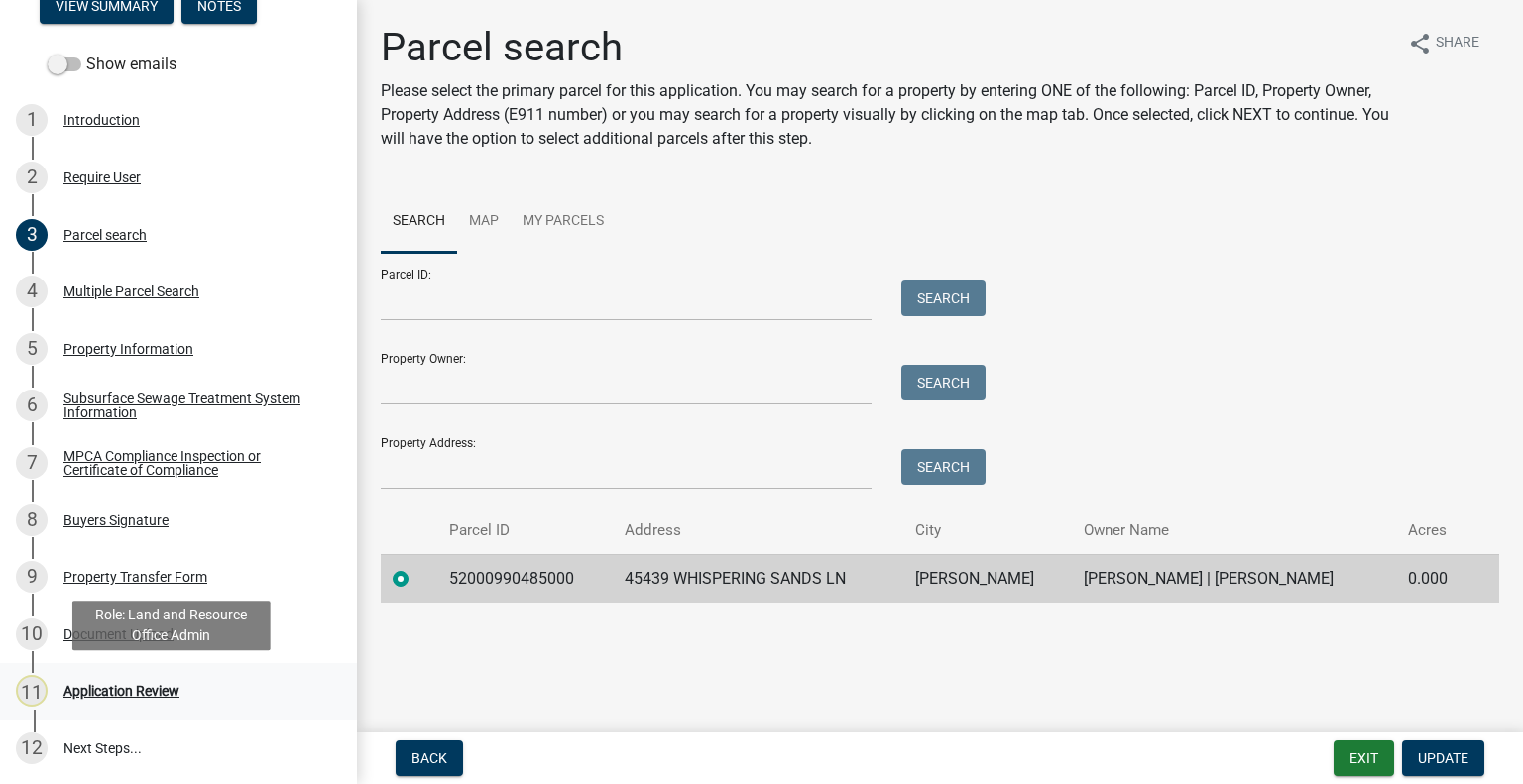 click on "Application Review" at bounding box center [121, 691] 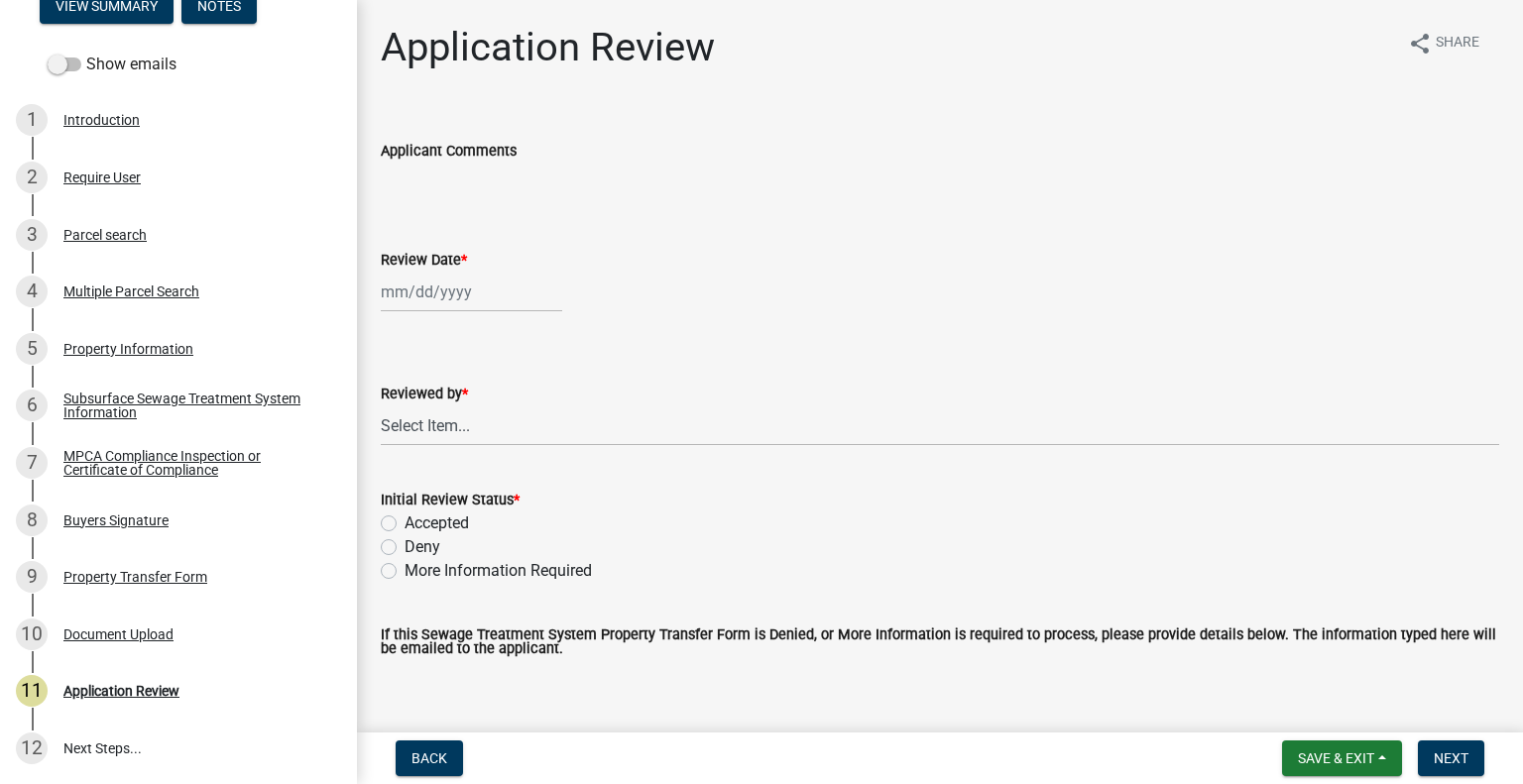 select on "7" 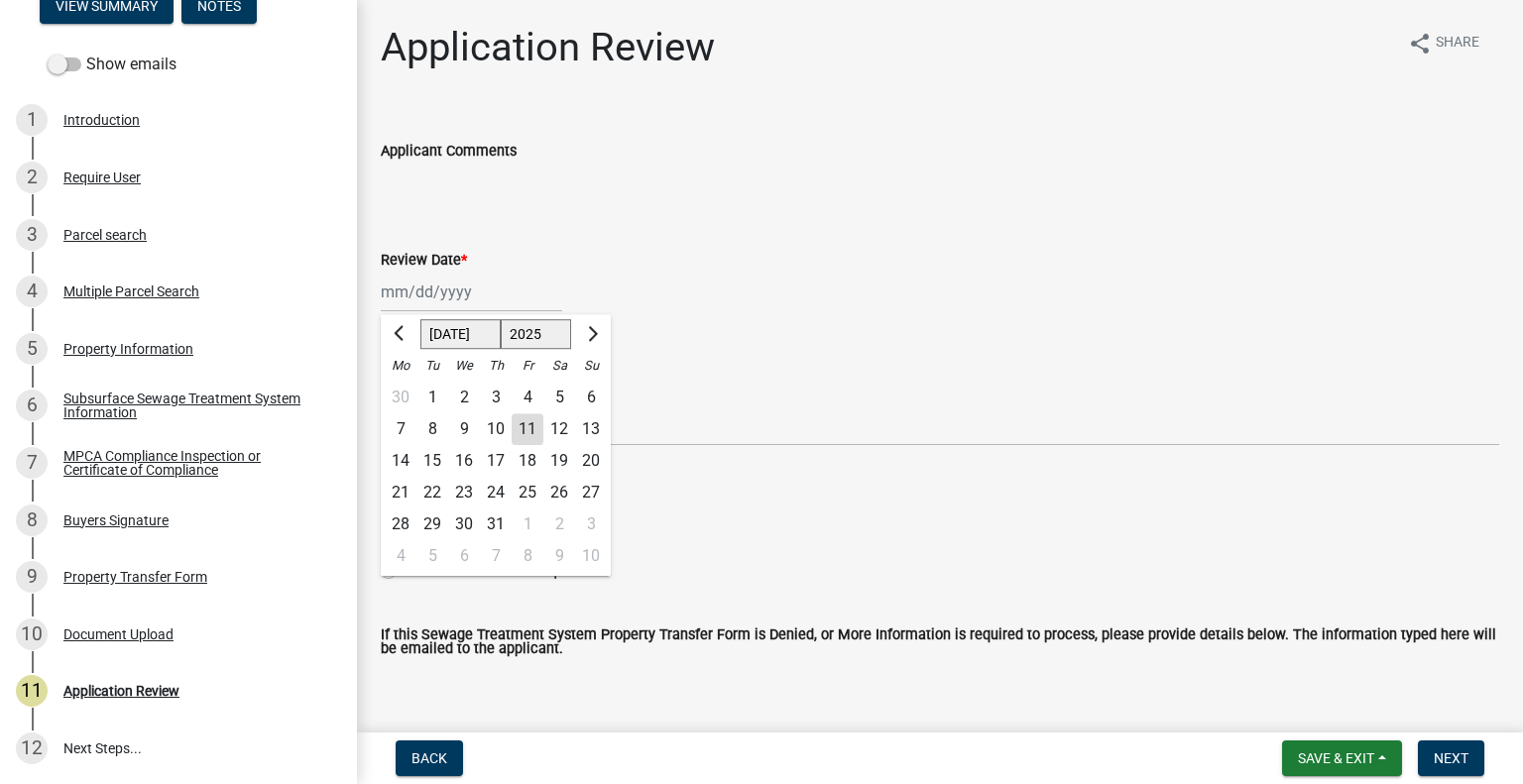 drag, startPoint x: 479, startPoint y: 297, endPoint x: 480, endPoint y: 308, distance: 11.045361 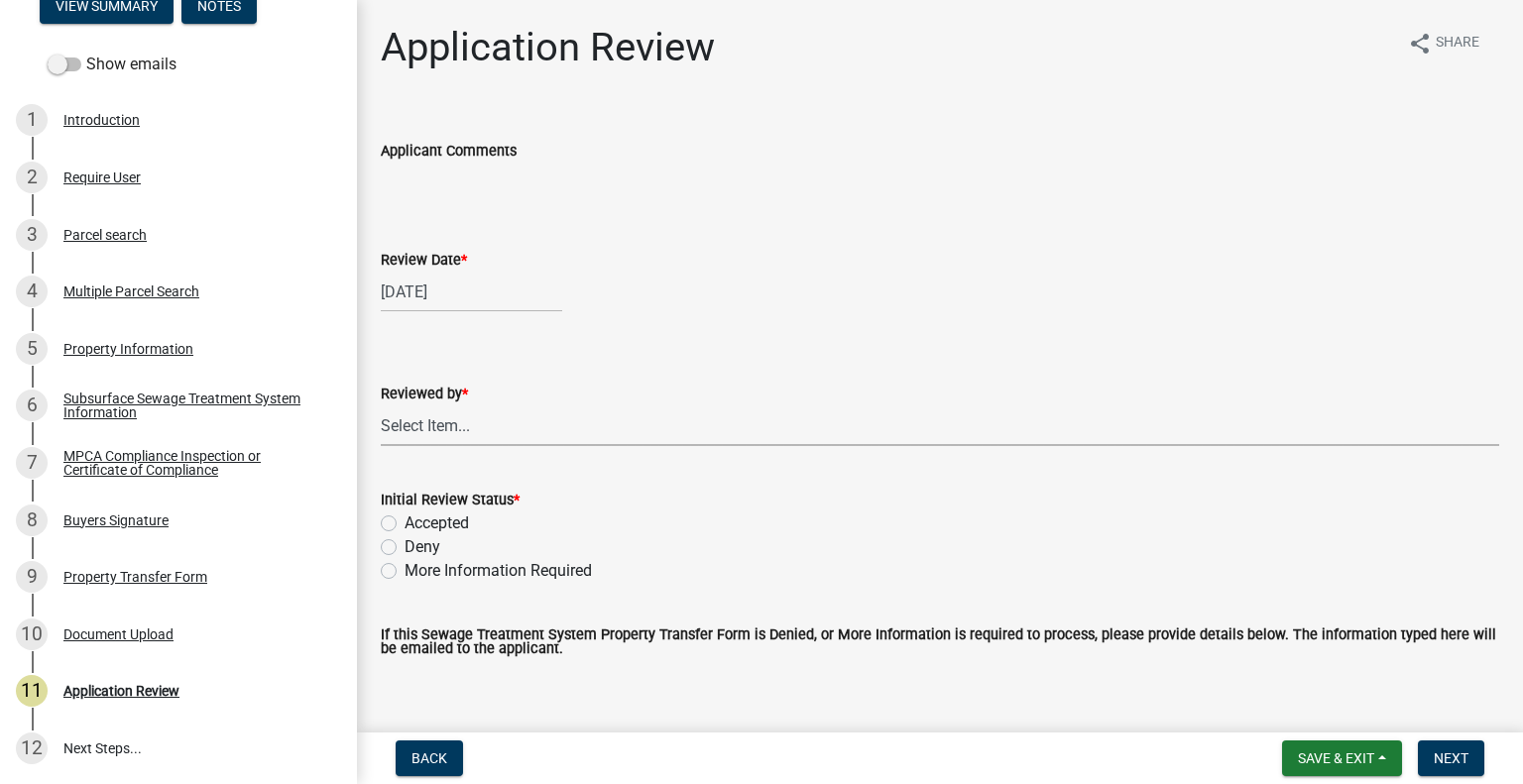 drag, startPoint x: 526, startPoint y: 431, endPoint x: 527, endPoint y: 411, distance: 20.024984 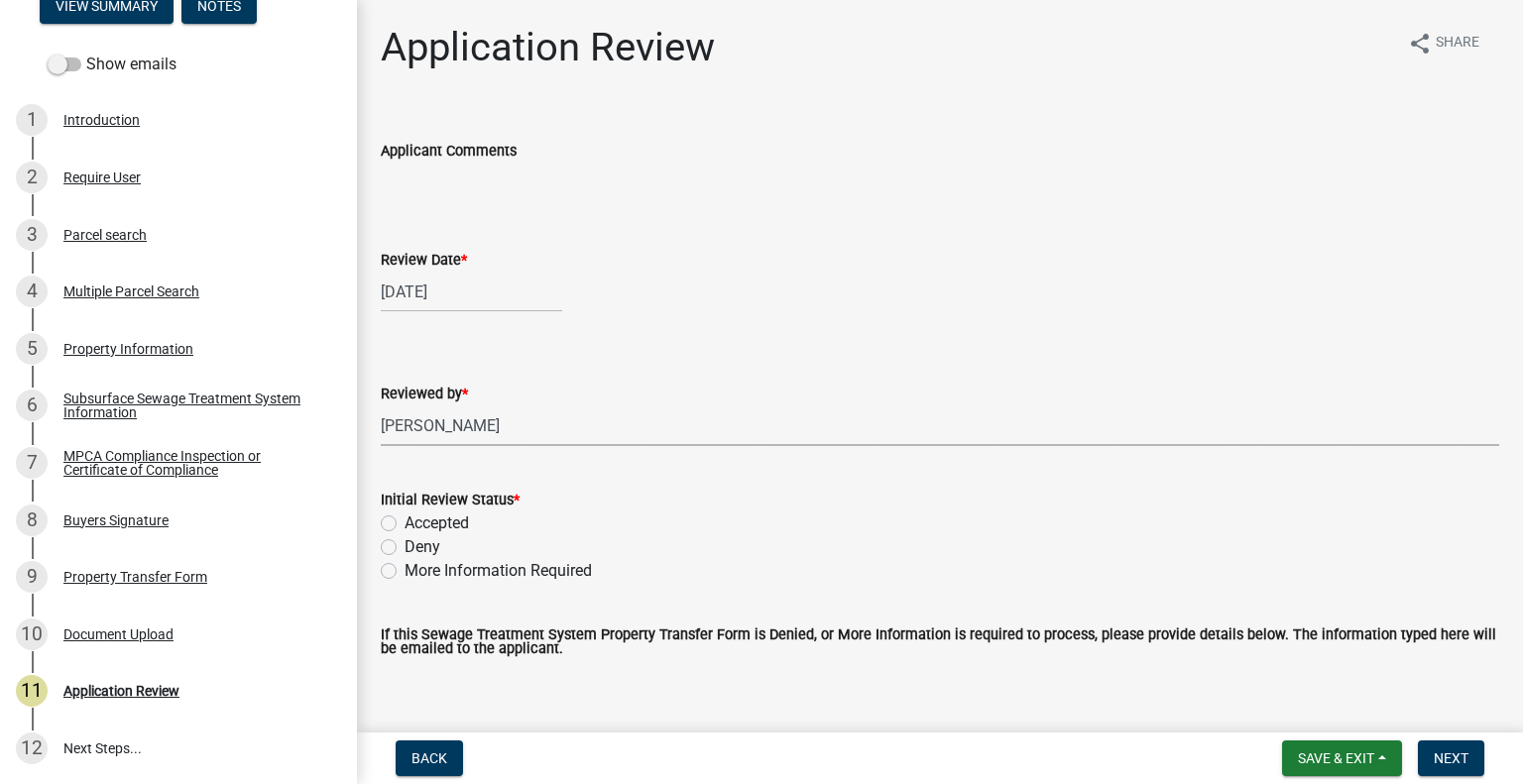 click on "Select Item...   [PERSON_NAME]   [PERSON_NAME]   [PERSON_NAME]   [PERSON_NAME]   [PERSON_NAME]   [PERSON_NAME]   [PERSON_NAME]   [PERSON_NAME]   [PERSON_NAME]   [PERSON_NAME]   [PERSON_NAME]   [PERSON_NAME]   [PERSON_NAME]   [PERSON_NAME]" at bounding box center [940, 425] 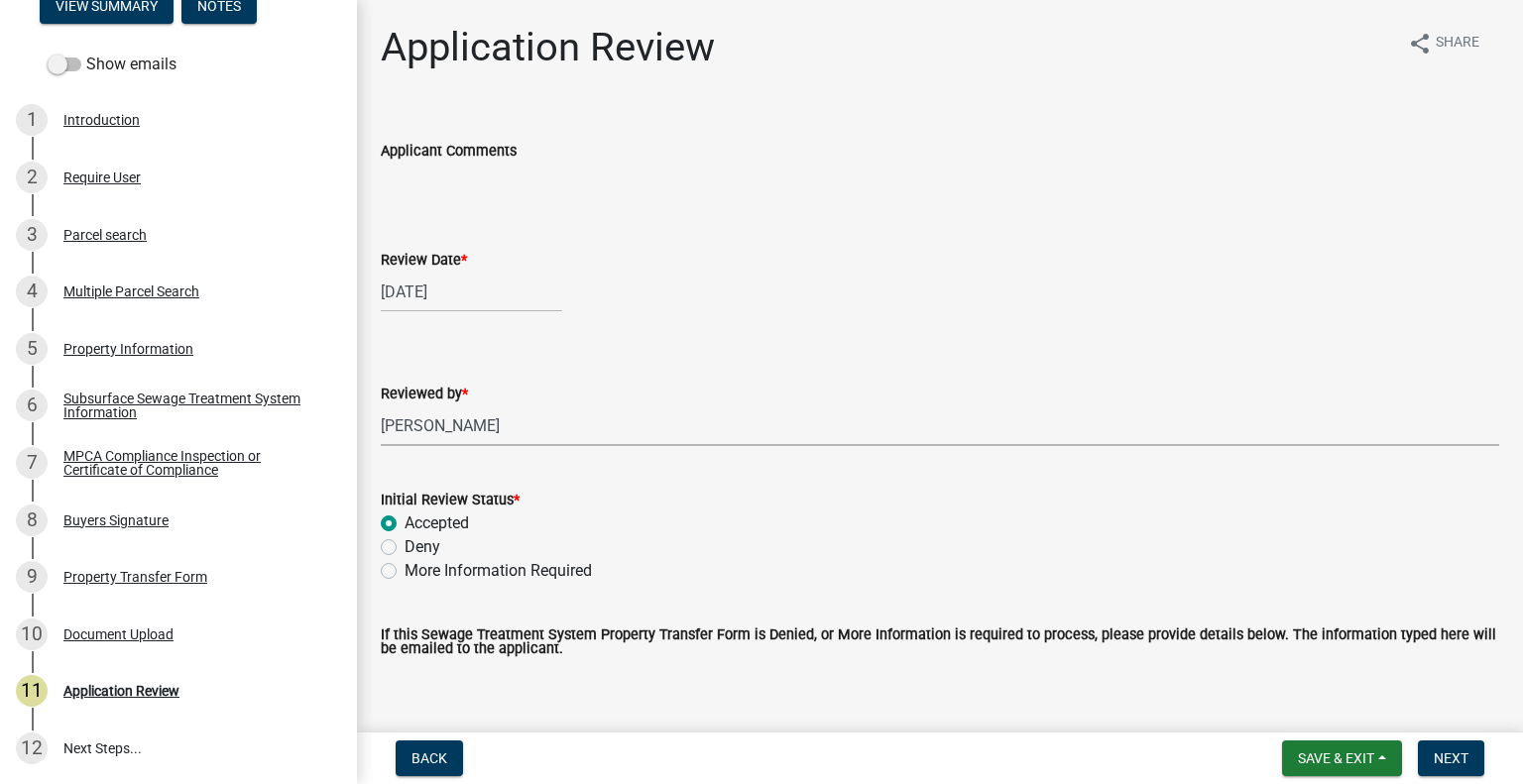 radio on "true" 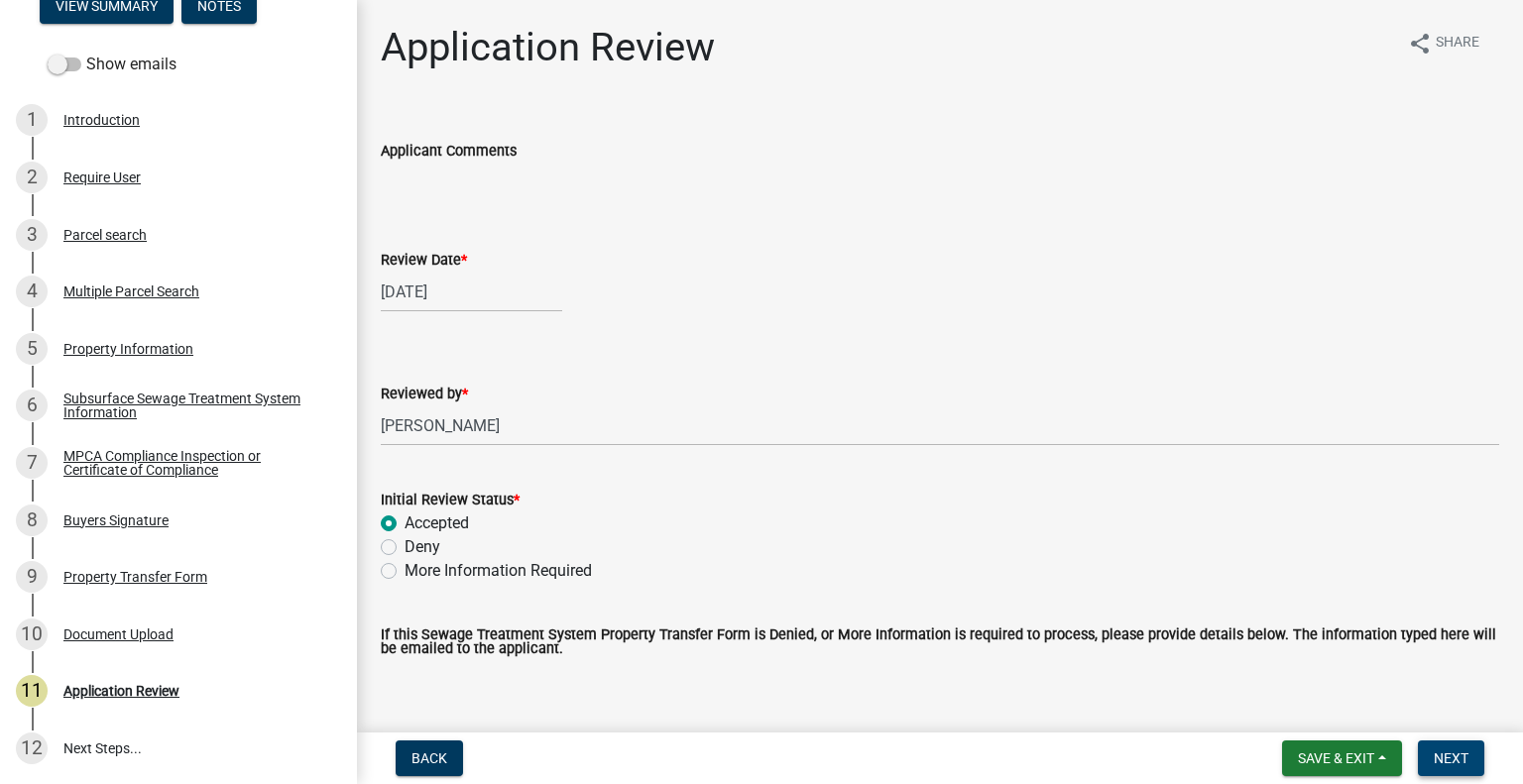 click on "Next" at bounding box center (1451, 758) 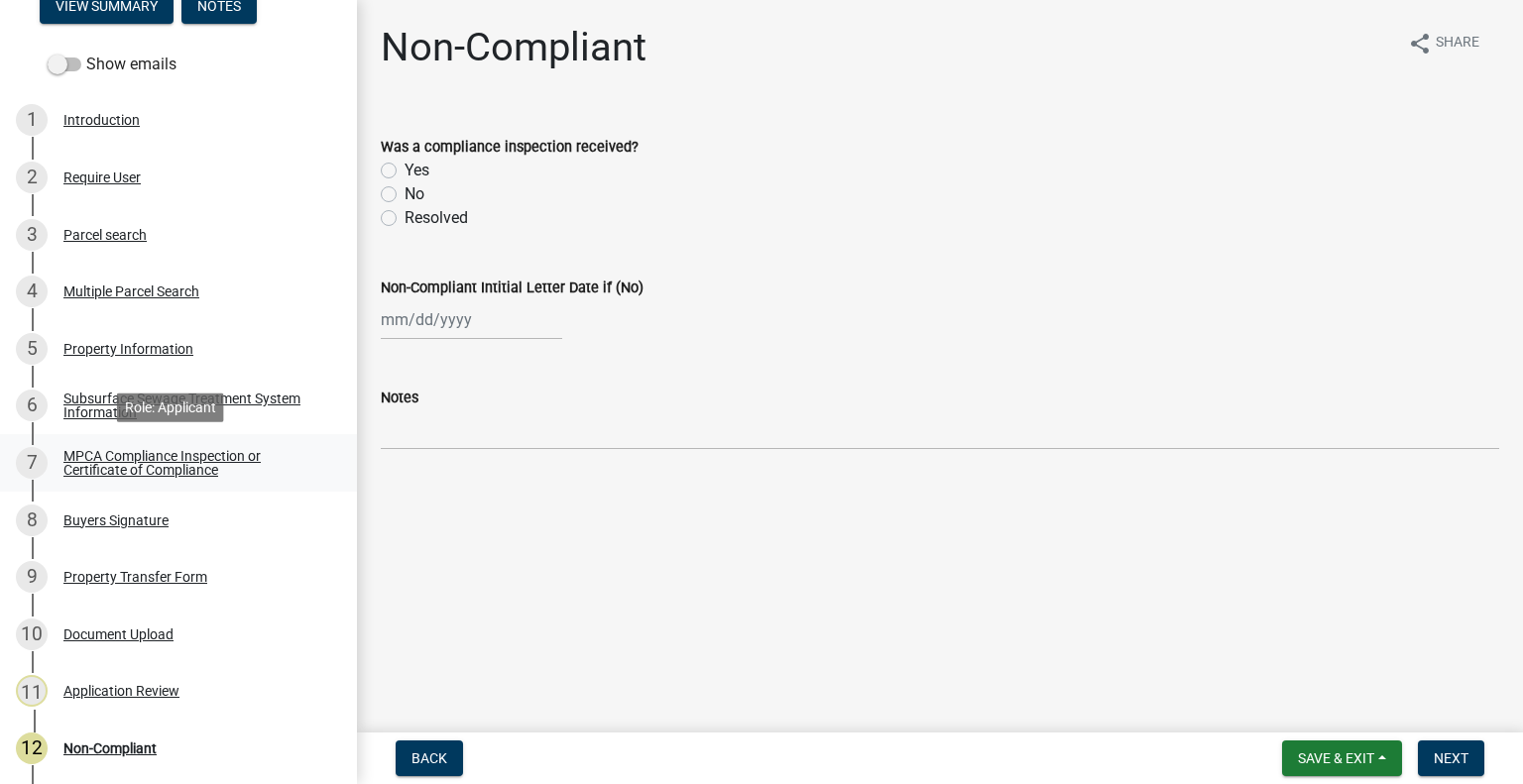 click on "MPCA Compliance Inspection  or Certificate of Compliance" at bounding box center (194, 463) 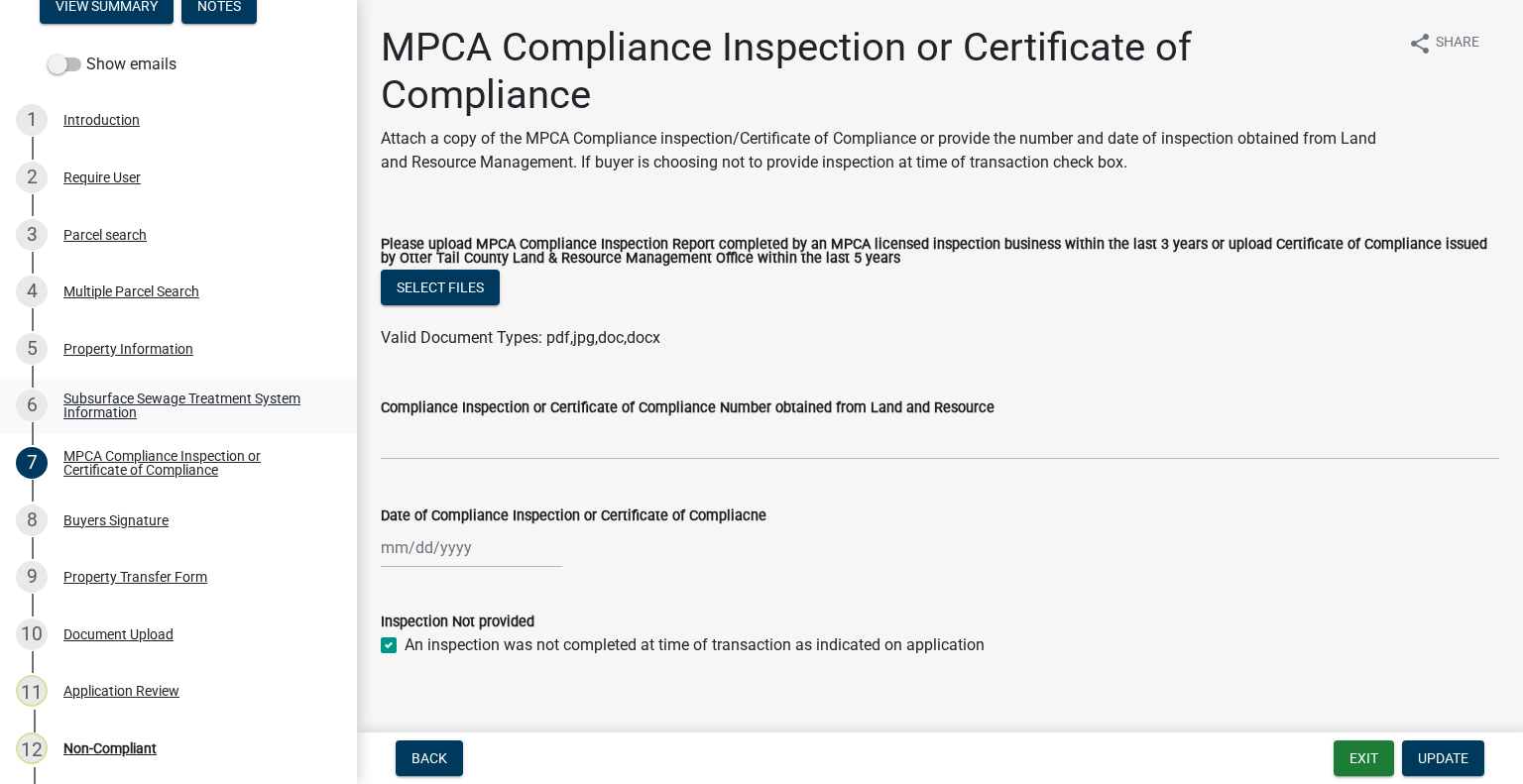 click on "Subsurface Sewage Treatment System Information" at bounding box center (194, 405) 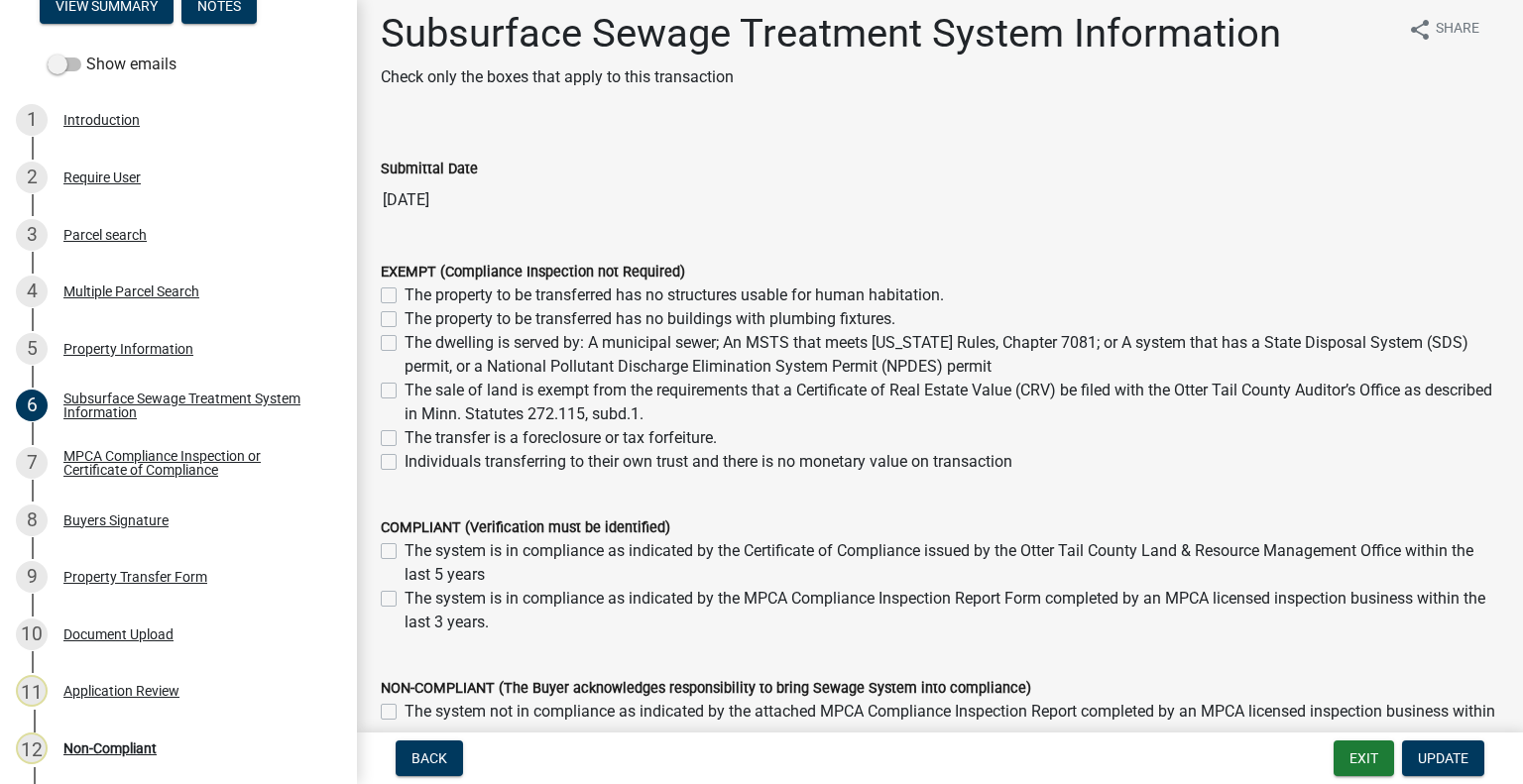 scroll, scrollTop: 0, scrollLeft: 0, axis: both 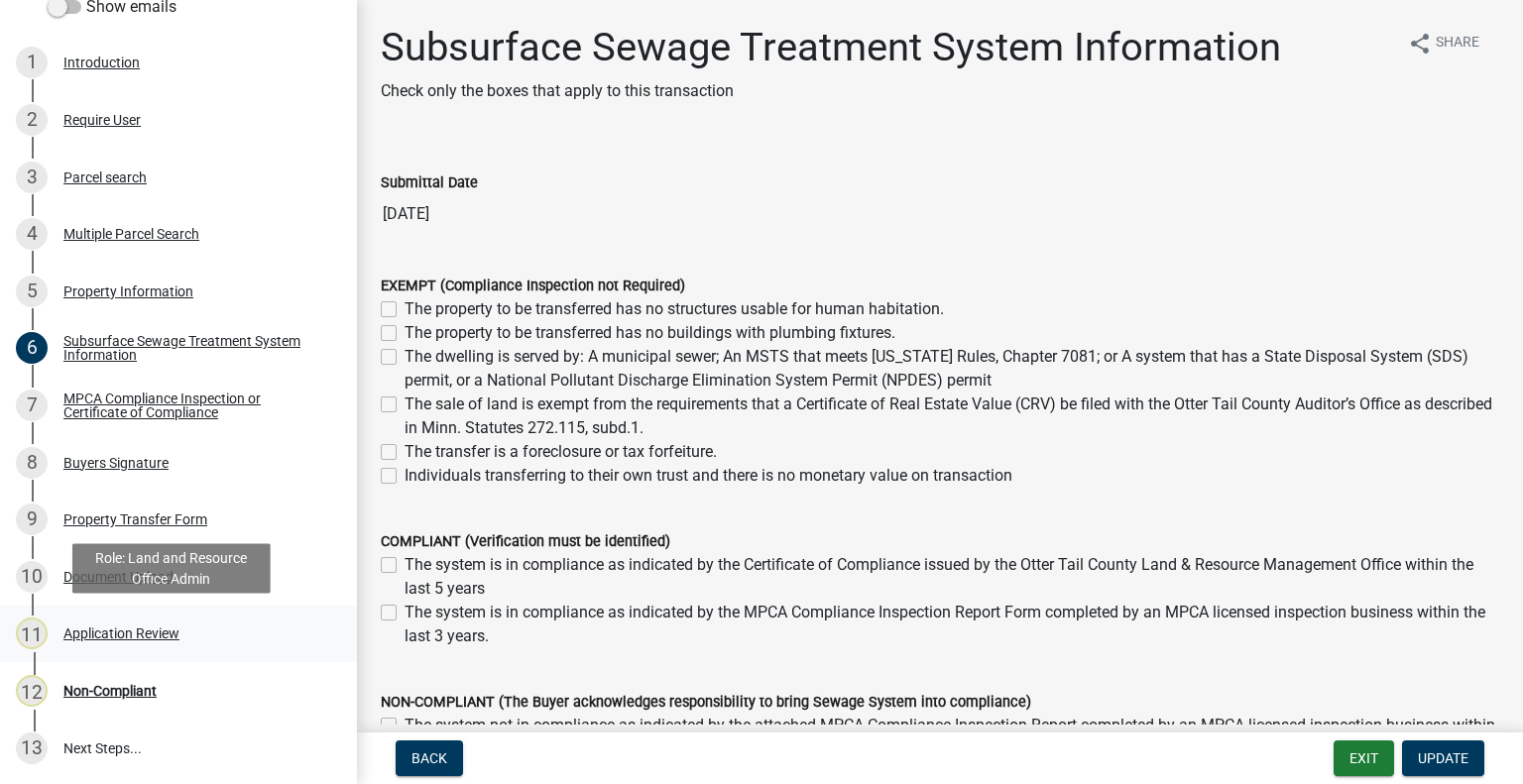 click on "Application Review" at bounding box center (121, 633) 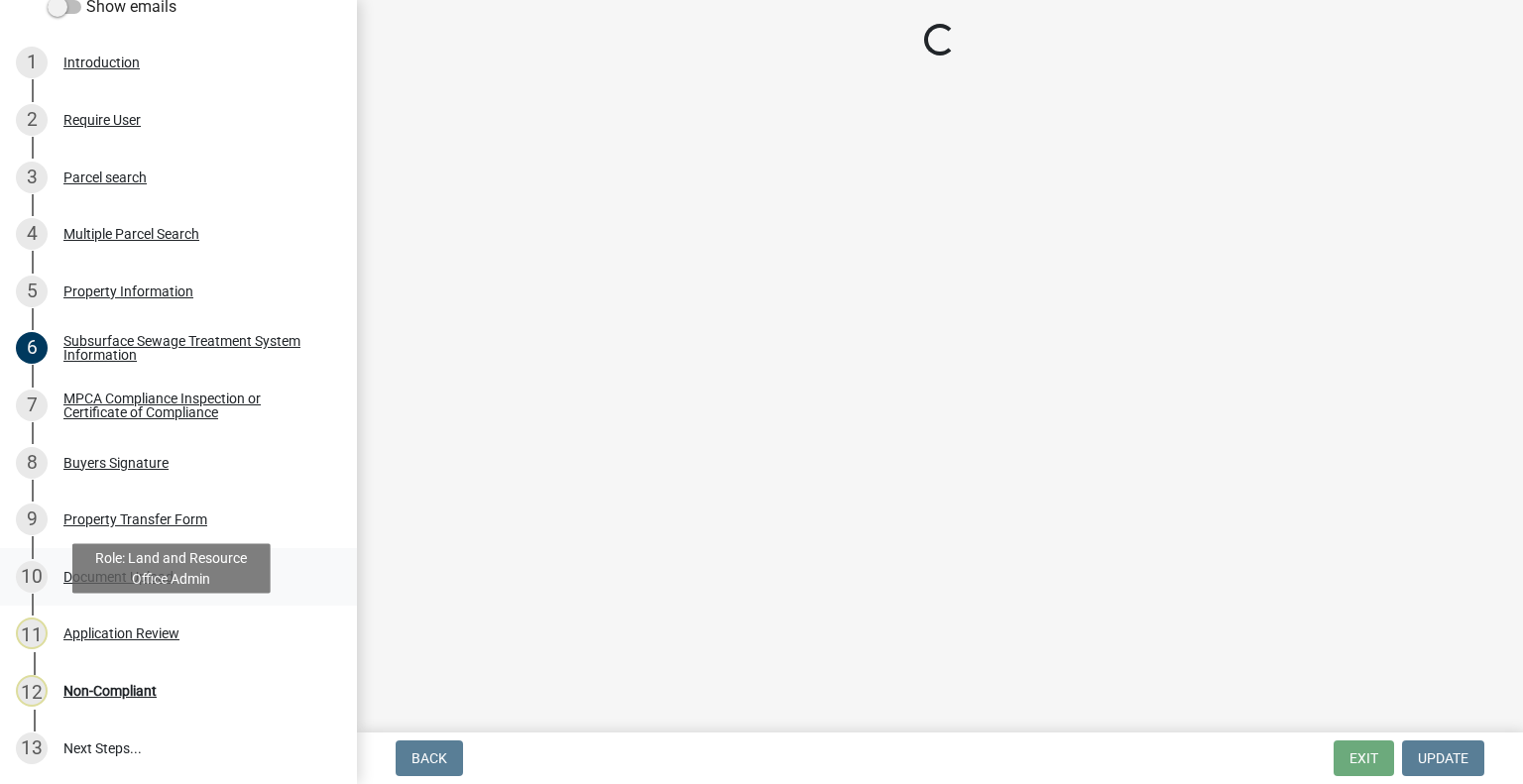 select on "2217fab6-25d2-4df2-8e35-18ddd05e0fe8" 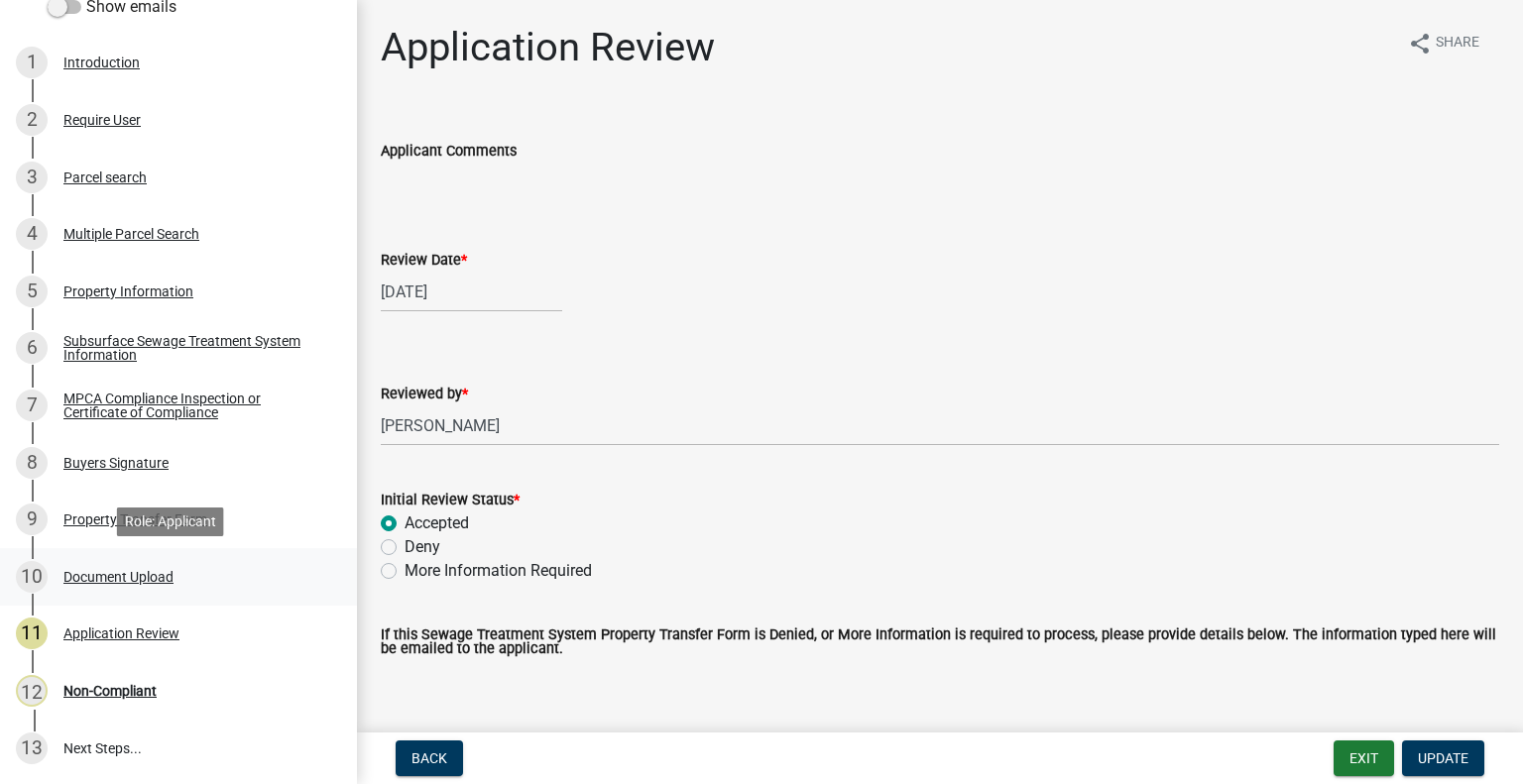 click on "Document Upload" at bounding box center (118, 577) 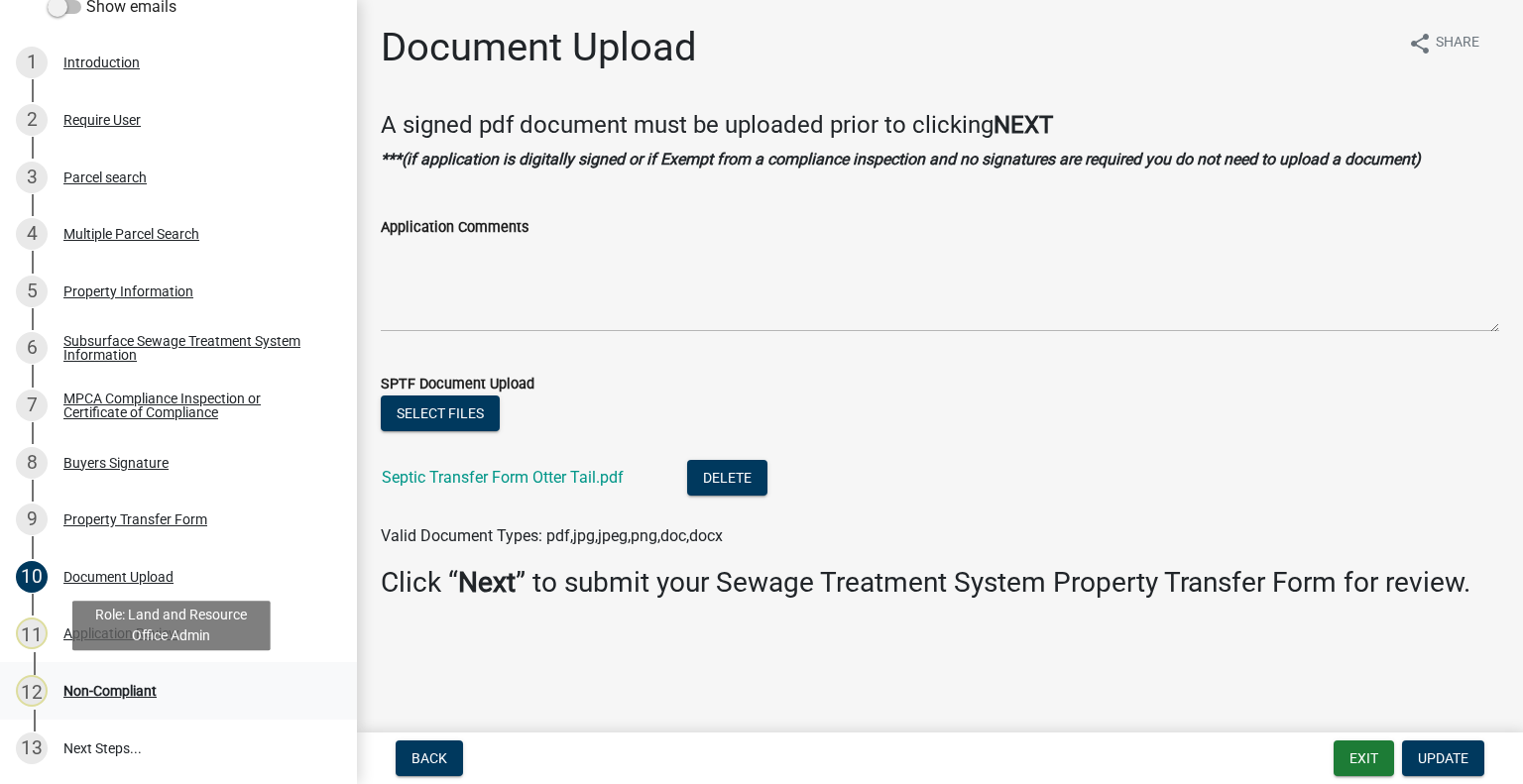 click on "Non-Compliant" at bounding box center [110, 691] 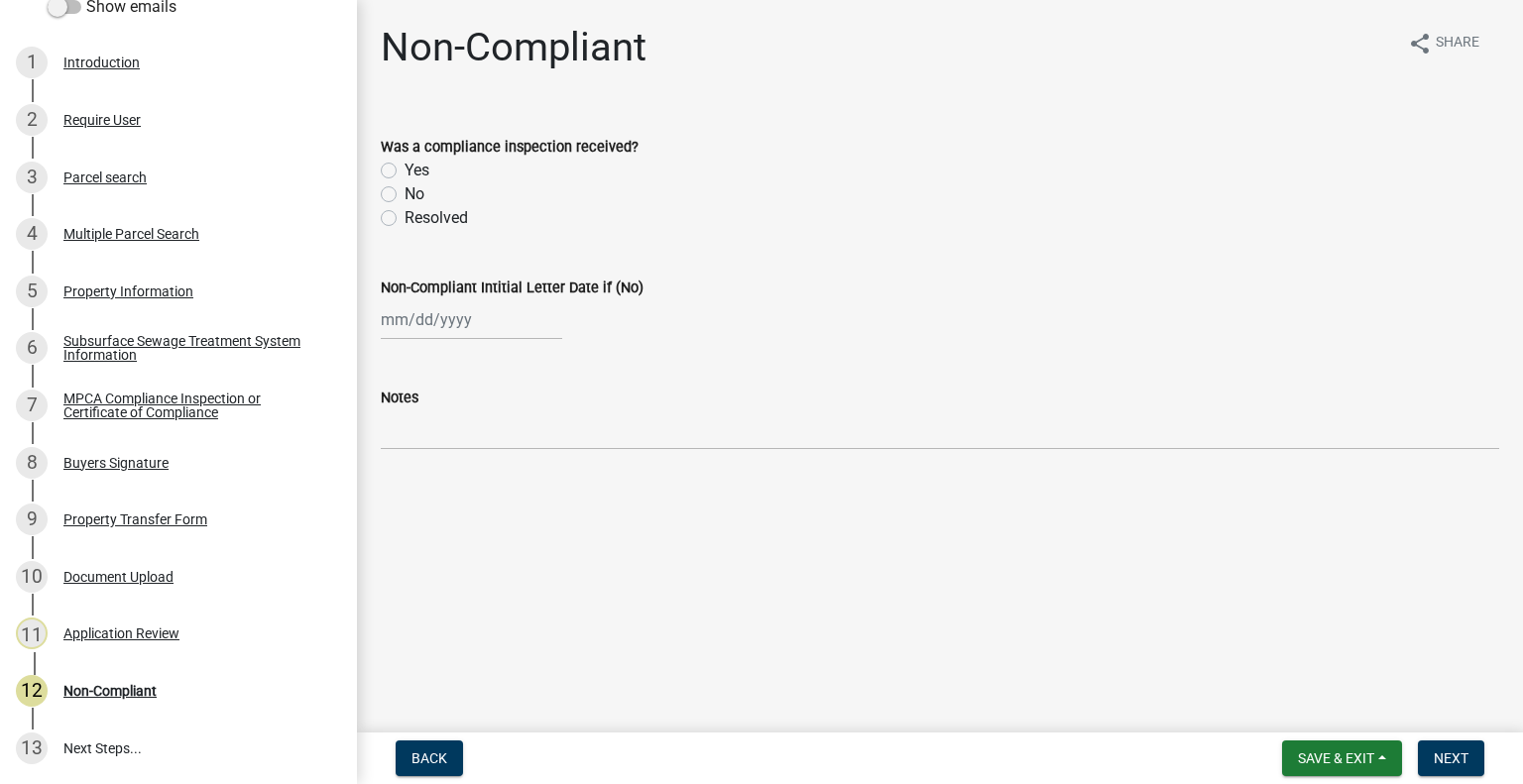 click on "No" 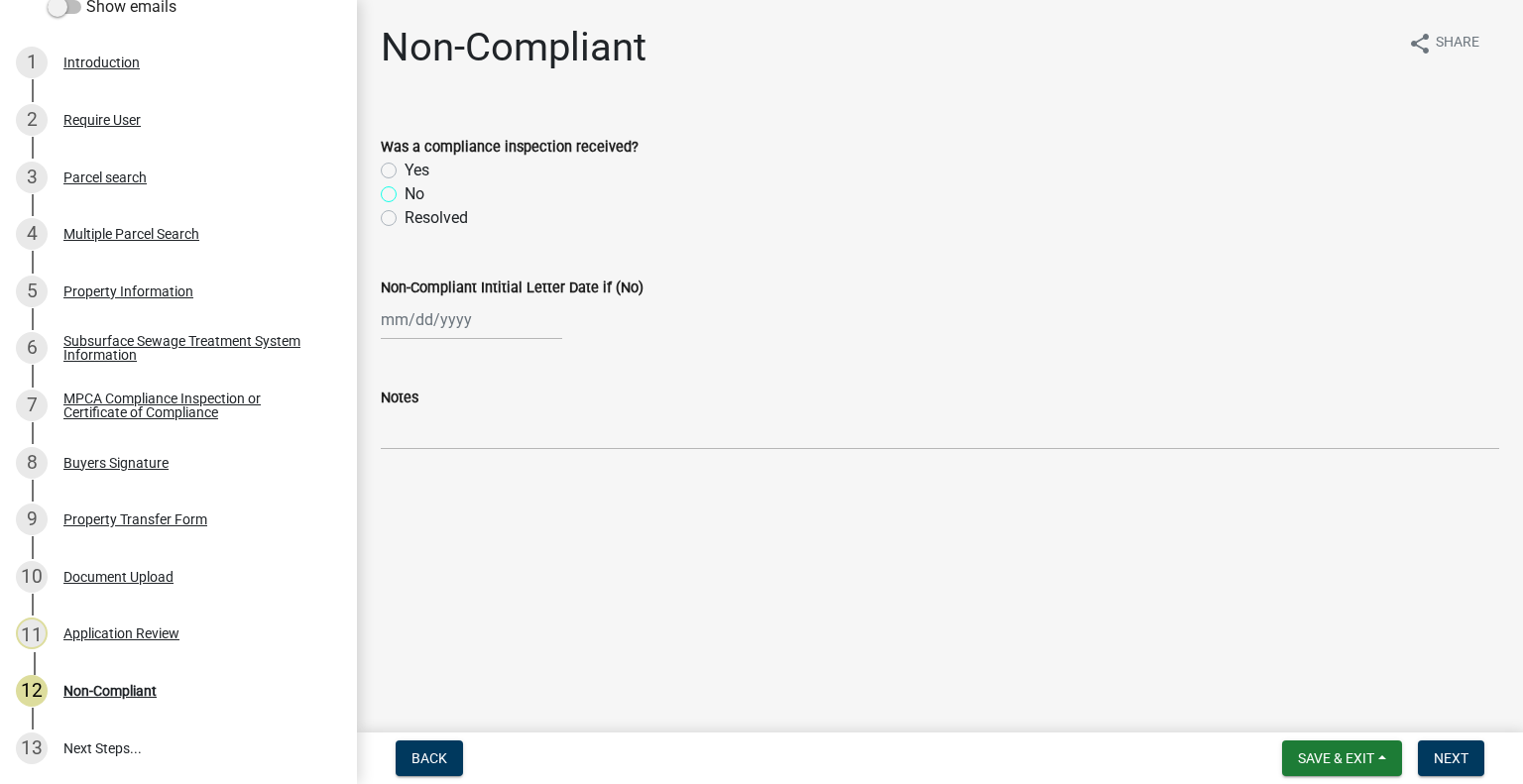 click on "No" at bounding box center (410, 188) 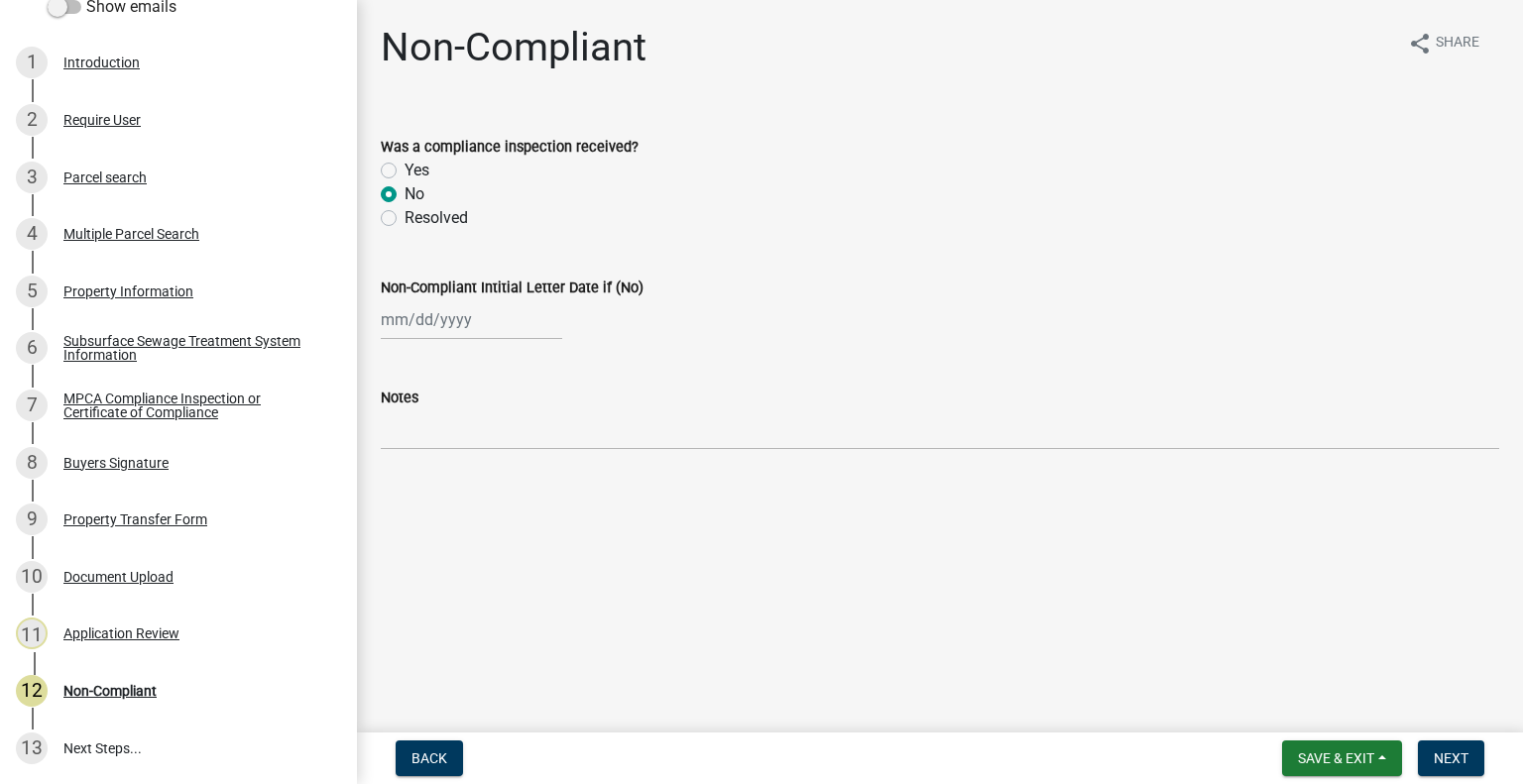 radio on "true" 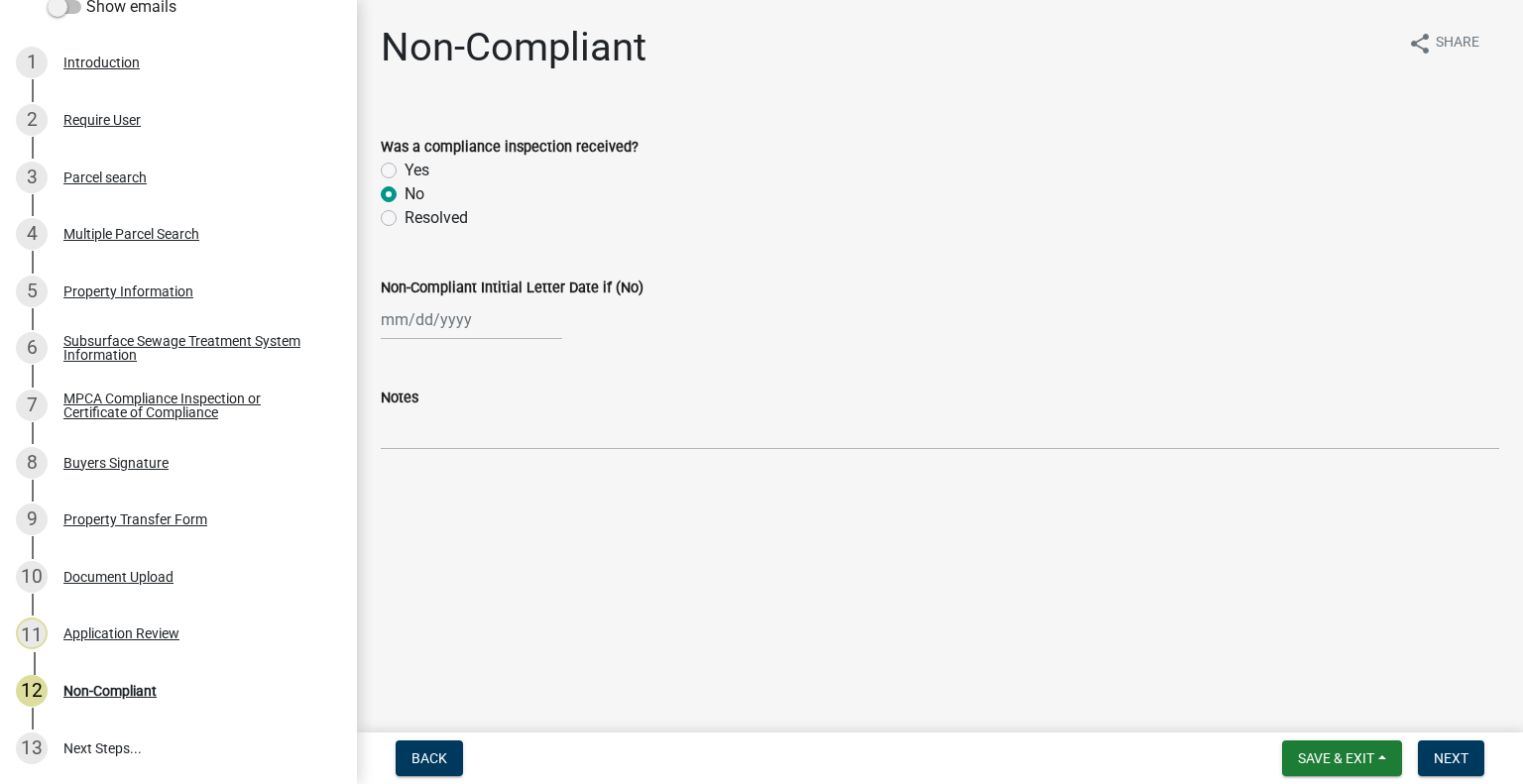 click on "Yes" 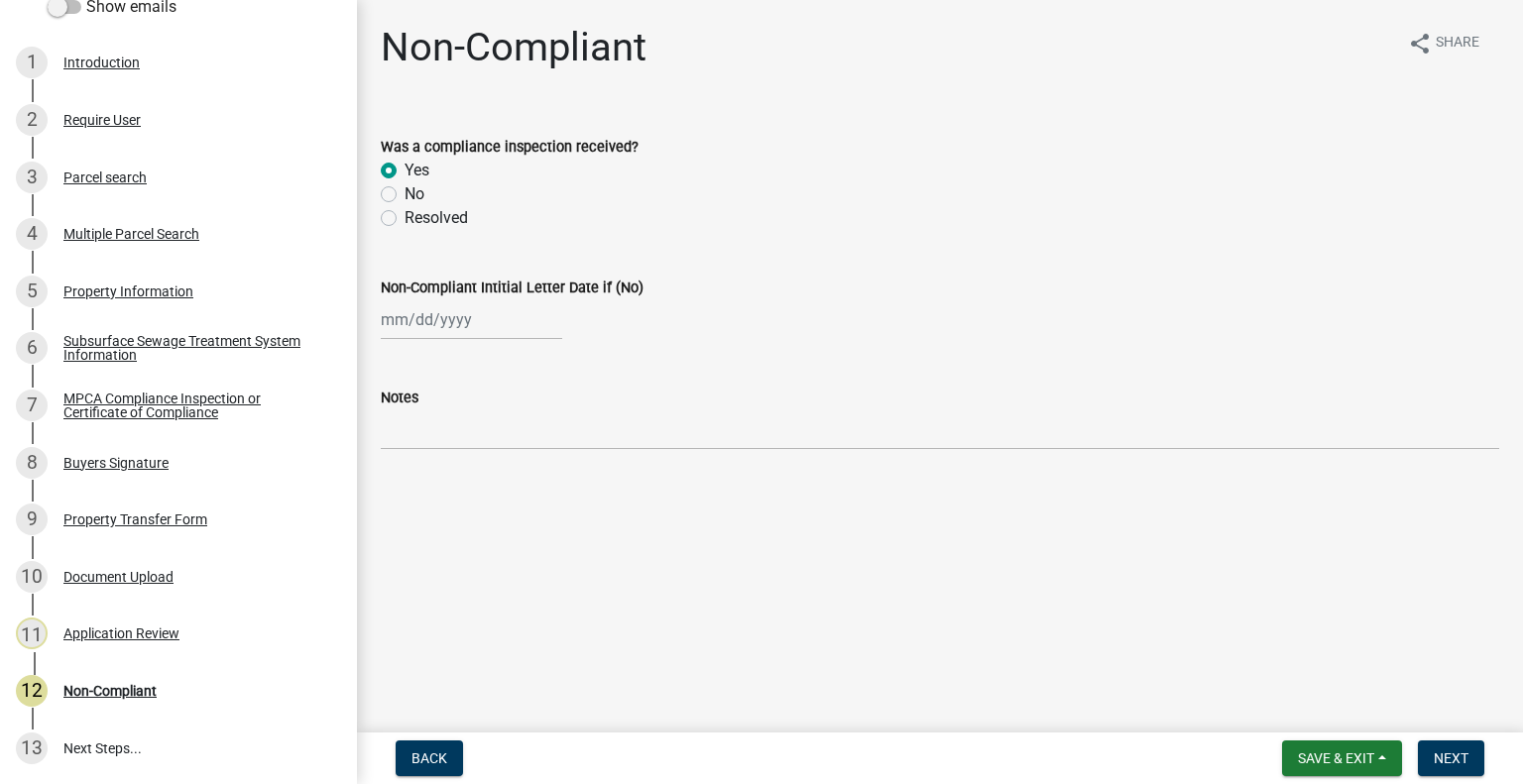 radio on "true" 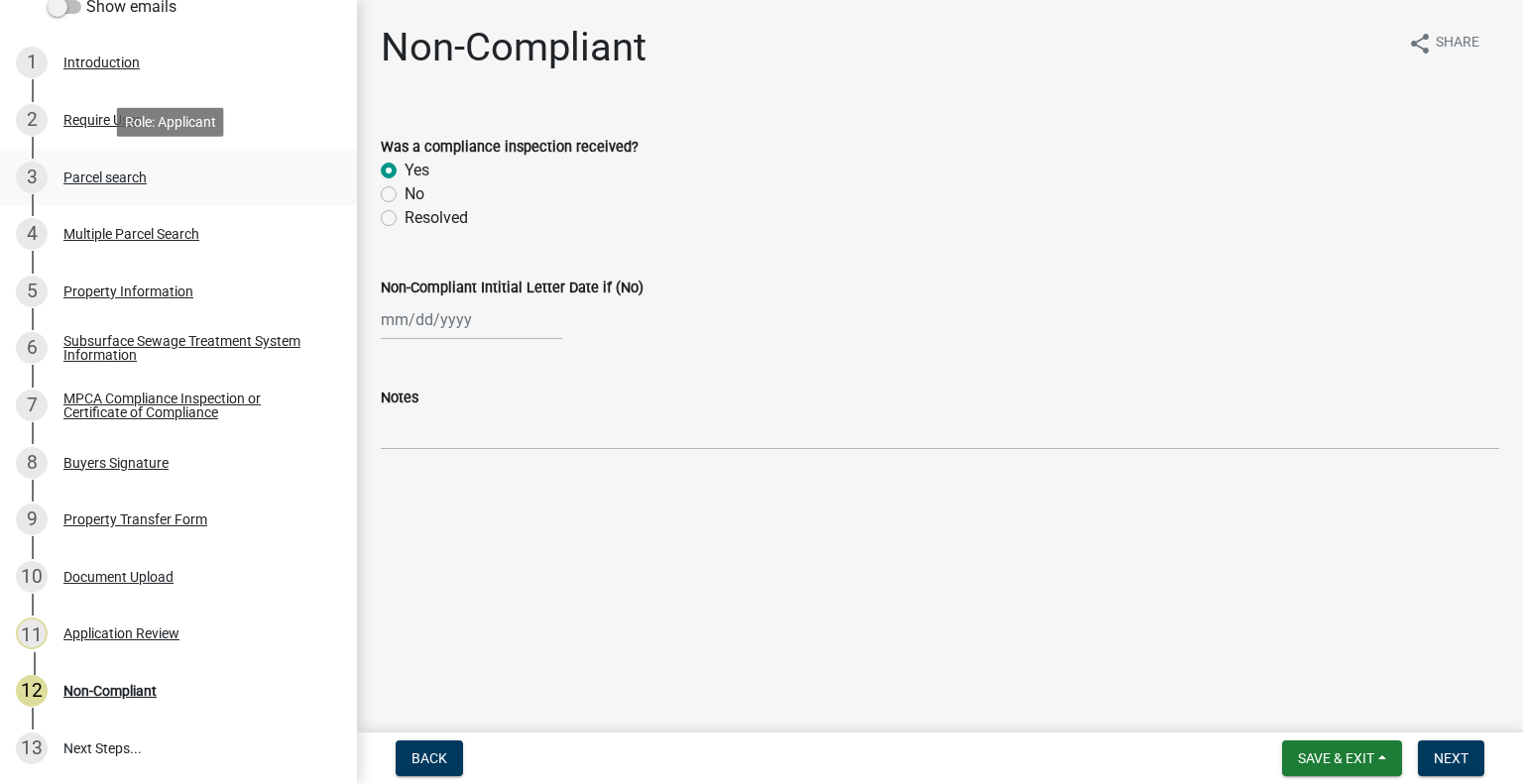 click on "3     Parcel search" at bounding box center (171, 177) 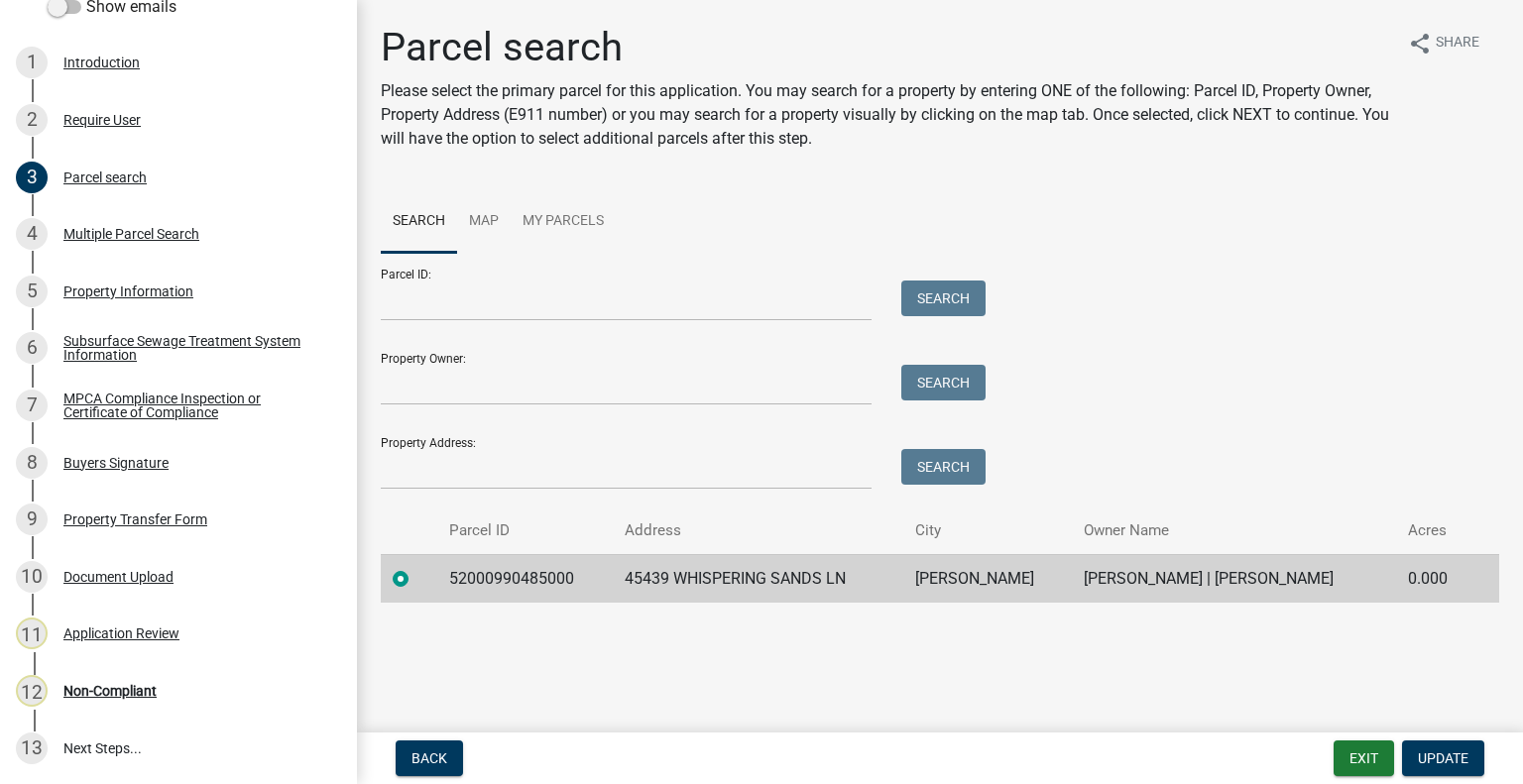 click on "52000990485000" 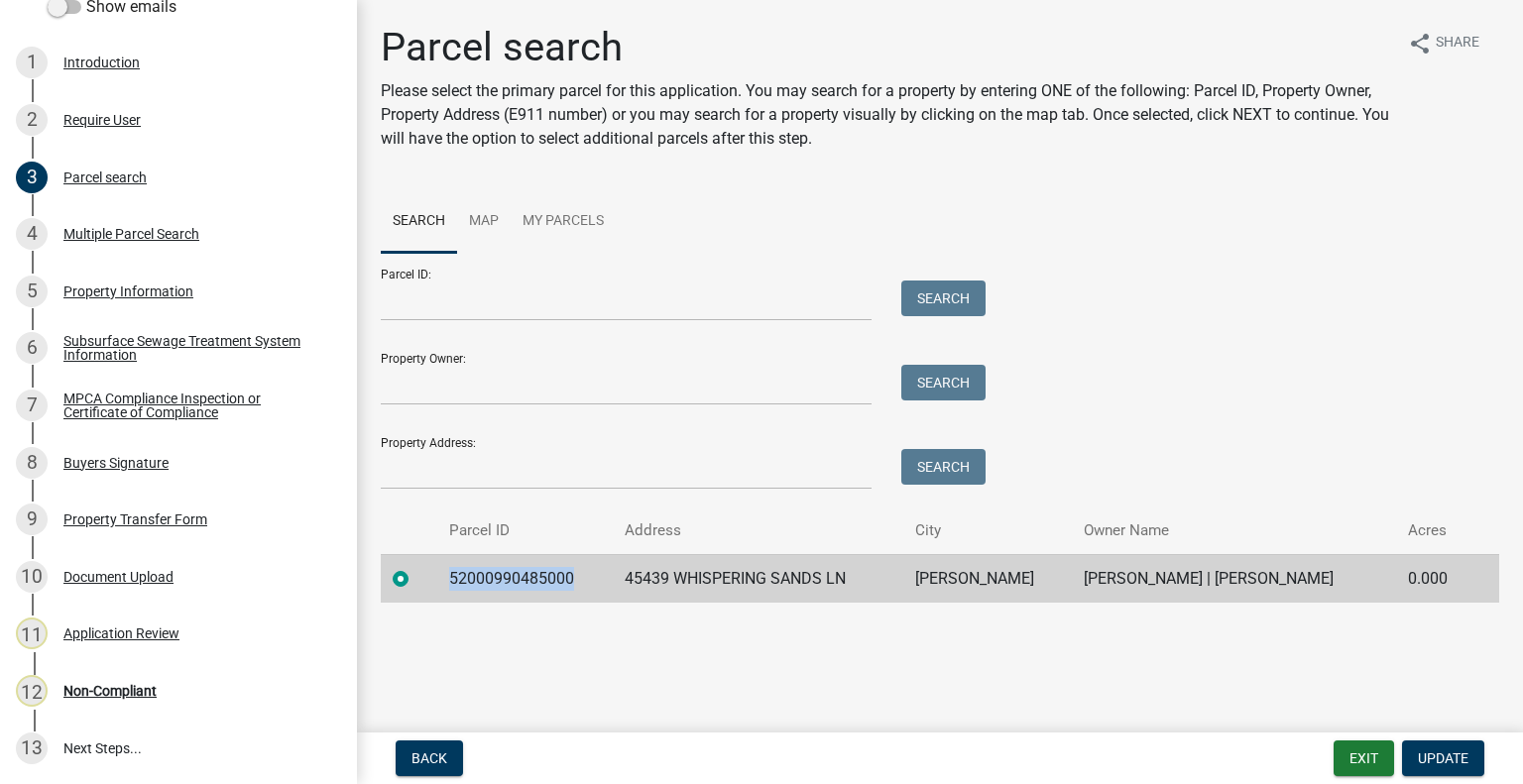 click on "52000990485000" 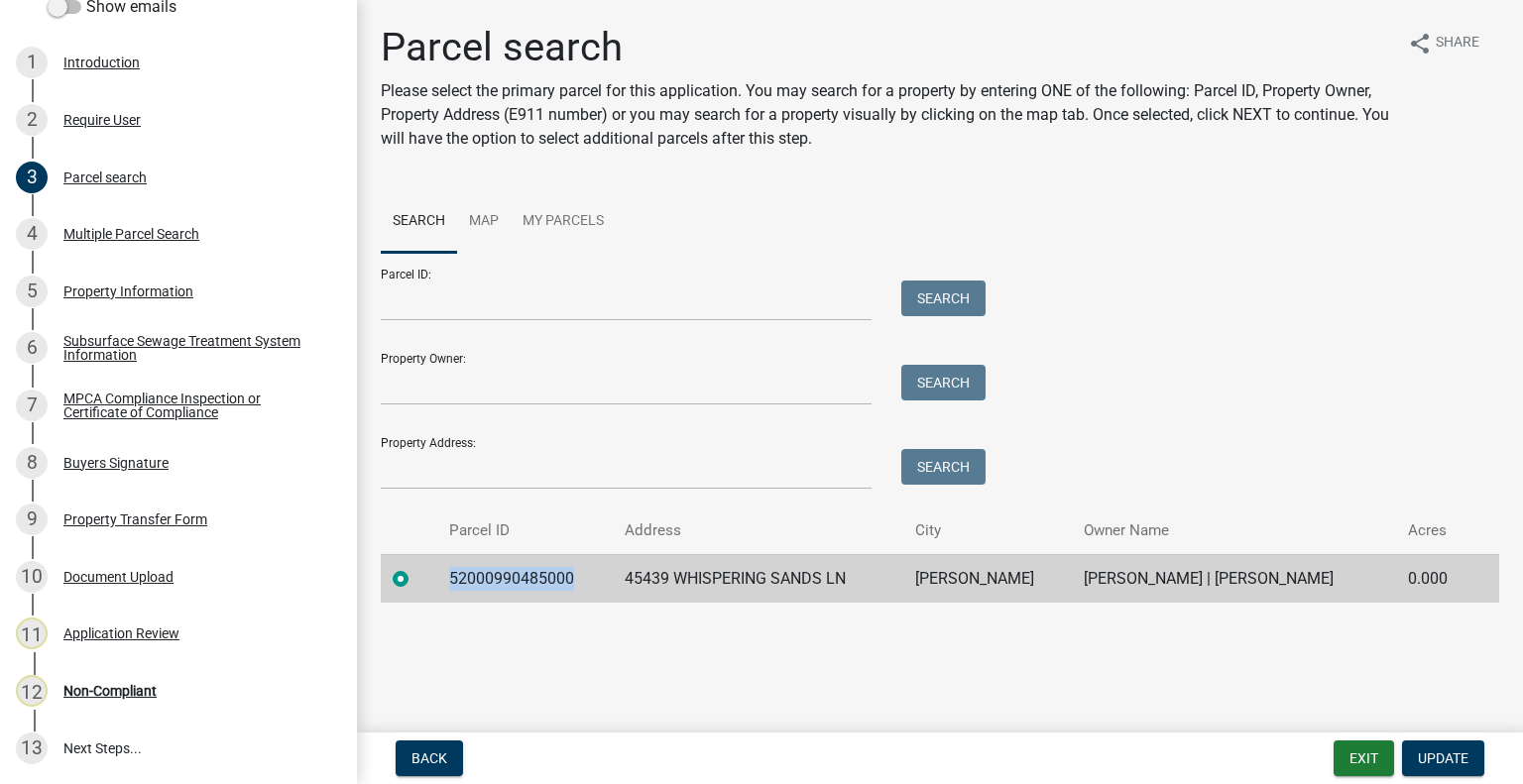 copy on "52000990485000" 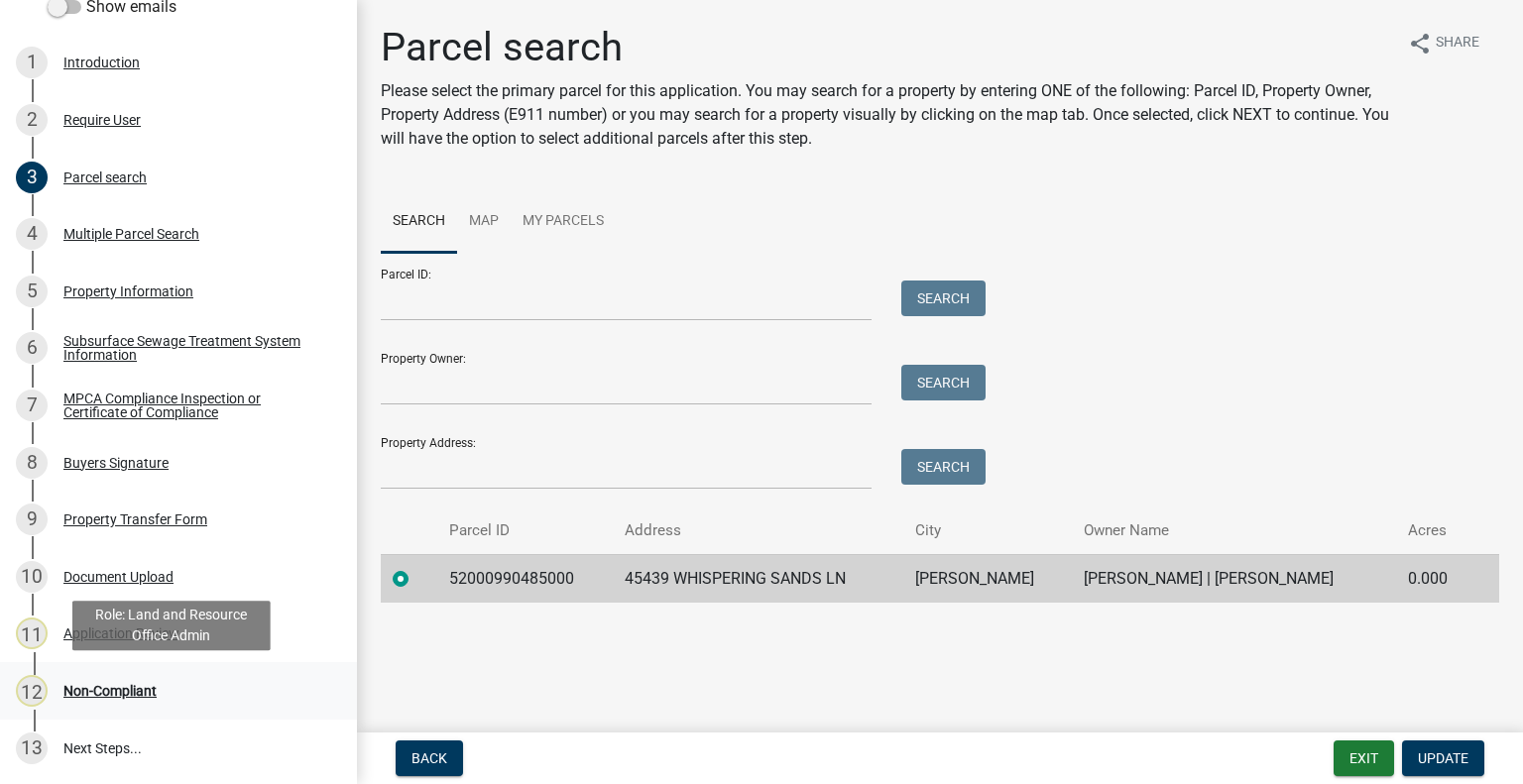 click on "12     Non-Compliant" at bounding box center (171, 691) 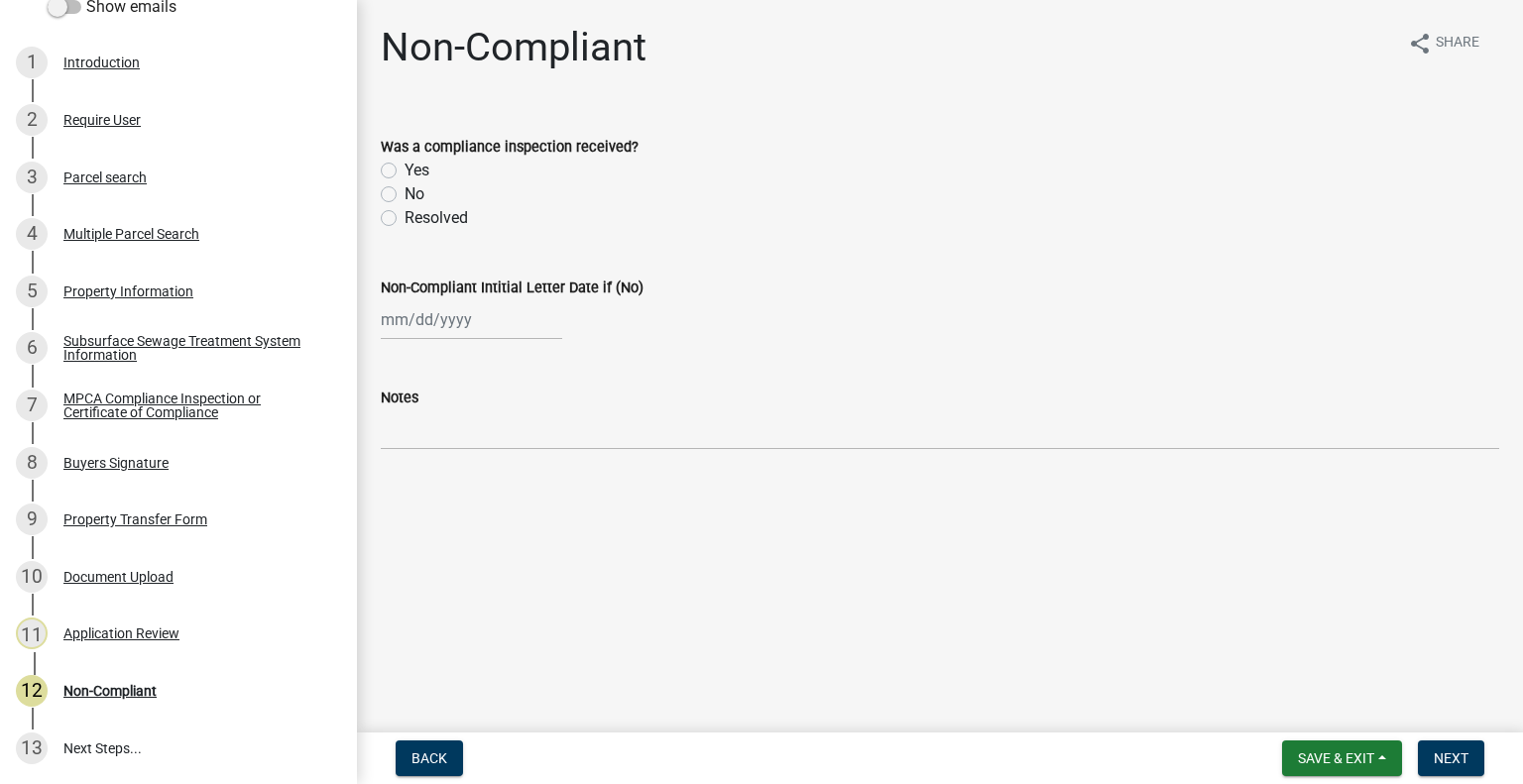 click on "Yes" 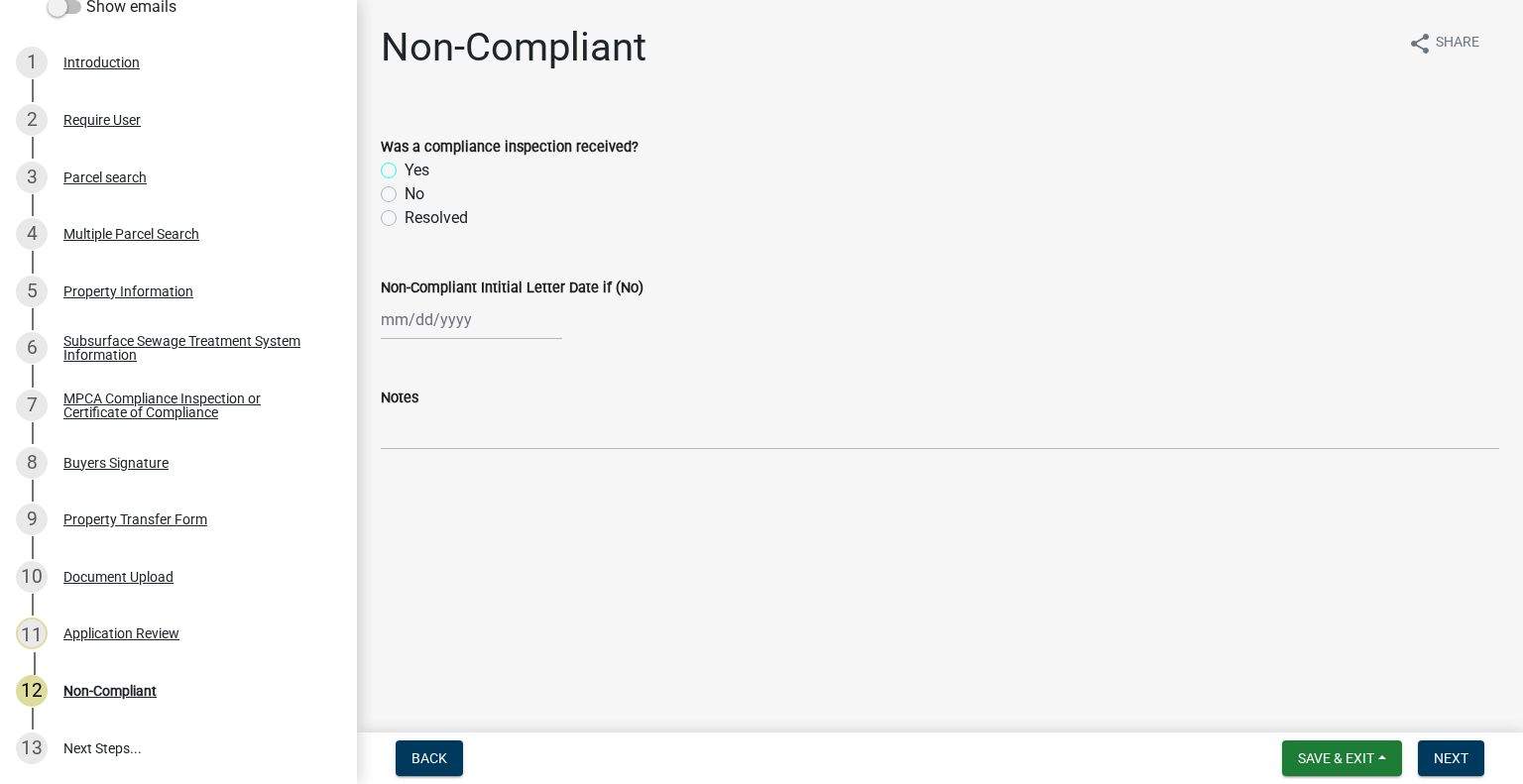 click on "Yes" at bounding box center (410, 165) 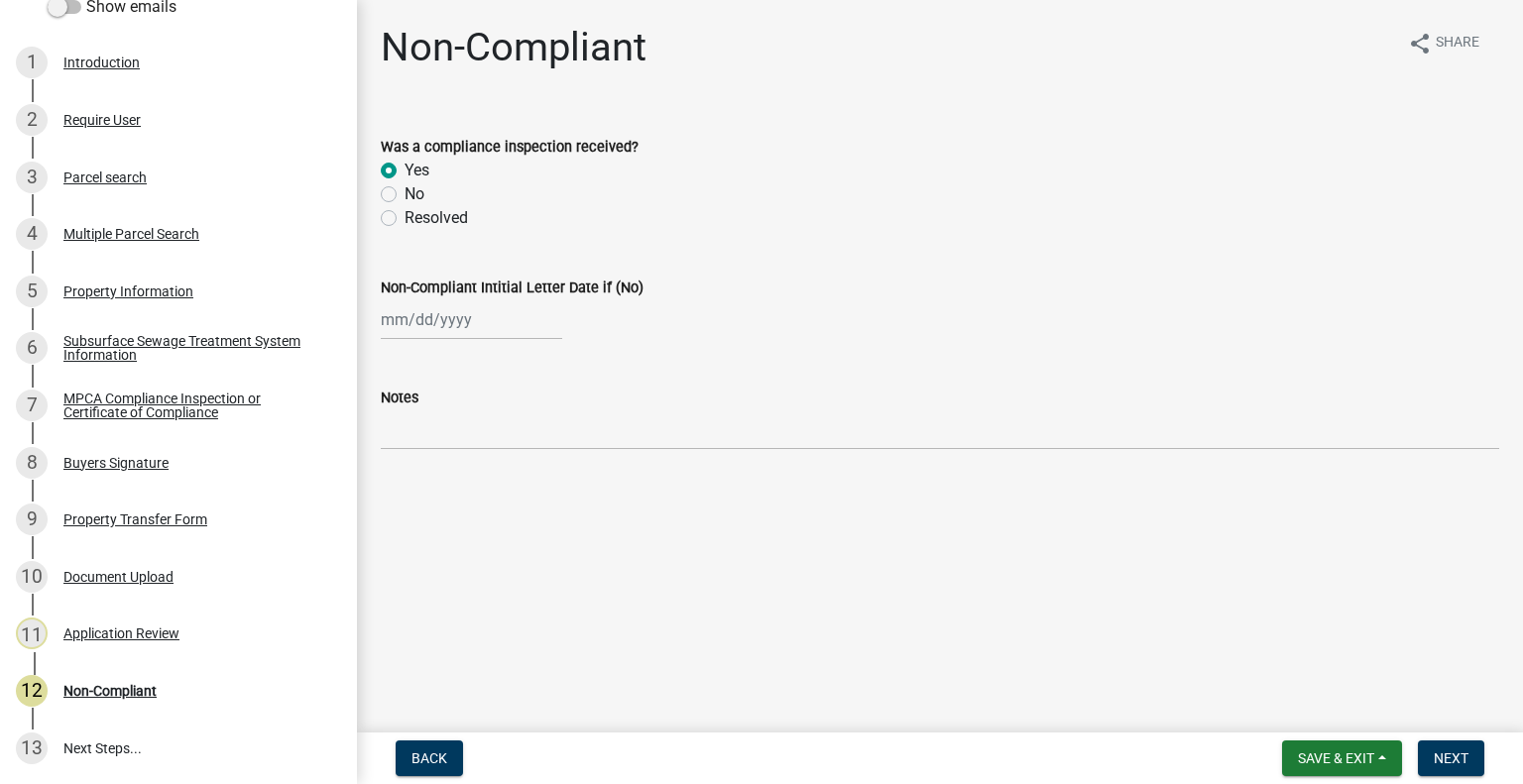 radio on "true" 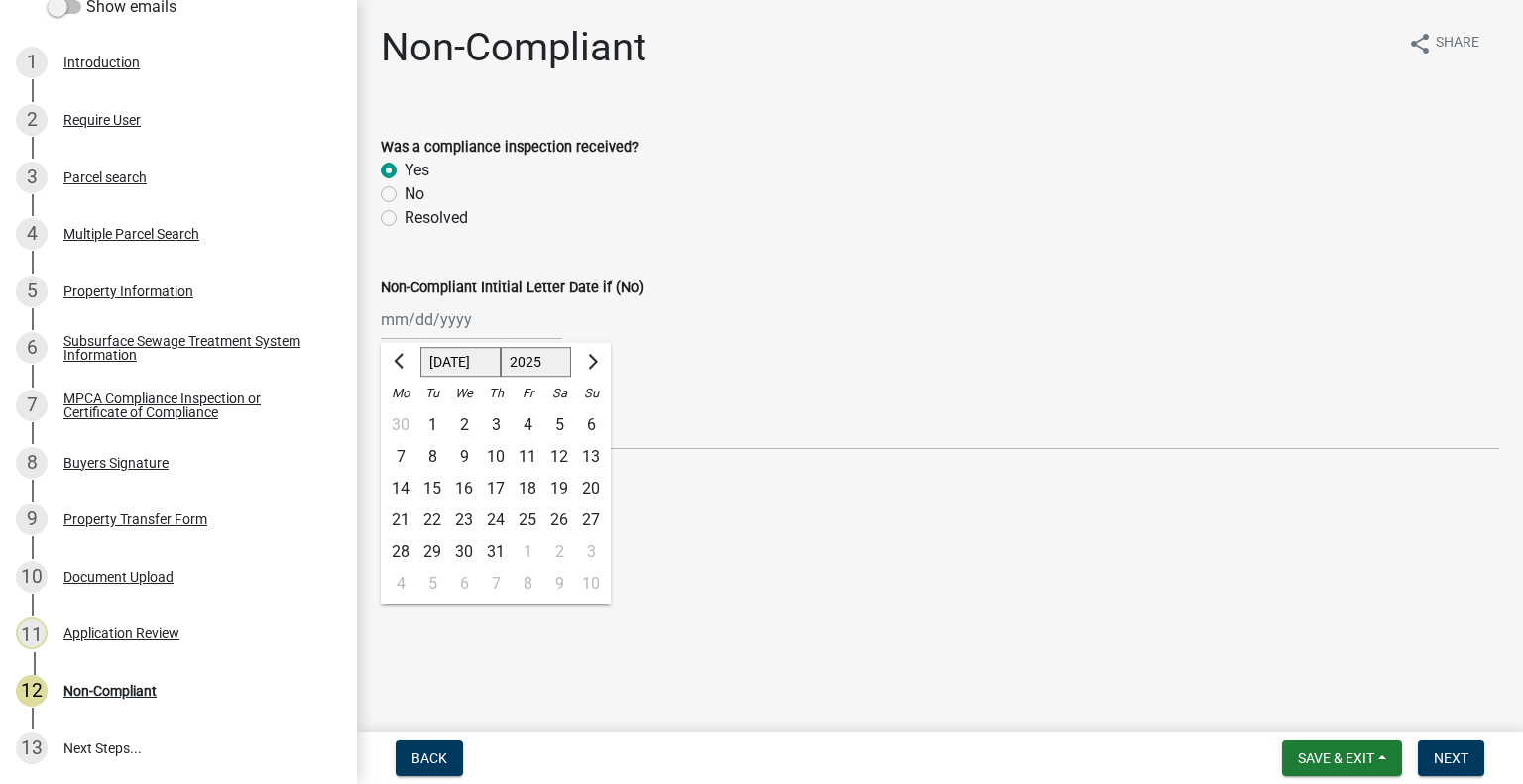 click on "Non-Compliant Intitial Letter Date if (No)  Jan Feb Mar Apr May Jun Jul Aug Sep Oct Nov Dec 1525 1526 1527 1528 1529 1530 1531 1532 1533 1534 1535 1536 1537 1538 1539 1540 1541 1542 1543 1544 1545 1546 1547 1548 1549 1550 1551 1552 1553 1554 1555 1556 1557 1558 1559 1560 1561 1562 1563 1564 1565 1566 1567 1568 1569 1570 1571 1572 1573 1574 1575 1576 1577 1578 1579 1580 1581 1582 1583 1584 1585 1586 1587 1588 1589 1590 1591 1592 1593 1594 1595 1596 1597 1598 1599 1600 1601 1602 1603 1604 1605 1606 1607 1608 1609 1610 1611 1612 1613 1614 1615 1616 1617 1618 1619 1620 1621 1622 1623 1624 1625 1626 1627 1628 1629 1630 1631 1632 1633 1634 1635 1636 1637 1638 1639 1640 1641 1642 1643 1644 1645 1646 1647 1648 1649 1650 1651 1652 1653 1654 1655 1656 1657 1658 1659 1660 1661 1662 1663 1664 1665 1666 1667 1668 1669 1670 1671 1672 1673 1674 1675 1676 1677 1678 1679 1680 1681 1682 1683 1684 1685 1686 1687 1688 1689 1690 1691 1692 1693 1694 1695 1696 1697 1698 1699 1700 1701 1702 1703 1704 1705 1706 1707 1708 1709 1710 1" 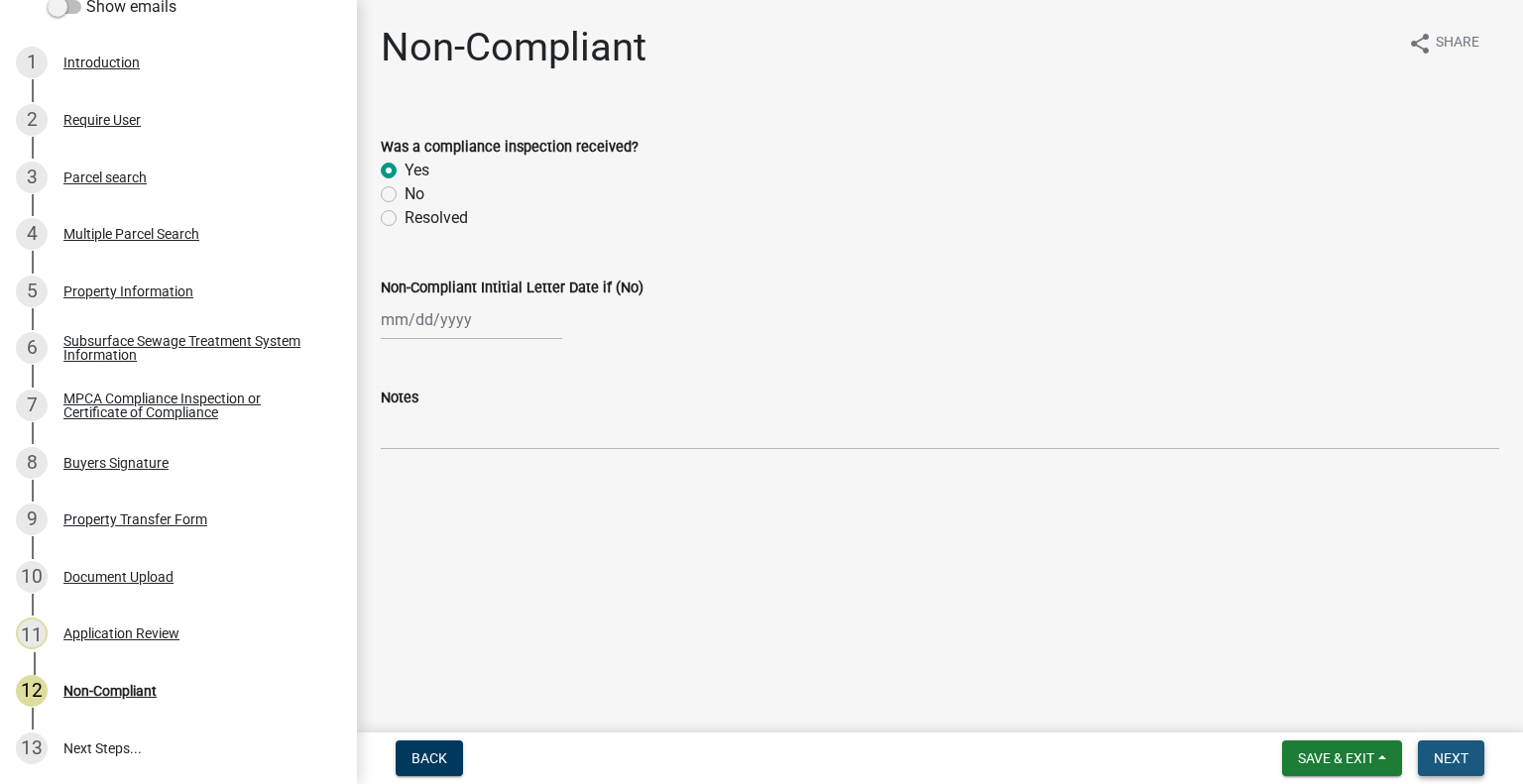 click on "Next" at bounding box center [1451, 758] 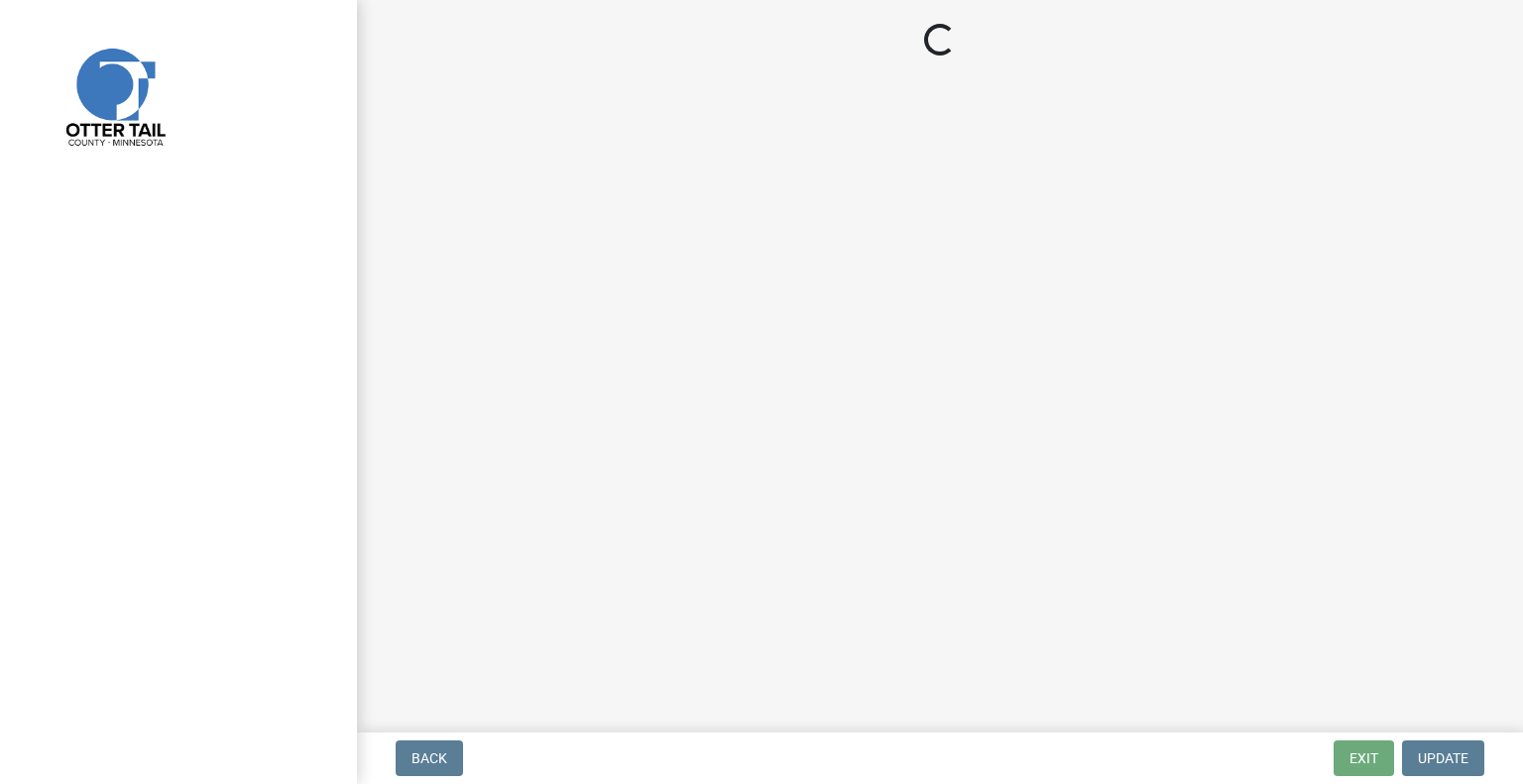 scroll, scrollTop: 0, scrollLeft: 0, axis: both 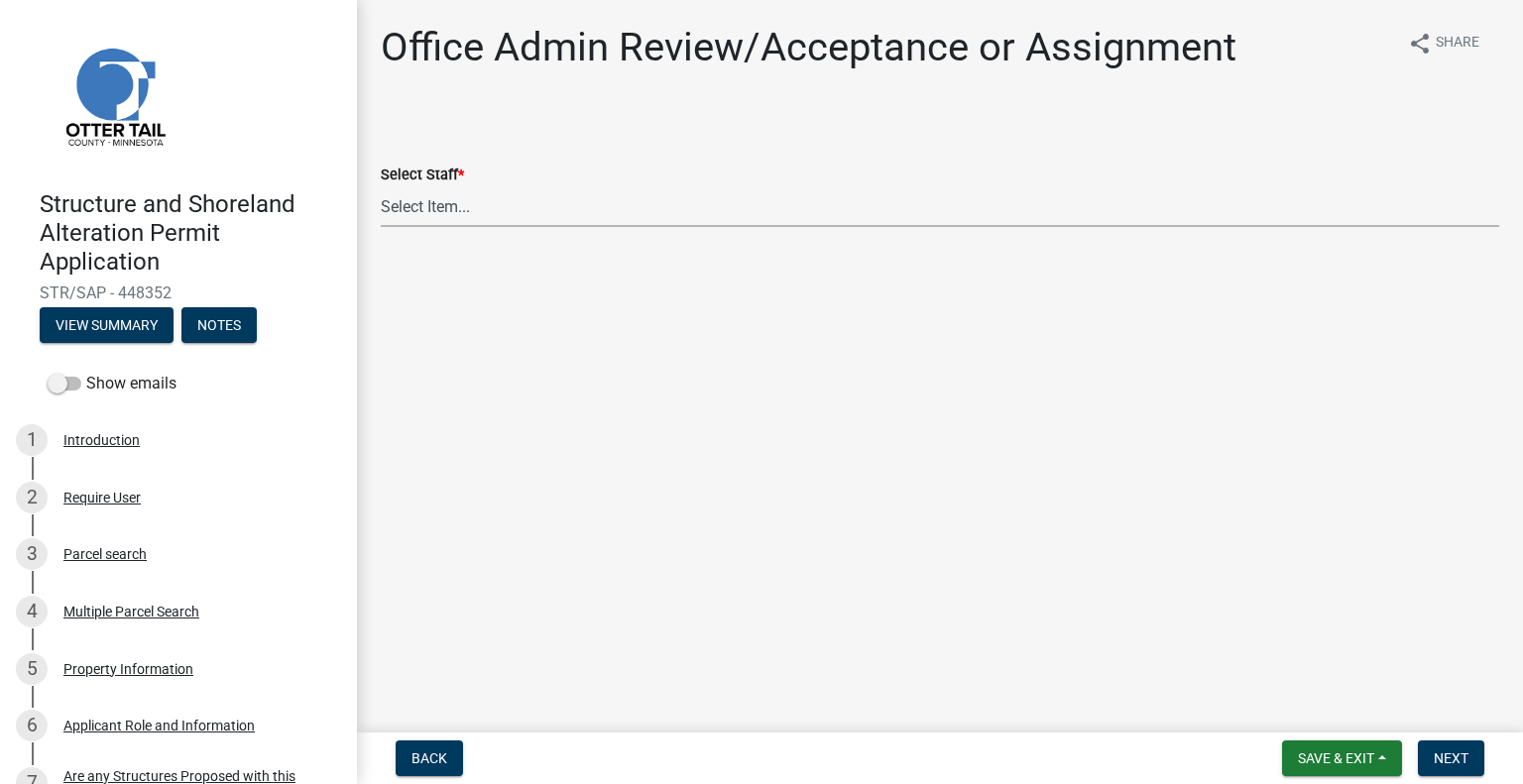 drag, startPoint x: 497, startPoint y: 210, endPoint x: 497, endPoint y: 224, distance: 14 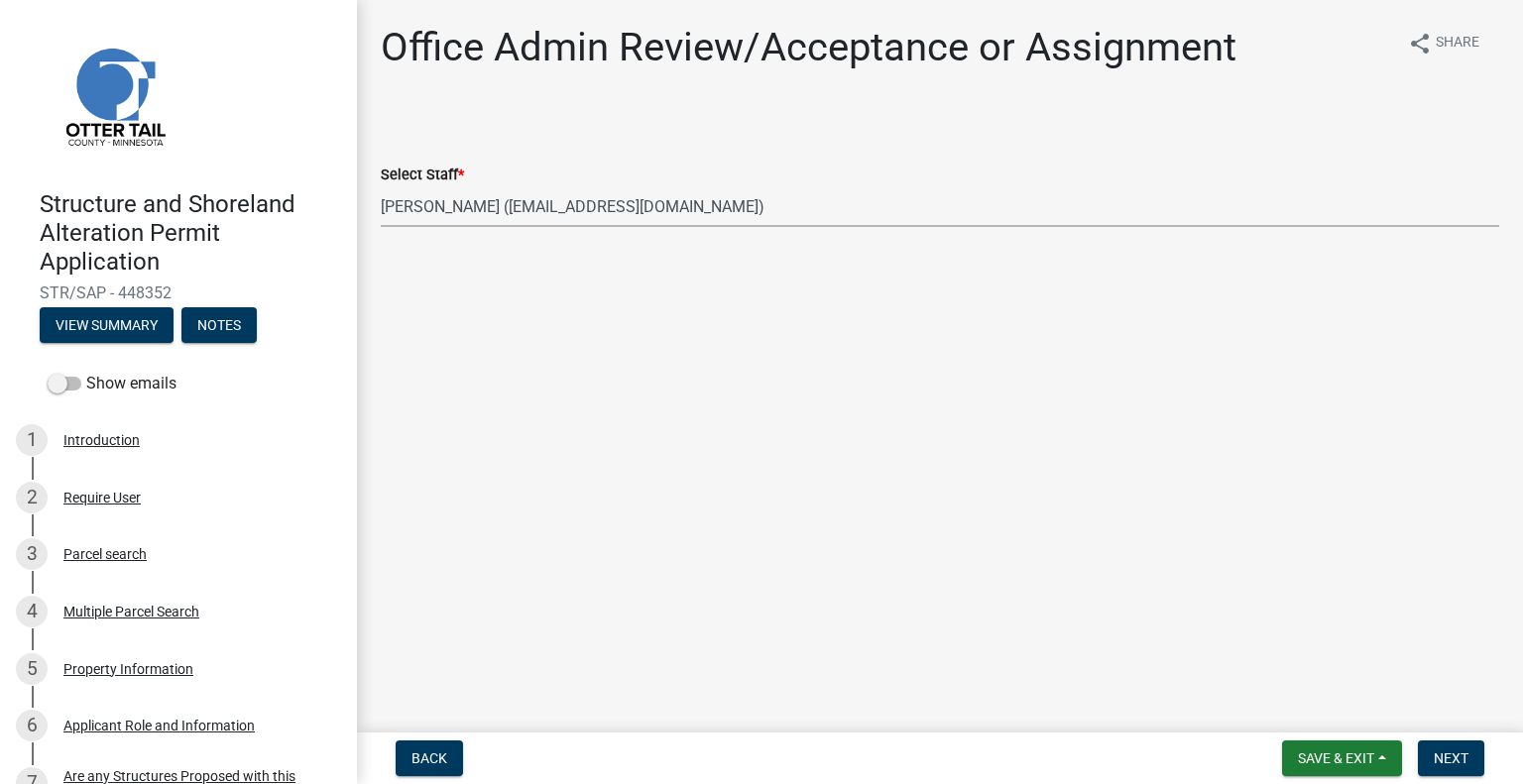 click on "Select Item...   [PERSON_NAME] ([EMAIL_ADDRESS][DOMAIN_NAME])   [PERSON_NAME] ([EMAIL_ADDRESS][DOMAIN_NAME])   [PERSON_NAME] ([EMAIL_ADDRESS][DOMAIN_NAME])   [PERSON_NAME] ([EMAIL_ADDRESS][DOMAIN_NAME])   [PERSON_NAME] ([EMAIL_ADDRESS][DOMAIN_NAME])   [PERSON_NAME] ([EMAIL_ADDRESS][DOMAIN_NAME])   [PERSON_NAME] ([EMAIL_ADDRESS][DOMAIN_NAME])   [PERSON_NAME] ([EMAIL_ADDRESS][DOMAIN_NAME])   [PERSON_NAME] ([EMAIL_ADDRESS][DOMAIN_NAME])   [PERSON_NAME] ([EMAIL_ADDRESS][DOMAIN_NAME])   [PERSON_NAME] ([EMAIL_ADDRESS][DOMAIN_NAME])   [PERSON_NAME] ([EMAIL_ADDRESS][DOMAIN_NAME])   [PERSON_NAME] ([PERSON_NAME][EMAIL_ADDRESS][DOMAIN_NAME])   [PERSON_NAME] ([EMAIL_ADDRESS][DOMAIN_NAME])" at bounding box center [940, 206] 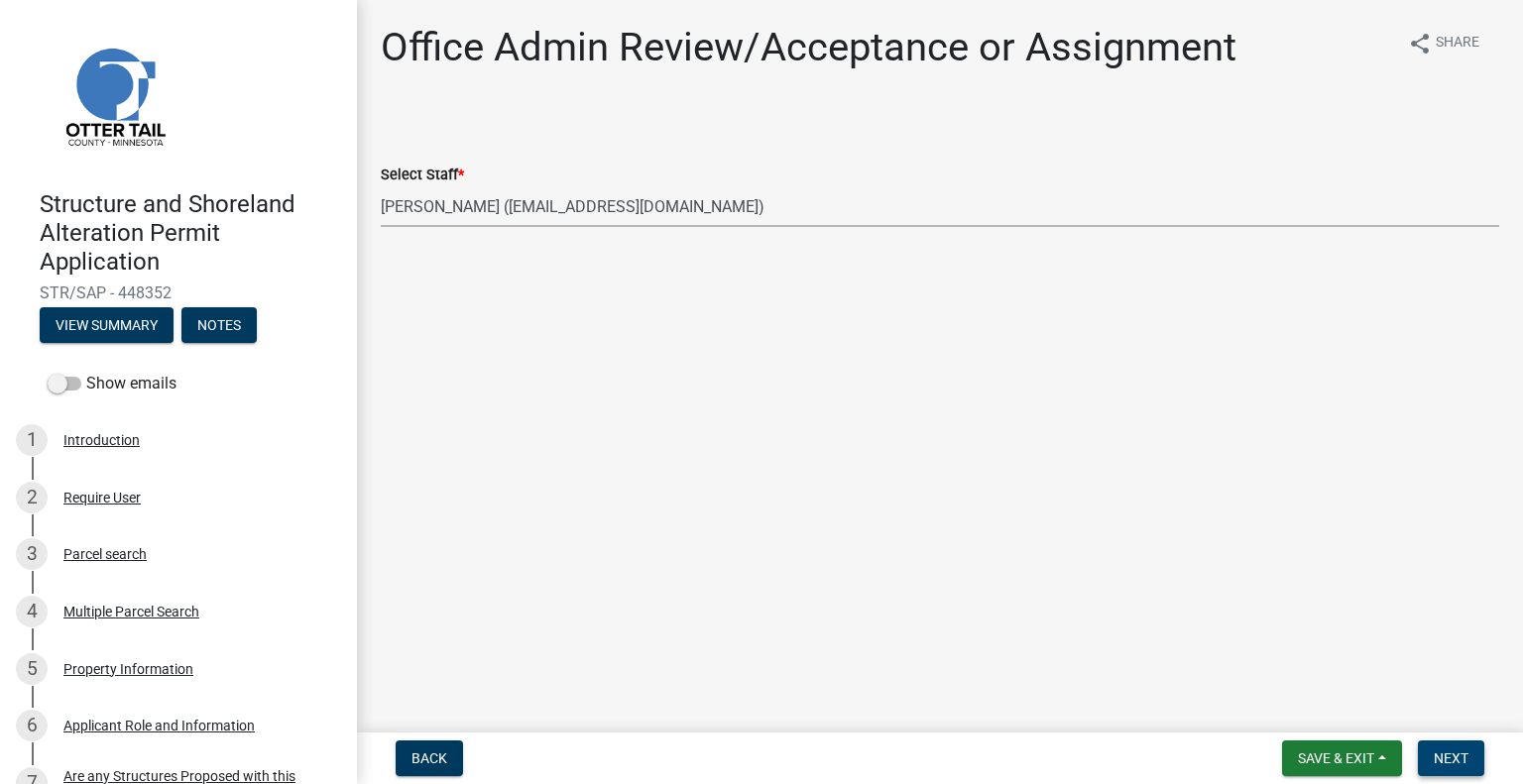 click on "Next" at bounding box center [1451, 758] 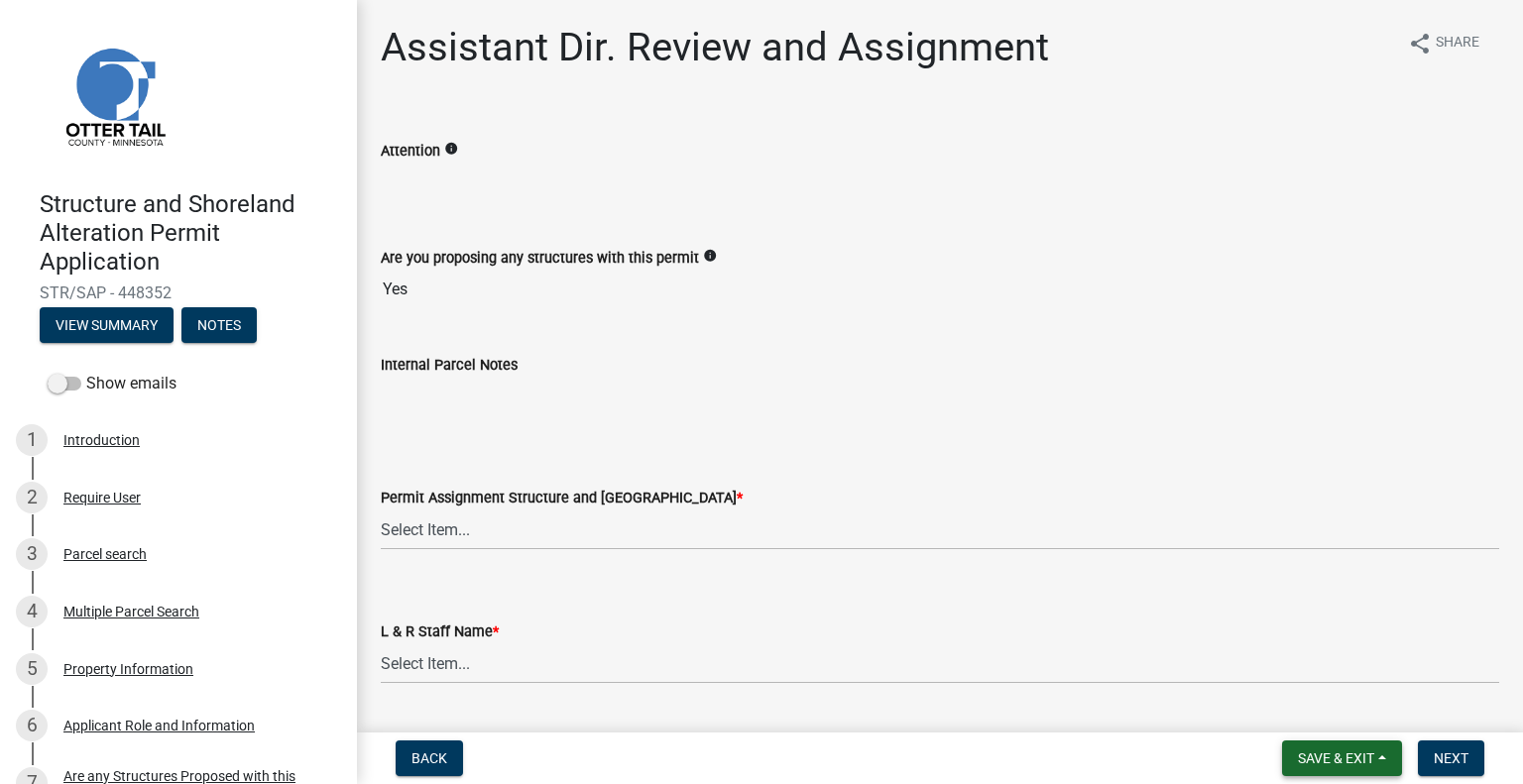 click on "Save & Exit" at bounding box center [1336, 758] 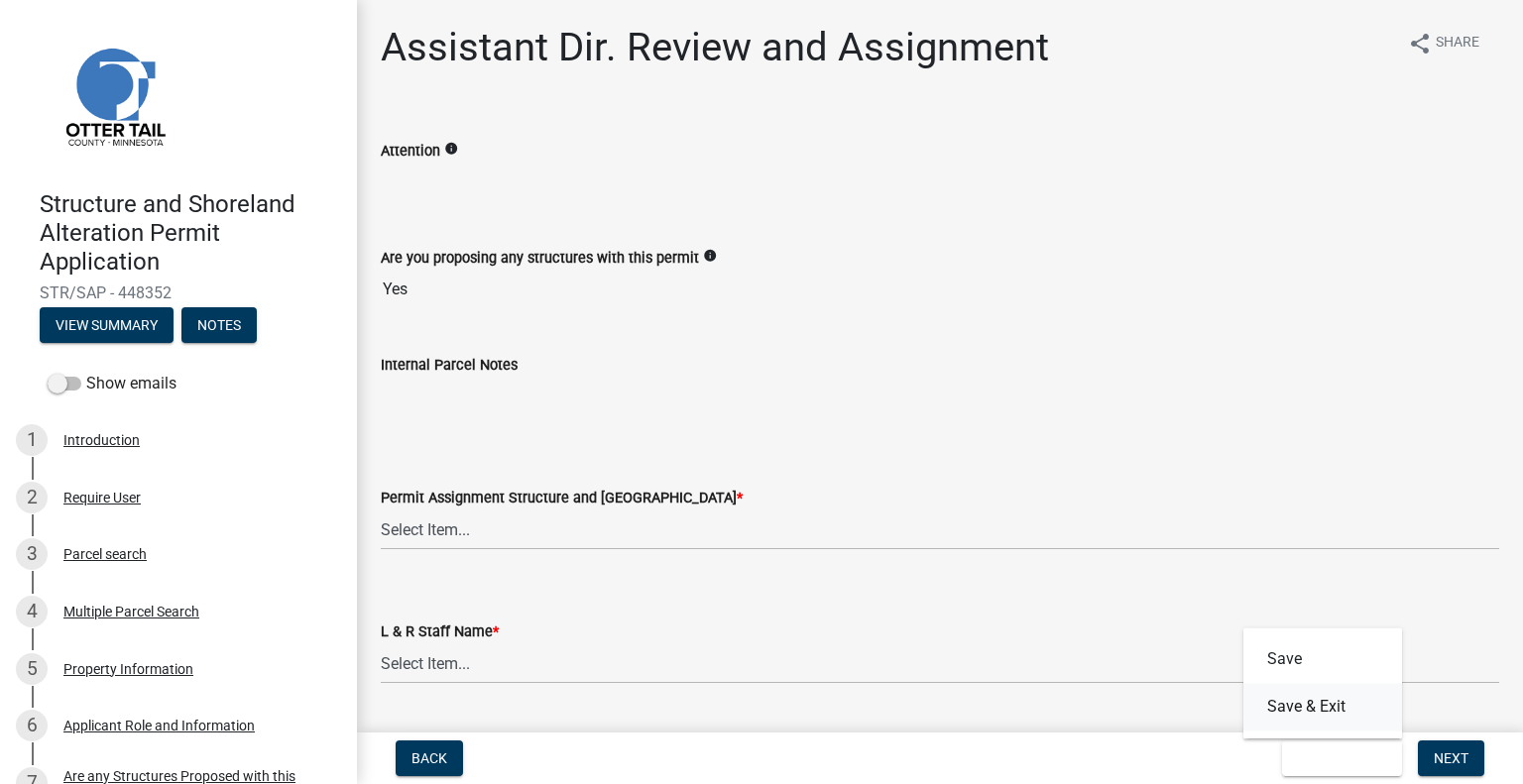 click on "Save & Exit" at bounding box center (1323, 707) 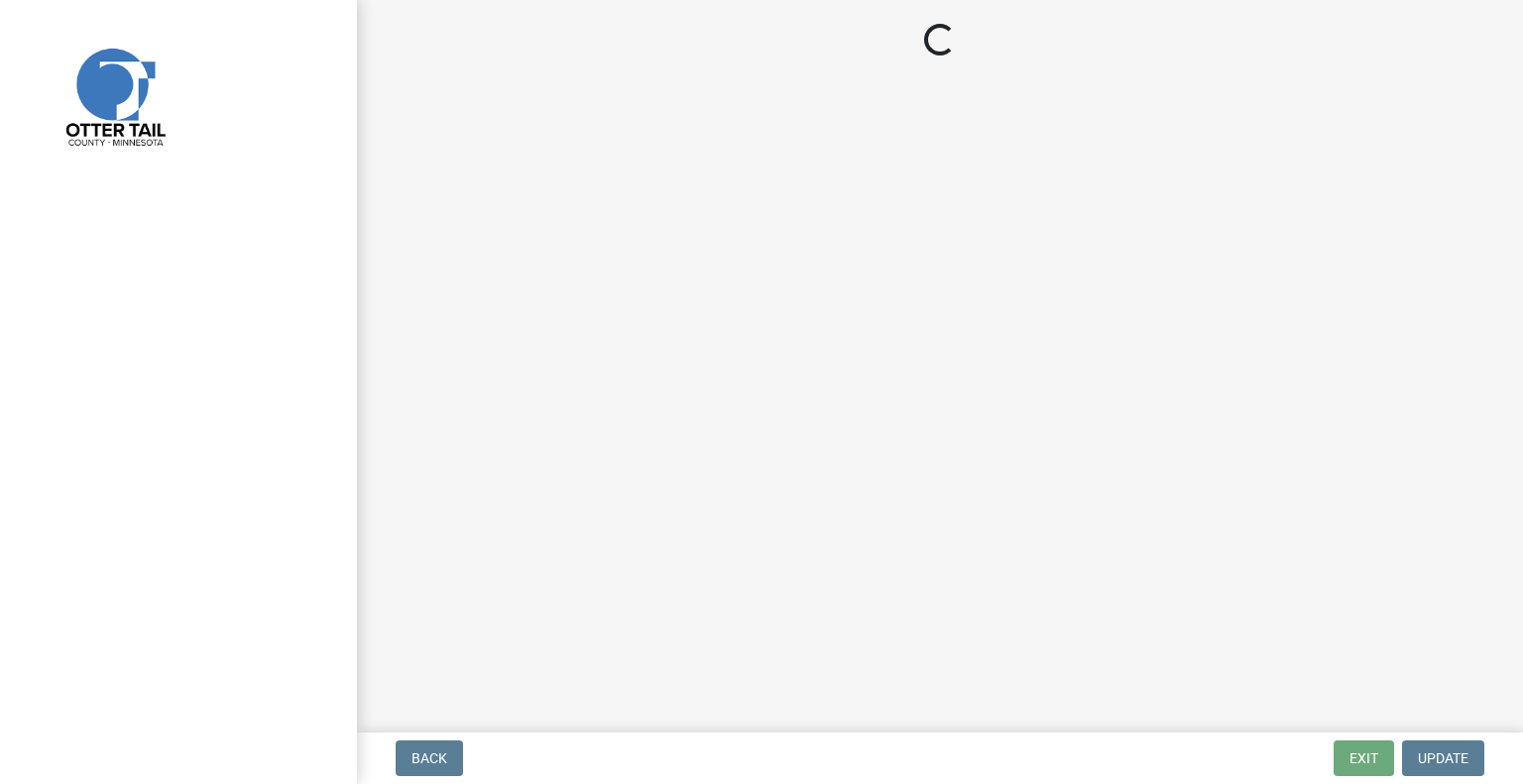 scroll, scrollTop: 0, scrollLeft: 0, axis: both 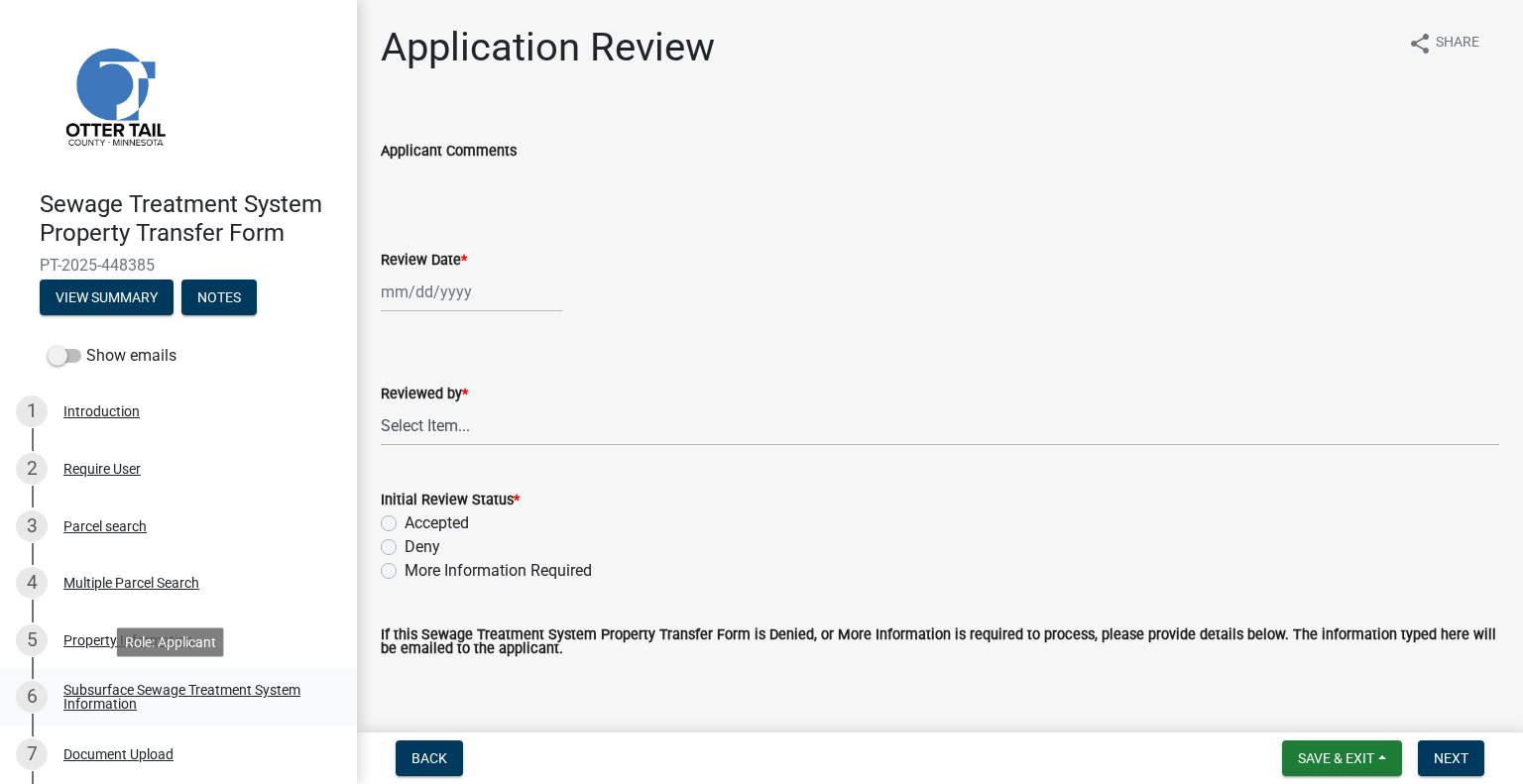 click on "Subsurface Sewage Treatment System Information" at bounding box center (194, 697) 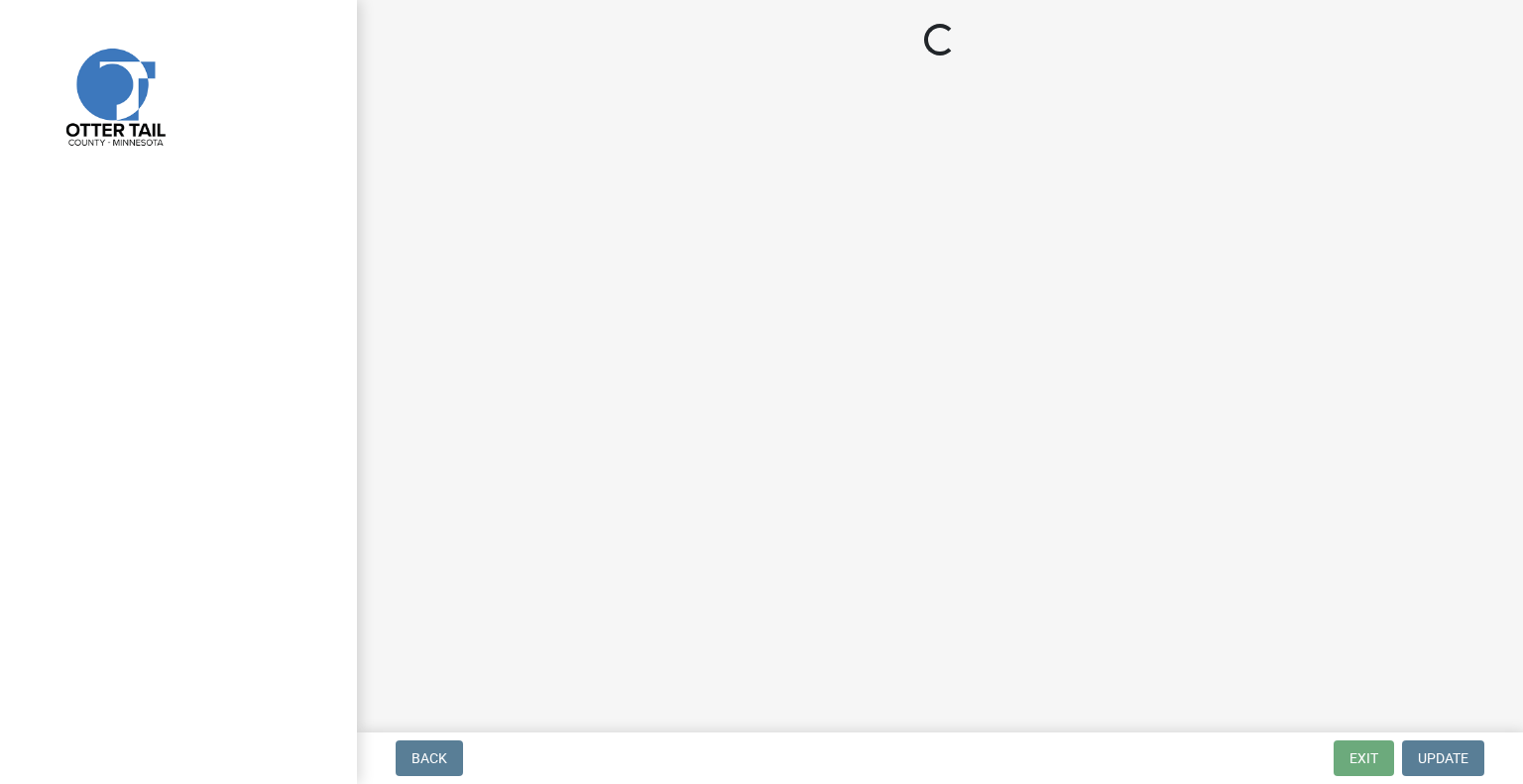 scroll, scrollTop: 0, scrollLeft: 0, axis: both 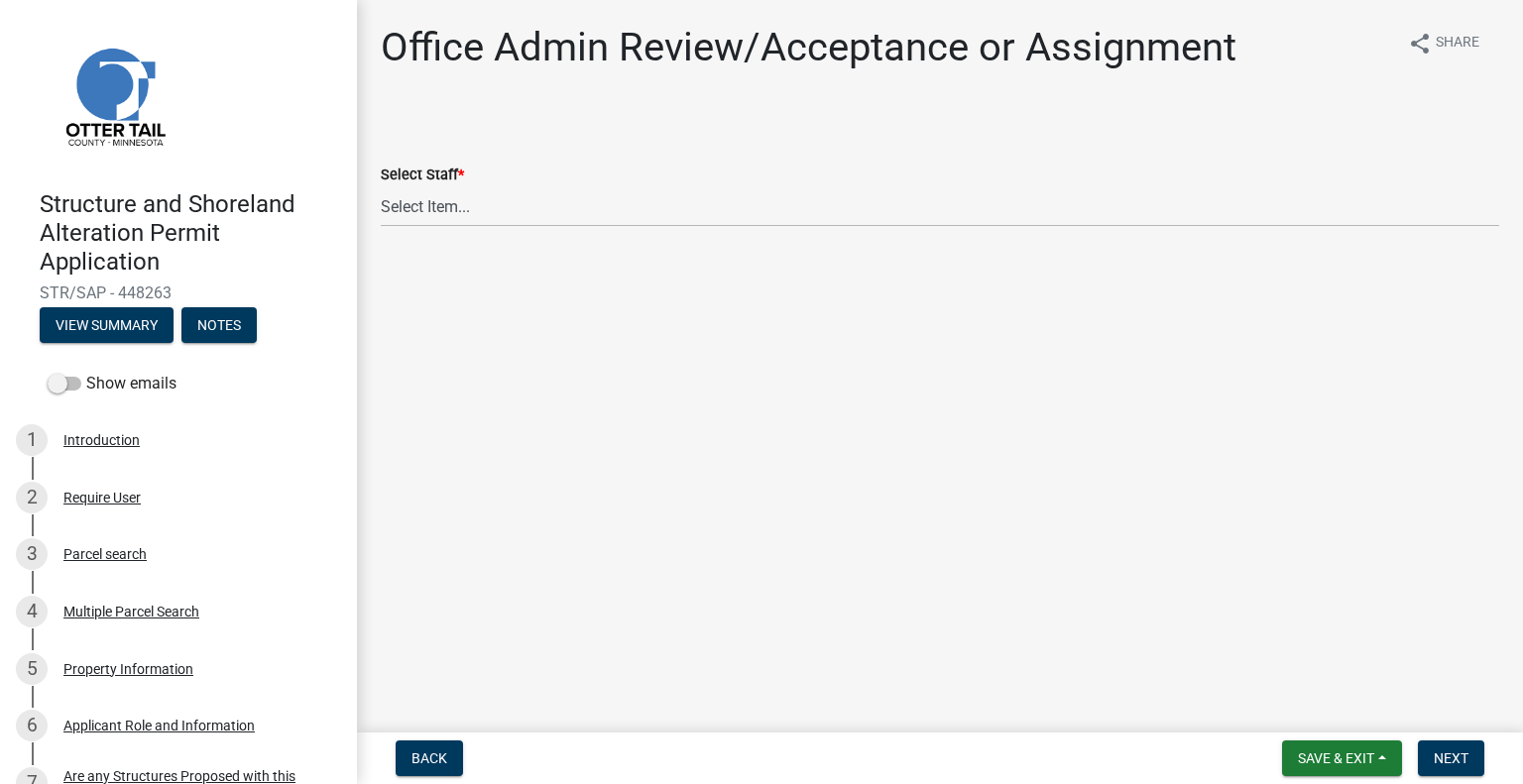 click on "Select Staff  *  Select Item...   [PERSON_NAME] ([EMAIL_ADDRESS][DOMAIN_NAME])   [PERSON_NAME] ([EMAIL_ADDRESS][DOMAIN_NAME])   [PERSON_NAME] ([EMAIL_ADDRESS][DOMAIN_NAME])   [PERSON_NAME] ([EMAIL_ADDRESS][DOMAIN_NAME])   [PERSON_NAME] ([EMAIL_ADDRESS][DOMAIN_NAME])   [PERSON_NAME] ([EMAIL_ADDRESS][DOMAIN_NAME])   [PERSON_NAME] ([EMAIL_ADDRESS][DOMAIN_NAME])   [PERSON_NAME] ([EMAIL_ADDRESS][DOMAIN_NAME])   [PERSON_NAME] ([EMAIL_ADDRESS][DOMAIN_NAME])   [PERSON_NAME] ([EMAIL_ADDRESS][DOMAIN_NAME])   [PERSON_NAME] ([EMAIL_ADDRESS][DOMAIN_NAME])   [PERSON_NAME] ([EMAIL_ADDRESS][DOMAIN_NAME])   [PERSON_NAME] ([PERSON_NAME][EMAIL_ADDRESS][DOMAIN_NAME])   [PERSON_NAME] ([EMAIL_ADDRESS][DOMAIN_NAME])" 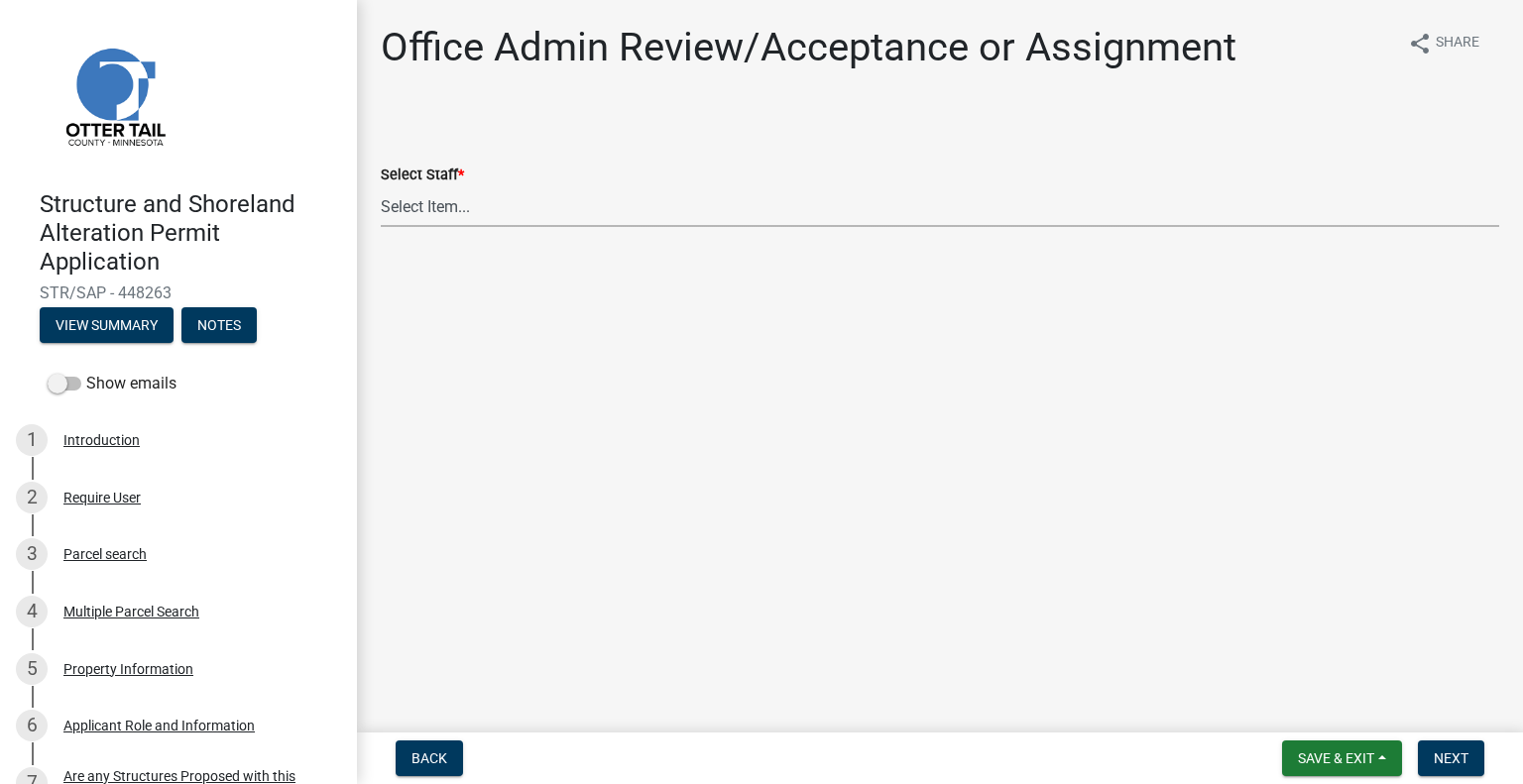 click on "Select Item...   [PERSON_NAME] ([EMAIL_ADDRESS][DOMAIN_NAME])   [PERSON_NAME] ([EMAIL_ADDRESS][DOMAIN_NAME])   [PERSON_NAME] ([EMAIL_ADDRESS][DOMAIN_NAME])   [PERSON_NAME] ([EMAIL_ADDRESS][DOMAIN_NAME])   [PERSON_NAME] ([EMAIL_ADDRESS][DOMAIN_NAME])   [PERSON_NAME] ([EMAIL_ADDRESS][DOMAIN_NAME])   [PERSON_NAME] ([EMAIL_ADDRESS][DOMAIN_NAME])   [PERSON_NAME] ([EMAIL_ADDRESS][DOMAIN_NAME])   [PERSON_NAME] ([EMAIL_ADDRESS][DOMAIN_NAME])   [PERSON_NAME] ([EMAIL_ADDRESS][DOMAIN_NAME])   [PERSON_NAME] ([EMAIL_ADDRESS][DOMAIN_NAME])   [PERSON_NAME] ([EMAIL_ADDRESS][DOMAIN_NAME])   [PERSON_NAME] ([PERSON_NAME][EMAIL_ADDRESS][DOMAIN_NAME])   [PERSON_NAME] ([EMAIL_ADDRESS][DOMAIN_NAME])" at bounding box center (940, 206) 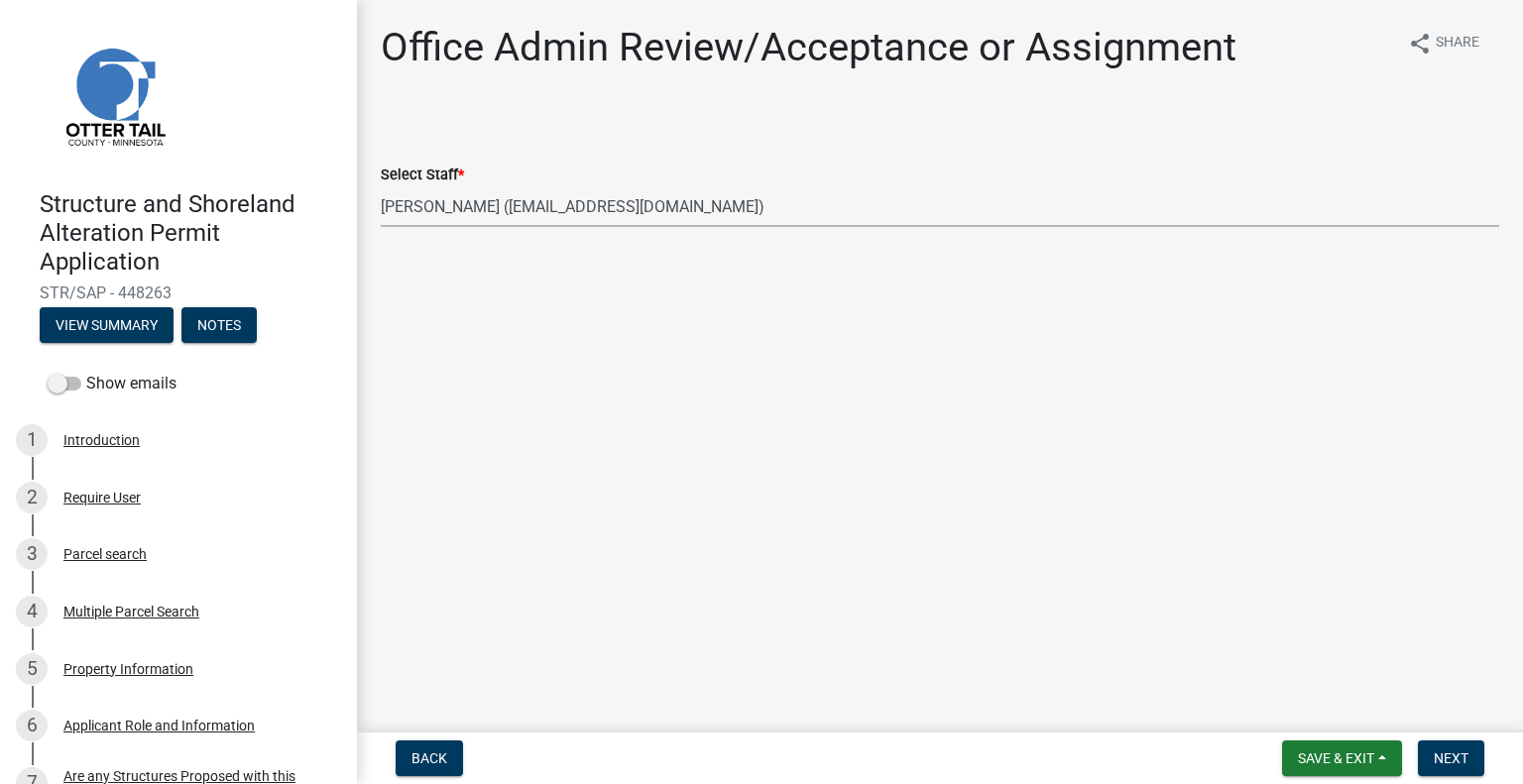 click on "Select Item...   [PERSON_NAME] ([EMAIL_ADDRESS][DOMAIN_NAME])   [PERSON_NAME] ([EMAIL_ADDRESS][DOMAIN_NAME])   [PERSON_NAME] ([EMAIL_ADDRESS][DOMAIN_NAME])   [PERSON_NAME] ([EMAIL_ADDRESS][DOMAIN_NAME])   [PERSON_NAME] ([EMAIL_ADDRESS][DOMAIN_NAME])   [PERSON_NAME] ([EMAIL_ADDRESS][DOMAIN_NAME])   [PERSON_NAME] ([EMAIL_ADDRESS][DOMAIN_NAME])   [PERSON_NAME] ([EMAIL_ADDRESS][DOMAIN_NAME])   [PERSON_NAME] ([EMAIL_ADDRESS][DOMAIN_NAME])   [PERSON_NAME] ([EMAIL_ADDRESS][DOMAIN_NAME])   [PERSON_NAME] ([EMAIL_ADDRESS][DOMAIN_NAME])   [PERSON_NAME] ([EMAIL_ADDRESS][DOMAIN_NAME])   [PERSON_NAME] ([PERSON_NAME][EMAIL_ADDRESS][DOMAIN_NAME])   [PERSON_NAME] ([EMAIL_ADDRESS][DOMAIN_NAME])" at bounding box center [940, 206] 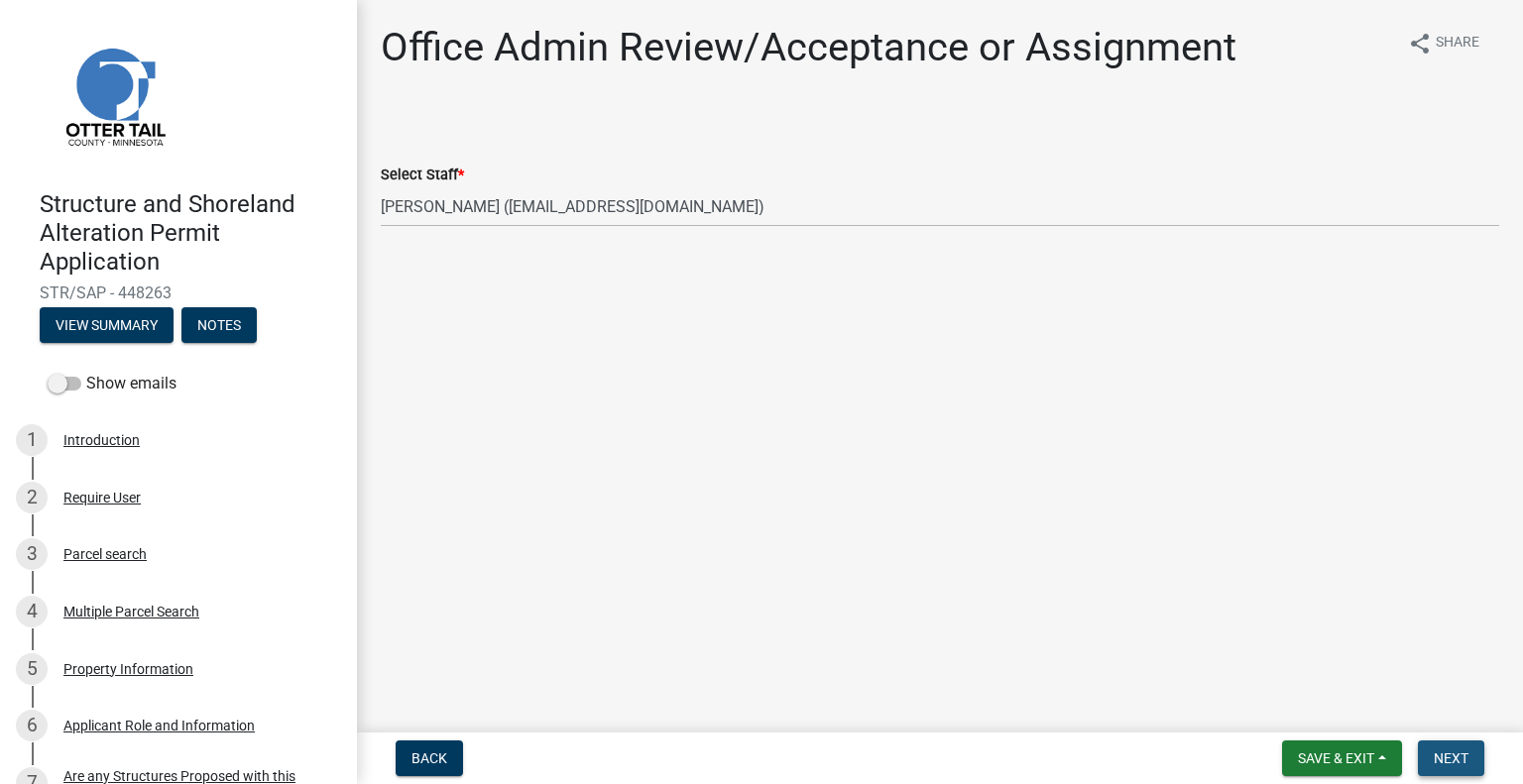 click on "Next" at bounding box center [1451, 758] 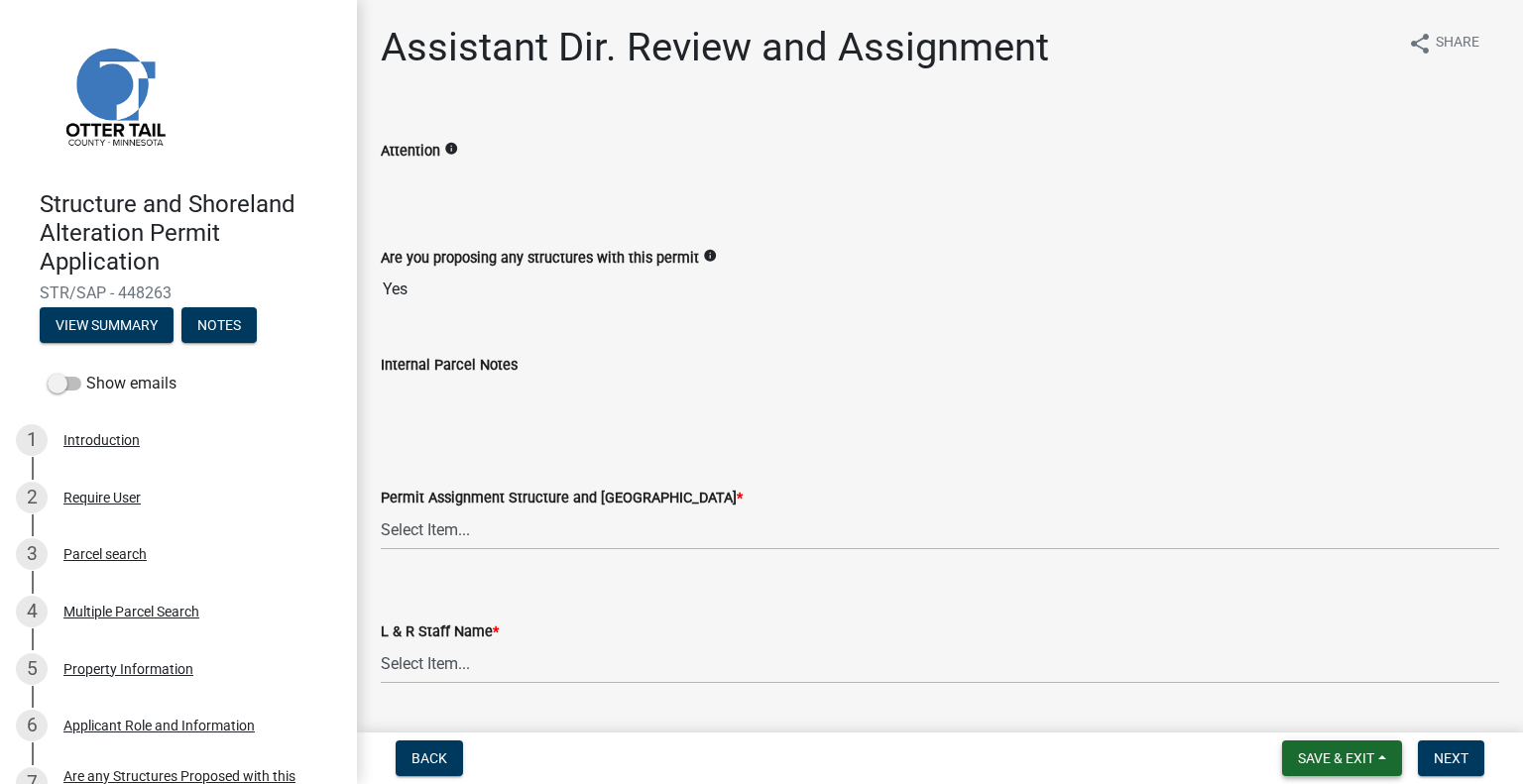 click on "Save & Exit" at bounding box center (1336, 758) 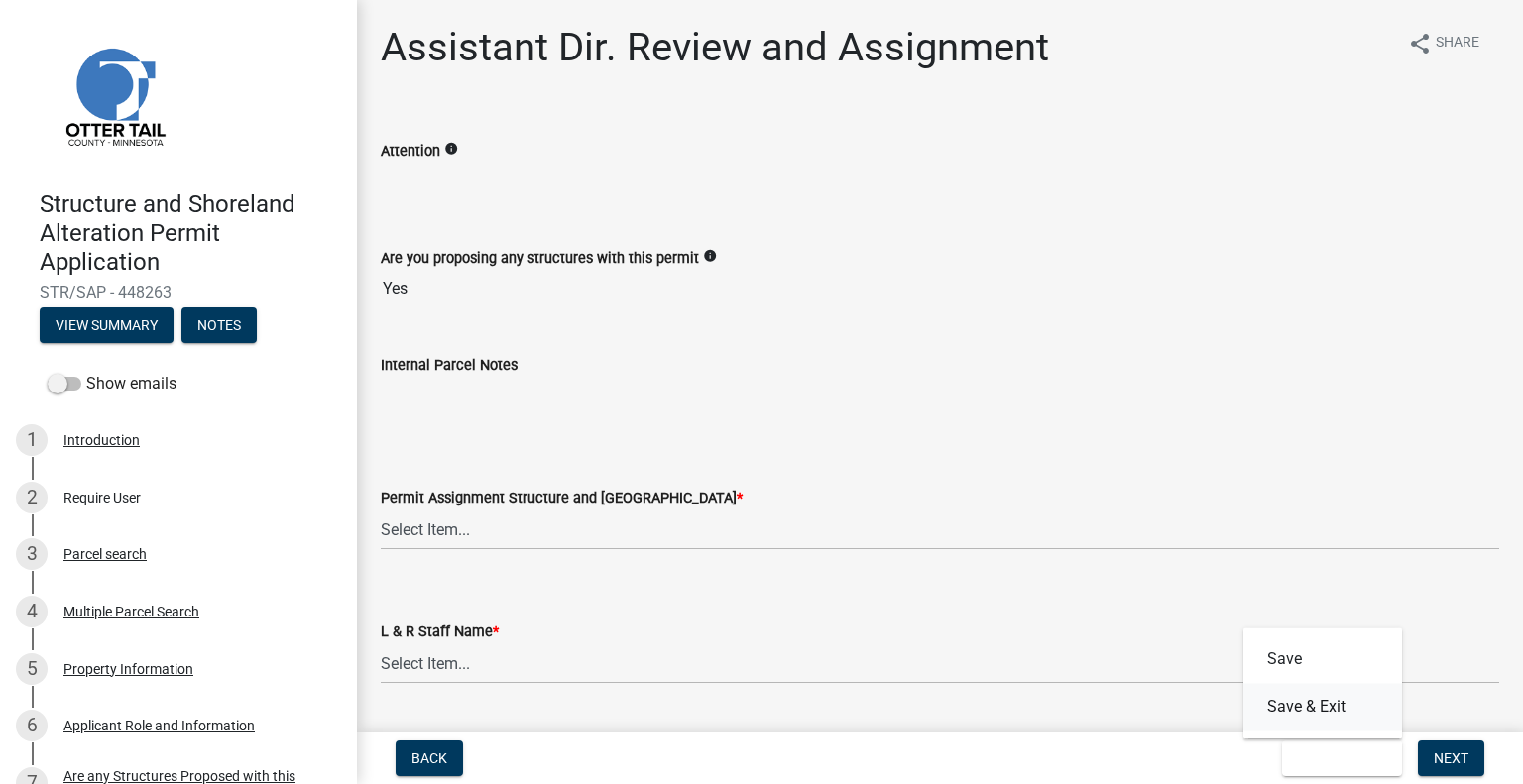 click on "Save & Exit" at bounding box center [1323, 707] 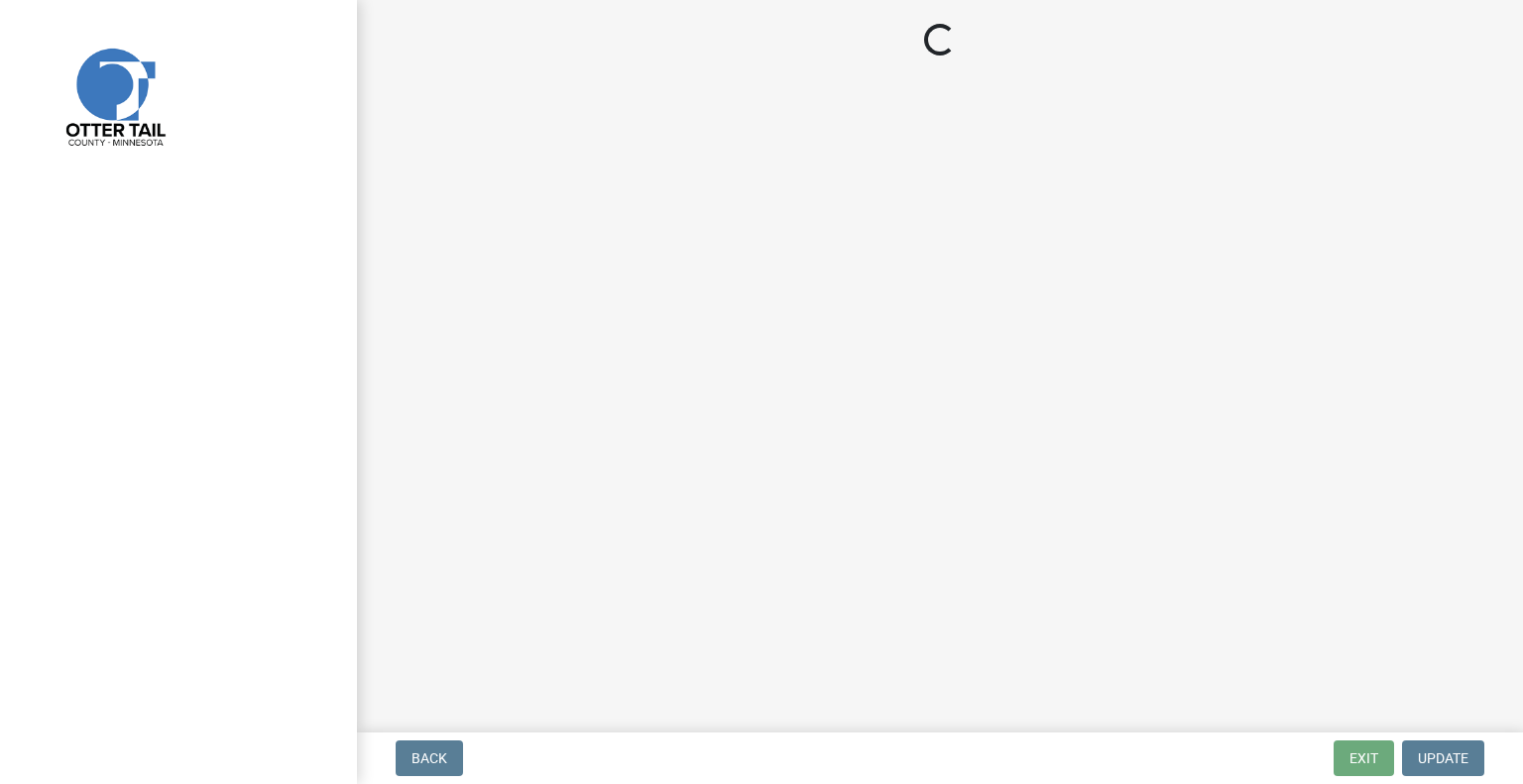 scroll, scrollTop: 0, scrollLeft: 0, axis: both 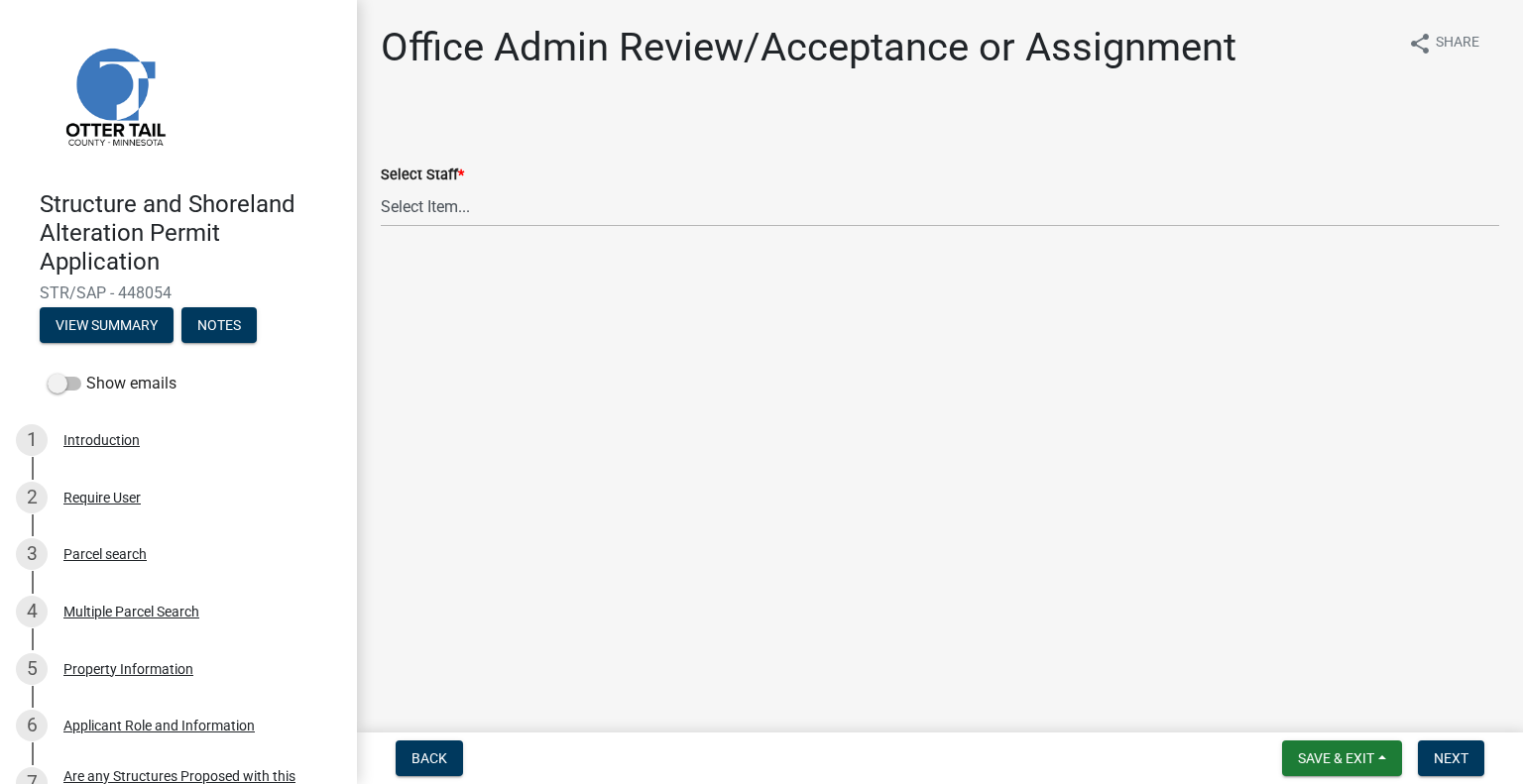 click on "Select Staff  *  Select Item...   [PERSON_NAME] ([EMAIL_ADDRESS][DOMAIN_NAME])   [PERSON_NAME] ([EMAIL_ADDRESS][DOMAIN_NAME])   [PERSON_NAME] ([EMAIL_ADDRESS][DOMAIN_NAME])   [PERSON_NAME] ([EMAIL_ADDRESS][DOMAIN_NAME])   [PERSON_NAME] ([EMAIL_ADDRESS][DOMAIN_NAME])   [PERSON_NAME] ([EMAIL_ADDRESS][DOMAIN_NAME])   [PERSON_NAME] ([EMAIL_ADDRESS][DOMAIN_NAME])   [PERSON_NAME] ([EMAIL_ADDRESS][DOMAIN_NAME])   [PERSON_NAME] ([EMAIL_ADDRESS][DOMAIN_NAME])   [PERSON_NAME] ([EMAIL_ADDRESS][DOMAIN_NAME])   [PERSON_NAME] ([EMAIL_ADDRESS][DOMAIN_NAME])   [PERSON_NAME] ([EMAIL_ADDRESS][DOMAIN_NAME])   [PERSON_NAME] ([PERSON_NAME][EMAIL_ADDRESS][DOMAIN_NAME])   [PERSON_NAME] ([EMAIL_ADDRESS][DOMAIN_NAME])" 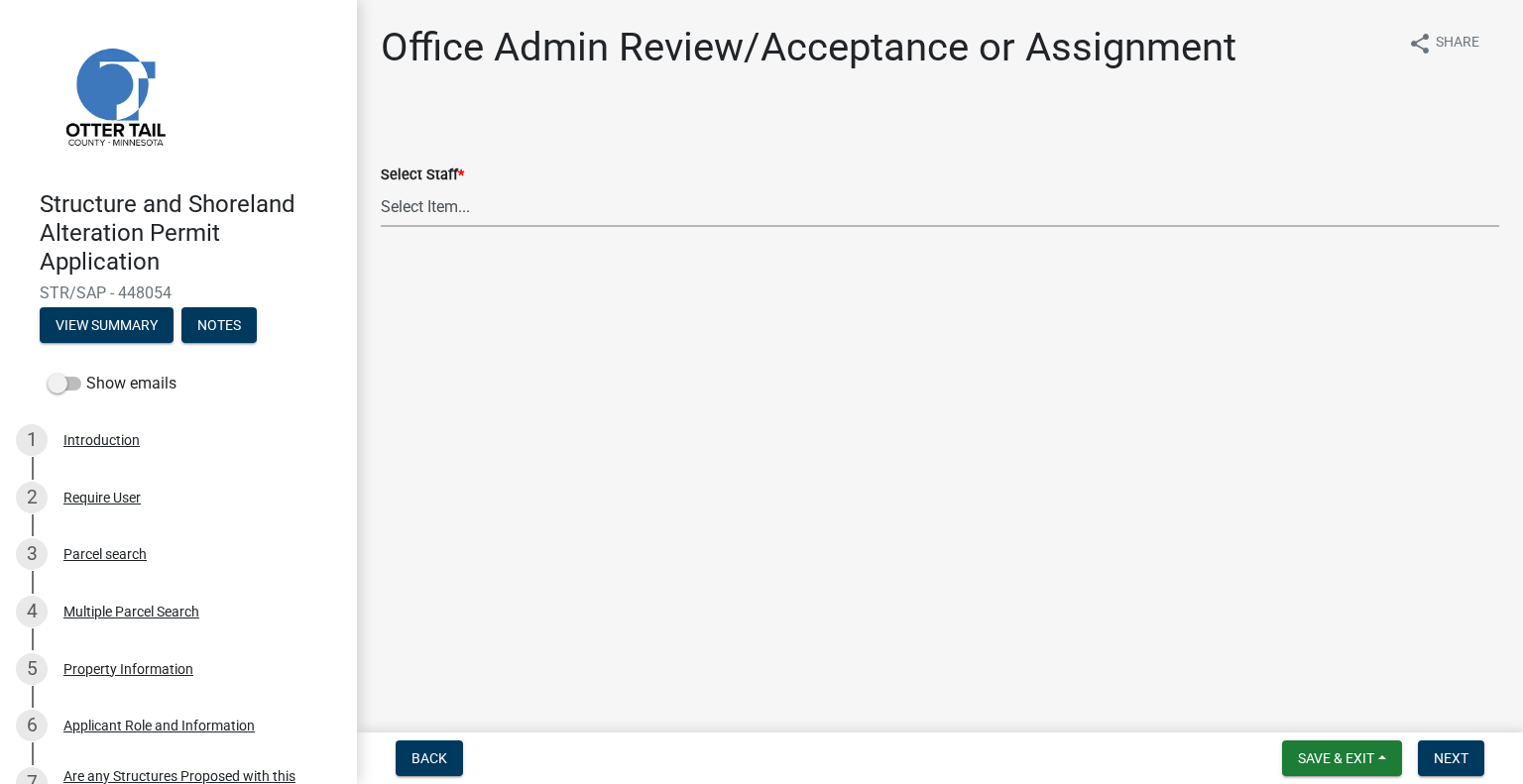 drag, startPoint x: 451, startPoint y: 198, endPoint x: 449, endPoint y: 209, distance: 11.18034 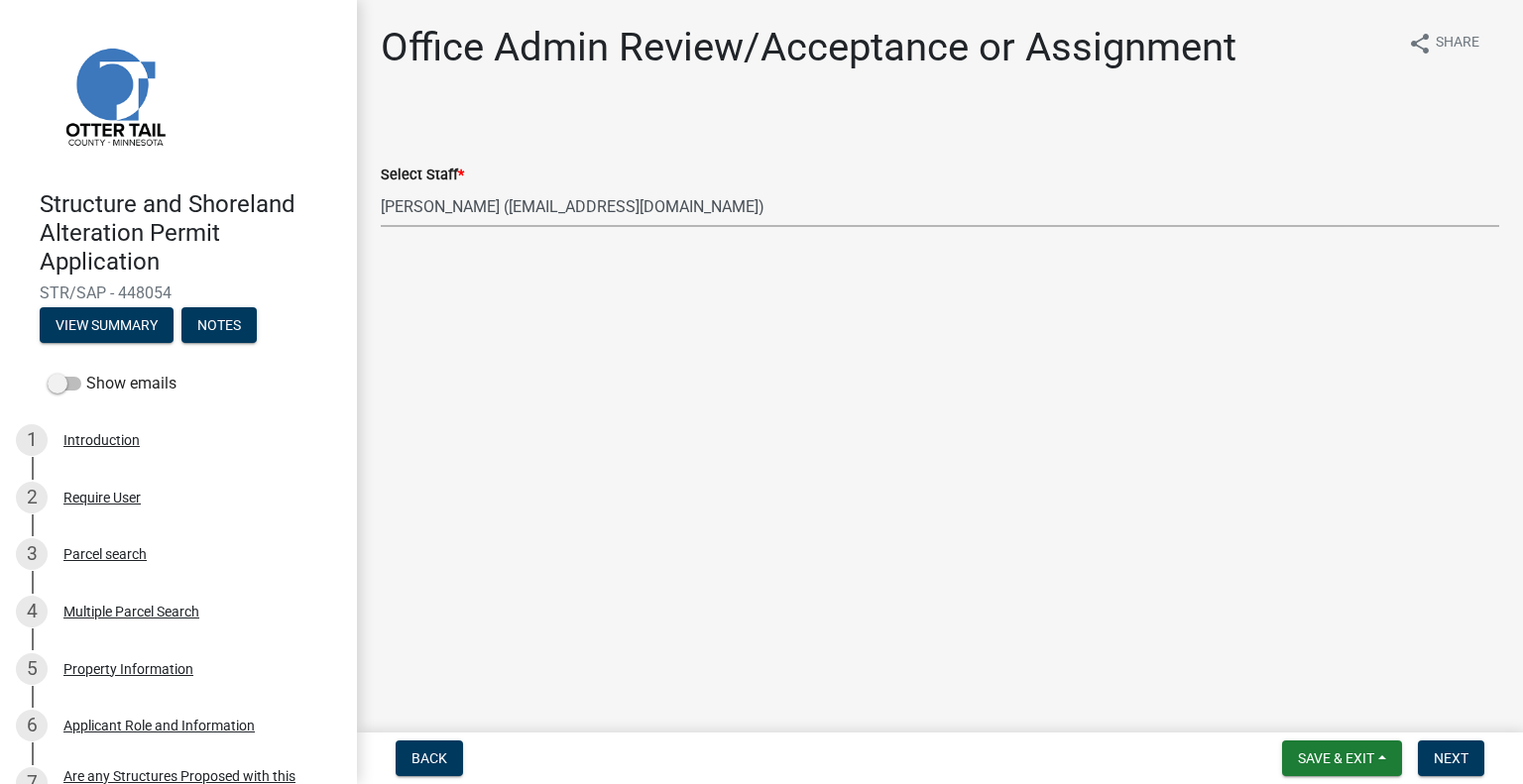 click on "Select Item...   Alexis Newark (anewark@ottertailcounty.gov)   Amy Busko (abusko@ottertailcounty.gov)   Andrea Perales (aperales@ottertailcounty.gov)   Brittany Tollefson (btollefson@ottertailcounty.gov)   Chris LeClair (cleclair@ottertailcounty.gov)   Courtney Roth (croth@ottertailcounty.gov)   Elizabeth Plaster (eplaster@ottertailcounty.gov)   Emma Swenson (eswenson@ottertailcounty.gov)   Eric Babolian (ebabolian@ottertailcounty.gov)   Kyle Westergard (kwestergard@ottertailcounty.gov)   Lindsey Hanson (lhanson@ottertailcounty.gov)   Michelle Jevne (mjevne@ottertailcounty.gov)   Noah Brenden (brenden@ottertailcounty.gov)   Sheila Dahl (sdahl@ottertailcounty.gov)" at bounding box center [940, 206] 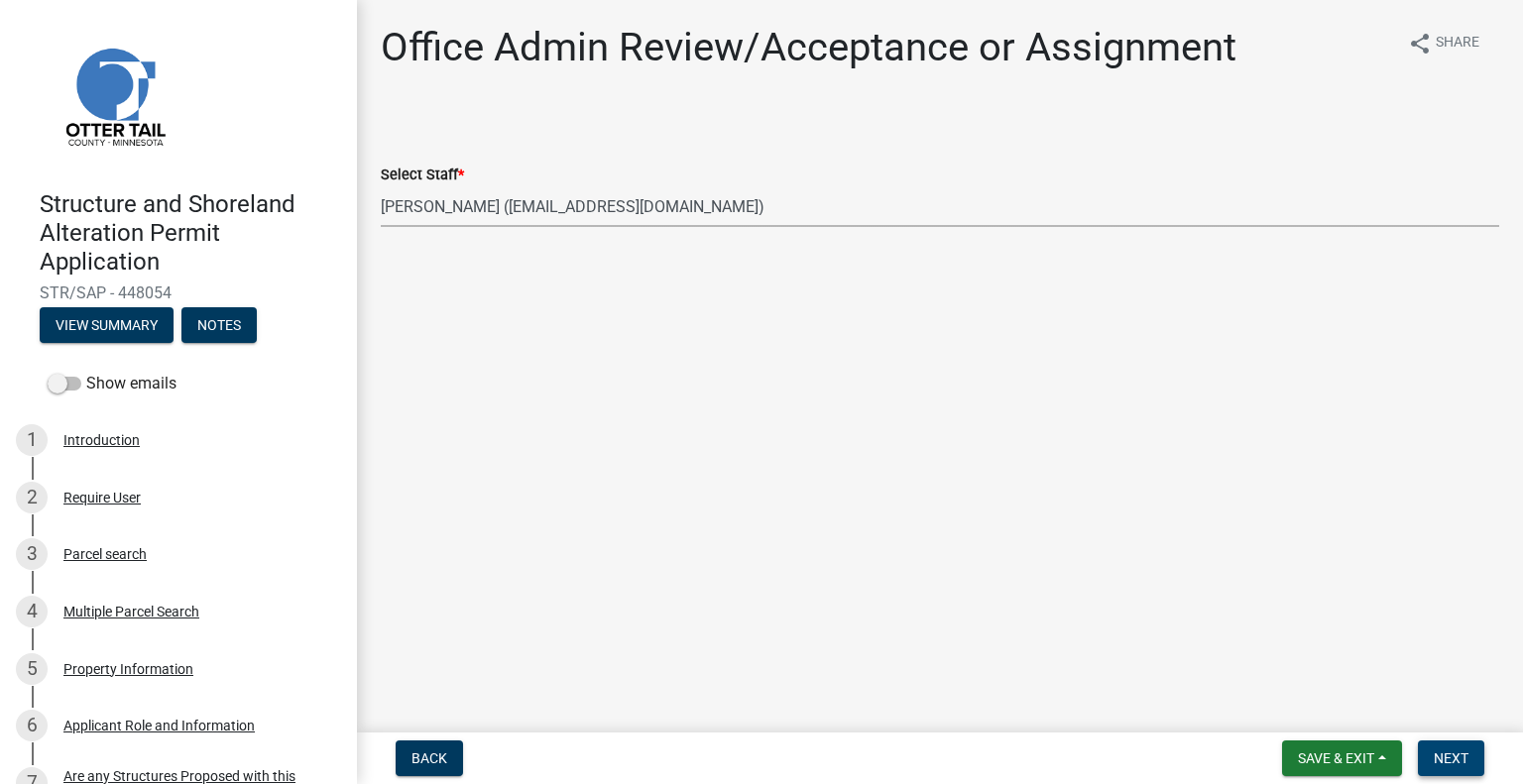 drag, startPoint x: 1452, startPoint y: 751, endPoint x: 1462, endPoint y: 744, distance: 12.206556 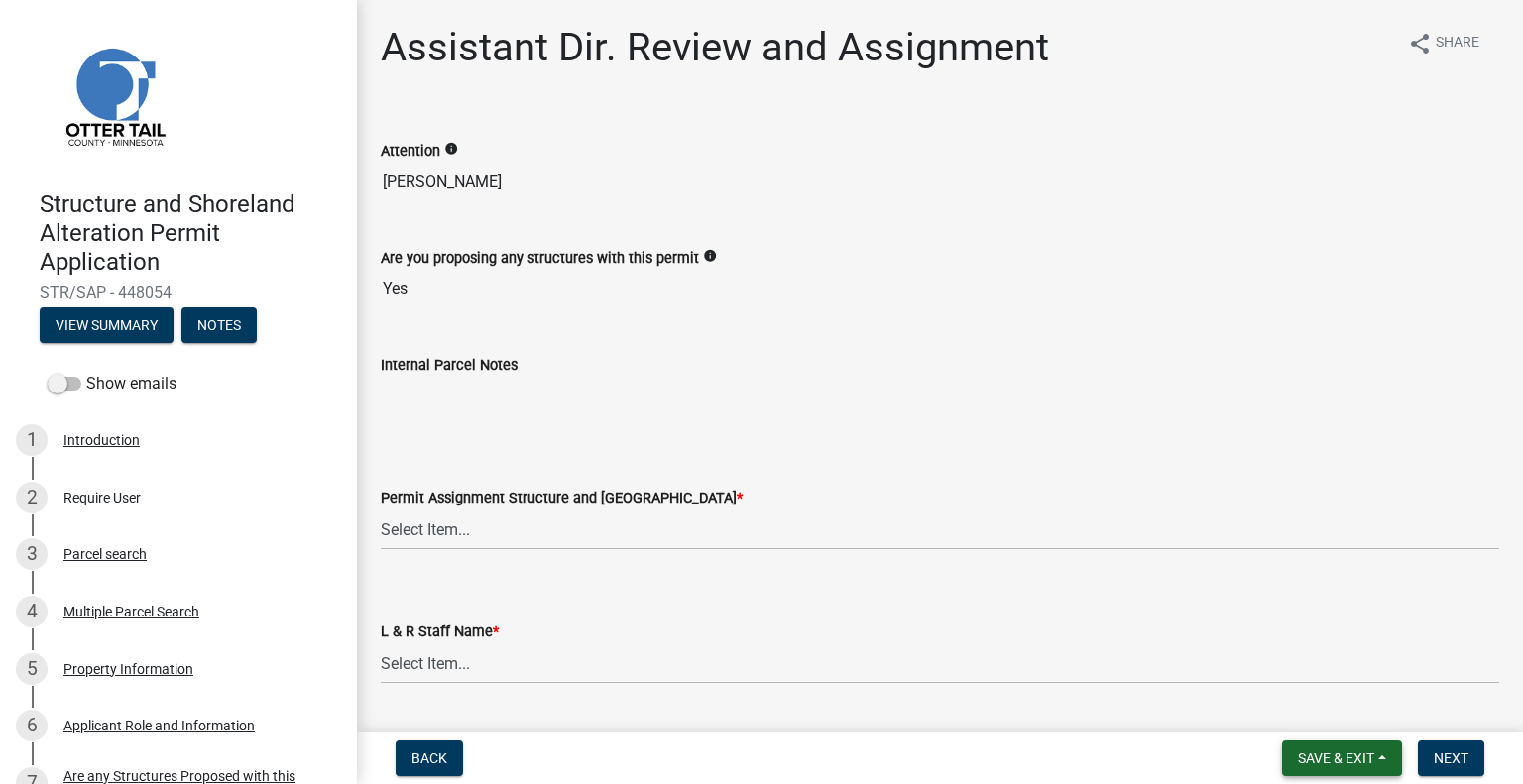 drag, startPoint x: 1352, startPoint y: 766, endPoint x: 1335, endPoint y: 743, distance: 28.600699 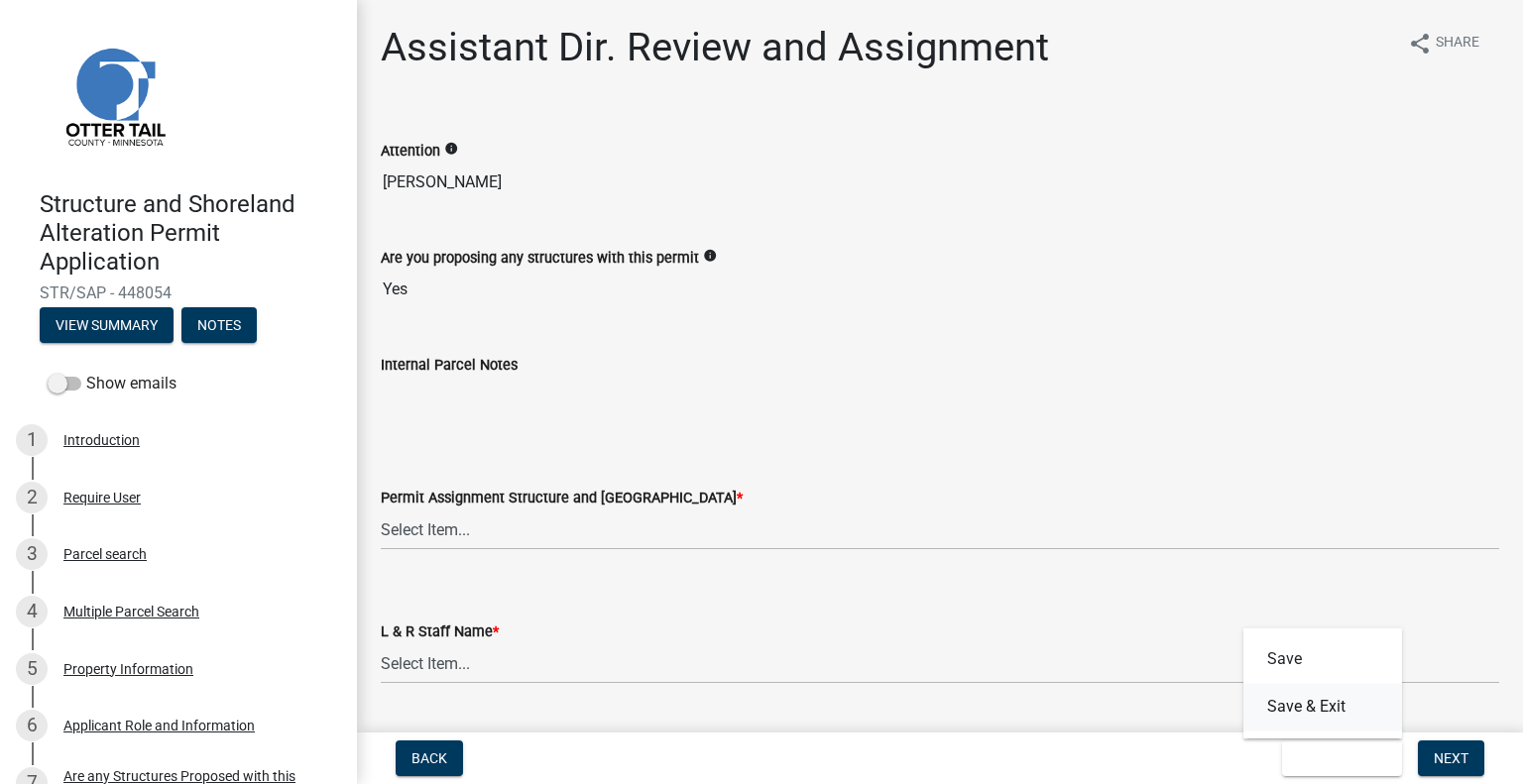 click on "Save & Exit" at bounding box center (1323, 707) 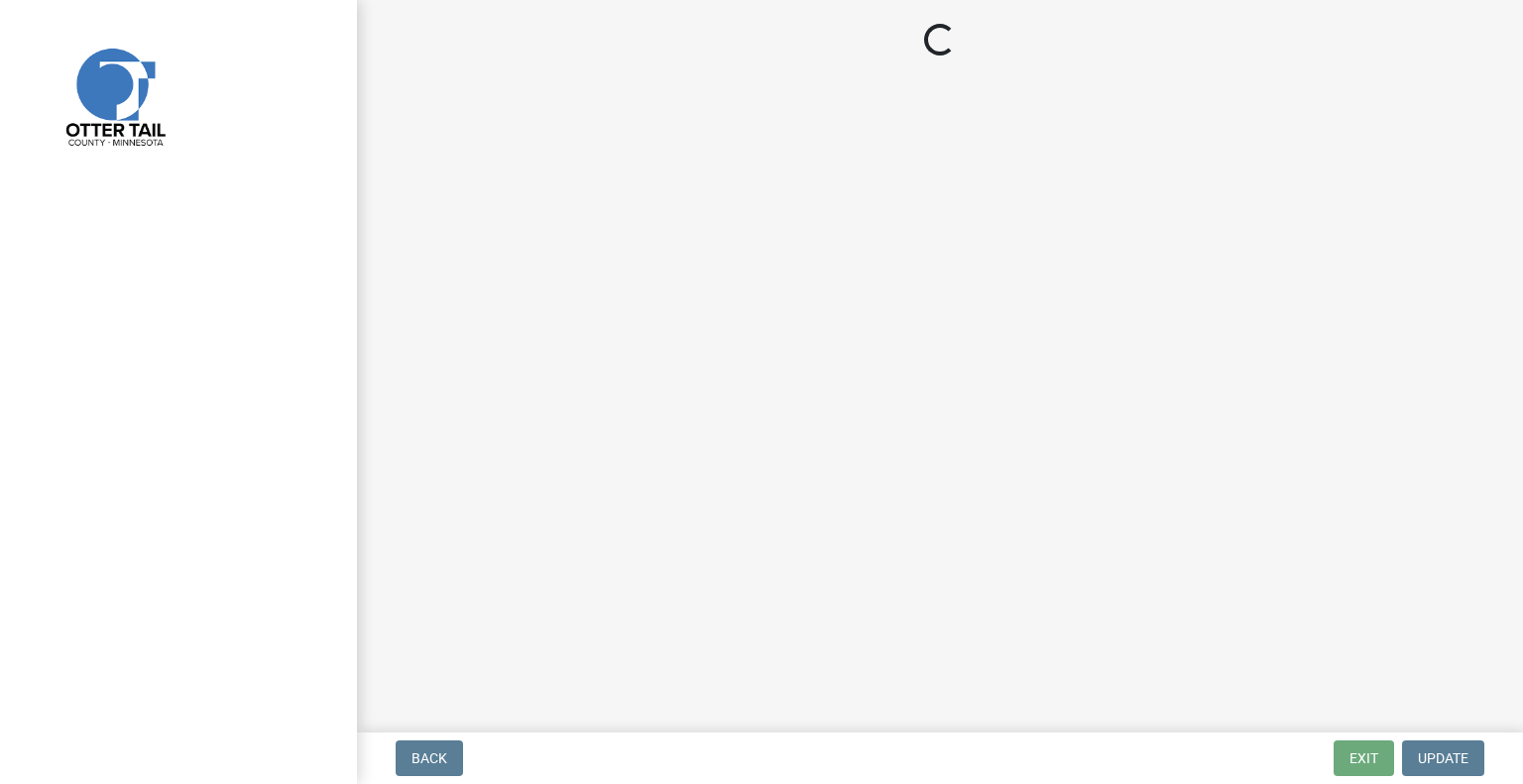 scroll, scrollTop: 0, scrollLeft: 0, axis: both 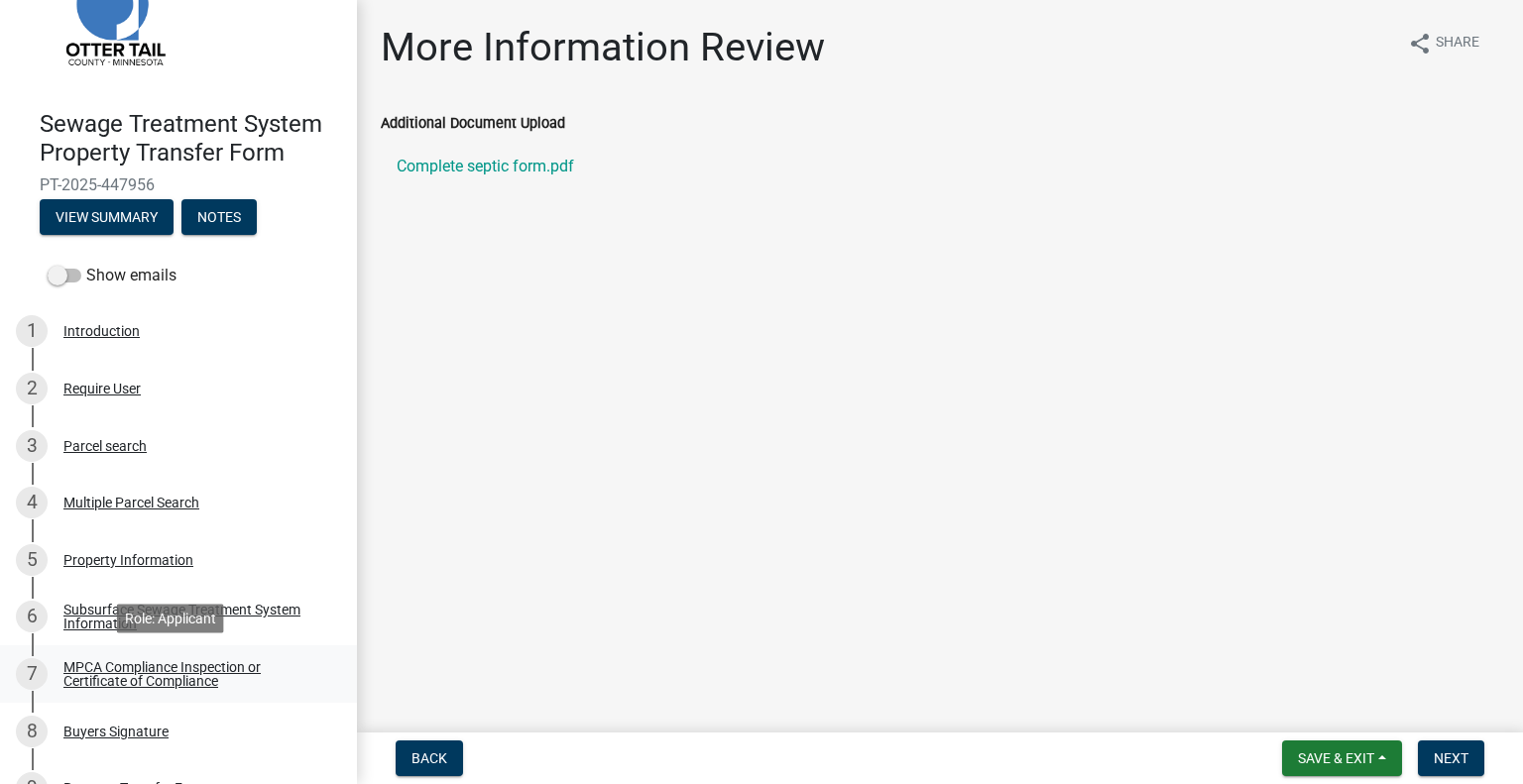 click on "MPCA Compliance Inspection  or Certificate of Compliance" at bounding box center (194, 674) 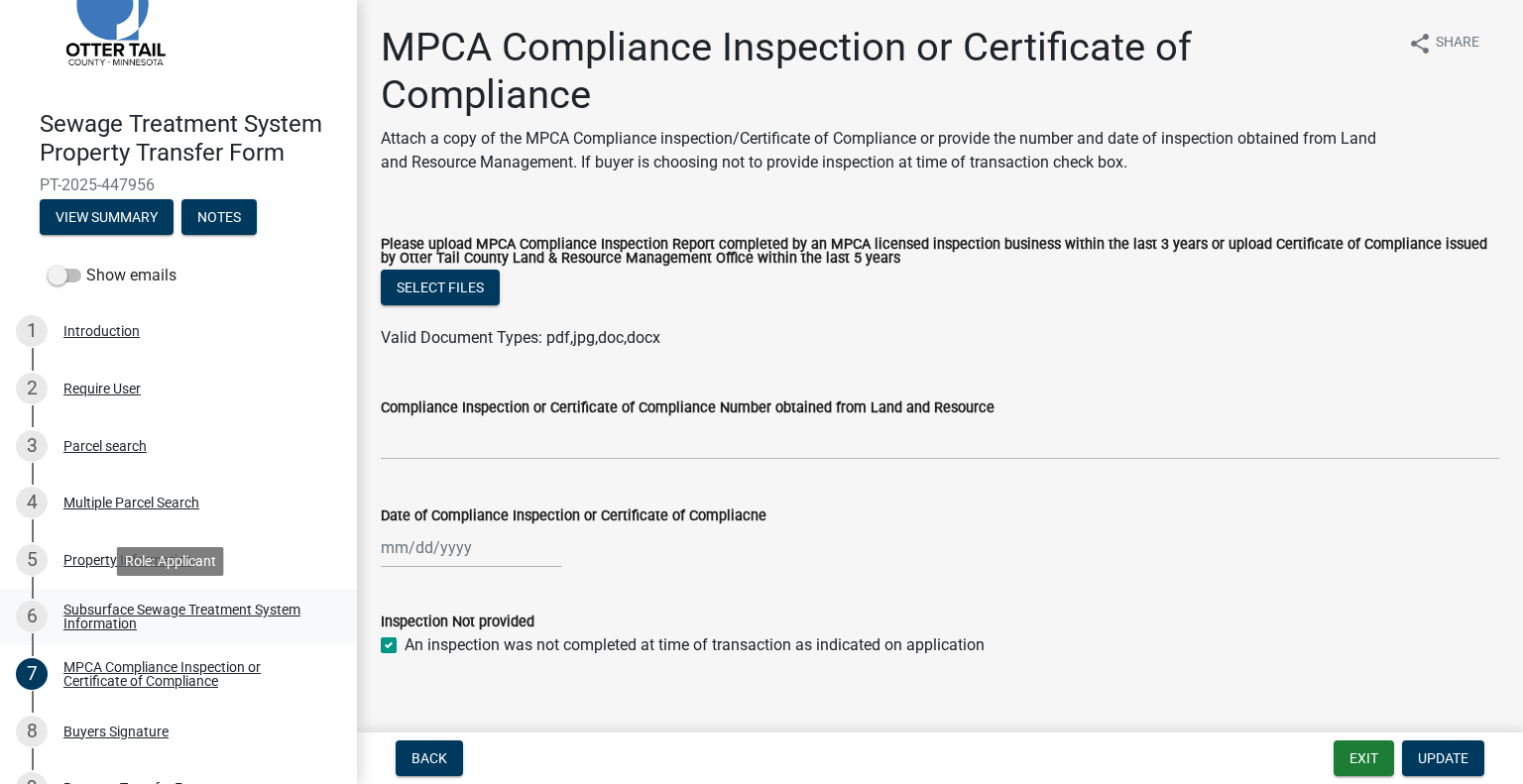 click on "Subsurface Sewage Treatment System Information" at bounding box center [194, 616] 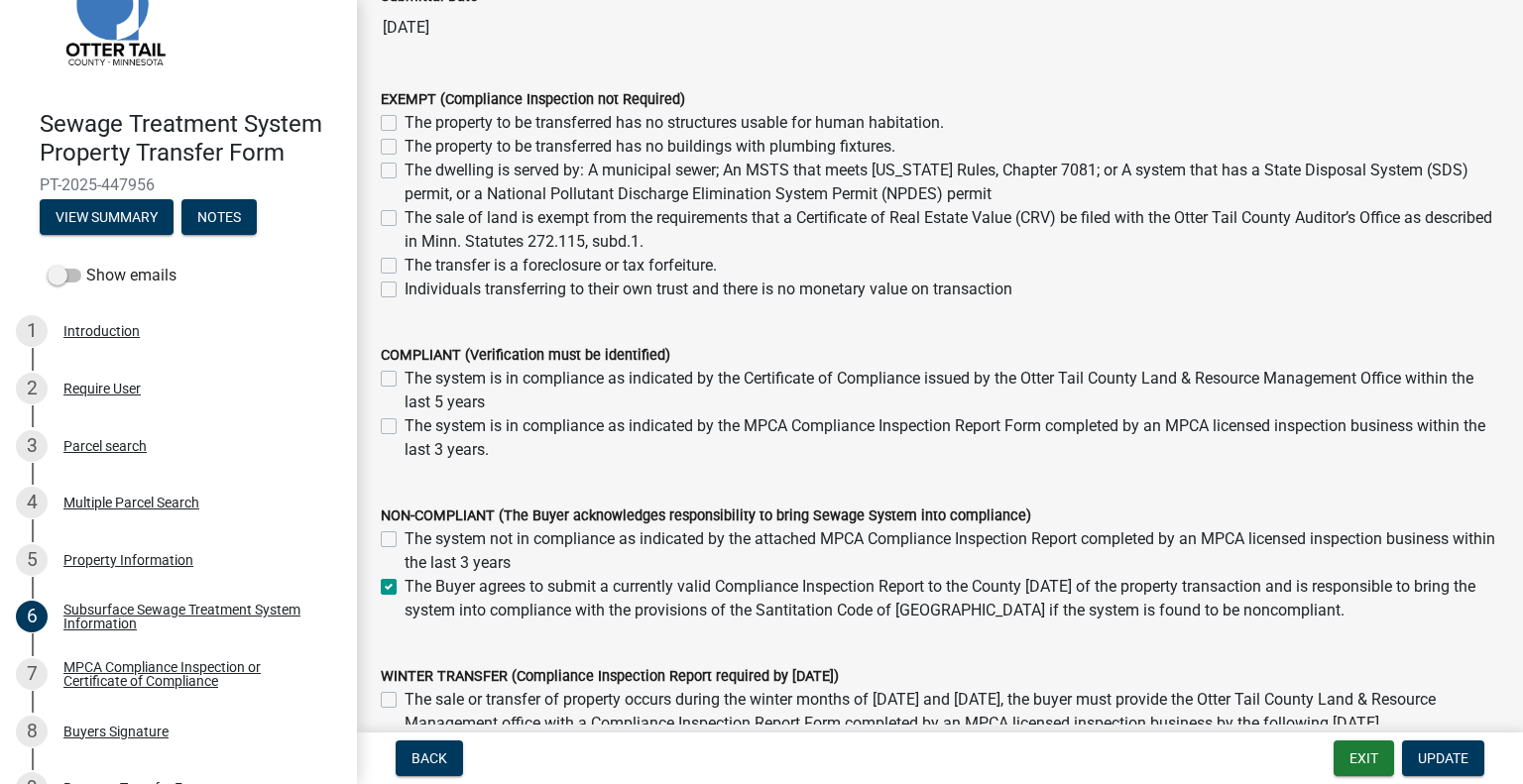 scroll, scrollTop: 198, scrollLeft: 0, axis: vertical 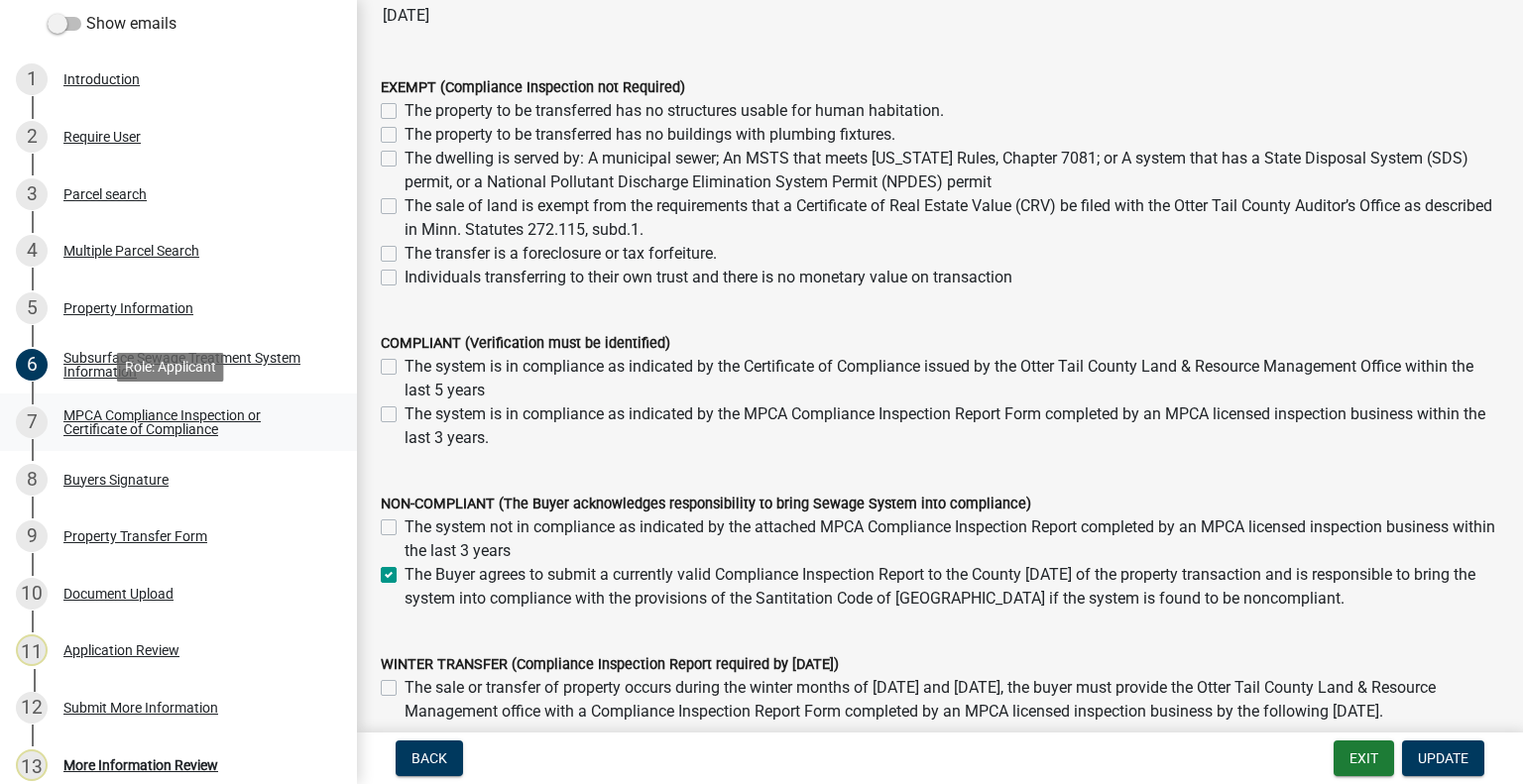 click on "MPCA Compliance Inspection  or Certificate of Compliance" at bounding box center (194, 422) 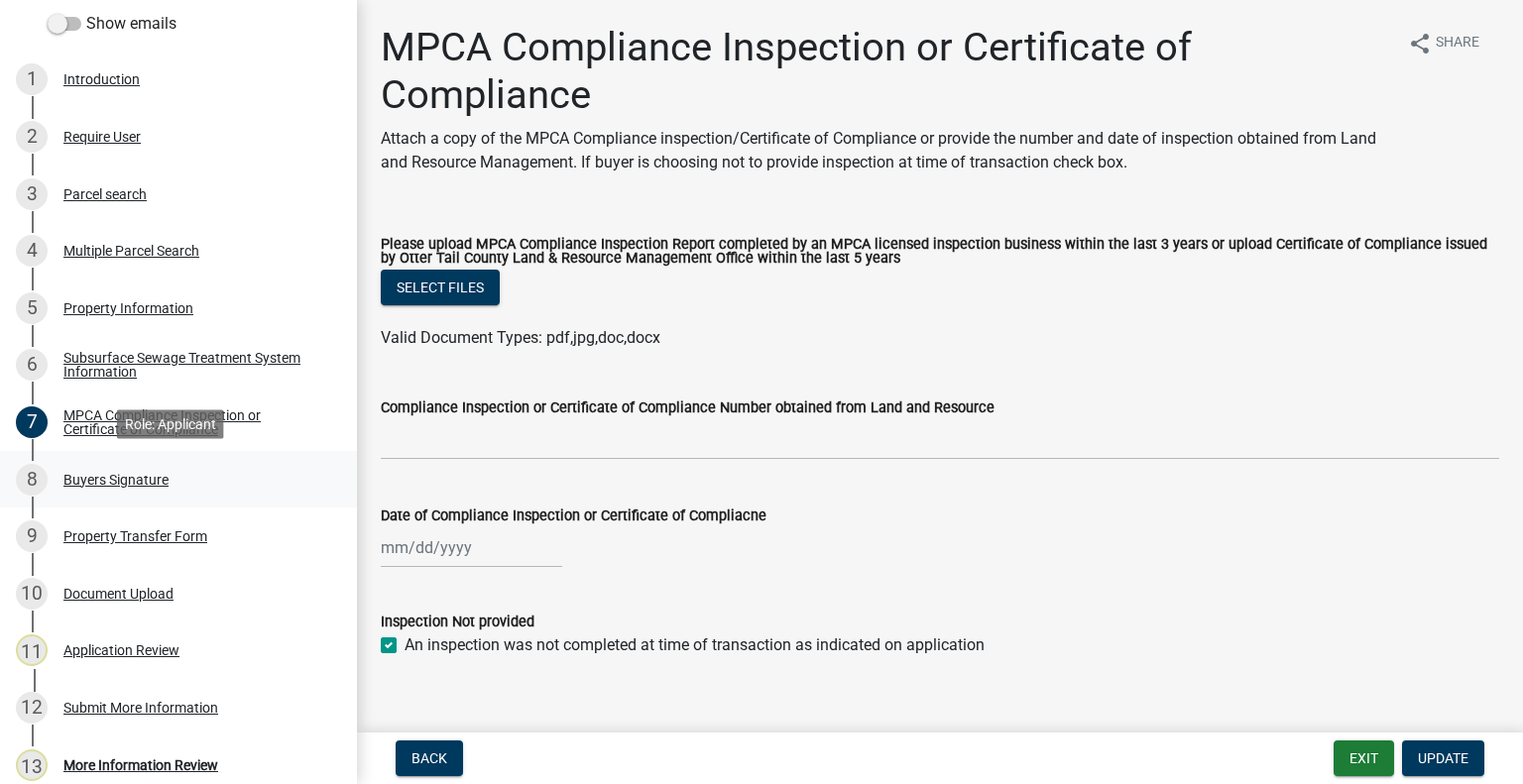 click on "8     Buyers Signature" at bounding box center [171, 480] 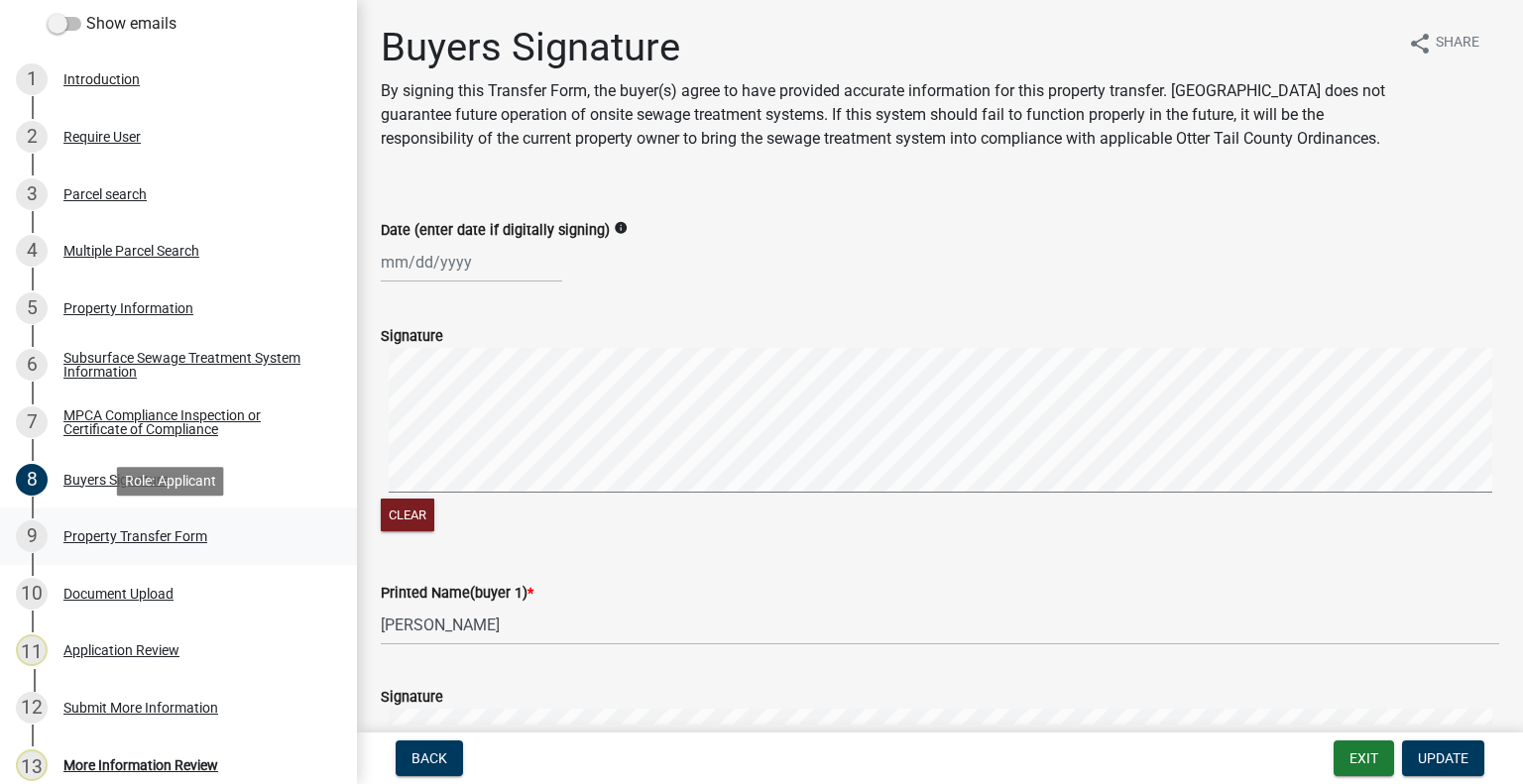 click on "9     Property Transfer Form" at bounding box center [171, 536] 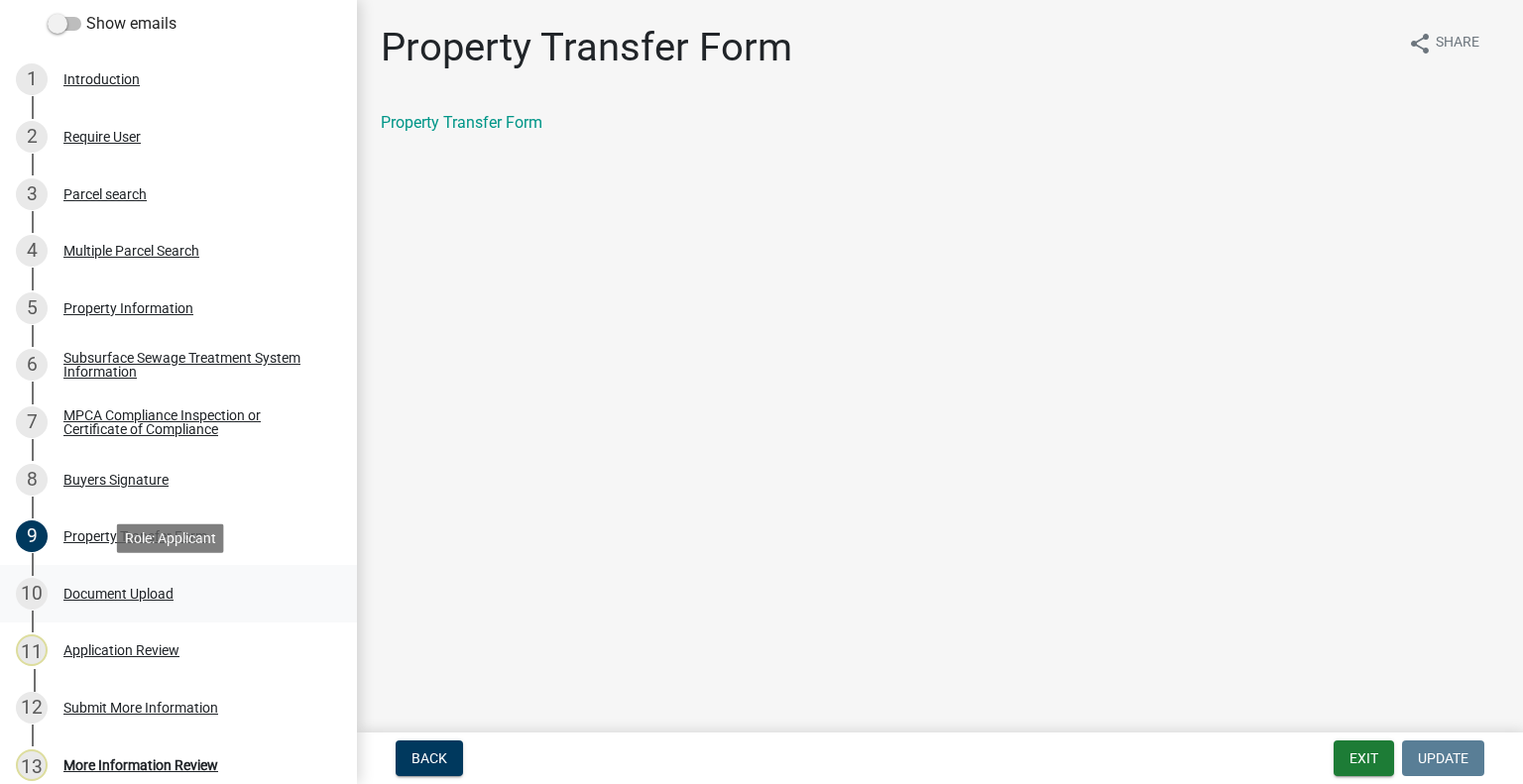 click on "Document Upload" at bounding box center (118, 594) 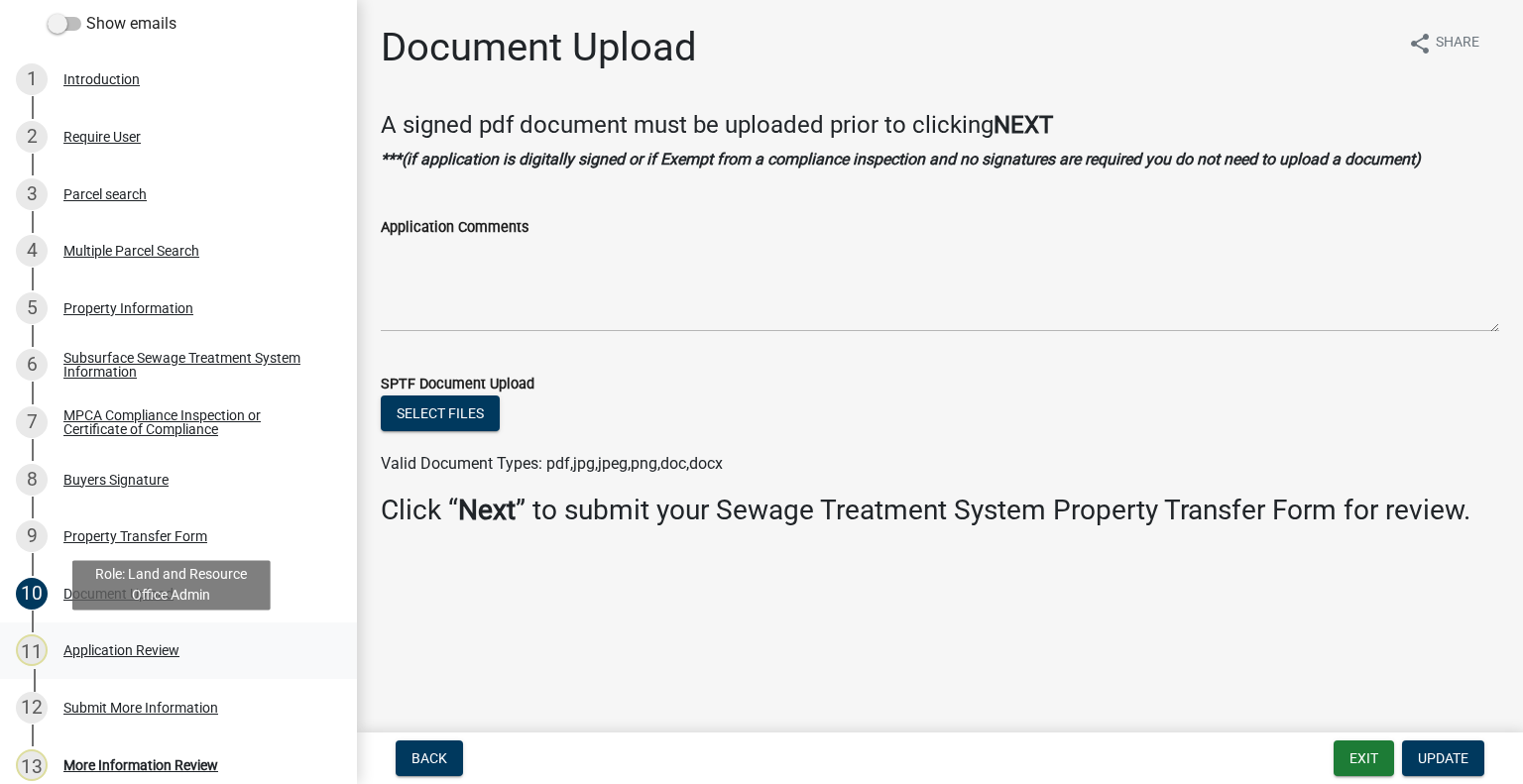 click on "11     Application Review" at bounding box center (171, 650) 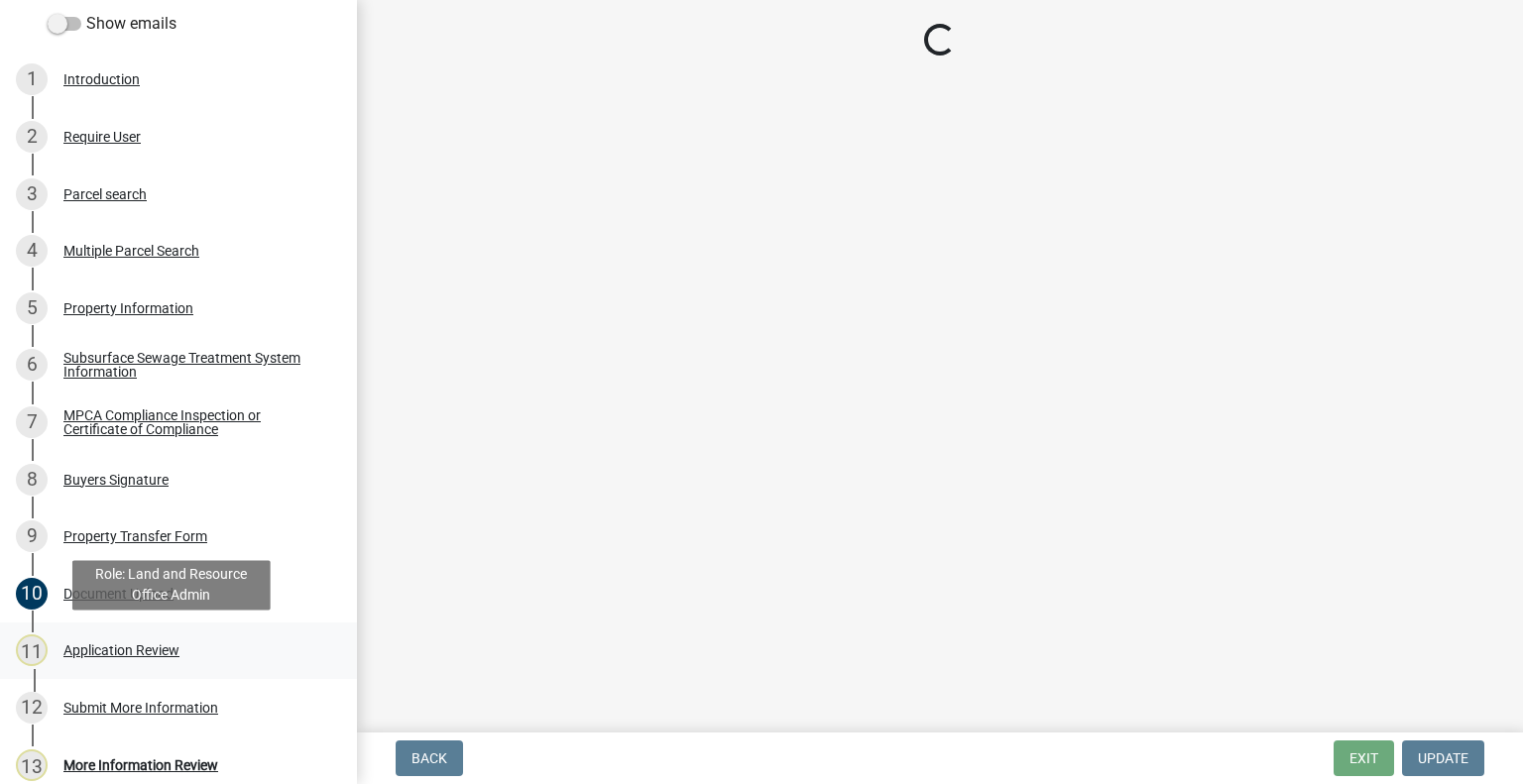 select on "2217fab6-25d2-4df2-8e35-18ddd05e0fe8" 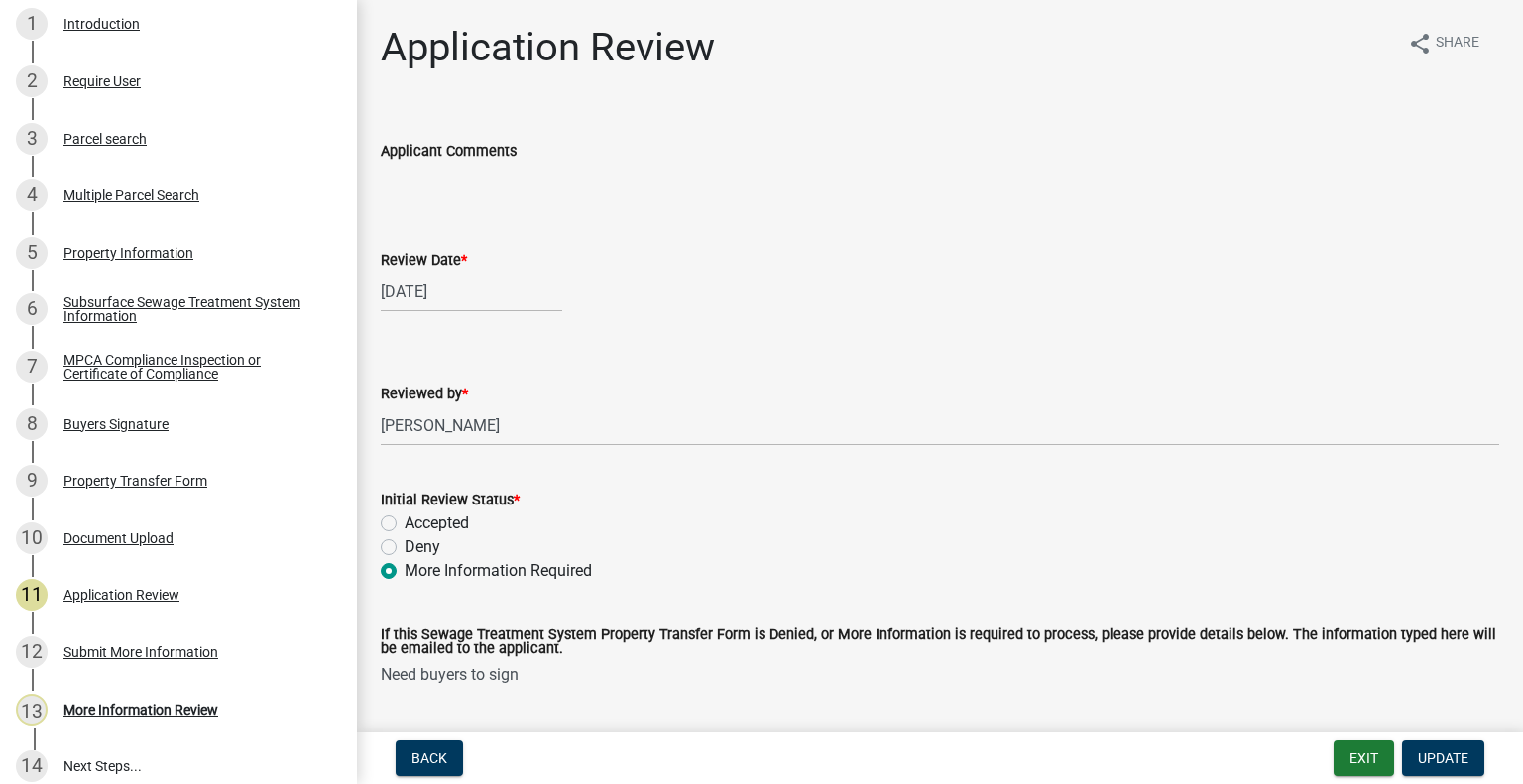 scroll, scrollTop: 405, scrollLeft: 0, axis: vertical 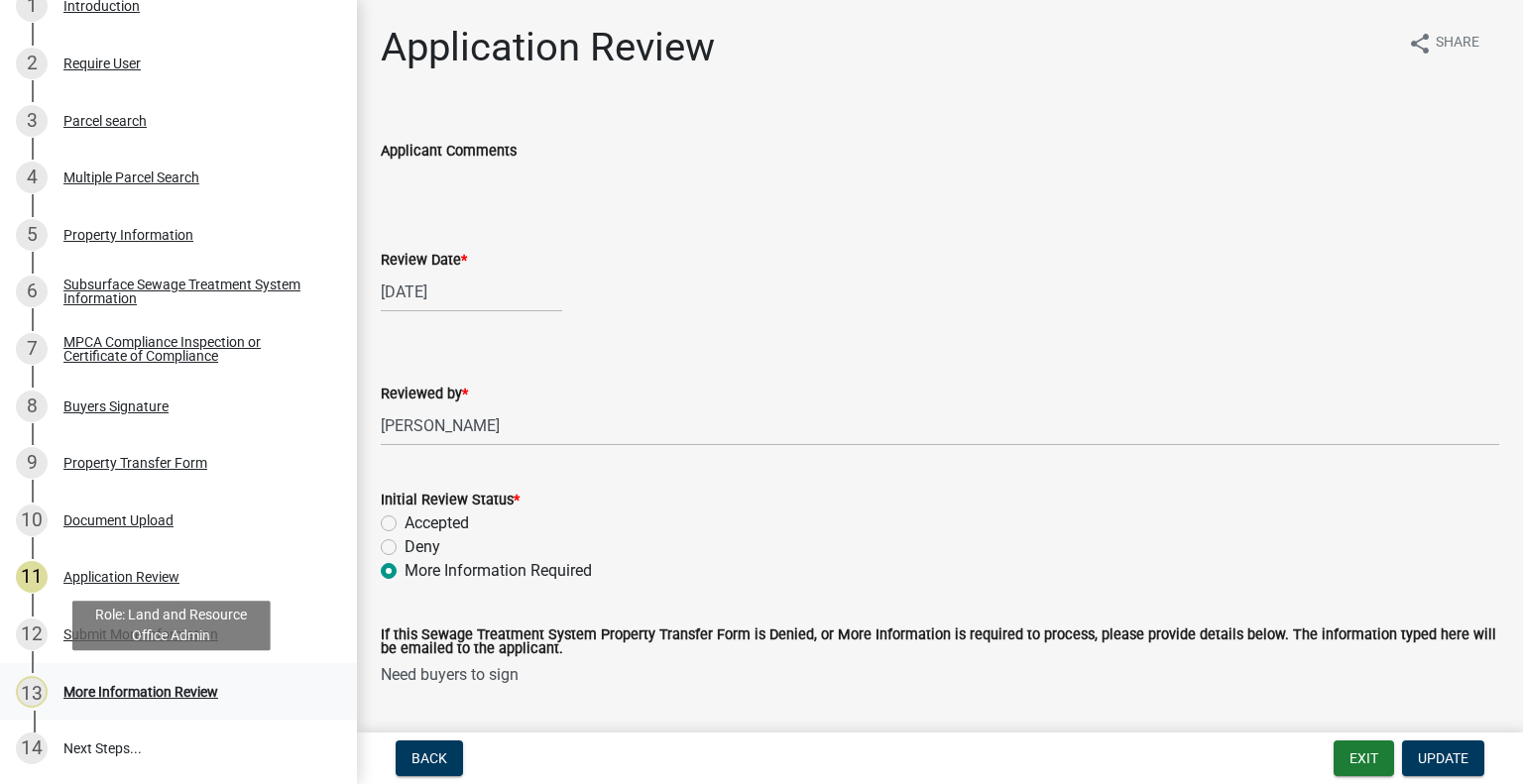 click on "13     More Information Review" at bounding box center (171, 692) 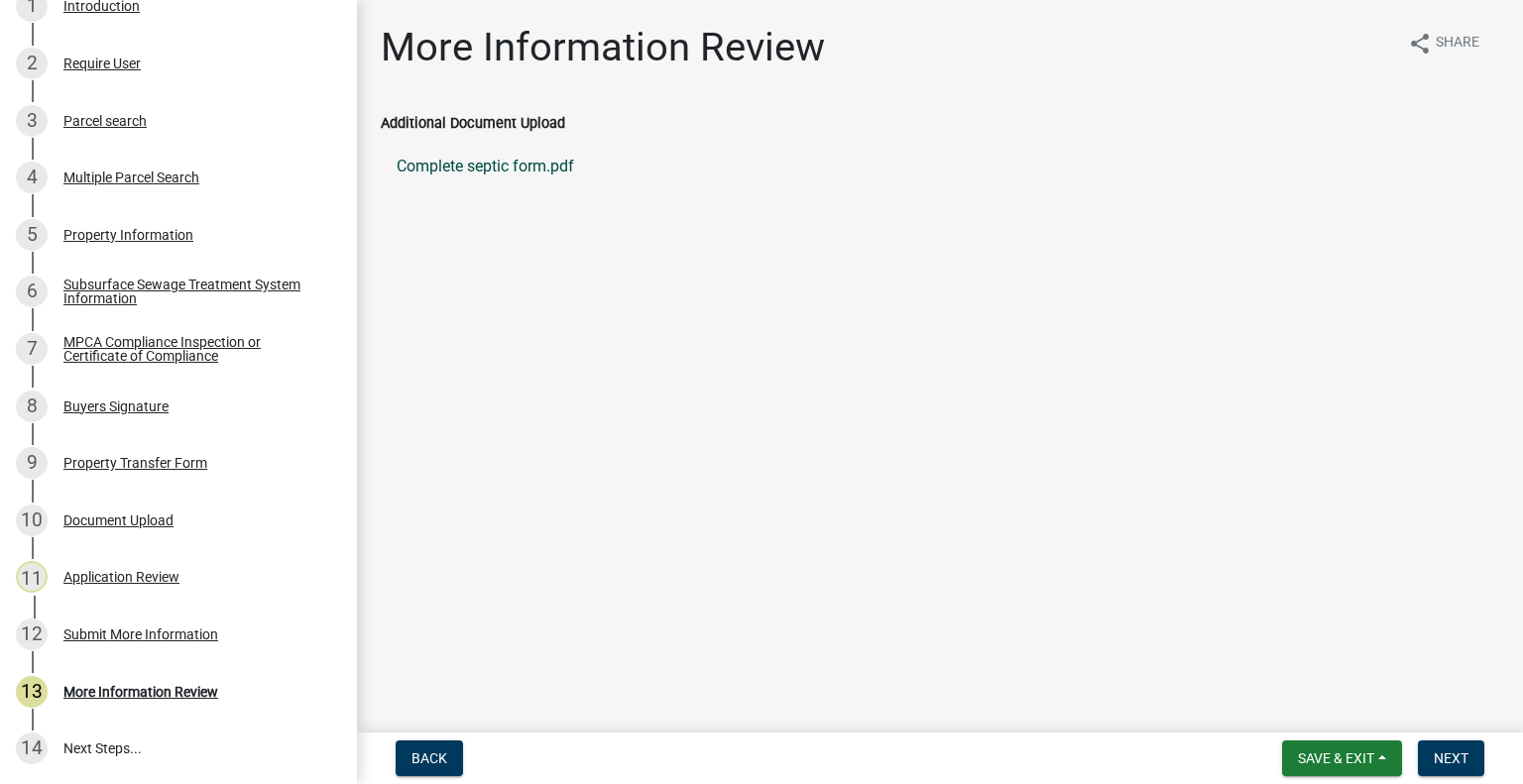click on "Complete septic form.pdf" 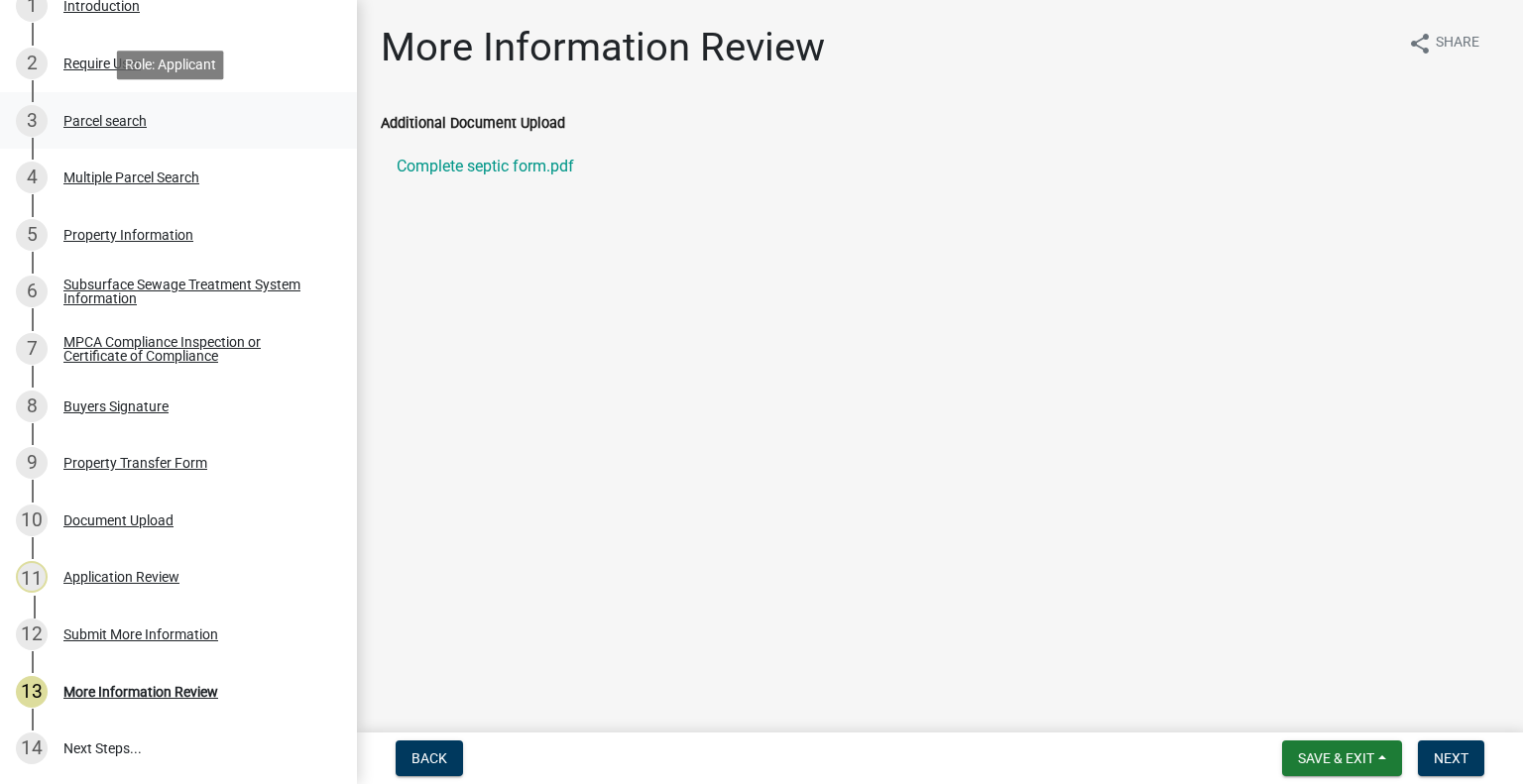 click on "Parcel search" at bounding box center [105, 121] 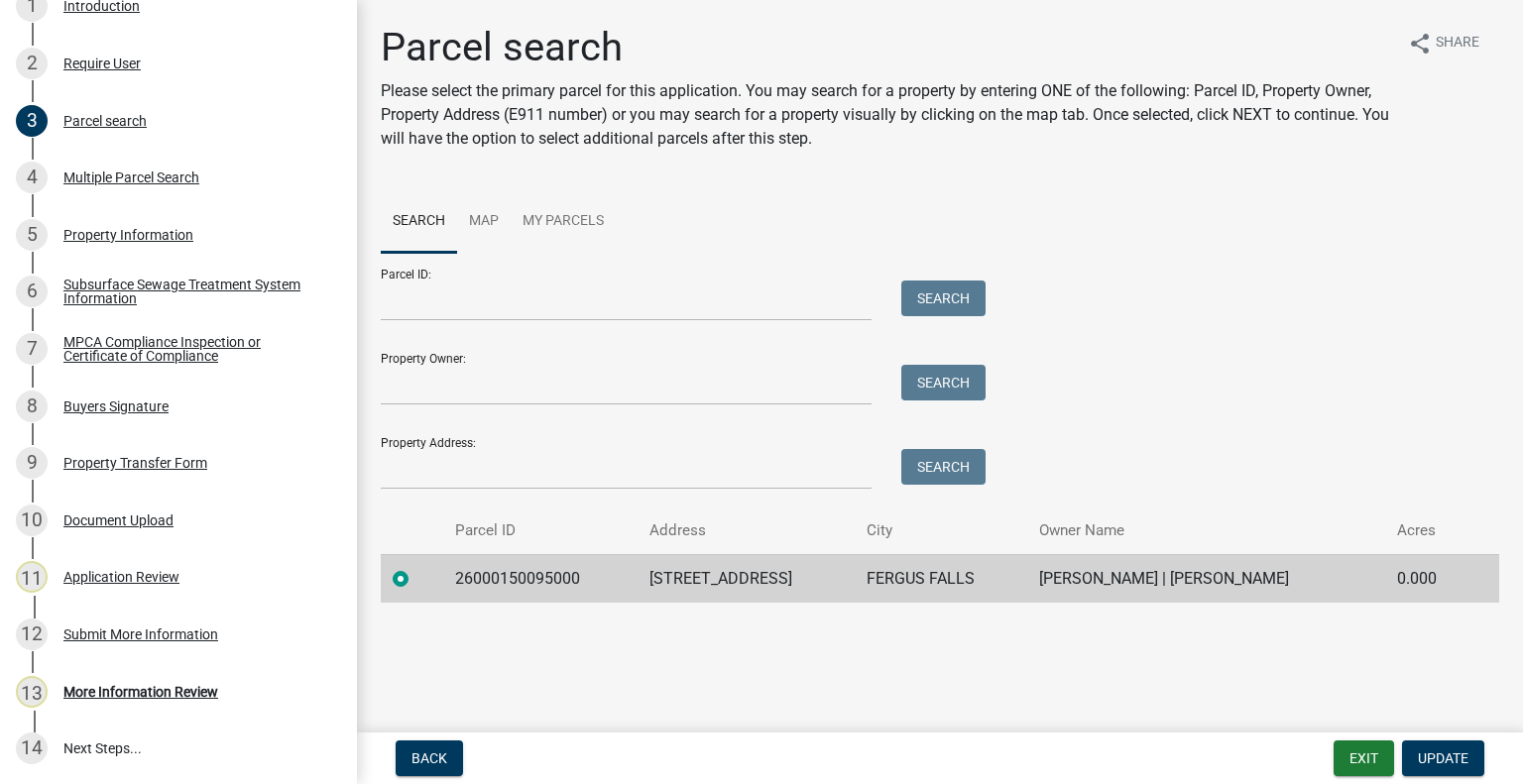 click on "26000150095000" 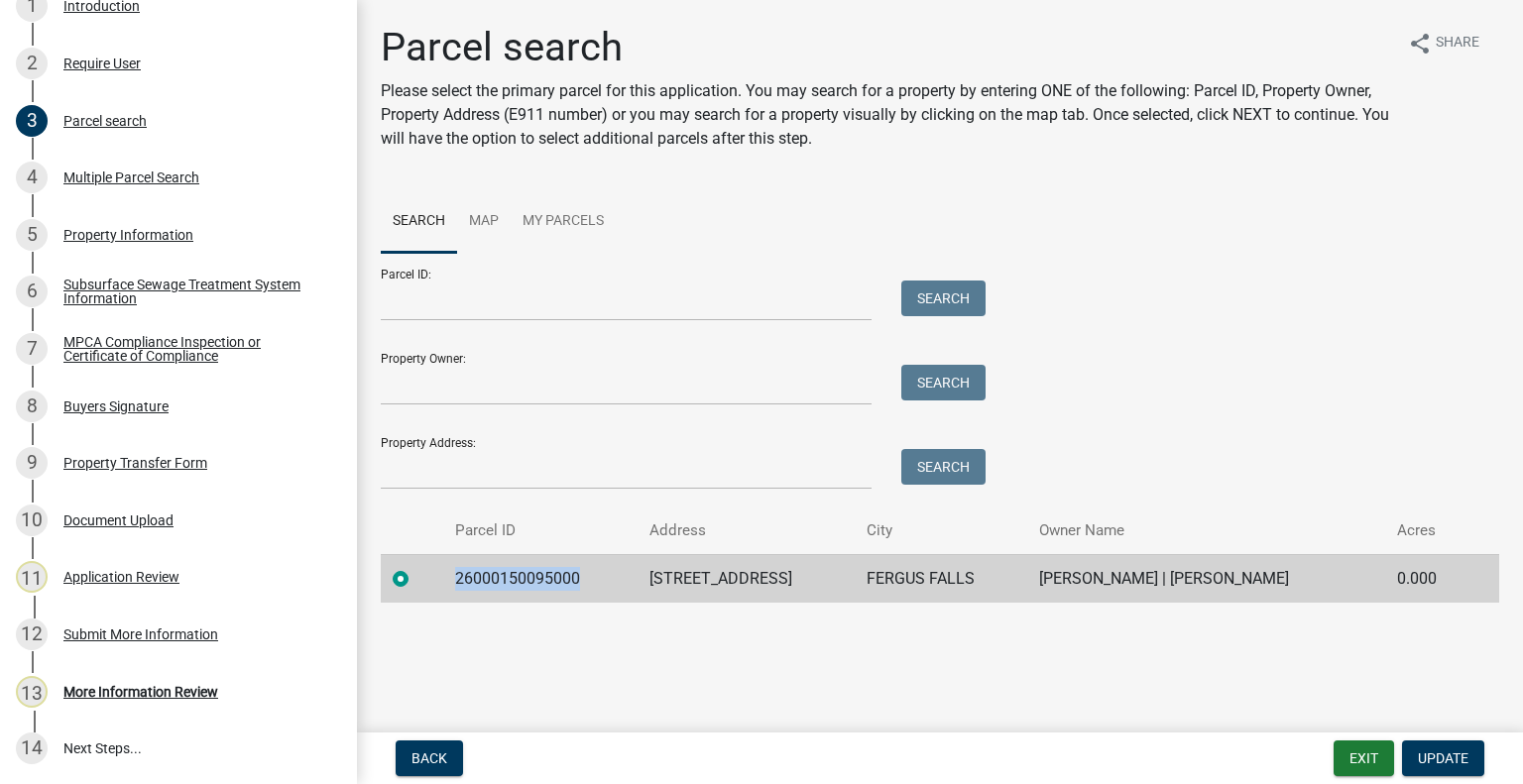 click on "26000150095000" 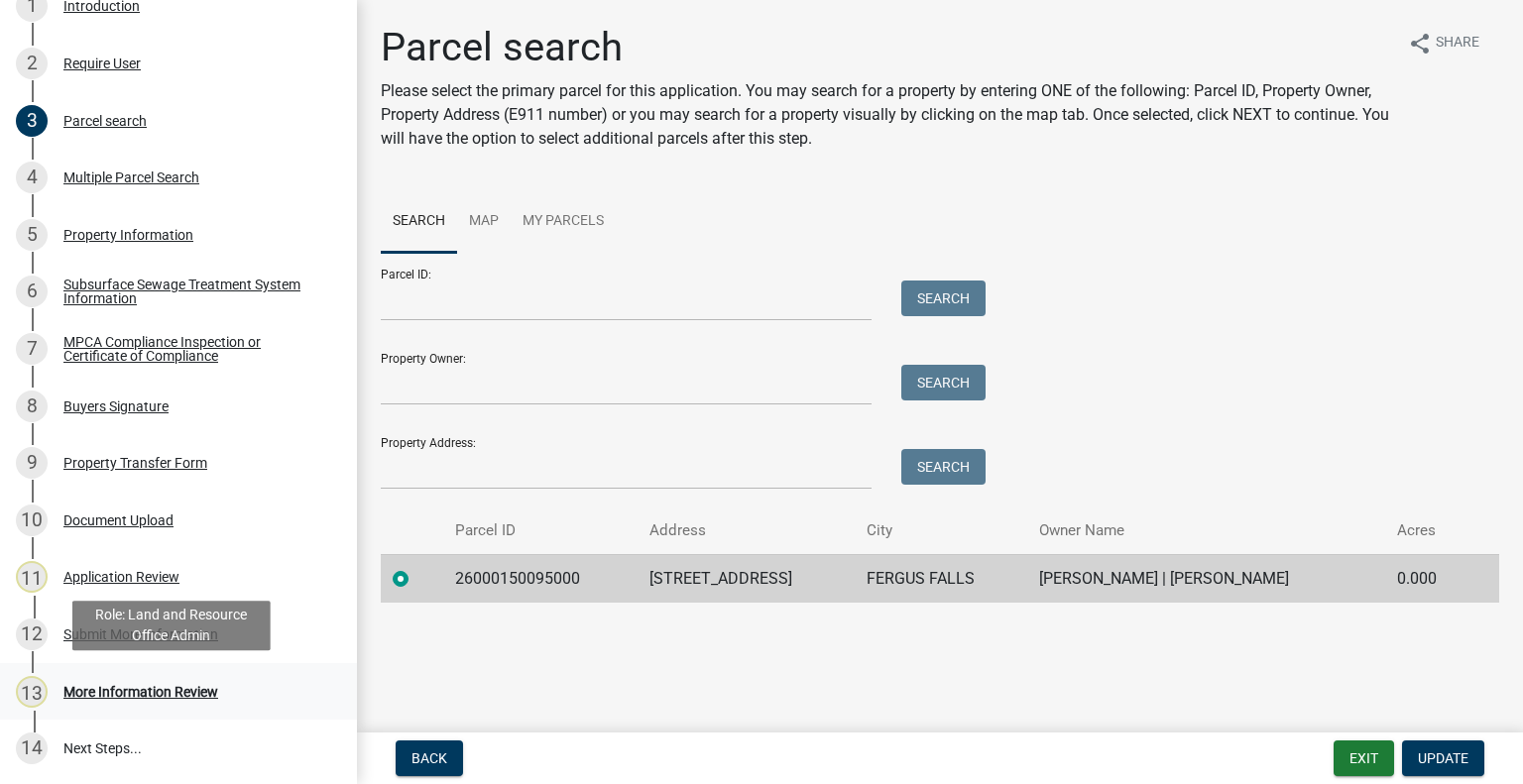 click on "13     More Information Review" at bounding box center [171, 692] 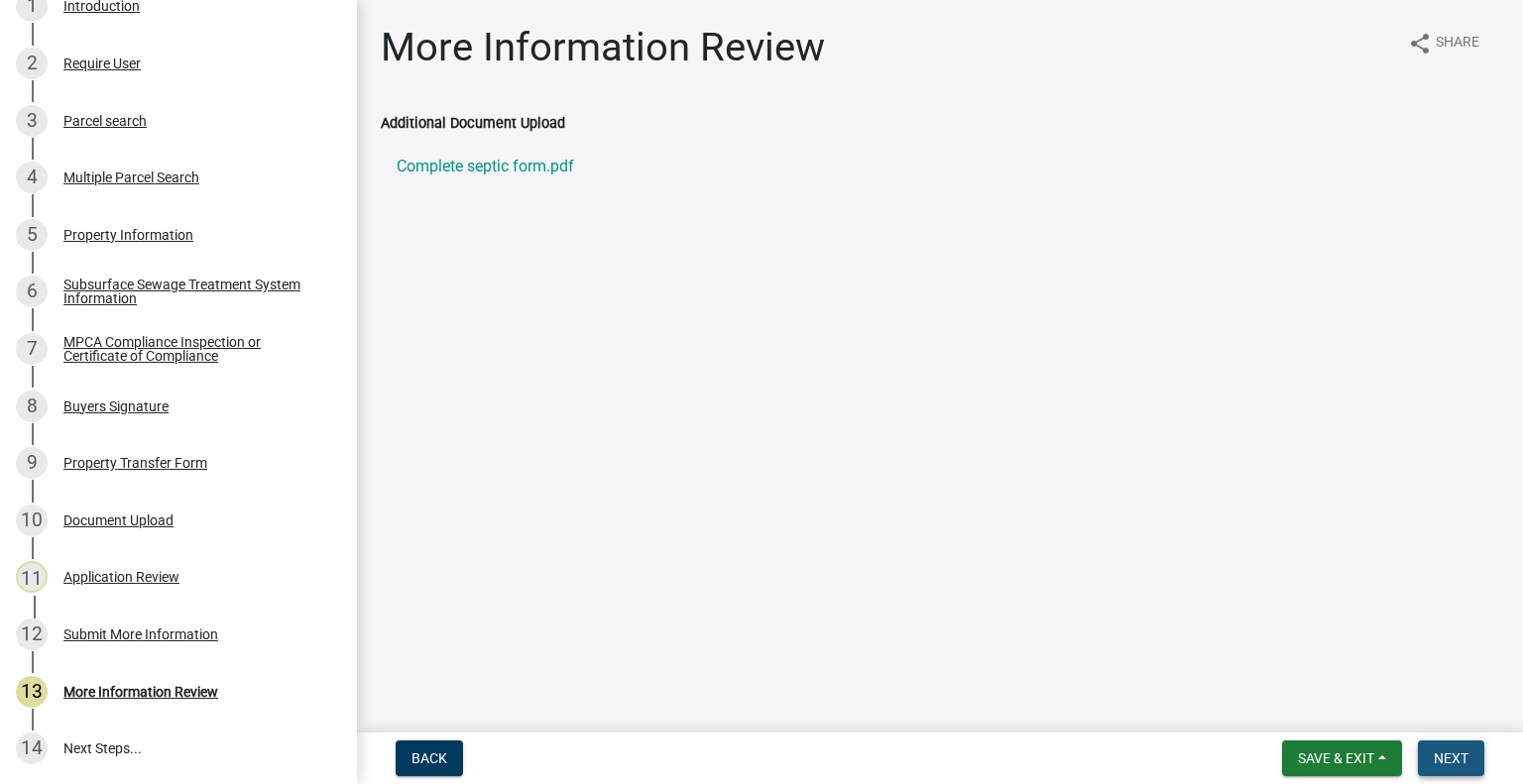 click on "Next" at bounding box center (1451, 758) 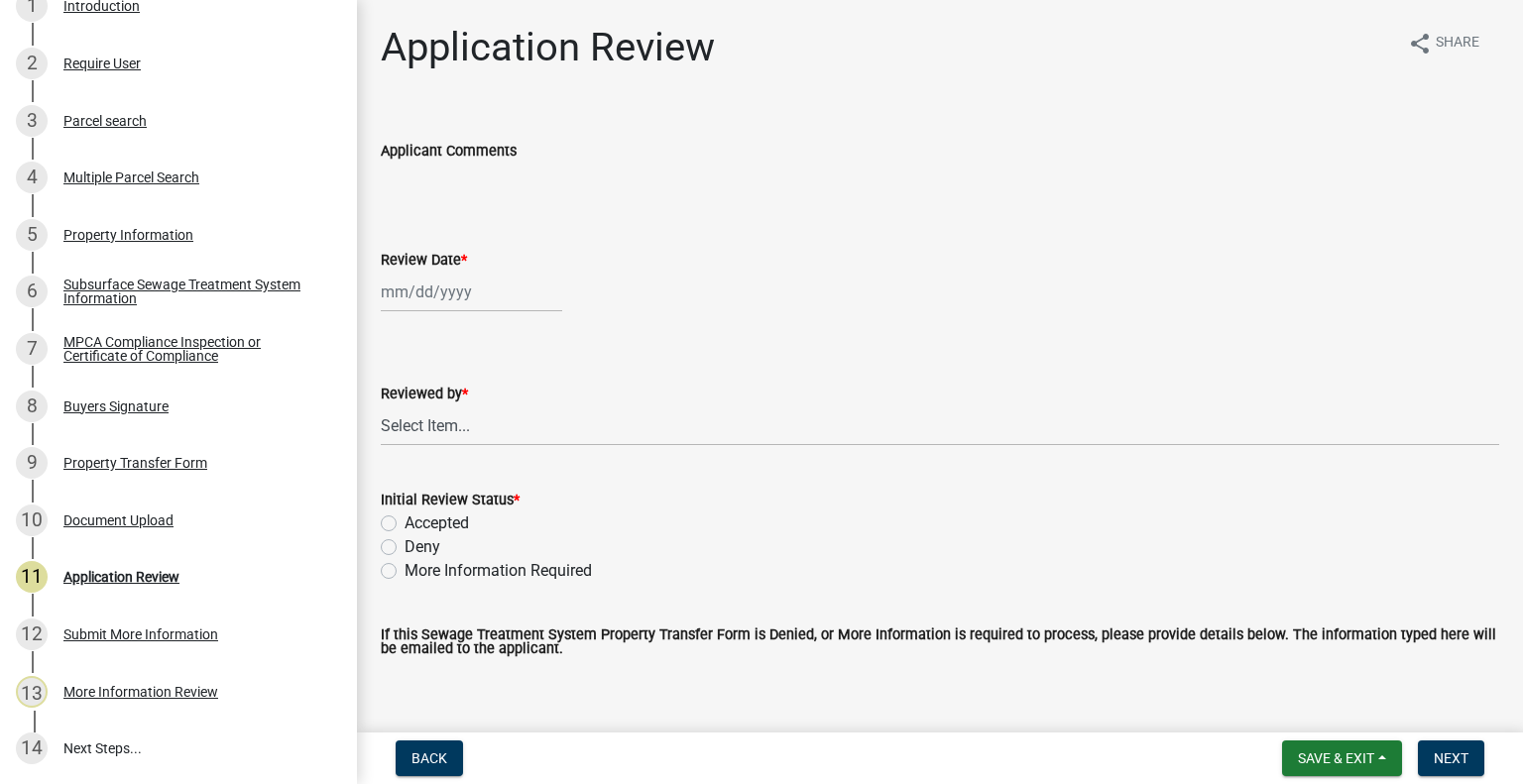 click 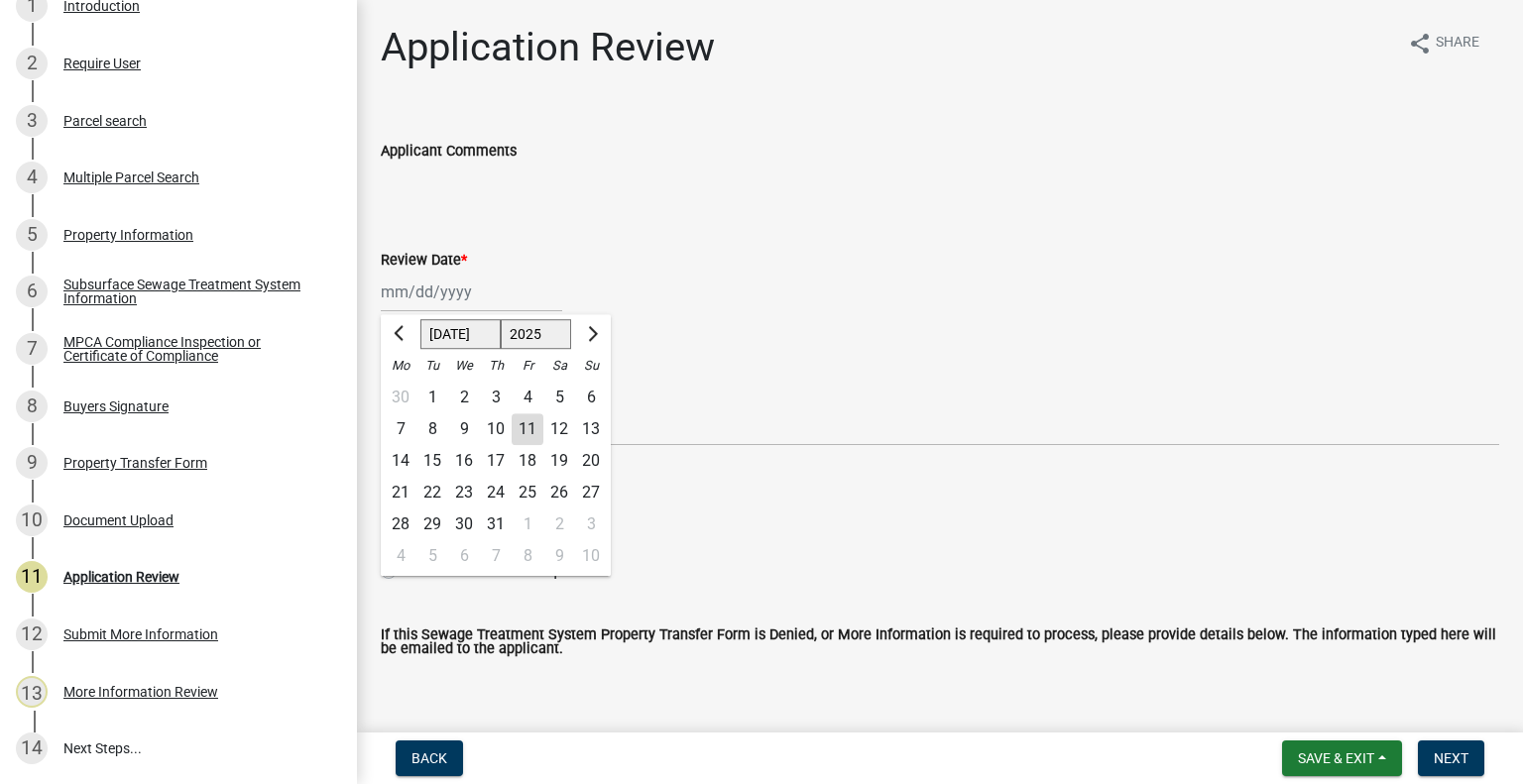 click on "11" 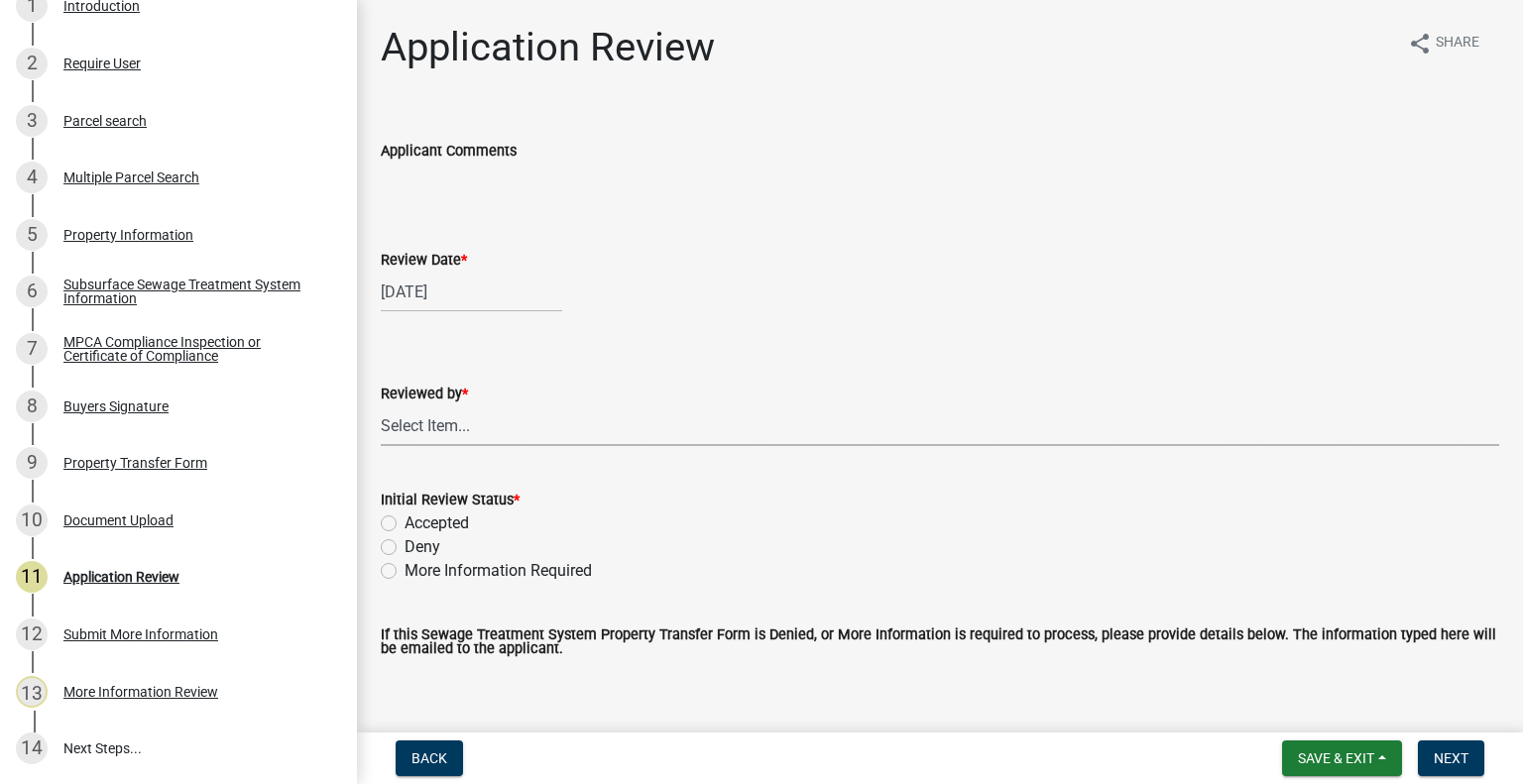 click on "Select Item...   Alexis Newark   Amy Busko   Andrea Perales   Brittany Tollefson   Christopher LeClair   Courtney Roth   Elizabeth Plaster   Emma Swenson   Eric Babolian   Kyle Westergard   Lindsey Hanson   Michelle Jevne   Noah Brenden   Sheila Dahl" at bounding box center (940, 425) 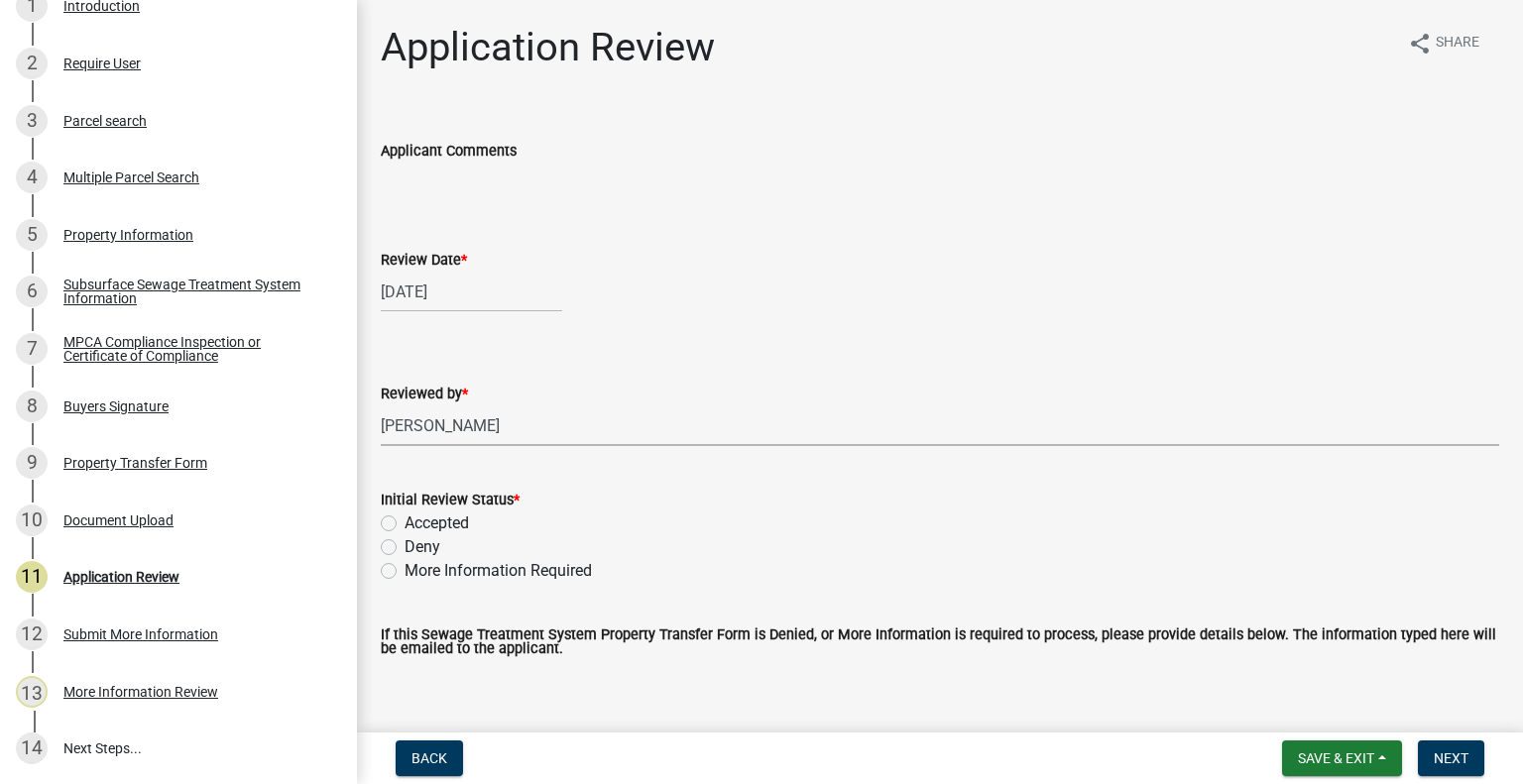 click on "Select Item...   Alexis Newark   Amy Busko   Andrea Perales   Brittany Tollefson   Christopher LeClair   Courtney Roth   Elizabeth Plaster   Emma Swenson   Eric Babolian   Kyle Westergard   Lindsey Hanson   Michelle Jevne   Noah Brenden   Sheila Dahl" at bounding box center (940, 425) 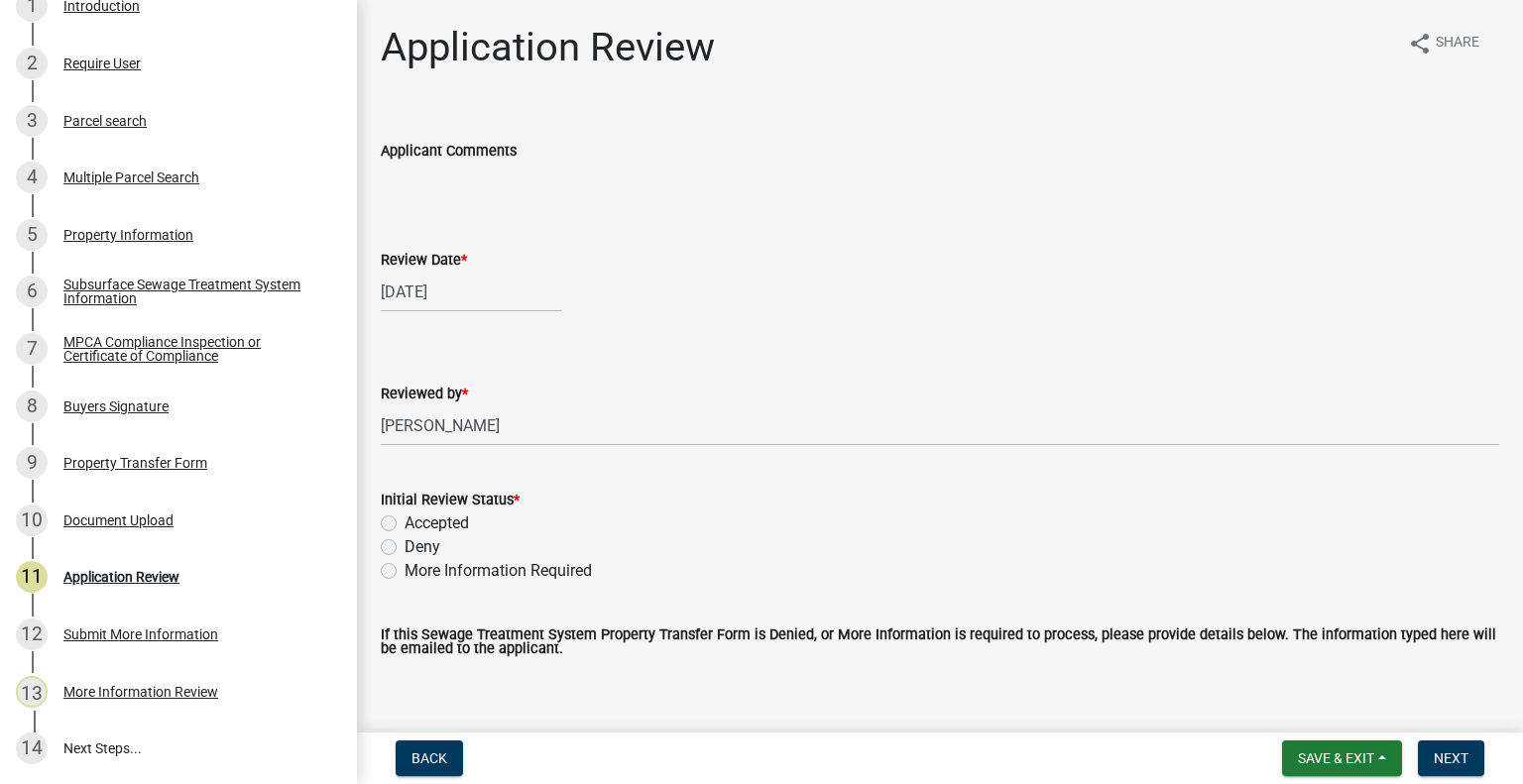 click on "Accepted" 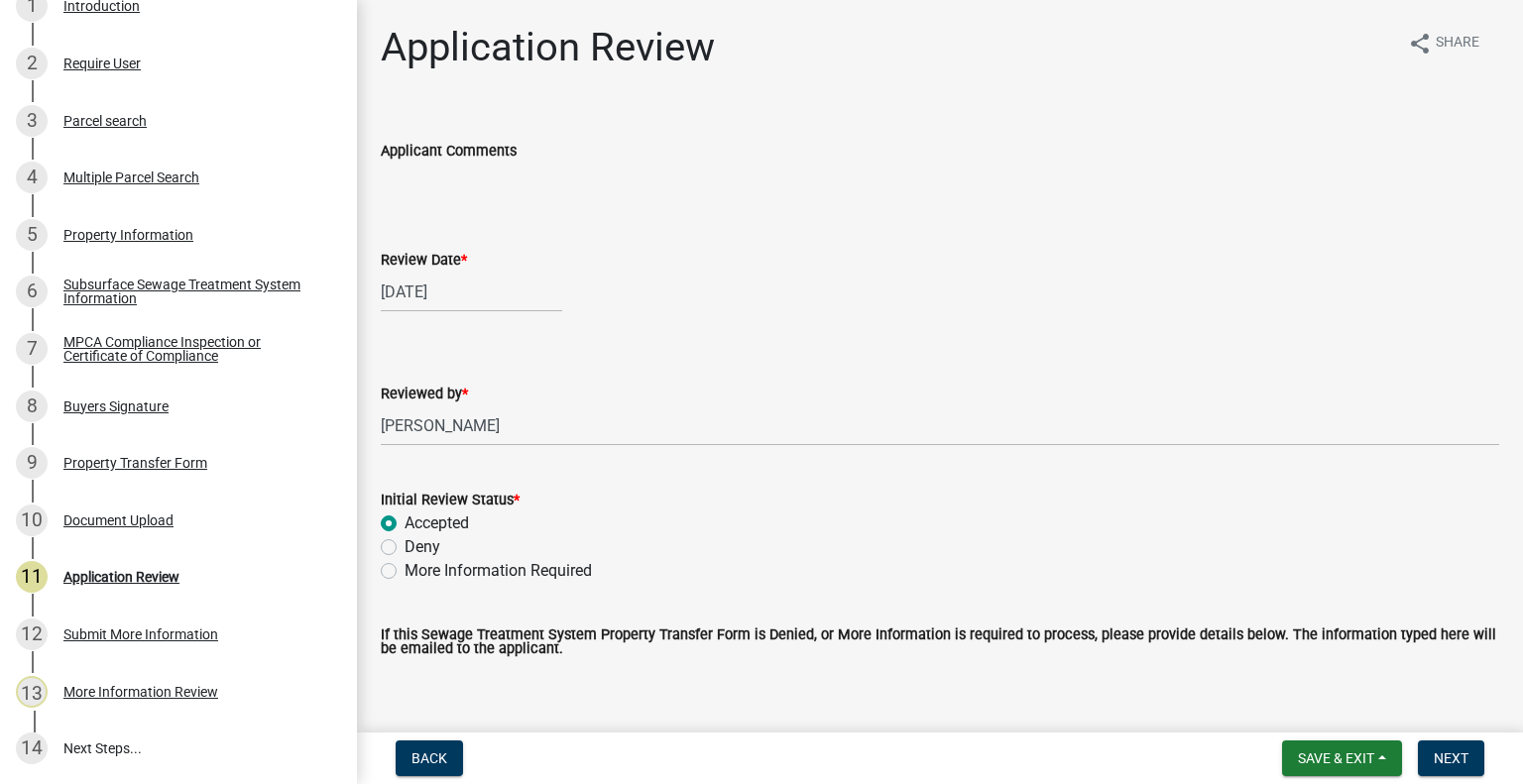 radio on "true" 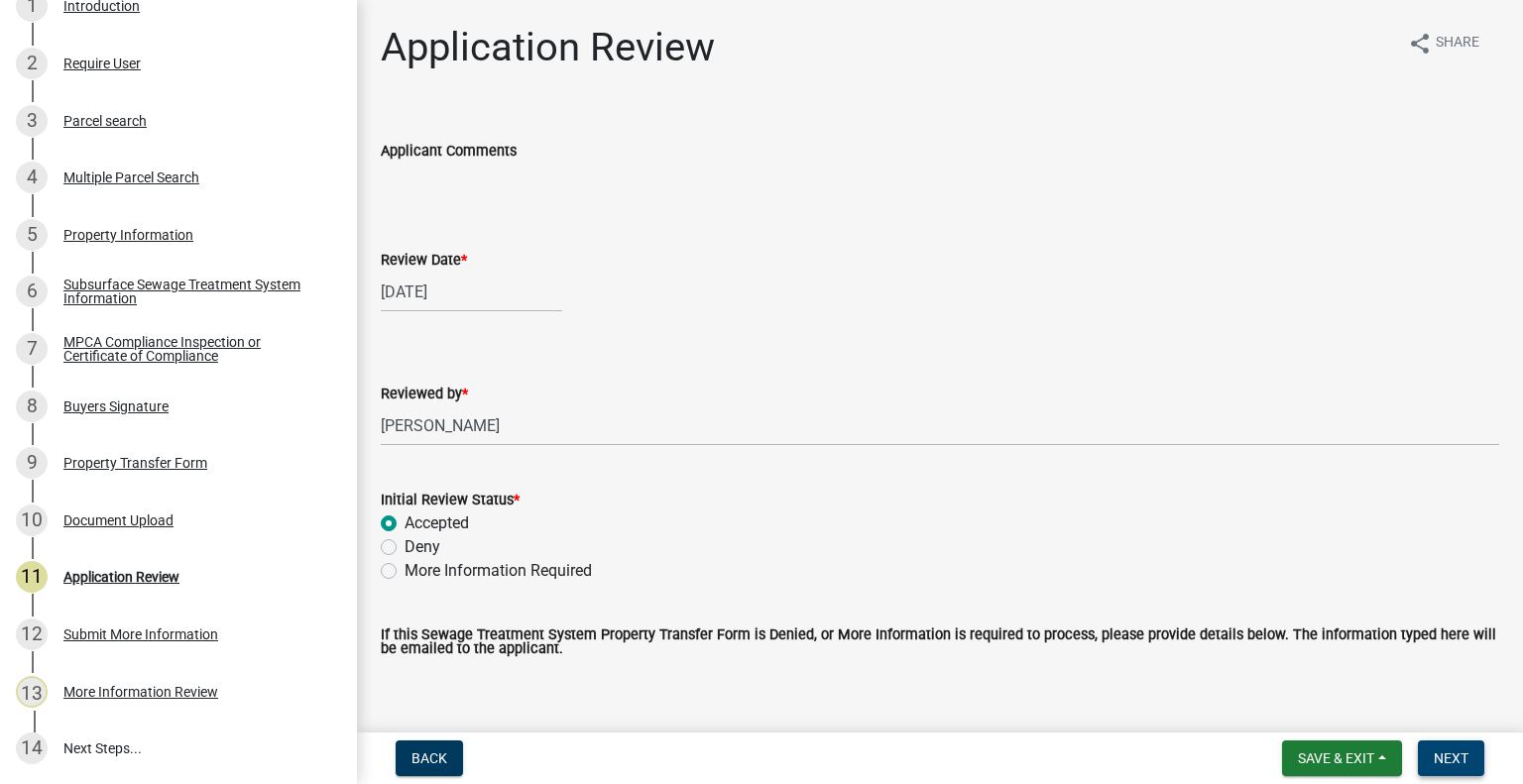 click on "Next" at bounding box center [1451, 758] 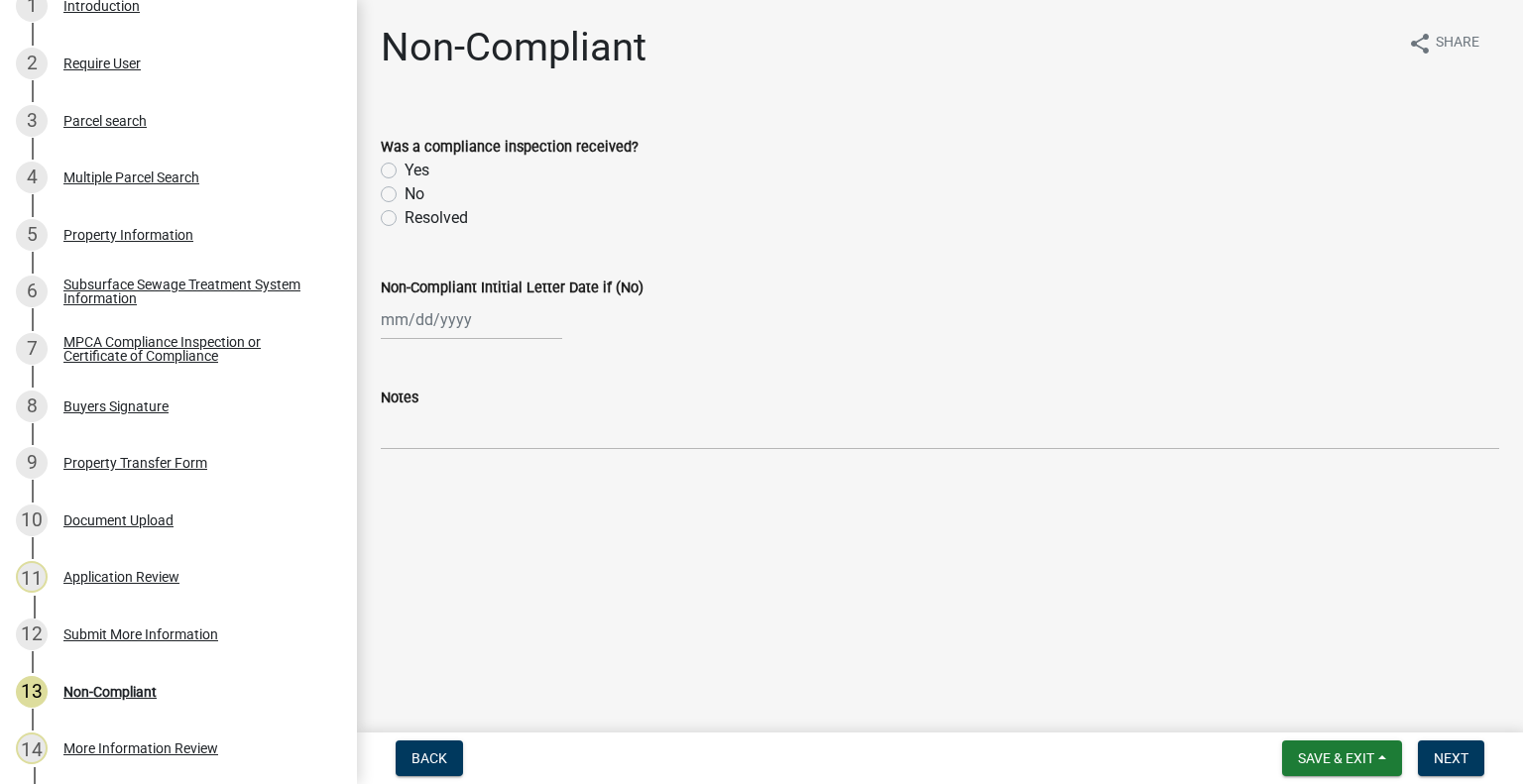 scroll, scrollTop: 463, scrollLeft: 0, axis: vertical 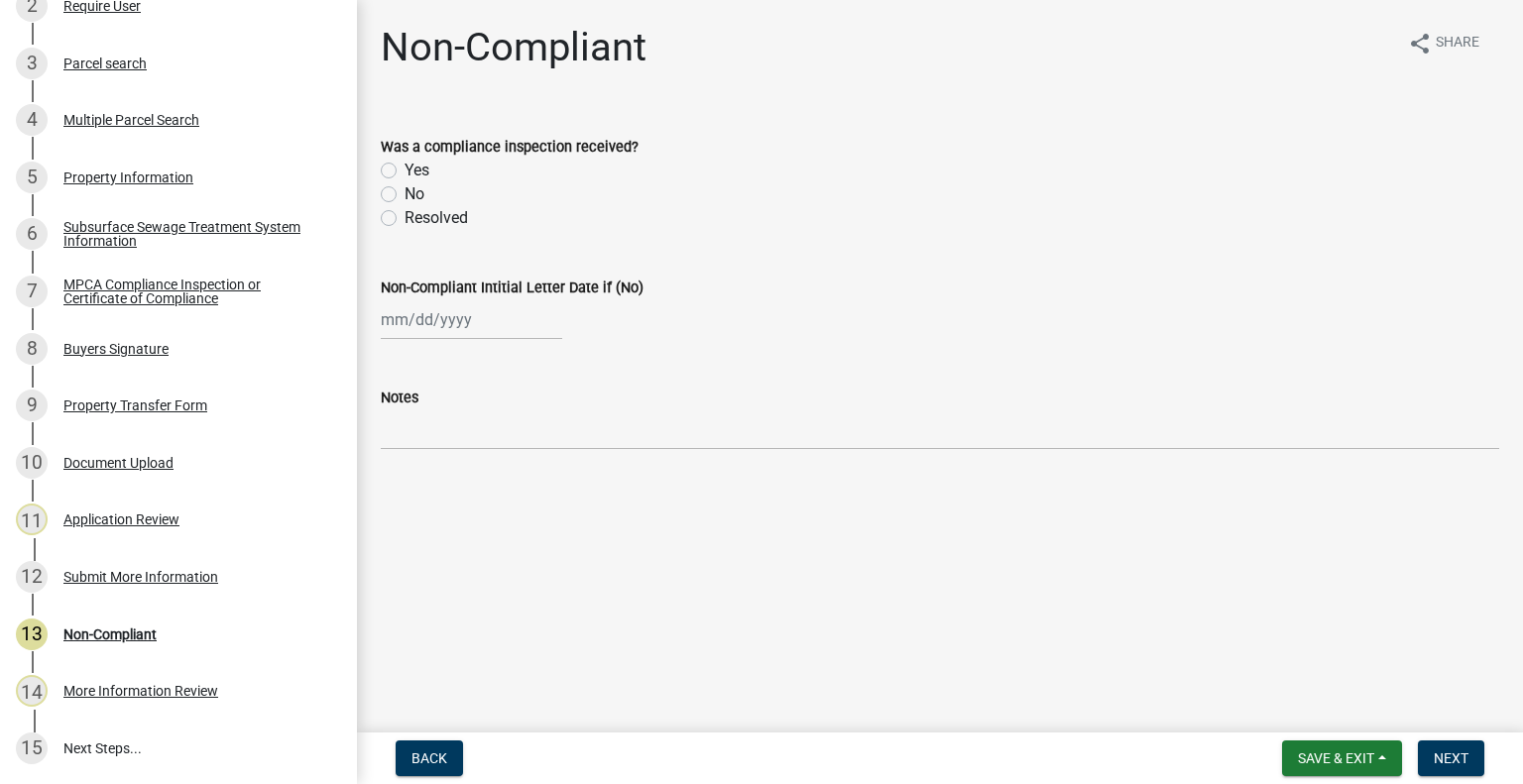 click on "No" 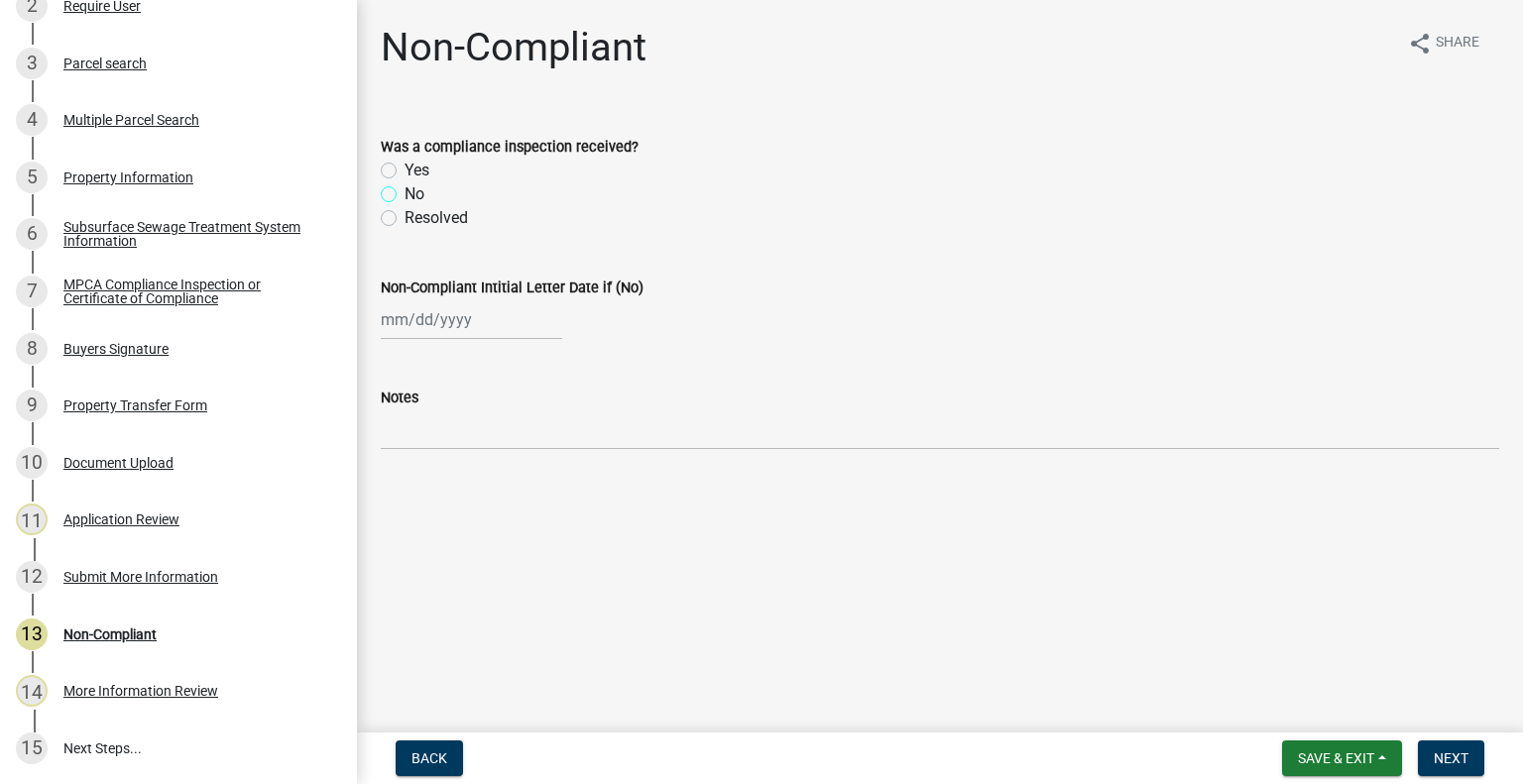 click on "No" at bounding box center [410, 188] 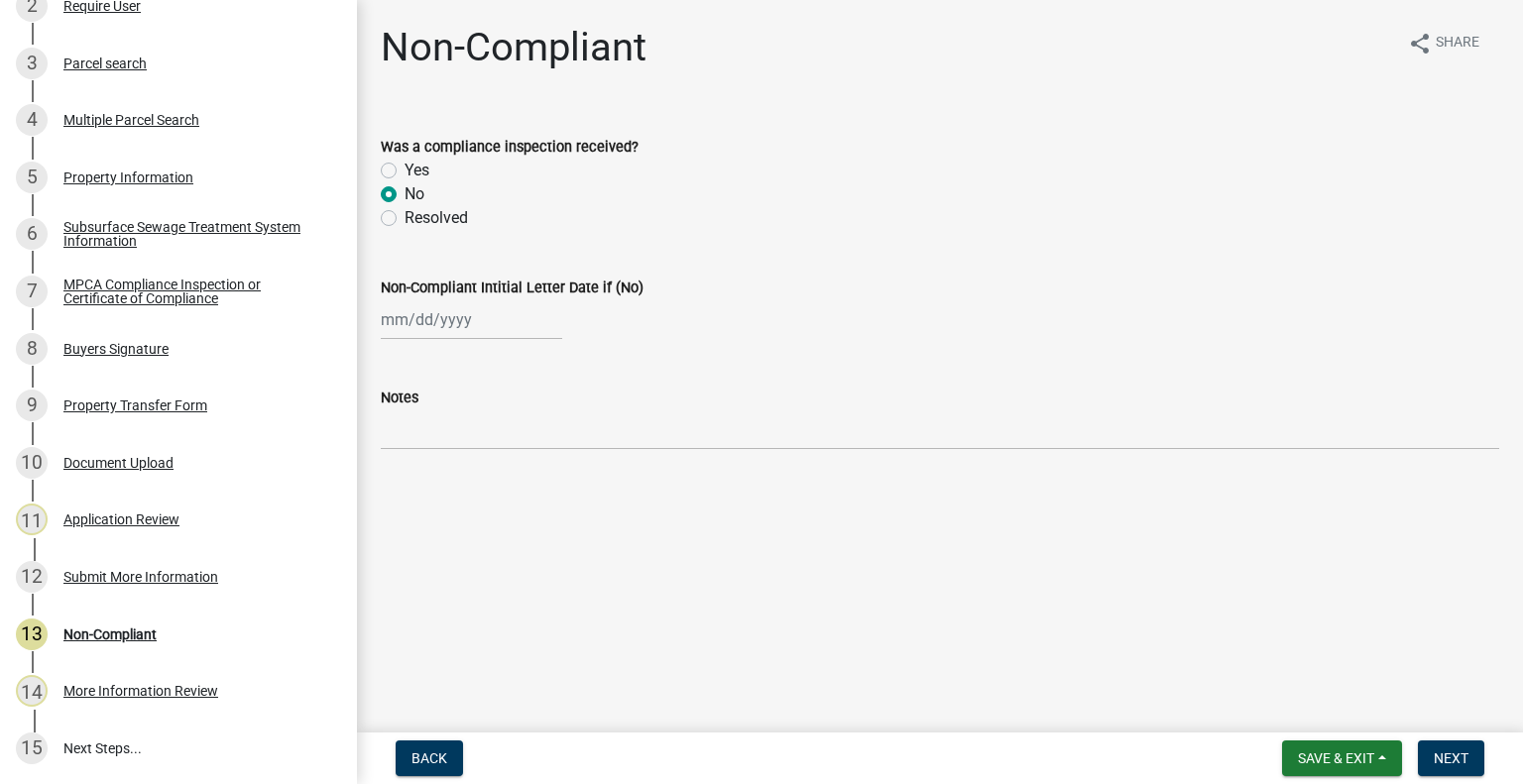 radio on "true" 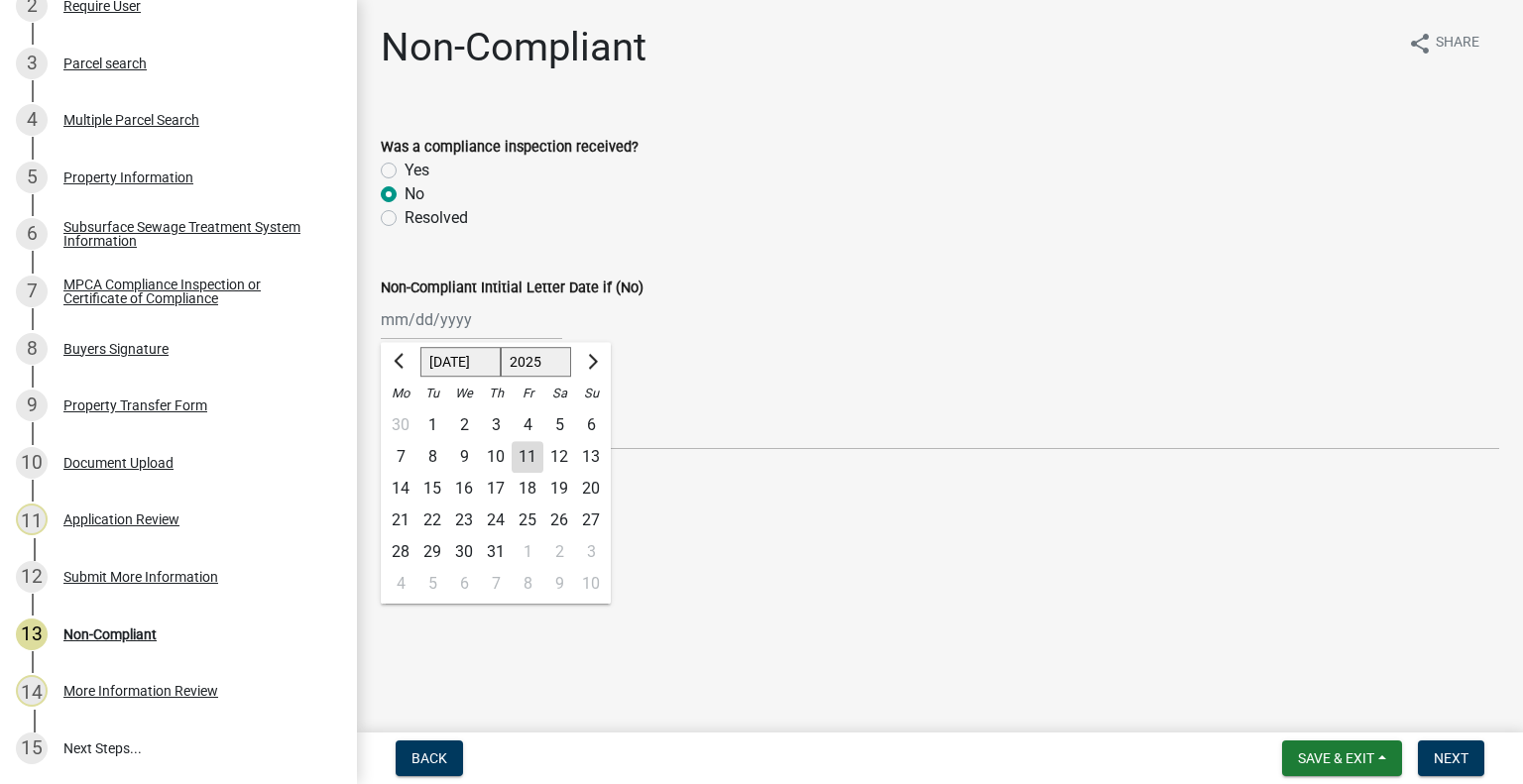 drag, startPoint x: 415, startPoint y: 323, endPoint x: 447, endPoint y: 338, distance: 35.341194 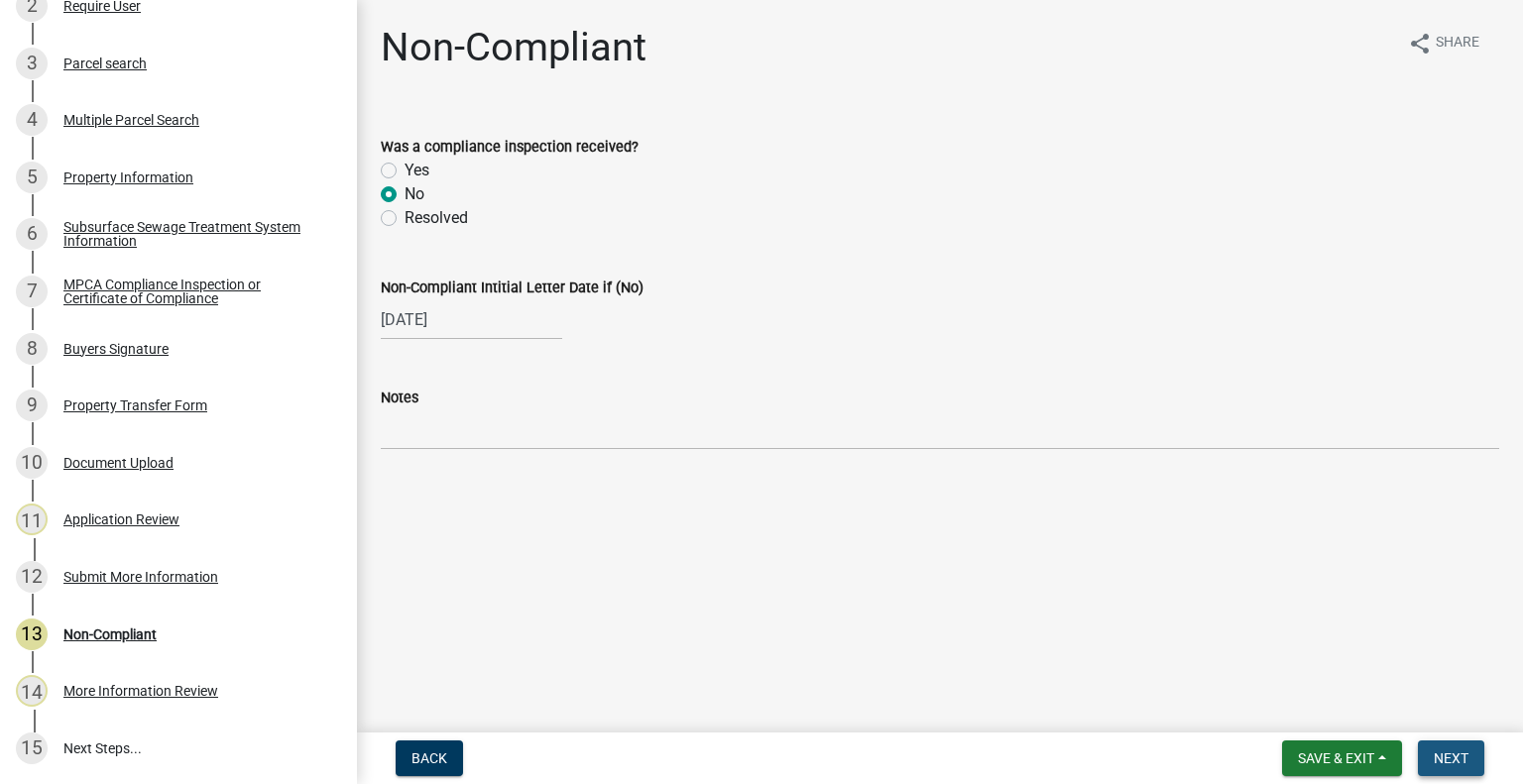 click on "Next" at bounding box center [1451, 758] 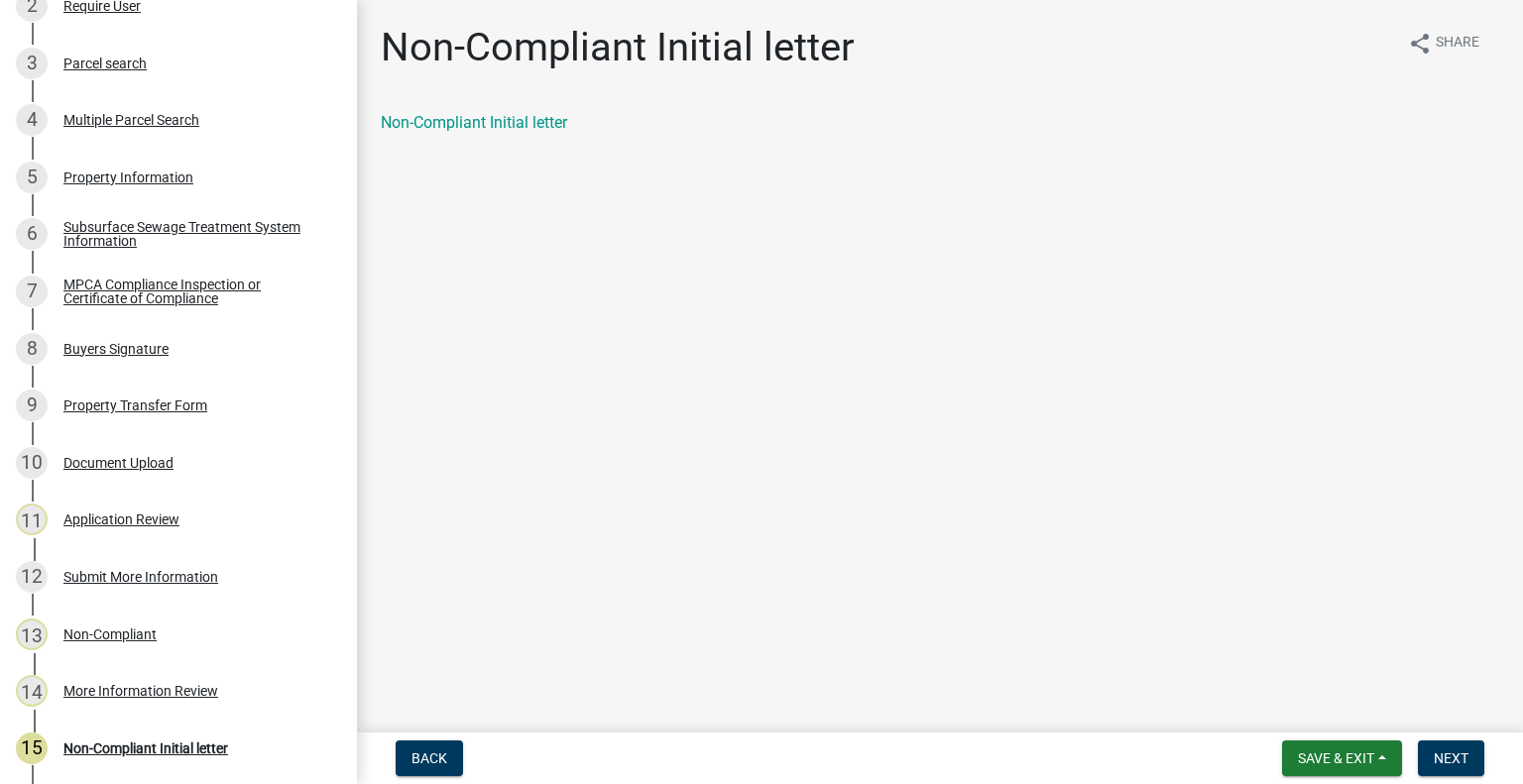 scroll, scrollTop: 634, scrollLeft: 0, axis: vertical 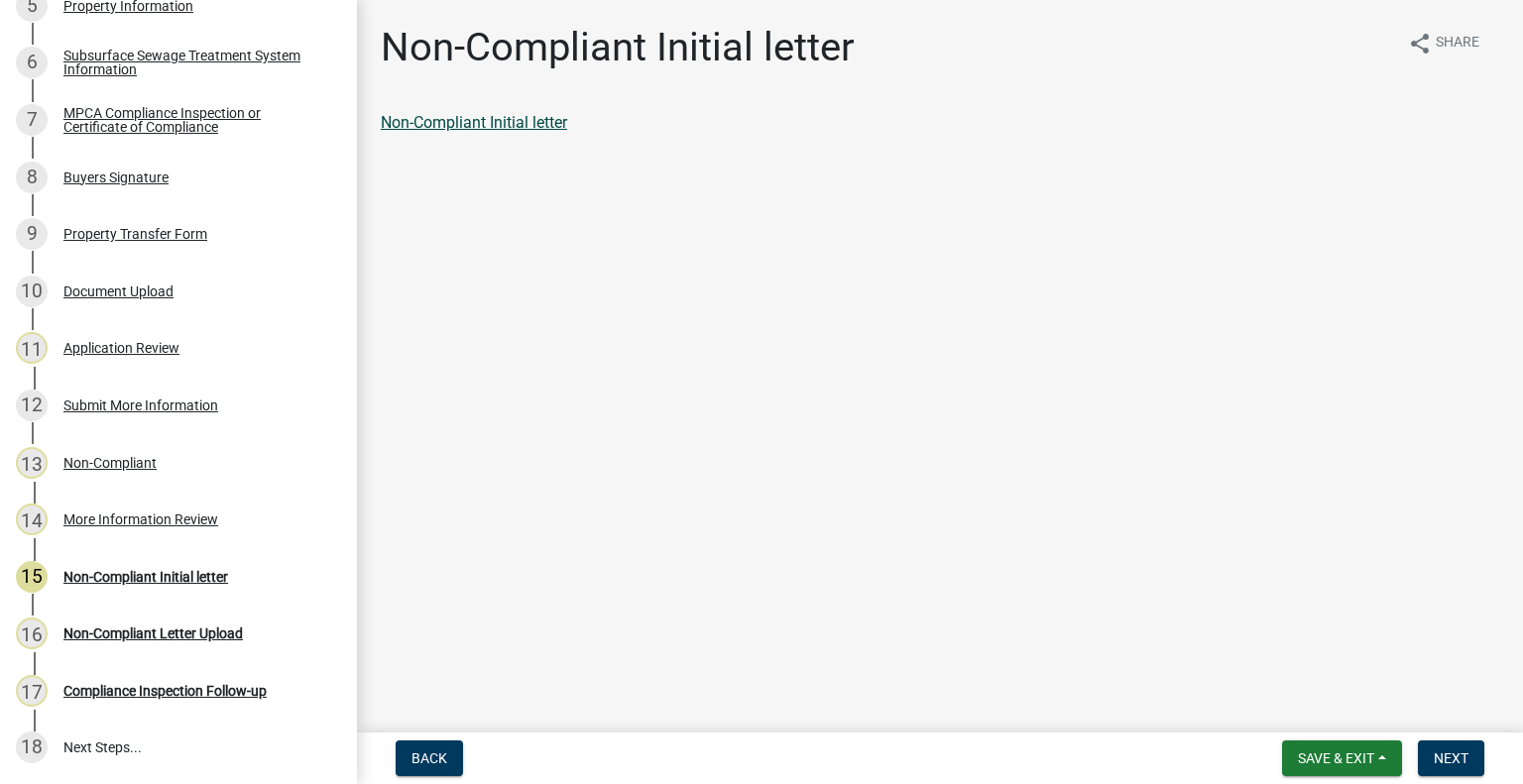 click on "Non-Compliant Initial letter" 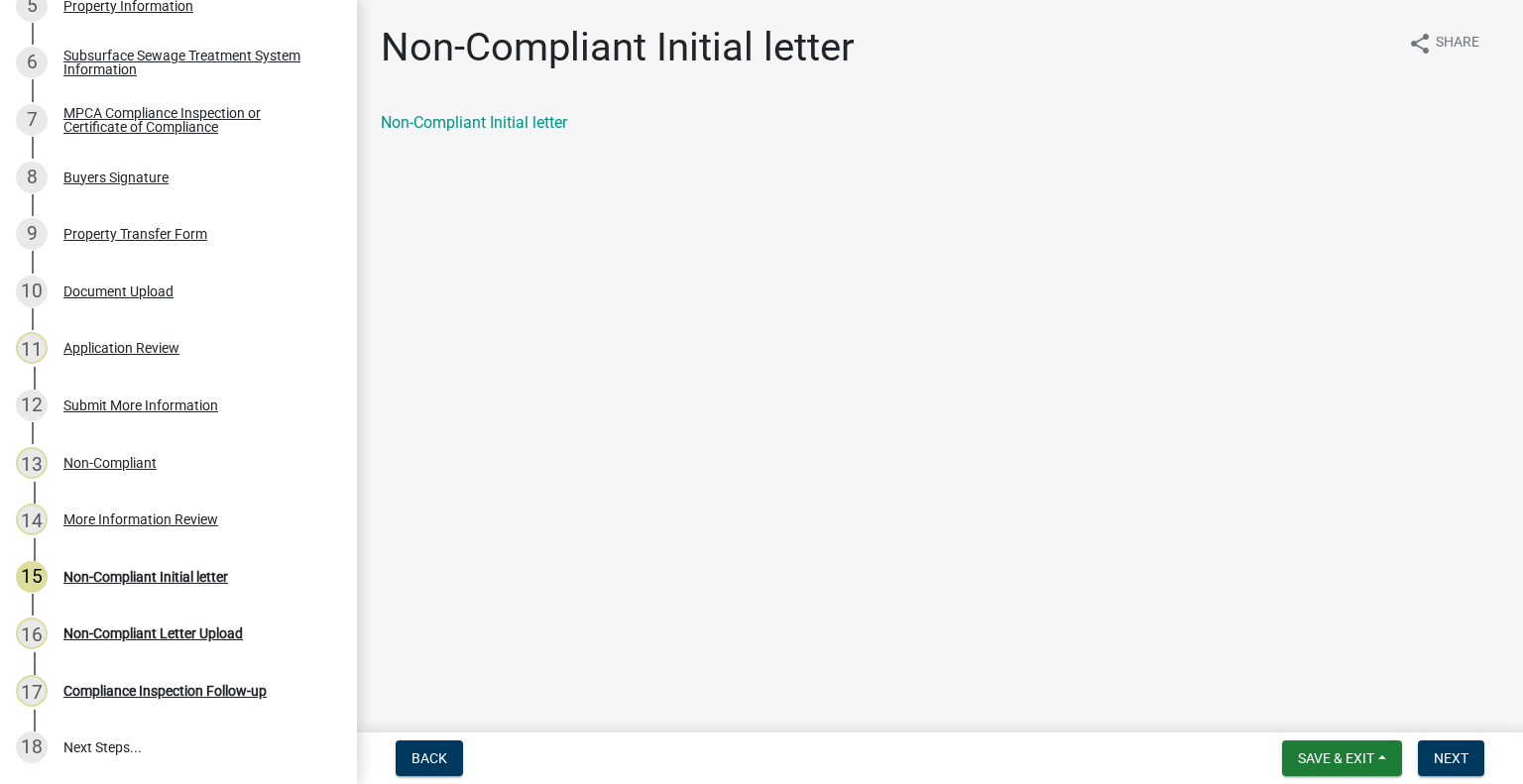 click on "Back  Save & Exit  Save  Save & Exit   Next" at bounding box center (940, 758) 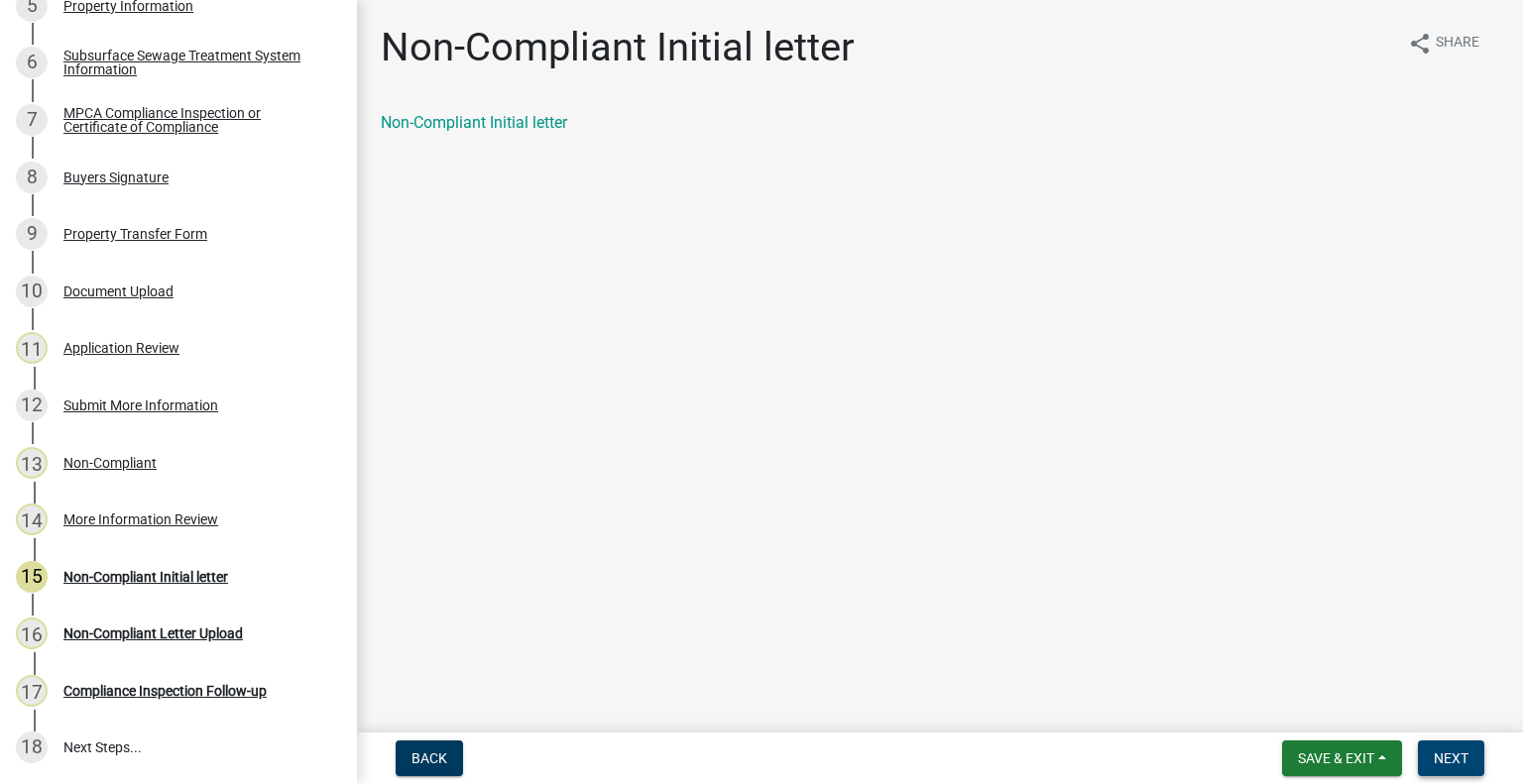 click on "Next" at bounding box center (1451, 758) 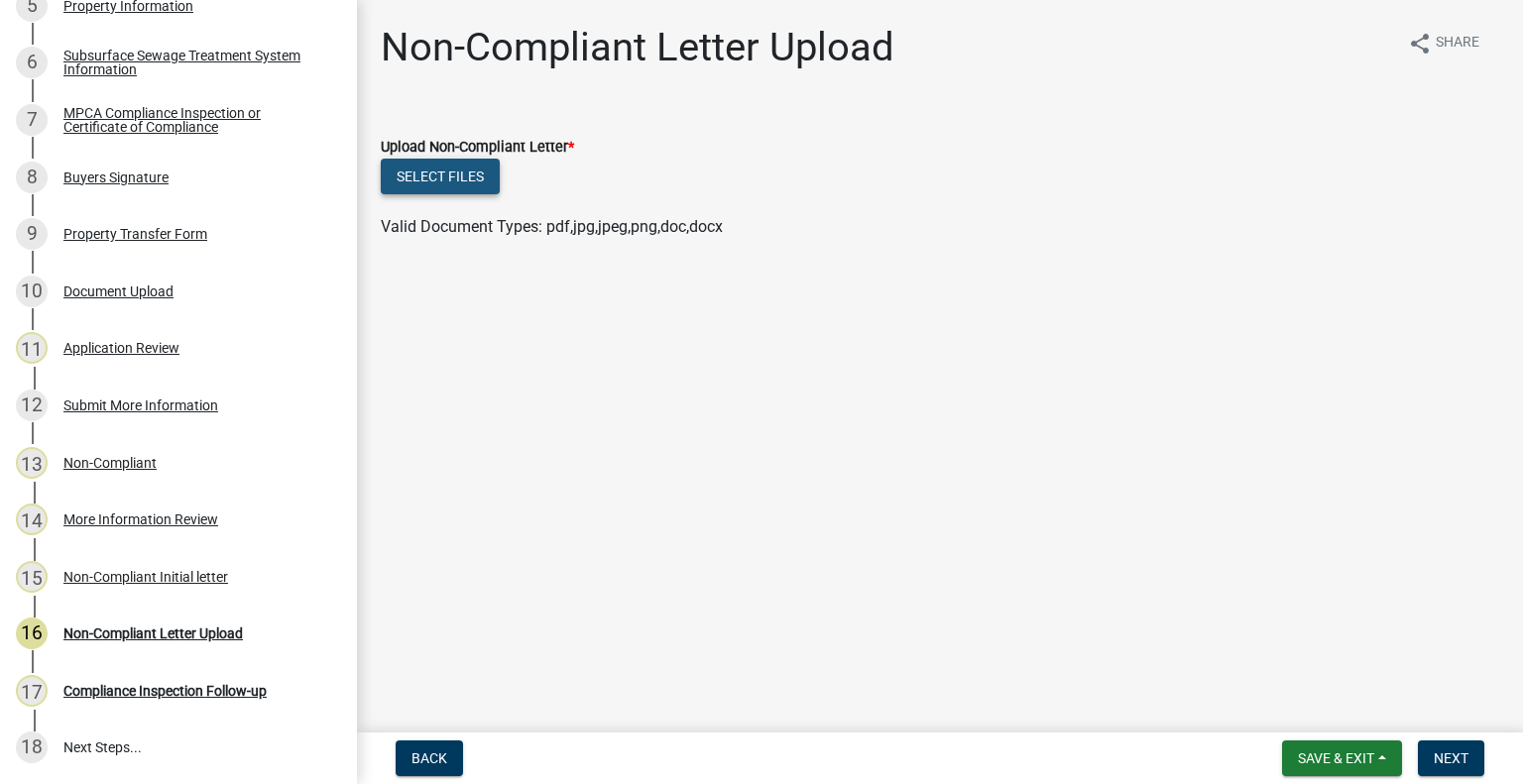 click on "Select files" 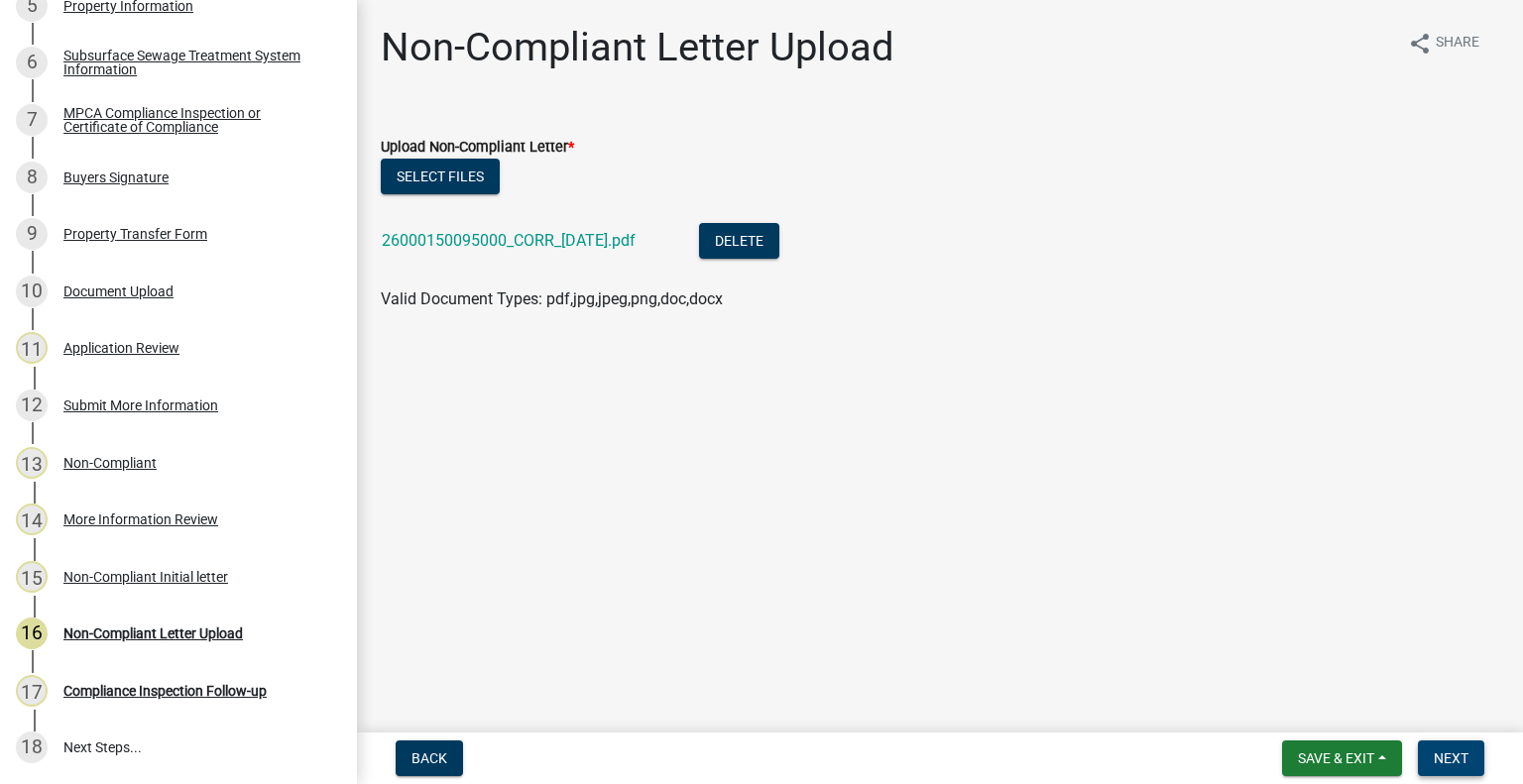 click on "Next" at bounding box center (1451, 758) 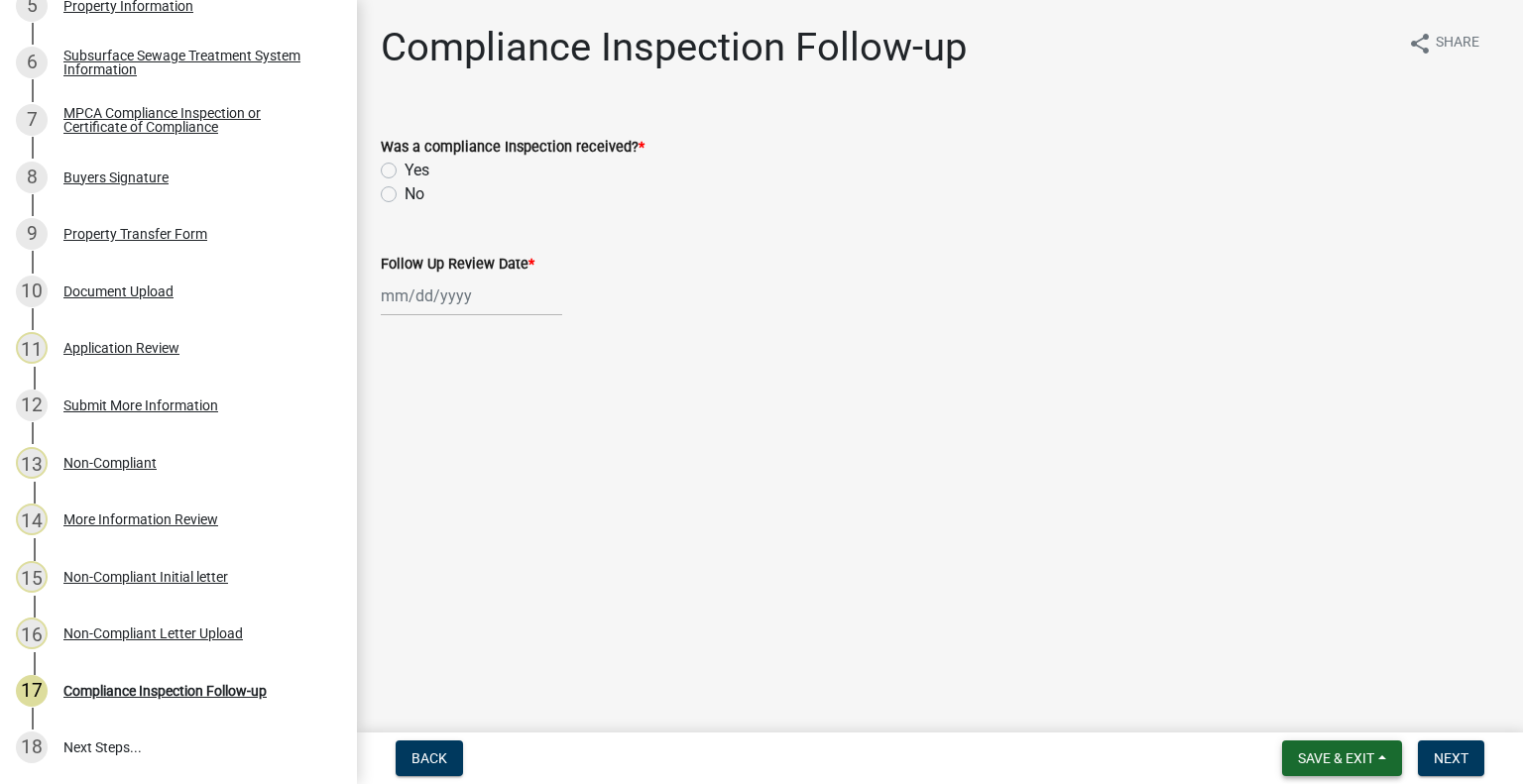 click on "Save & Exit" at bounding box center (1336, 758) 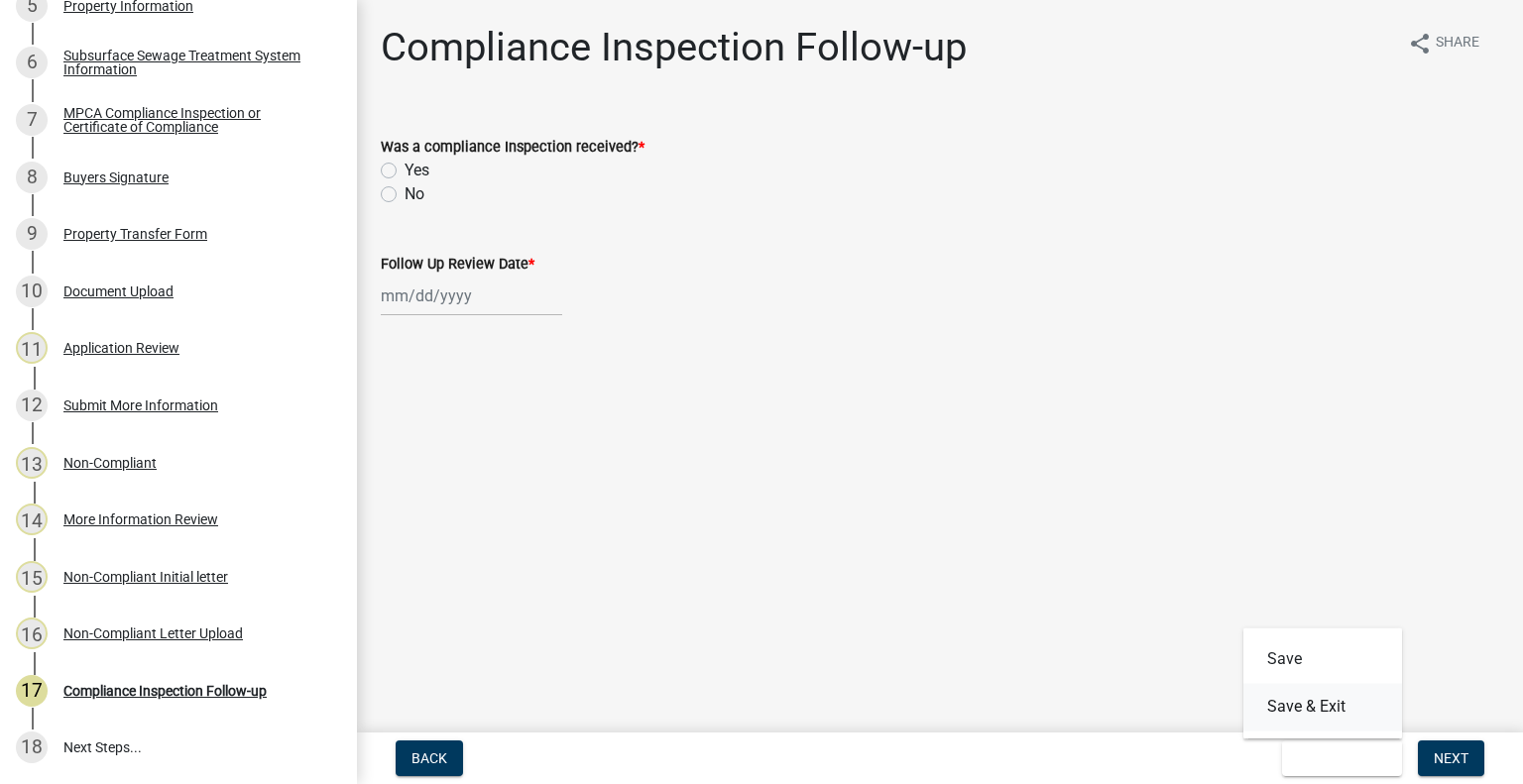 click on "Save & Exit" at bounding box center (1323, 707) 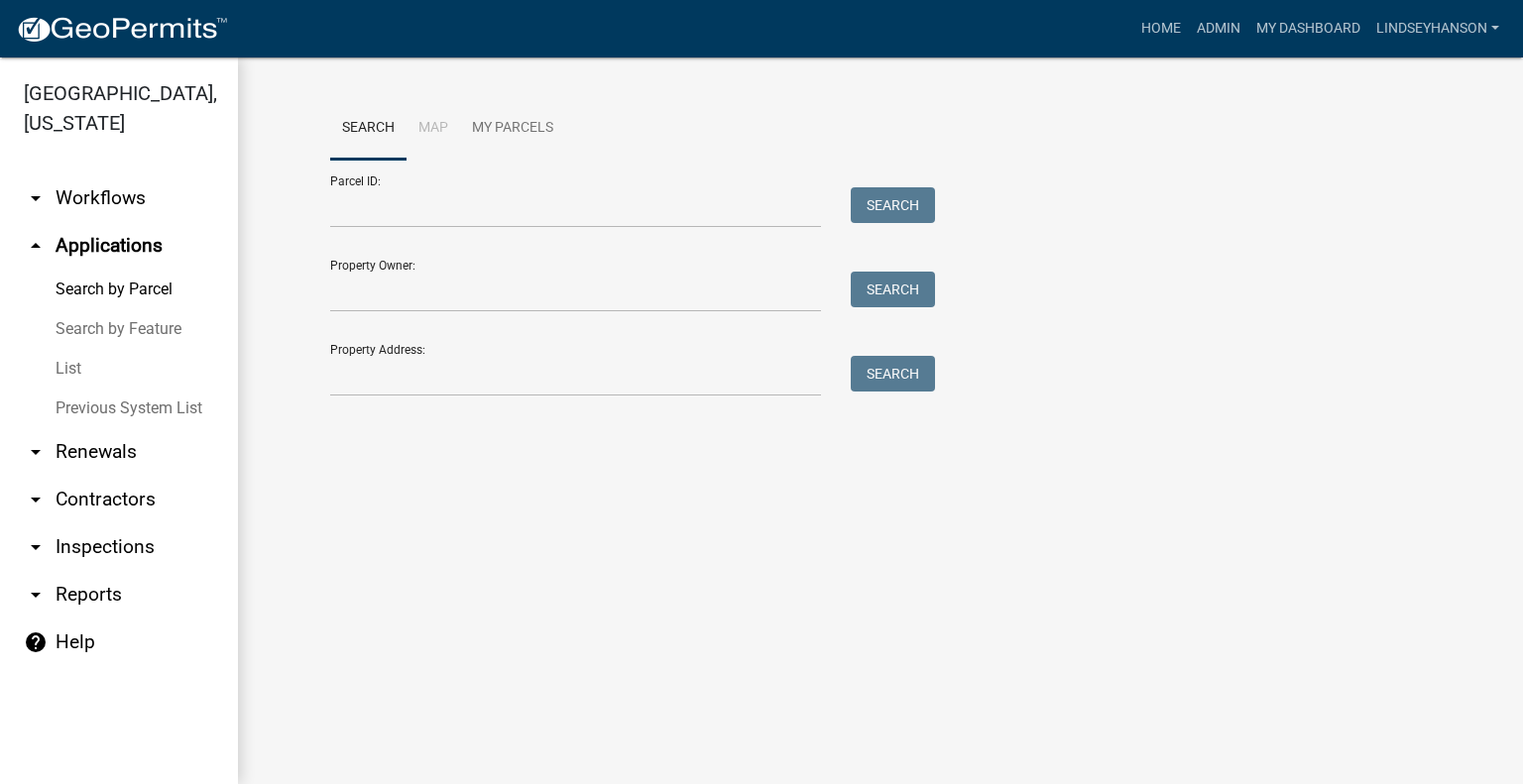 scroll, scrollTop: 0, scrollLeft: 0, axis: both 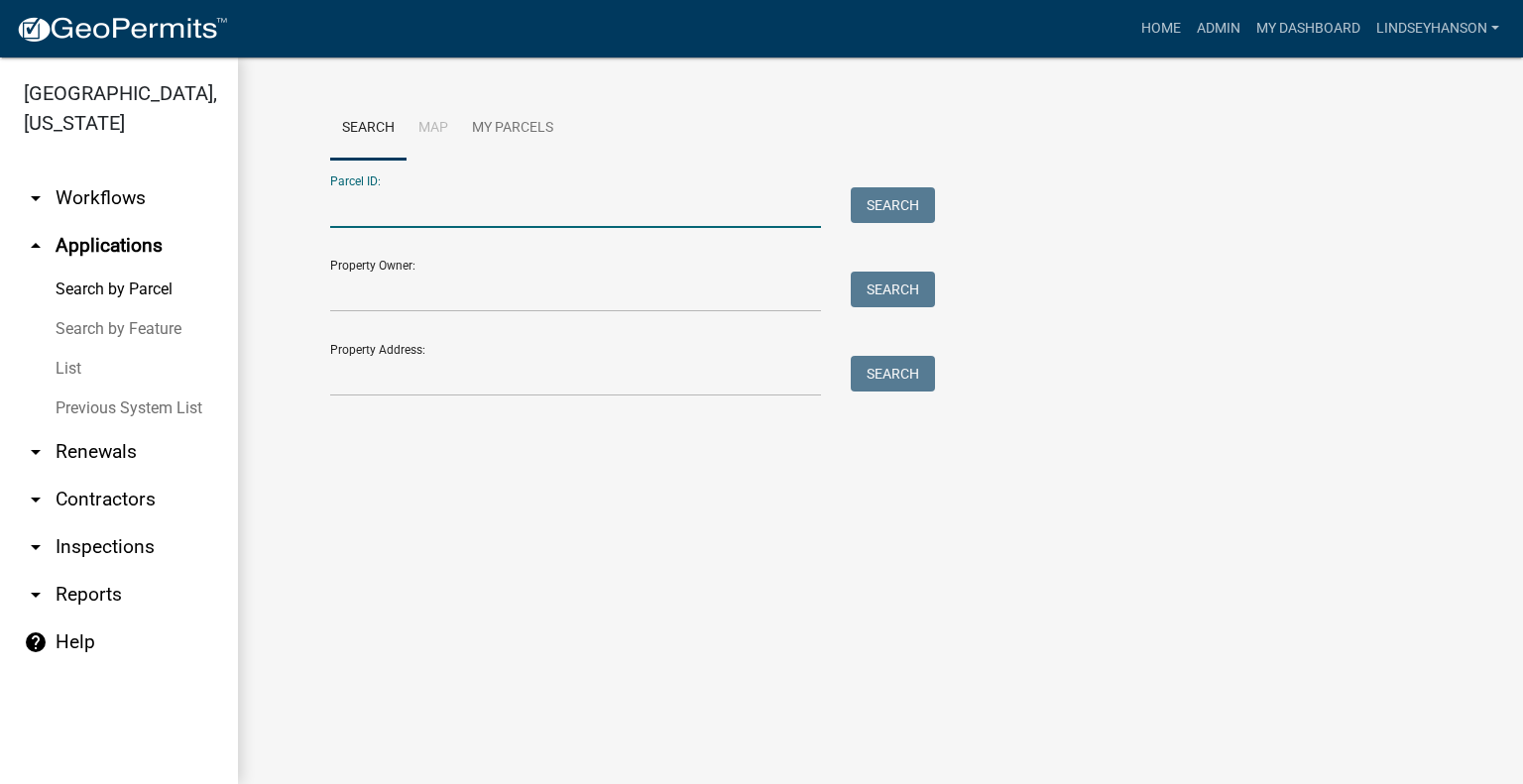 click on "Parcel ID:" at bounding box center (575, 207) 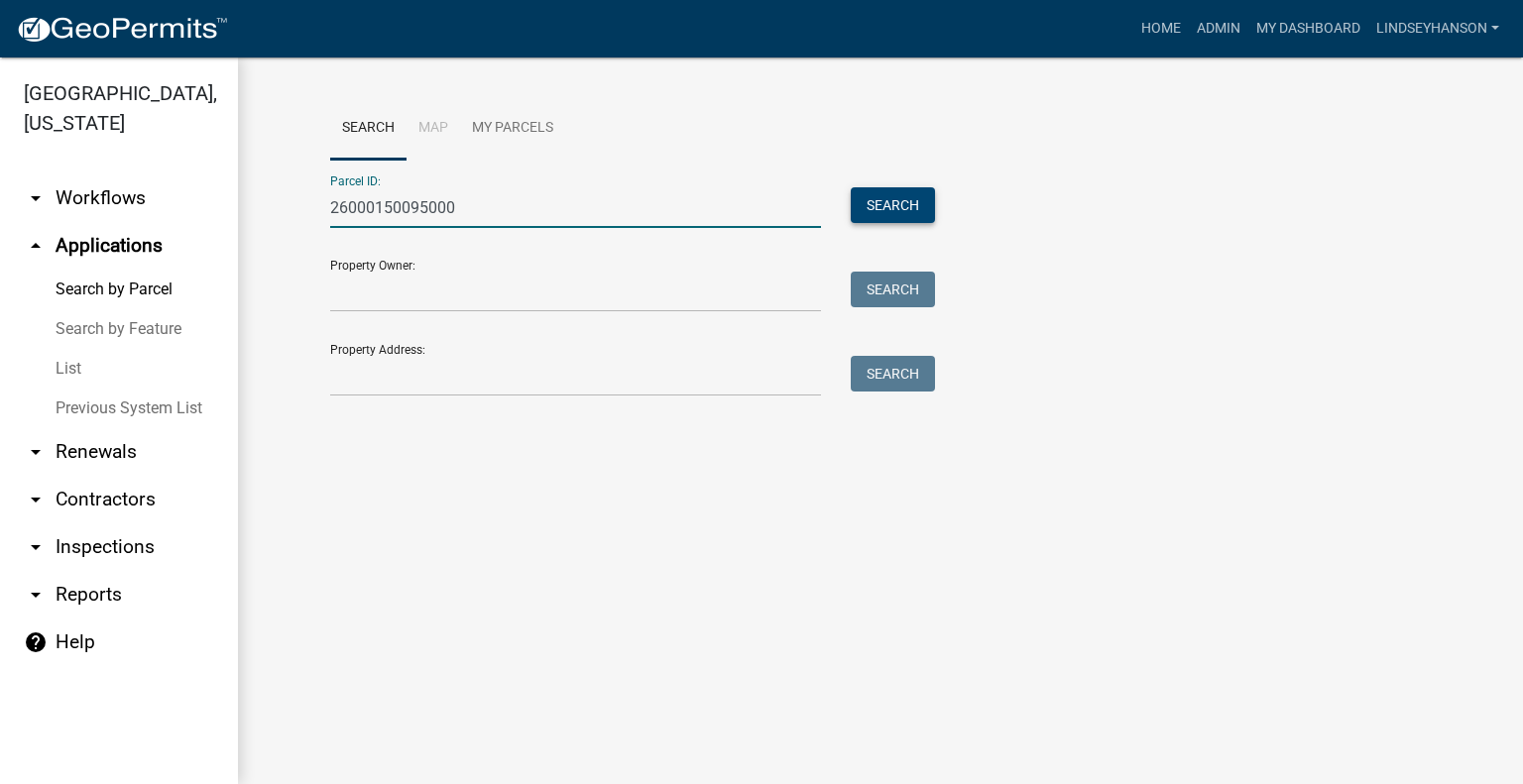 type on "26000150095000" 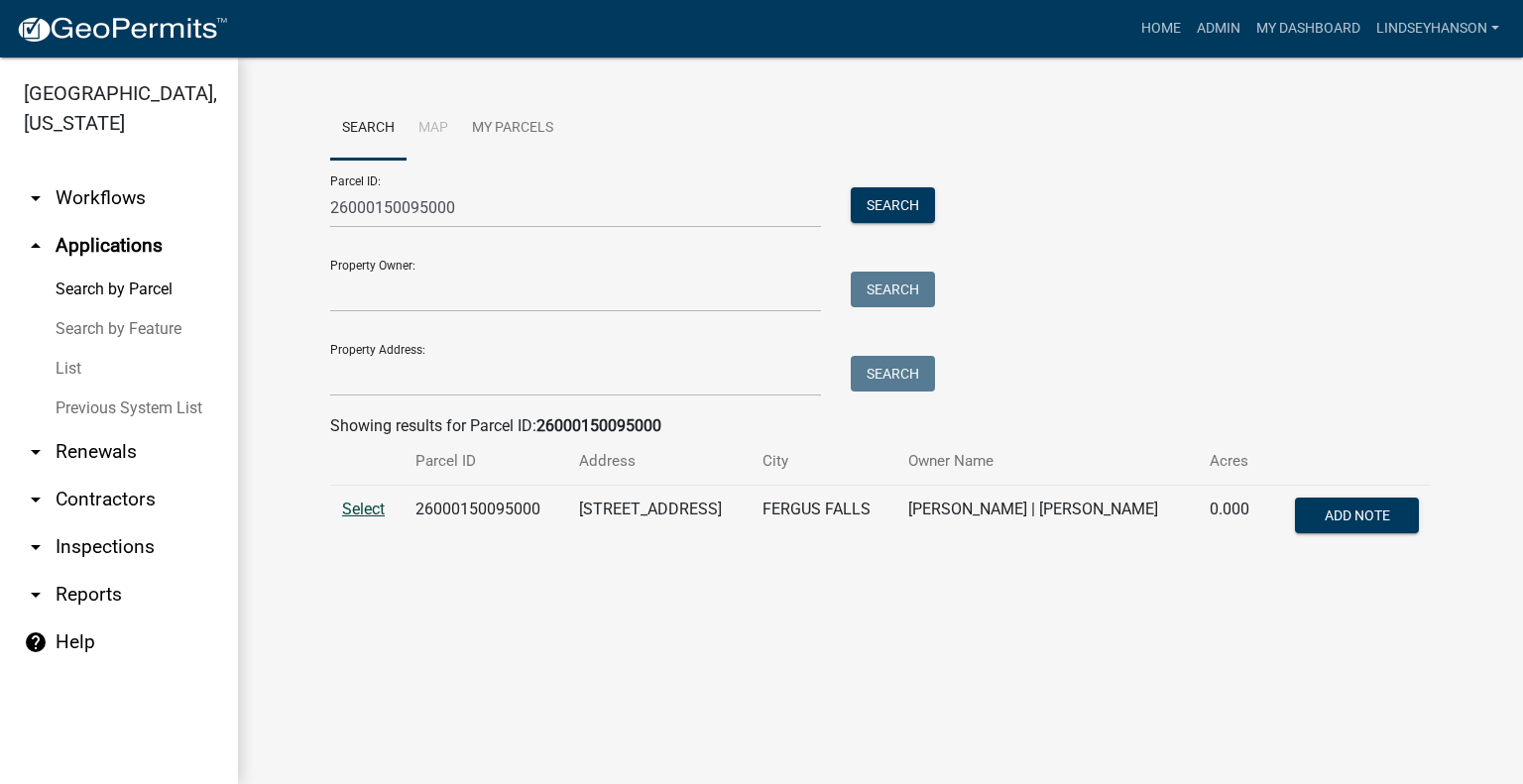 click on "Select" at bounding box center (363, 508) 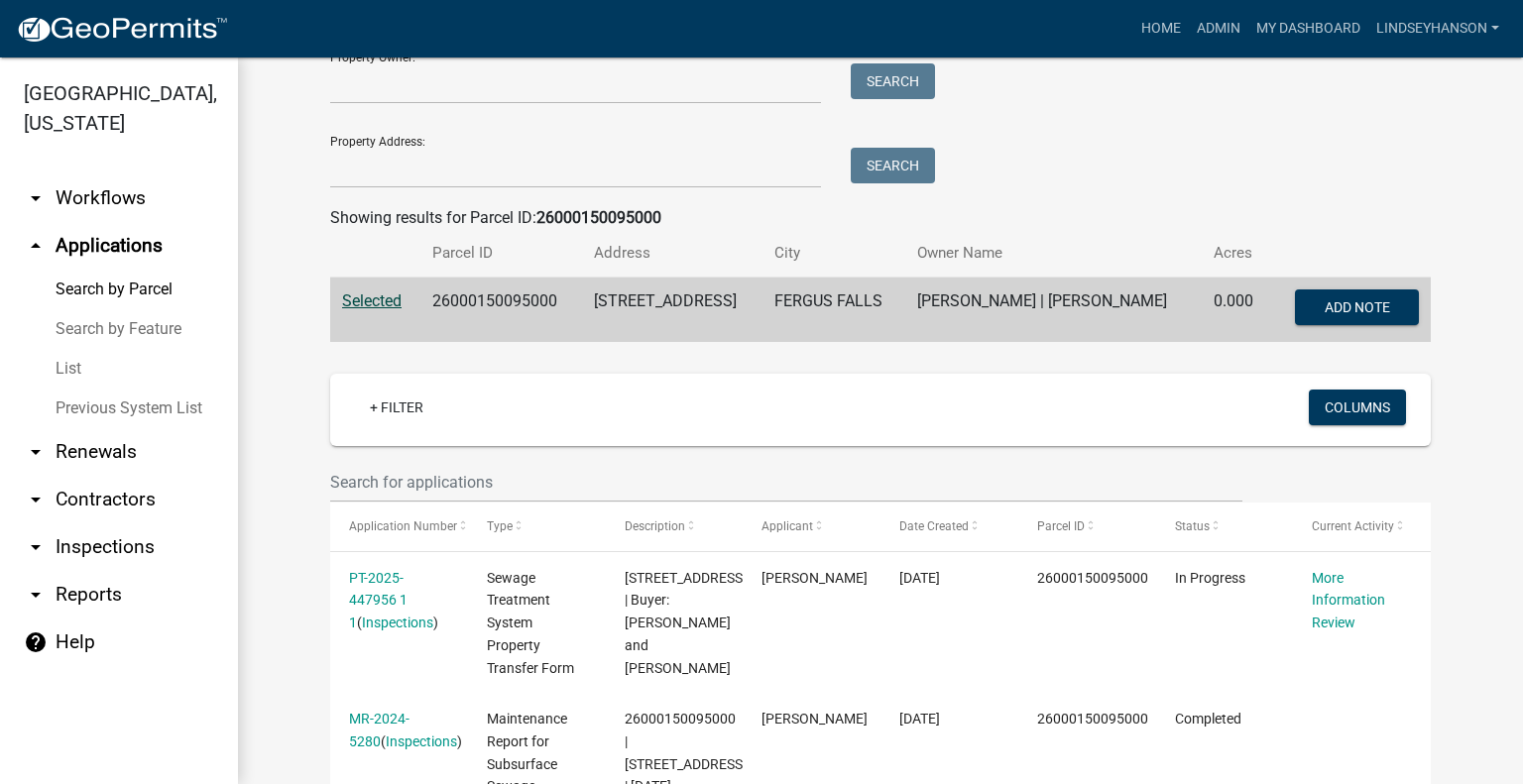 scroll, scrollTop: 0, scrollLeft: 0, axis: both 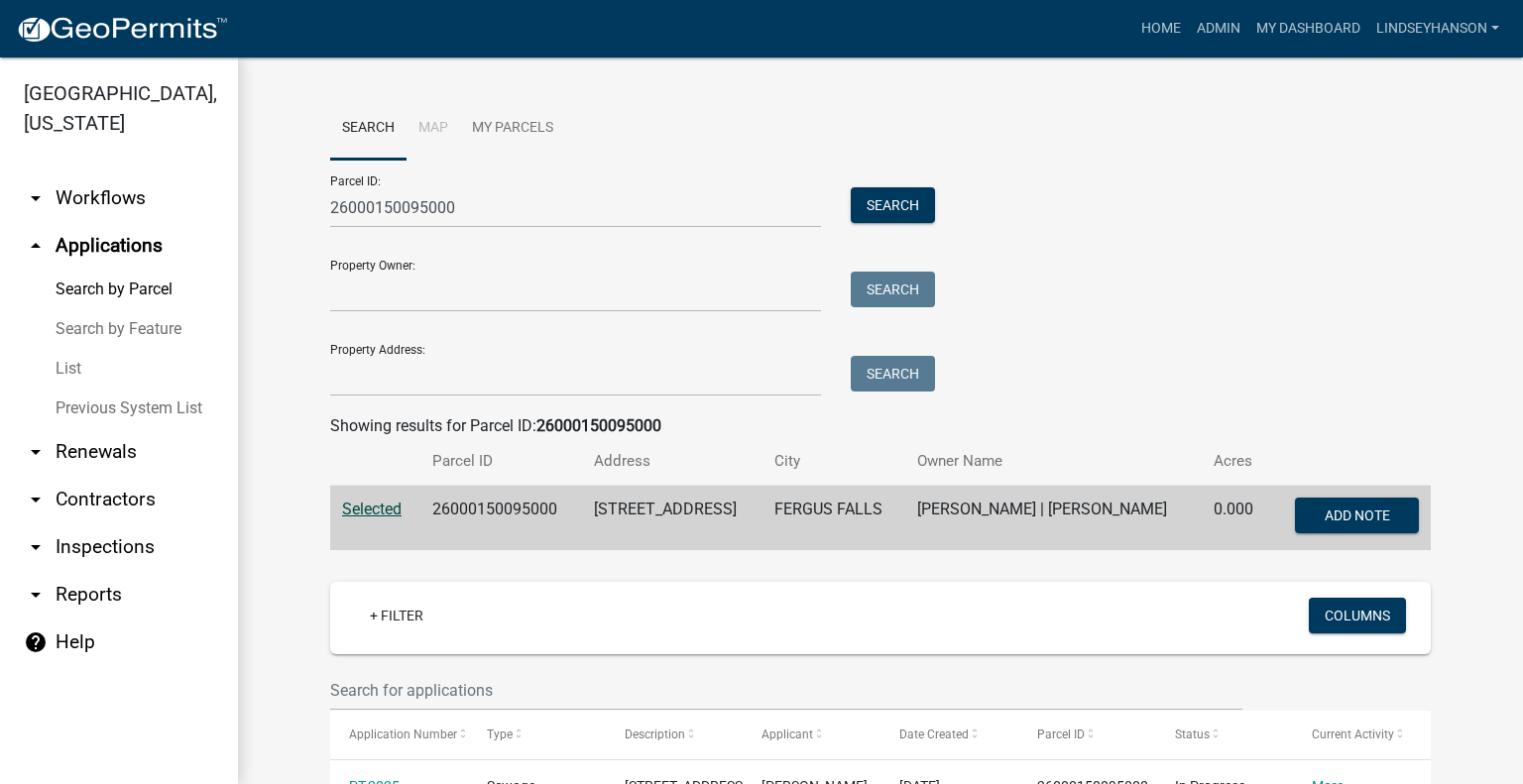 click on "arrow_drop_down   Workflows" at bounding box center (119, 198) 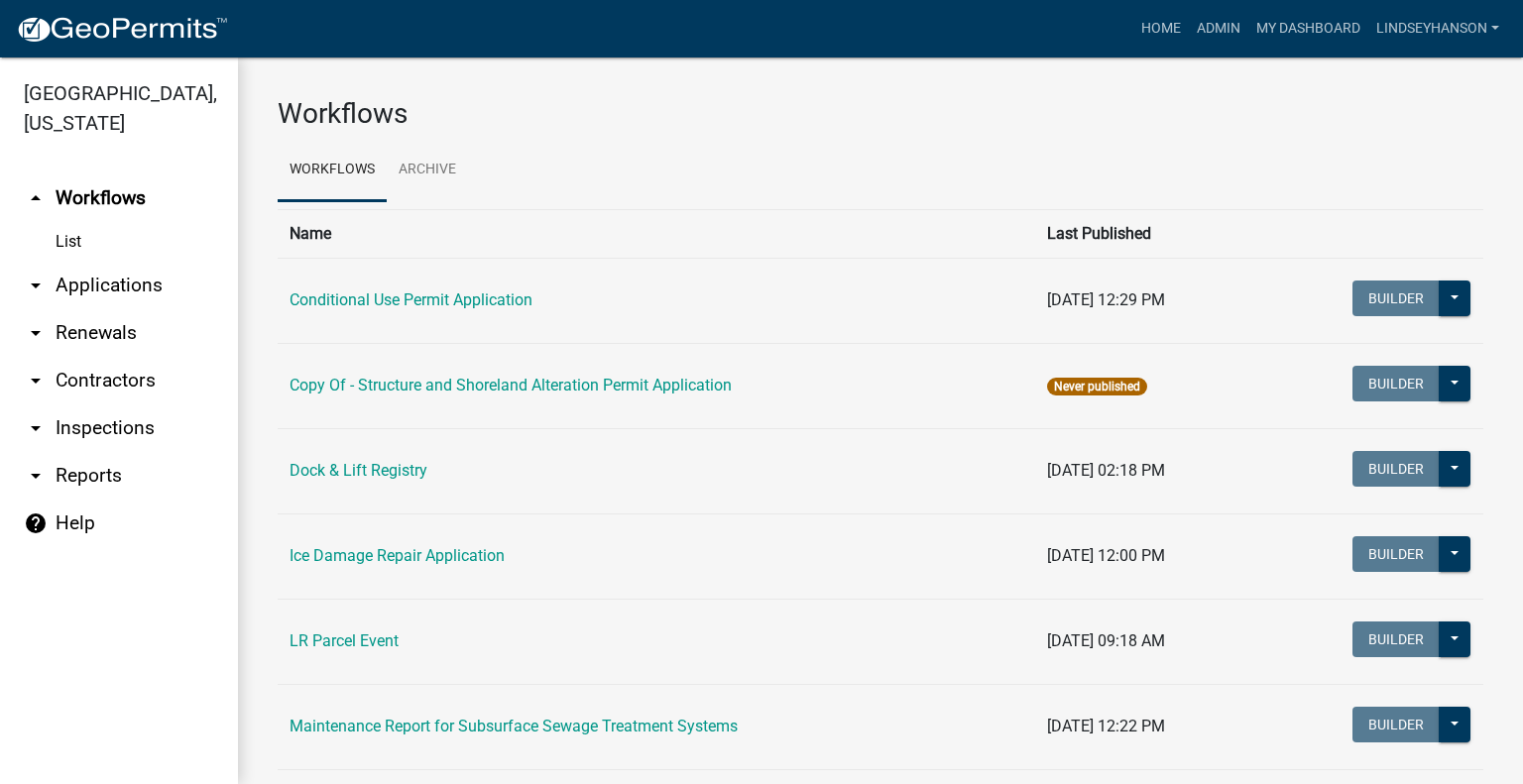 click on "arrow_drop_down   Applications" at bounding box center [119, 285] 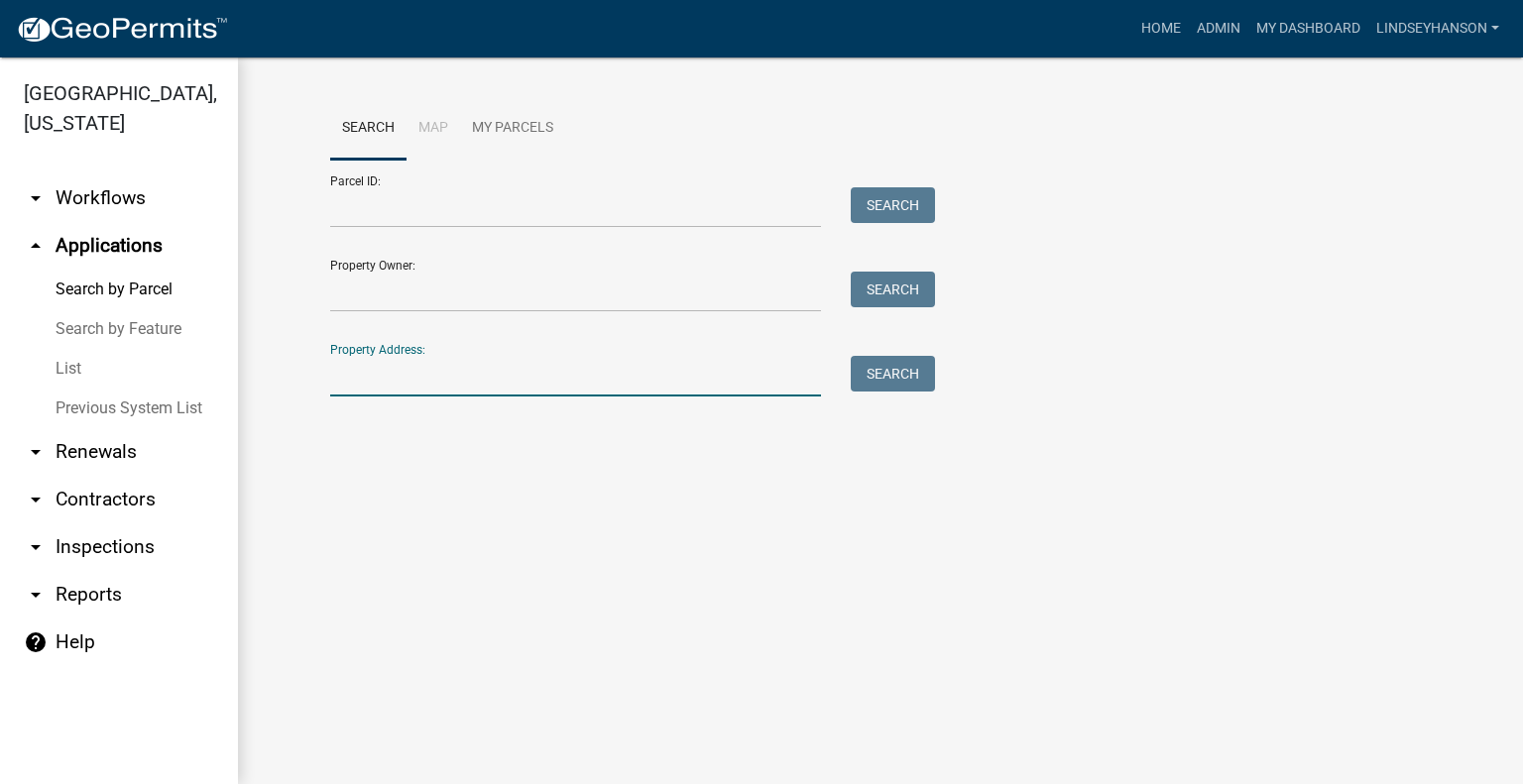 click on "Property Address:" at bounding box center [575, 376] 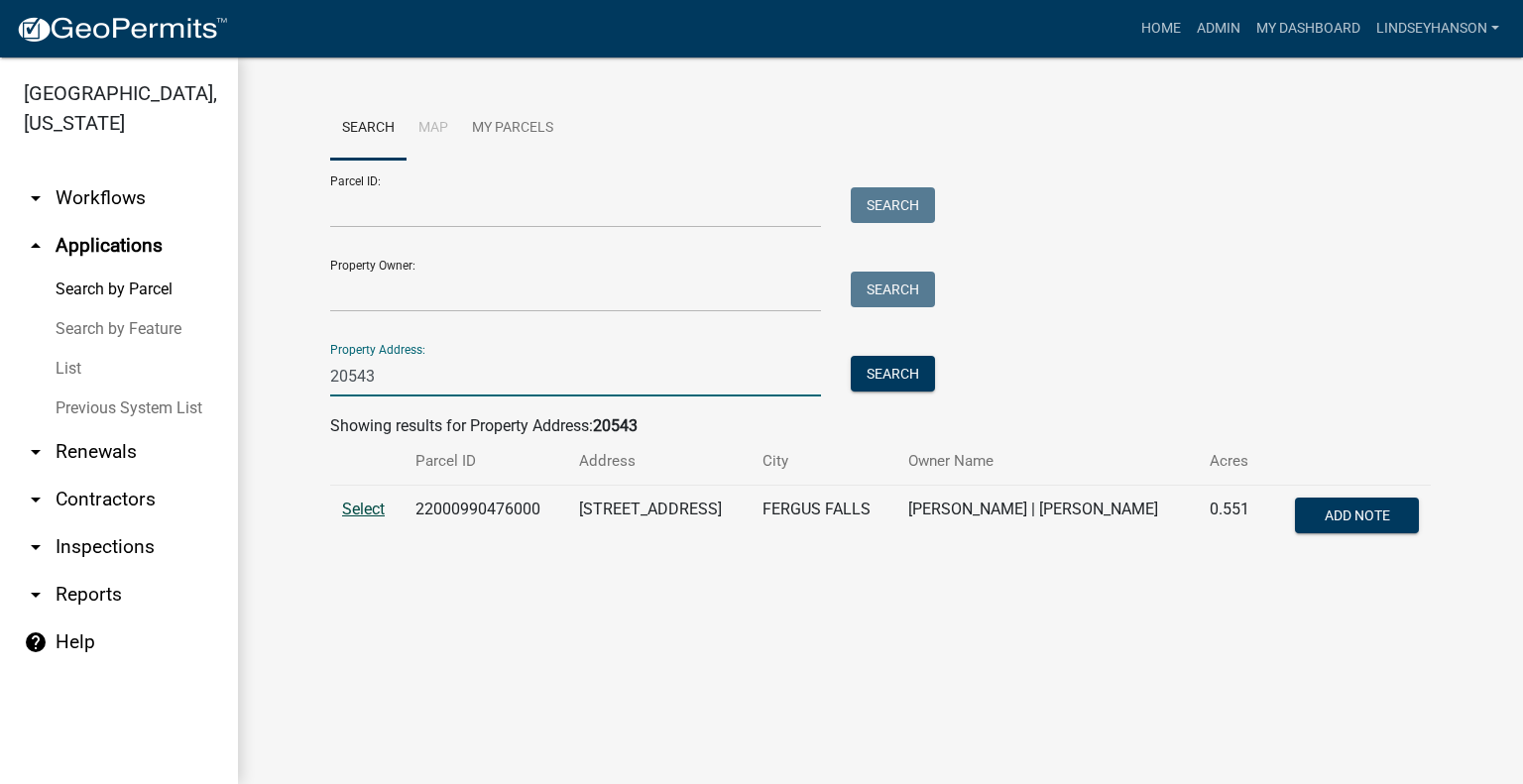 type on "20543" 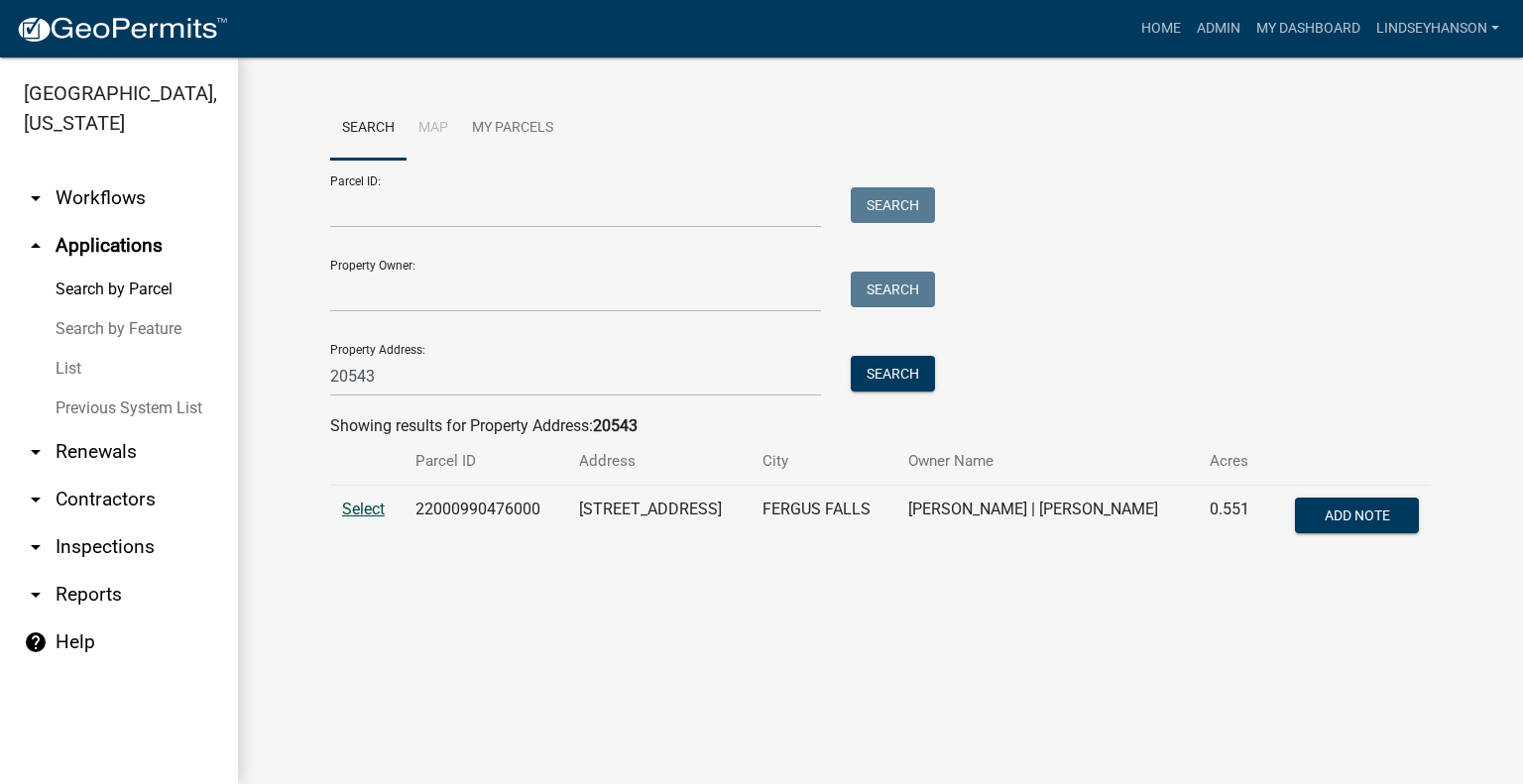 click on "Select" at bounding box center (363, 508) 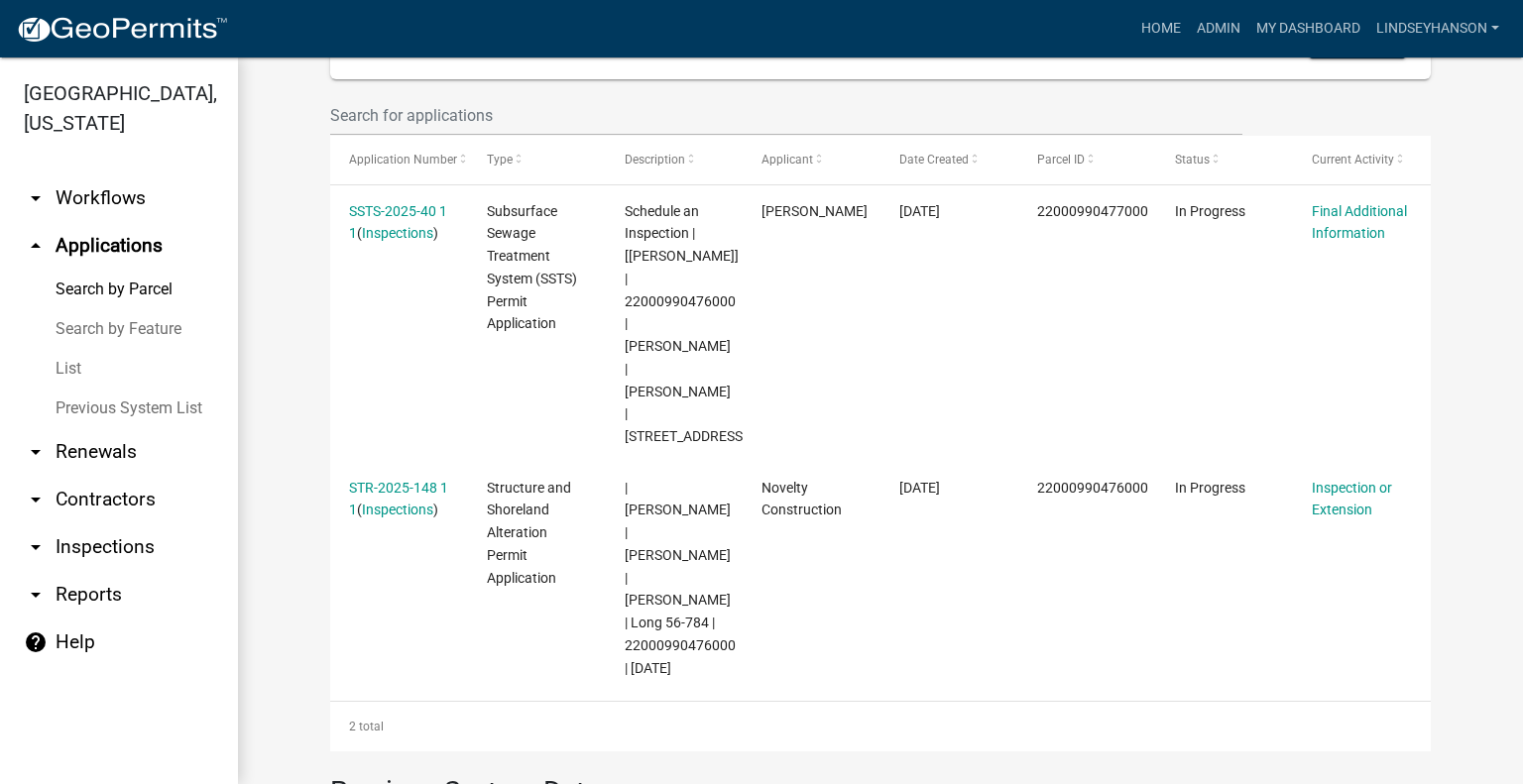 scroll, scrollTop: 595, scrollLeft: 0, axis: vertical 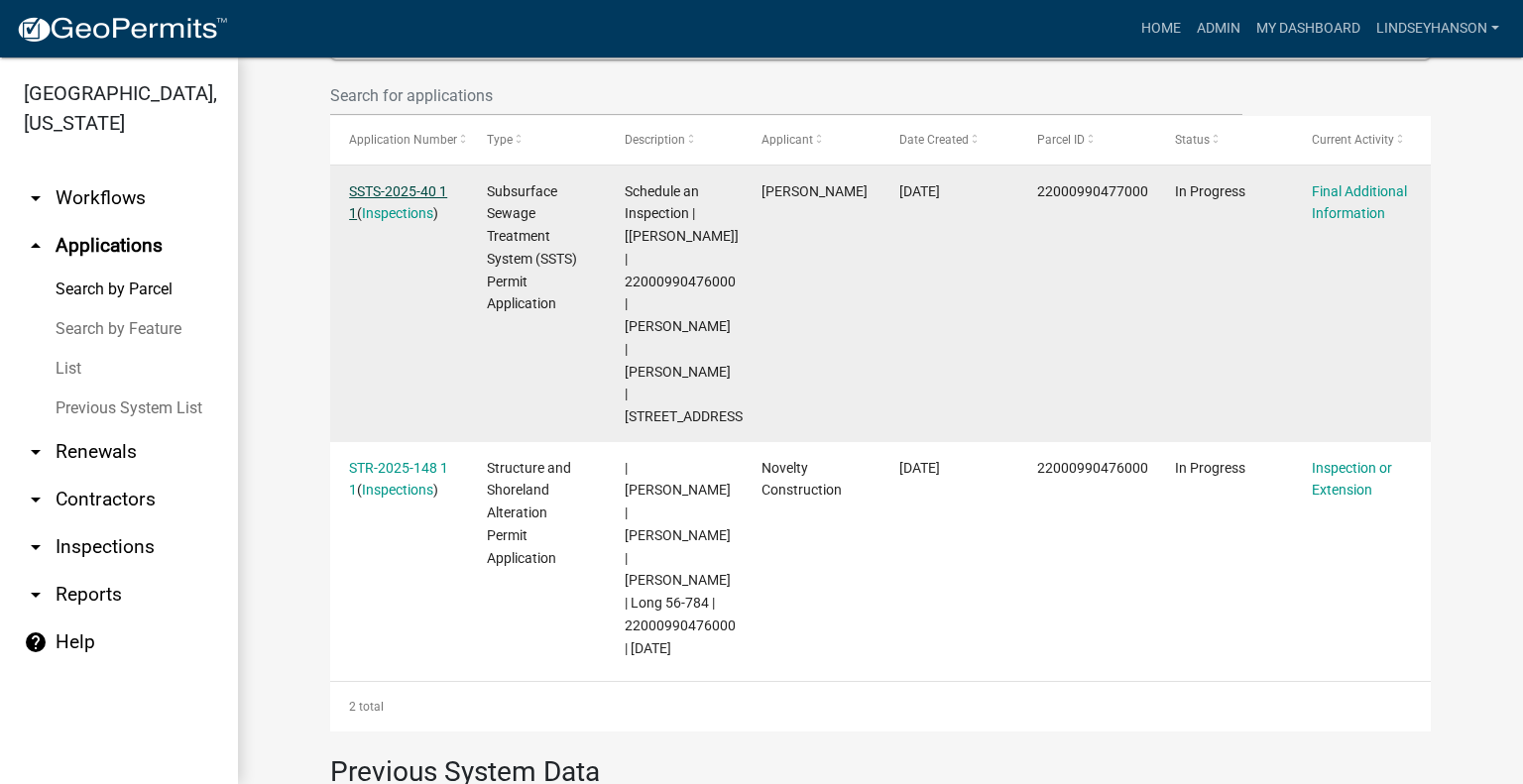 click on "SSTS-2025-40 1 1" 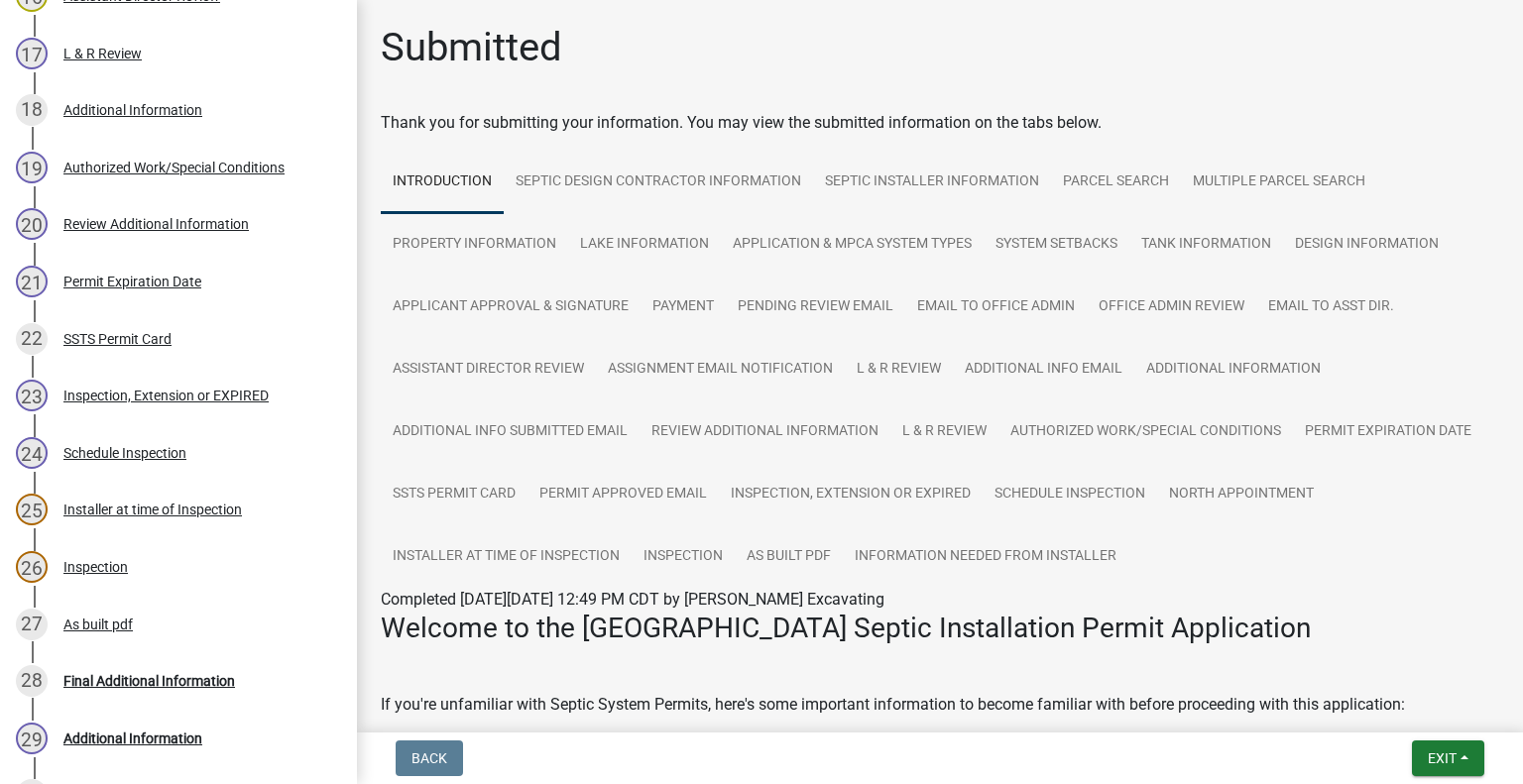 scroll, scrollTop: 1341, scrollLeft: 0, axis: vertical 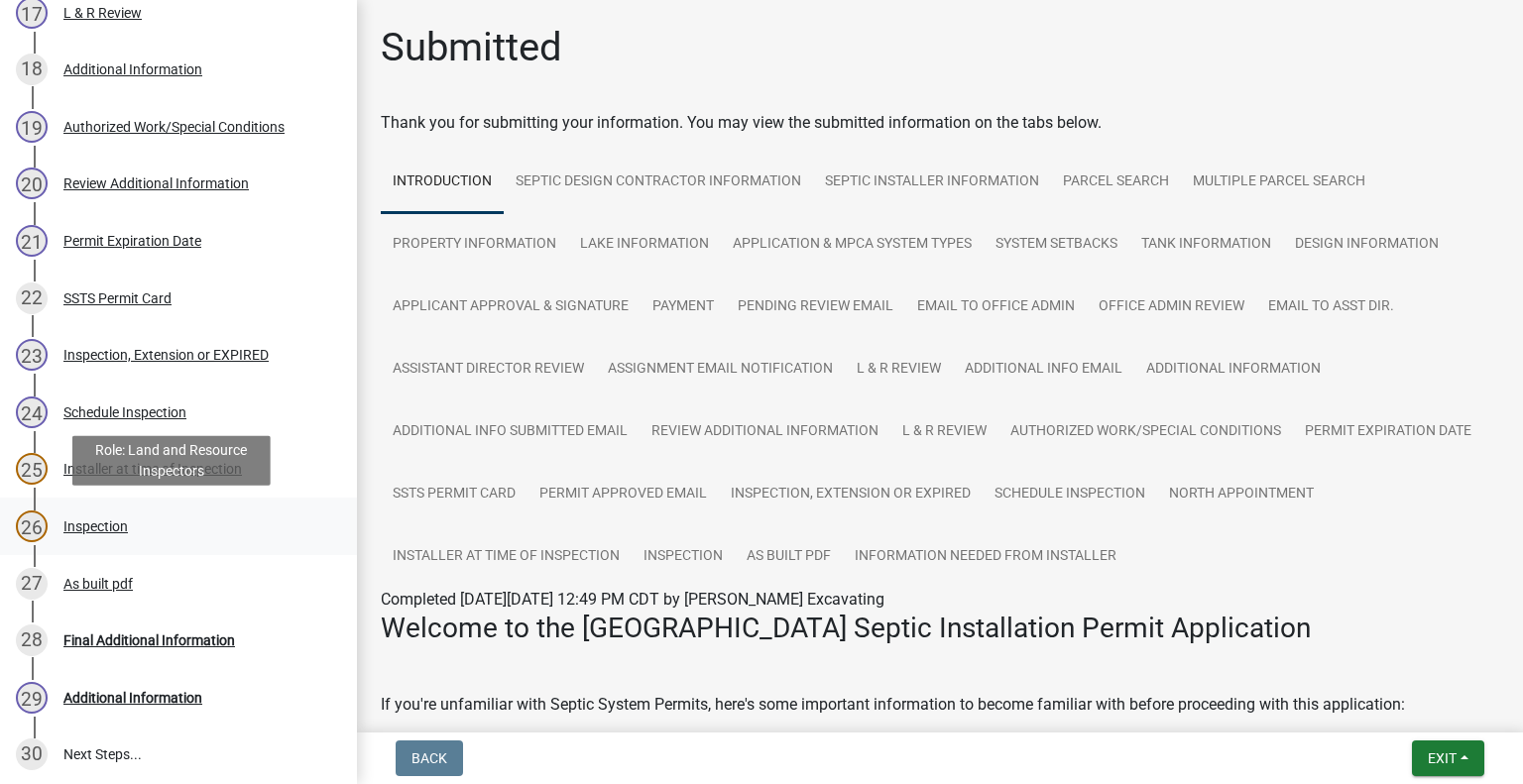 click on "Inspection" at bounding box center [95, 526] 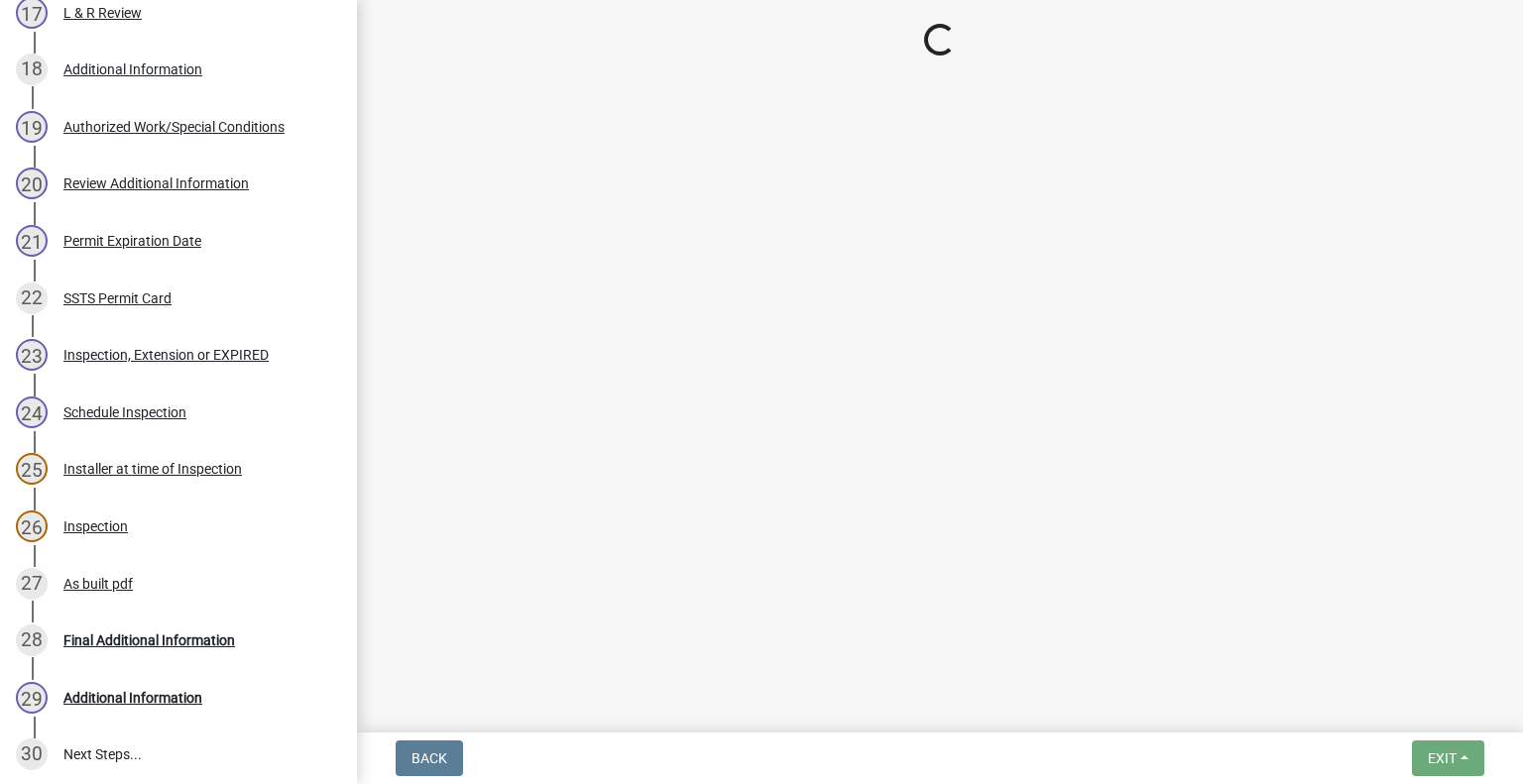 select on "ab4afe9b-f255-4bf6-b29f-35714790ba70" 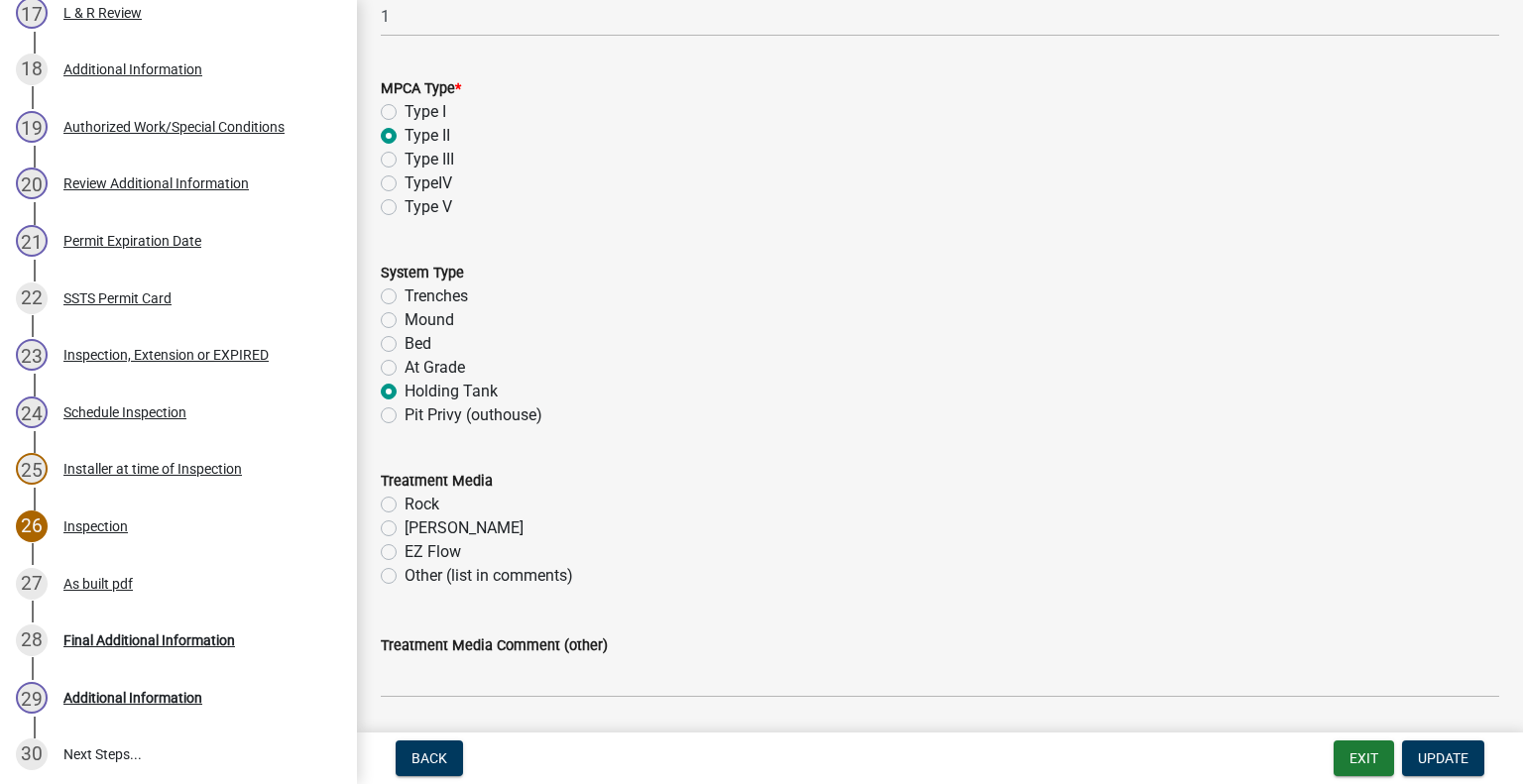 scroll, scrollTop: 0, scrollLeft: 0, axis: both 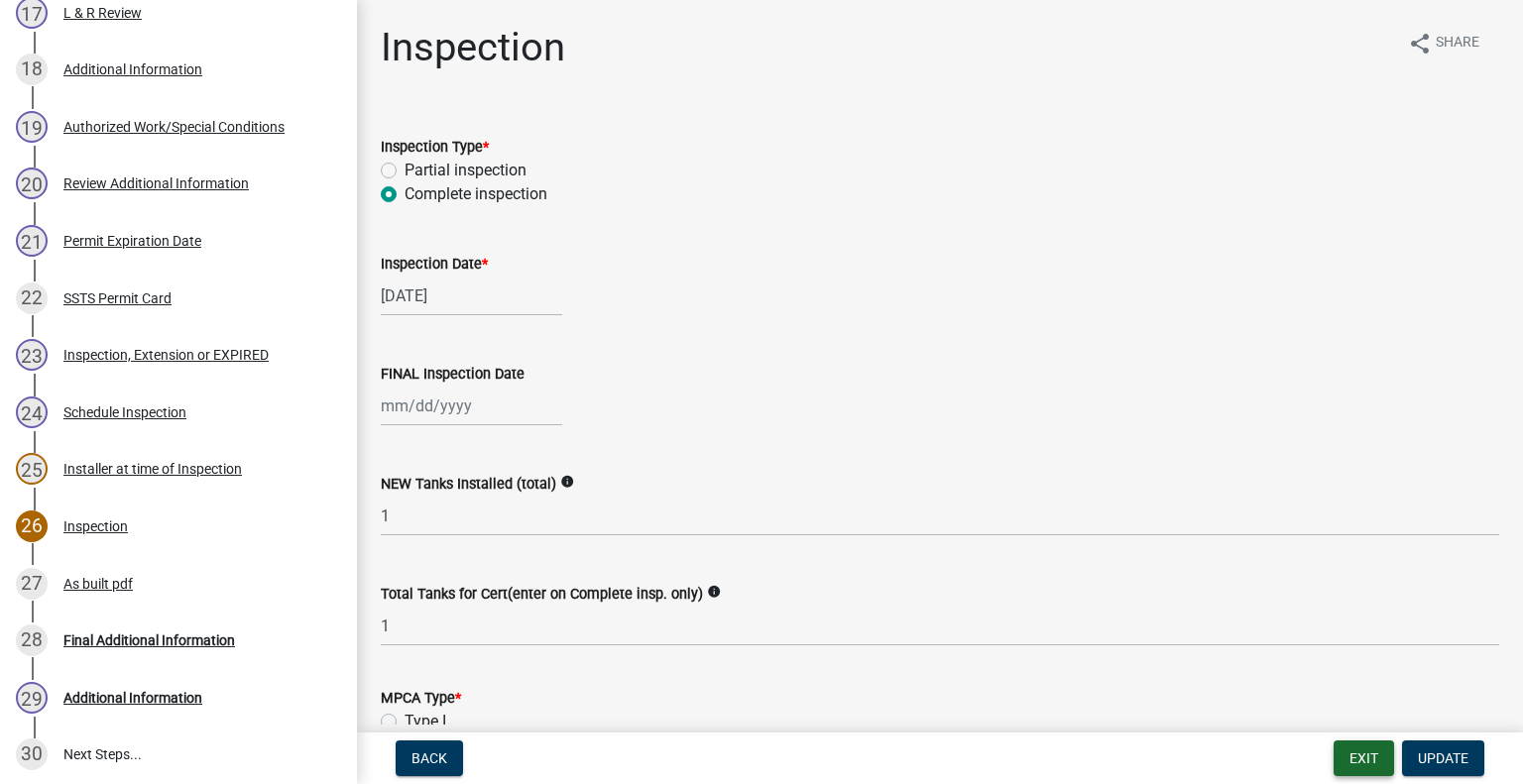 click on "Exit" at bounding box center [1363, 758] 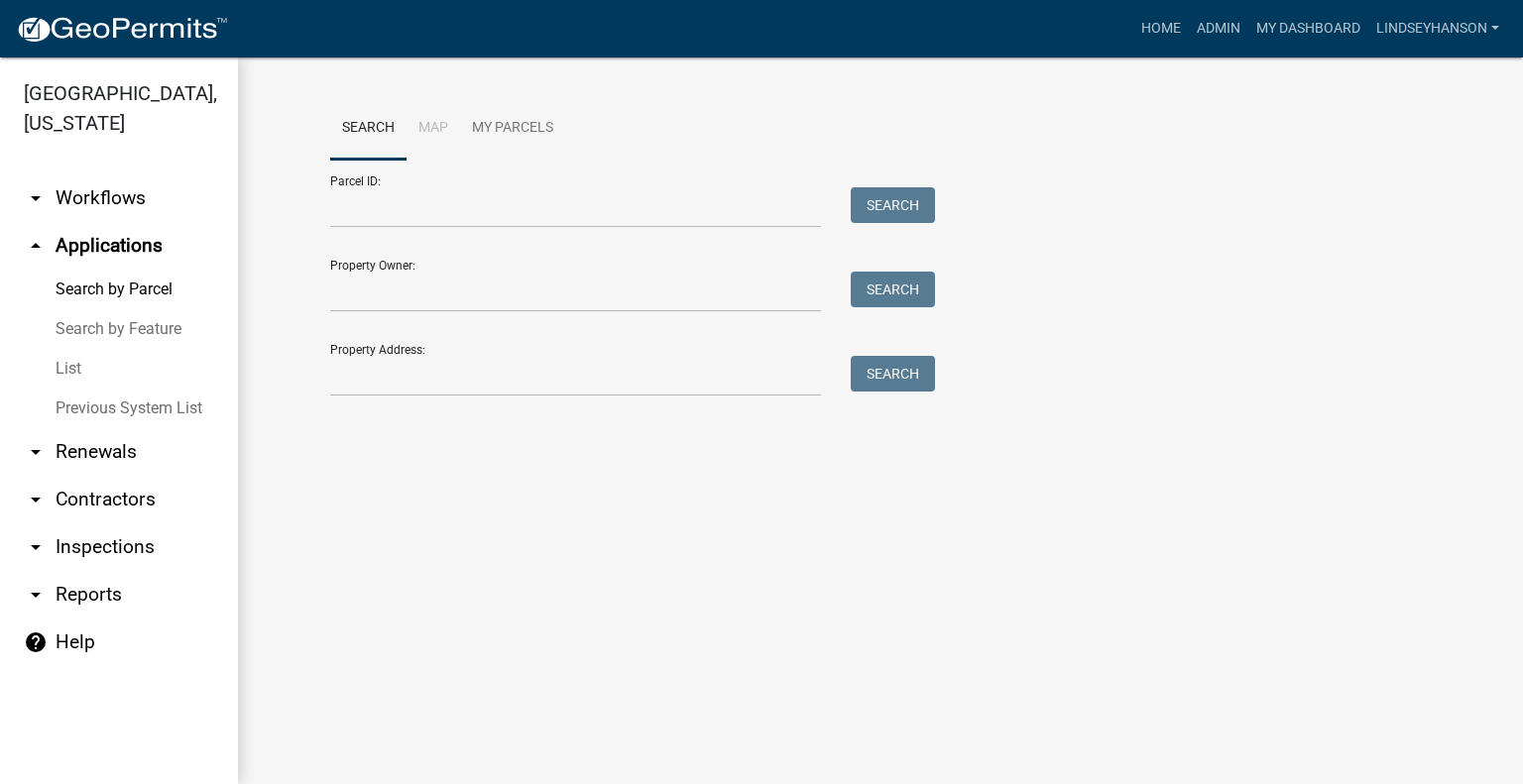 click on "arrow_drop_down   Workflows" at bounding box center (119, 198) 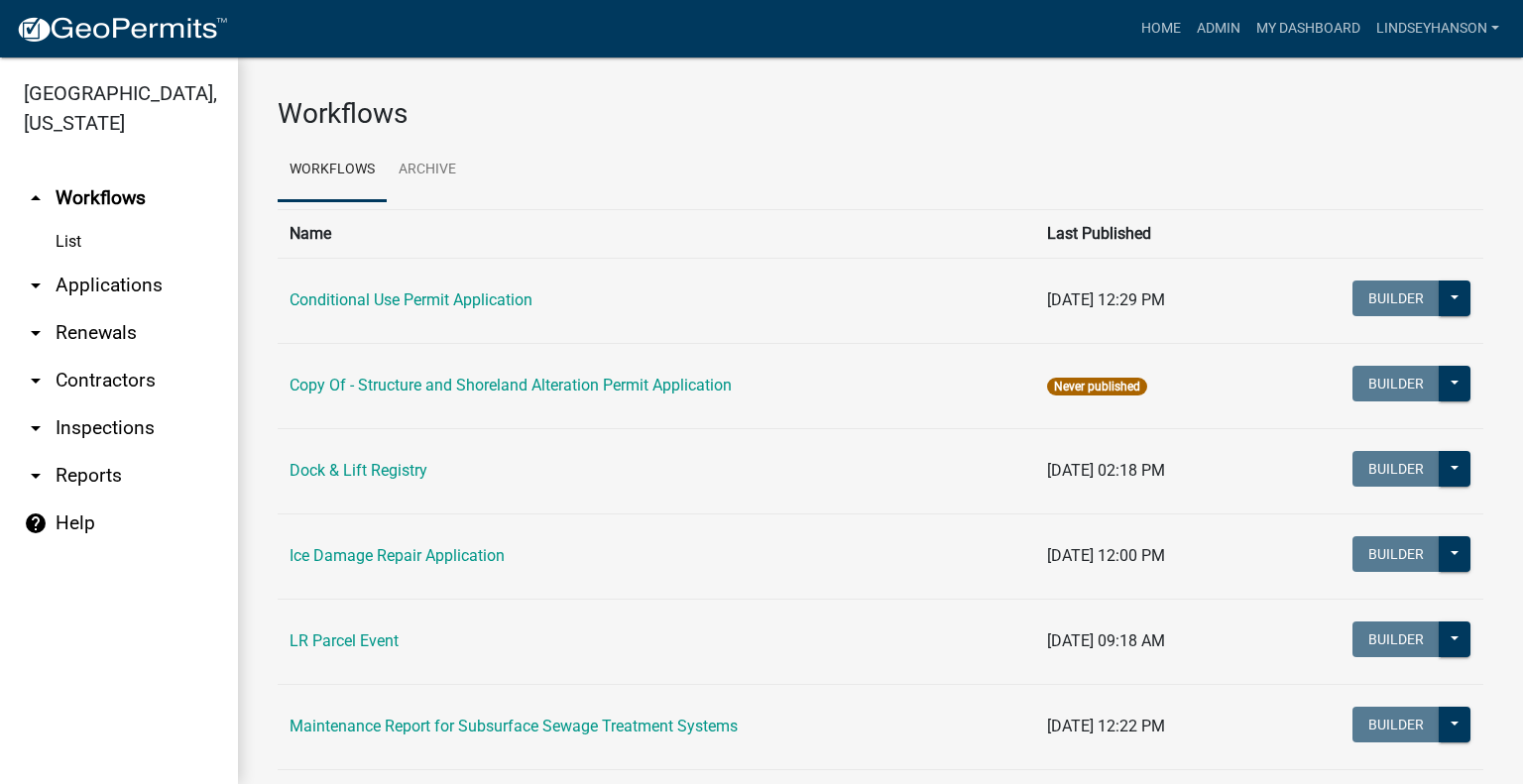 click on "arrow_drop_down   Applications" at bounding box center [119, 285] 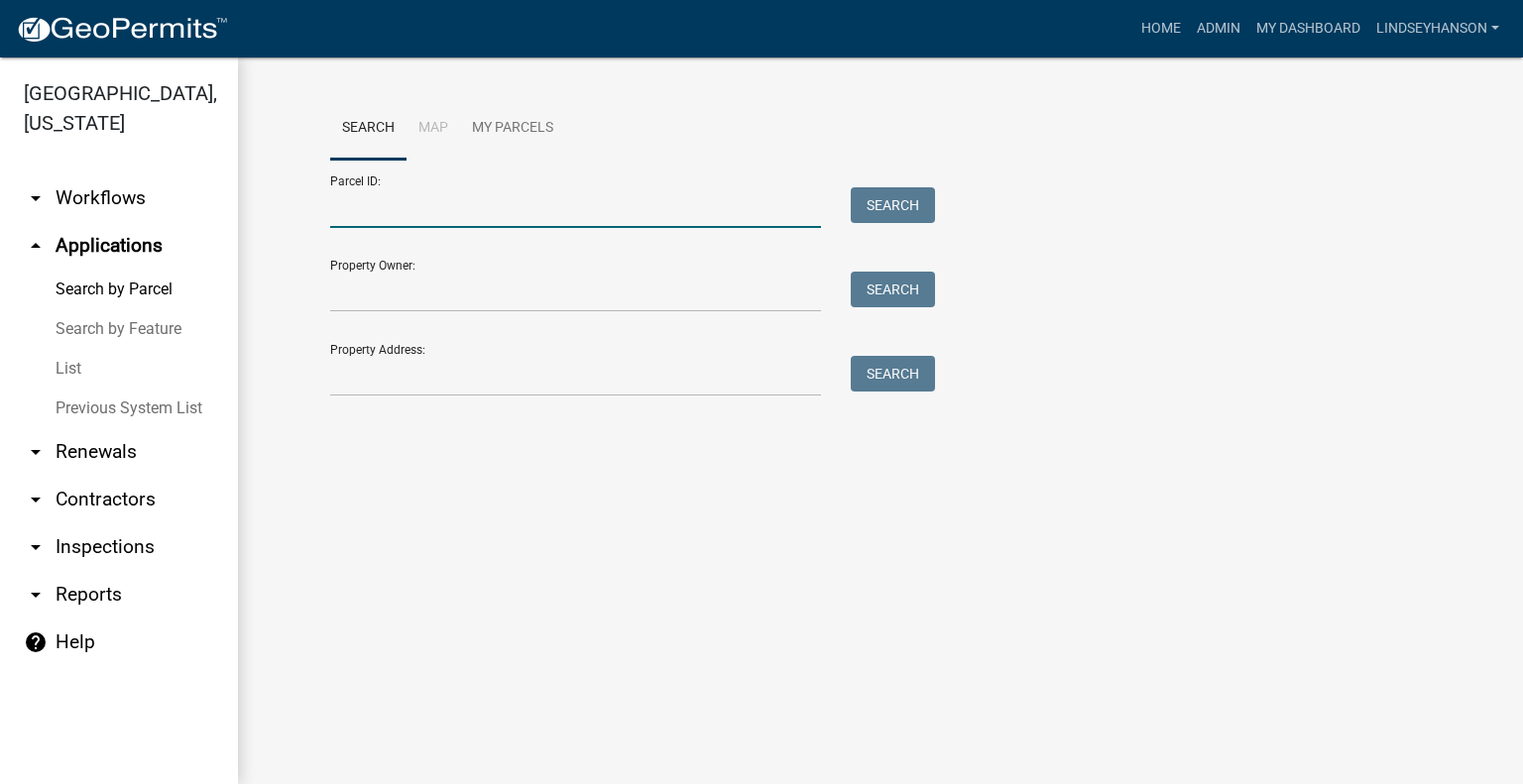 click on "Parcel ID:" at bounding box center (575, 207) 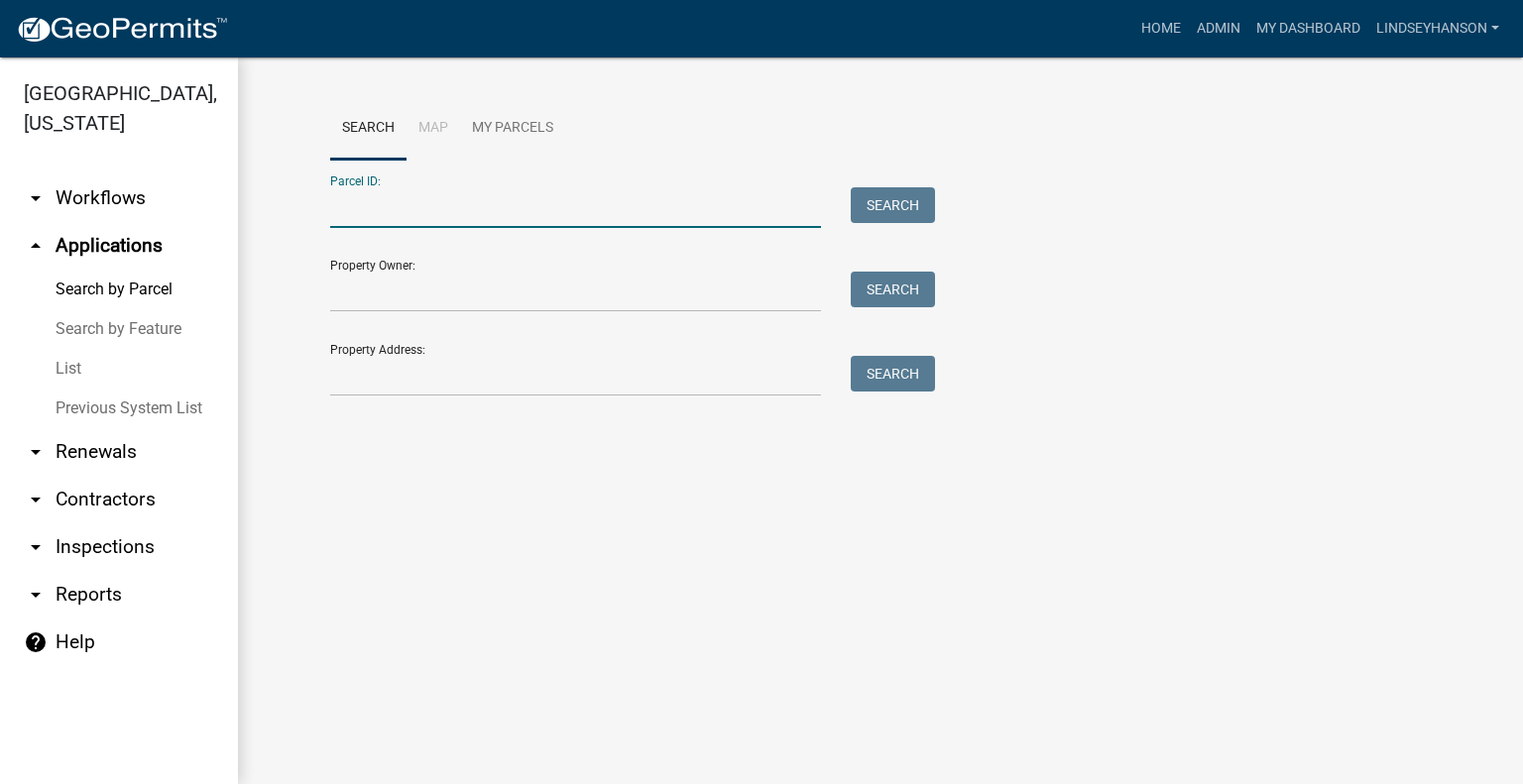 paste on "29000310210013" 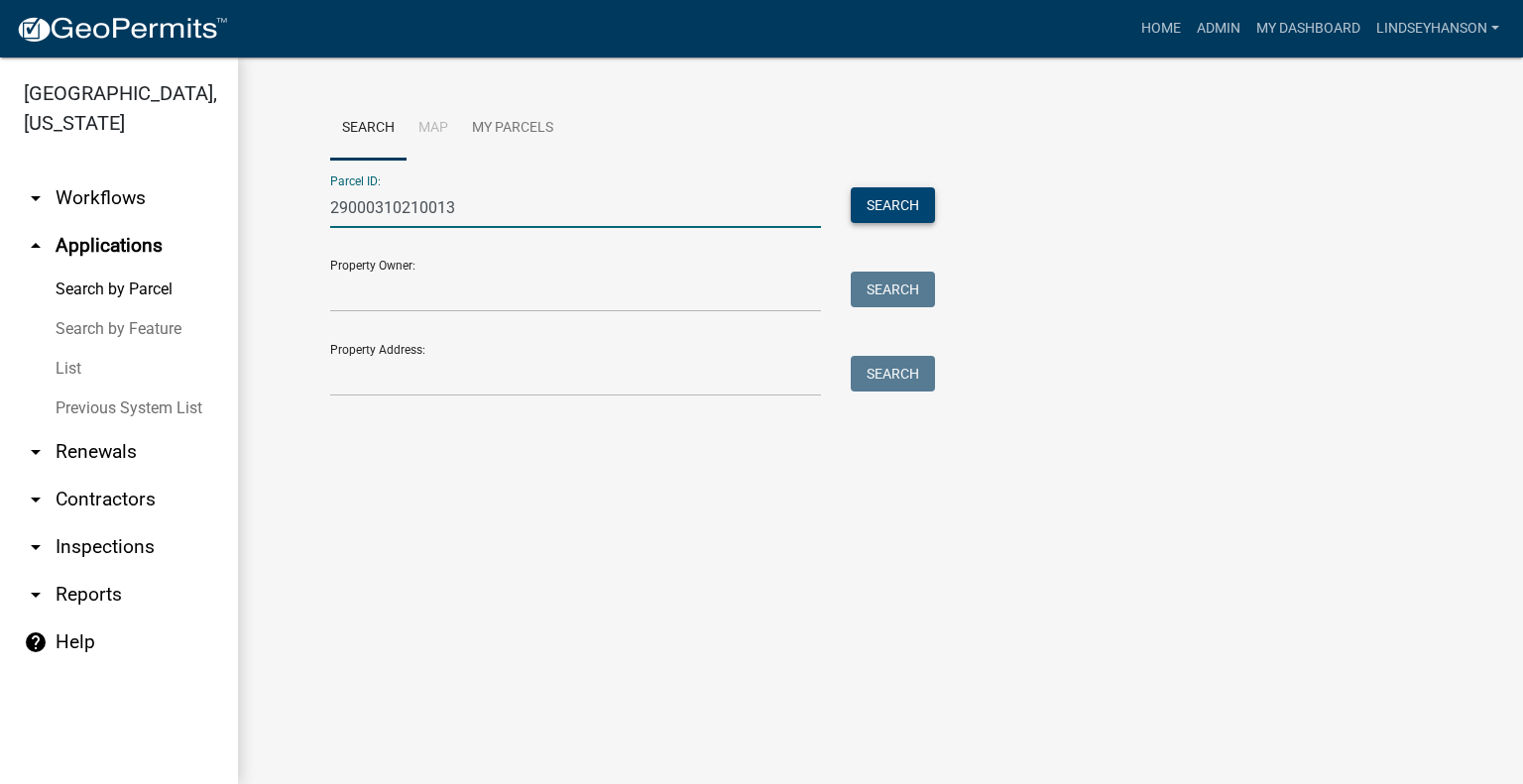 type on "29000310210013" 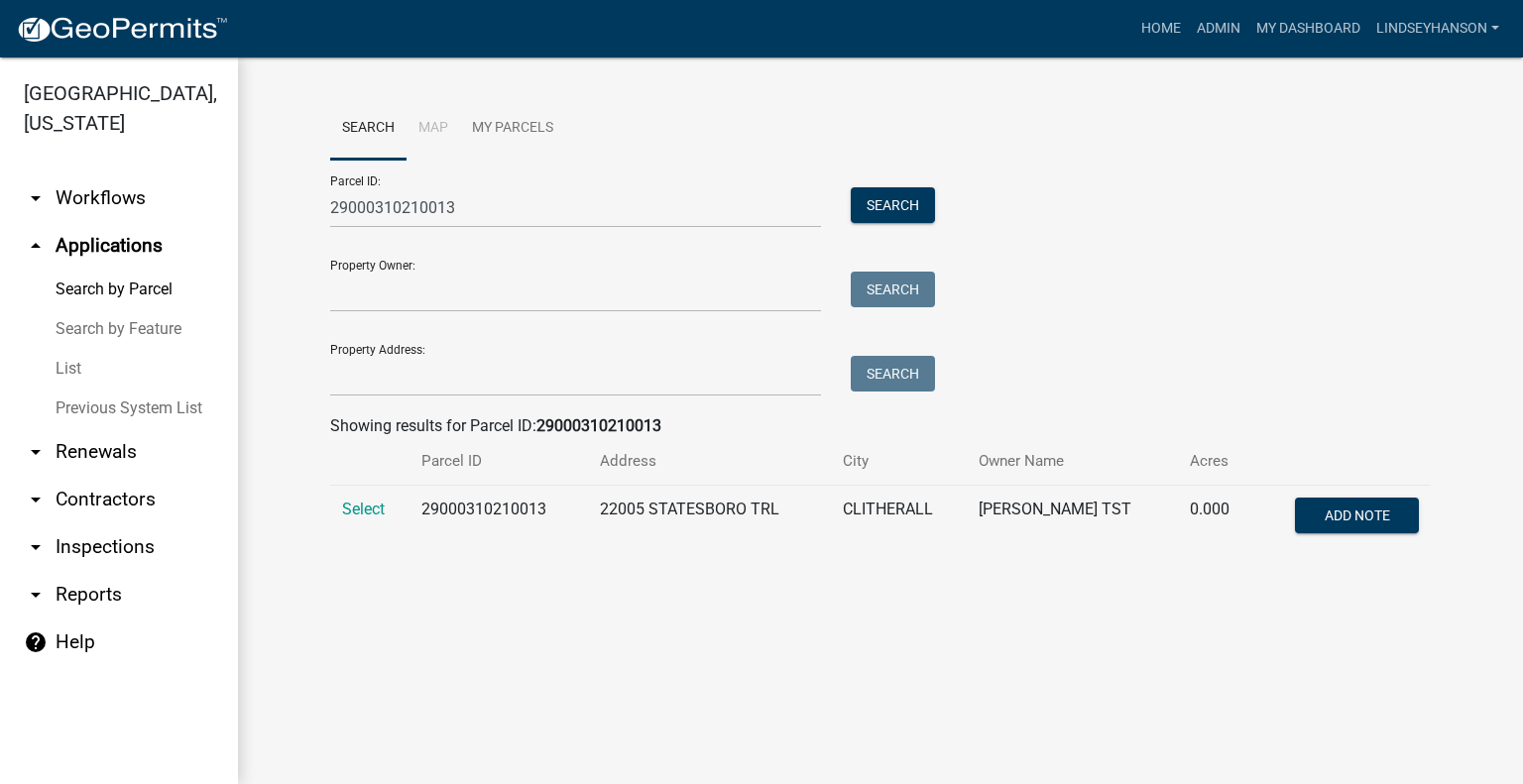 click on "Select" at bounding box center (370, 518) 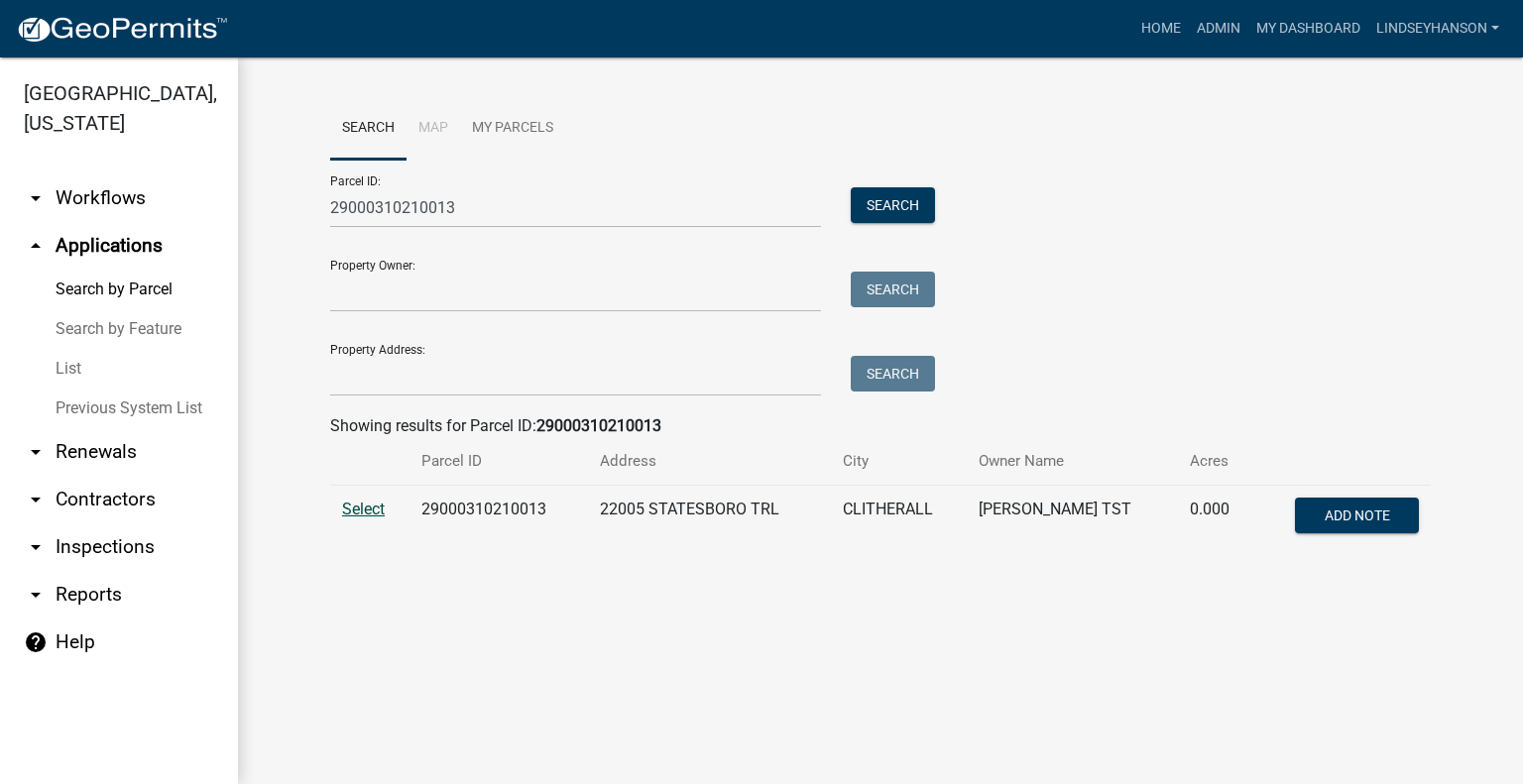 click on "Select" at bounding box center (363, 508) 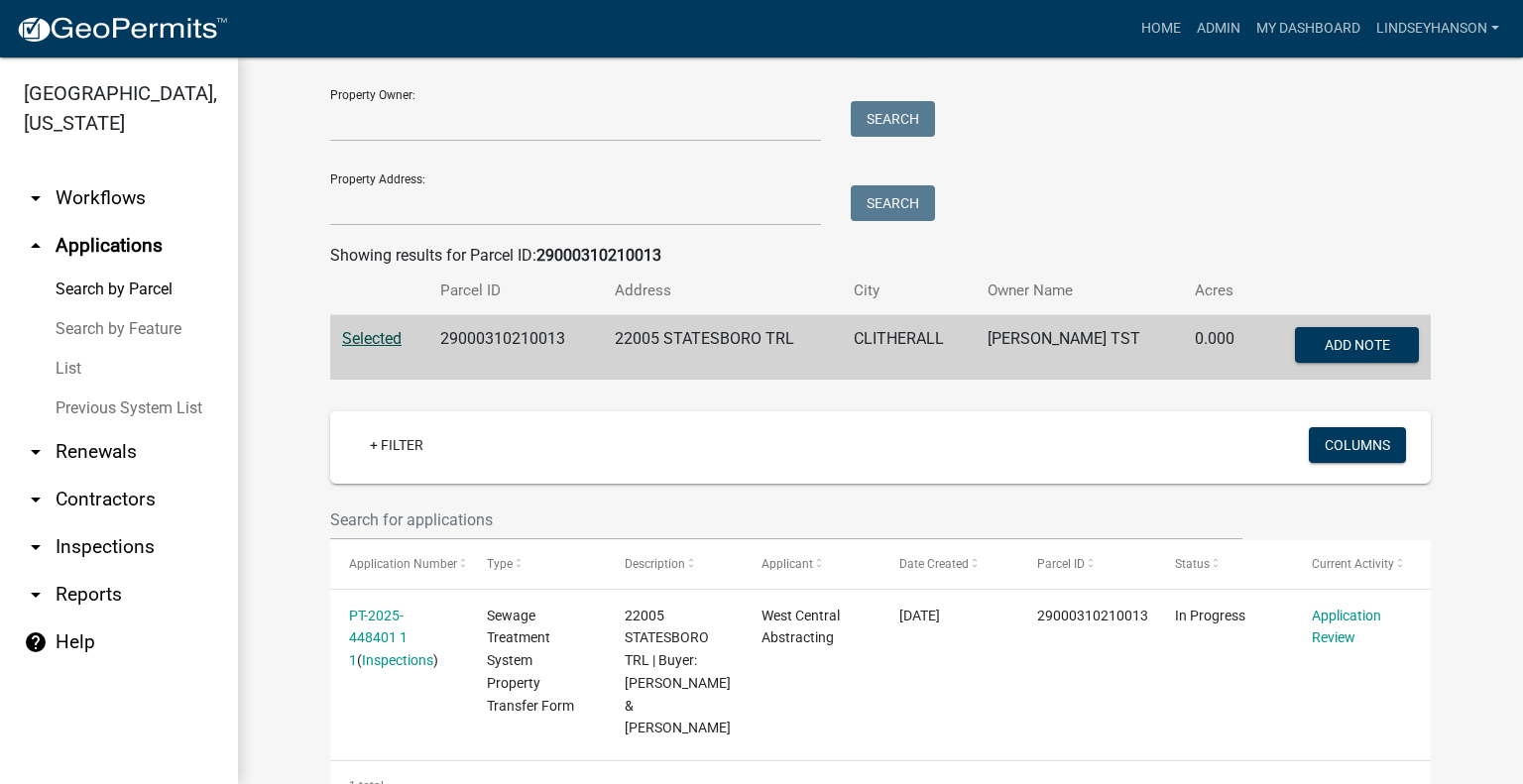 scroll, scrollTop: 13, scrollLeft: 0, axis: vertical 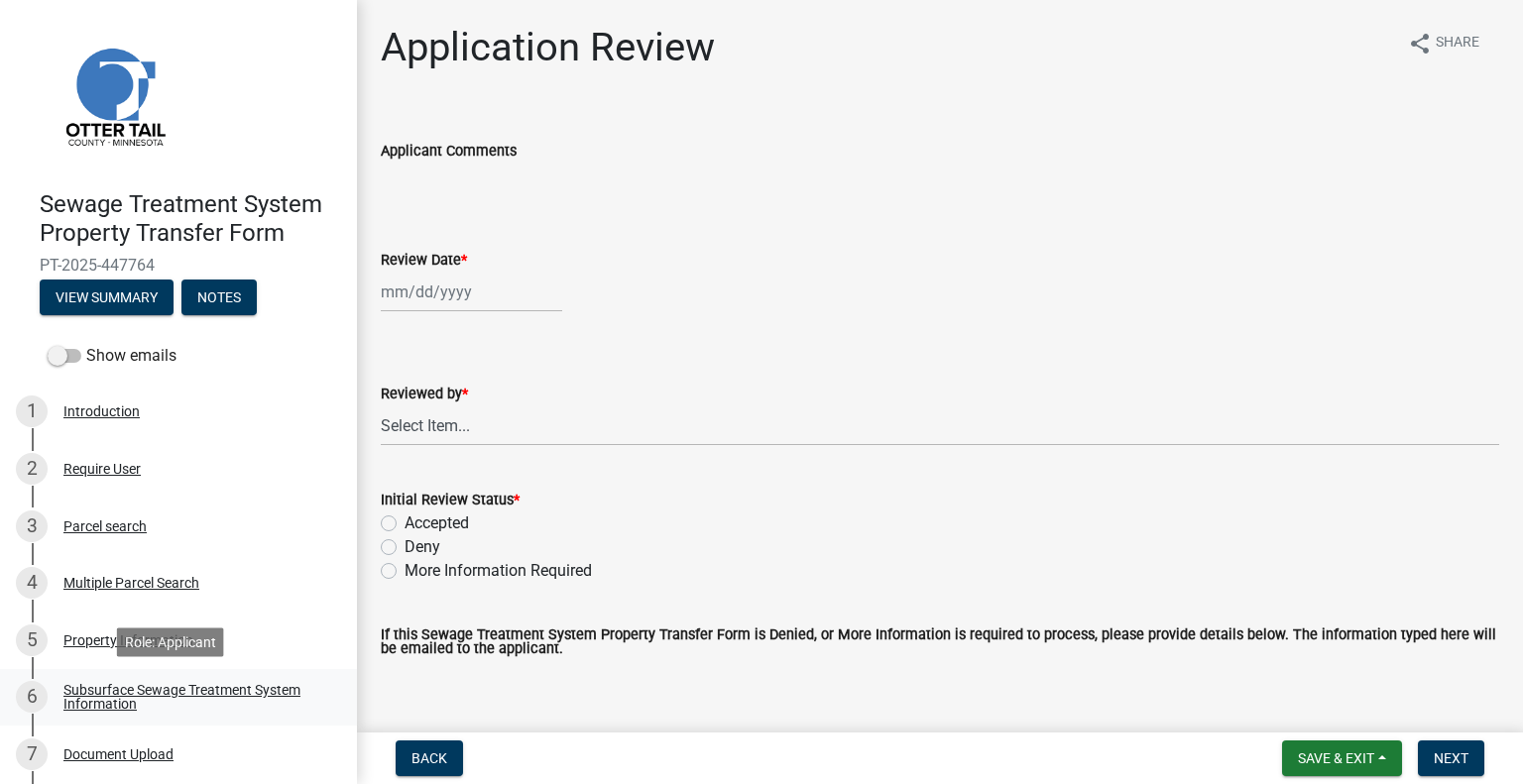click on "Subsurface Sewage Treatment System Information" at bounding box center (194, 697) 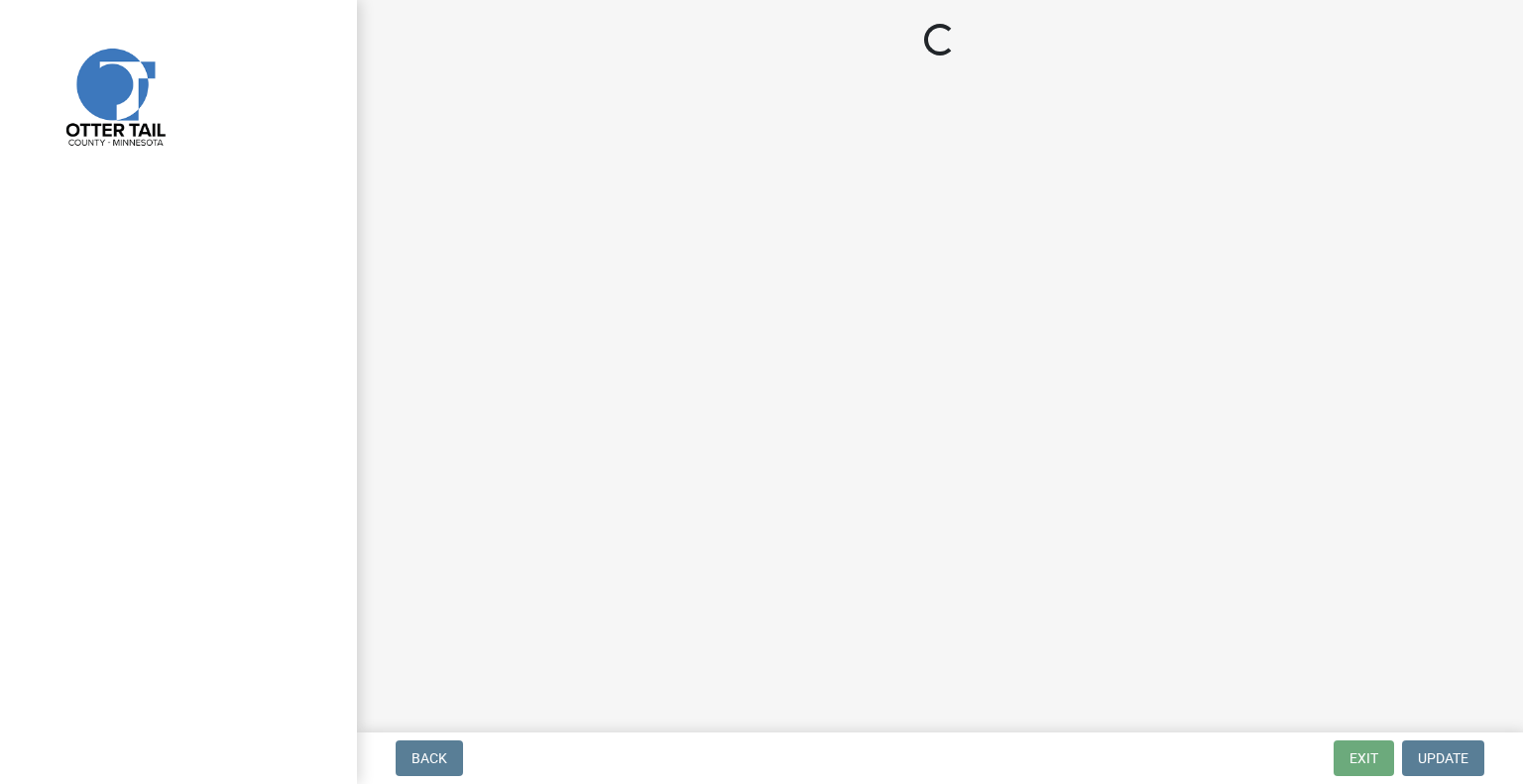 scroll, scrollTop: 0, scrollLeft: 0, axis: both 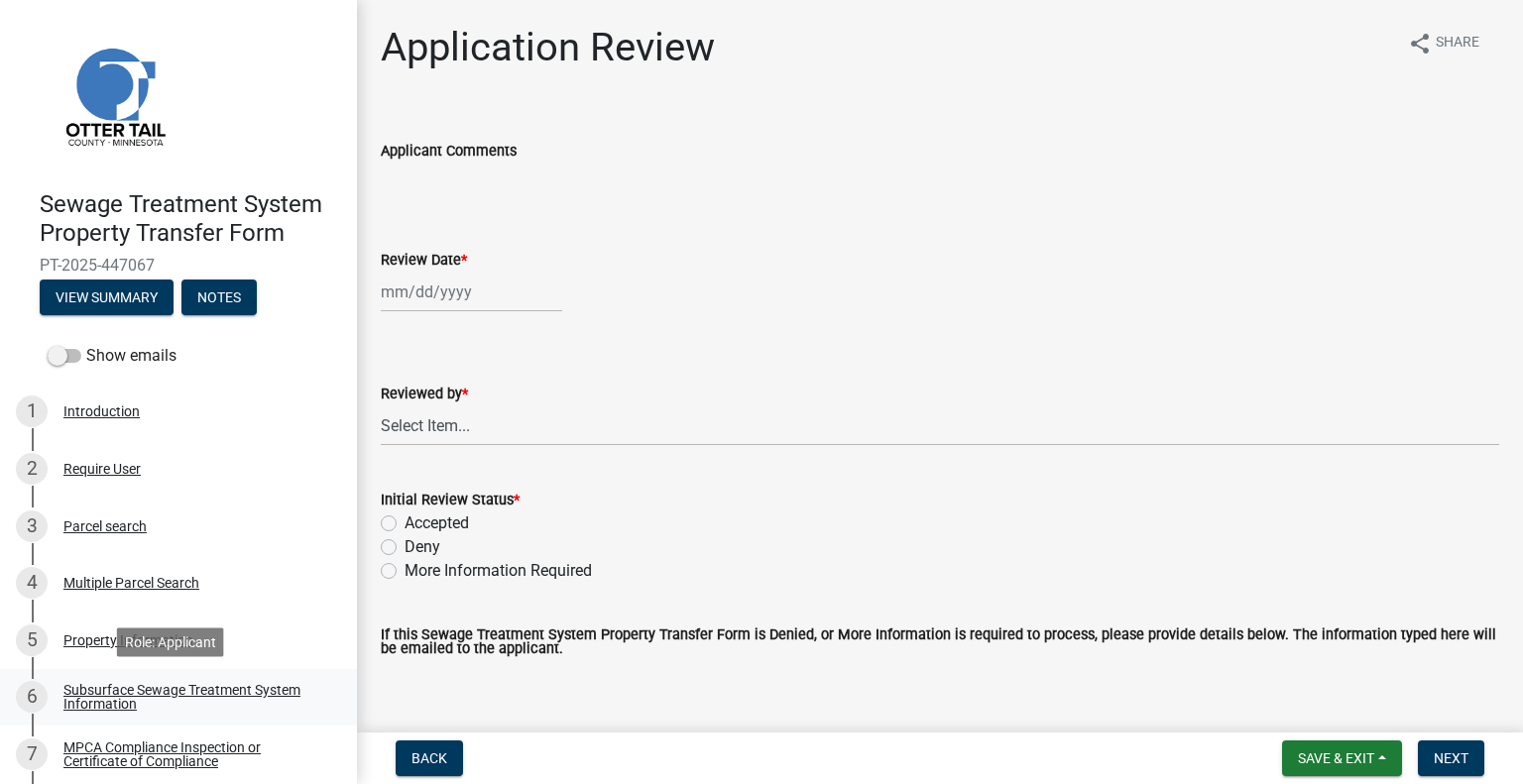click on "Subsurface Sewage Treatment System Information" at bounding box center (194, 697) 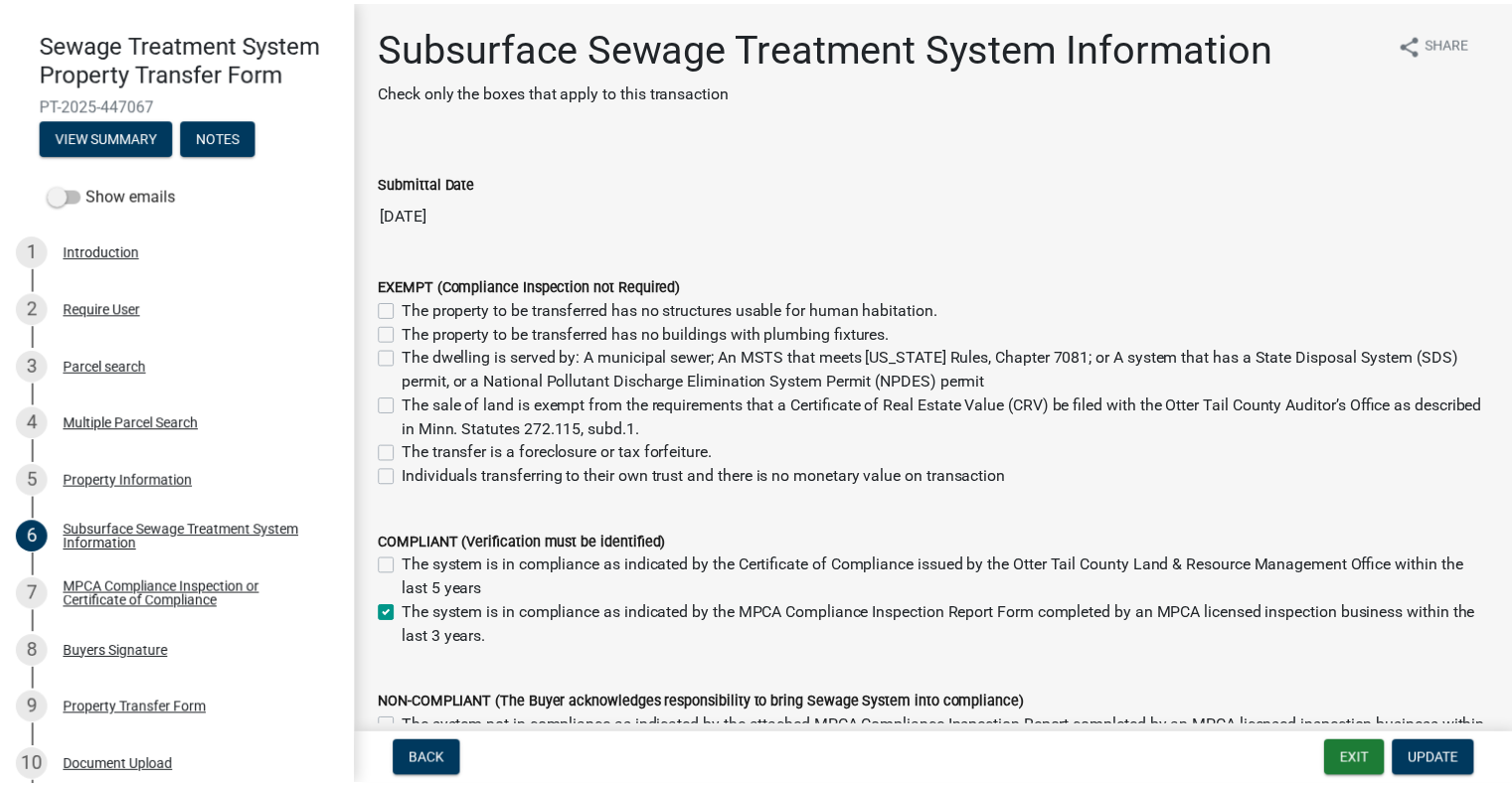 scroll, scrollTop: 292, scrollLeft: 0, axis: vertical 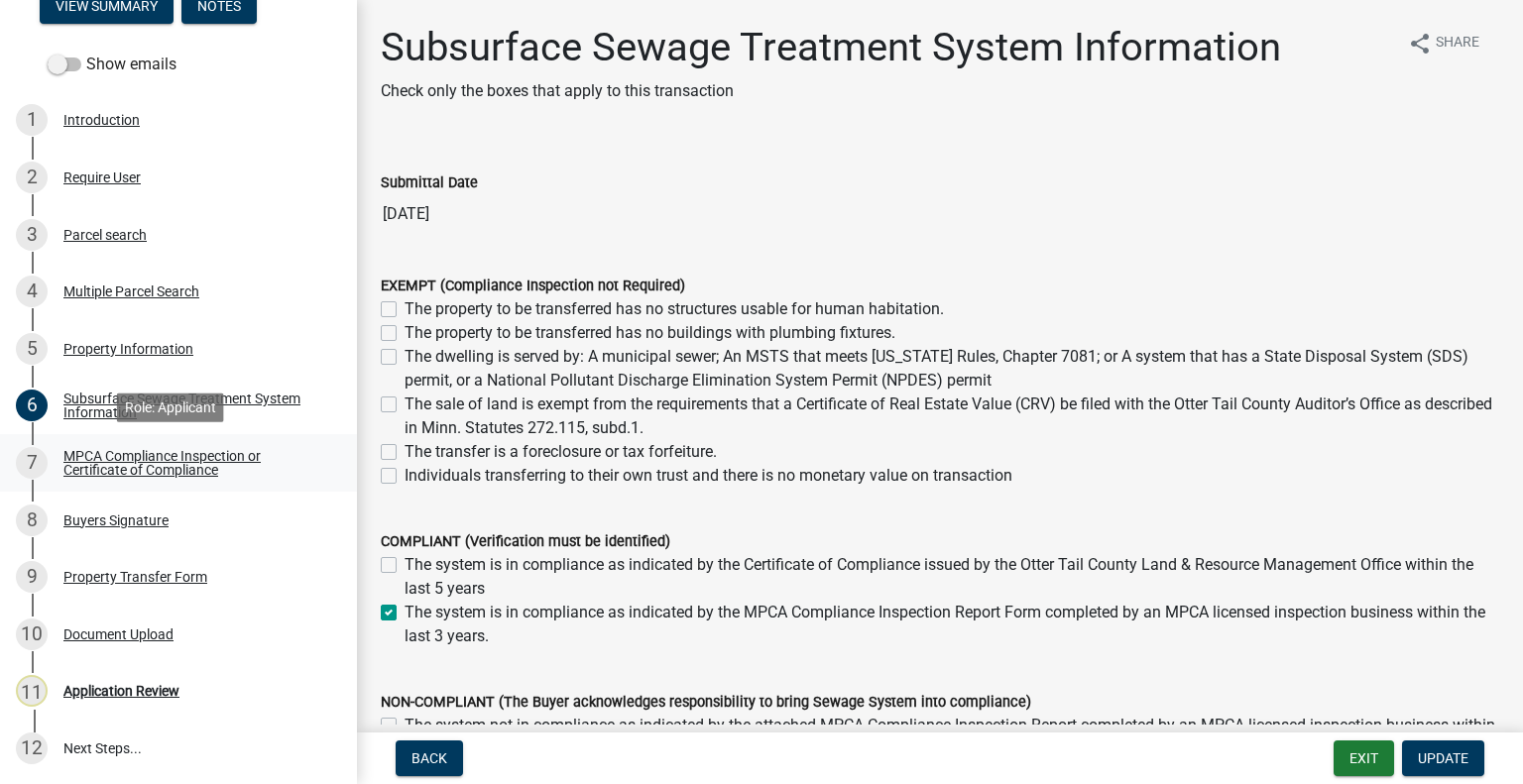click on "7     MPCA Compliance Inspection  or Certificate of Compliance" at bounding box center [178, 463] 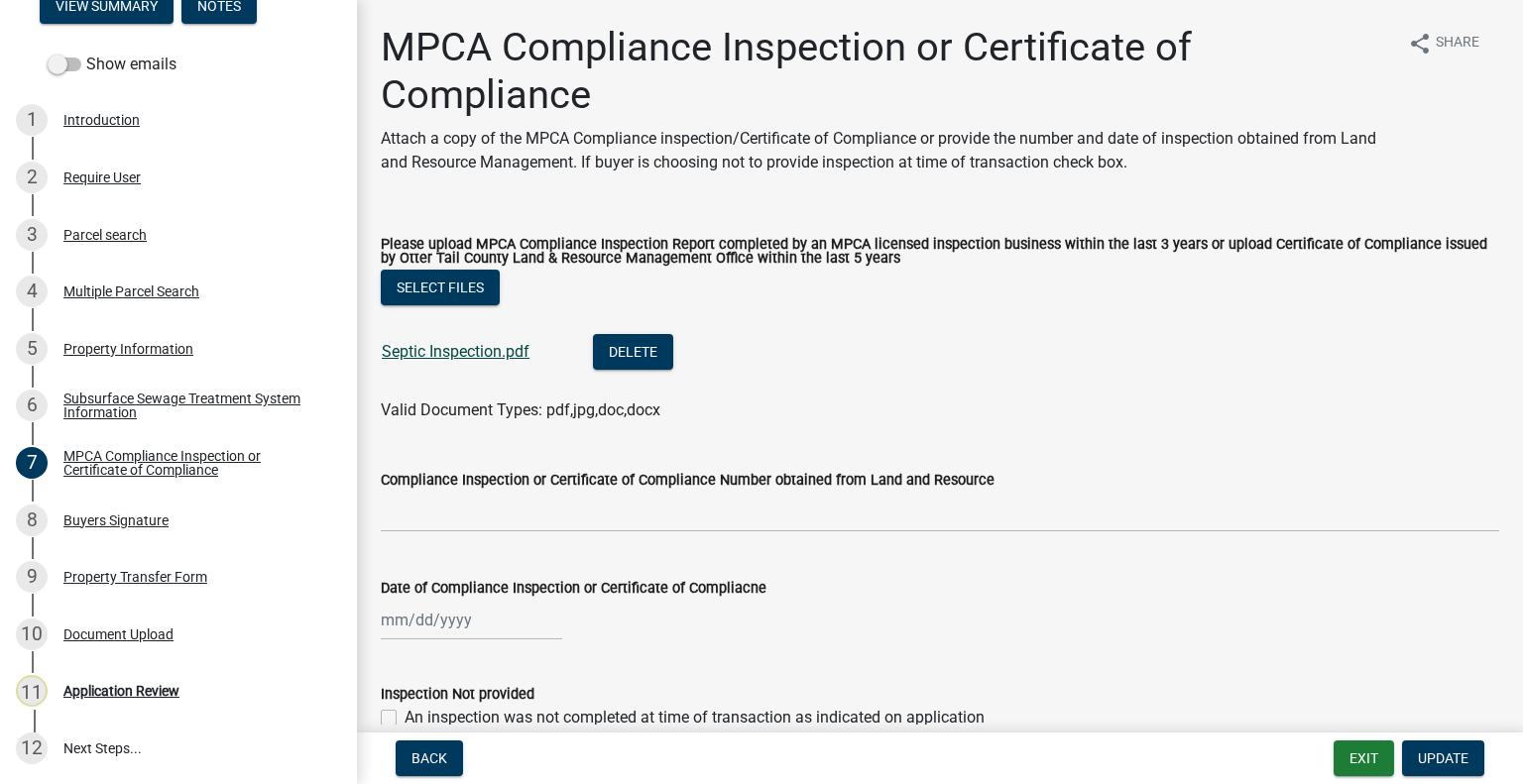 click on "Septic Inspection.pdf" 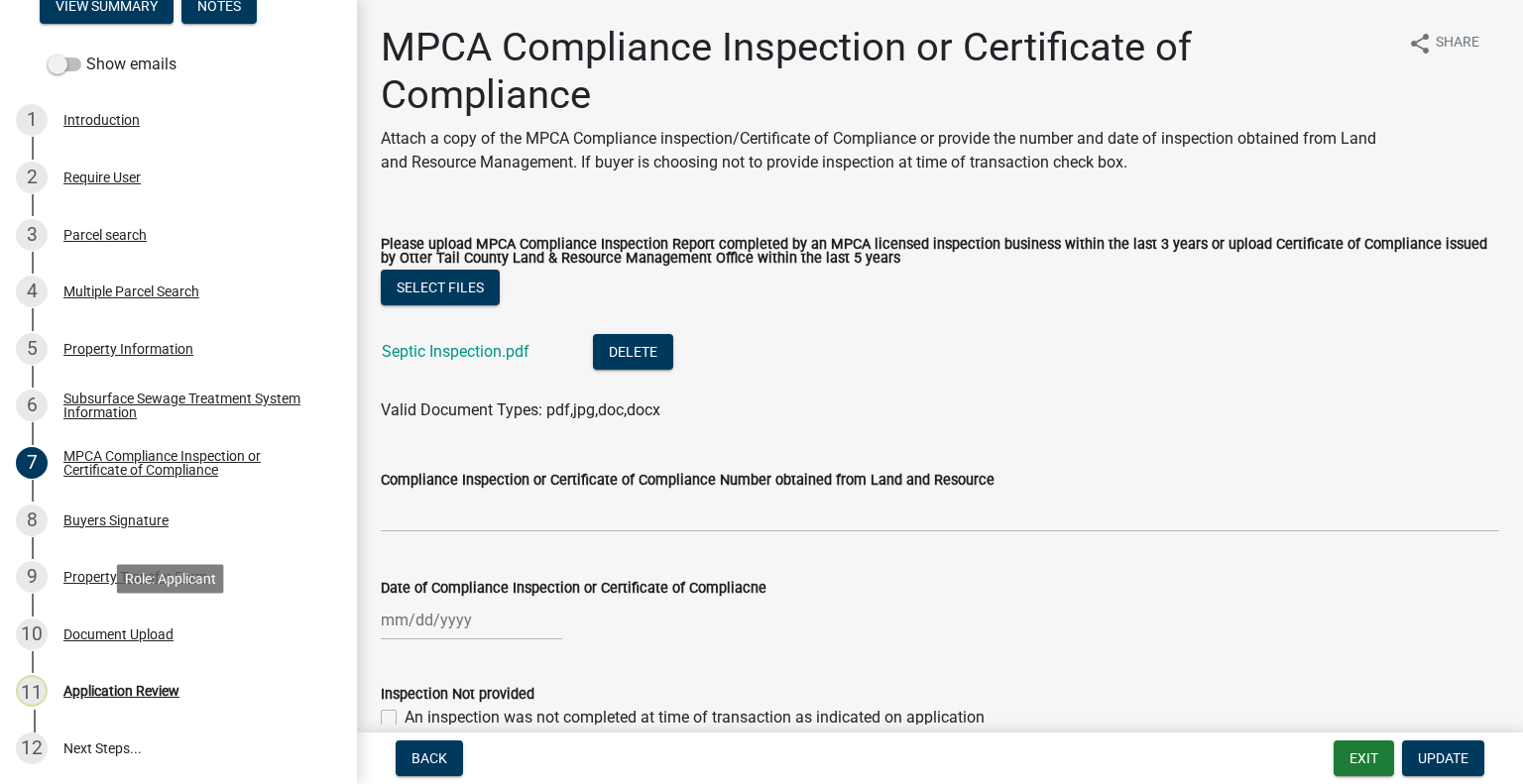 click on "Document Upload" at bounding box center [118, 634] 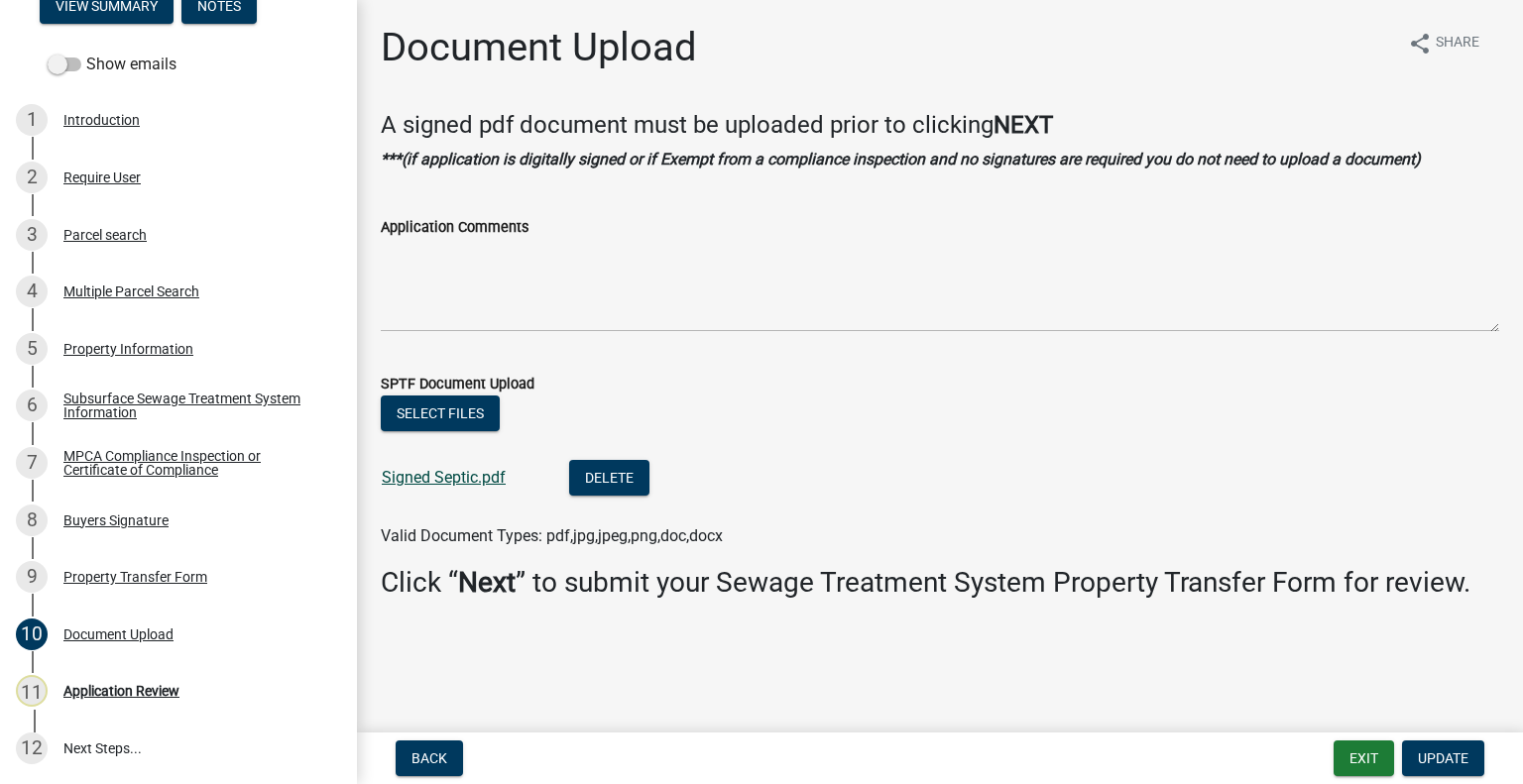 click on "Signed Septic.pdf" 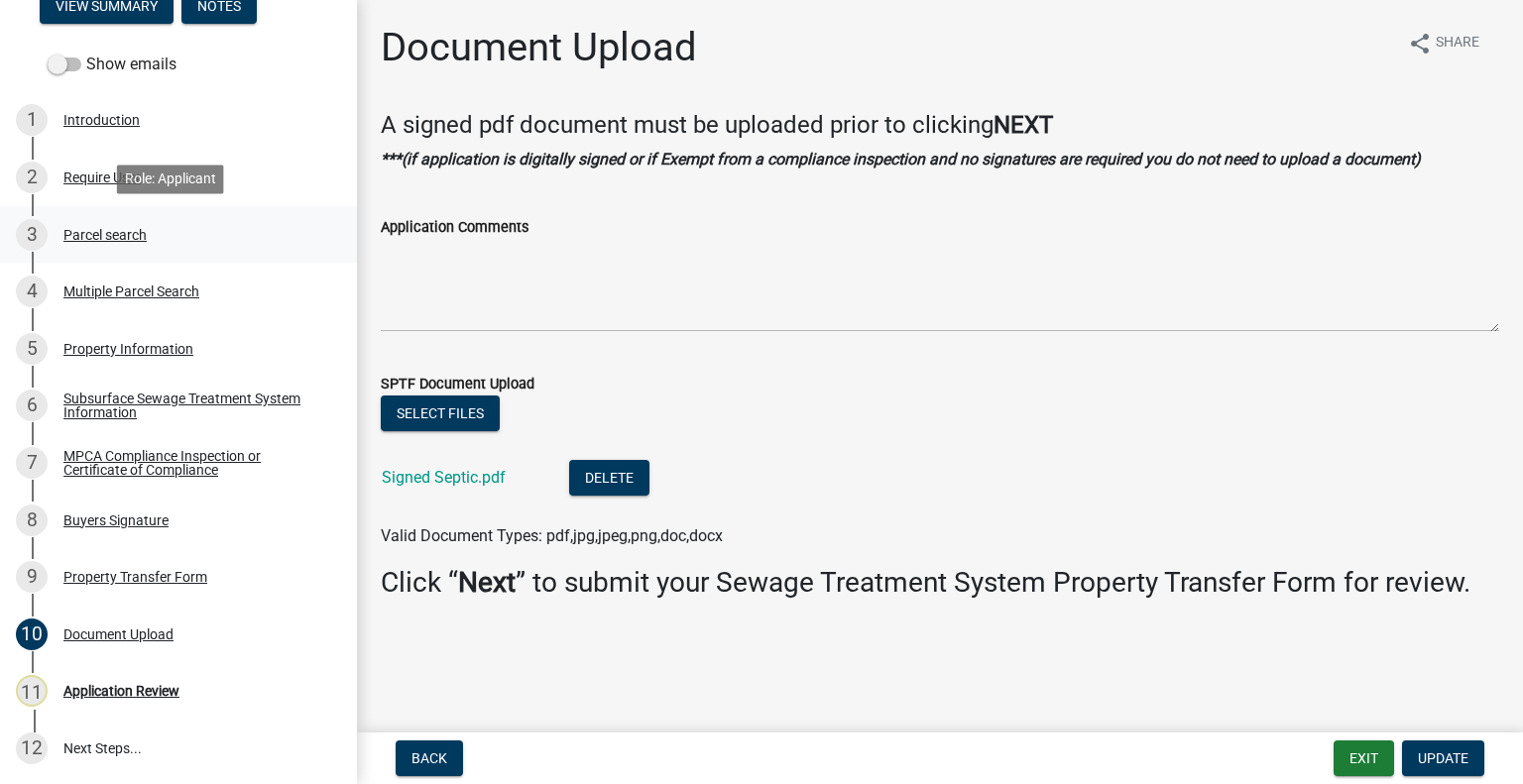 click on "Parcel search" at bounding box center (105, 235) 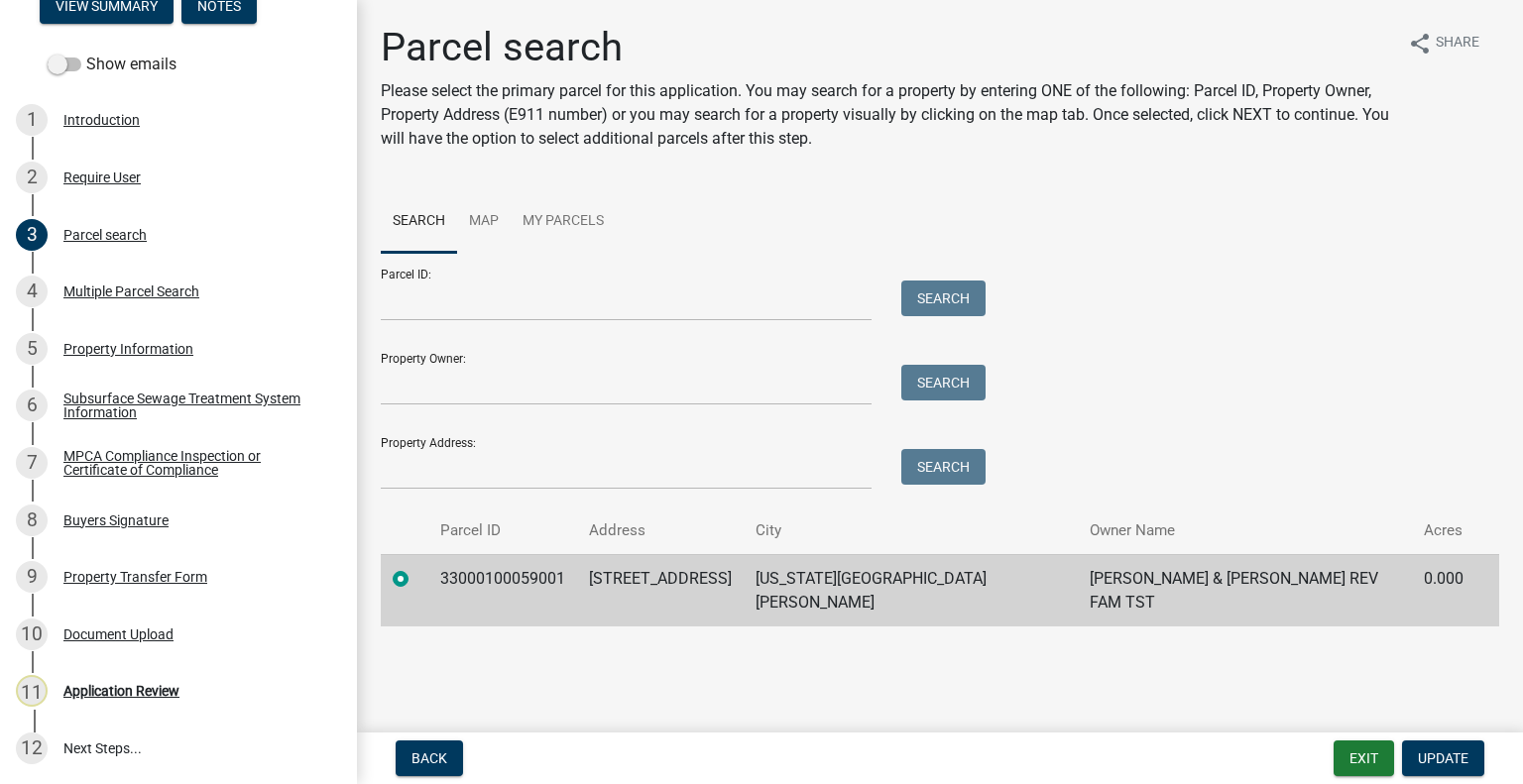 click on "33000100059001" 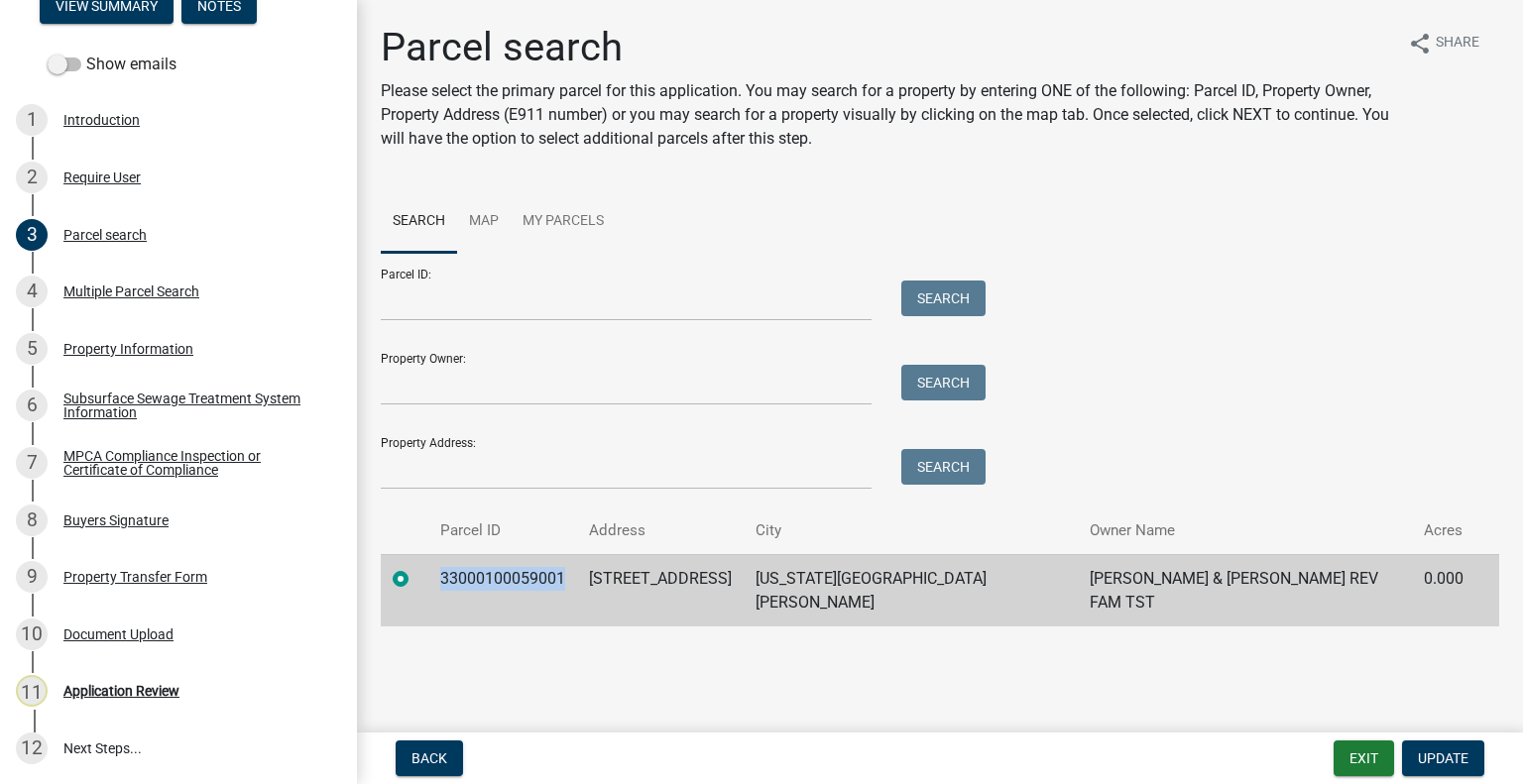 click on "33000100059001" 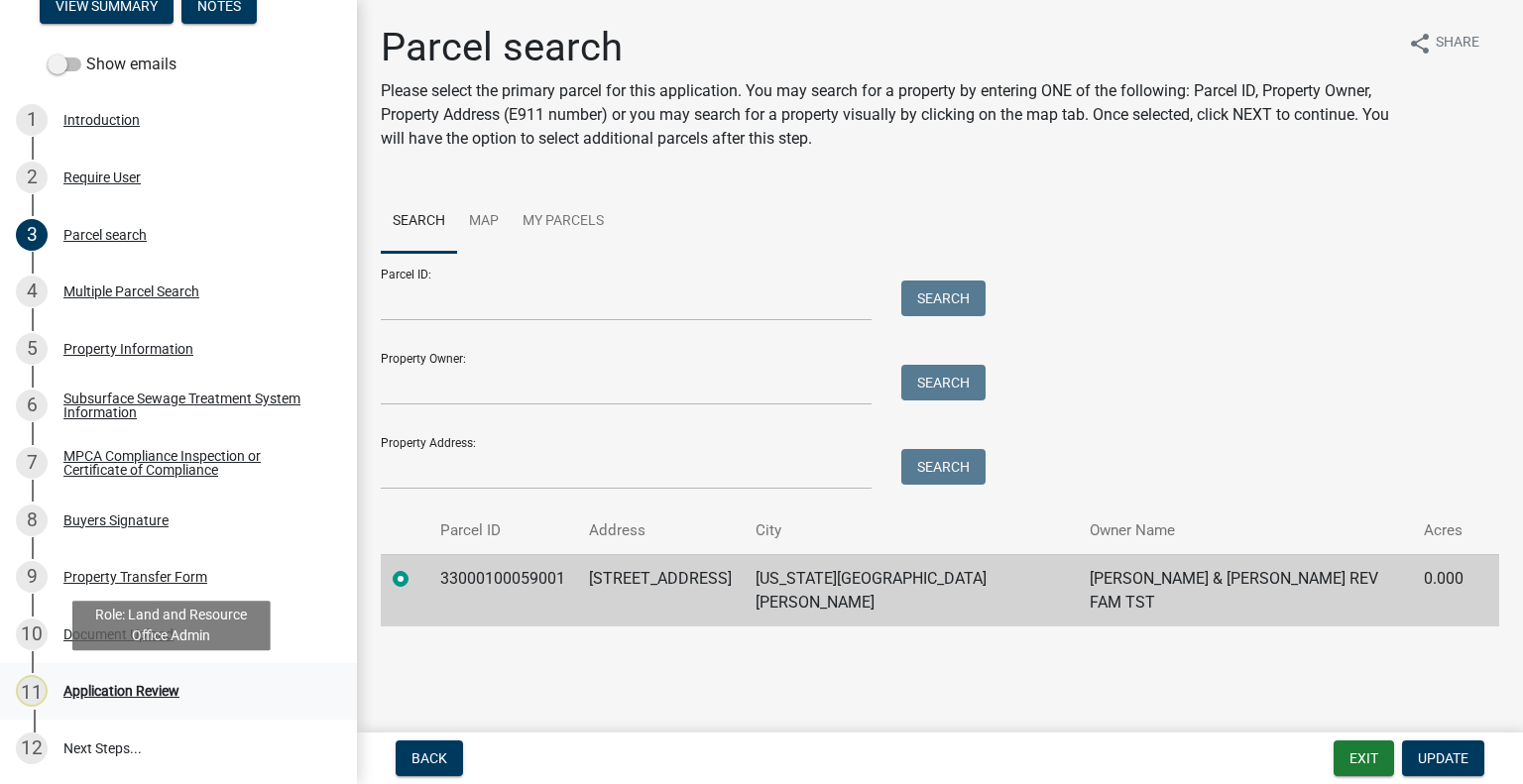 click on "Application Review" at bounding box center [121, 691] 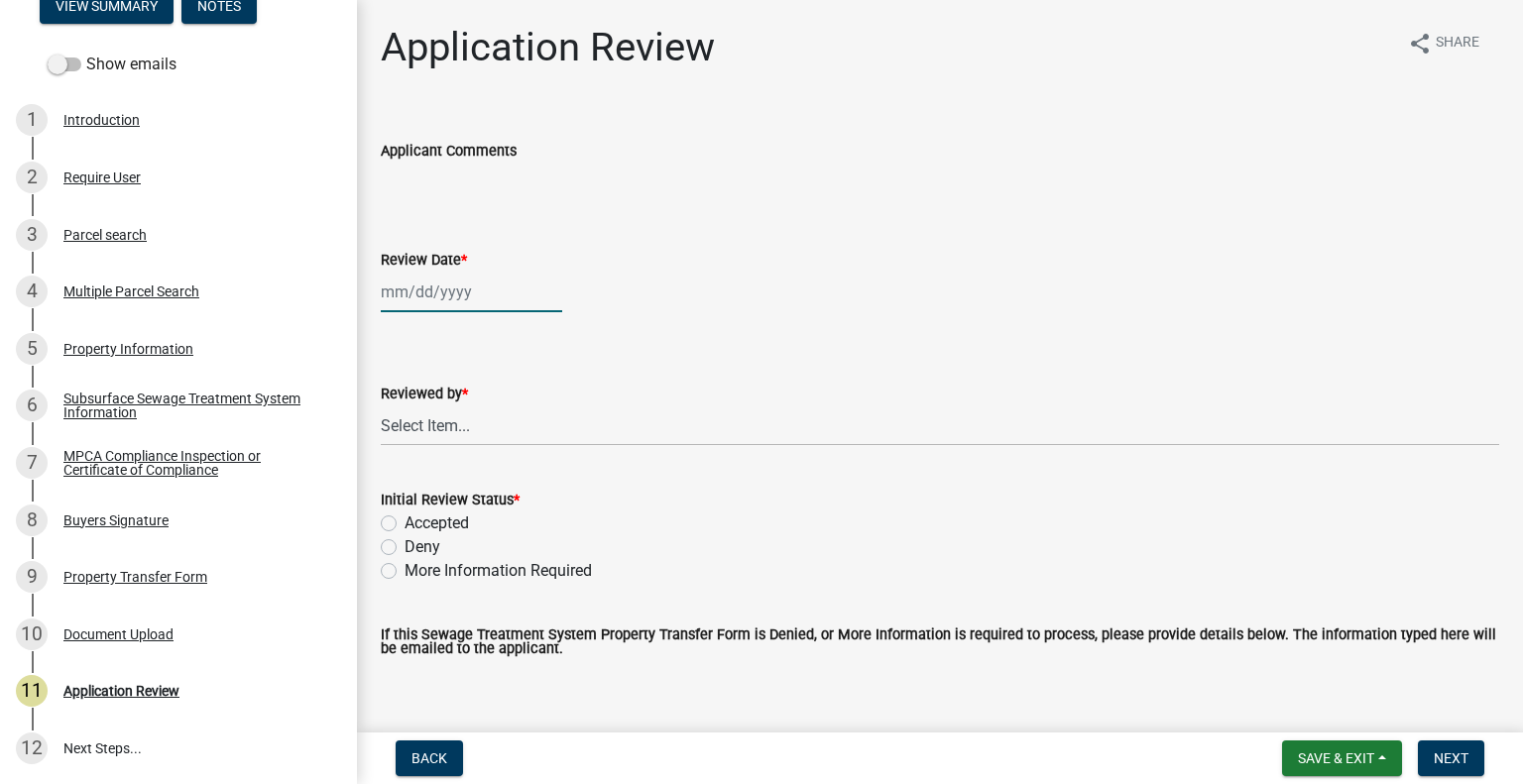 click 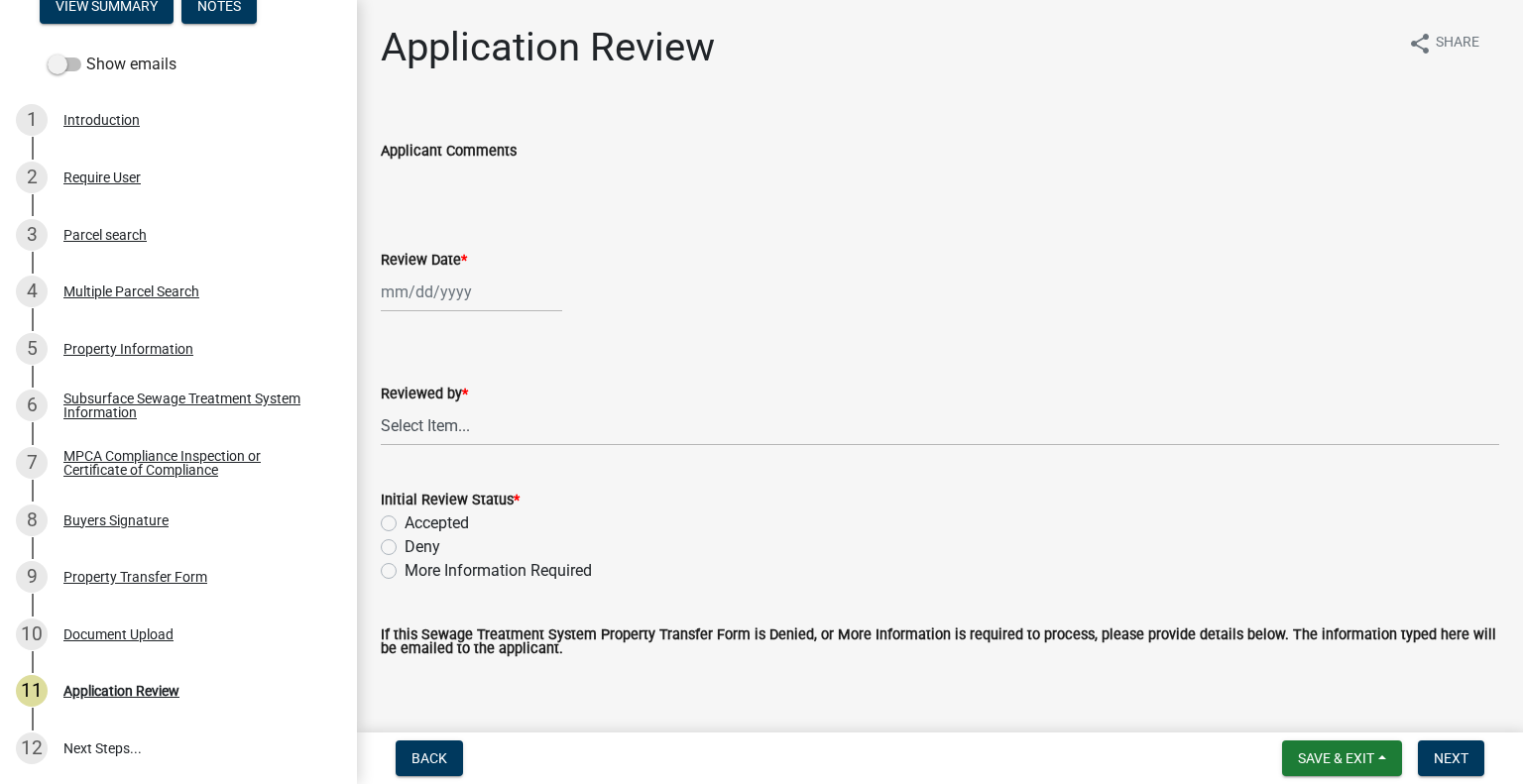 select on "7" 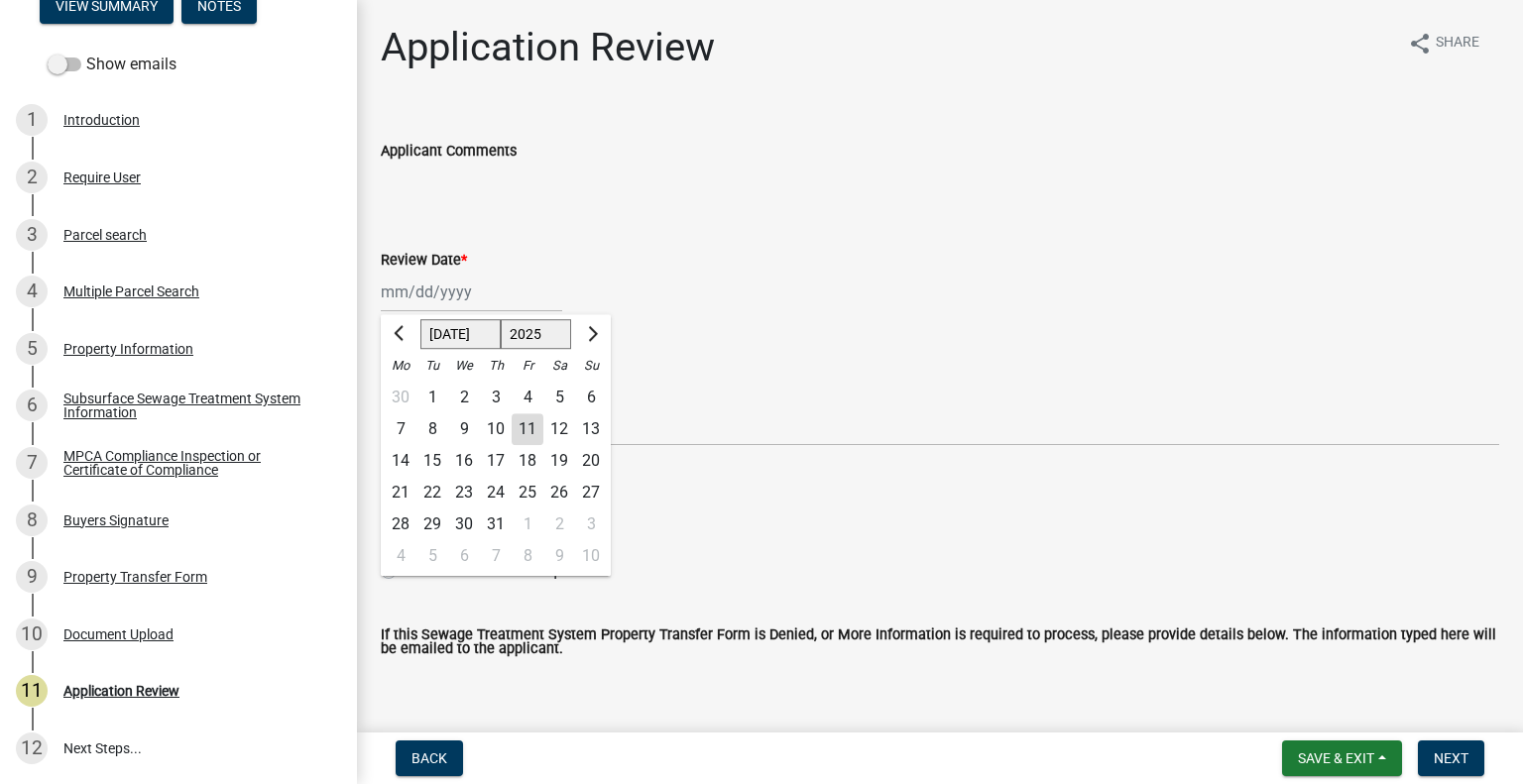 click on "11" 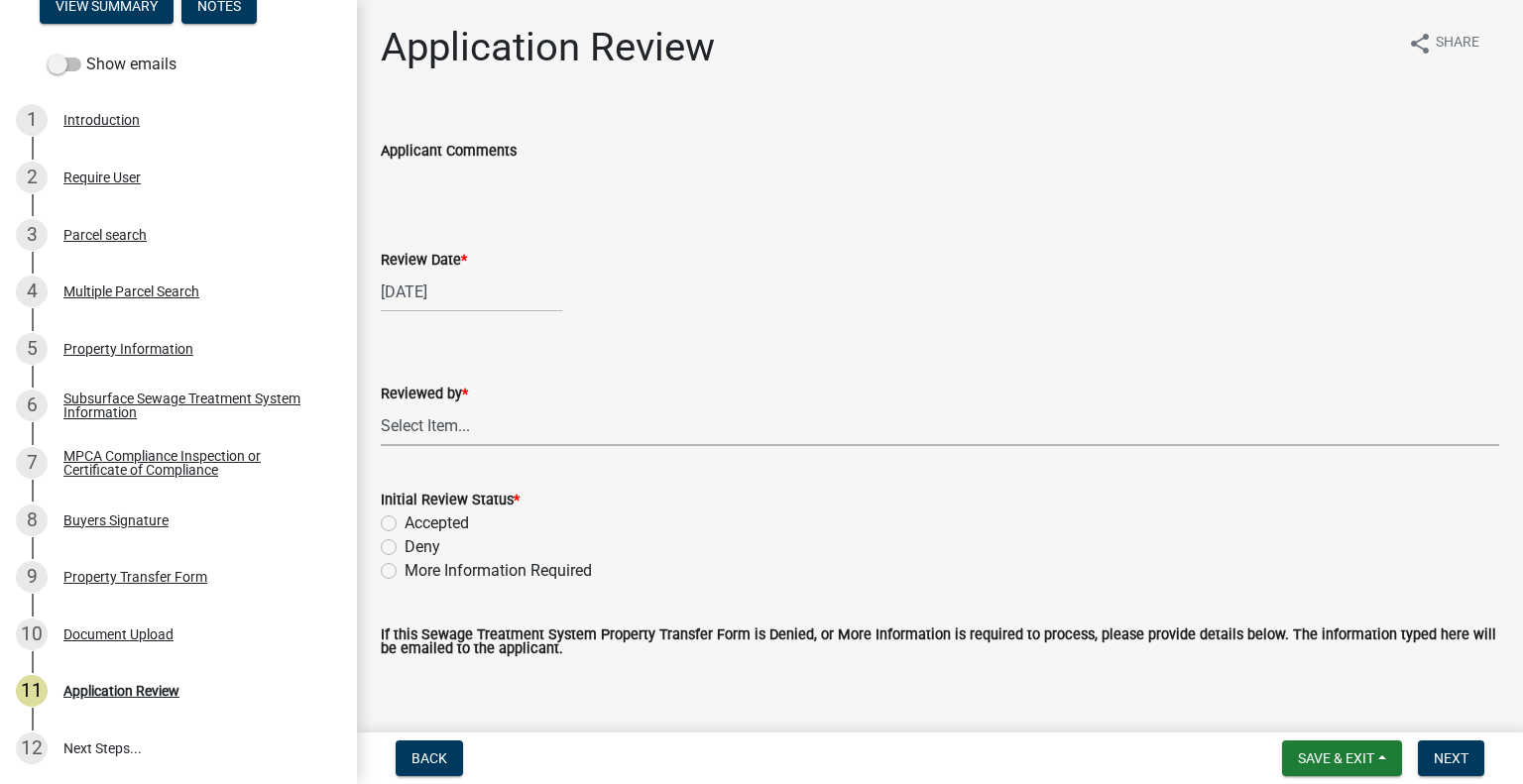 click on "Select Item...   [PERSON_NAME]   [PERSON_NAME]   [PERSON_NAME]   [PERSON_NAME]   [PERSON_NAME]   [PERSON_NAME]   [PERSON_NAME]   [PERSON_NAME]   [PERSON_NAME]   [PERSON_NAME]   [PERSON_NAME]   [PERSON_NAME]   [PERSON_NAME]   [PERSON_NAME]" at bounding box center [940, 425] 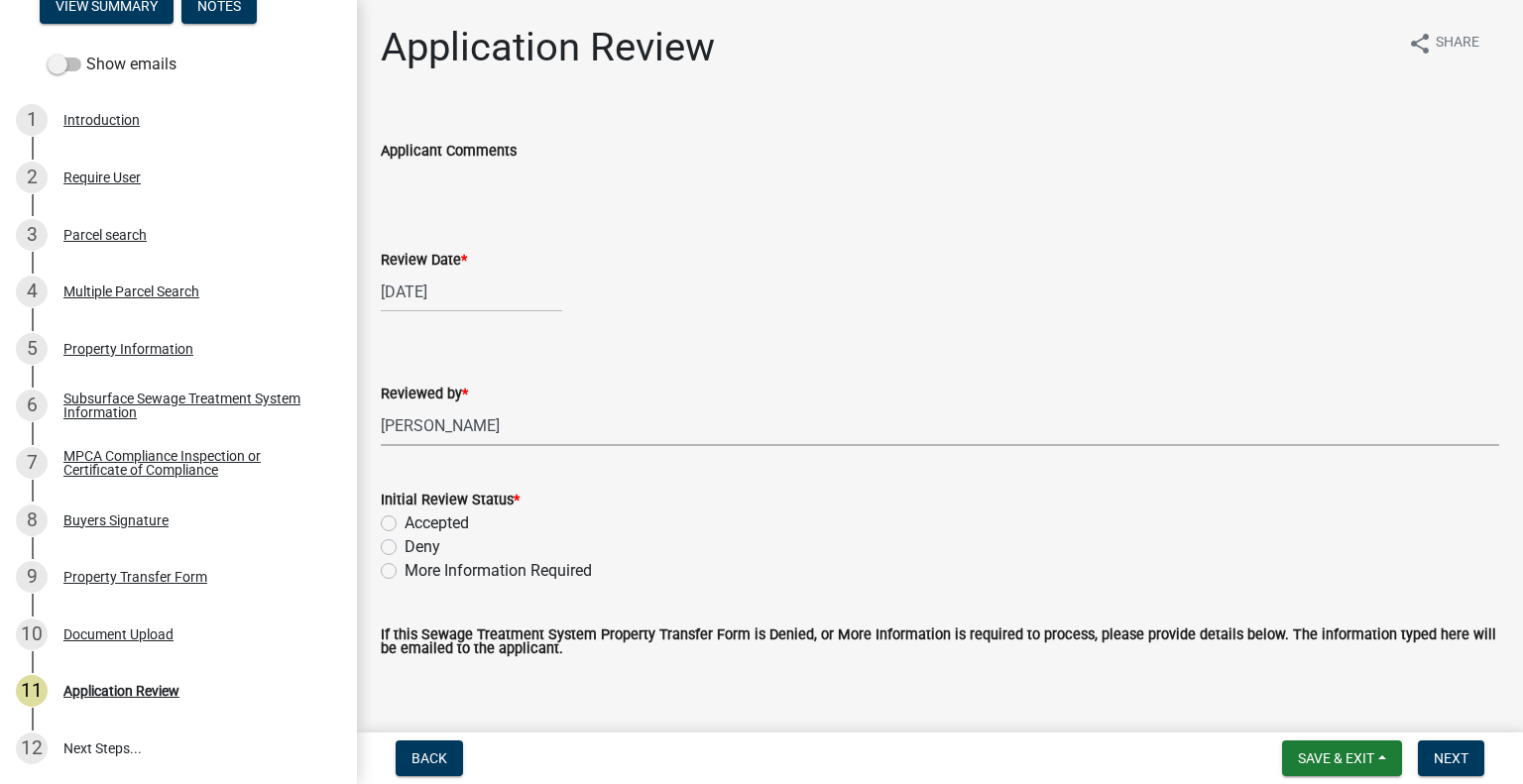 click on "Select Item...   [PERSON_NAME]   [PERSON_NAME]   [PERSON_NAME]   [PERSON_NAME]   [PERSON_NAME]   [PERSON_NAME]   [PERSON_NAME]   [PERSON_NAME]   [PERSON_NAME]   [PERSON_NAME]   [PERSON_NAME]   [PERSON_NAME]   [PERSON_NAME]   [PERSON_NAME]" at bounding box center [940, 425] 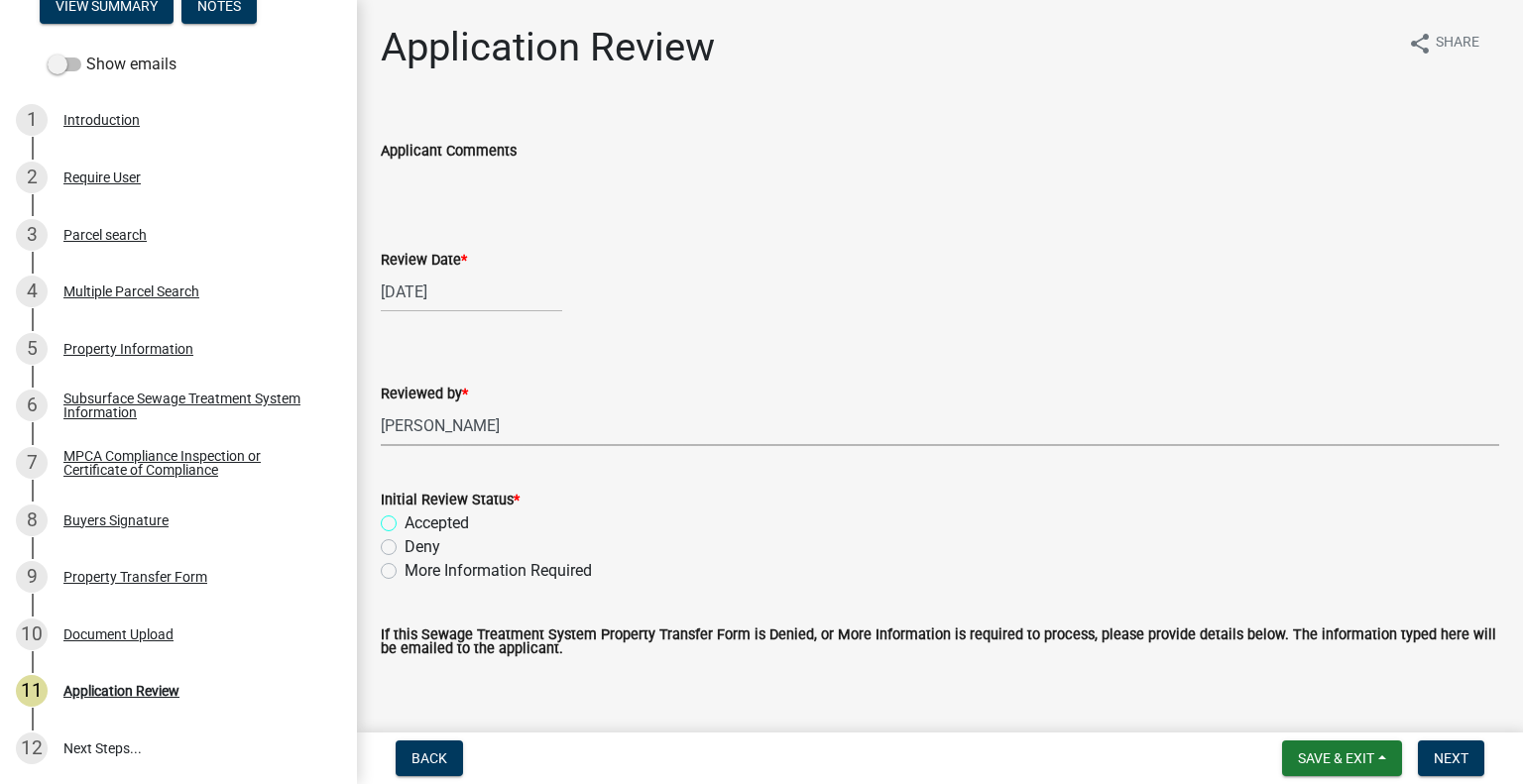 click on "Accepted" at bounding box center [410, 517] 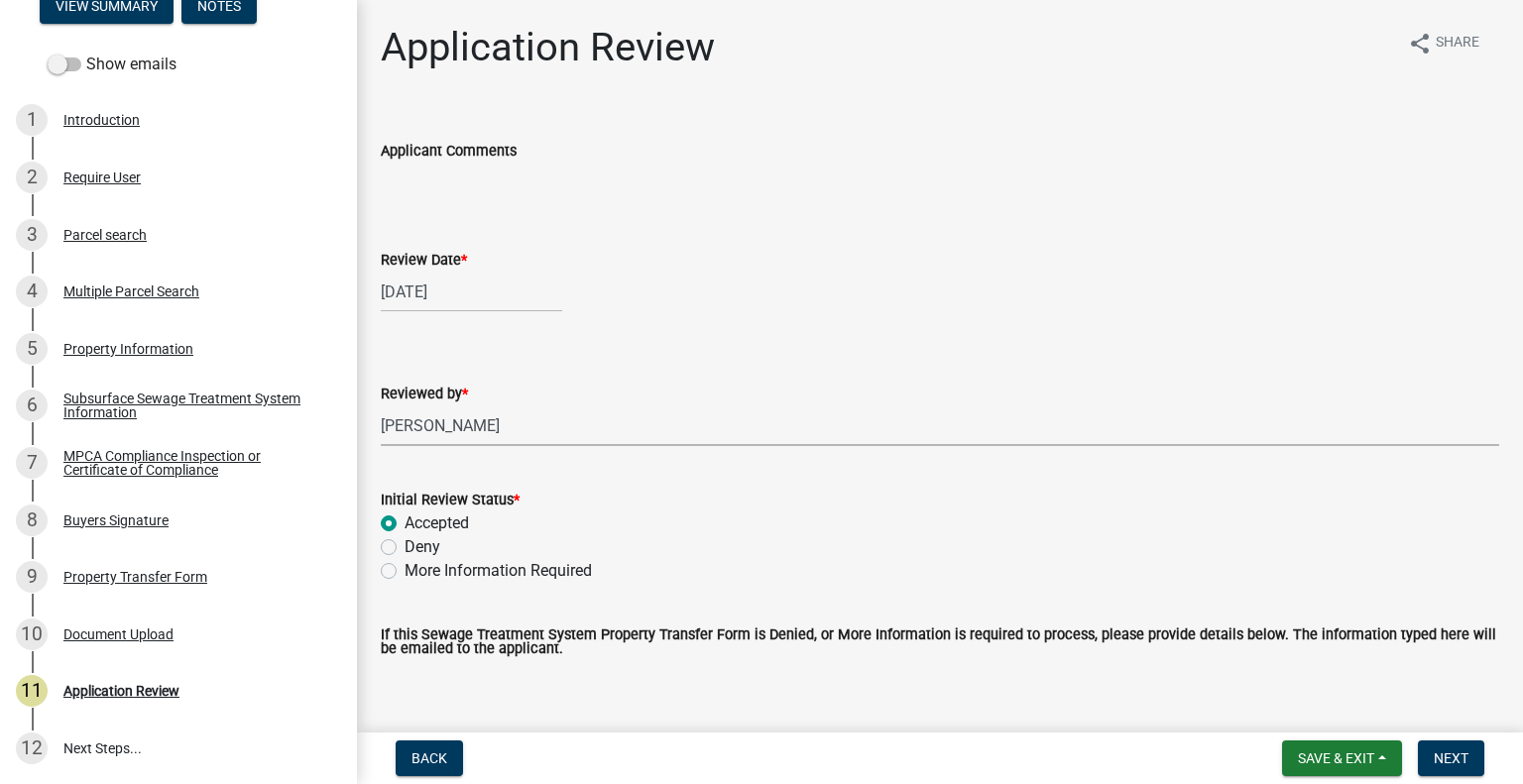 radio on "true" 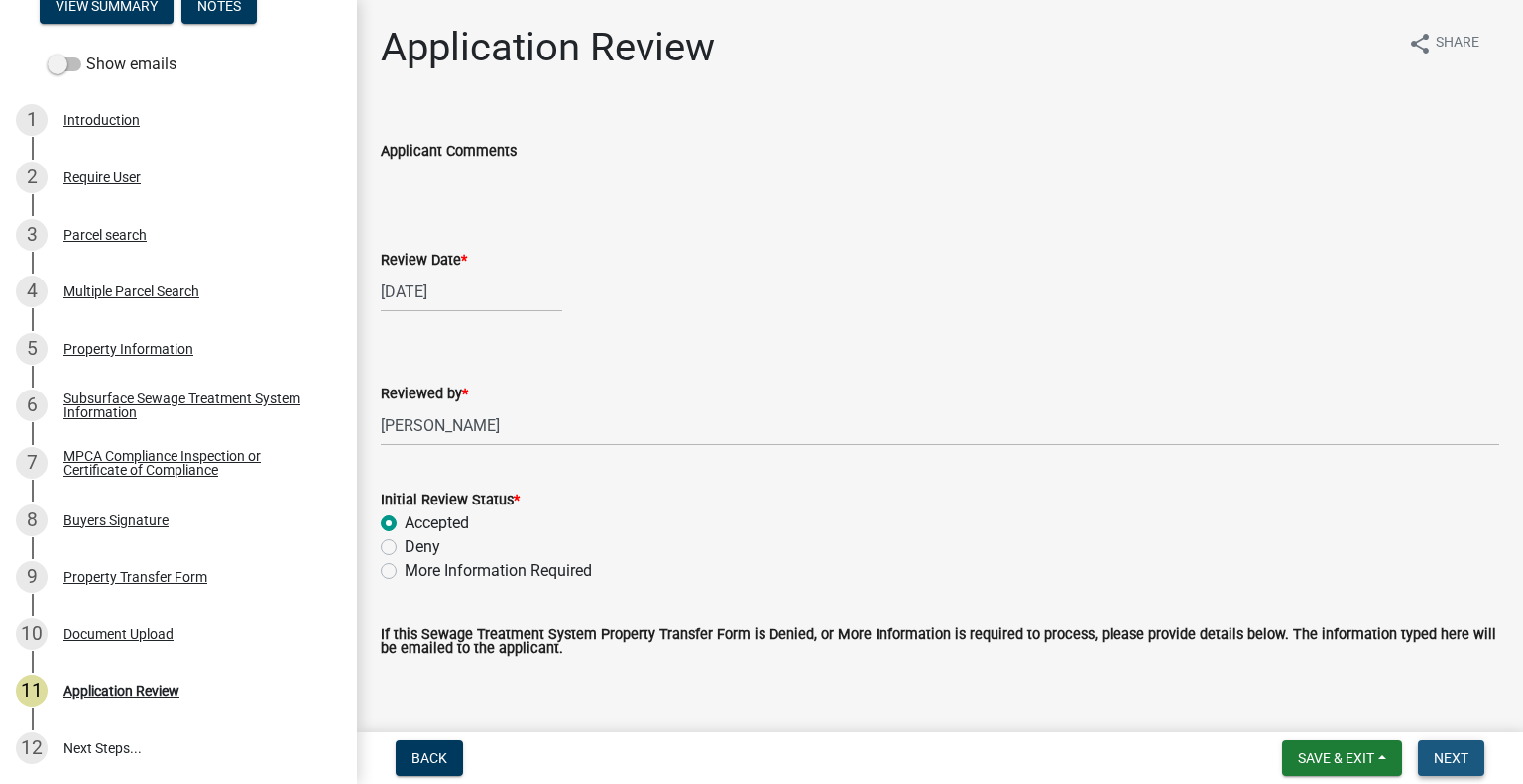 click on "Next" at bounding box center [1451, 758] 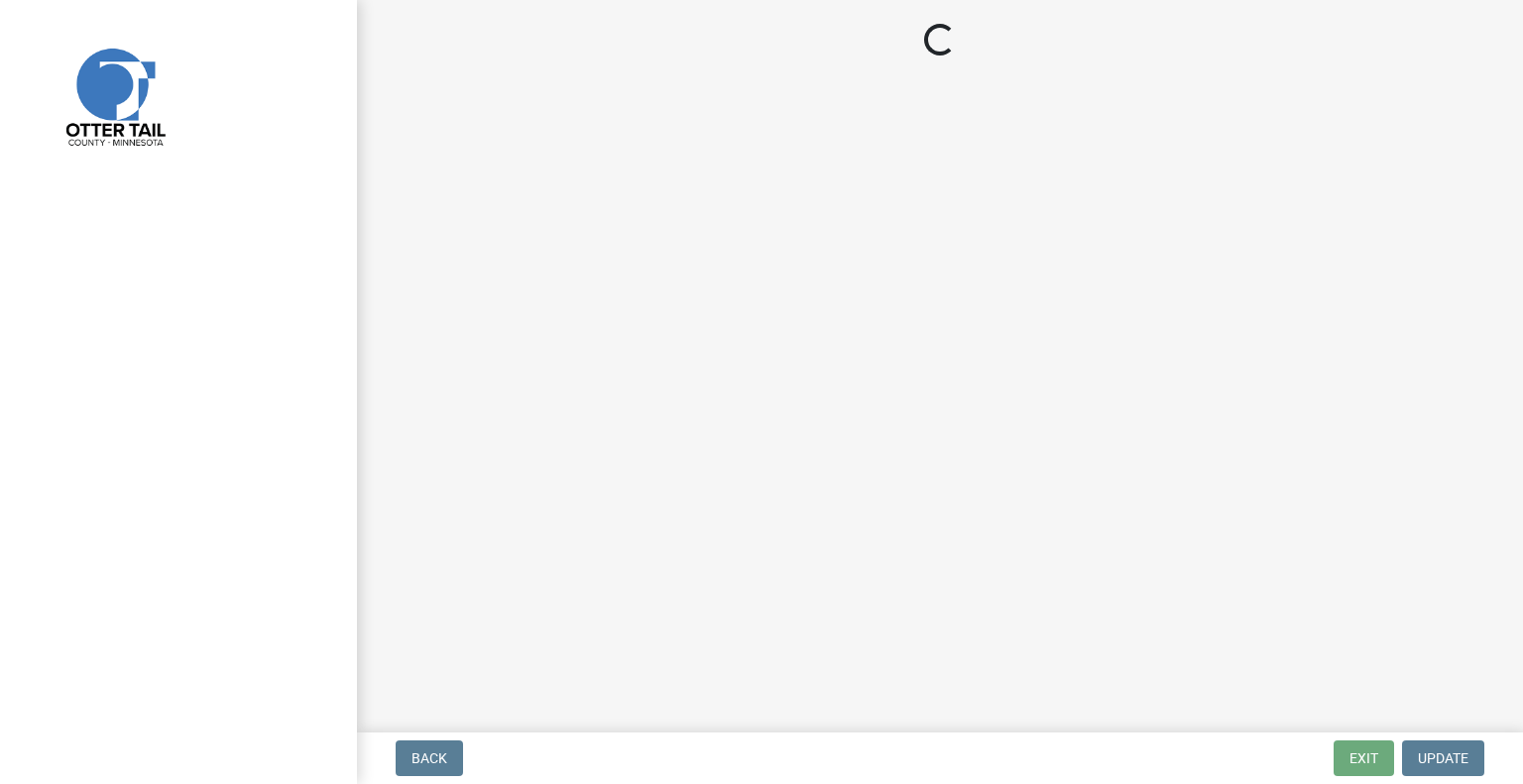 scroll, scrollTop: 0, scrollLeft: 0, axis: both 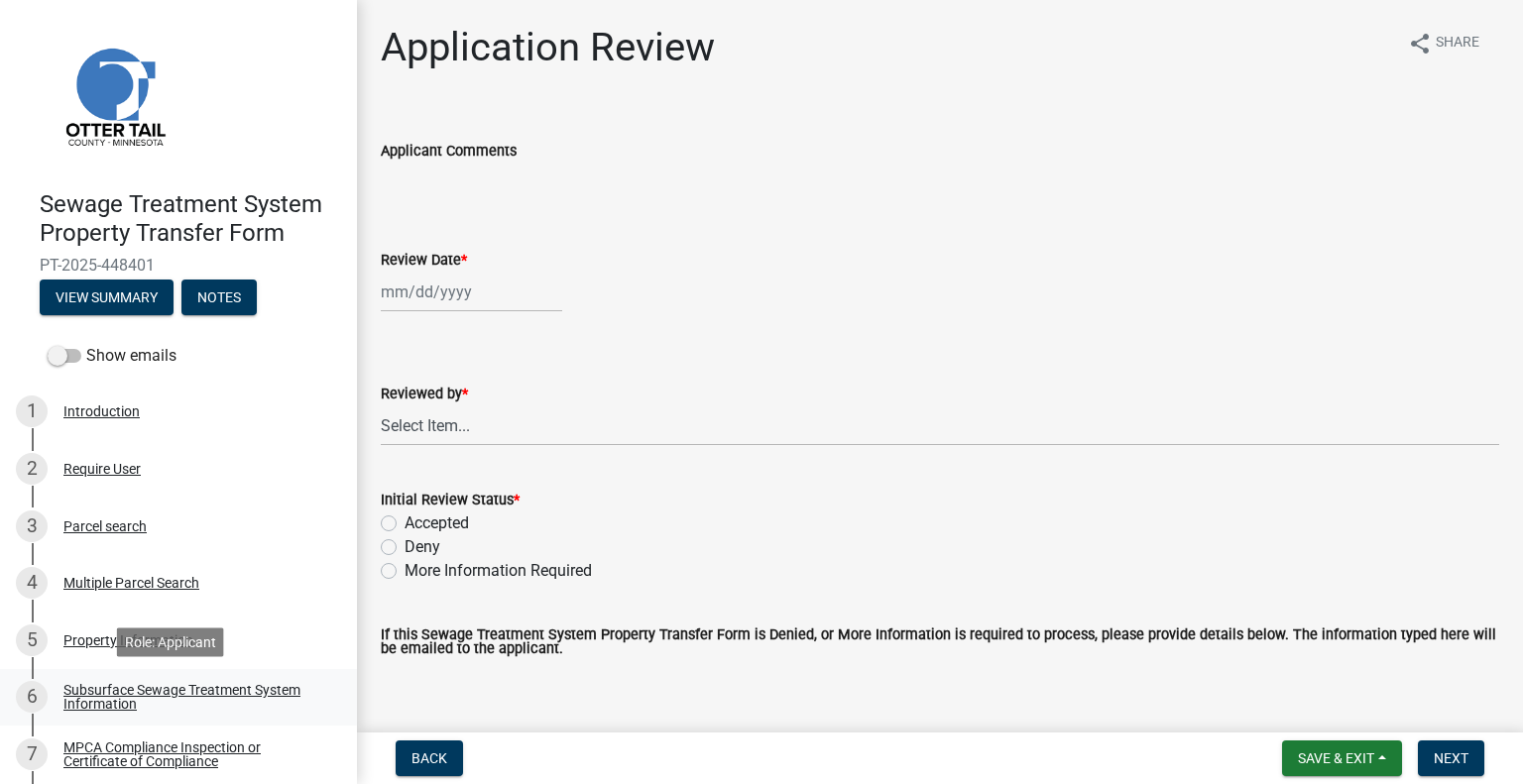 click on "Subsurface Sewage Treatment System Information" at bounding box center (194, 697) 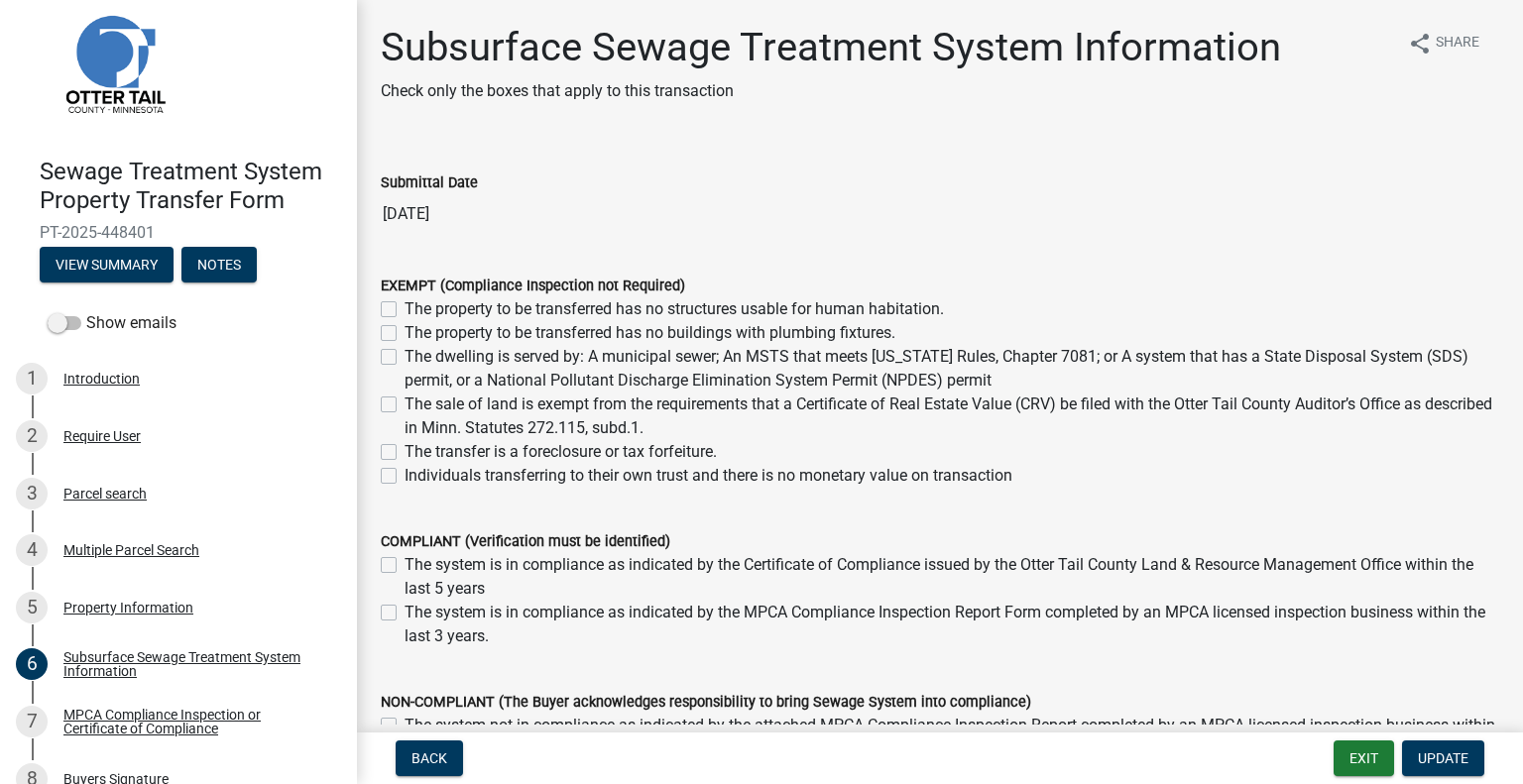 scroll, scrollTop: 59, scrollLeft: 0, axis: vertical 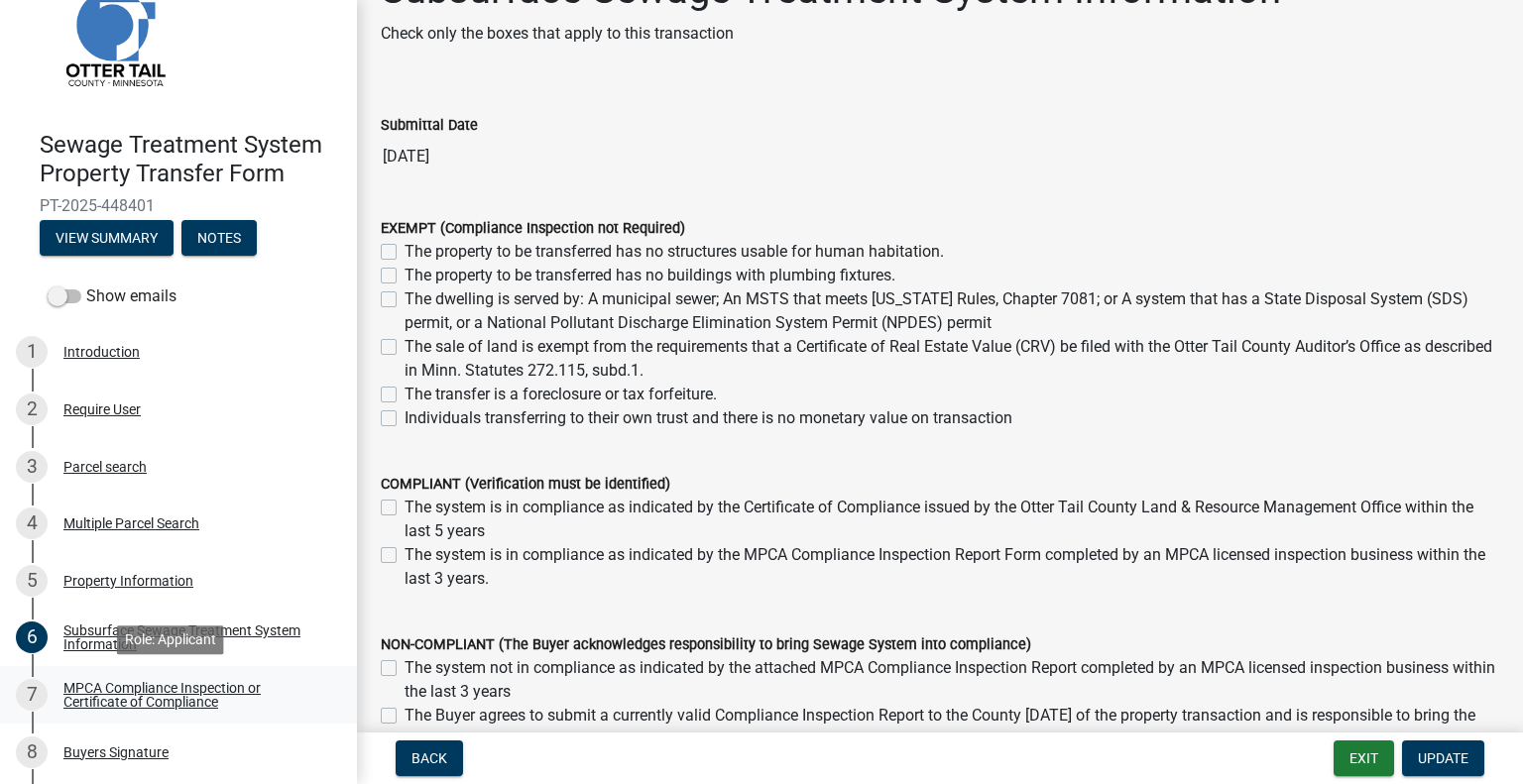 click on "MPCA Compliance Inspection  or Certificate of Compliance" at bounding box center (194, 695) 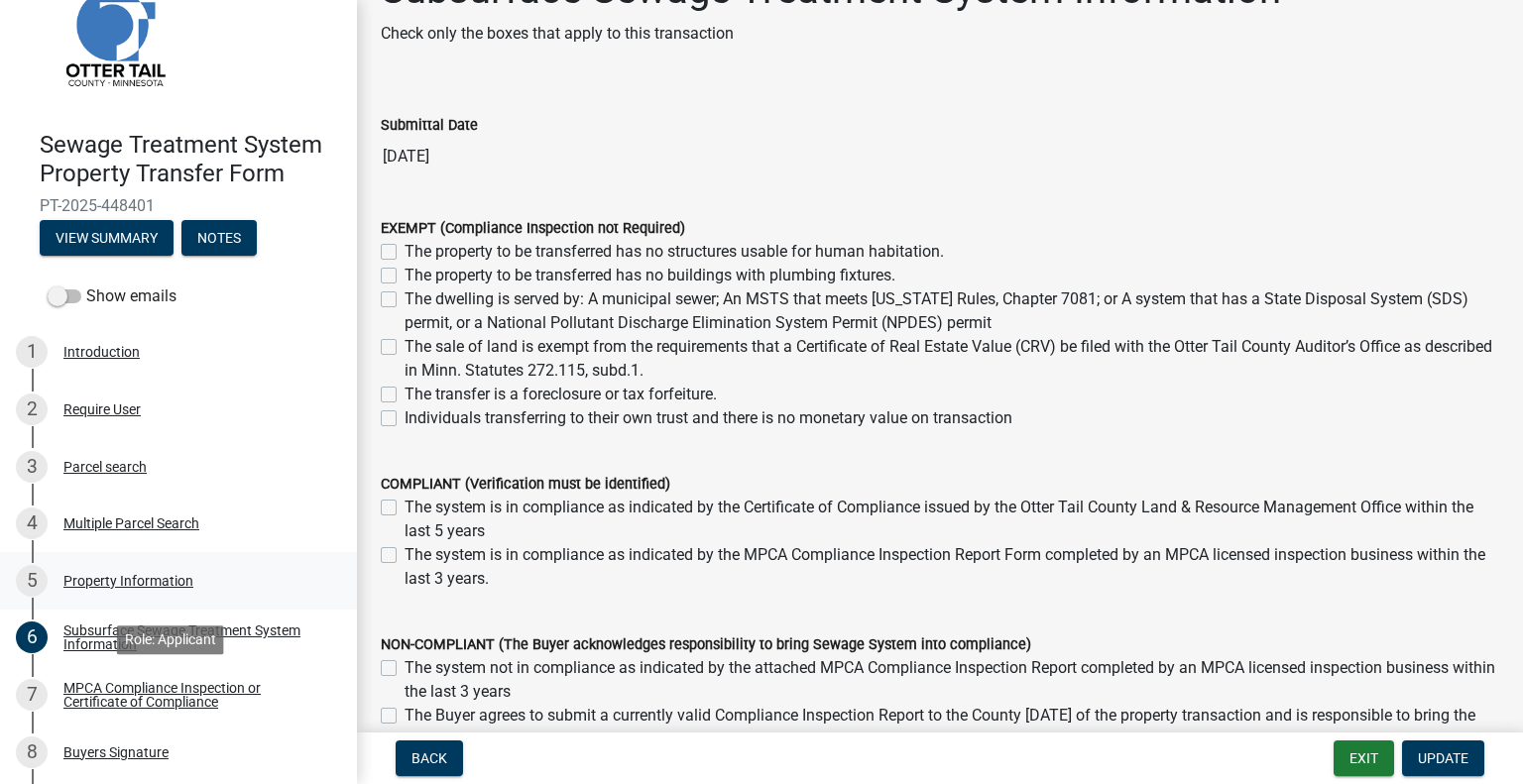 scroll, scrollTop: 0, scrollLeft: 0, axis: both 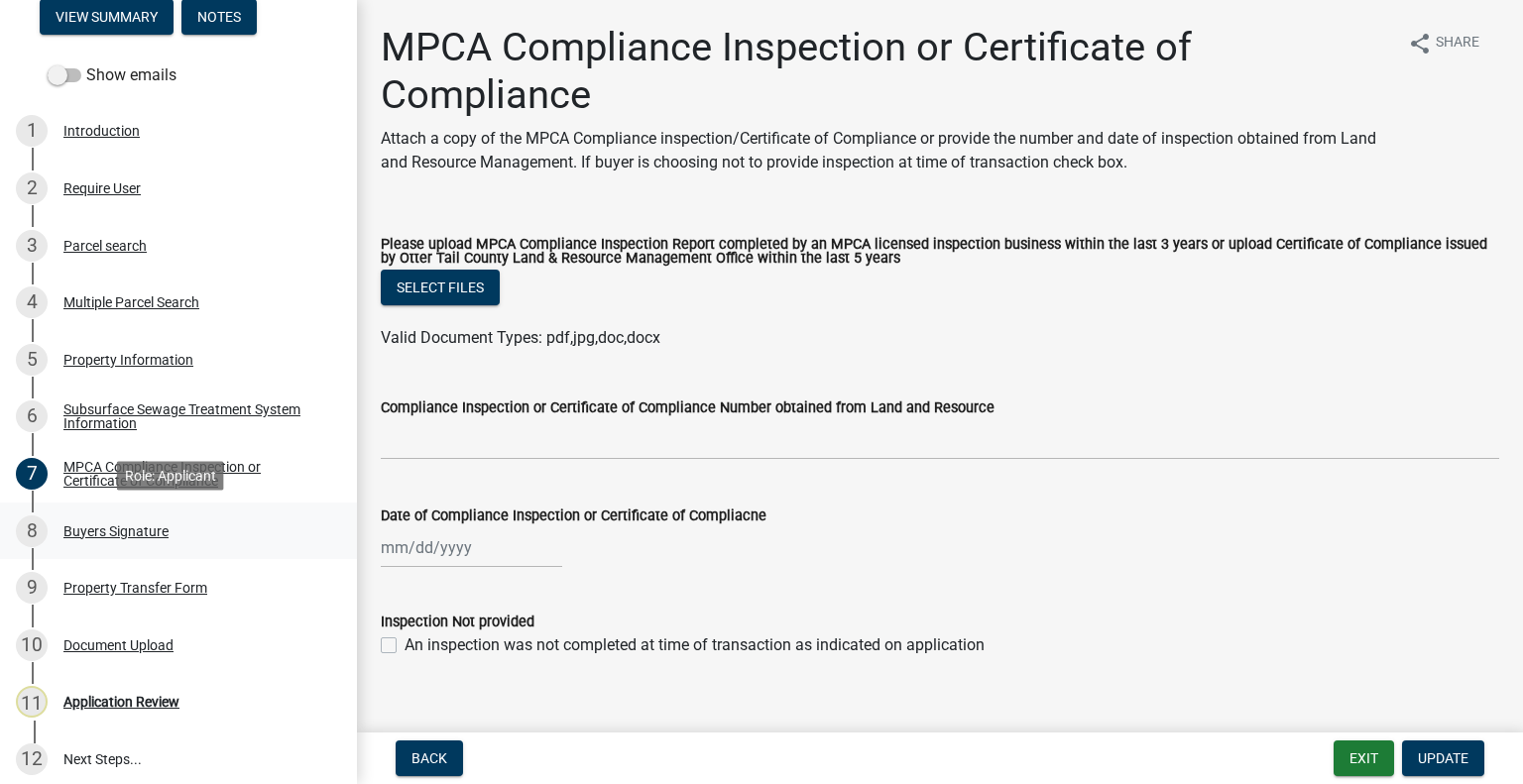 click on "Buyers Signature" at bounding box center [116, 531] 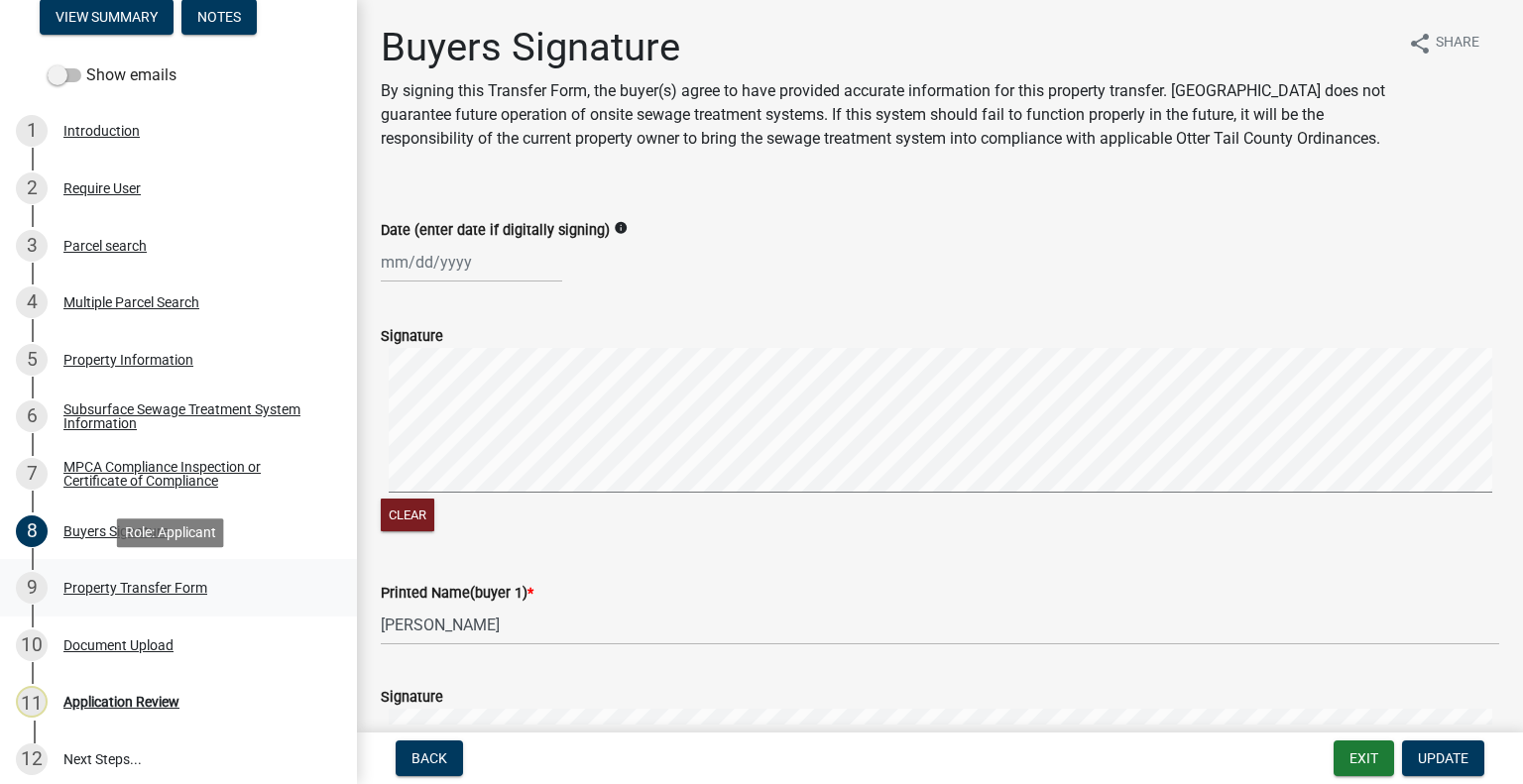click on "9     Property Transfer Form" at bounding box center (171, 588) 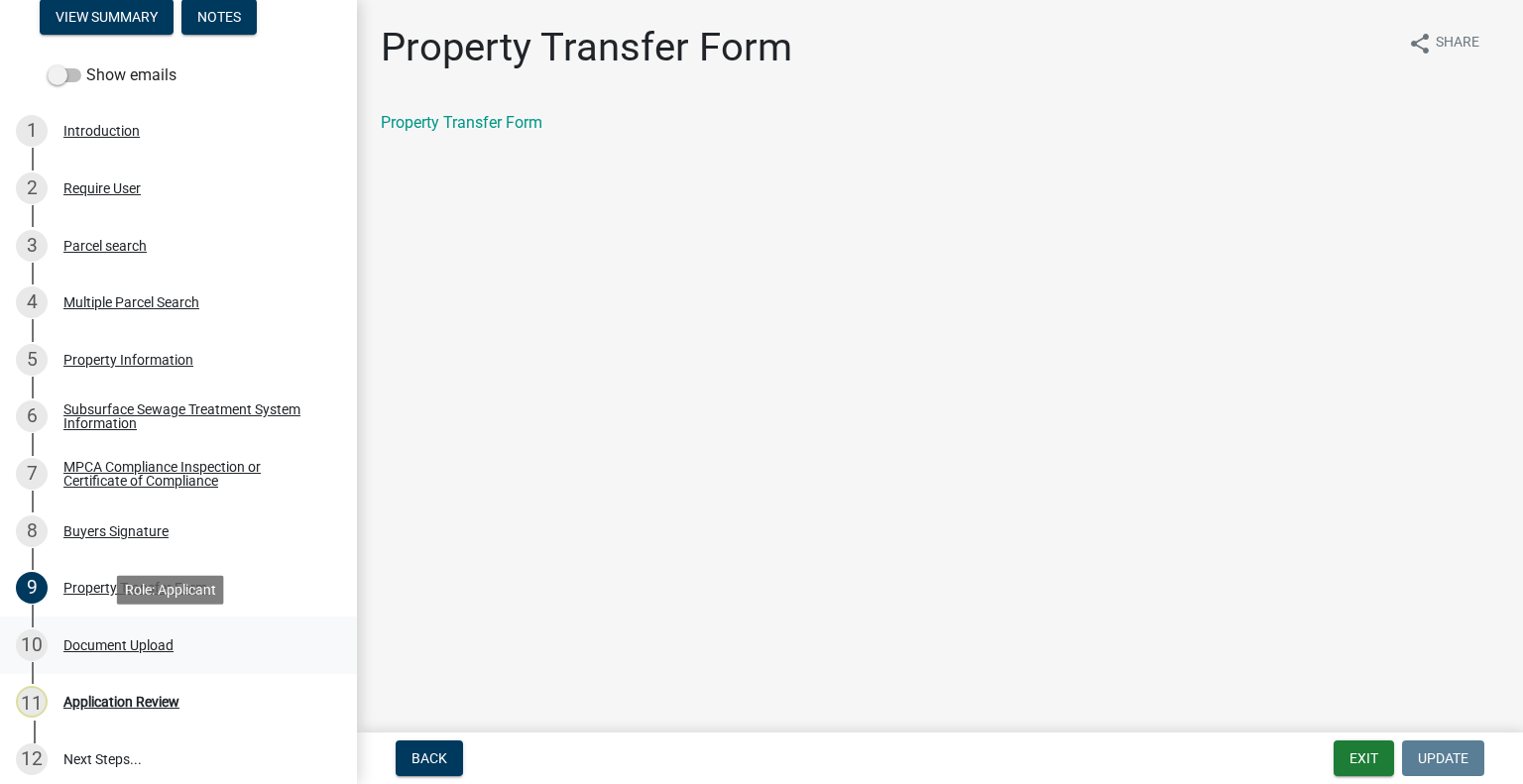 click on "10     Document Upload" at bounding box center [171, 645] 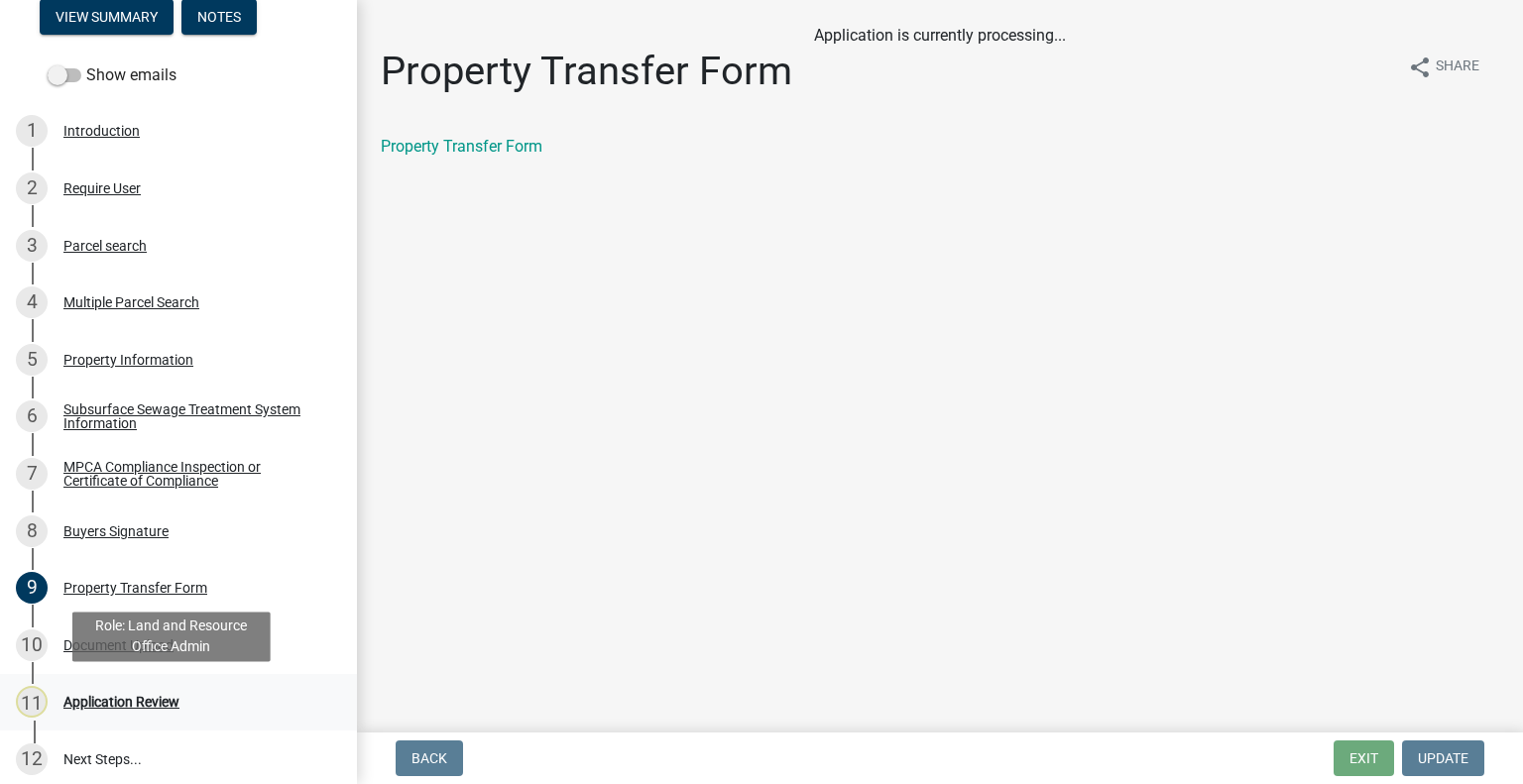 click on "Application Review" at bounding box center [121, 702] 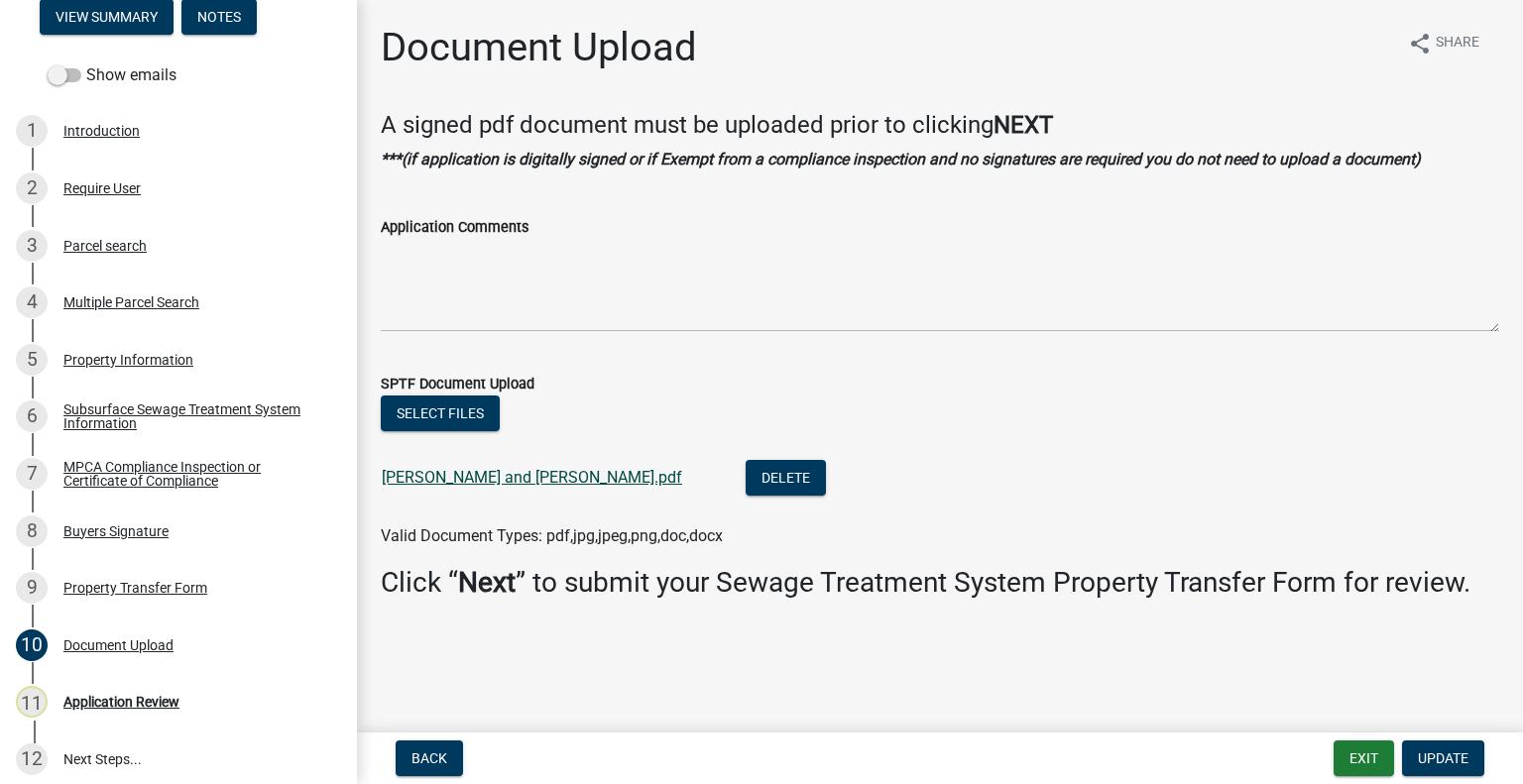 click on "Nick and Dawn.pdf" 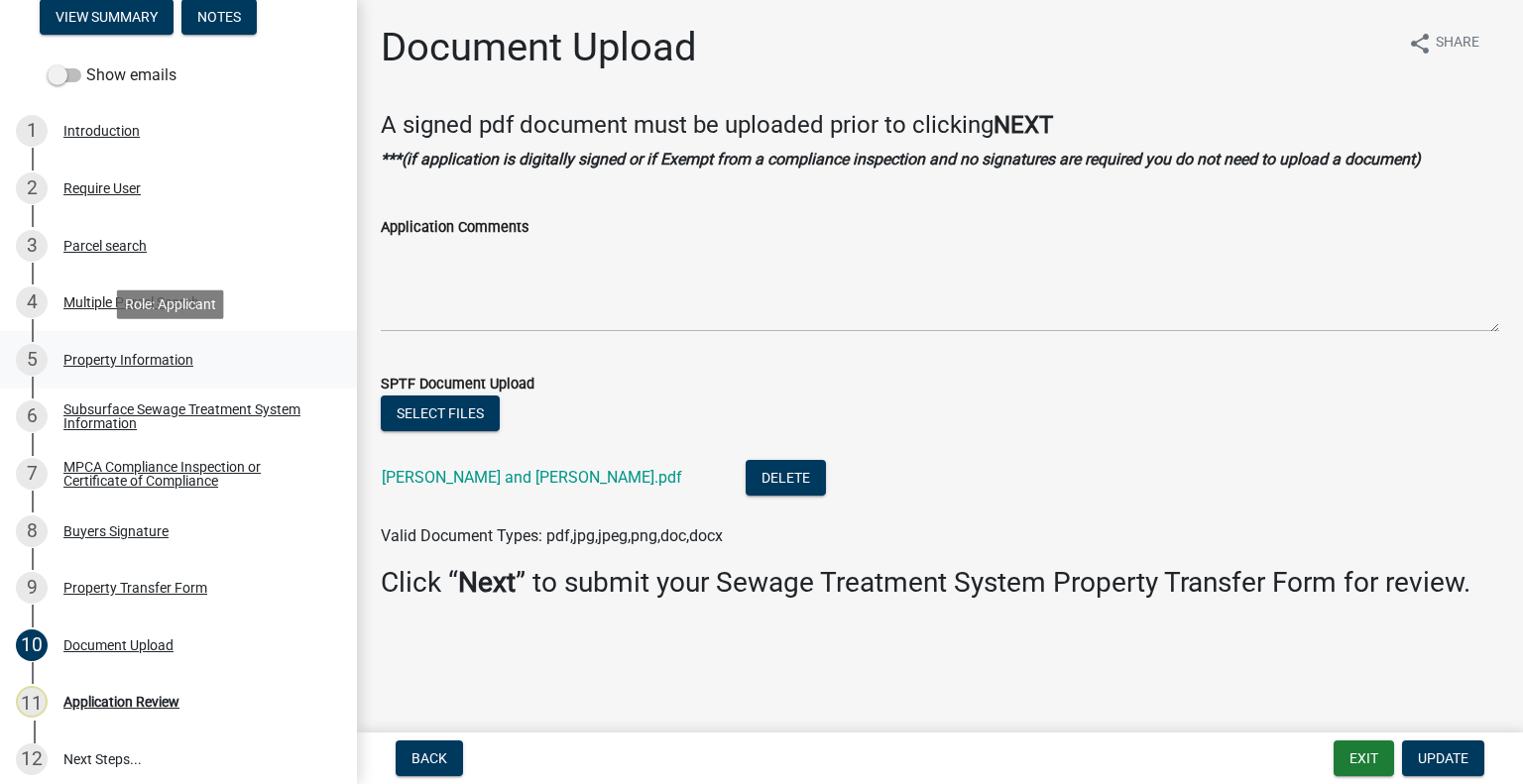 click on "Property Information" at bounding box center (128, 360) 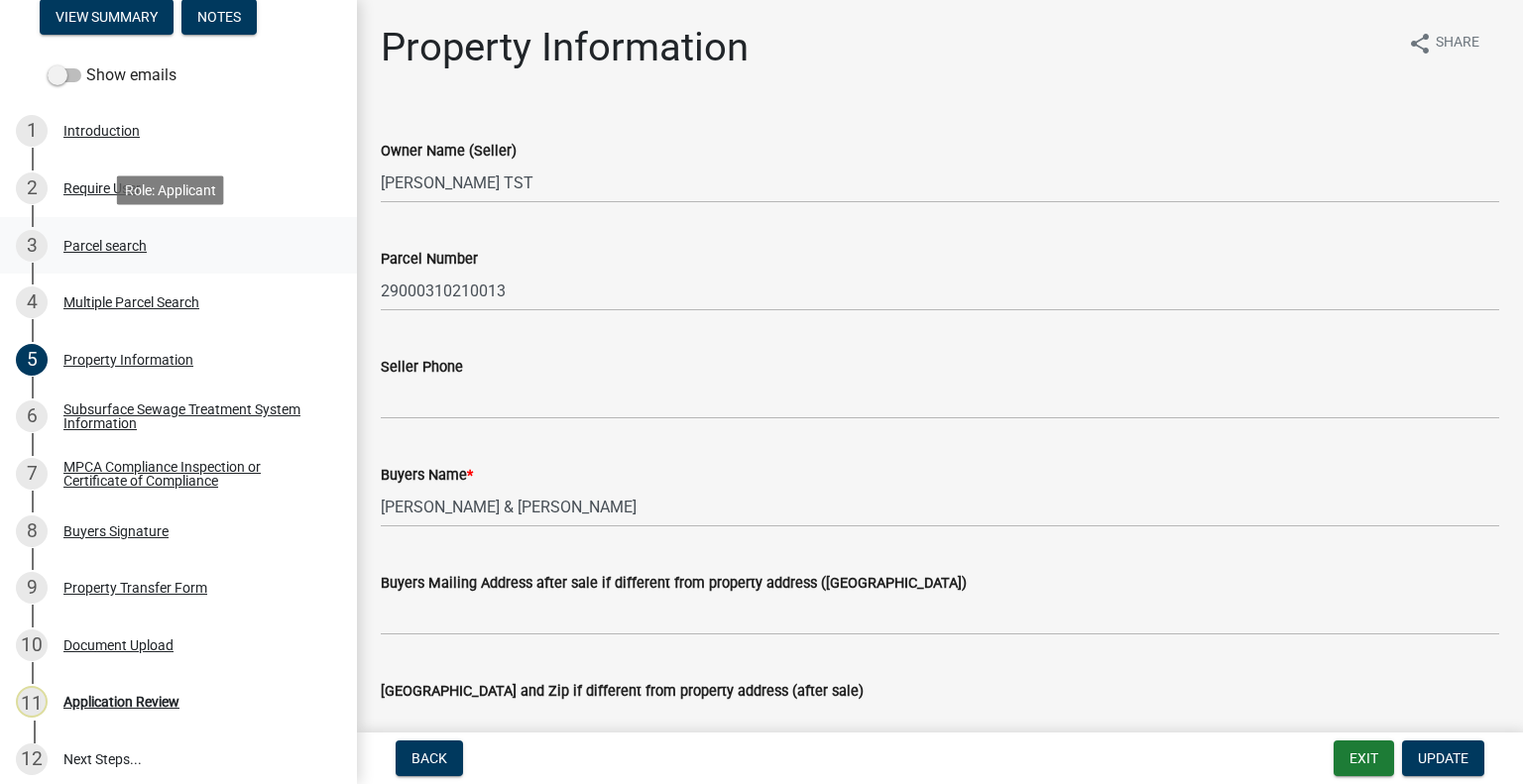 click on "3     Parcel search" at bounding box center (171, 246) 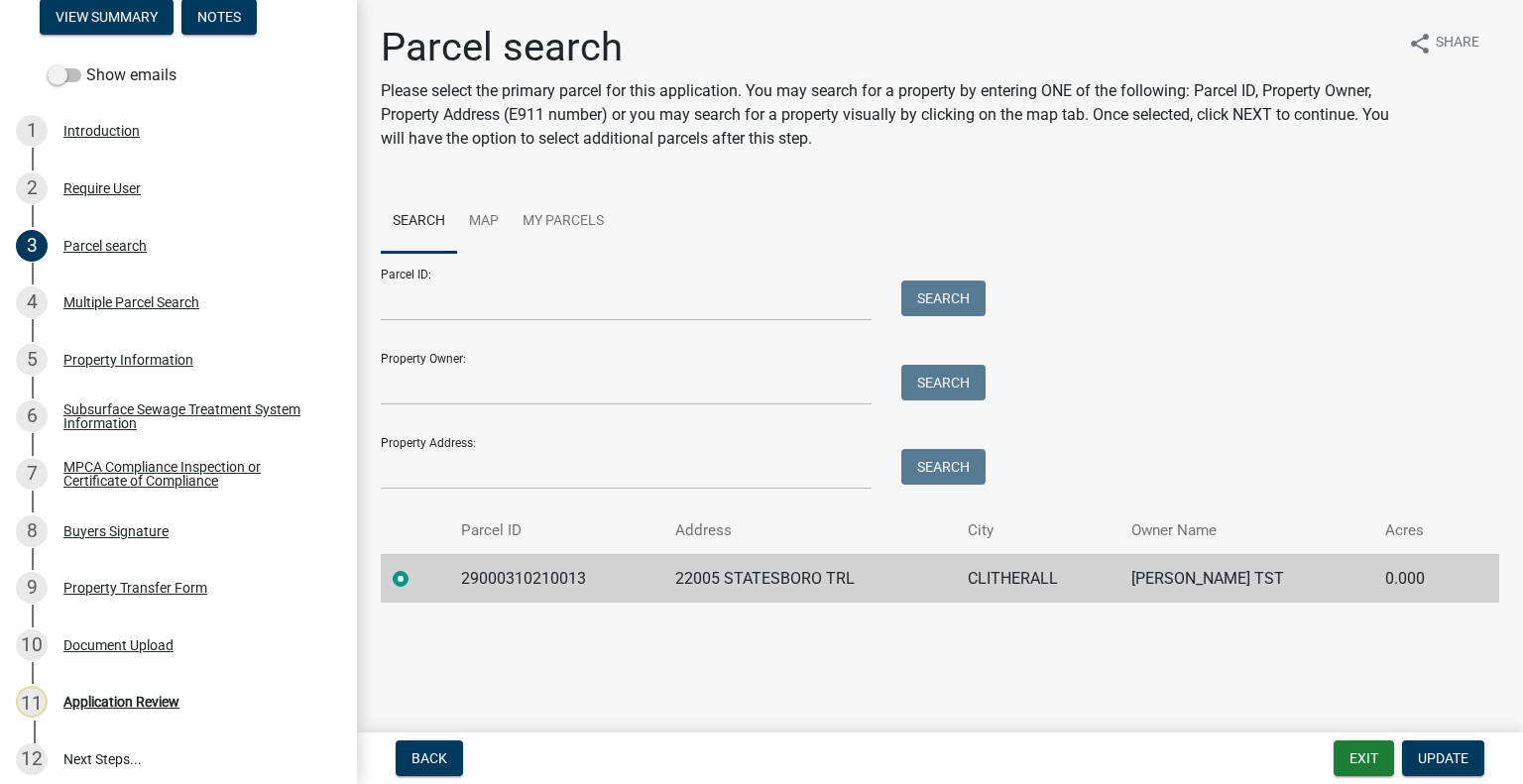 click on "29000310210013" 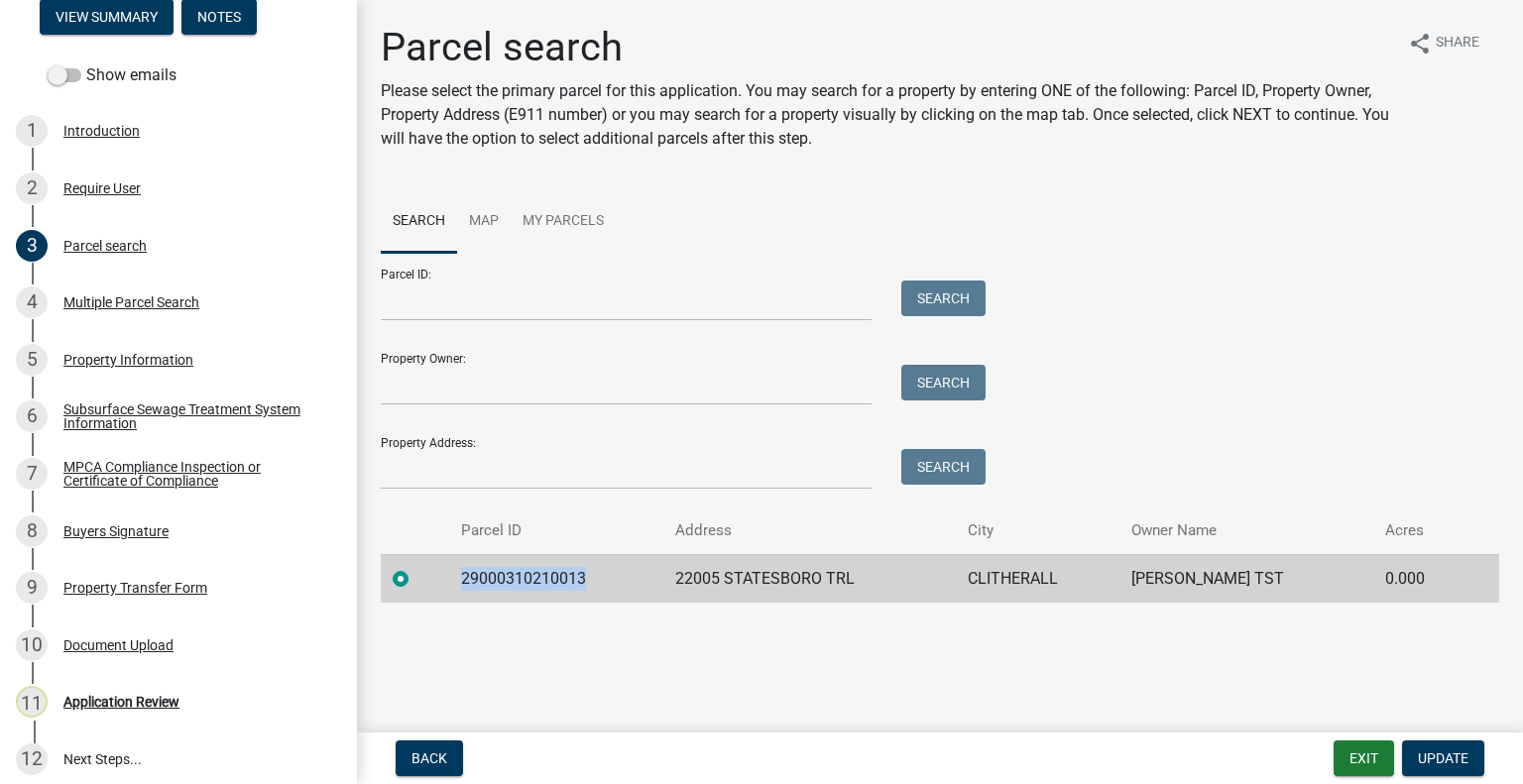 click on "29000310210013" 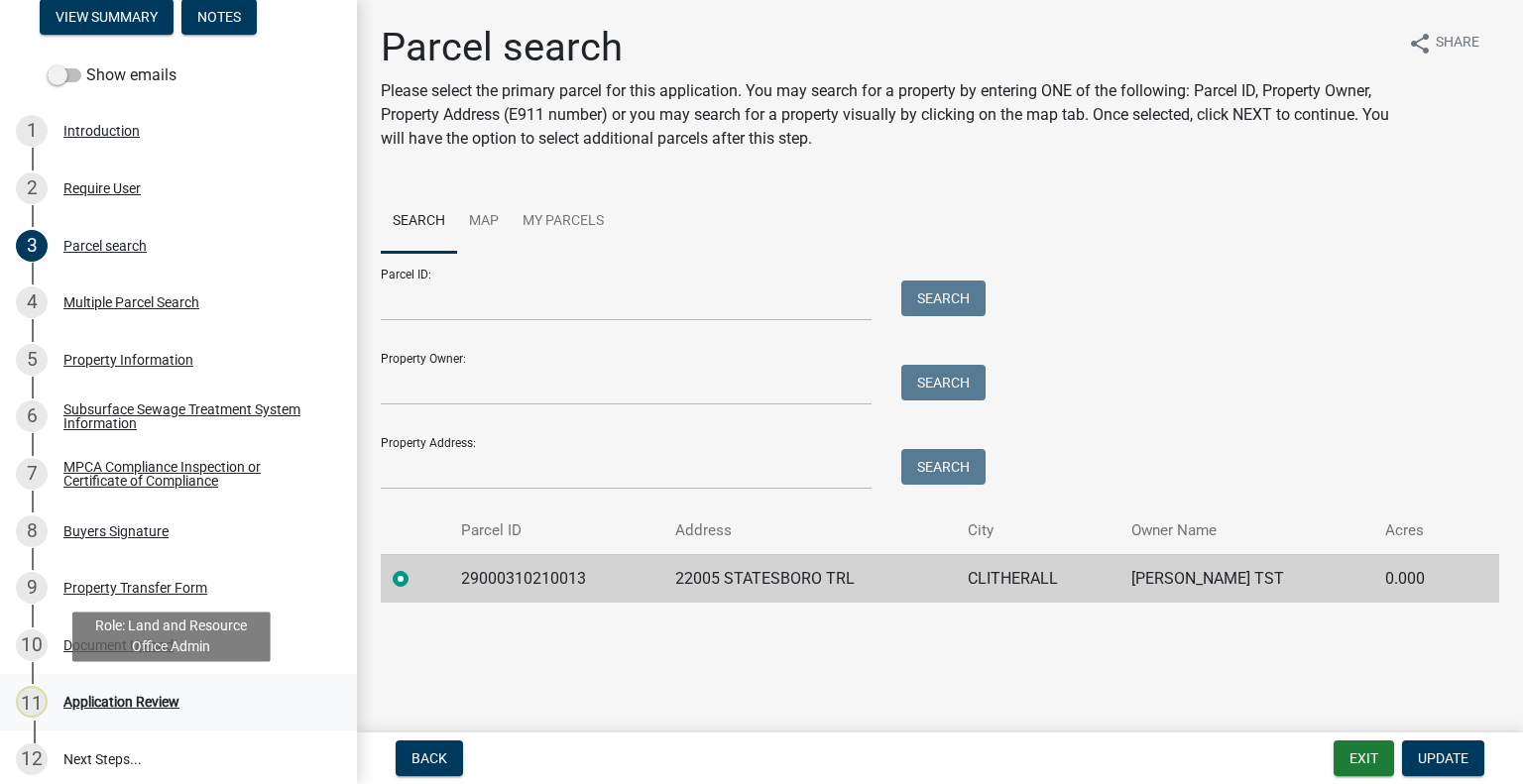 click on "11     Application Review" at bounding box center [171, 702] 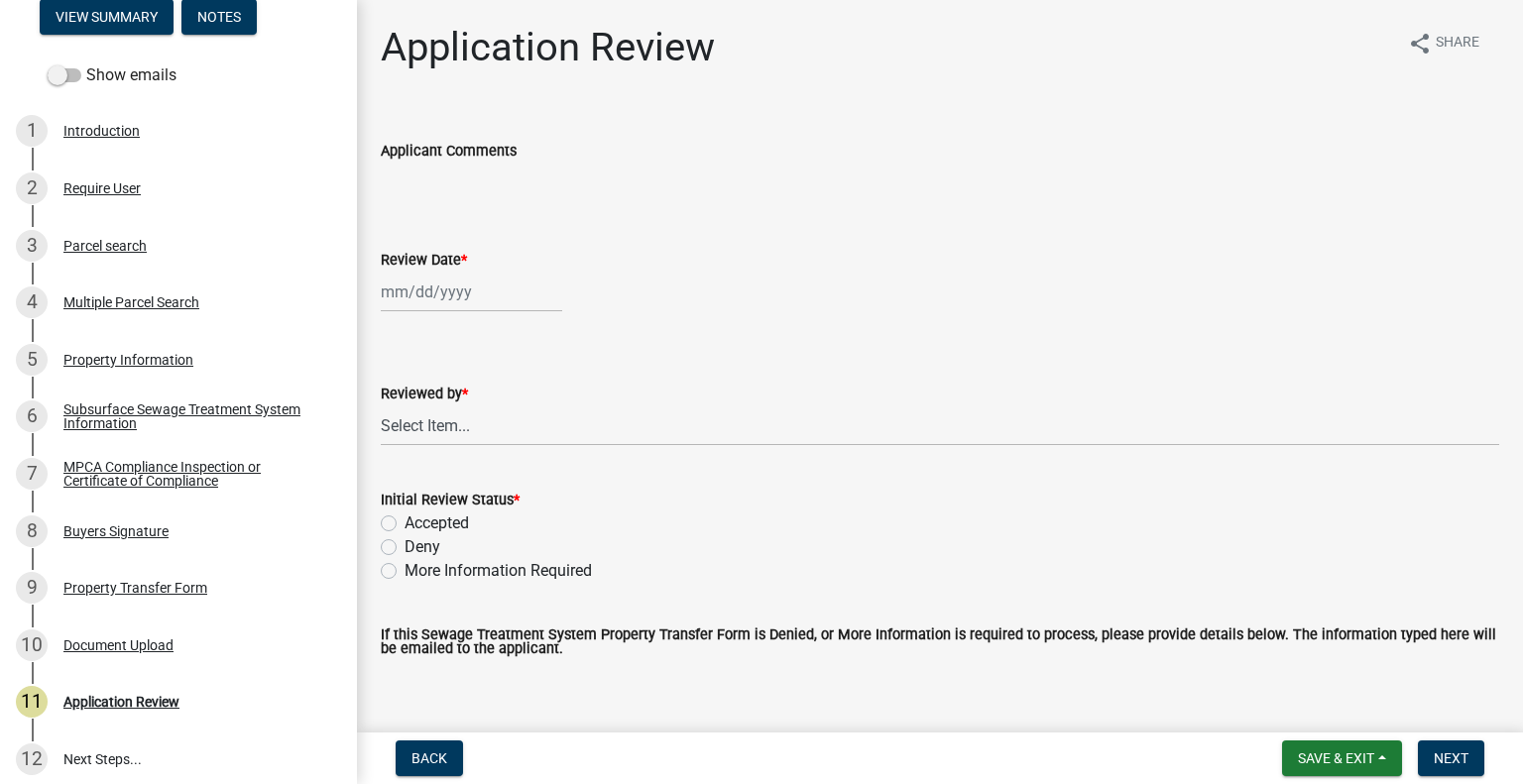 select on "7" 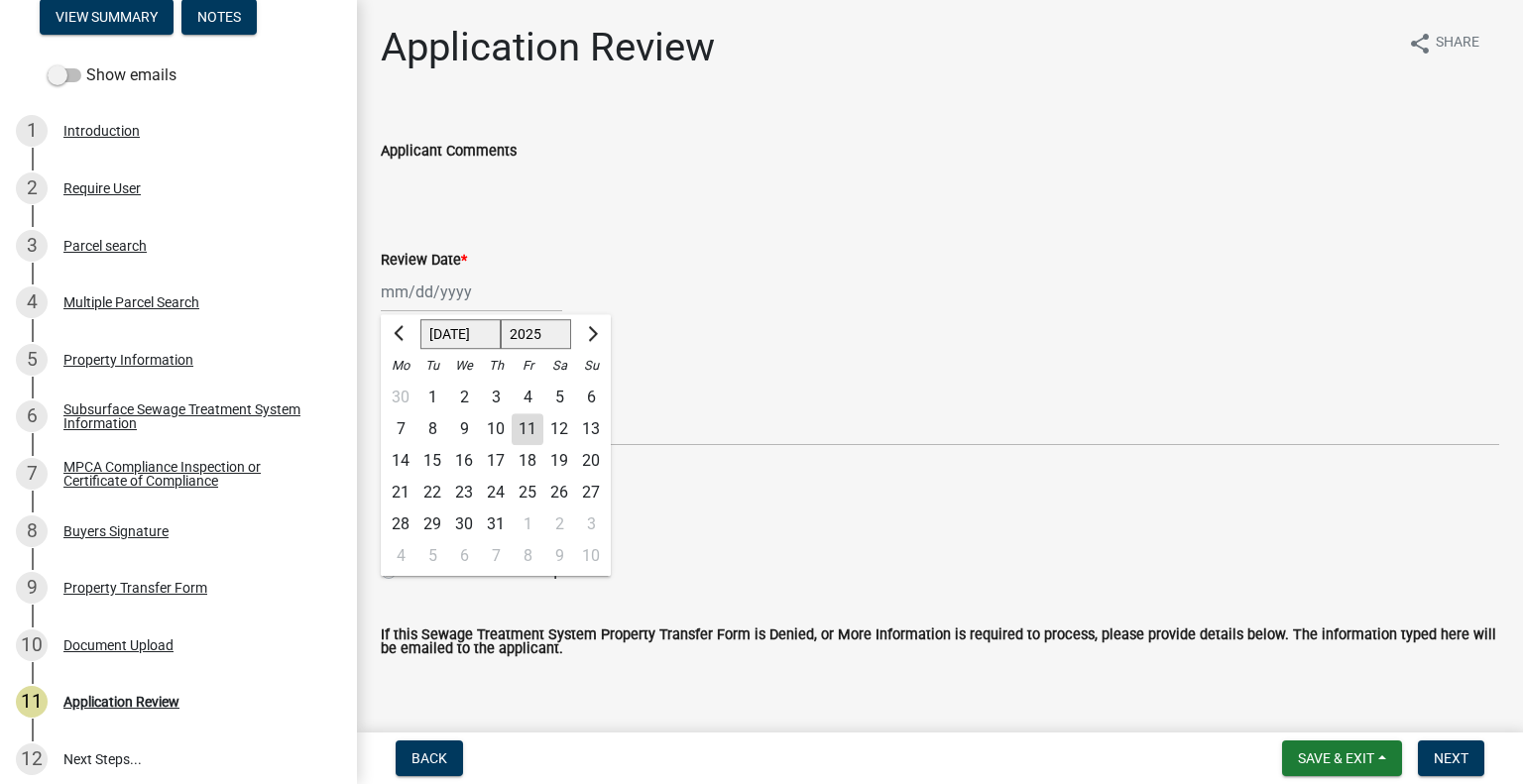 drag, startPoint x: 494, startPoint y: 272, endPoint x: 492, endPoint y: 286, distance: 14.142136 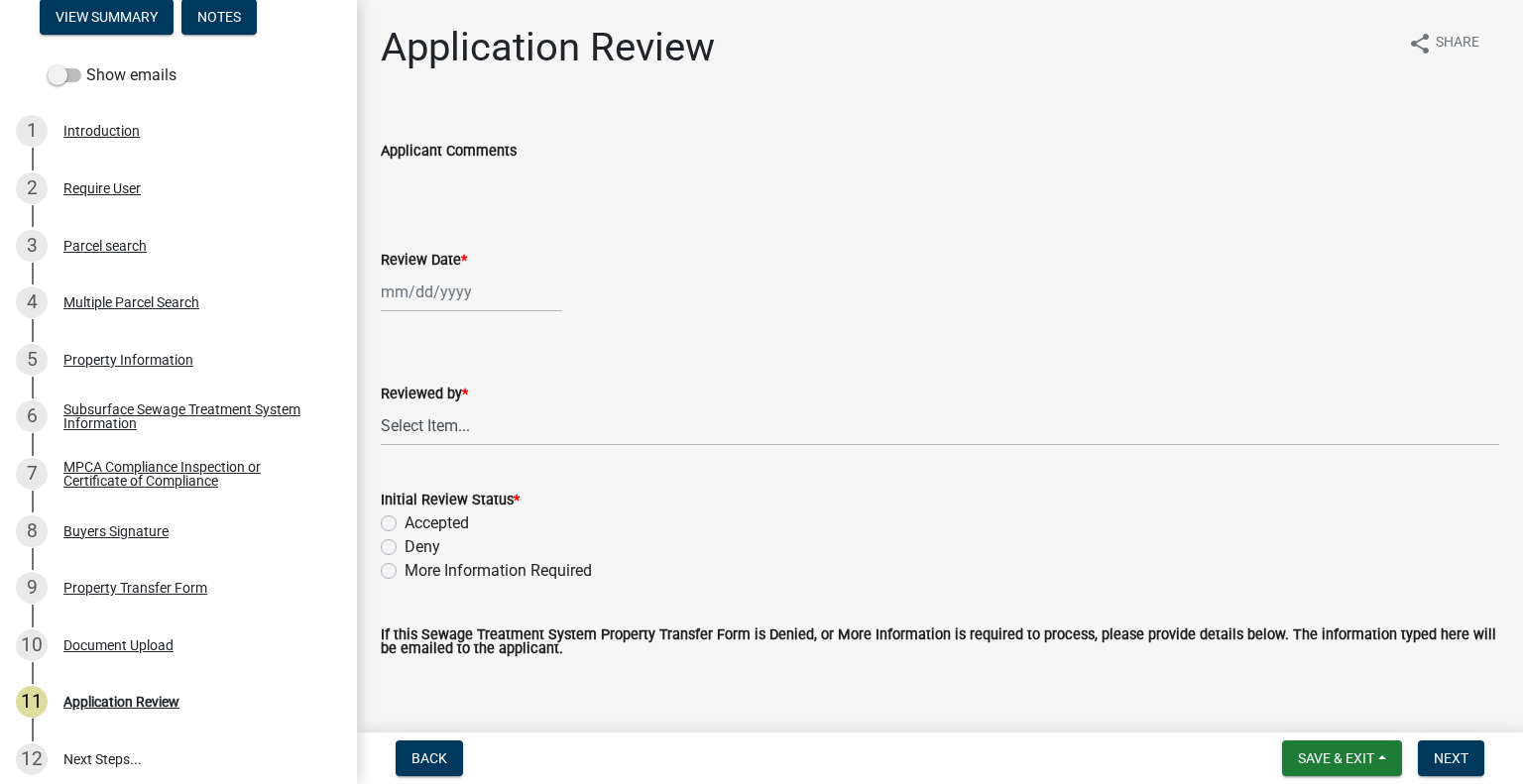 type on "[DATE]" 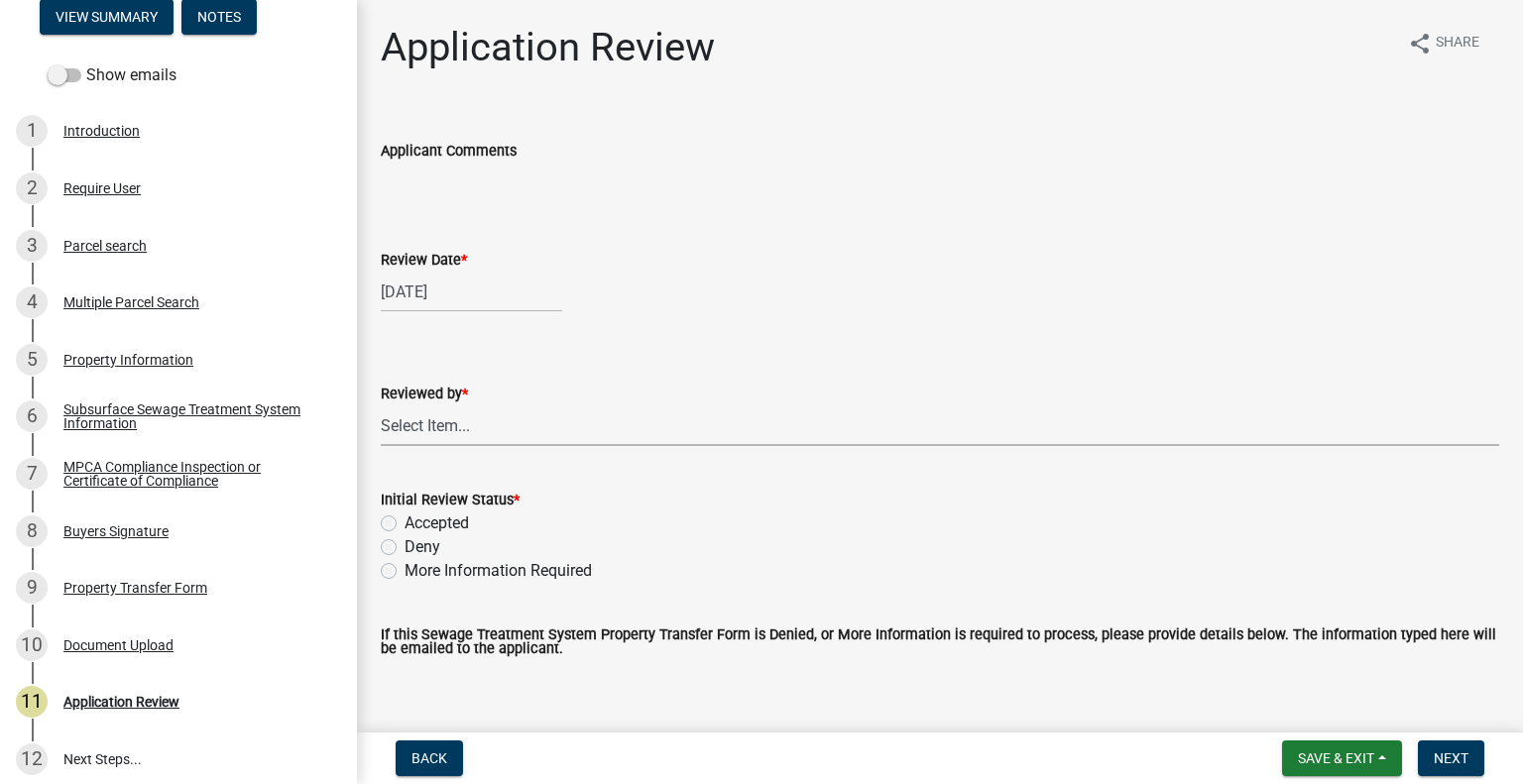 click on "Select Item...   Alexis Newark   Amy Busko   Andrea Perales   Brittany Tollefson   Christopher LeClair   Courtney Roth   Elizabeth Plaster   Emma Swenson   Eric Babolian   Kyle Westergard   Lindsey Hanson   Michelle Jevne   Noah Brenden   Sheila Dahl" at bounding box center (940, 425) 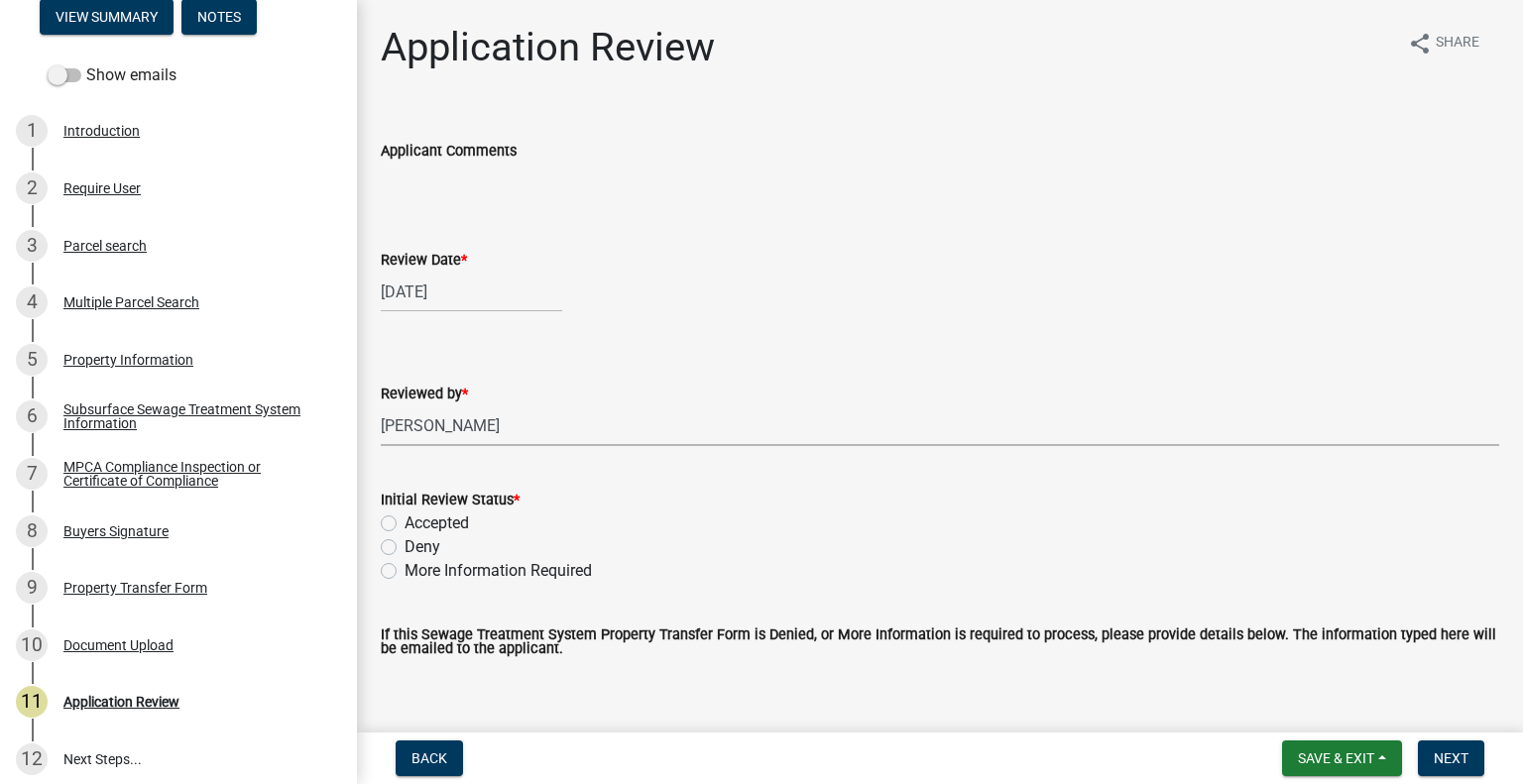 click on "Select Item...   Alexis Newark   Amy Busko   Andrea Perales   Brittany Tollefson   Christopher LeClair   Courtney Roth   Elizabeth Plaster   Emma Swenson   Eric Babolian   Kyle Westergard   Lindsey Hanson   Michelle Jevne   Noah Brenden   Sheila Dahl" at bounding box center [940, 425] 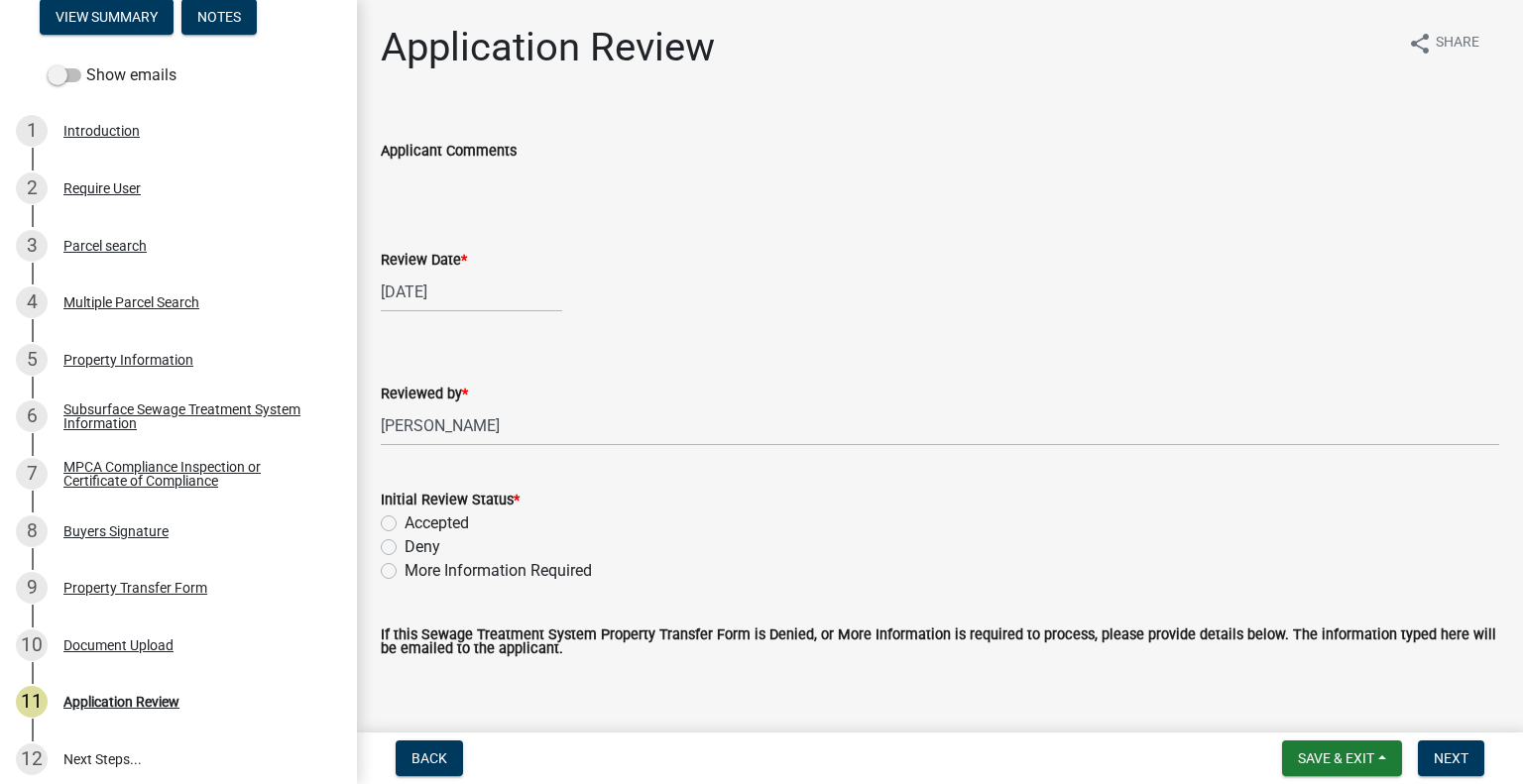 click on "Accepted" 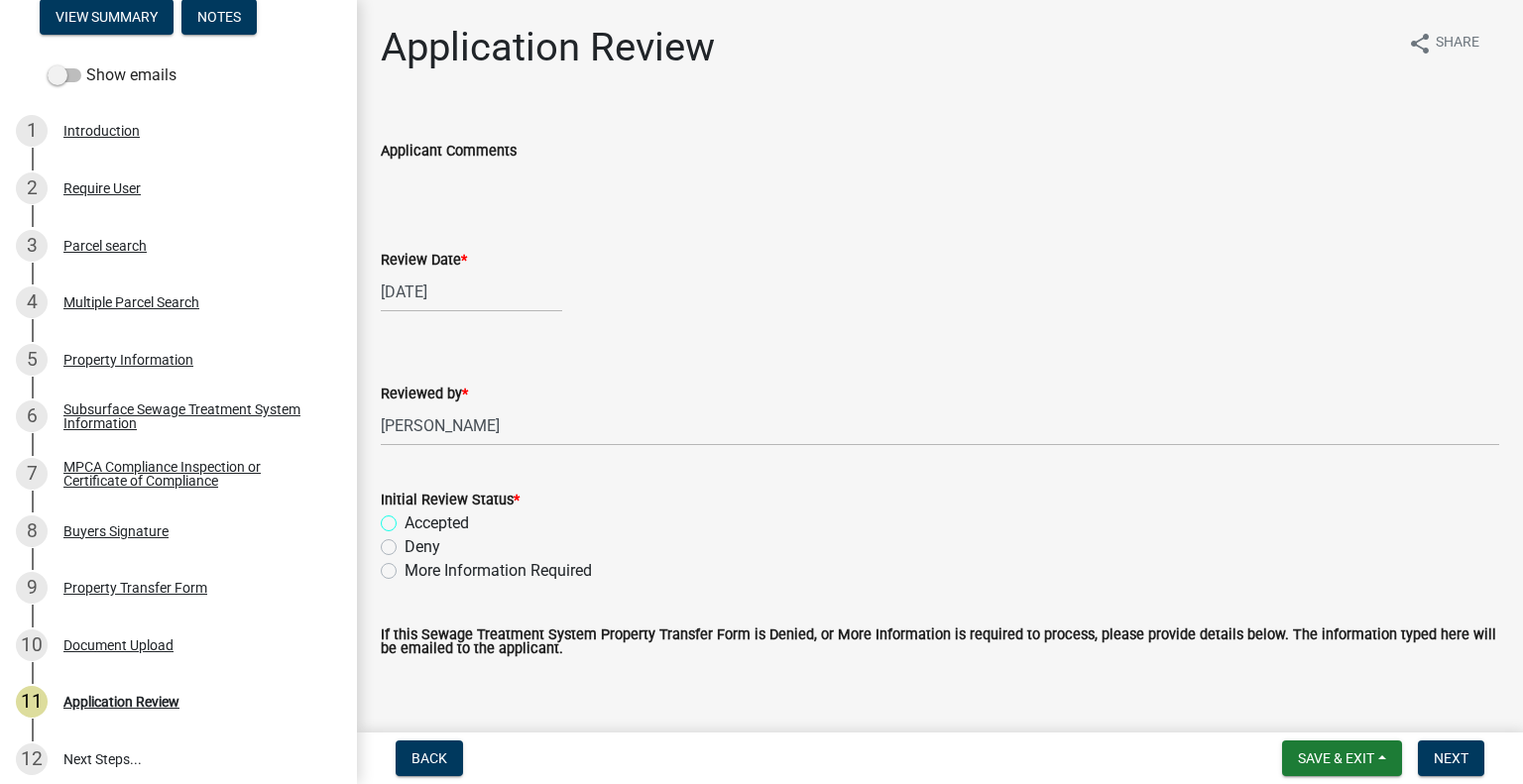 click on "Accepted" at bounding box center (410, 517) 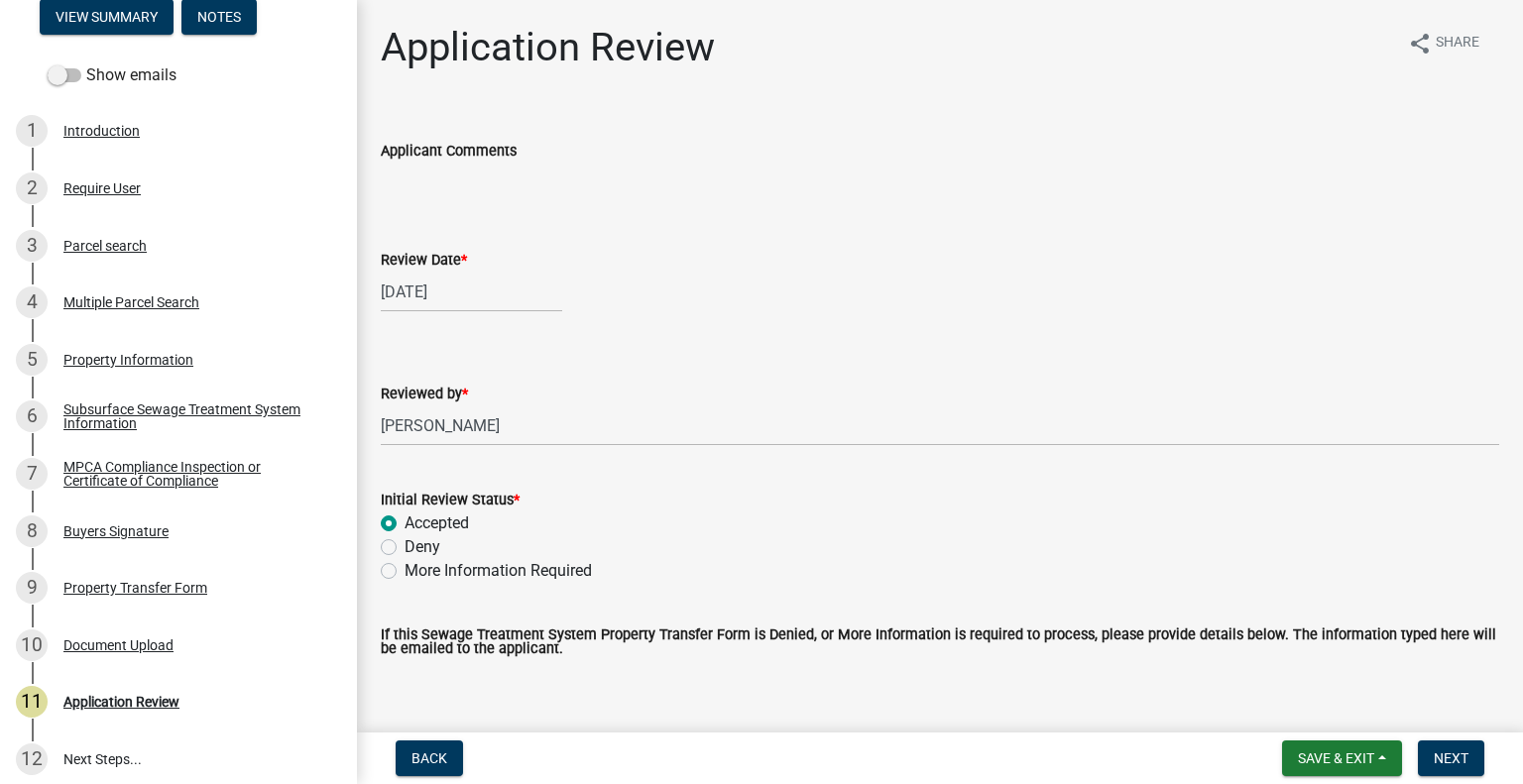 radio on "true" 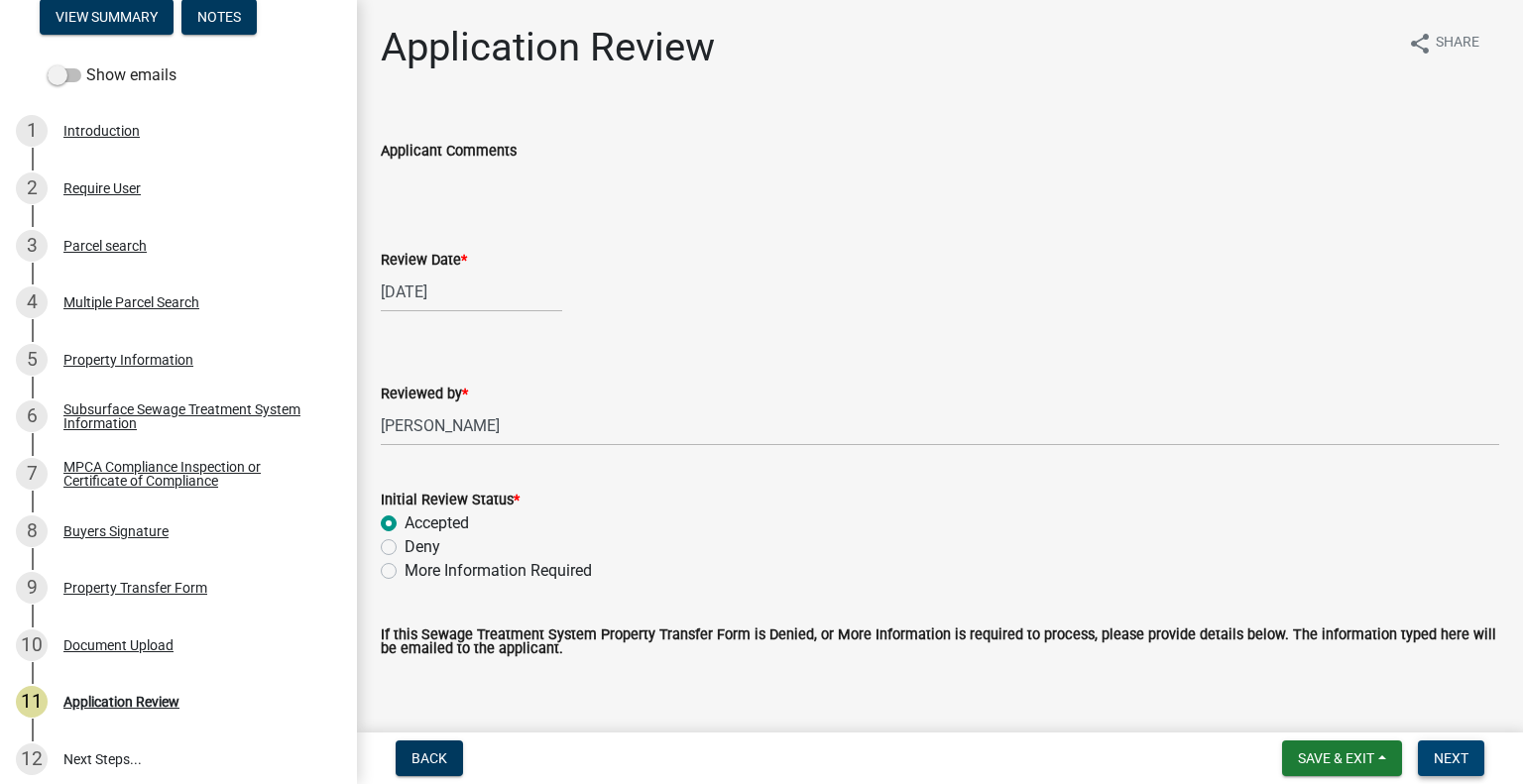 click on "Next" at bounding box center (1451, 758) 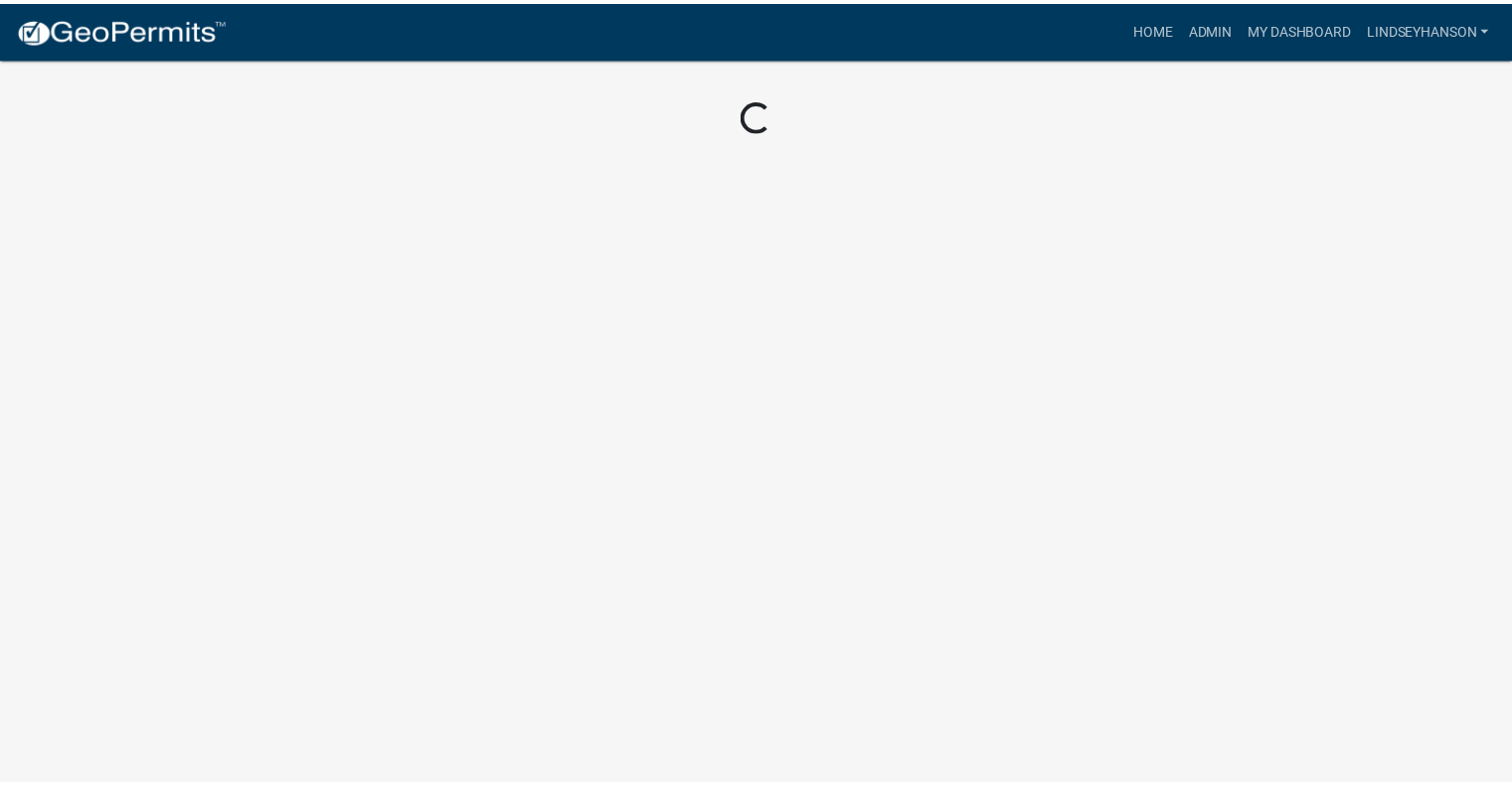 scroll, scrollTop: 0, scrollLeft: 0, axis: both 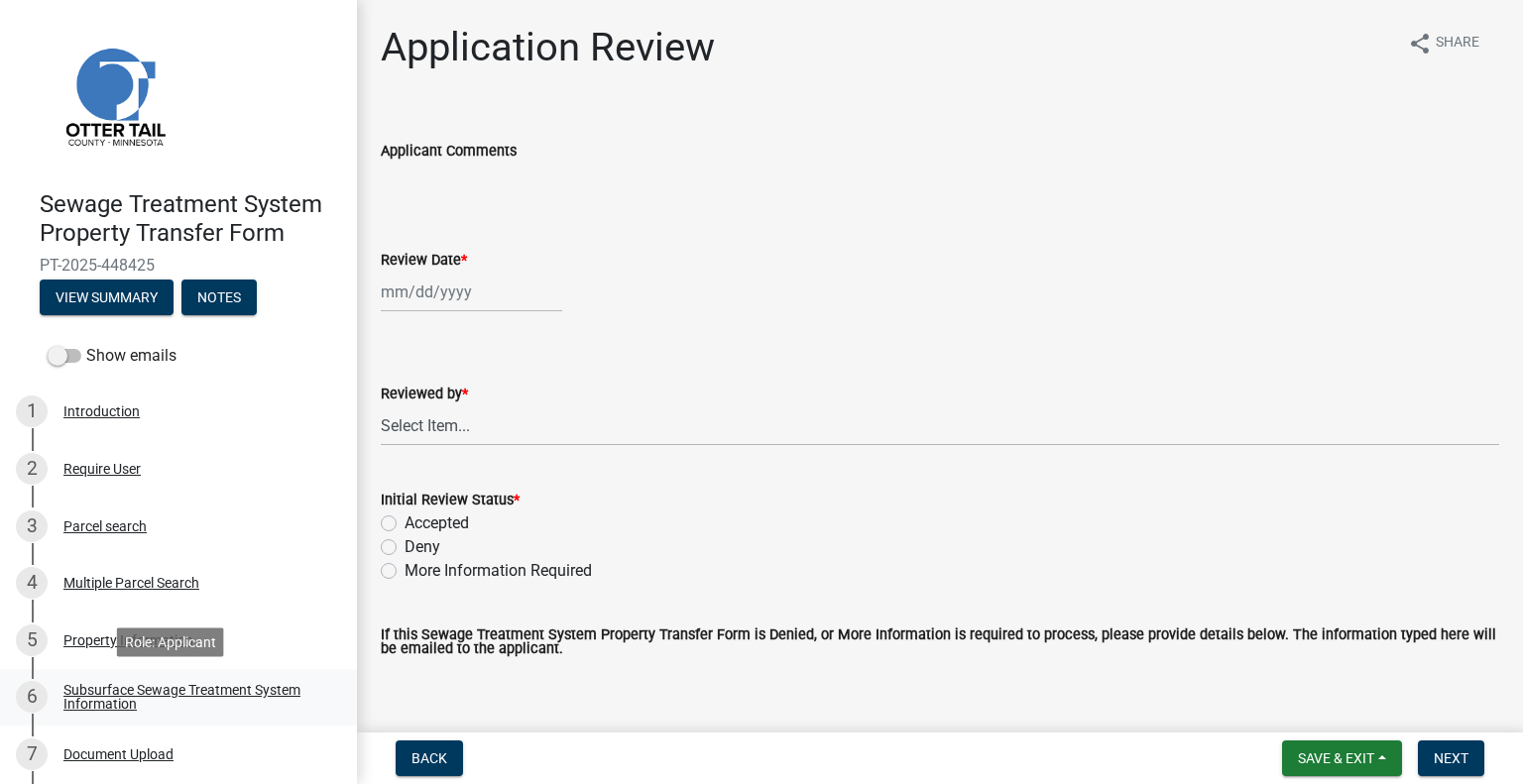 click on "6     Subsurface Sewage Treatment System Information" at bounding box center (178, 698) 